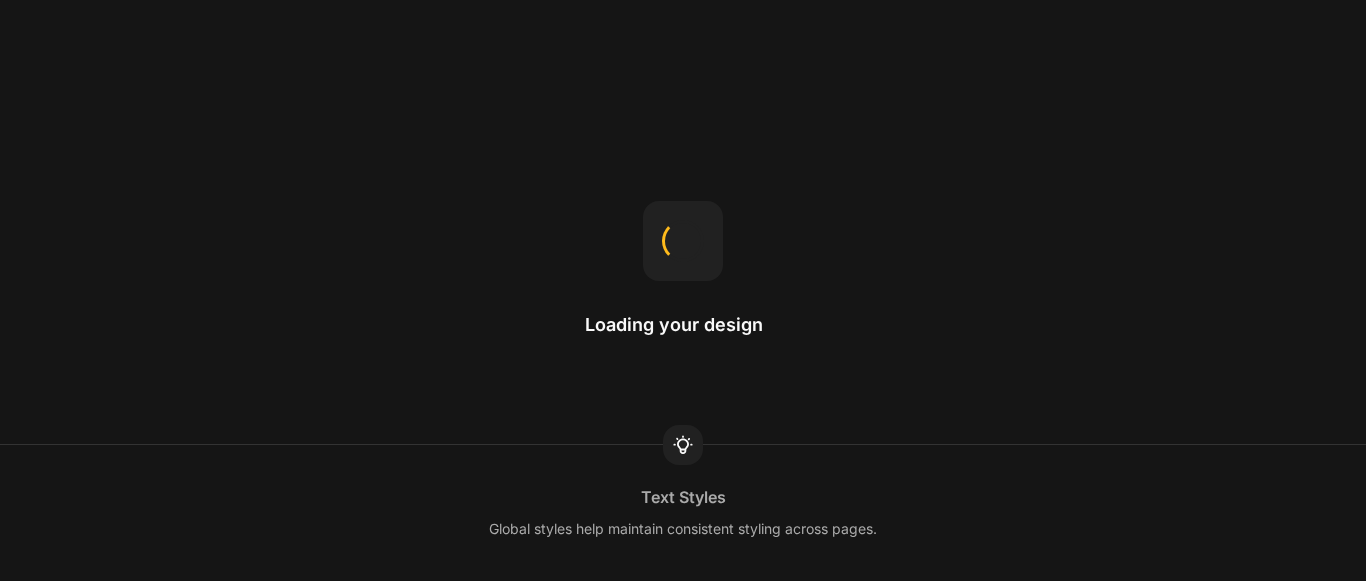 scroll, scrollTop: 0, scrollLeft: 0, axis: both 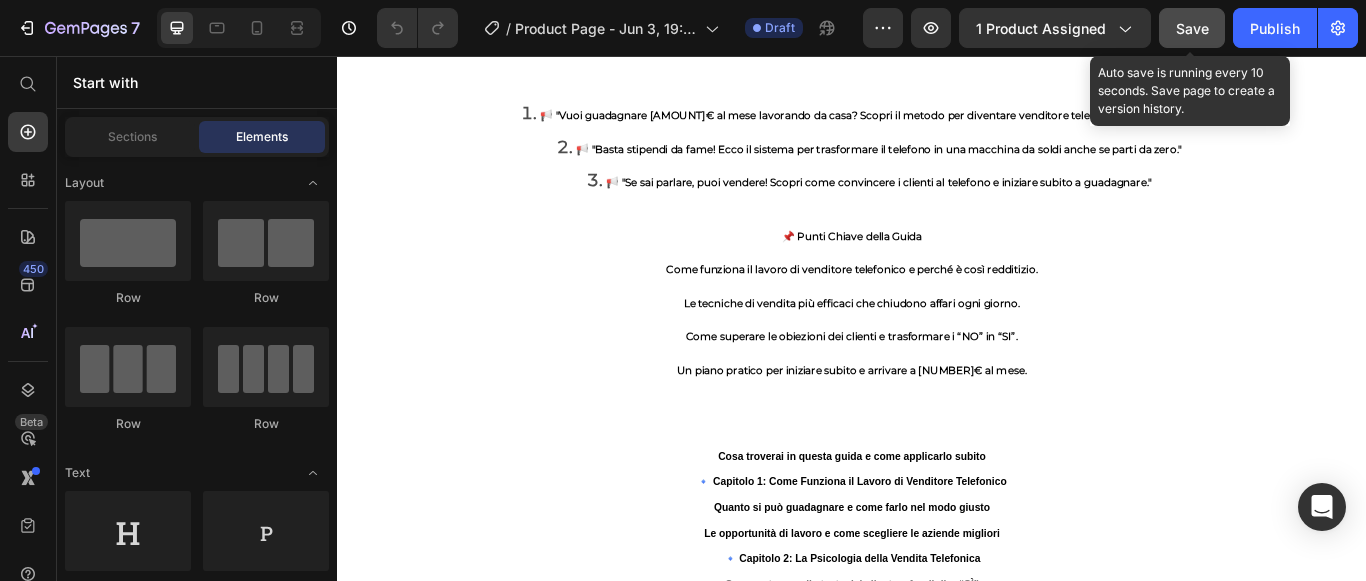 click on "Save" 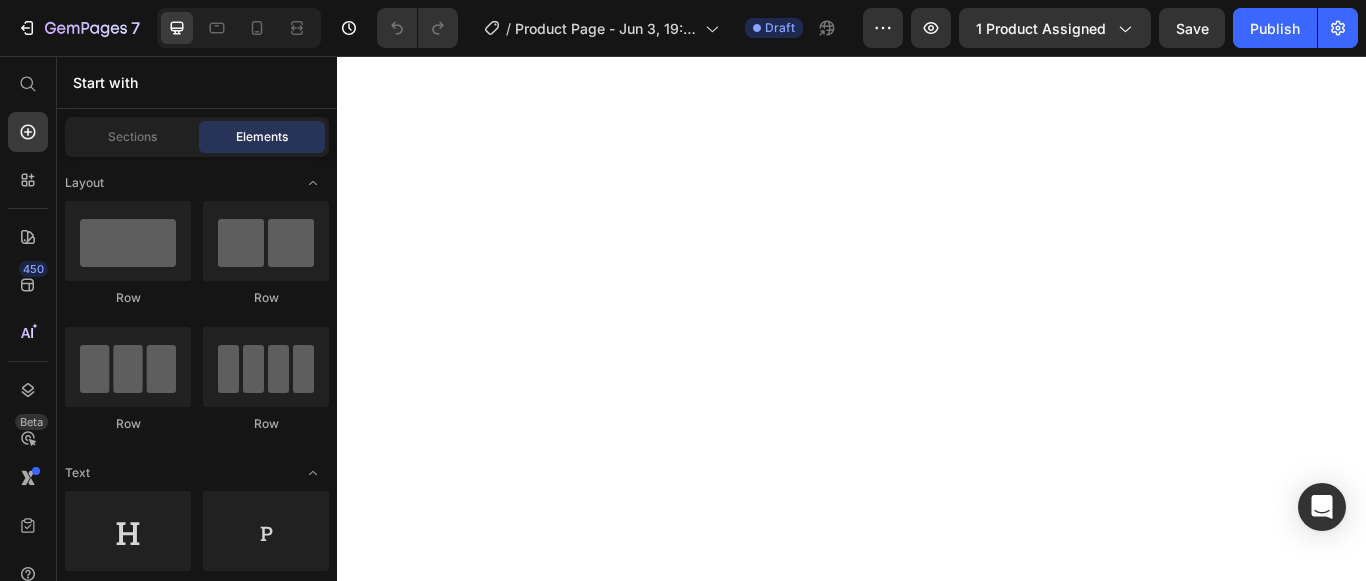 scroll, scrollTop: 1400, scrollLeft: 0, axis: vertical 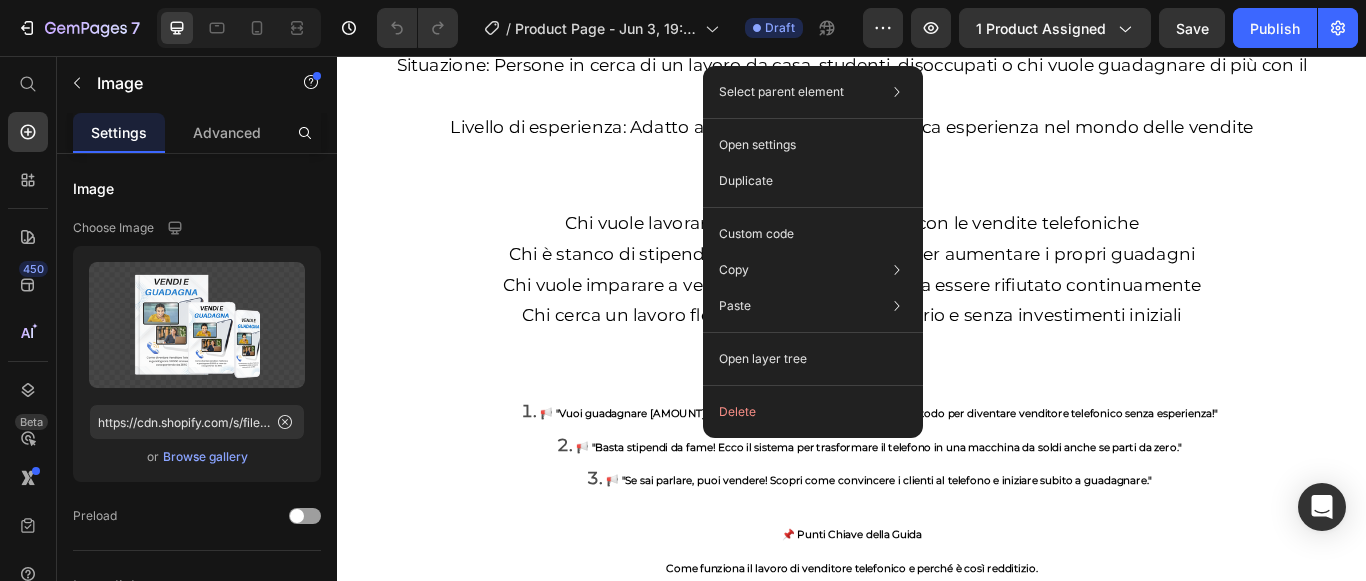 click 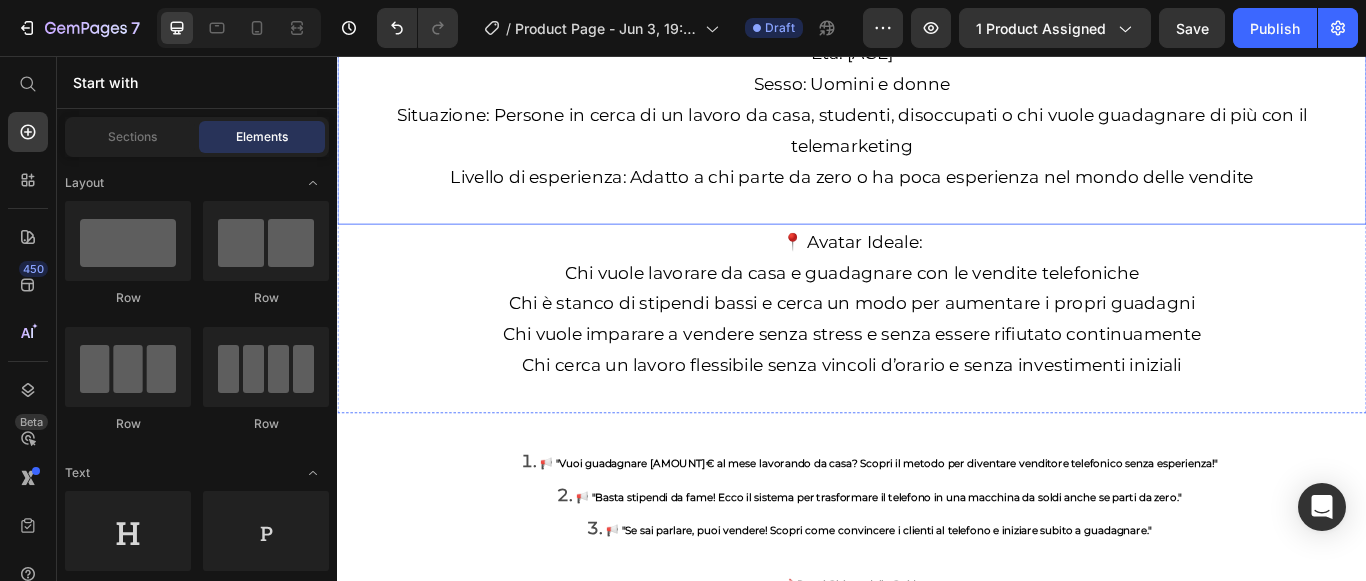 click on "🎯 Target Ideale" at bounding box center (937, -19) 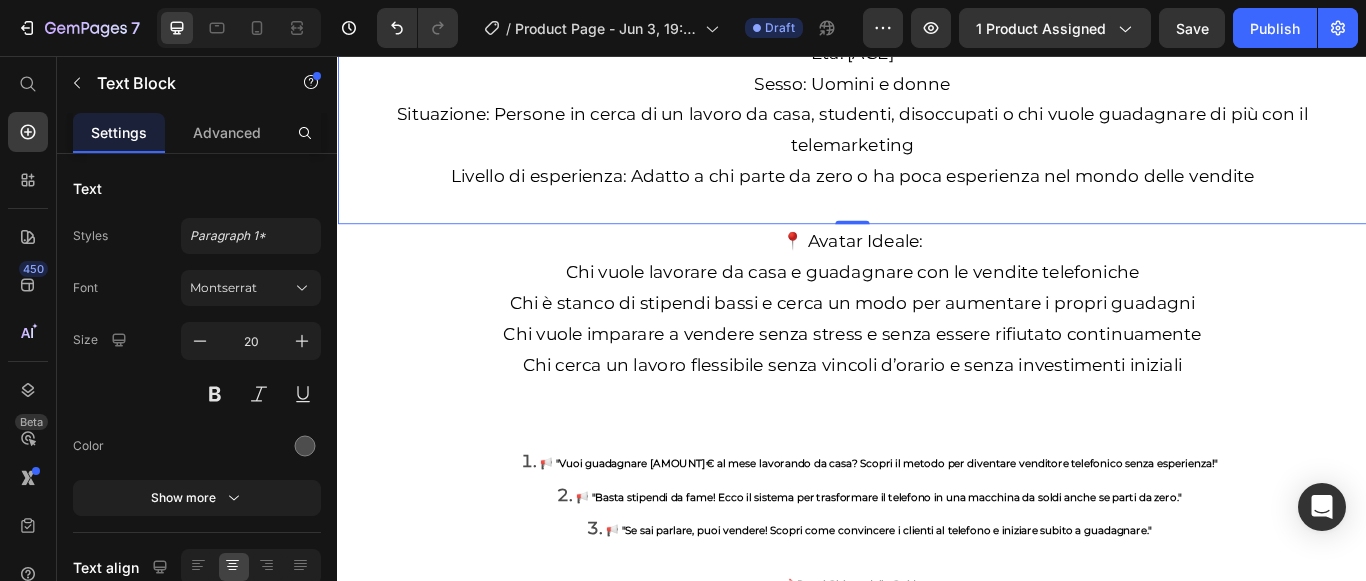 click 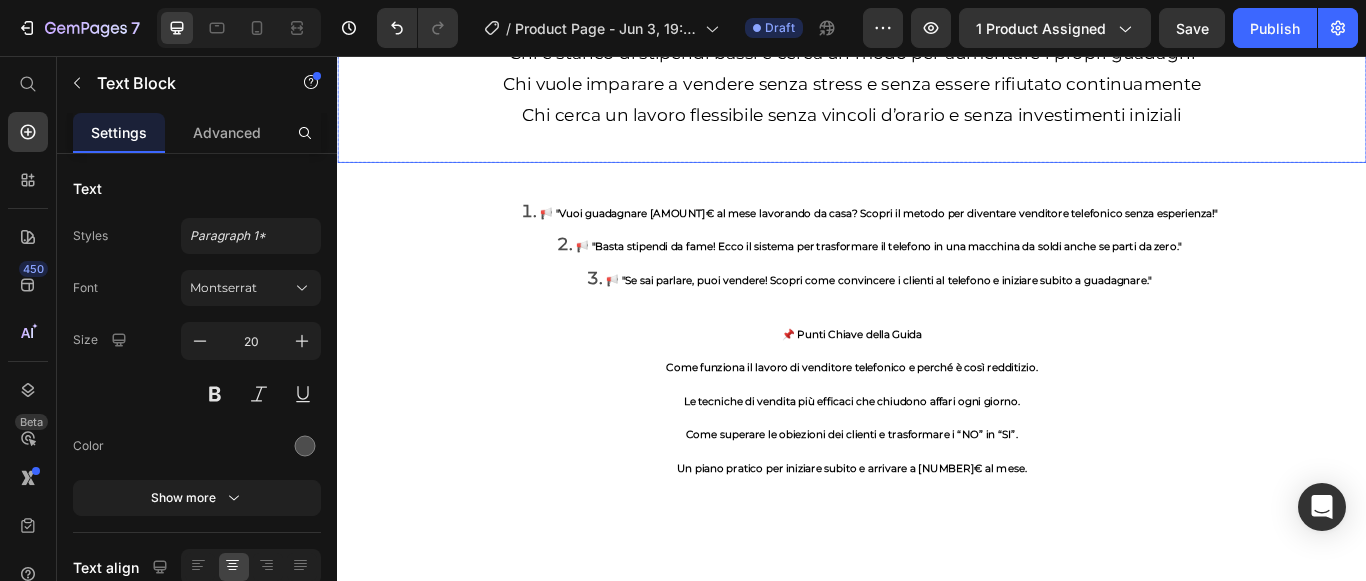 click on "Chi è stanco di stipendi bassi e cerca un modo per aumentare i propri guadagni" at bounding box center (937, 53) 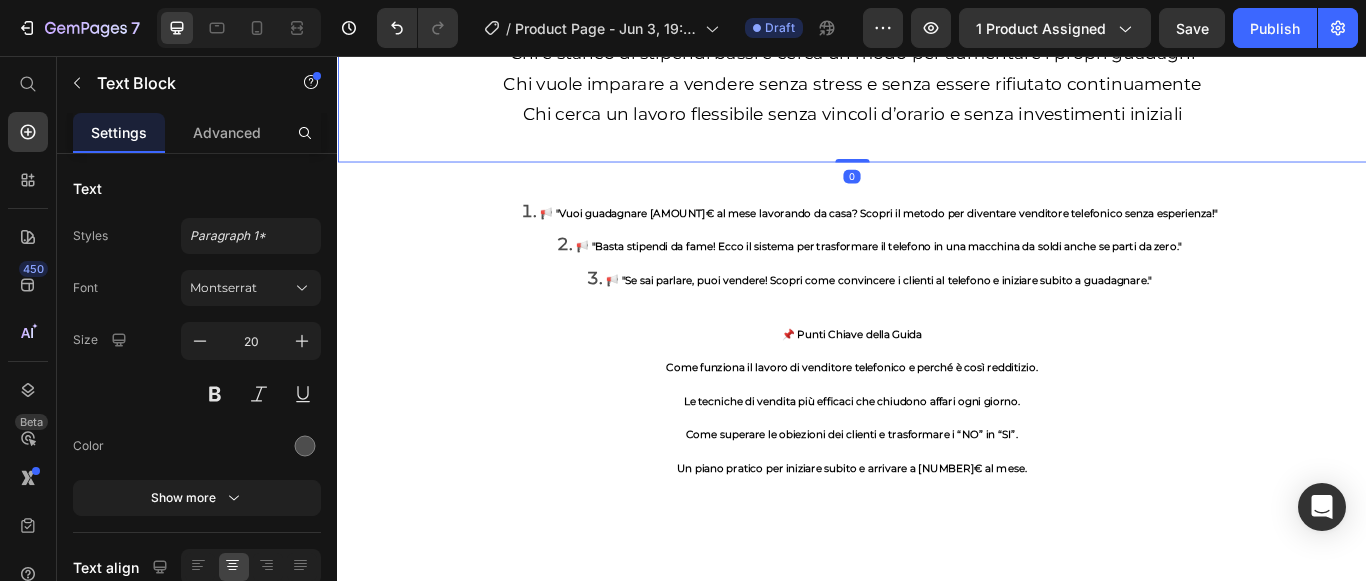 click 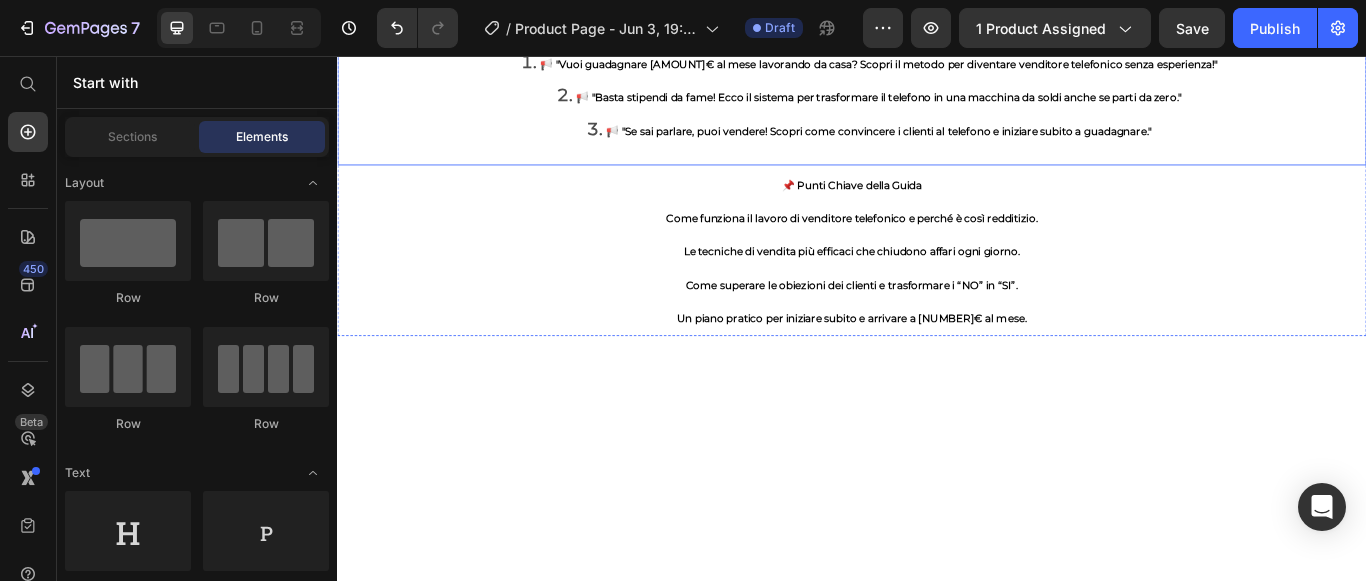 scroll, scrollTop: 2400, scrollLeft: 0, axis: vertical 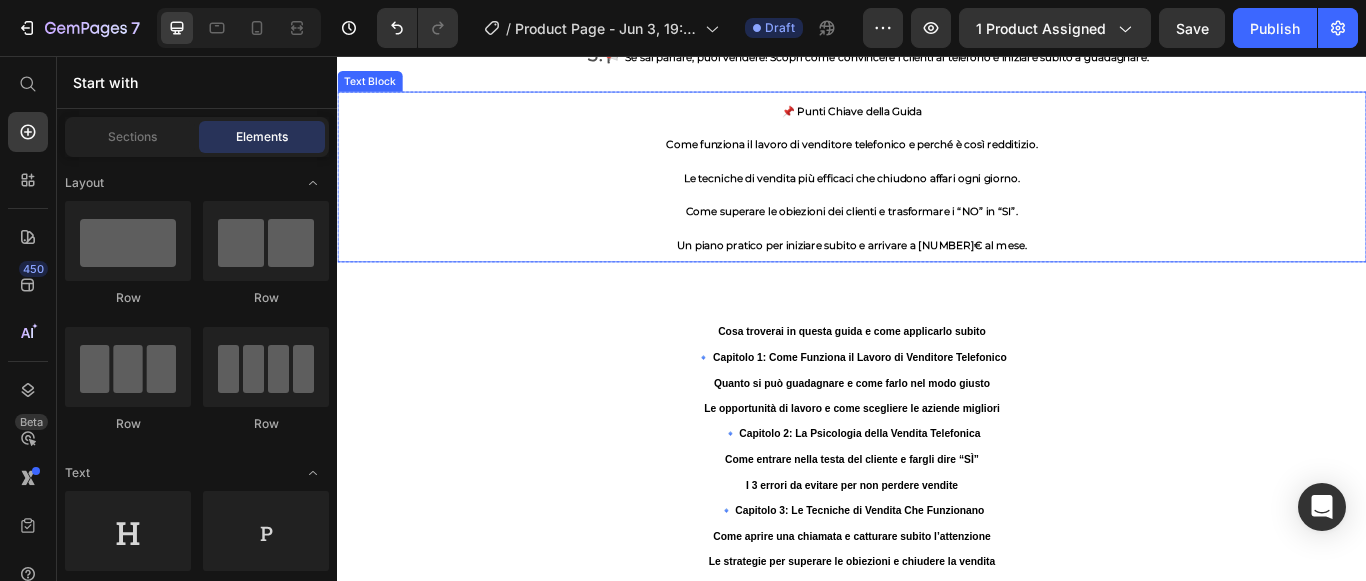 click on "📢 "Se sai parlare, puoi vendere! Scopri come convincere i clienti al telefono e iniziare subito a guadagnare."" at bounding box center [957, 56] 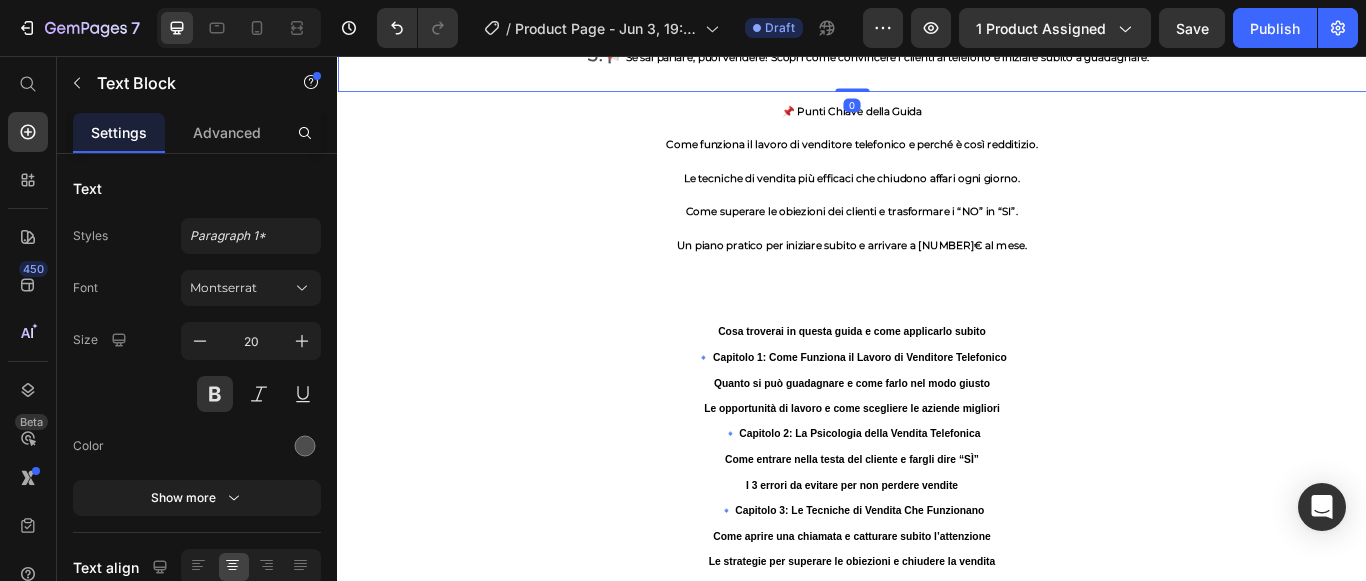 click 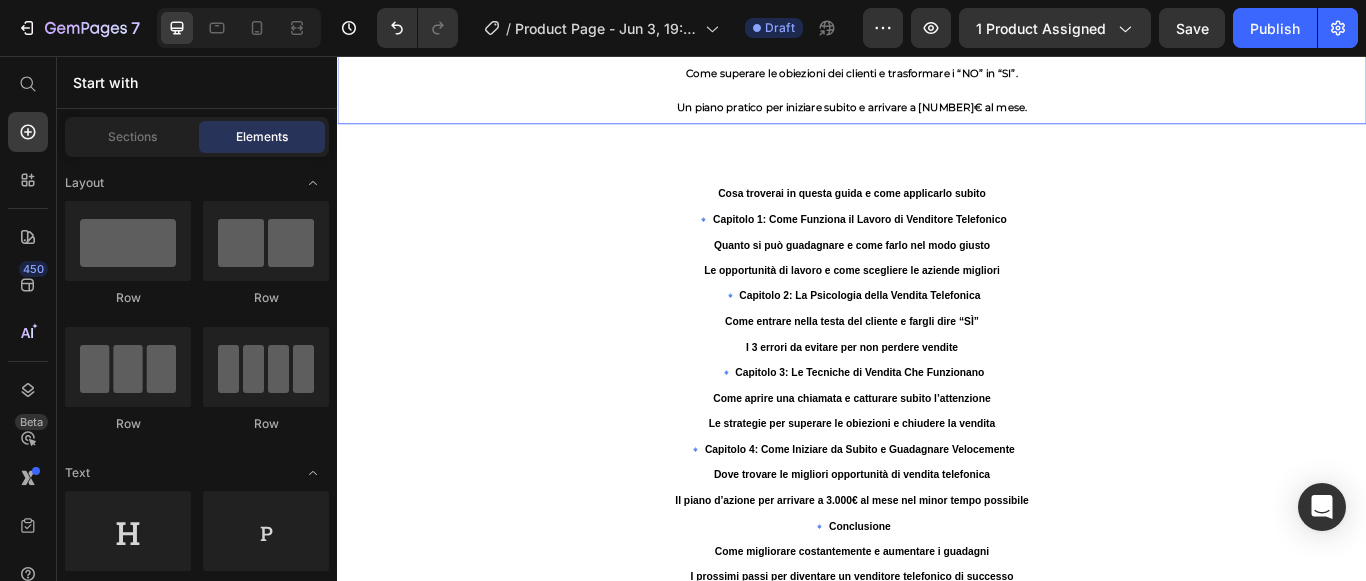 click on "Le tecniche di vendita più efficaci che chiudono affari ogni giorno." at bounding box center (937, 36) 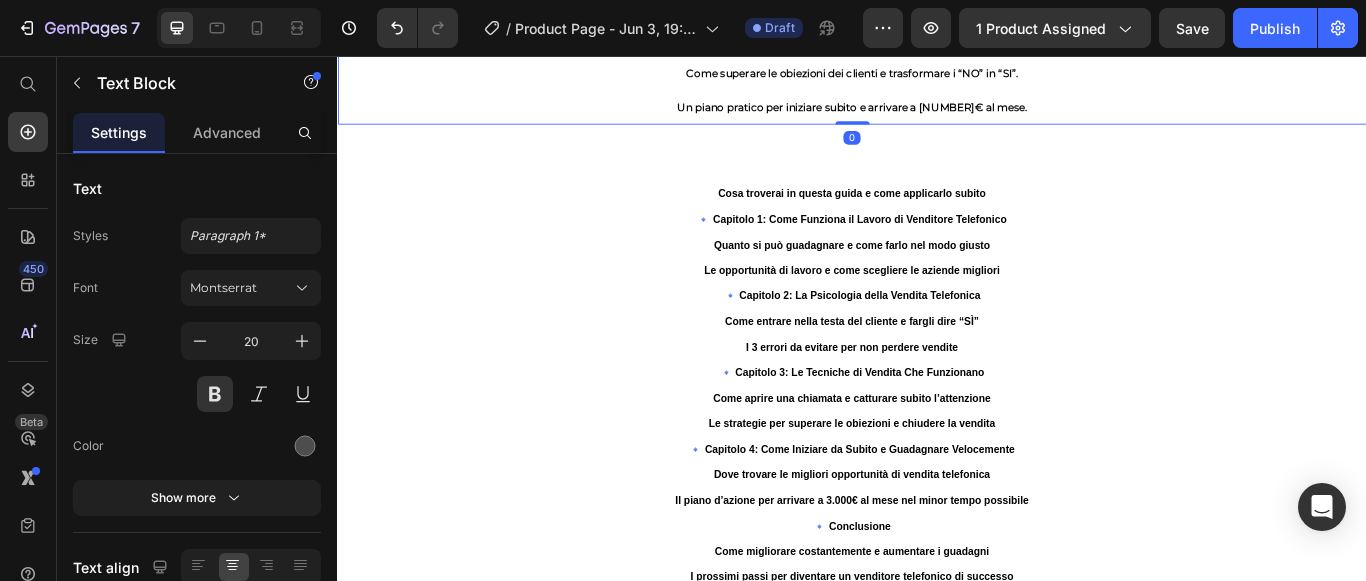 click 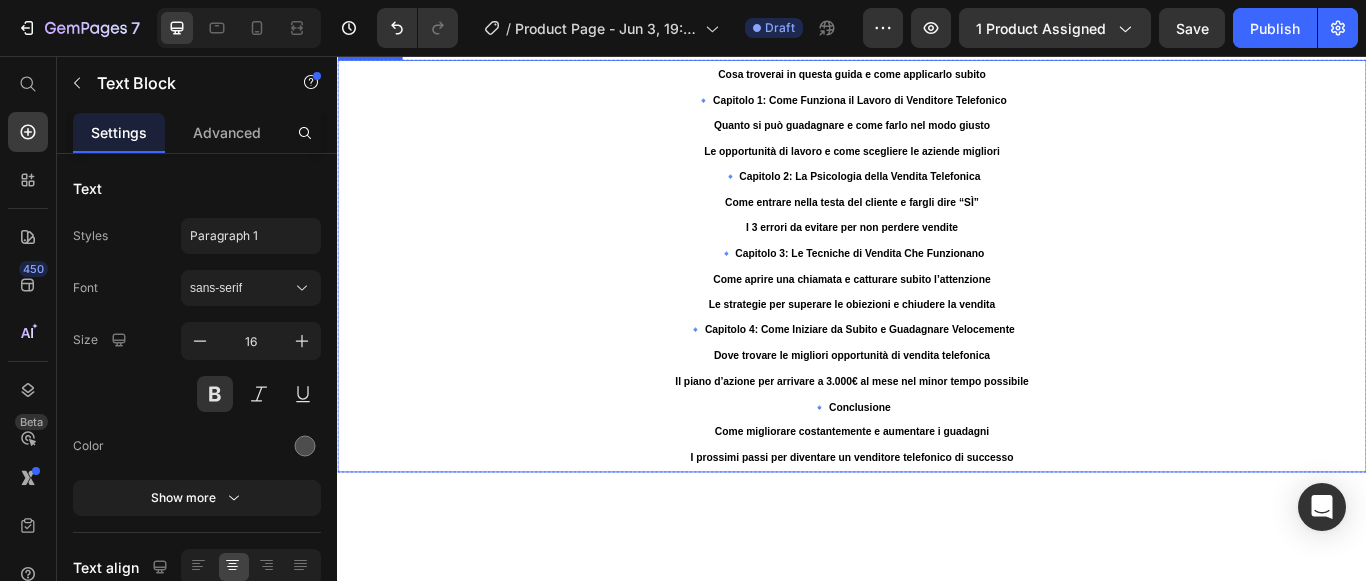 click on "🔹 Capitolo 1: Come Funziona il Lavoro di Venditore Telefonico" at bounding box center [937, 108] 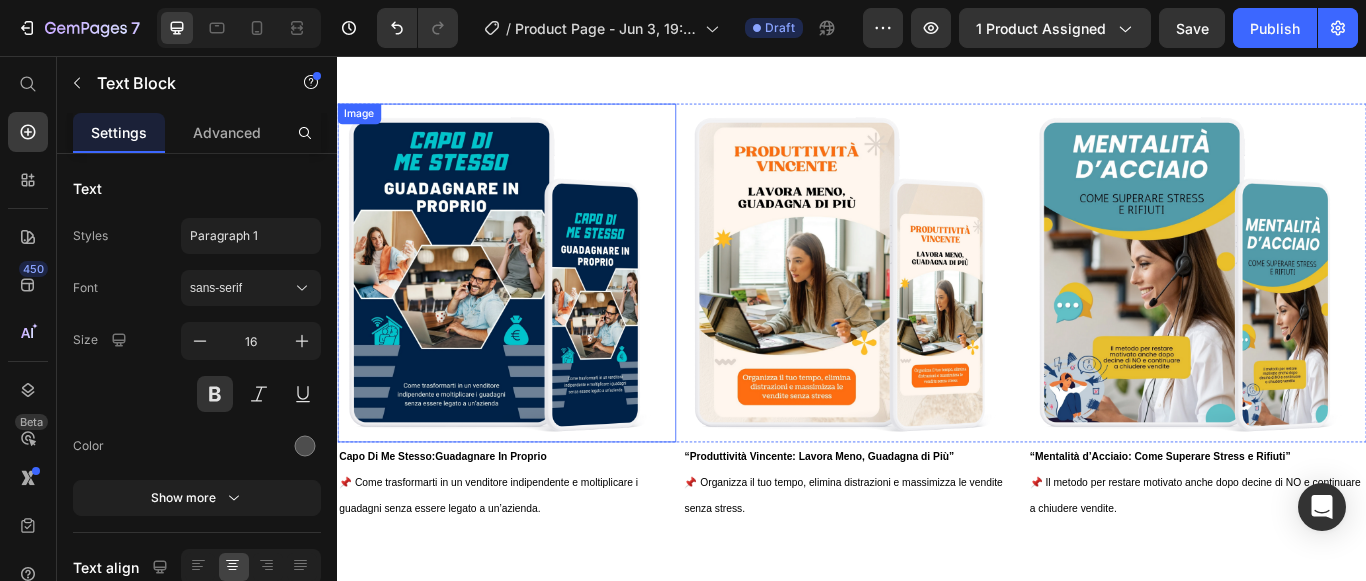 scroll, scrollTop: 3100, scrollLeft: 0, axis: vertical 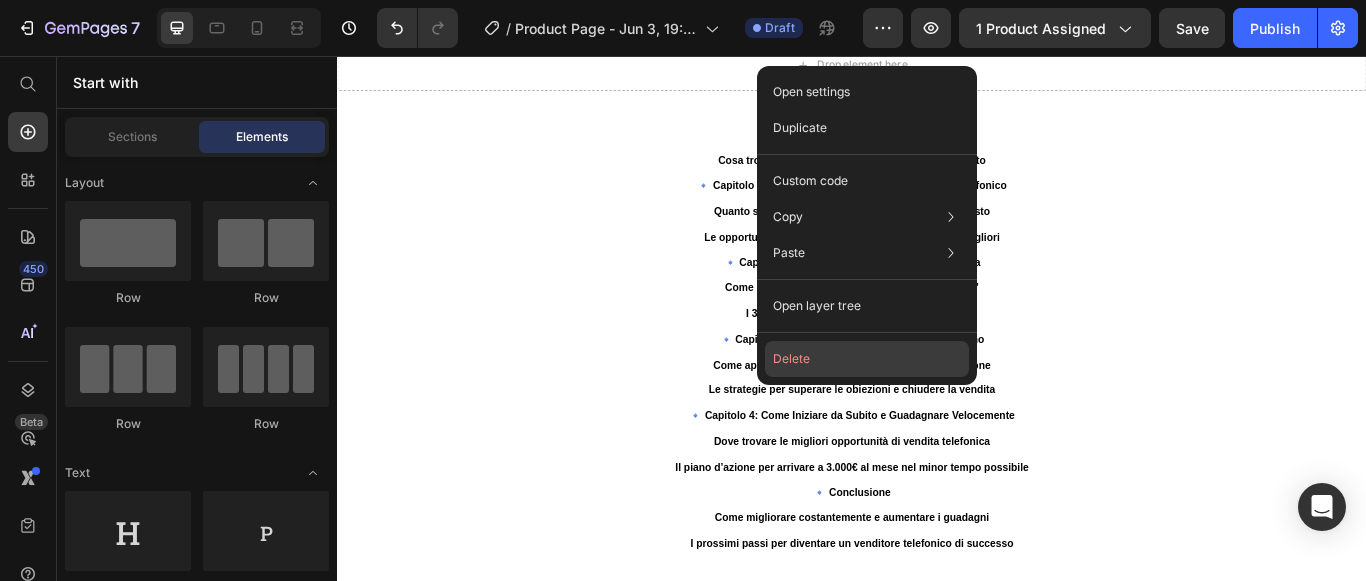 click on "Delete" 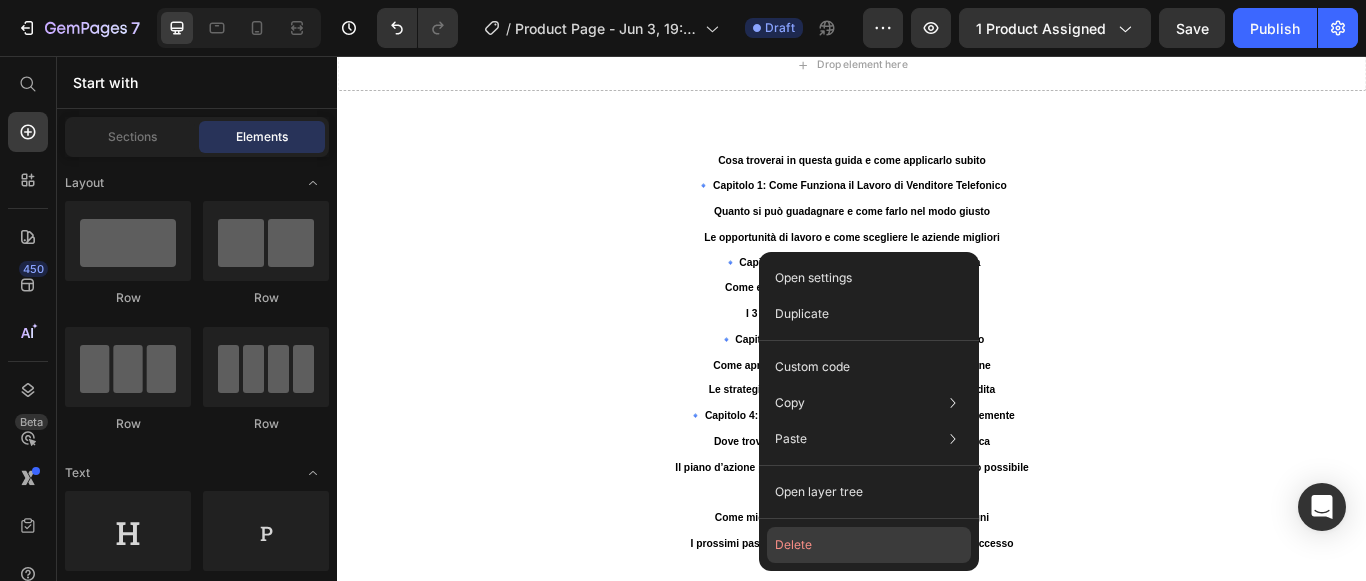 click on "Delete" 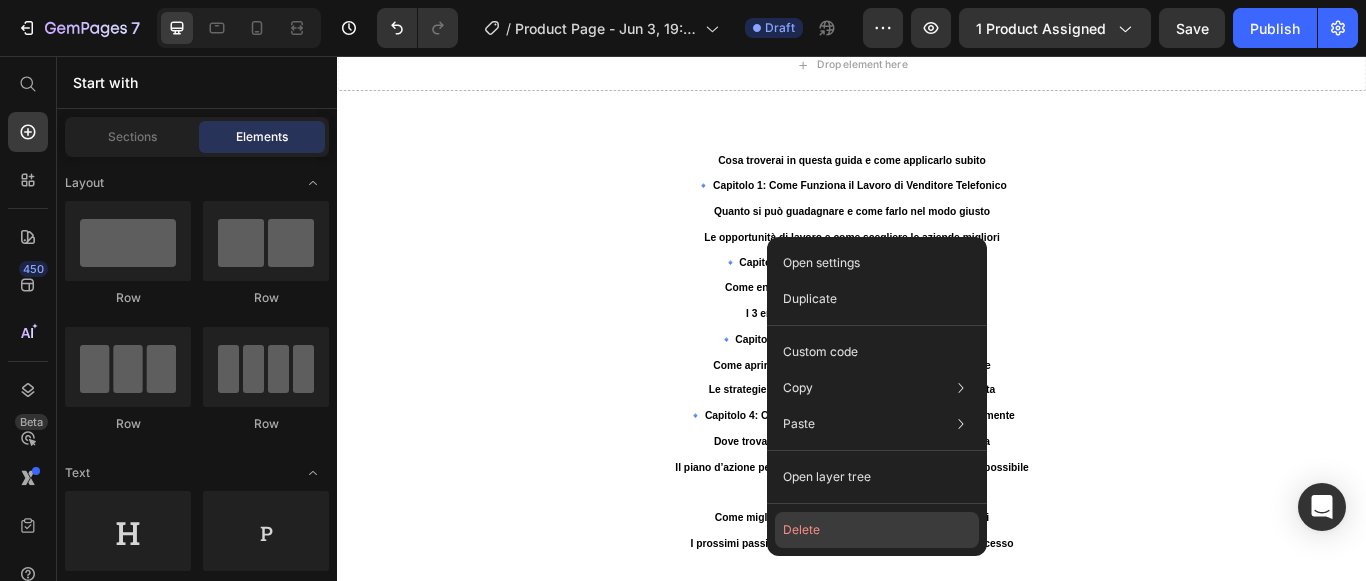 click on "Delete" 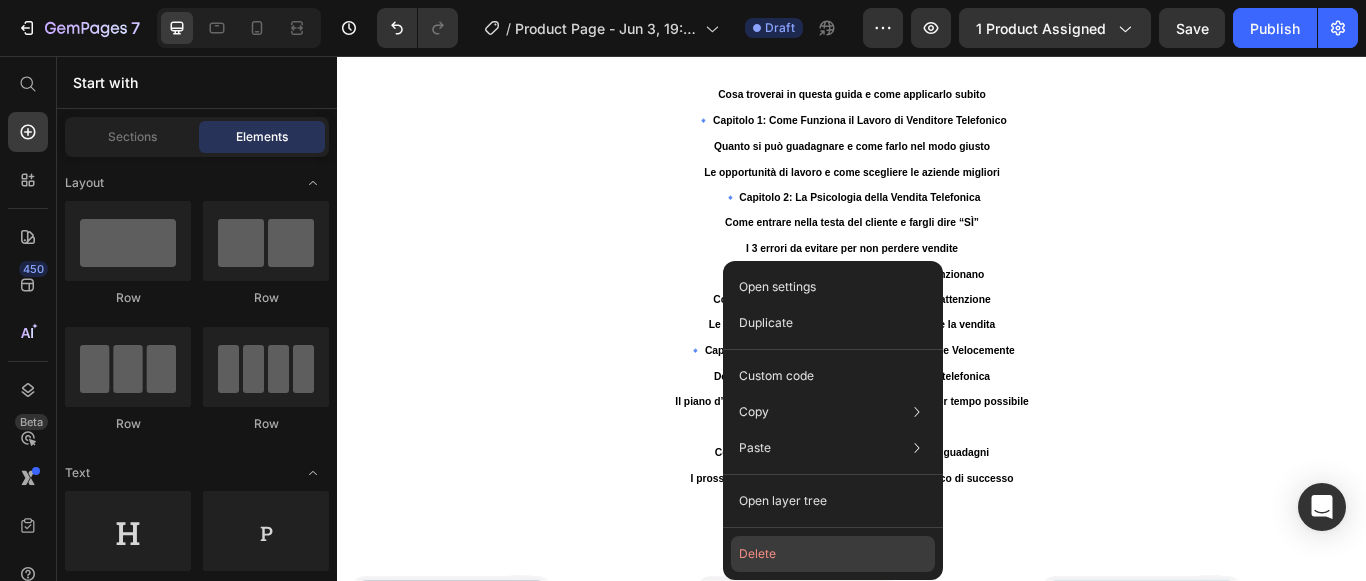 click on "Delete" 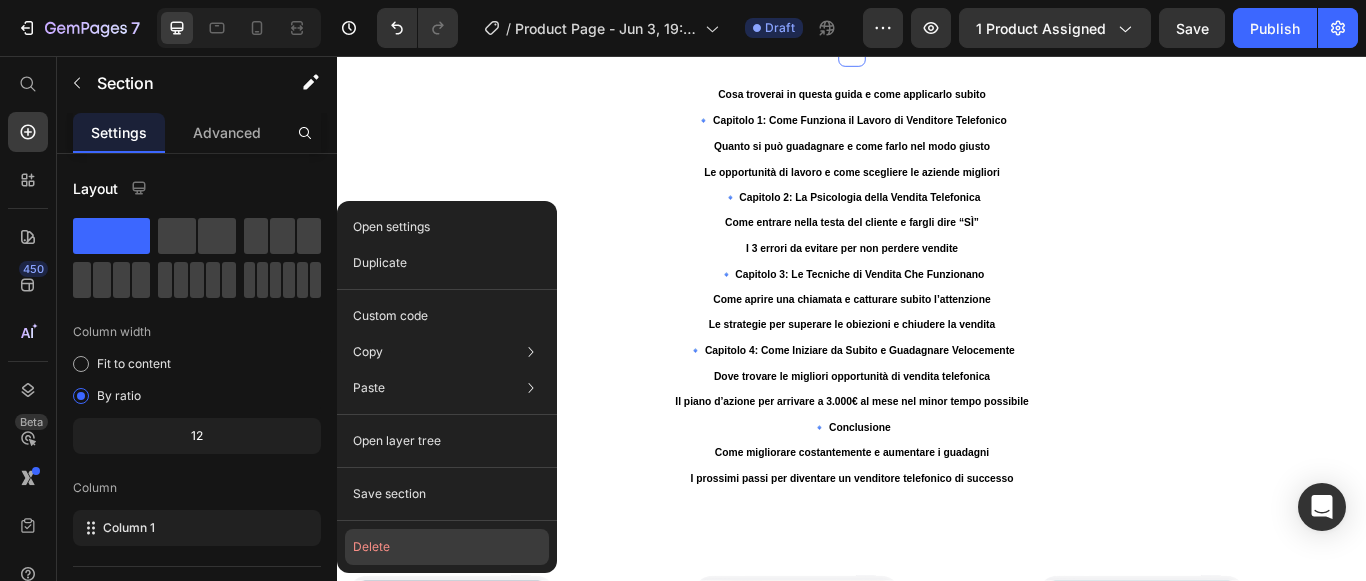 drag, startPoint x: 396, startPoint y: 540, endPoint x: 60, endPoint y: 539, distance: 336.0015 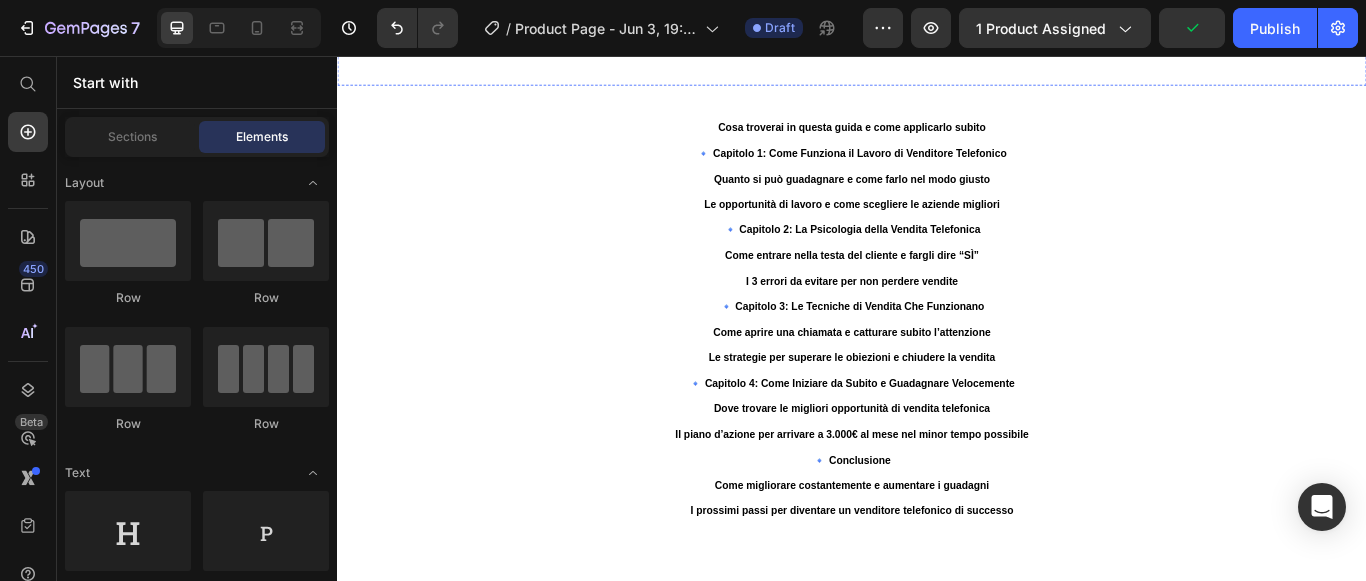 scroll, scrollTop: 2000, scrollLeft: 0, axis: vertical 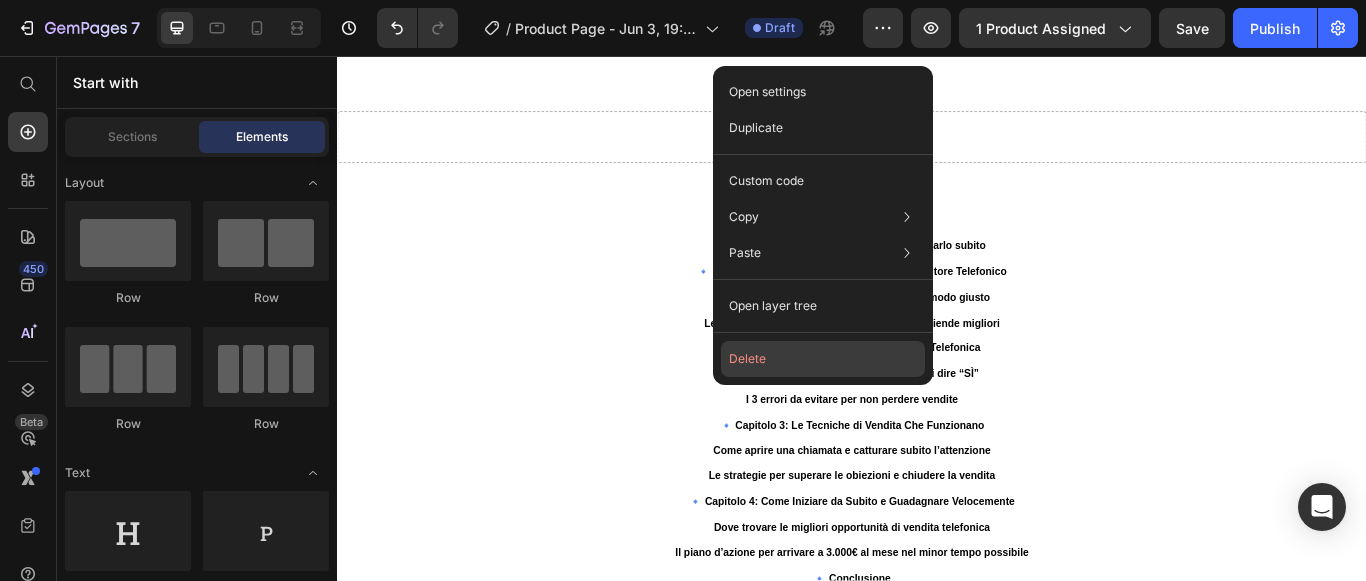 click on "Delete" 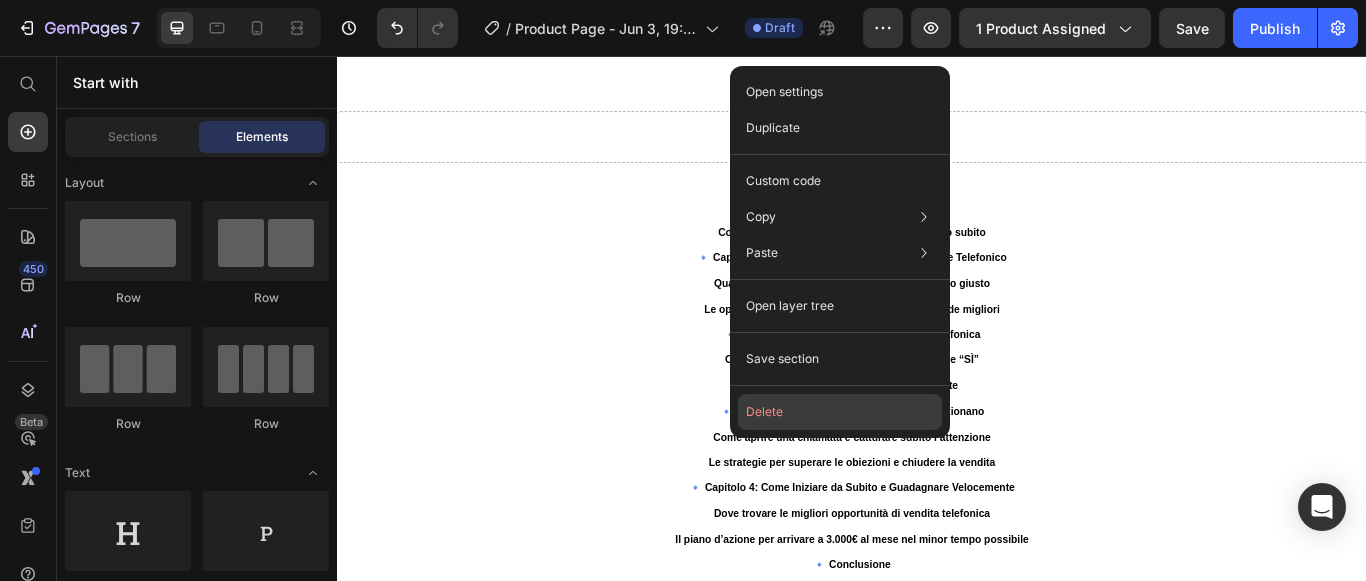 click on "Delete" 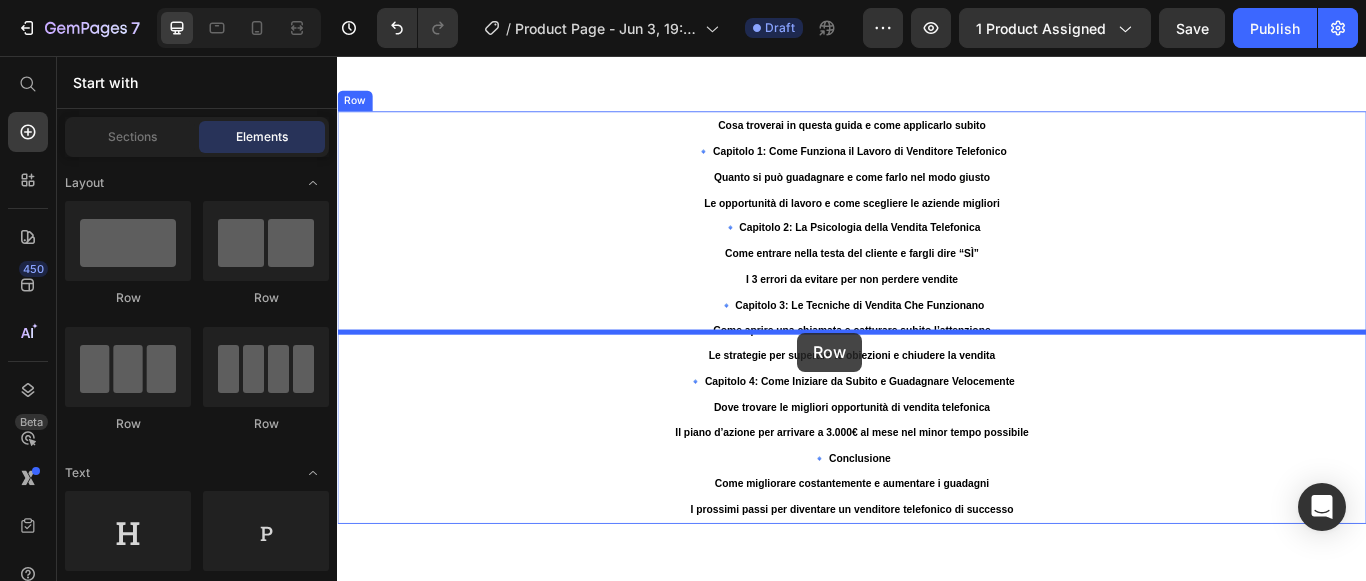 drag, startPoint x: 480, startPoint y: 320, endPoint x: 873, endPoint y: 377, distance: 397.11206 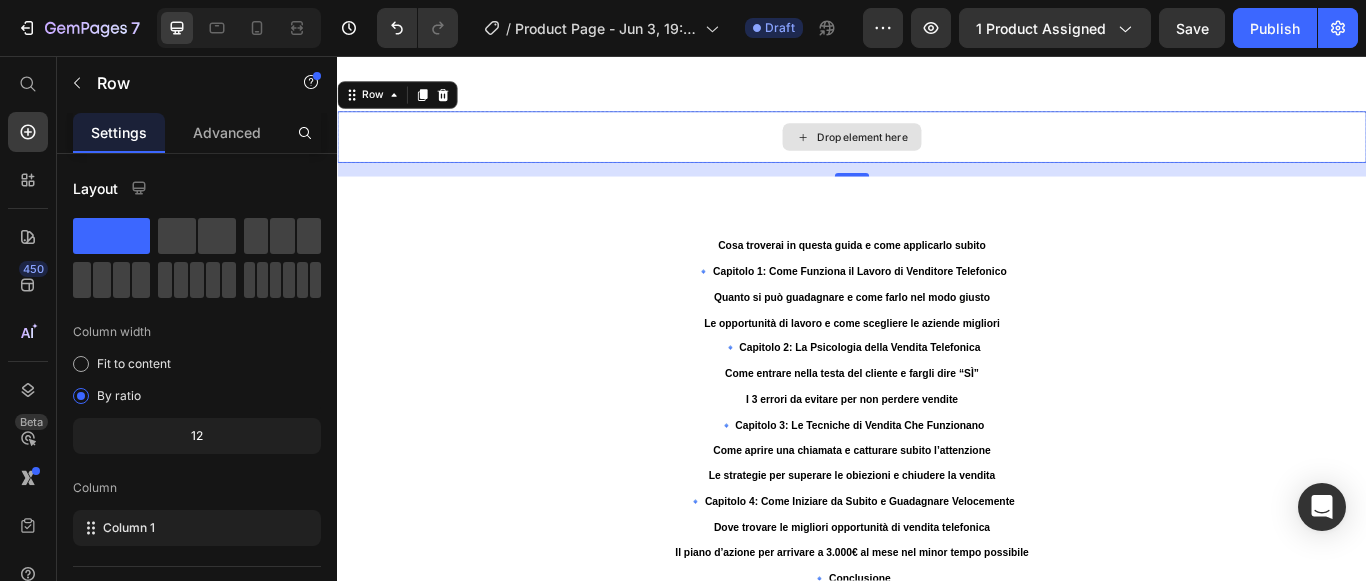 scroll, scrollTop: 2100, scrollLeft: 0, axis: vertical 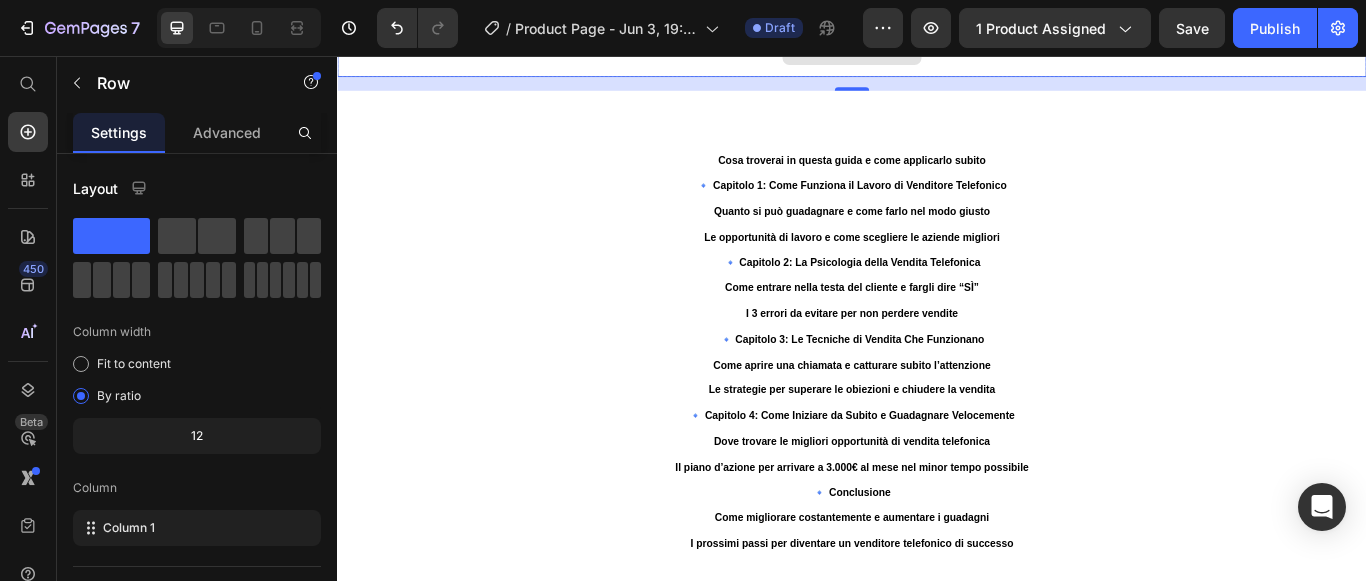 click 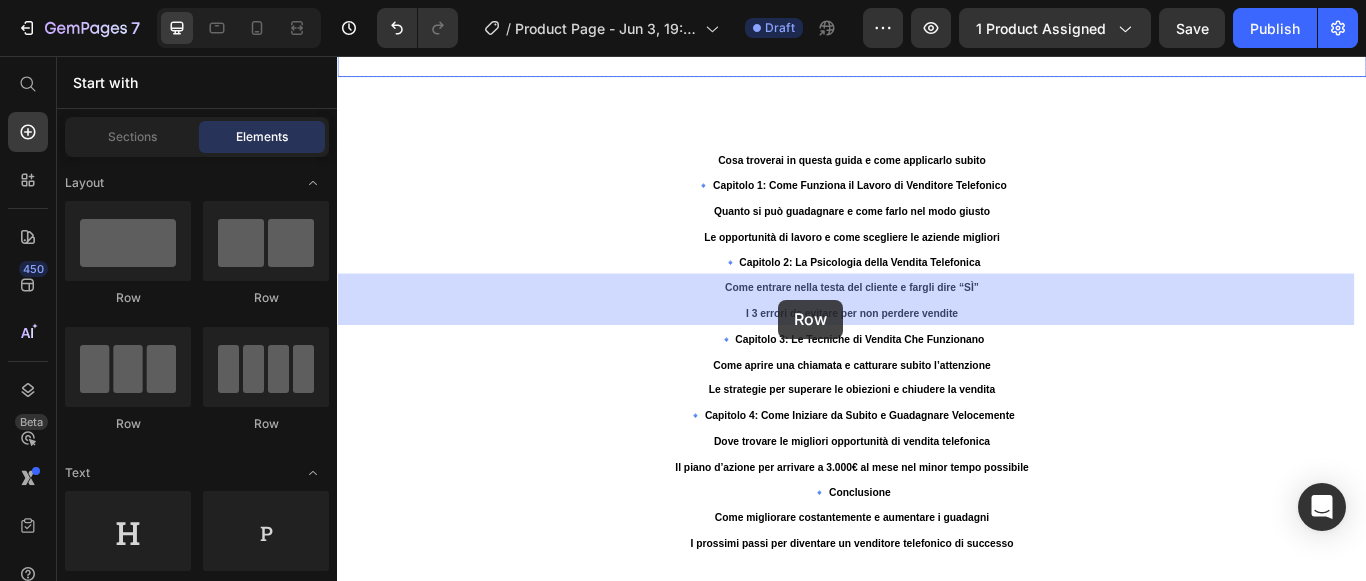 drag, startPoint x: 481, startPoint y: 323, endPoint x: 851, endPoint y: 340, distance: 370.39032 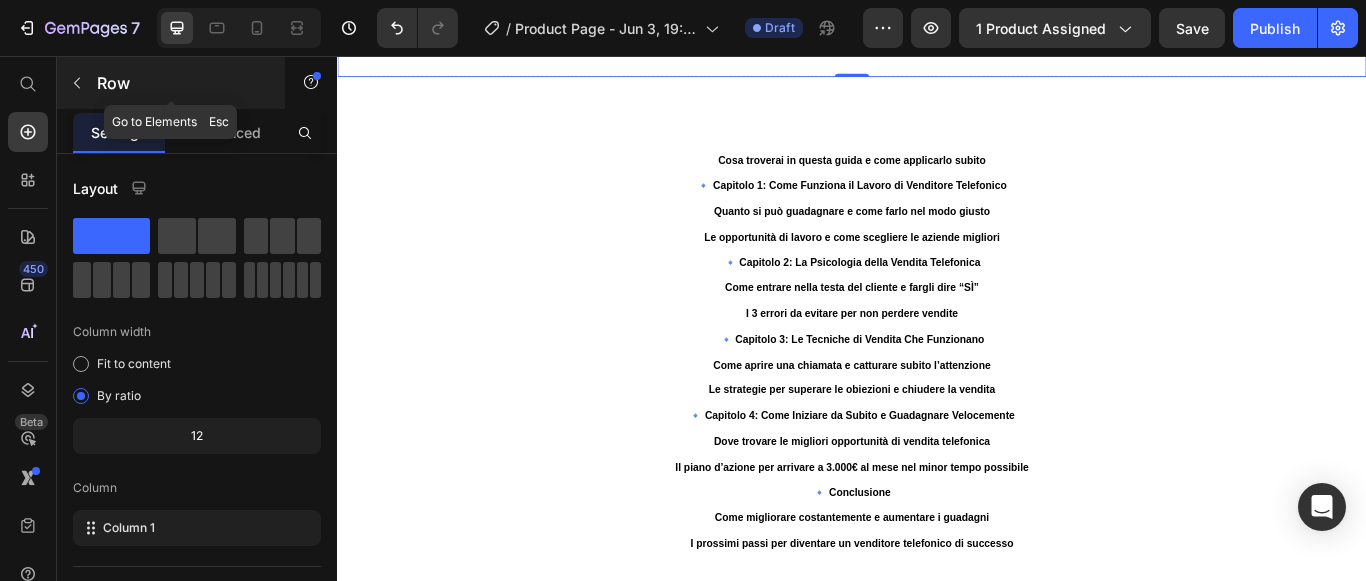 click 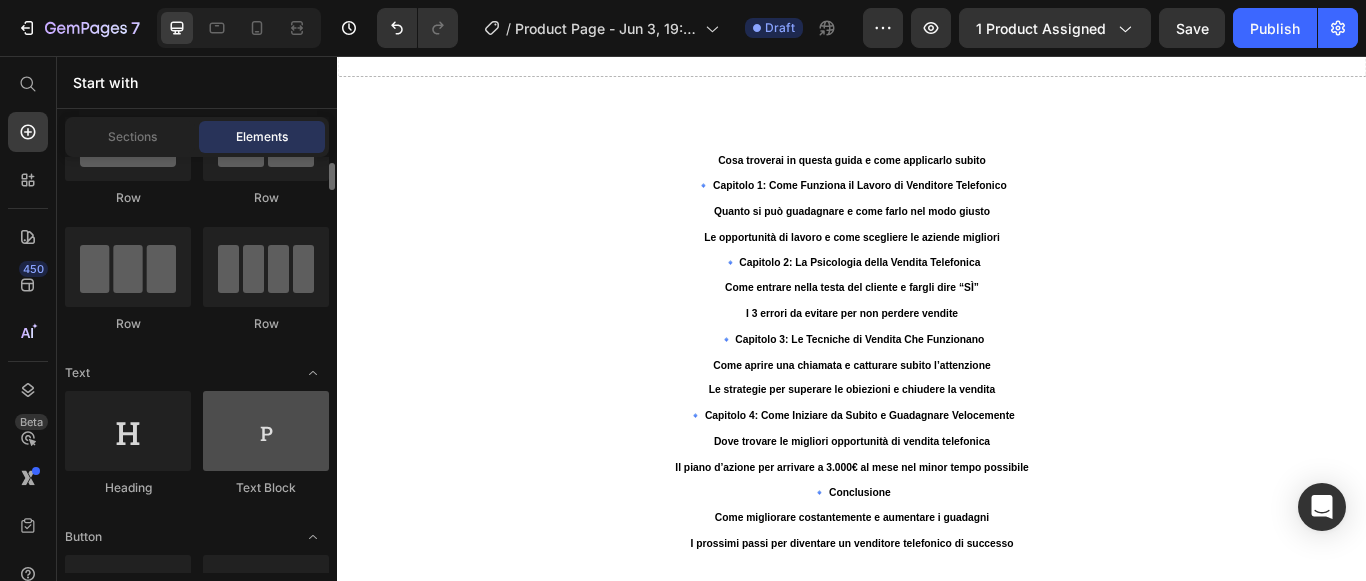 scroll, scrollTop: 200, scrollLeft: 0, axis: vertical 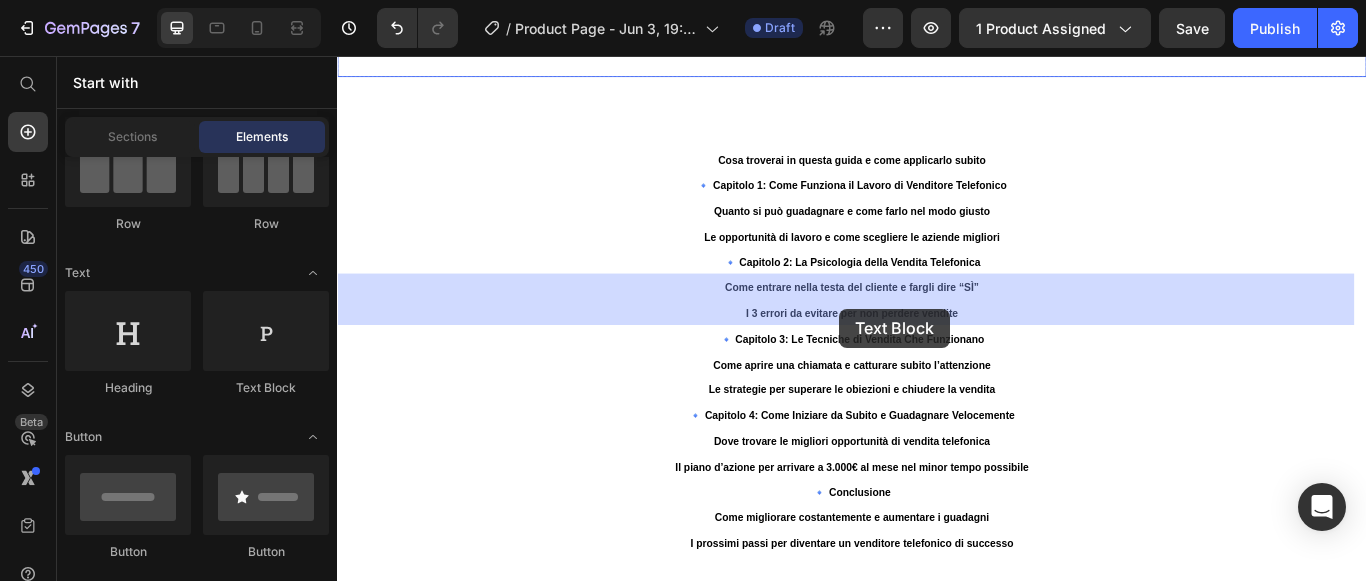 drag, startPoint x: 576, startPoint y: 395, endPoint x: 918, endPoint y: 348, distance: 345.21442 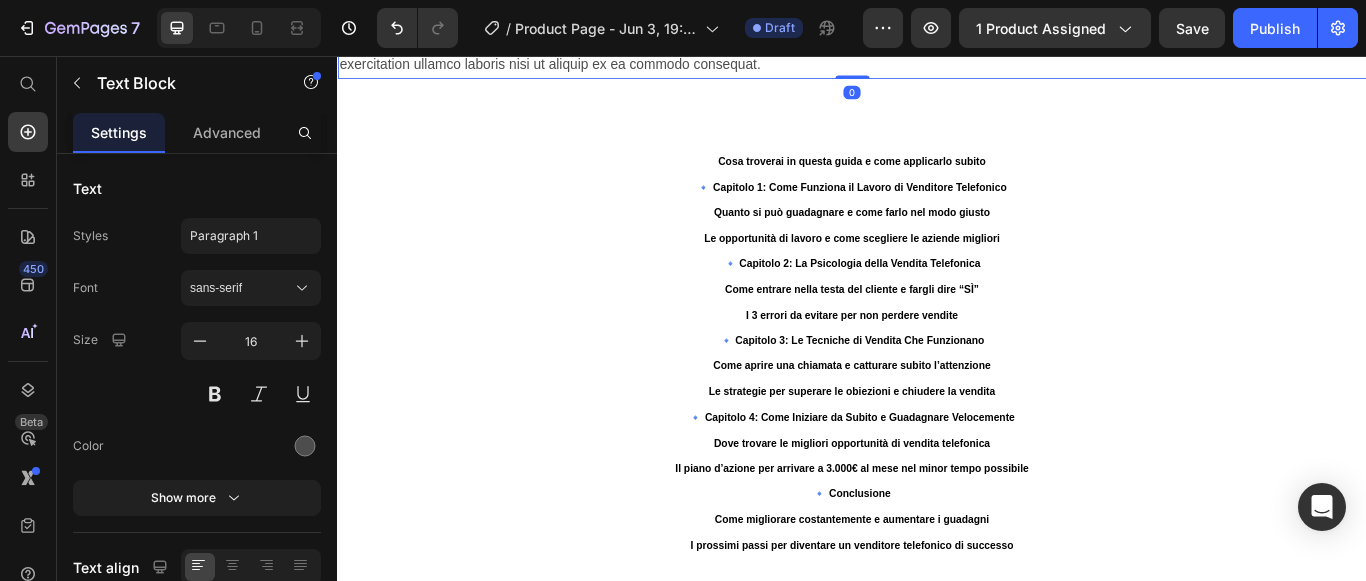 click on "Lorem ipsum dolor sit amet, consectetur adipiscing elit, sed do eiusmod tempor incididunt ut labore et dolore magna aliqua. Ut enim ad minim veniam, quis nostrud exercitation ullamco laboris nisi ut aliquip ex ea commodo consequat." at bounding box center (937, 52) 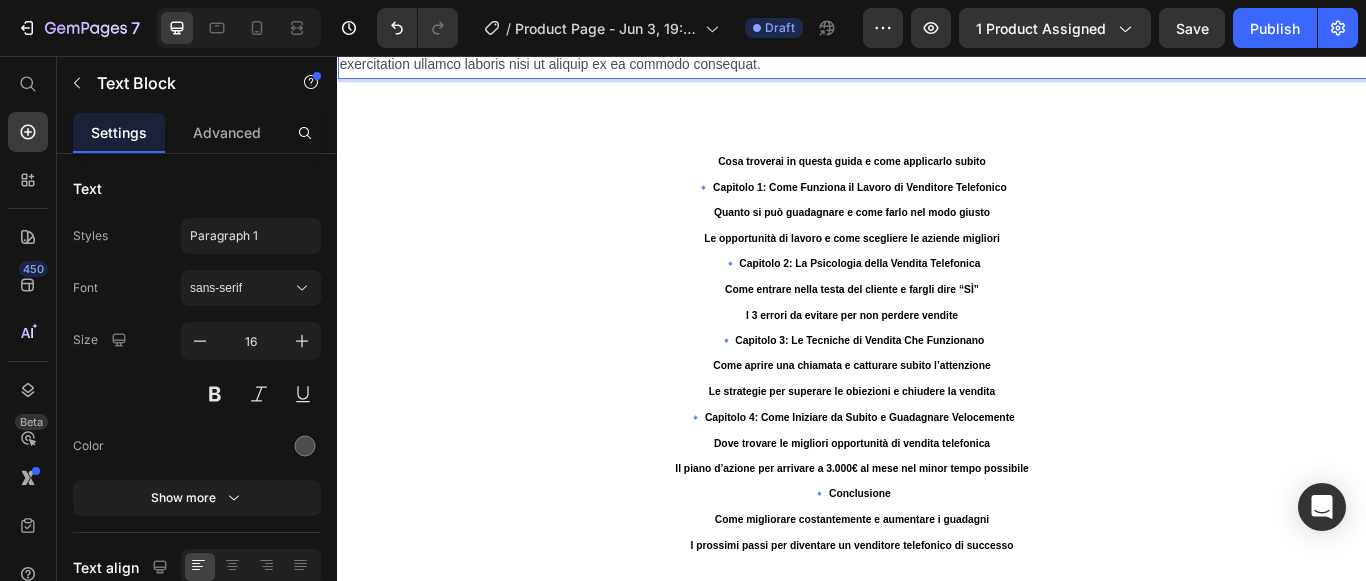 click on "Lorem ipsum dolor sit amet, consectetur adipiscing elit, sed do eiusmod tempor incididunt ut labore et dolore magna aliqua. Ut enim ad minim veniam, quis nostrud exercitation ullamco laboris nisi ut aliquip ex ea commodo consequat." at bounding box center (937, 52) 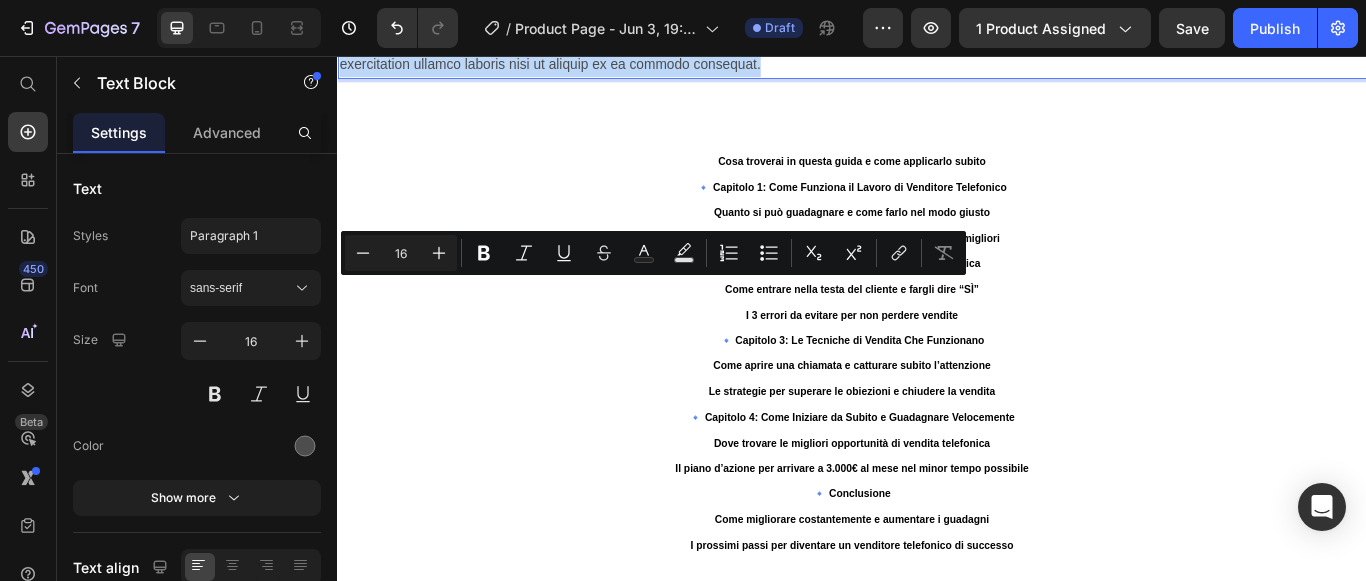 click on "Lorem ipsum dolor sit amet, consectetur adipiscing elit, sed do eiusmod tempor incididunt ut labore et dolore magna aliqua. Ut enim ad minim veniam, quis nostrud exercitation ullamco laboris nisi ut aliquip ex ea commodo consequat." at bounding box center (937, 52) 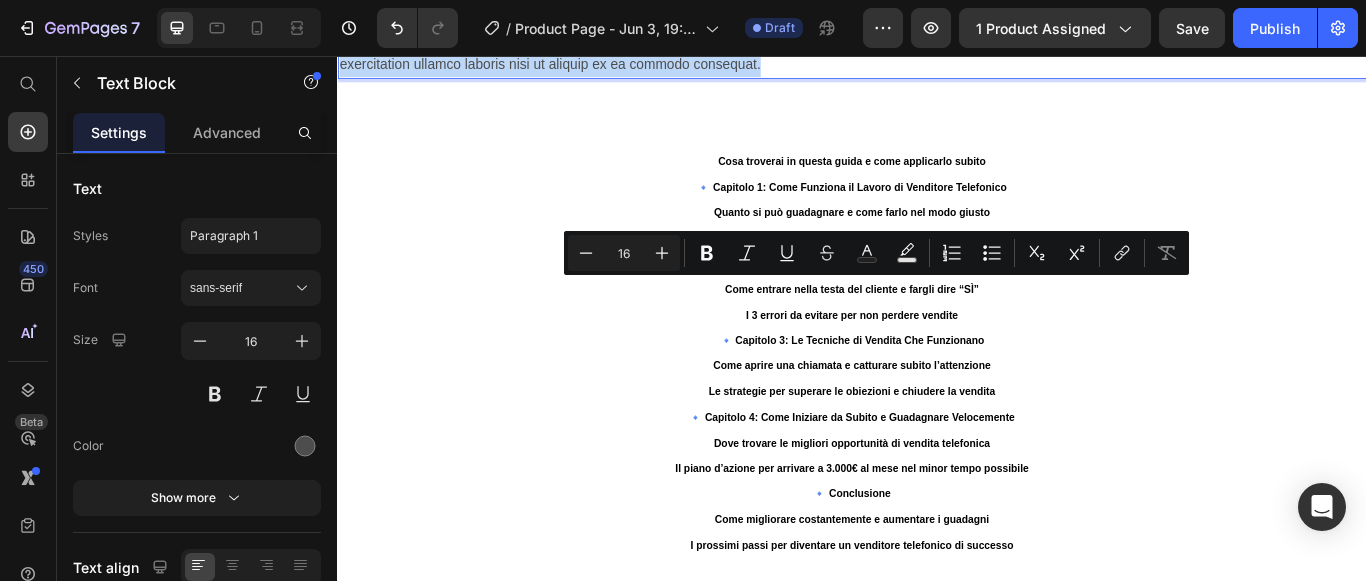 click on "Lorem ipsum dolor sit amet, consectetur adipiscing elit, sed do eiusmod tempor incididunt ut labore et dolore magna aliqua. Ut enim ad minim veniam, quis nostrud exercitation ullamco laboris nisi ut aliquip ex ea commodo consequat." at bounding box center (937, 52) 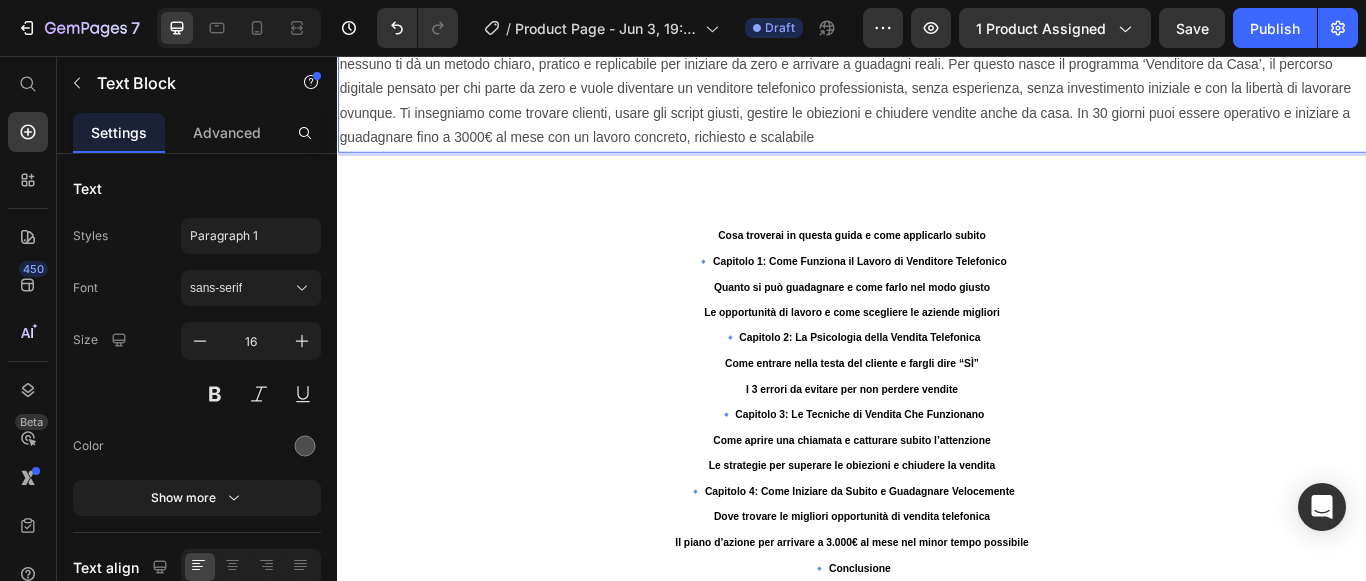 click on "Hai provato a cercare un modo per lavorare da casa e guadagnare davvero, ma tutto sembra complicato, poco serio o pieno di promesse vuote? Il problema è che nessuno ti dà un metodo chiaro, pratico e replicabile per iniziare da zero e arrivare a guadagni reali. Per questo nasce il programma ‘Venditore da Casa’, il percorso digitale pensato per chi parte da zero e vuole diventare un venditore telefonico professionista, senza esperienza, senza investimento iniziale e con la libertà di lavorare ovunque. Ti insegniamo come trovare clienti, usare gli script giusti, gestire le obiezioni e chiudere vendite anche da casa. In 30 giorni puoi essere operativo e iniziare a guadagnare fino a 3000€ al mese con un lavoro concreto, richiesto e scalabile" at bounding box center [937, 95] 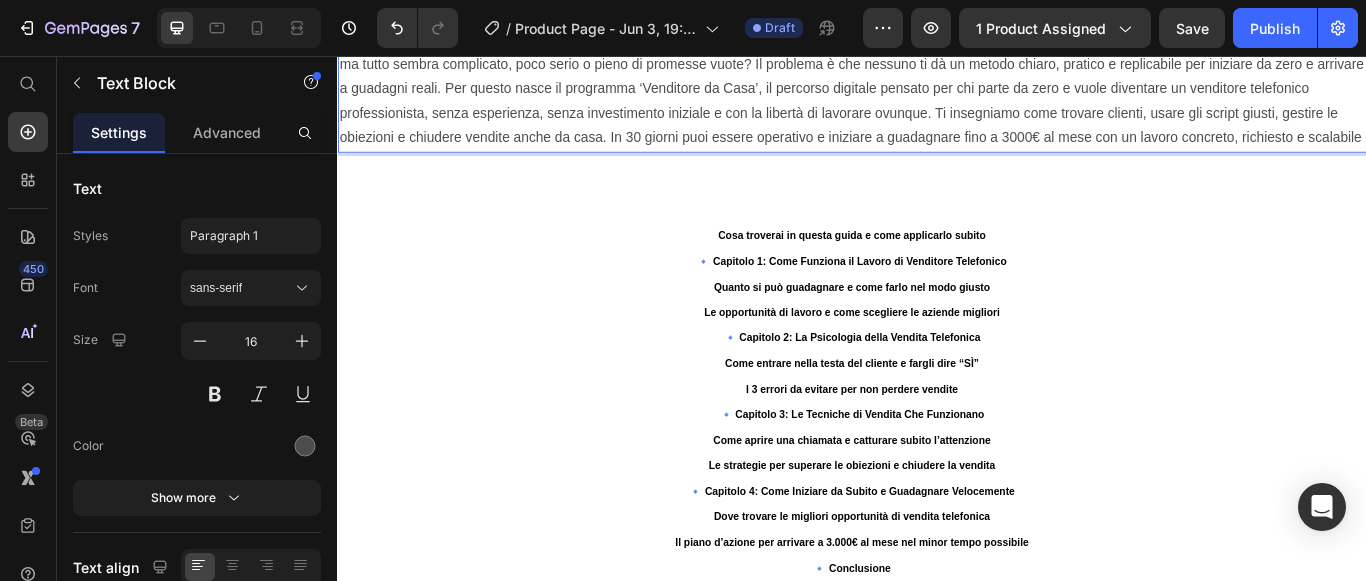 click on "ma tutto sembra complicato, poco serio o pieno di promesse vuote? Il problema è che nessuno ti dà un metodo chiaro, pratico e replicabile per iniziare da zero e arrivare a guadagni reali. Per questo nasce il programma ‘Venditore da Casa’, il percorso digitale pensato per chi parte da zero e vuole diventare un venditore telefonico professionista, senza esperienza, senza investimento iniziale e con la libertà di lavorare ovunque. Ti insegniamo come trovare clienti, usare gli script giusti, gestire le obiezioni e chiudere vendite anche da casa. In 30 giorni puoi essere operativo e iniziare a guadagnare fino a 3000€ al mese con un lavoro concreto, richiesto e scalabile" at bounding box center (937, 109) 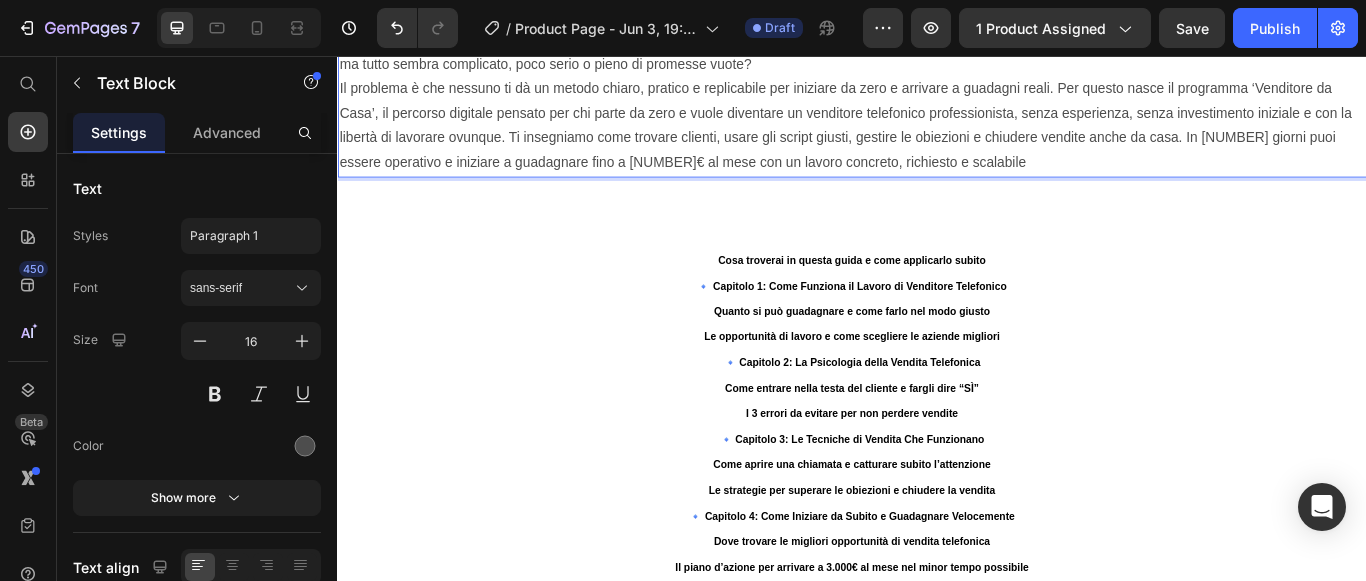 click on "Il problema è che nessuno ti dà un metodo chiaro, pratico e replicabile per iniziare da zero e arrivare a guadagni reali. Per questo nasce il programma ‘Venditore da Casa’, il percorso digitale pensato per chi parte da zero e vuole diventare un venditore telefonico professionista, senza esperienza, senza investimento iniziale e con la libertà di lavorare ovunque. Ti insegniamo come trovare clienti, usare gli script giusti, gestire le obiezioni e chiudere vendite anche da casa. In [NUMBER] giorni puoi essere operativo e iniziare a guadagnare fino a [NUMBER]€ al mese con un lavoro concreto, richiesto e scalabile" at bounding box center [937, 138] 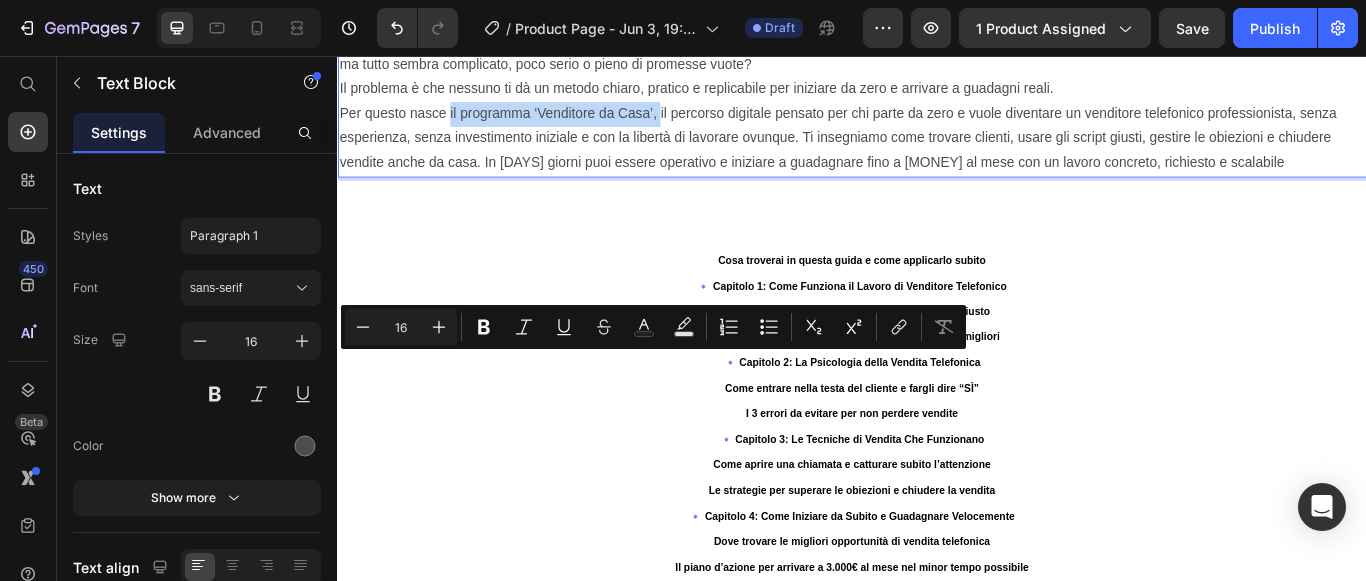 drag, startPoint x: 467, startPoint y: 418, endPoint x: 713, endPoint y: 412, distance: 246.07317 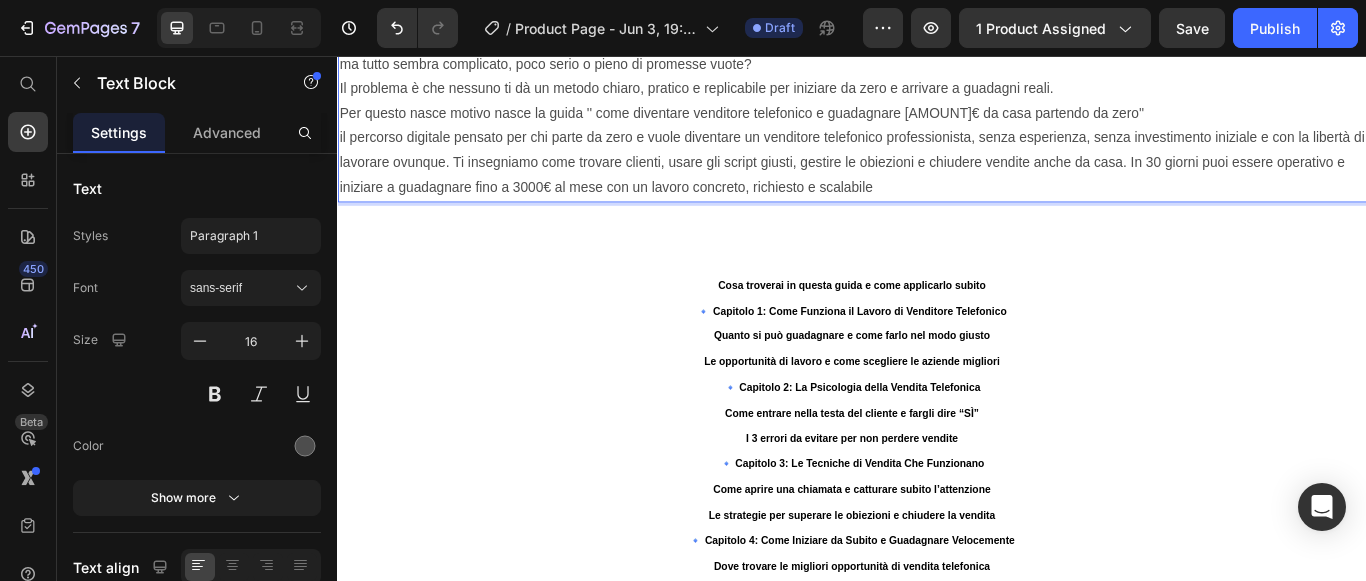 click on "il percorso digitale pensato per chi parte da zero e vuole diventare un venditore telefonico professionista, senza esperienza, senza investimento iniziale e con la libertà di lavorare ovunque. Ti insegniamo come trovare clienti, usare gli script giusti, gestire le obiezioni e chiudere vendite anche da casa. In 30 giorni puoi essere operativo e iniziare a guadagnare fino a 3000€ al mese con un lavoro concreto, richiesto e scalabile" at bounding box center (937, 181) 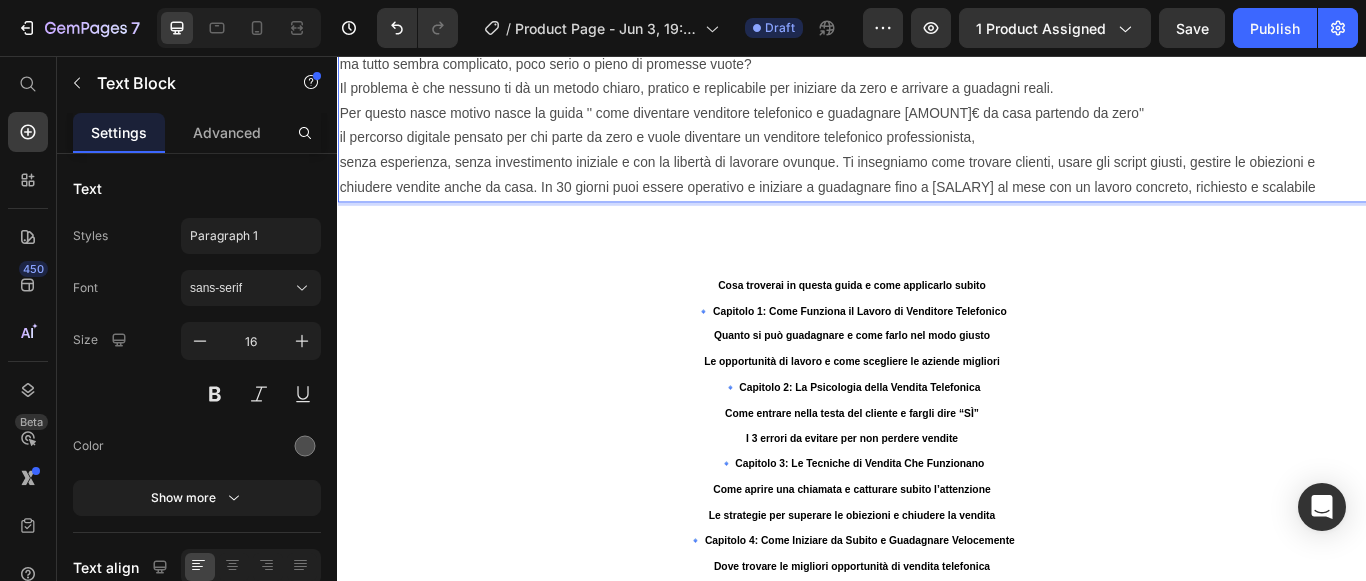 click on "senza esperienza, senza investimento iniziale e con la libertà di lavorare ovunque. Ti insegniamo come trovare clienti, usare gli script giusti, gestire le obiezioni e chiudere vendite anche da casa. In 30 giorni puoi essere operativo e iniziare a guadagnare fino a [SALARY] al mese con un lavoro concreto, richiesto e scalabile" at bounding box center [937, 196] 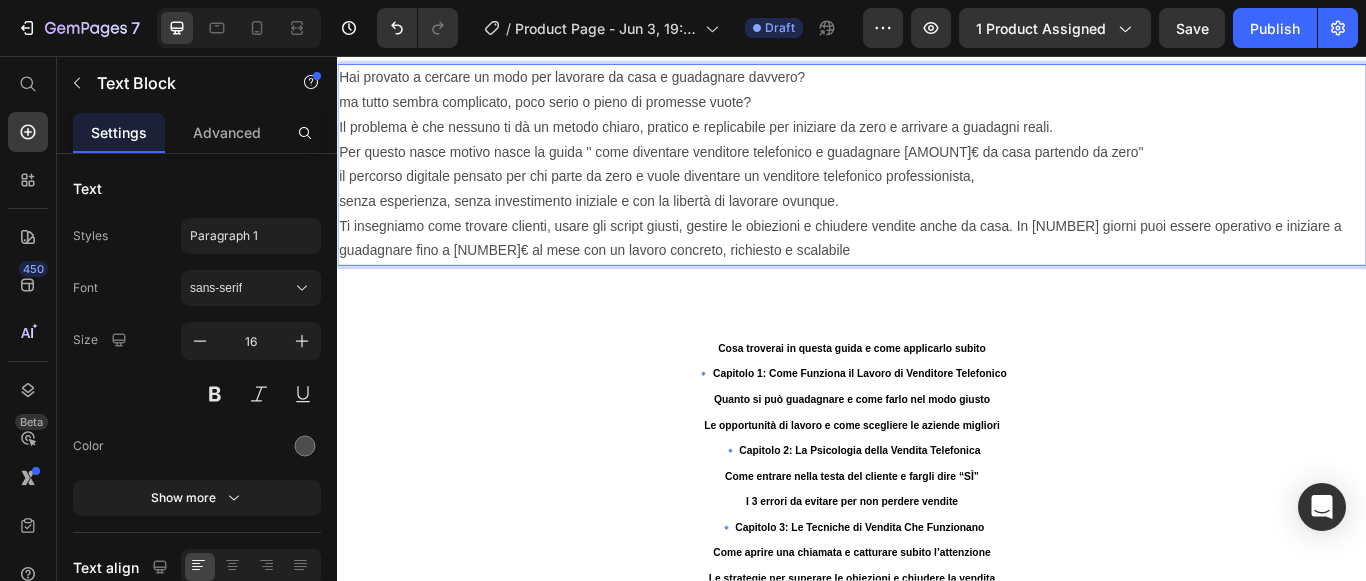 scroll, scrollTop: 2100, scrollLeft: 0, axis: vertical 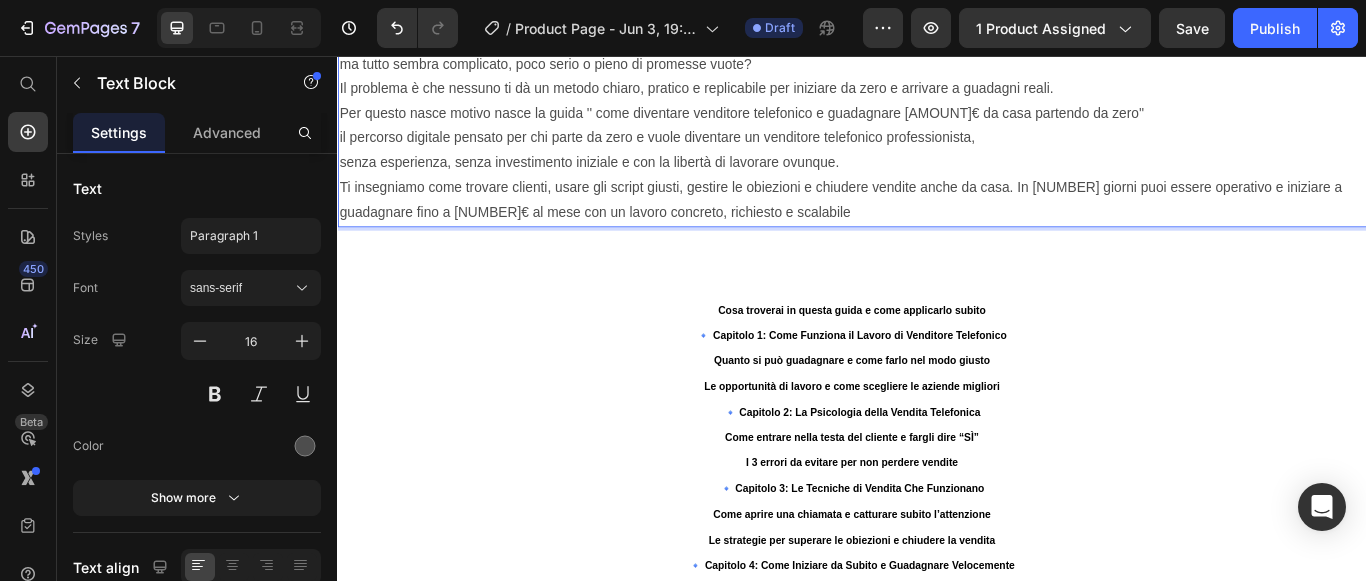 click on "senza esperienza, senza investimento iniziale e con la libertà di lavorare ovunque." at bounding box center (937, 181) 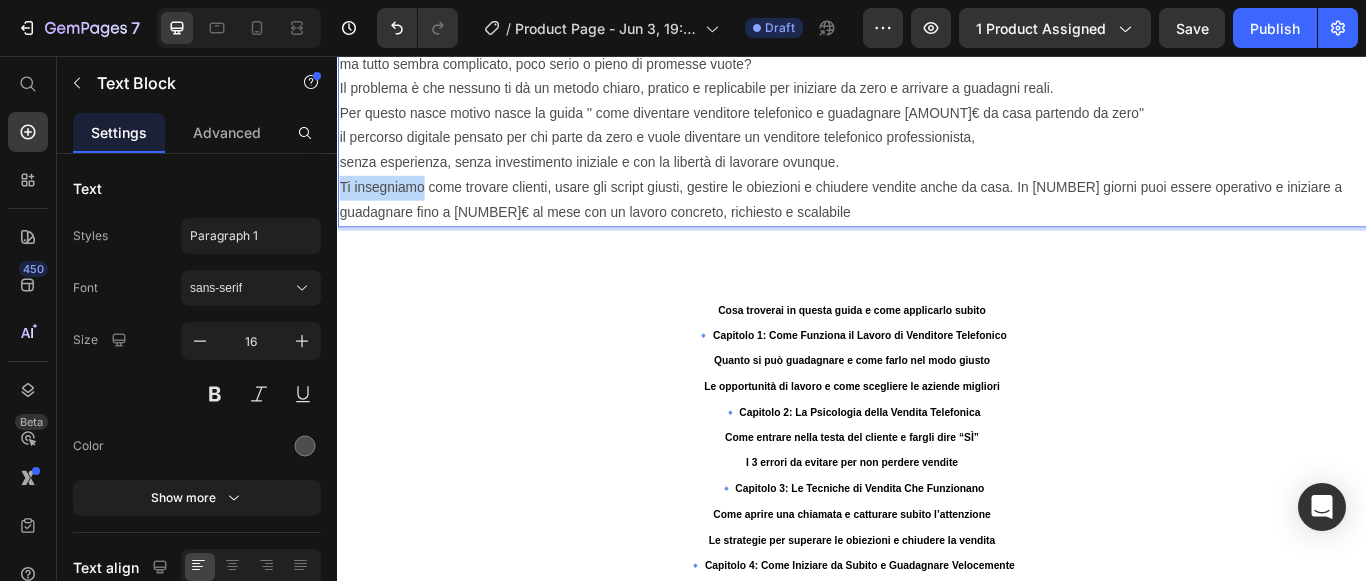 drag, startPoint x: 436, startPoint y: 499, endPoint x: 340, endPoint y: 494, distance: 96.13012 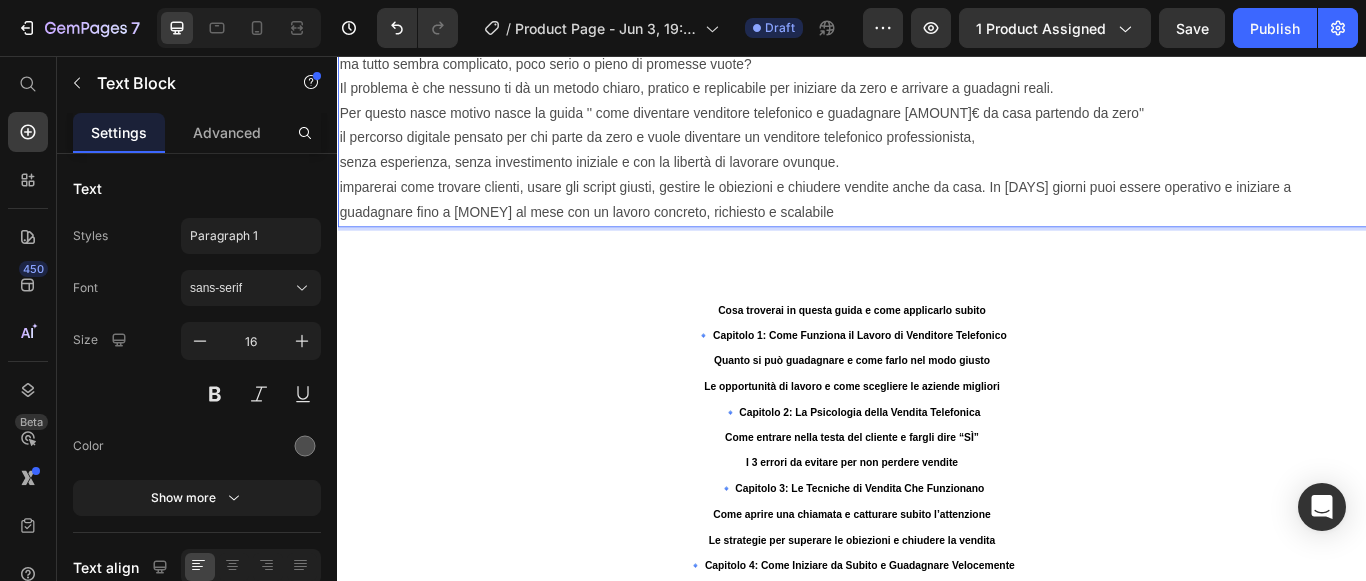 click on "imparerai come trovare clienti, usare gli script giusti, gestire le obiezioni e chiudere vendite anche da casa. In [DAYS] giorni puoi essere operativo e iniziare a guadagnare fino a [MONEY] al mese con un lavoro concreto, richiesto e scalabile" at bounding box center [937, 225] 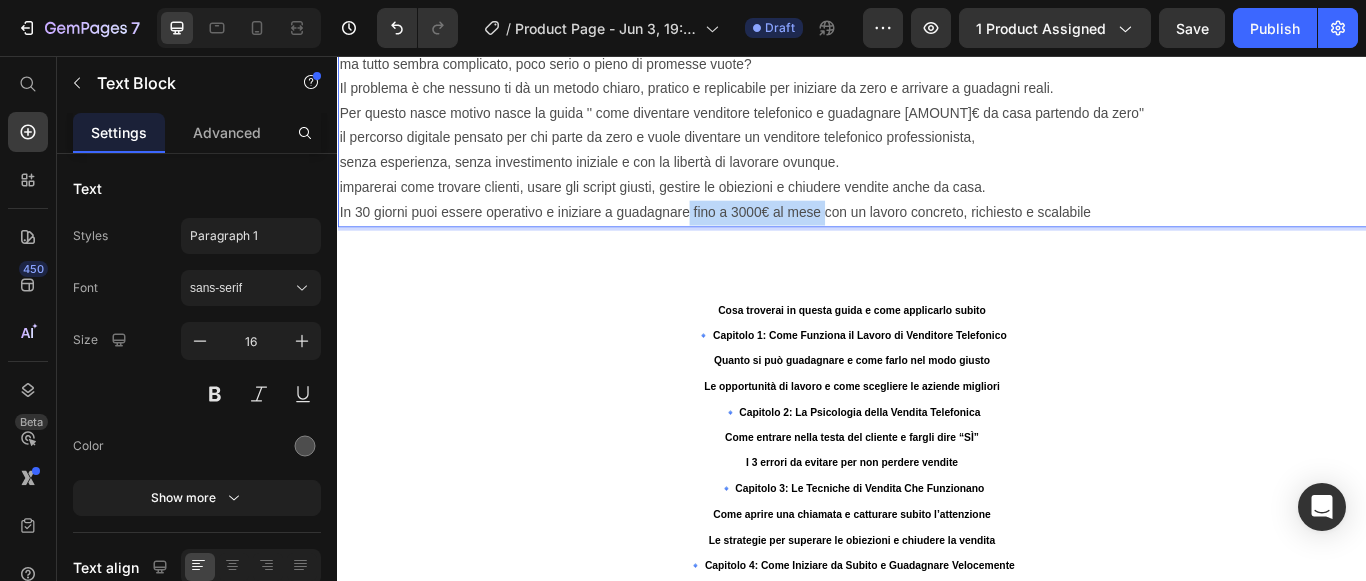 drag, startPoint x: 903, startPoint y: 529, endPoint x: 747, endPoint y: 532, distance: 156.02884 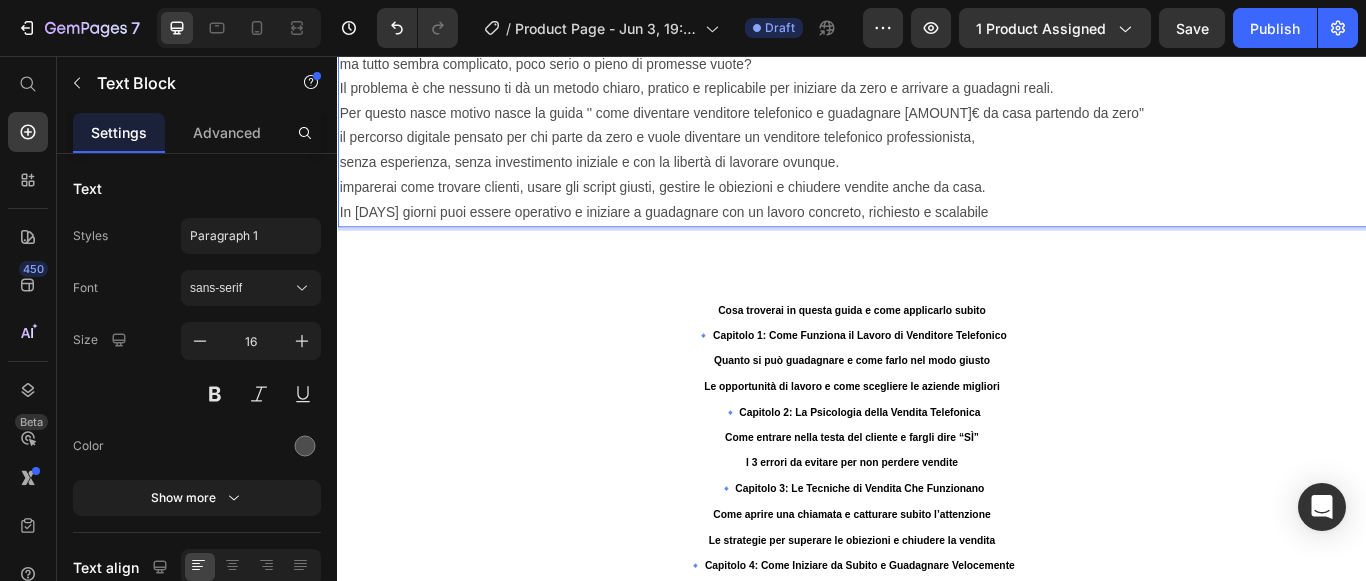 click on "Hai provato a cercare un modo per lavorare da casa e guadagnare davvero?" at bounding box center [937, 37] 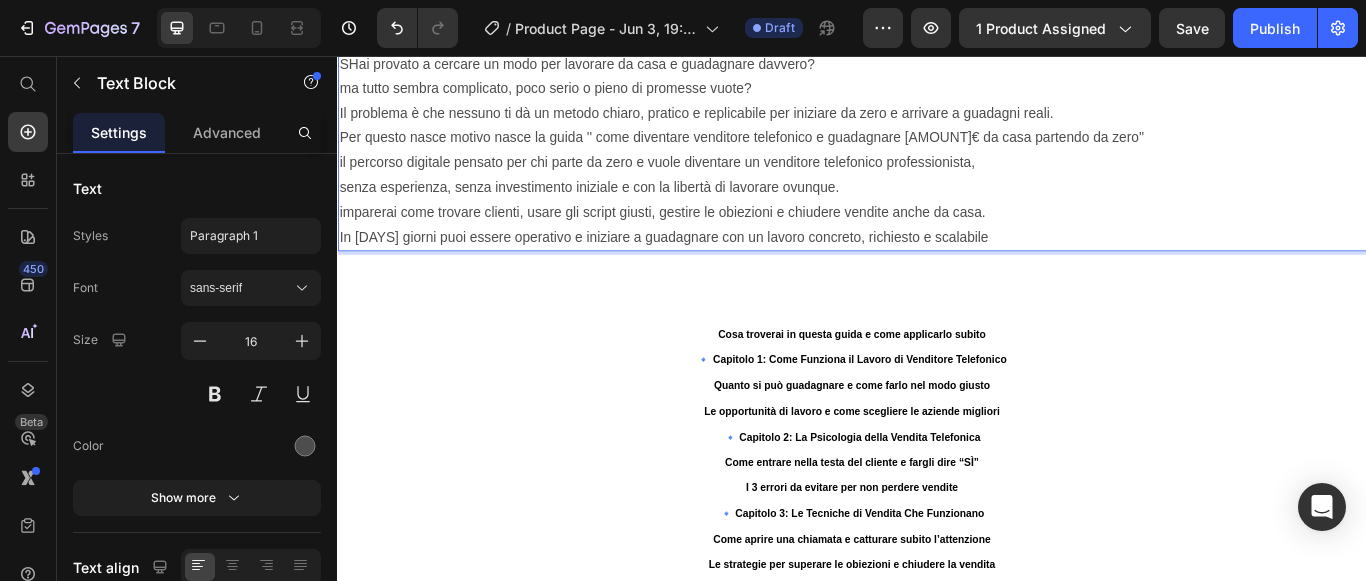 click on "Sei stanco di non godertila vita?" at bounding box center [937, 37] 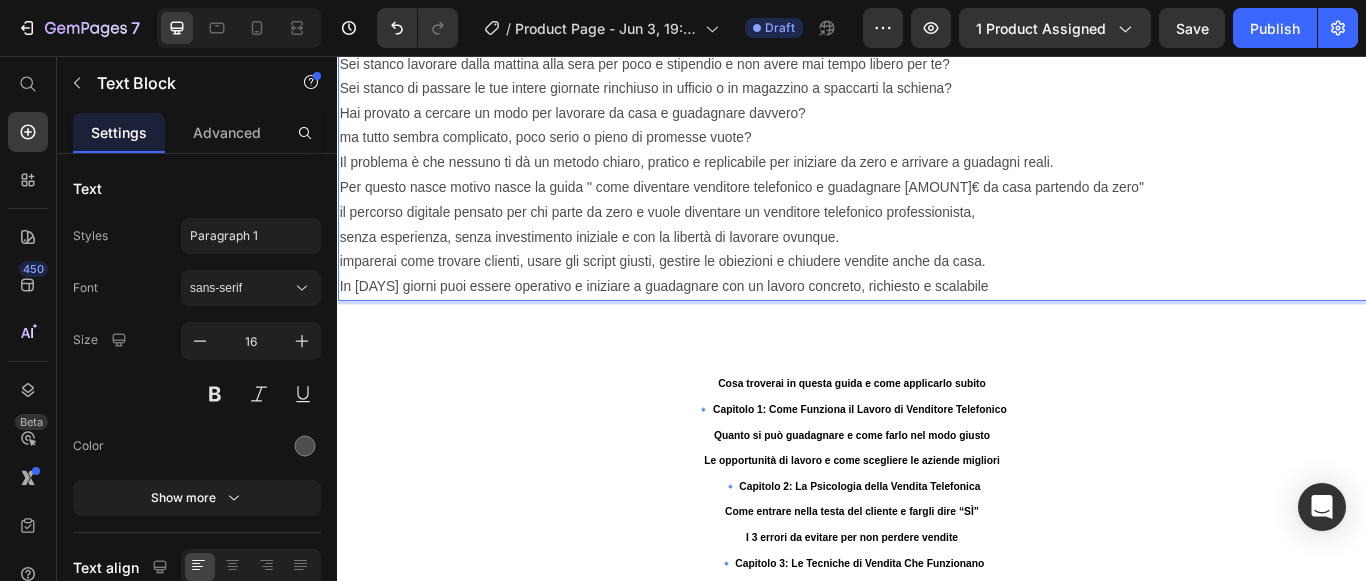 click on "Sei stanco di non goderti la vita?" at bounding box center [937, 37] 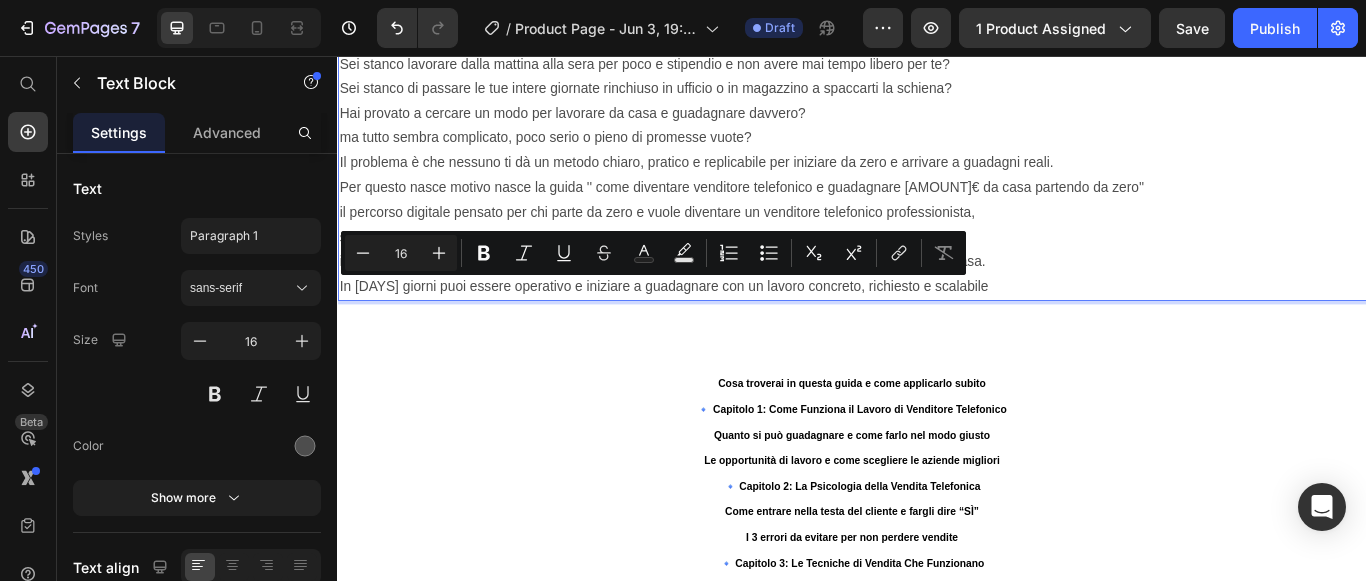drag, startPoint x: 574, startPoint y: 331, endPoint x: 347, endPoint y: 324, distance: 227.10791 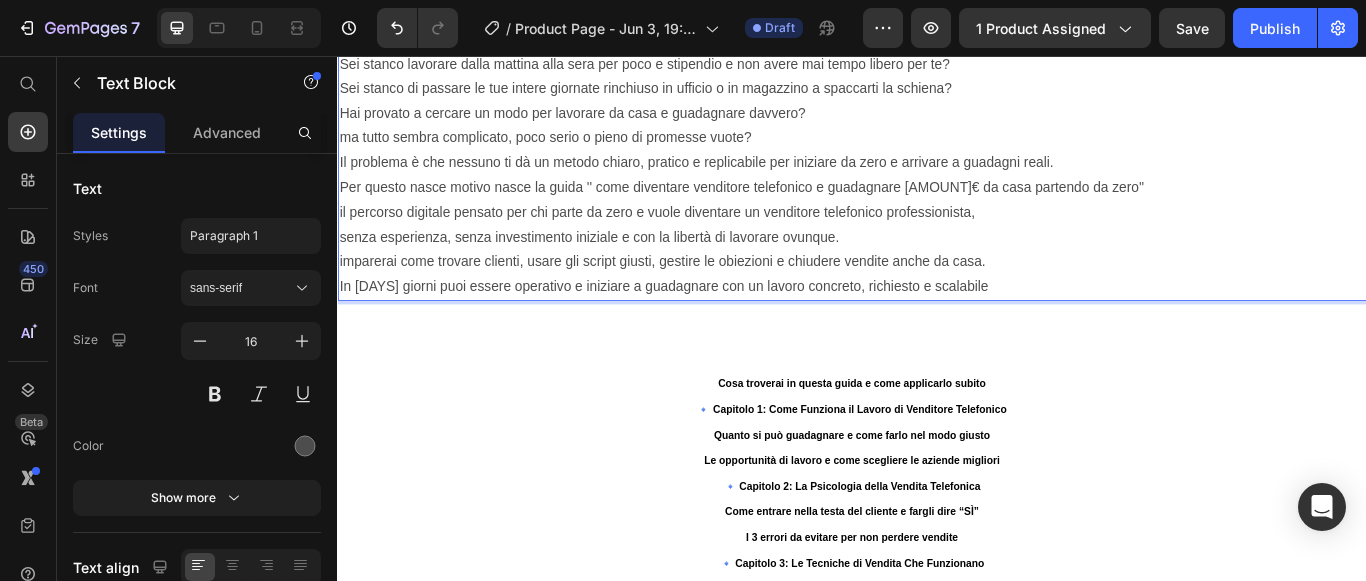 click on "Sei stanco lavorare dalla mattina alla sera per poco e stipendio e non avere mai tempo libero per te?" at bounding box center [937, 66] 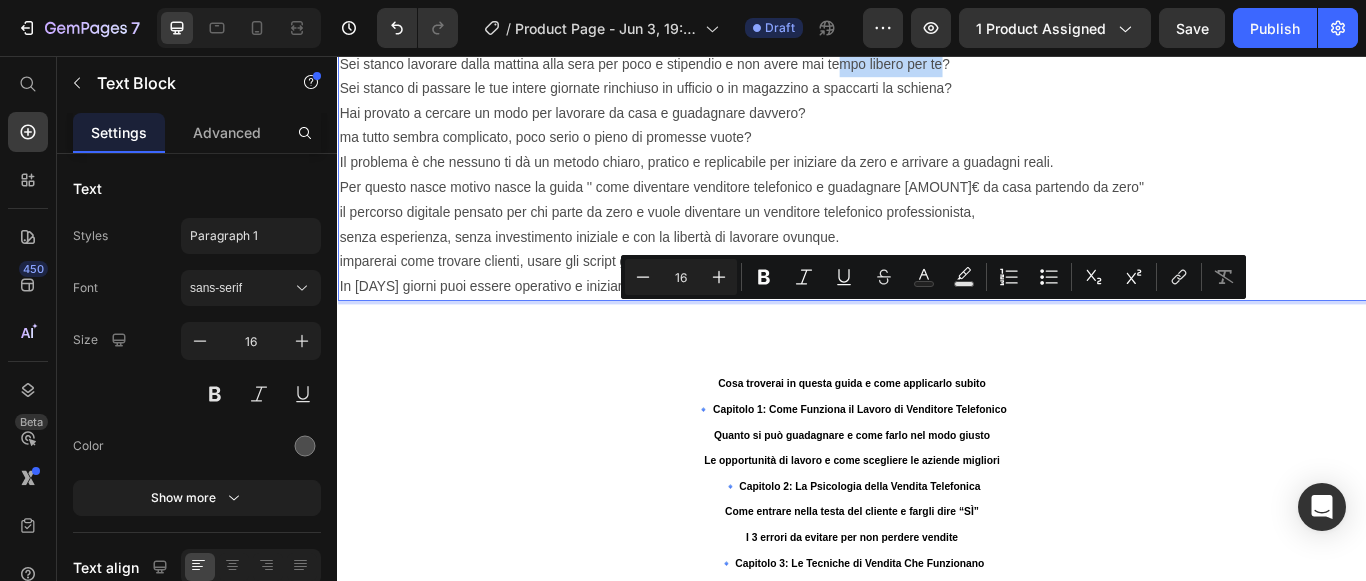 drag, startPoint x: 1043, startPoint y: 358, endPoint x: 923, endPoint y: 356, distance: 120.01666 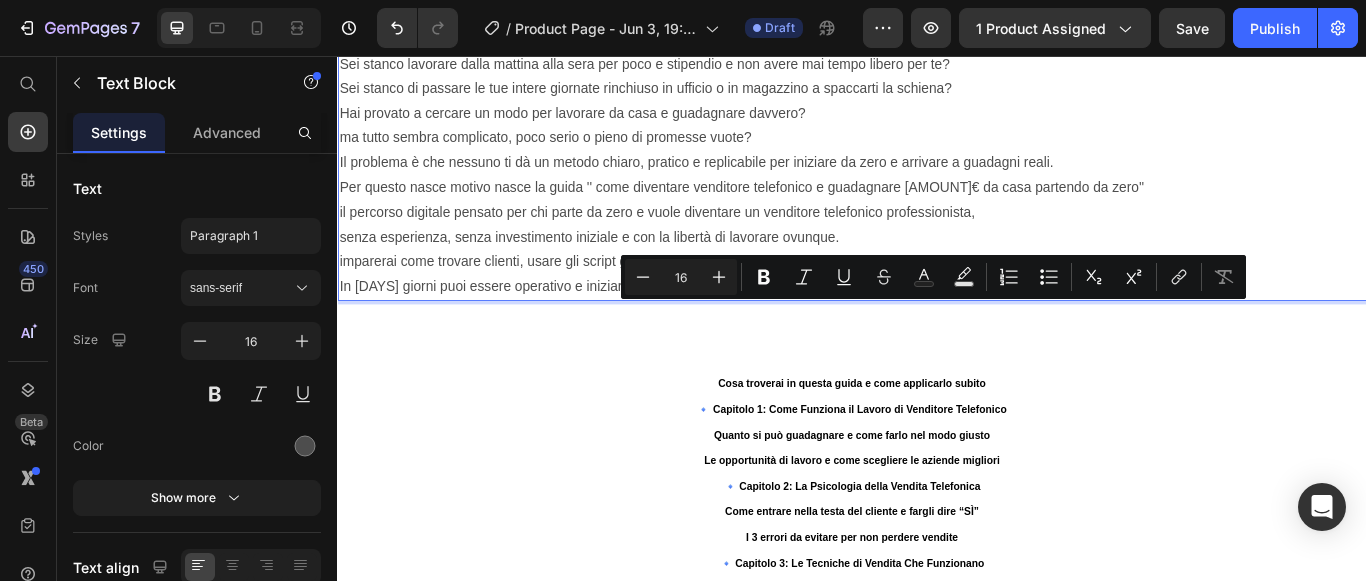 click on "Sei stanco di passare le tue intere giornate rinchiuso in ufficio o in magazzino a spaccarti la schiena?" at bounding box center [937, 95] 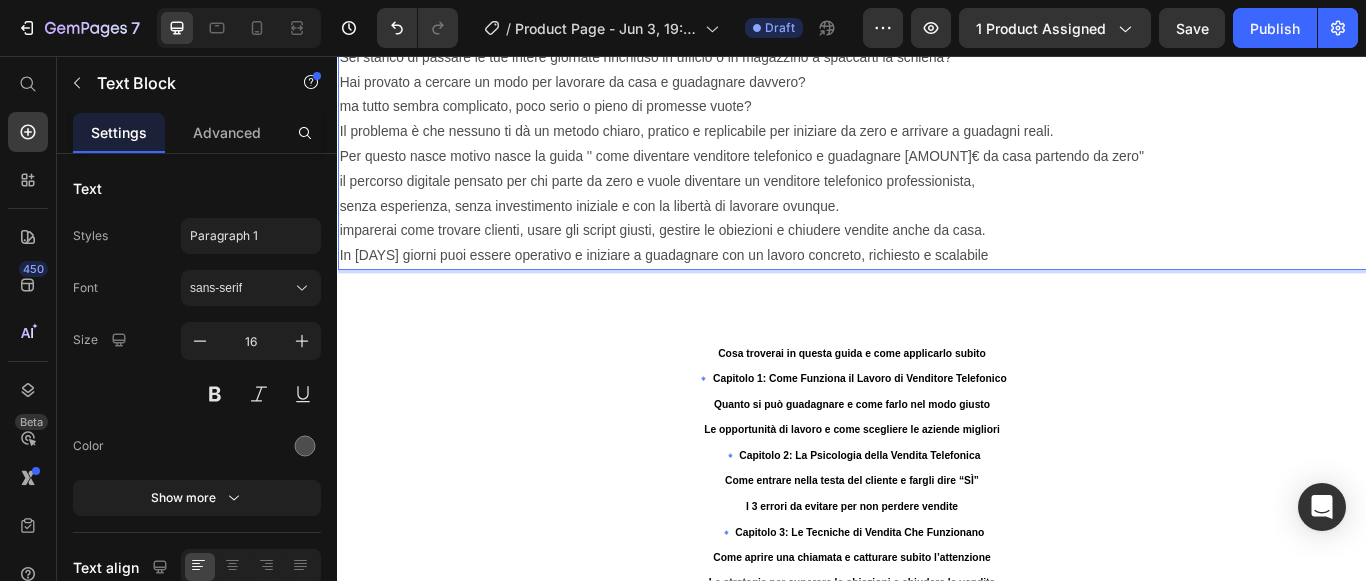 scroll, scrollTop: 2200, scrollLeft: 0, axis: vertical 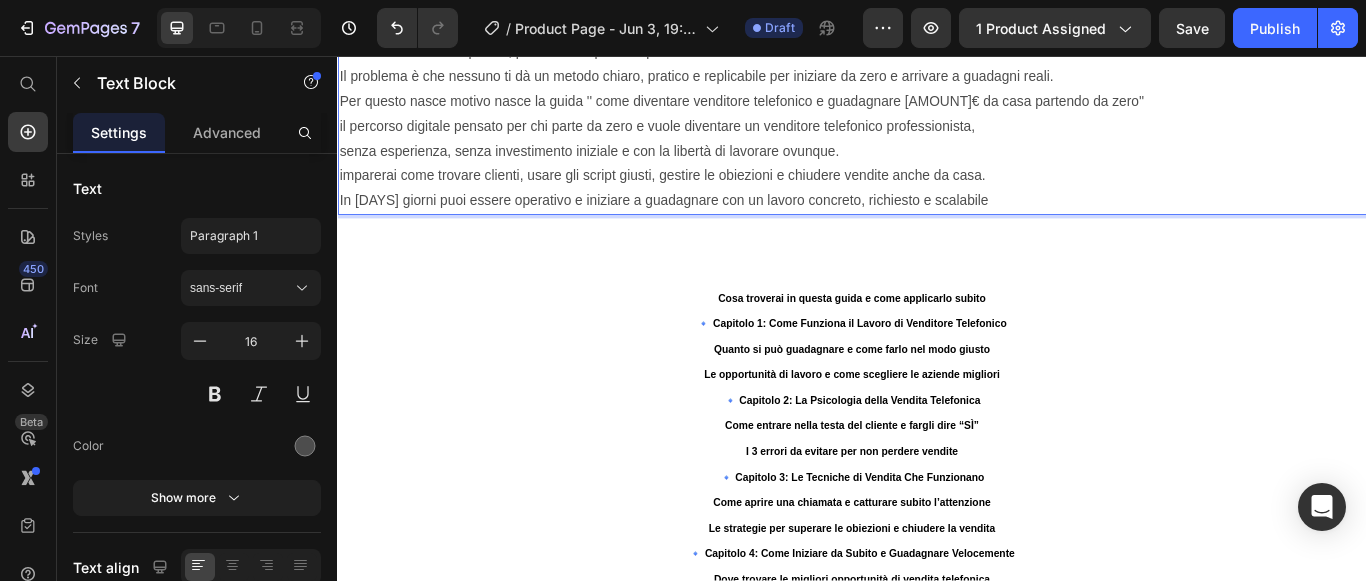 click on "Sei stanco di passare le tue intere giornate rinchiuso in ufficio o in magazzino a spaccarti la schiena?" at bounding box center [937, -5] 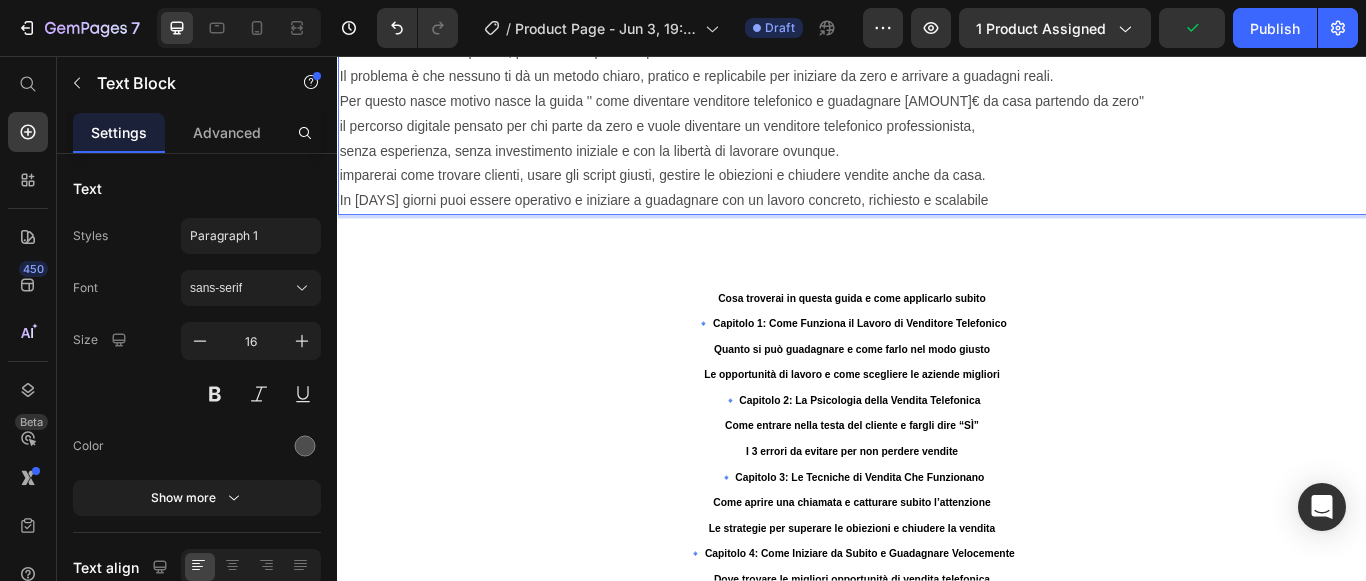 click on "Sei stanco di passare le tue intere giornate rinchiuso in ufficio o in magazzino a spaccarti la schiena e non goderti la vita?" at bounding box center [937, -5] 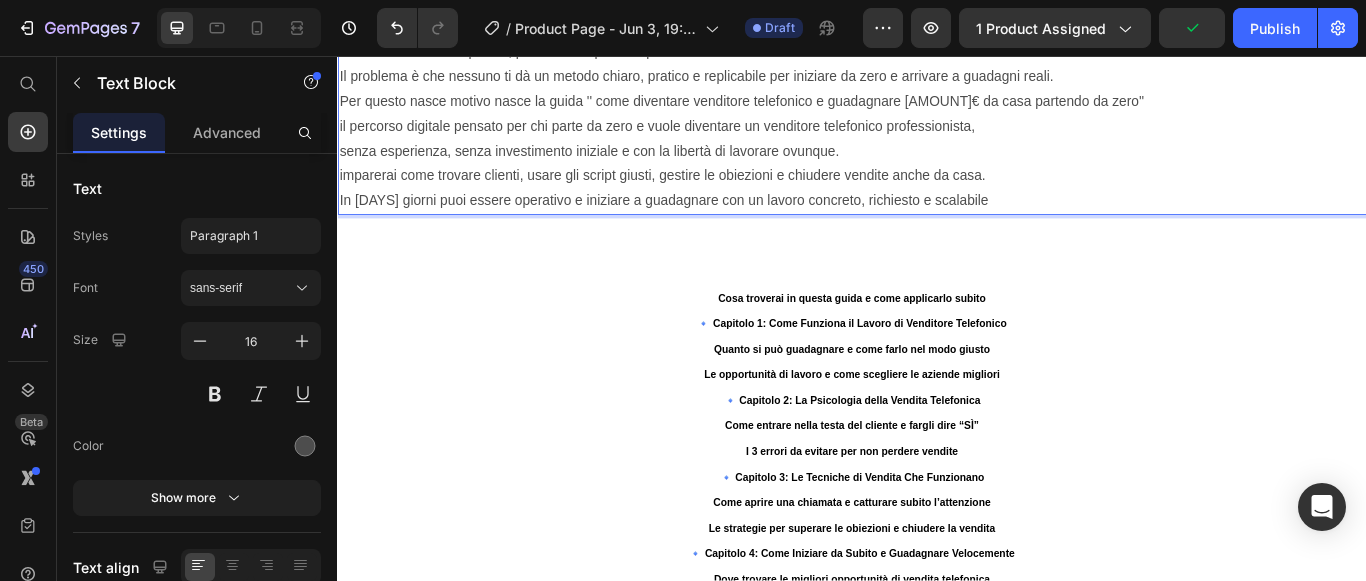 click on "Sei stanco di passare le tue intere giornate rinchiuso in ufficio o in magazzino a spaccarti la schiena e di non goderti la vita?" at bounding box center (937, -5) 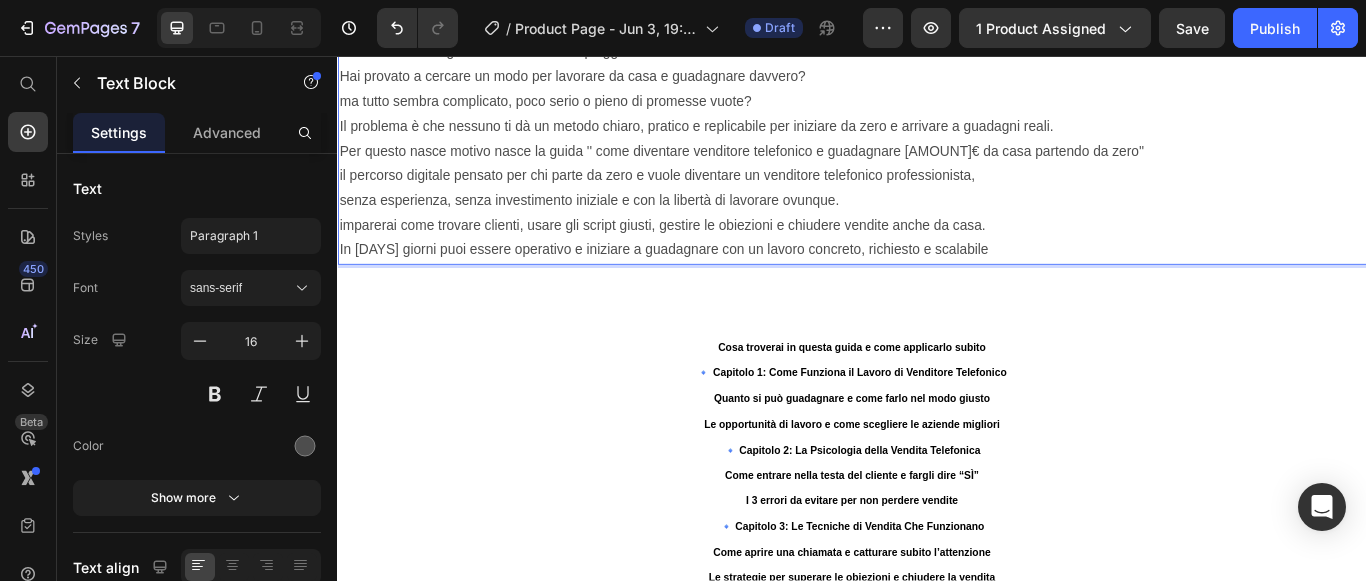 click on "sei stanco di non goderti la vita e di non piaggiare mai" at bounding box center (937, 52) 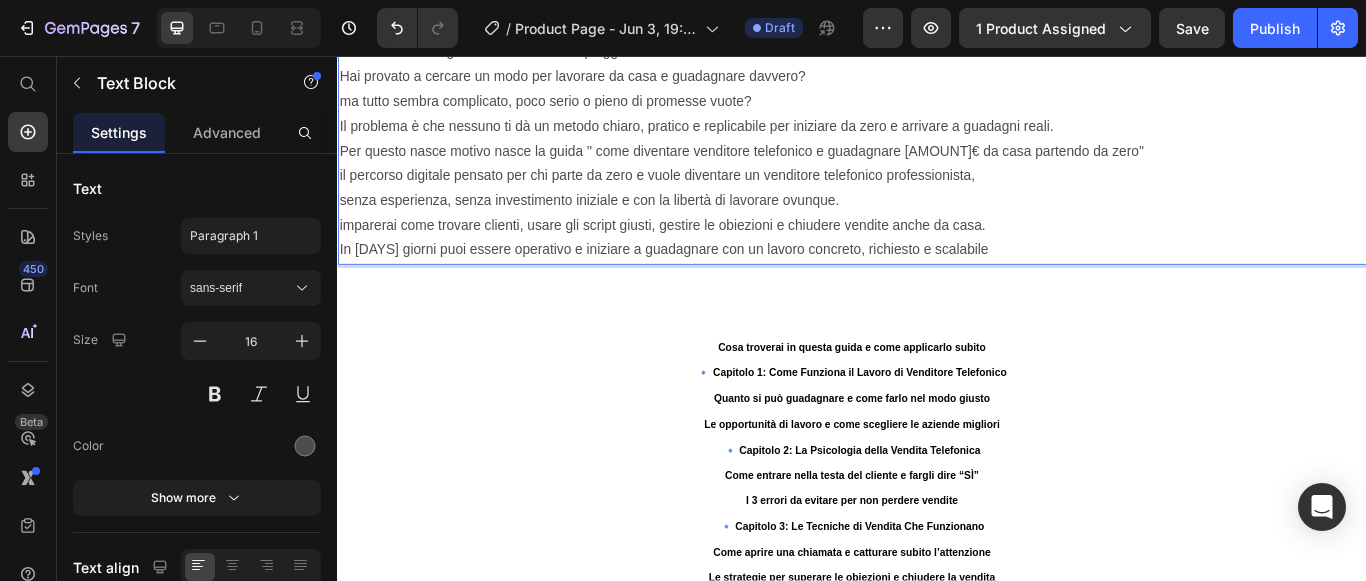 click on "sei stanco di non goderti la vita e di non piaggiare mai" at bounding box center [937, 52] 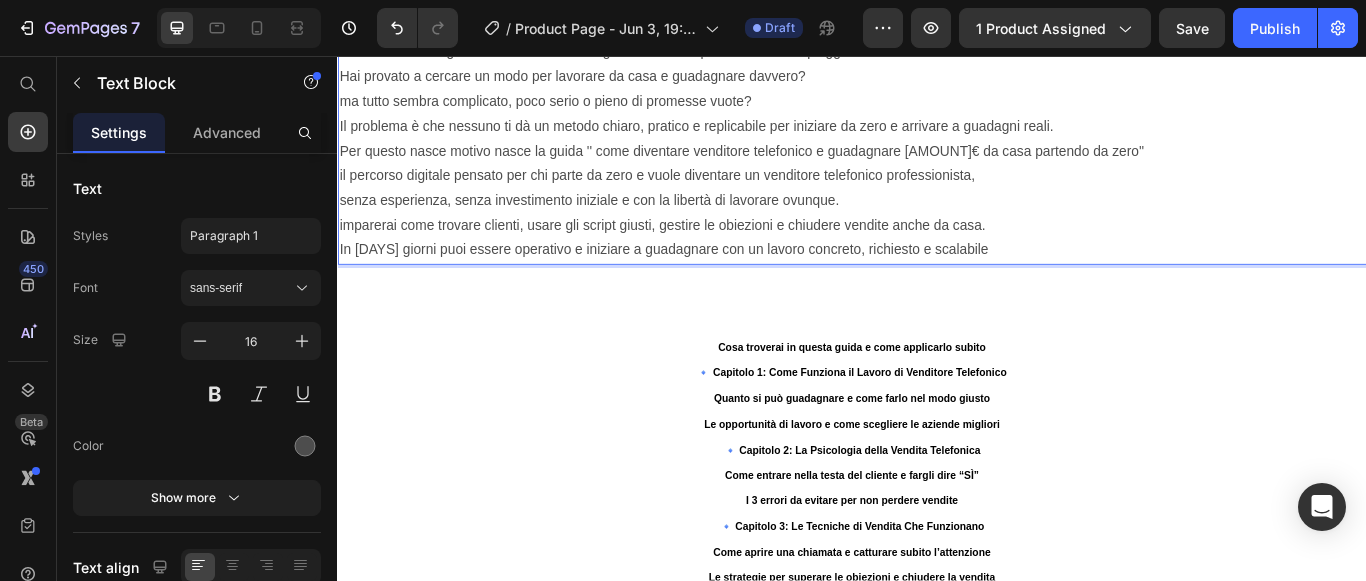 click on "sei stanco di non goderti la vita? di non eseguire mai le tue passioni e di non piaggiare mai" at bounding box center (937, 52) 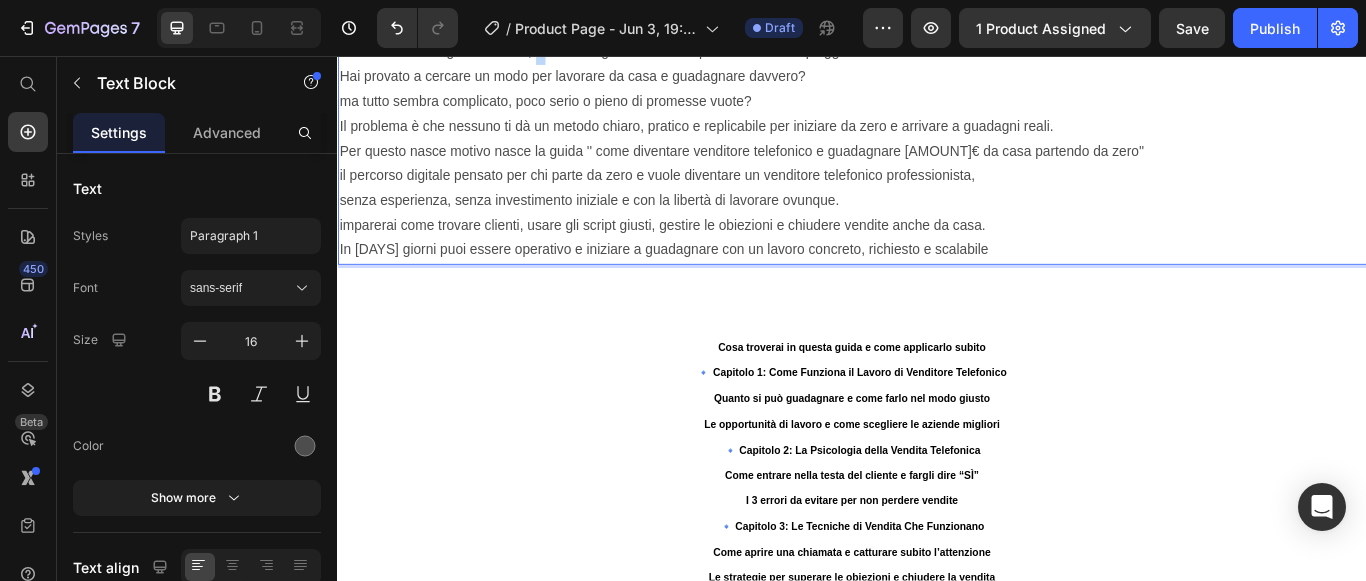 drag, startPoint x: 579, startPoint y: 342, endPoint x: 569, endPoint y: 339, distance: 10.440307 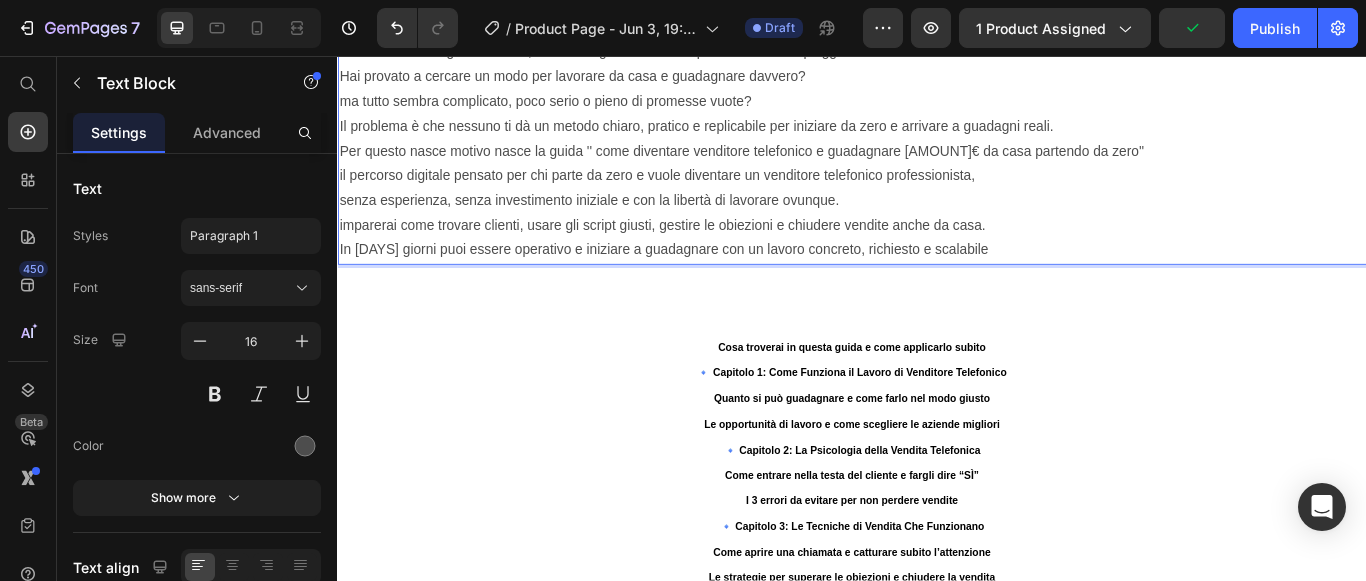 click on "sei stanco di non goderti la vita, di non eseguire mai le tue passioni e di non piaggiare mai?" at bounding box center (937, 52) 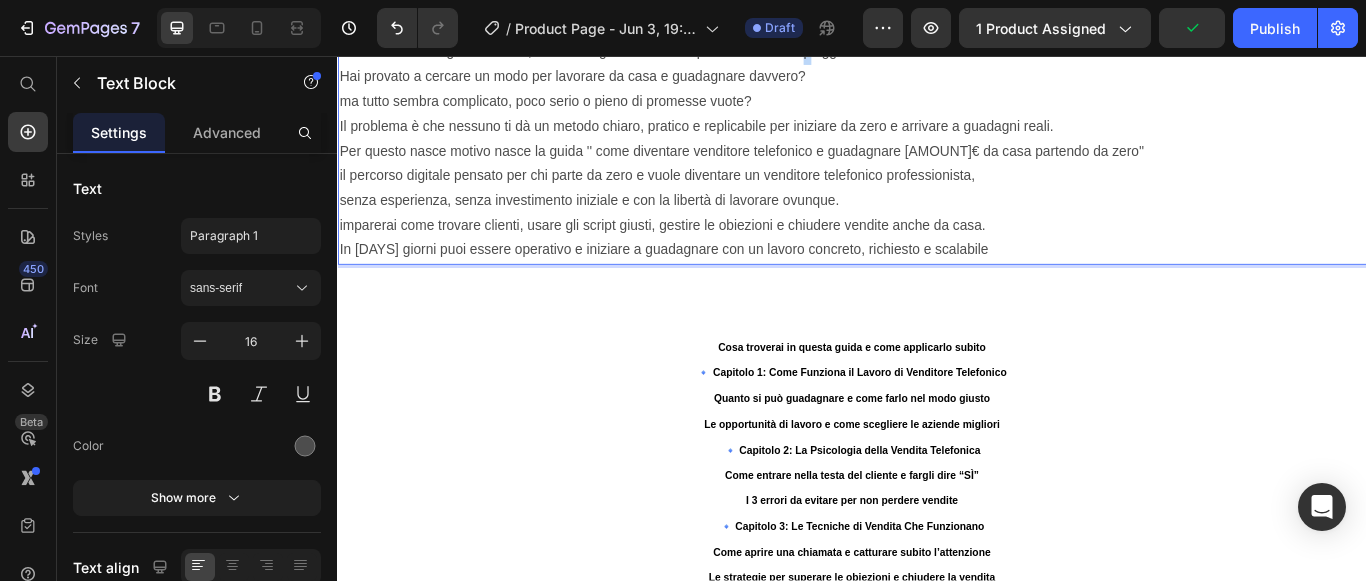 click on "sei stanco di non goderti la vita, di non eseguire mai le tue passioni e di non piaggiare mai?" at bounding box center (937, 52) 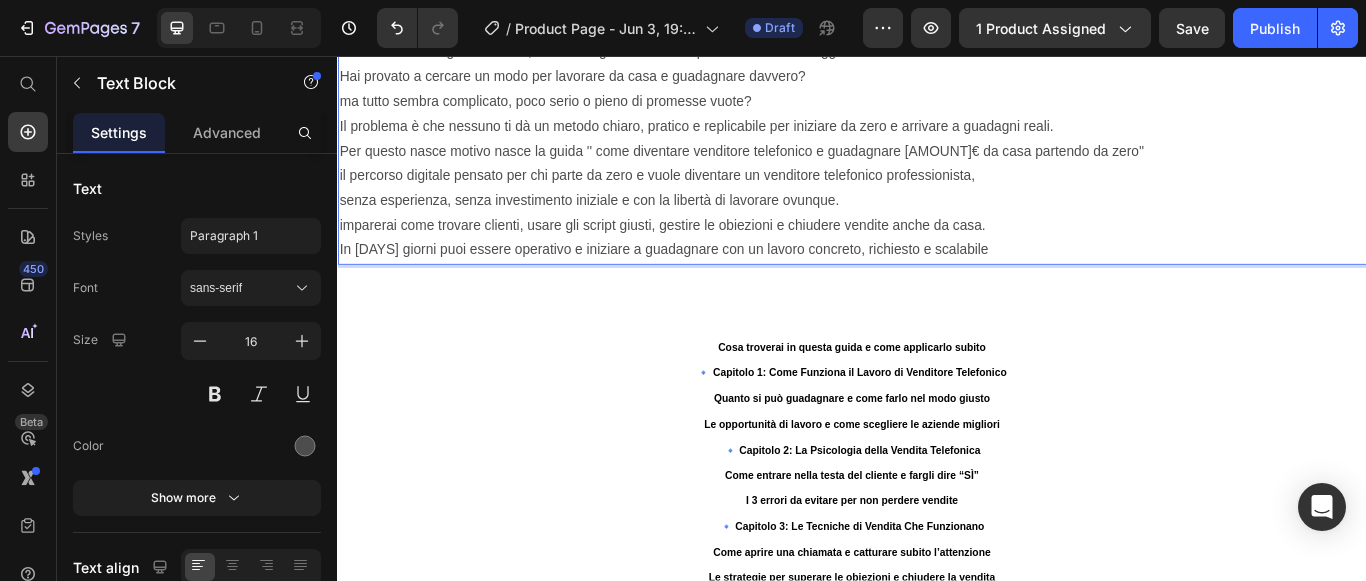 click on "sei stanco di non goderti la vita, di non eseguire mai le tue passioni e di non viaggiare mai?" at bounding box center [937, 52] 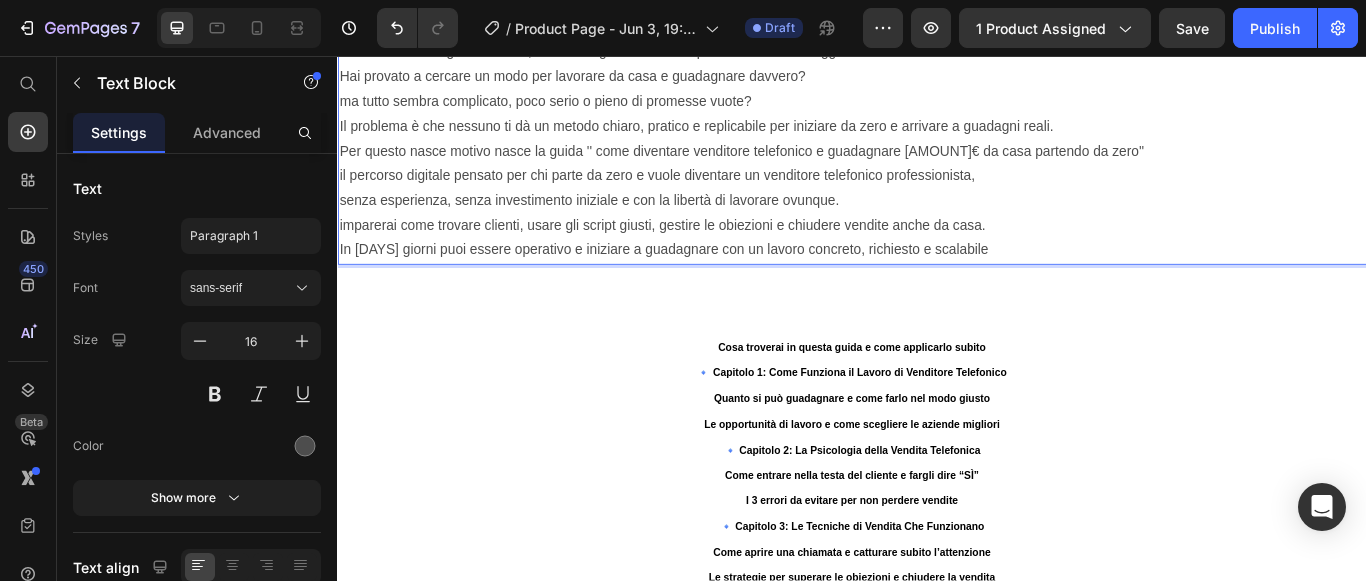 click on "ma tutto sembra complicato, poco serio o pieno di promesse vuote?" at bounding box center [937, 110] 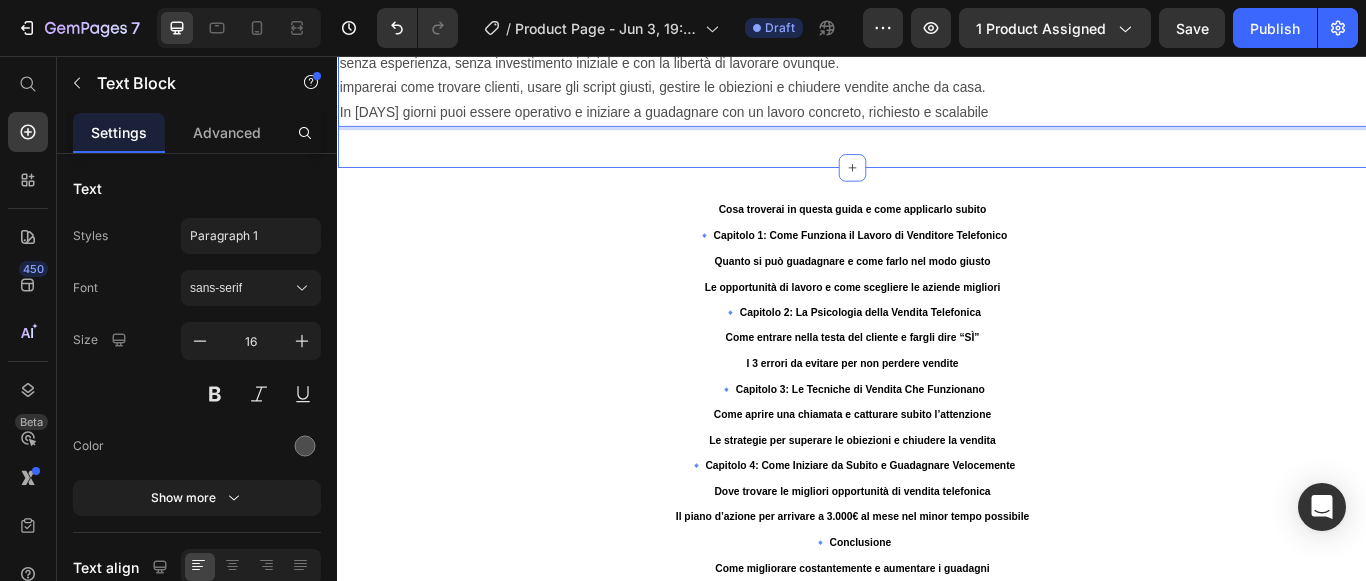 scroll, scrollTop: 2400, scrollLeft: 0, axis: vertical 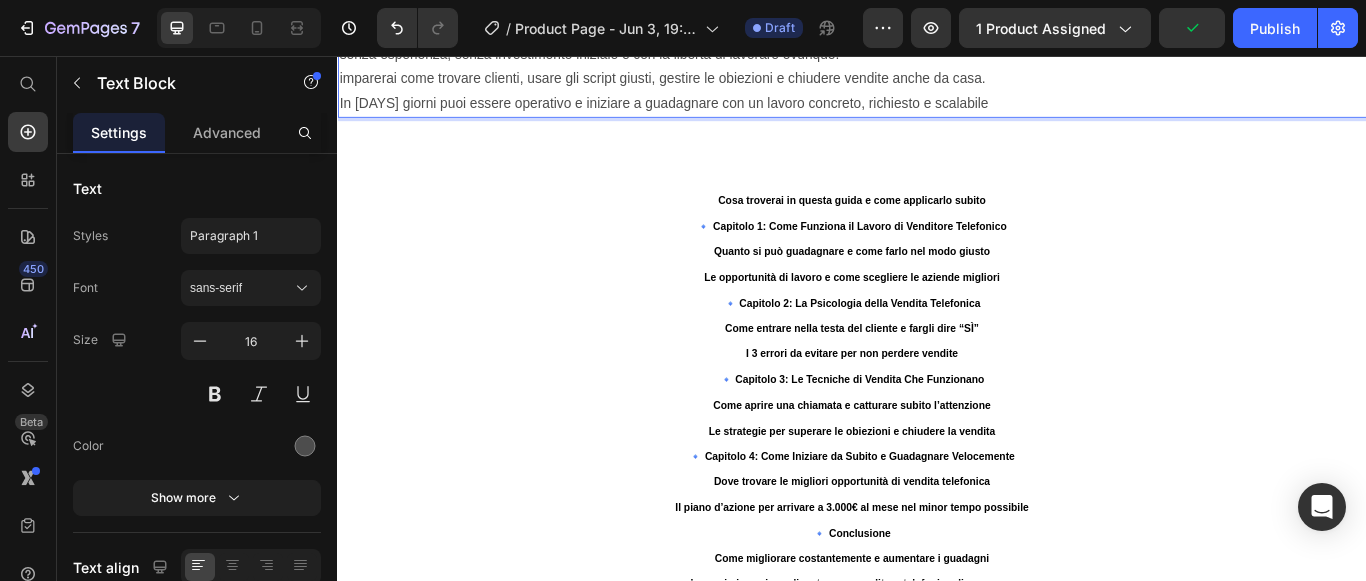 click on "Per questo nasce motivo nasce la guida '' come diventare venditore telefonico e guadagnare [AMOUNT]€ da casa partendo da zero''" at bounding box center (937, -4) 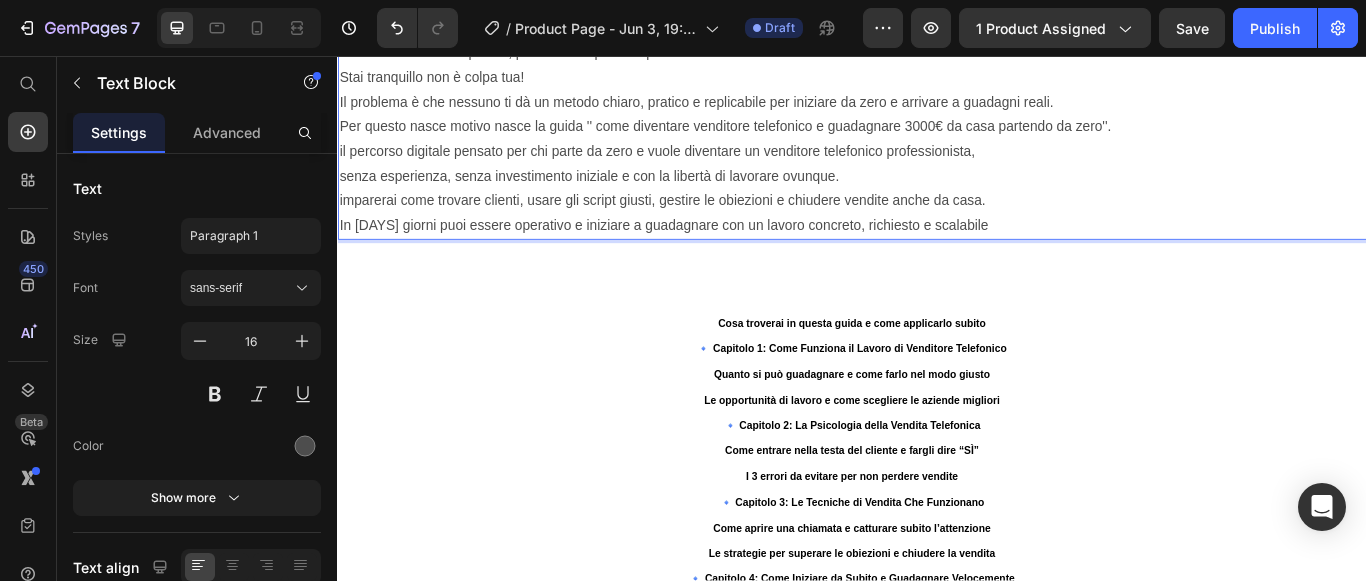 scroll, scrollTop: 2200, scrollLeft: 0, axis: vertical 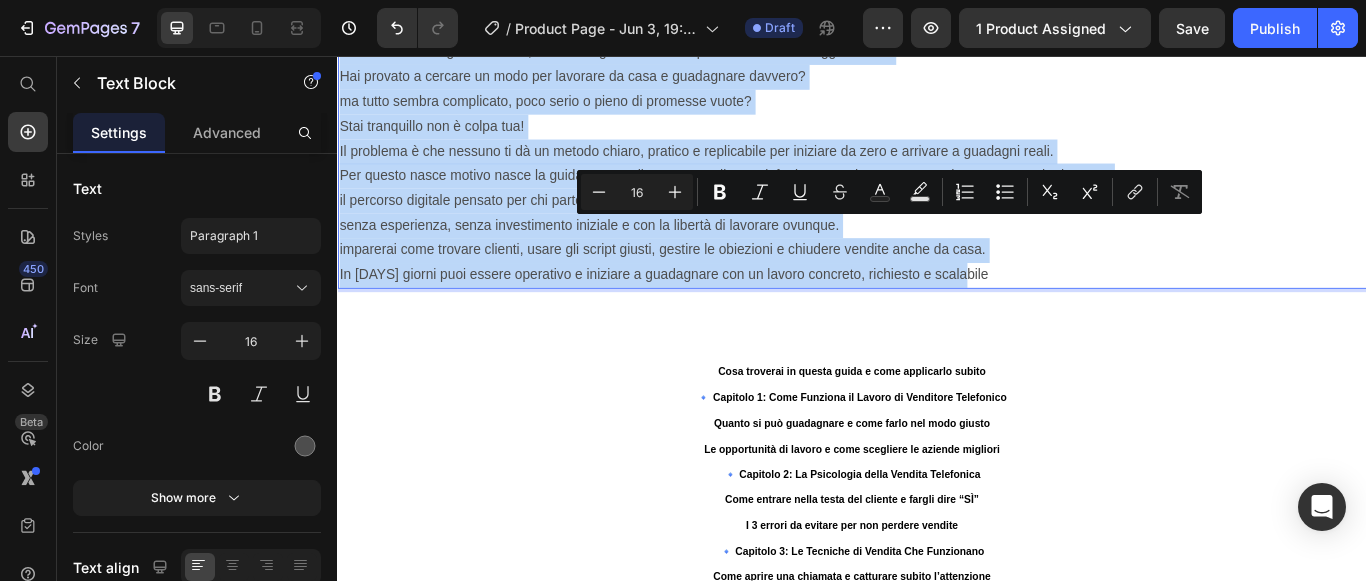 drag, startPoint x: 342, startPoint y: 253, endPoint x: 1082, endPoint y: 593, distance: 814.3709 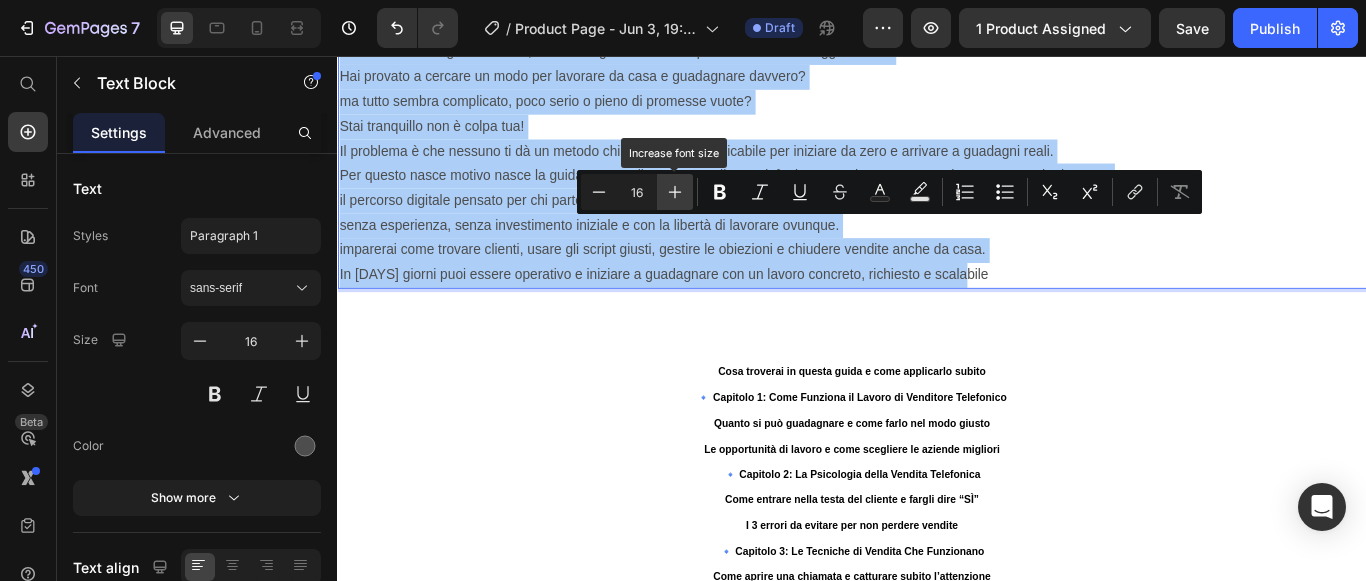 click 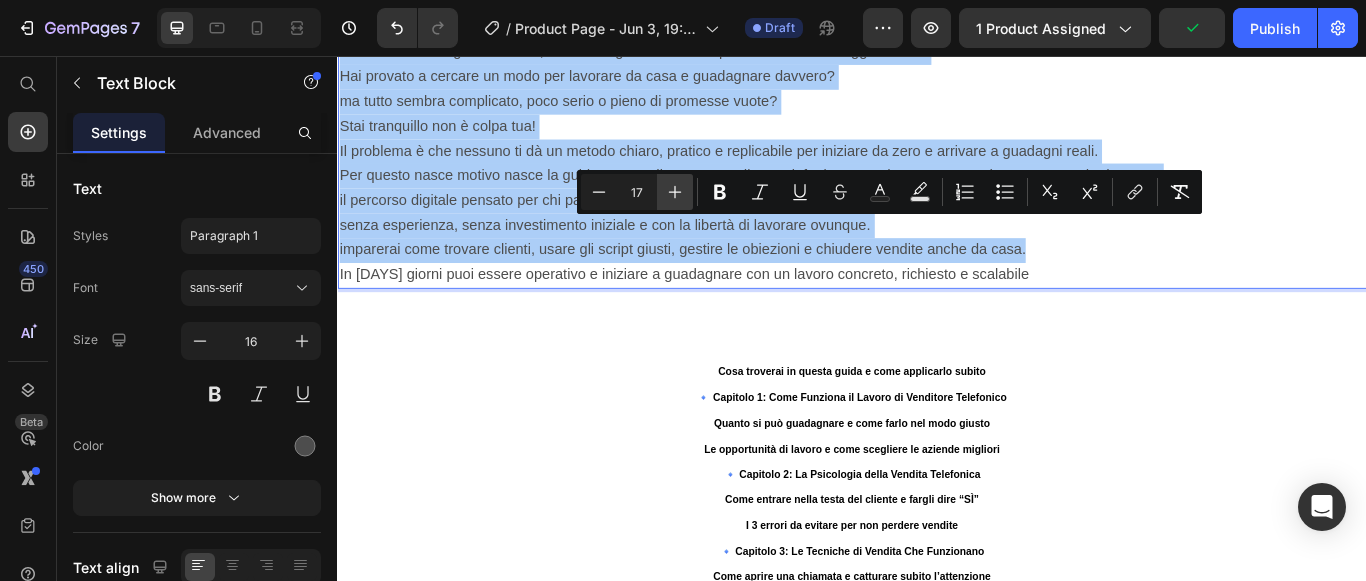 click 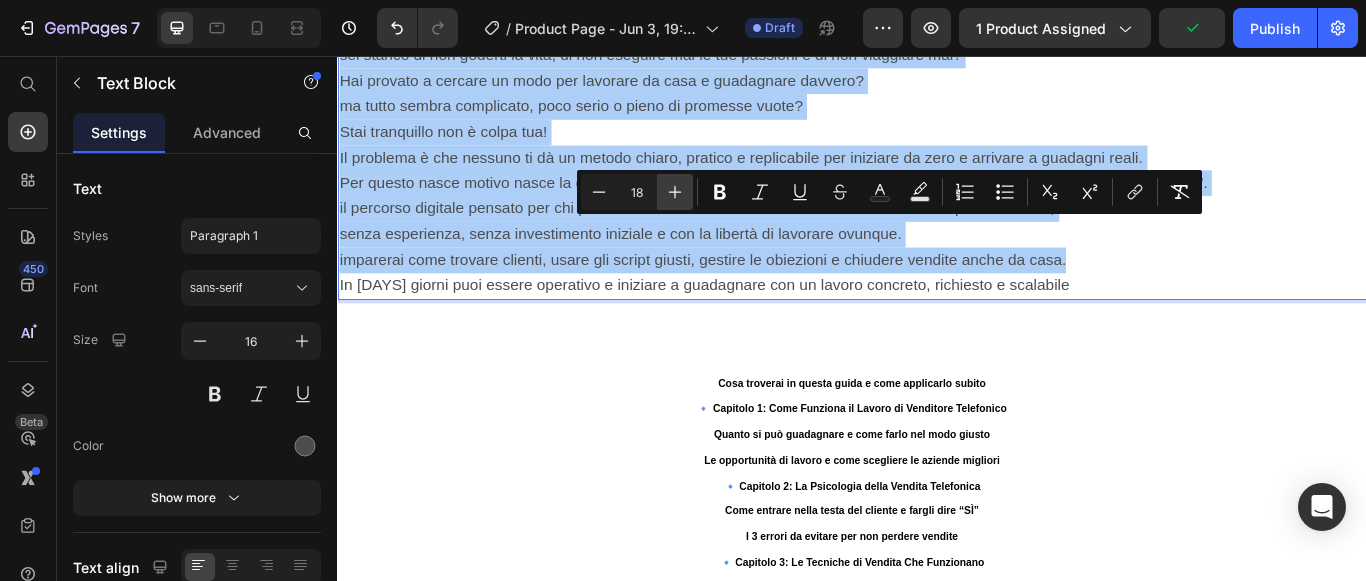 click 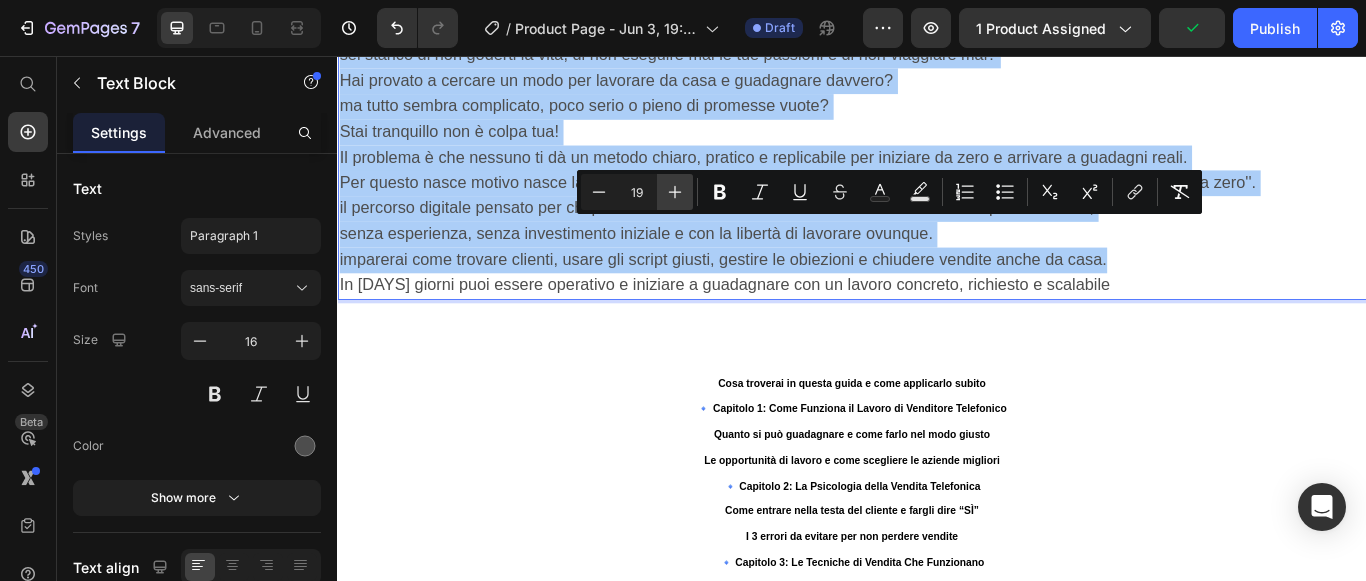 click 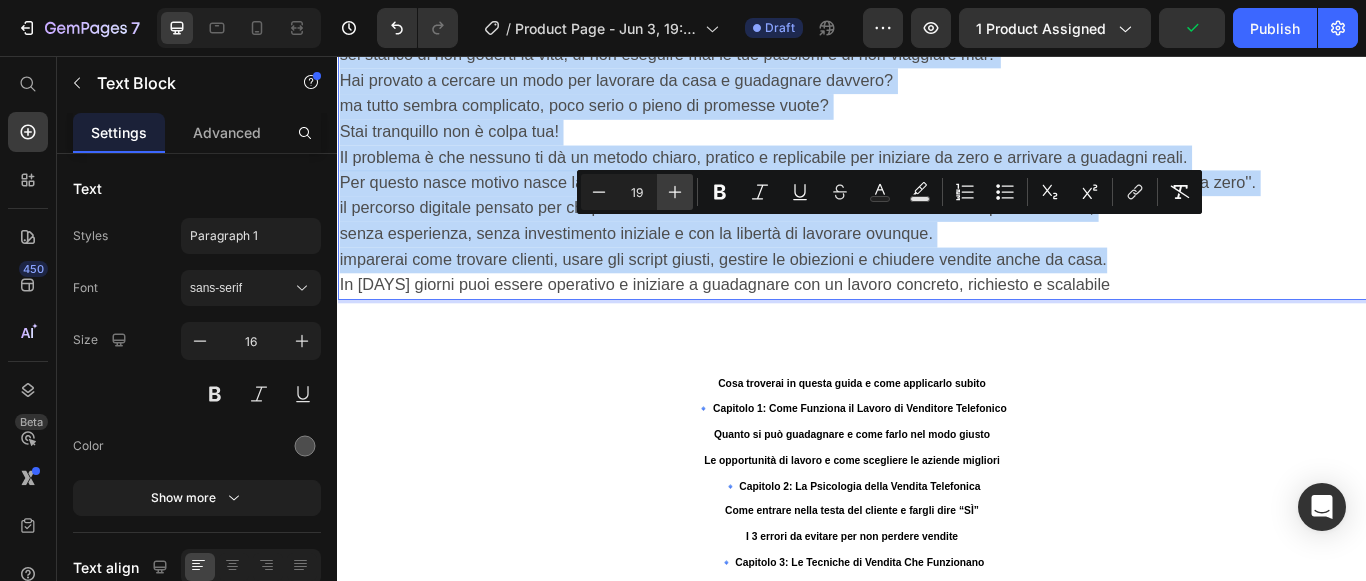 type on "20" 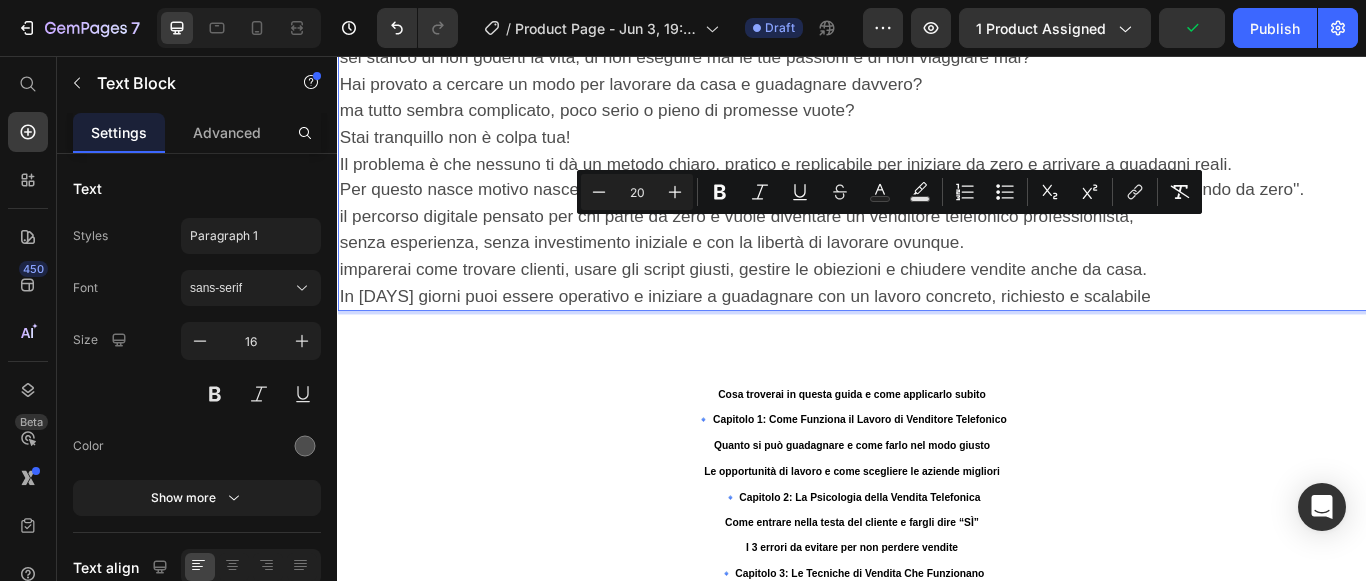 click on "Hai provato a cercare un modo per lavorare da casa e guadagnare davvero?" at bounding box center [937, 90] 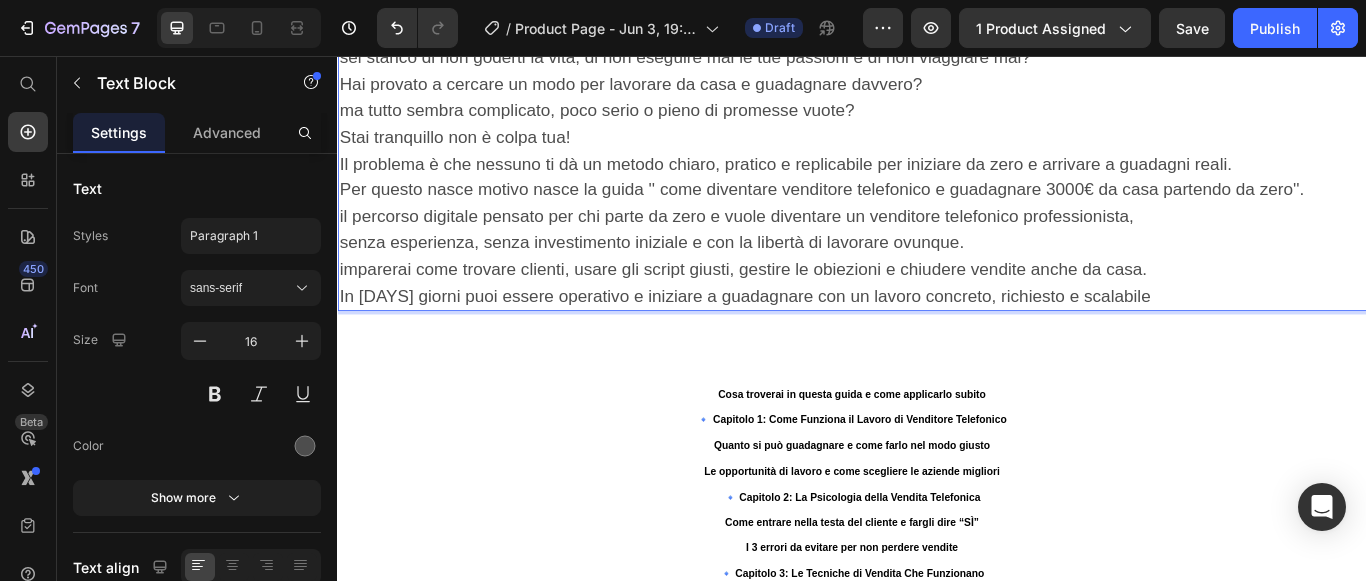 click on "Sei stanco lavorare dalla mattina alla sera per poco e stipendio e non avere mai tempo libero per te?" at bounding box center (937, -33) 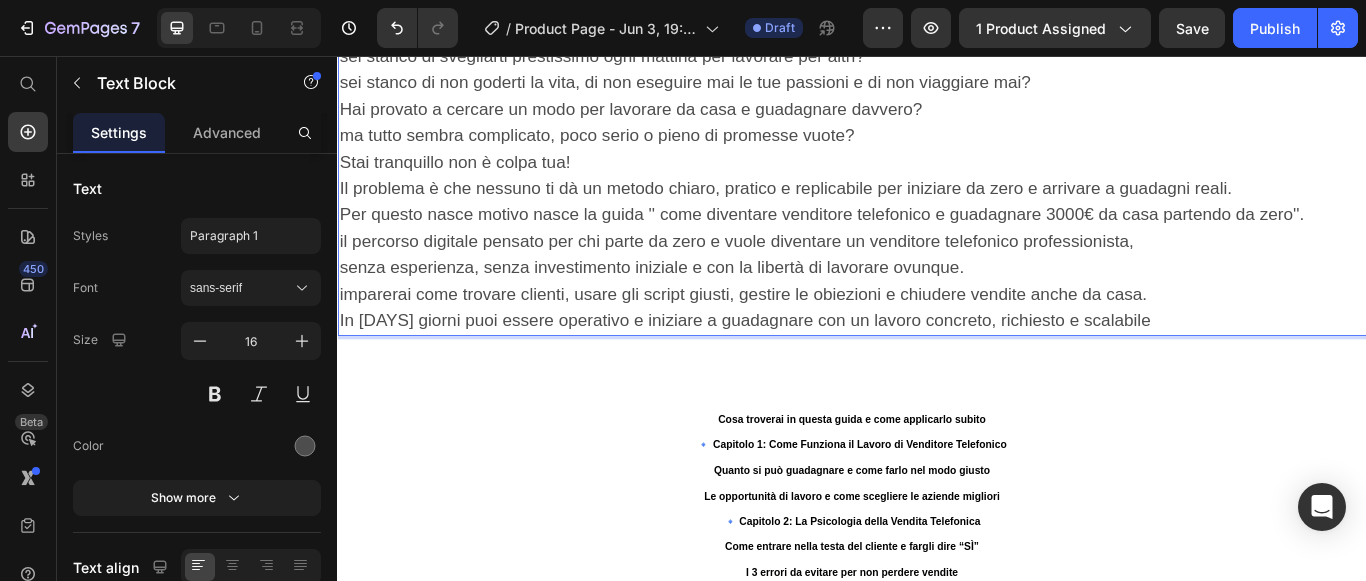 click on "Sei stanco di passare le tue intere giornate rinchiuso in ufficio o in magazzino a spaccarti la schiena e di non goderti la vita?" at bounding box center (937, 27) 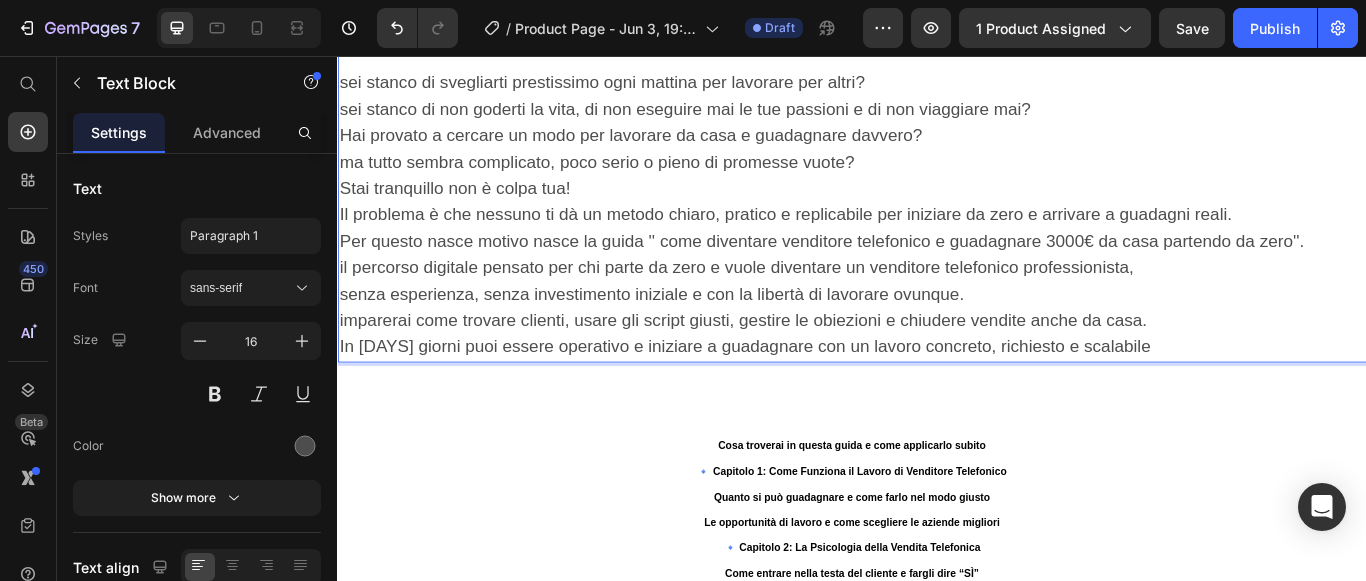 click on "sei stanco di svegliarti prestissimo ogni mattina per lavorare per altri?" at bounding box center (937, 88) 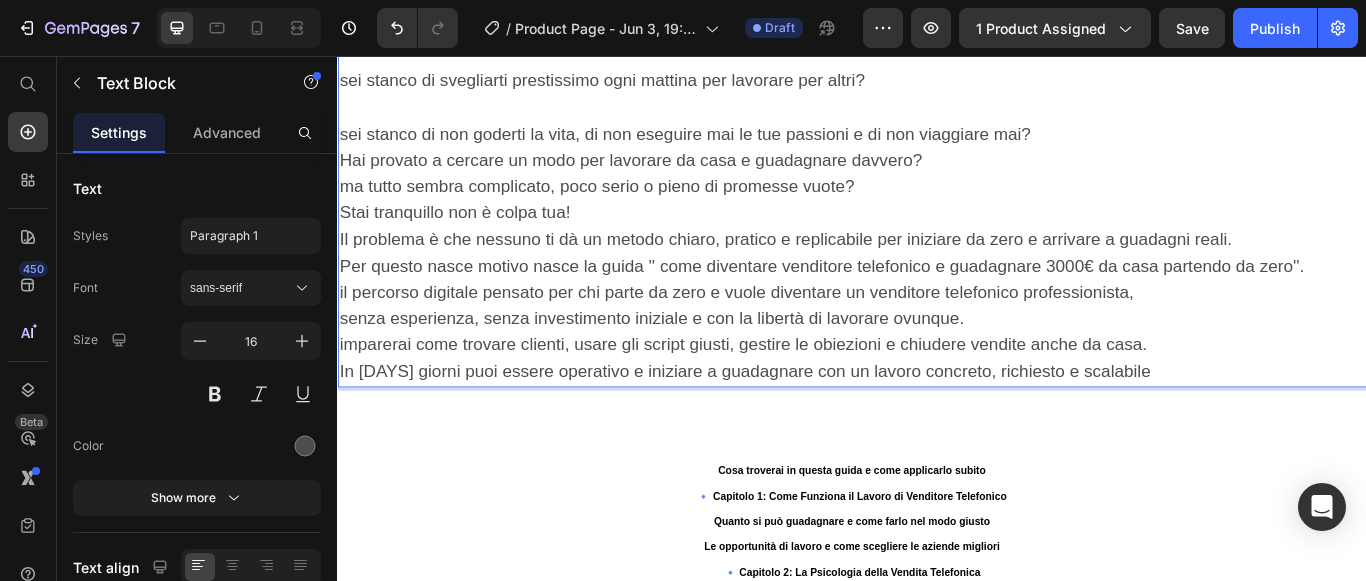 click on "sei stanco di non goderti la vita, di non eseguire mai le tue passioni e di non viaggiare mai?" at bounding box center (937, 148) 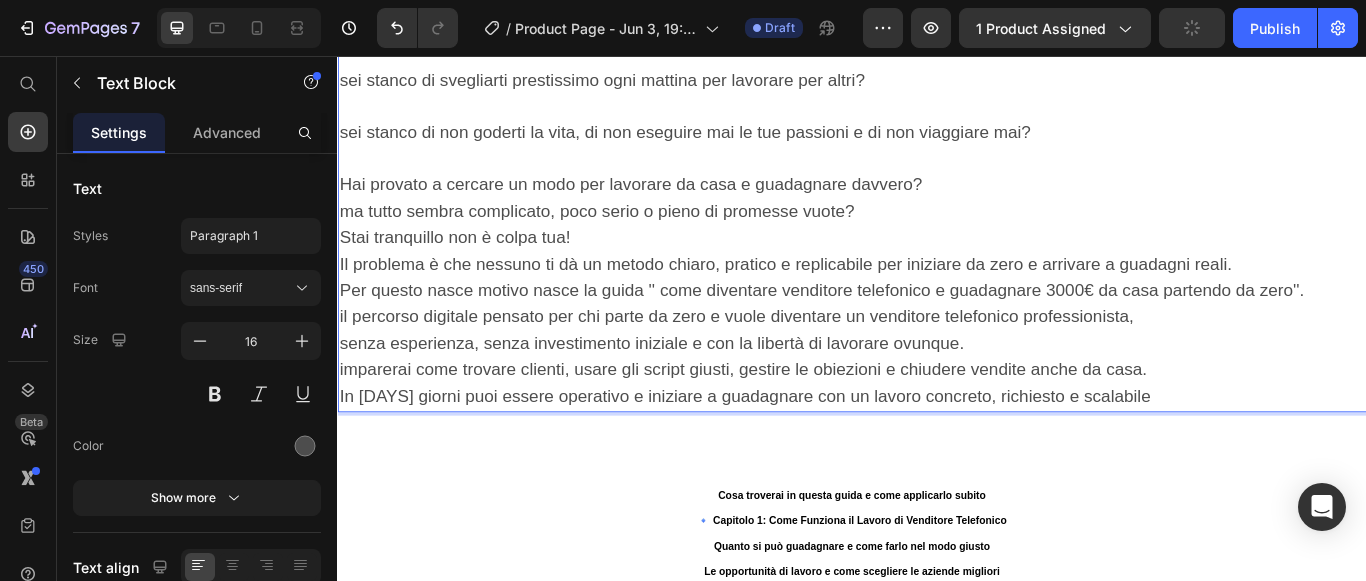 click on "Hai provato a cercare un modo per lavorare da casa e guadagnare davvero?" at bounding box center [937, 207] 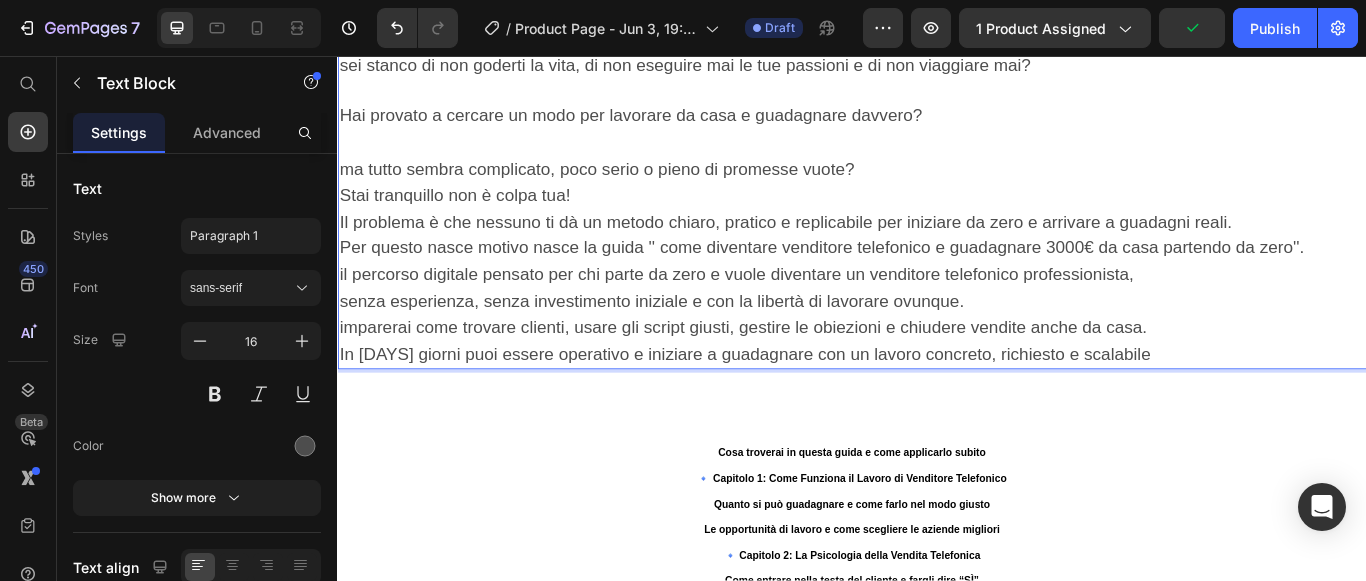 scroll, scrollTop: 2400, scrollLeft: 0, axis: vertical 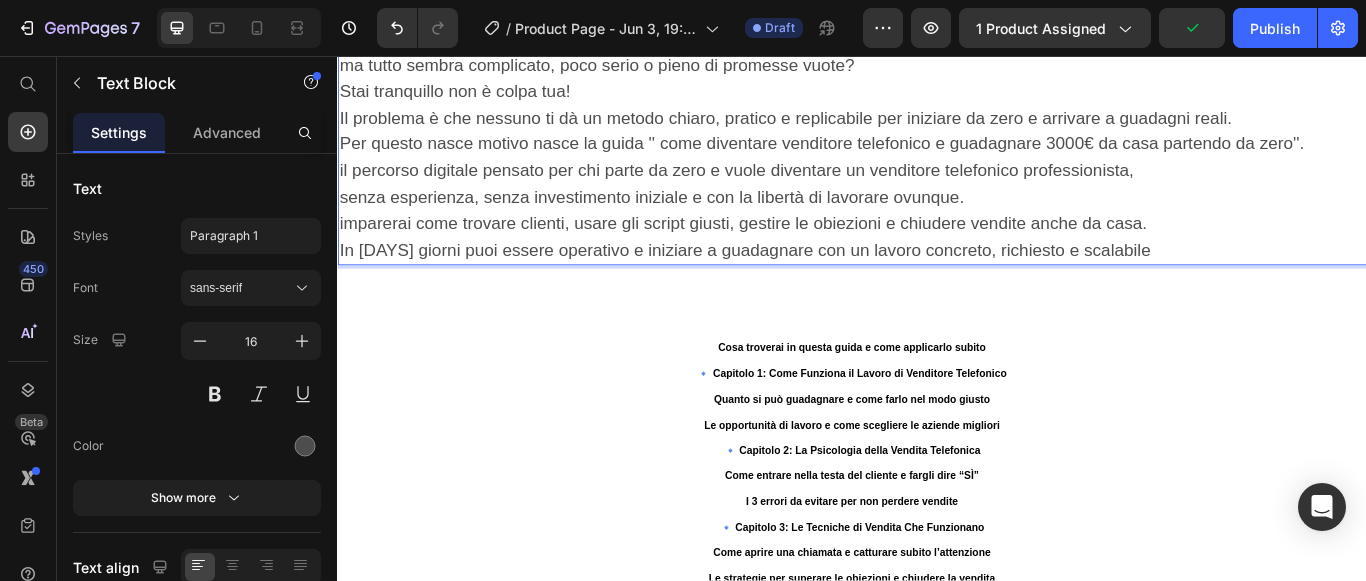 click on "ma tutto sembra complicato, poco serio o pieno di promesse vuote?" at bounding box center (937, 67) 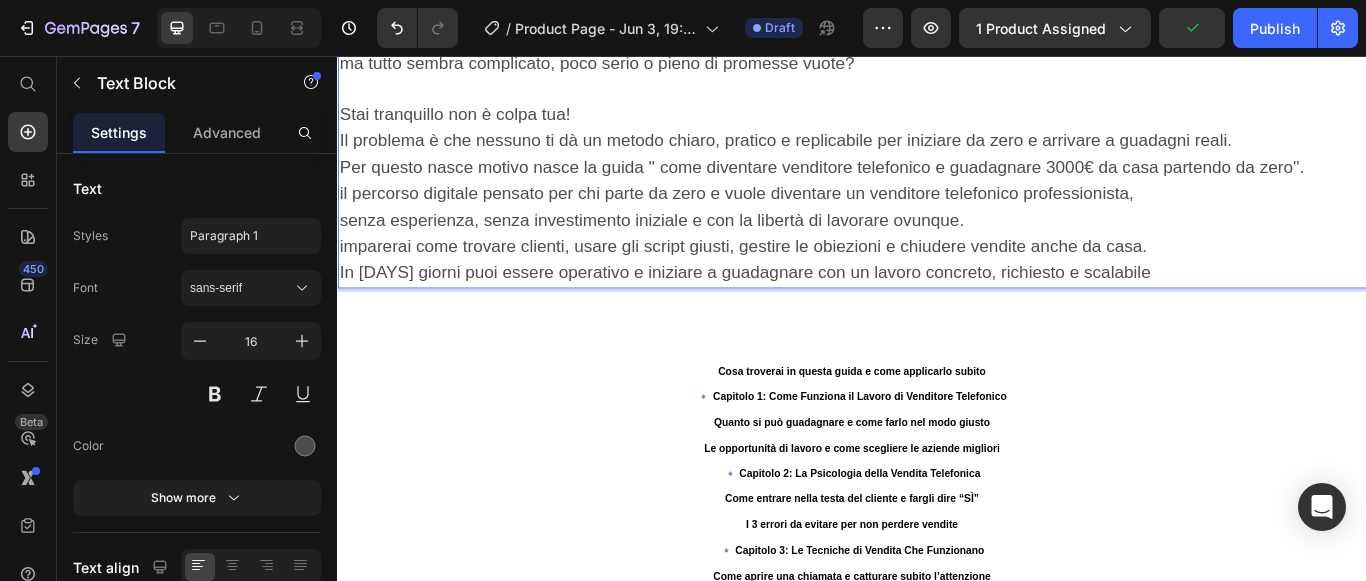 click on "Stai tranquillo non è colpa tua!" at bounding box center (937, 125) 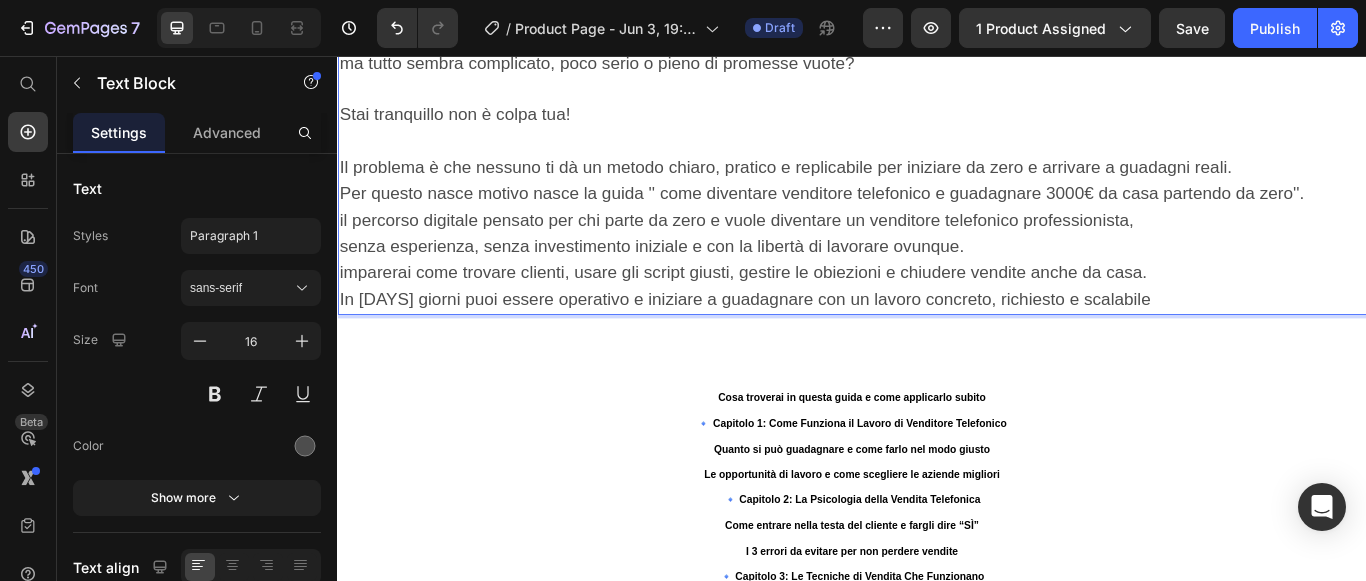 click on "Il problema è che nessuno ti dà un metodo chiaro, pratico e replicabile per iniziare da zero e arrivare a guadagni reali." at bounding box center (937, 186) 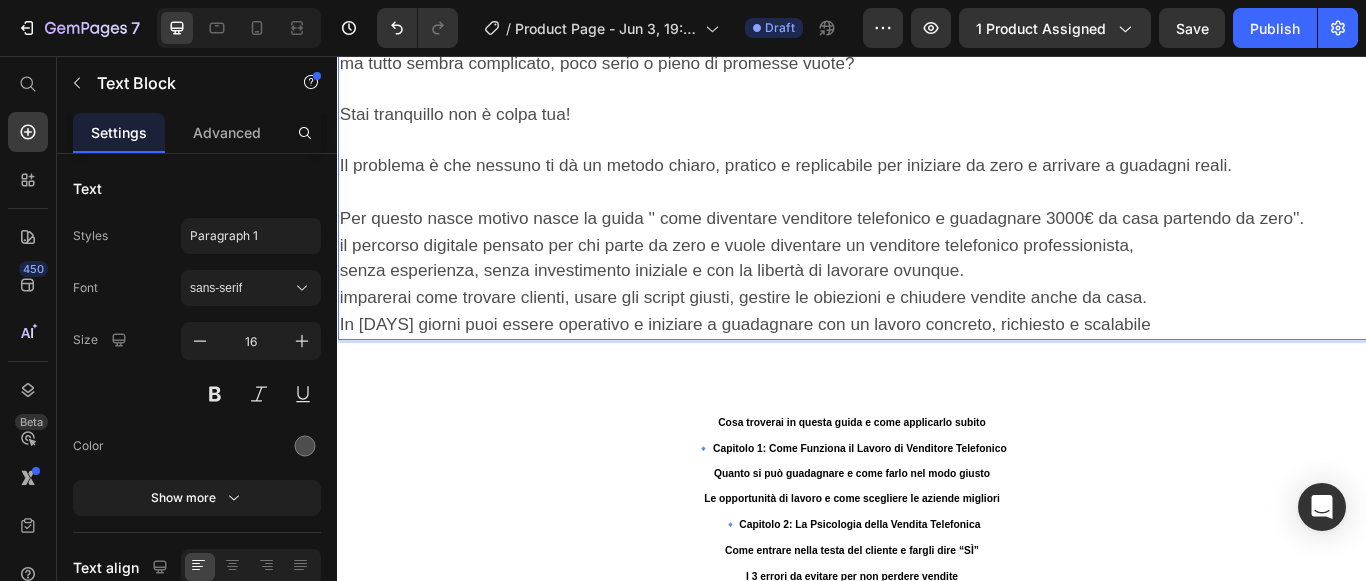 click on "Per questo nasce motivo nasce la guida '' come diventare venditore telefonico e guadagnare 3000€ da casa partendo da zero''." at bounding box center [937, 246] 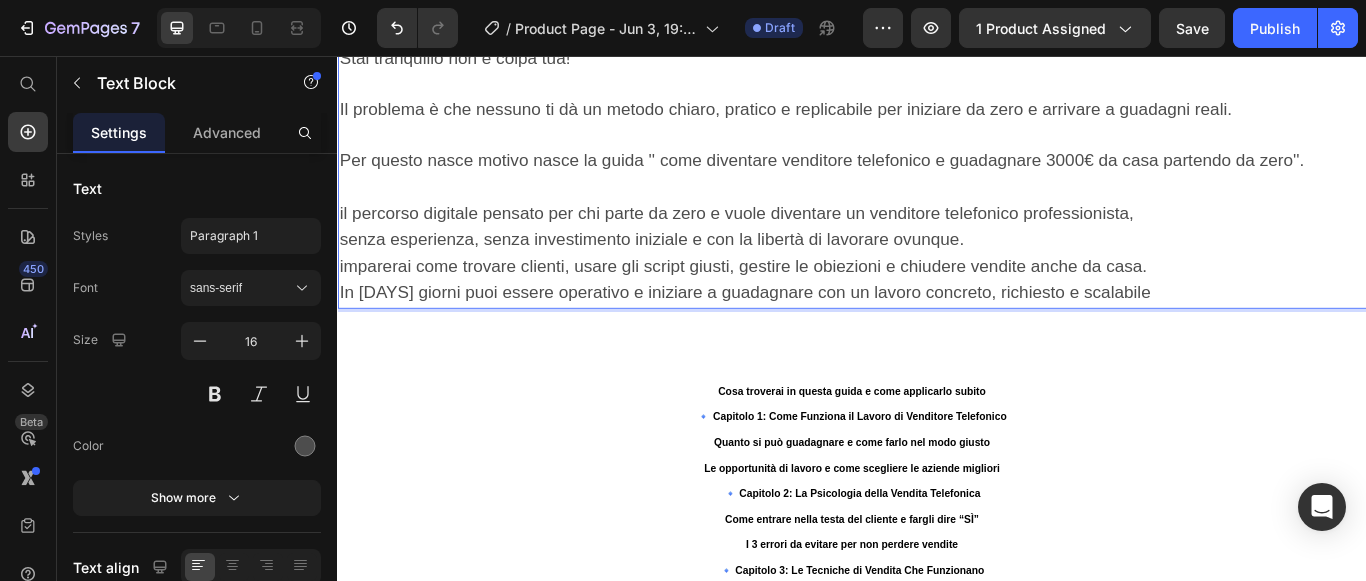 scroll, scrollTop: 2600, scrollLeft: 0, axis: vertical 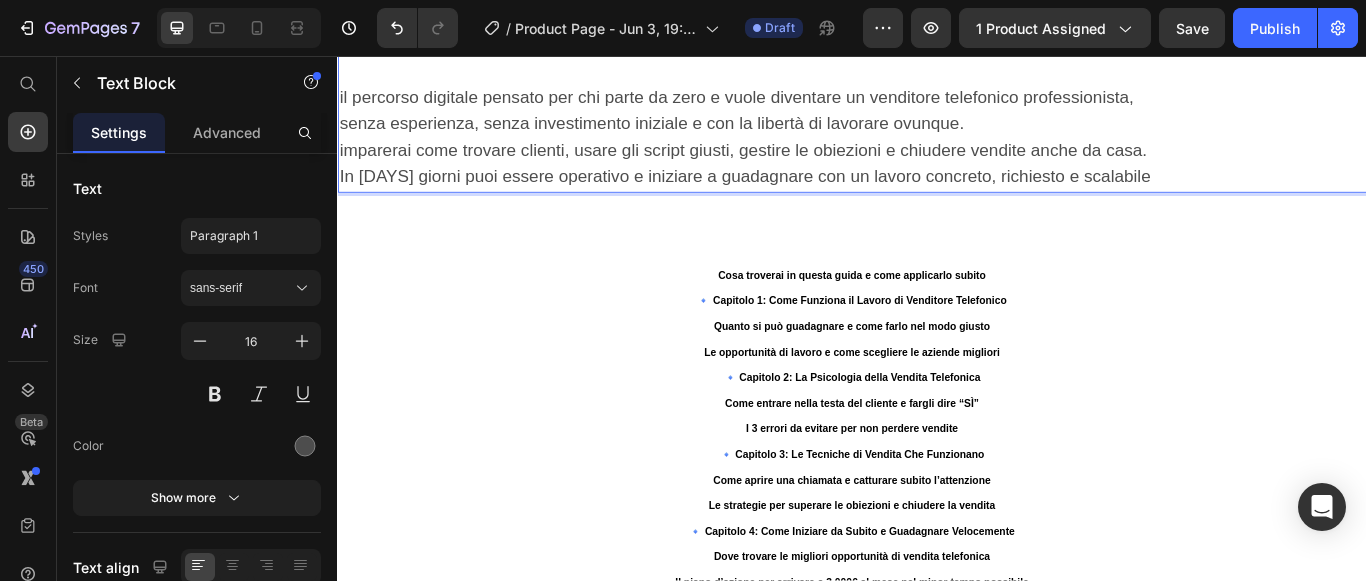 click on "il percorso digitale pensato per chi parte da zero e vuole diventare un venditore telefonico professionista," at bounding box center (937, 105) 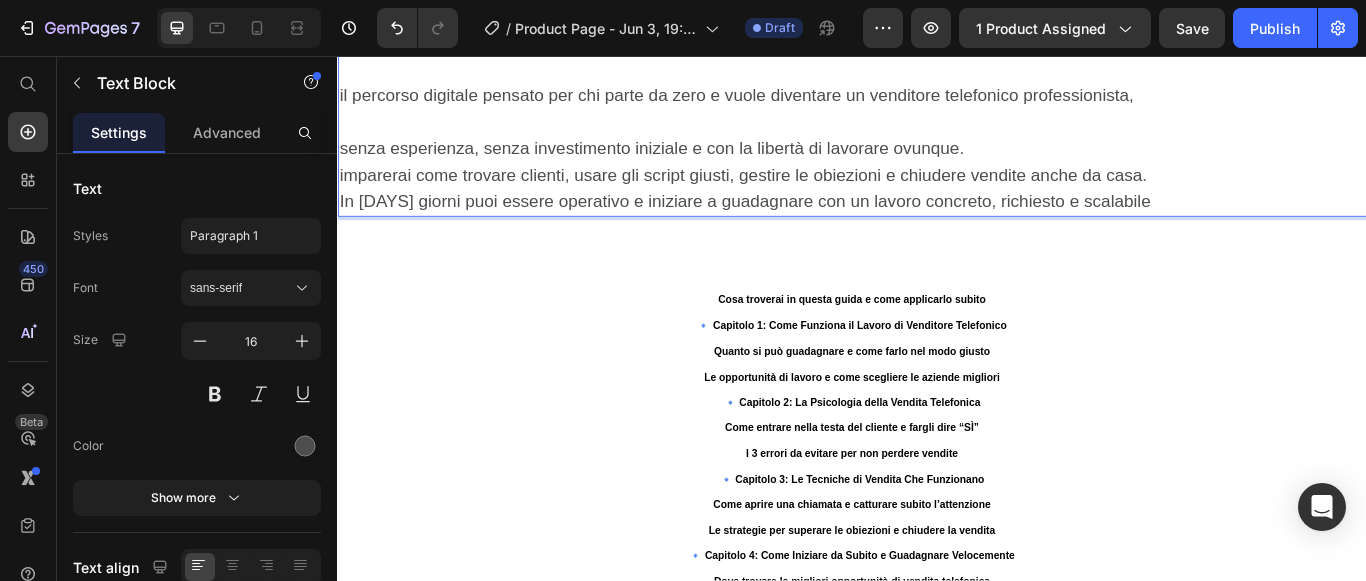 click on "senza esperienza, senza investimento iniziale e con la libertà di lavorare ovunque." at bounding box center [937, 165] 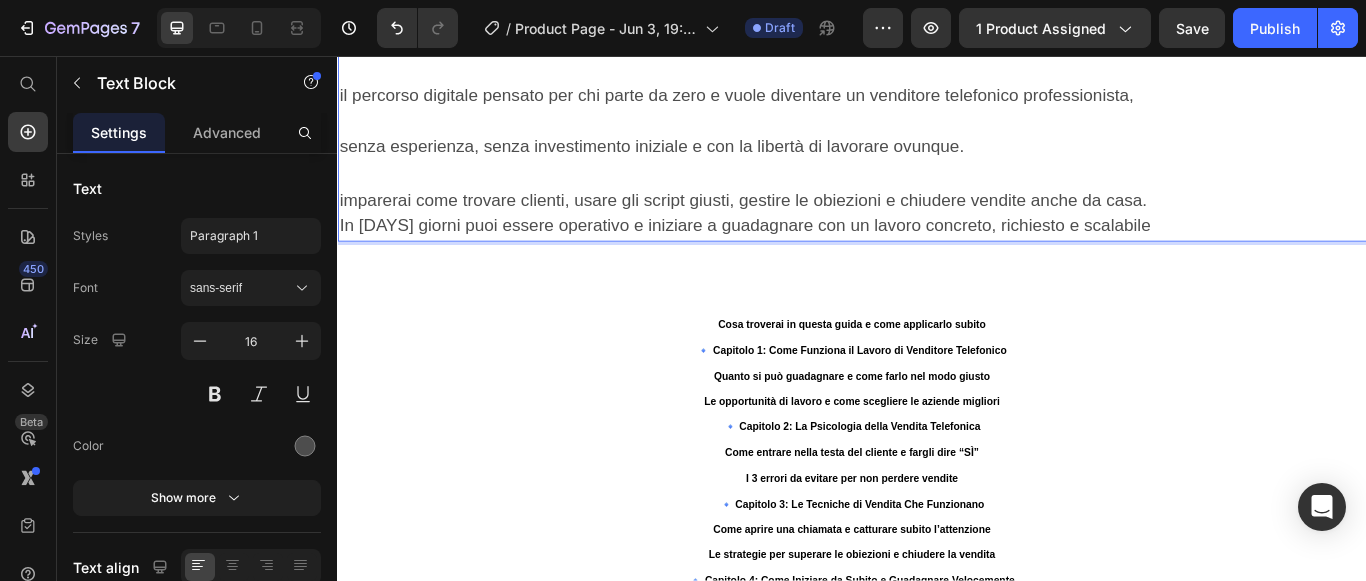 click on "imparerai come trovare clienti, usare gli script giusti, gestire le obiezioni e chiudere vendite anche da casa." at bounding box center (937, 225) 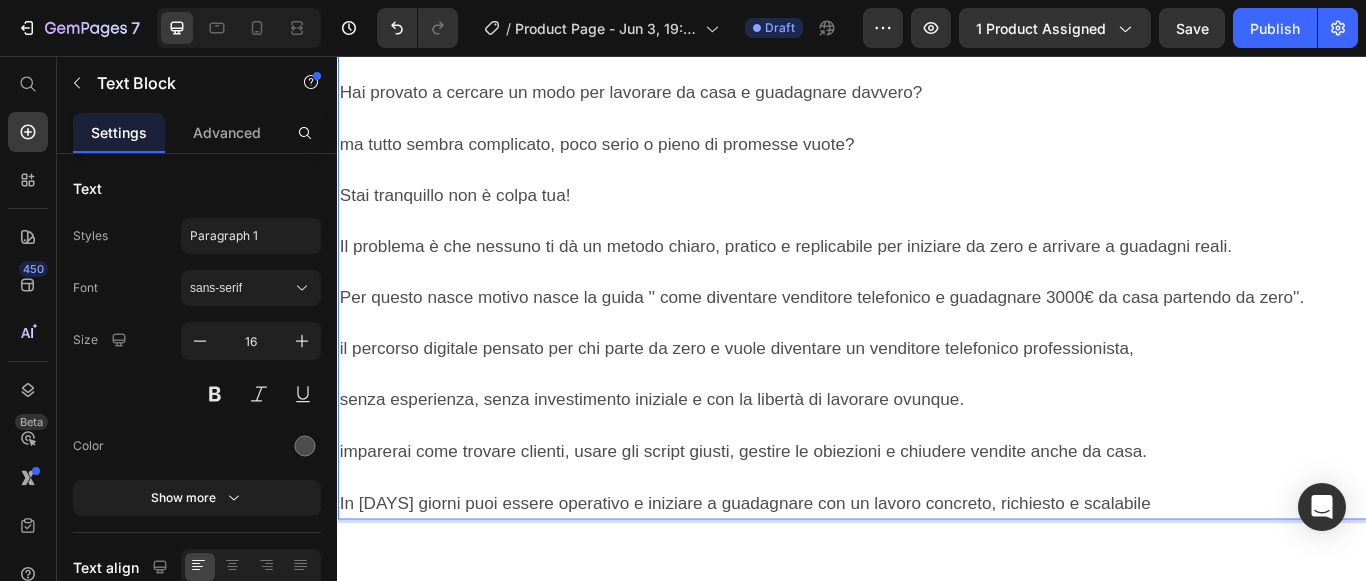 scroll, scrollTop: 2100, scrollLeft: 0, axis: vertical 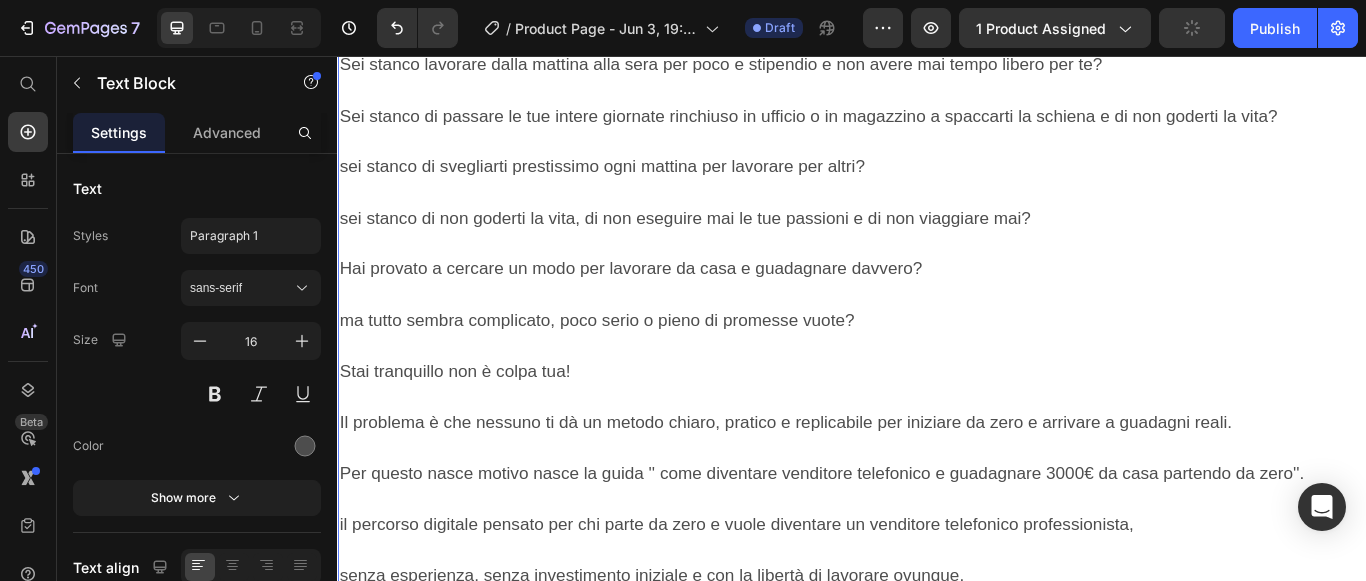 click at bounding box center (937, 97) 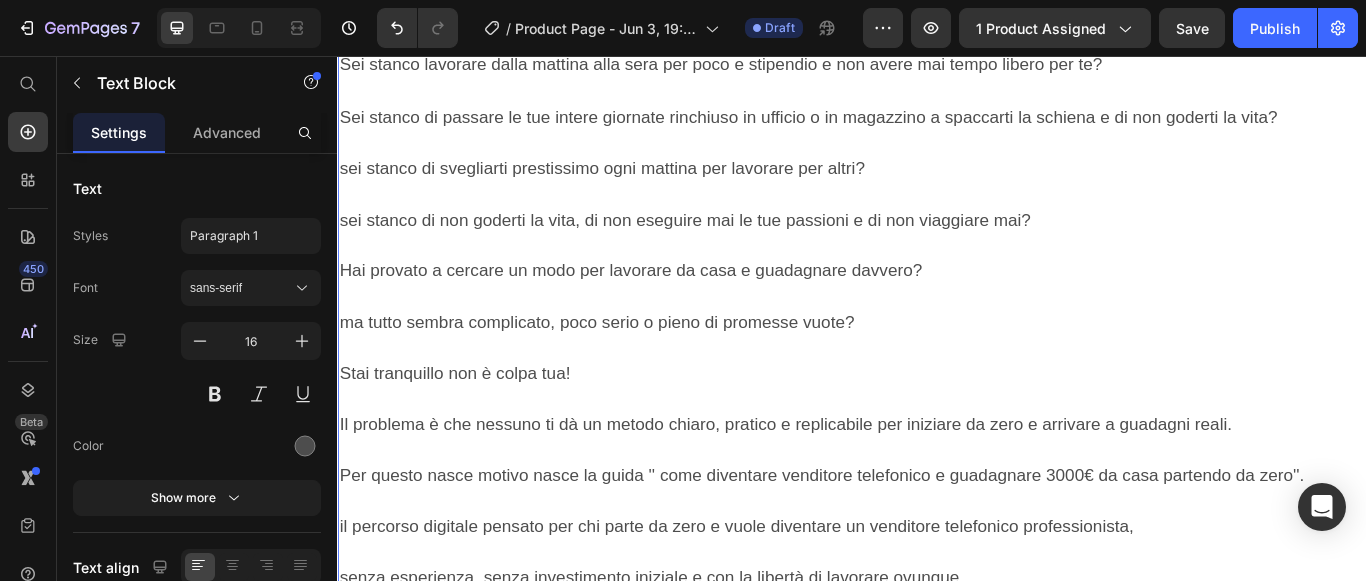 click on "Lorem ipsum dolor sit amet, consectetur adipiscing elit, sed do eiusmod tempor incididunt ut labore et dolore magna aliqua. Ut enim ad minim veniam, quis nostrud exercitation ullamco laboris nisi ut aliquip ex ea commodo consequat." at bounding box center (1330, -117) 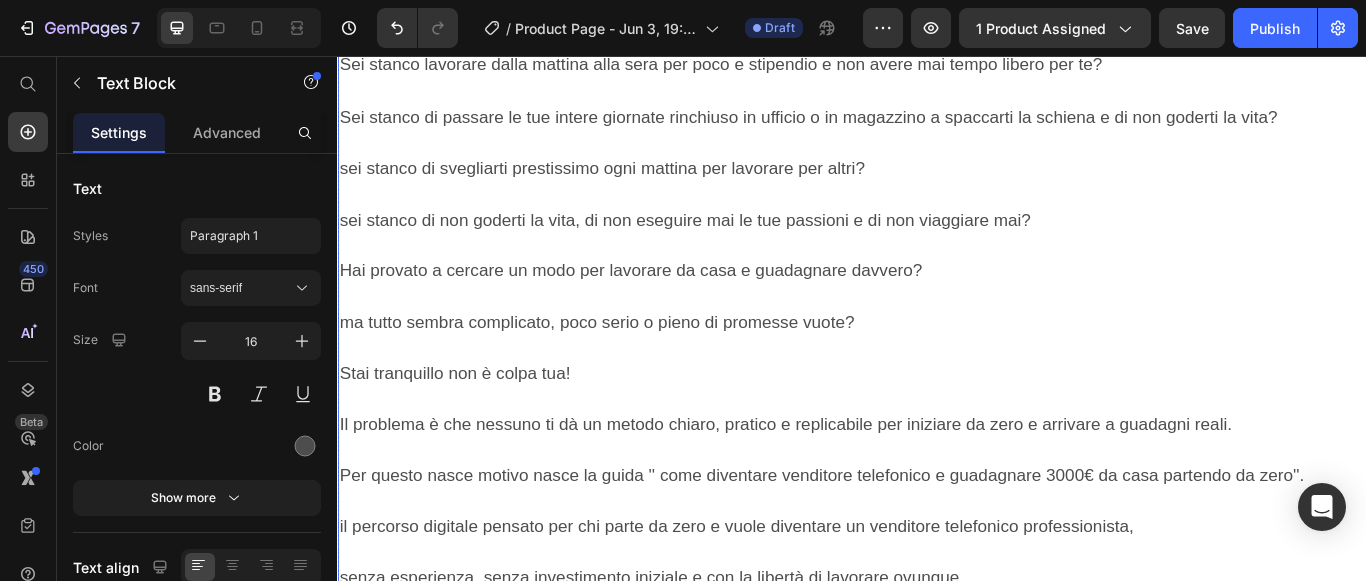 click on "Sei stanco lavorare dalla mattina alla sera per poco e stipendio e non avere mai tempo libero per te?" at bounding box center [783, 66] 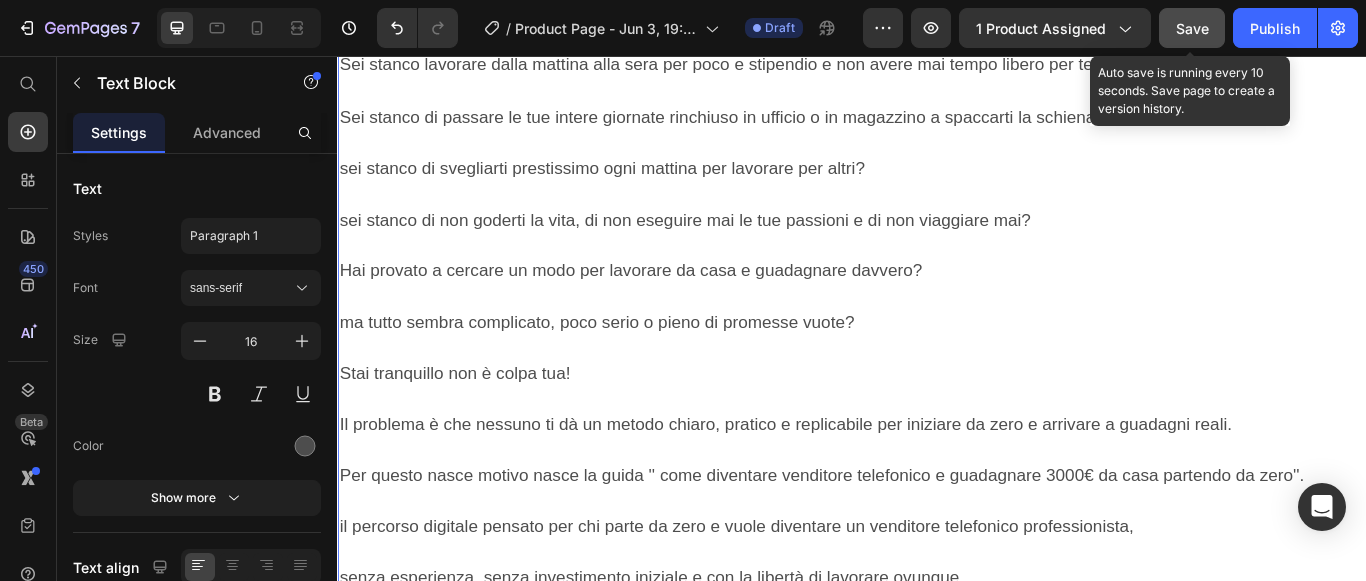 click on "Save" at bounding box center [1192, 28] 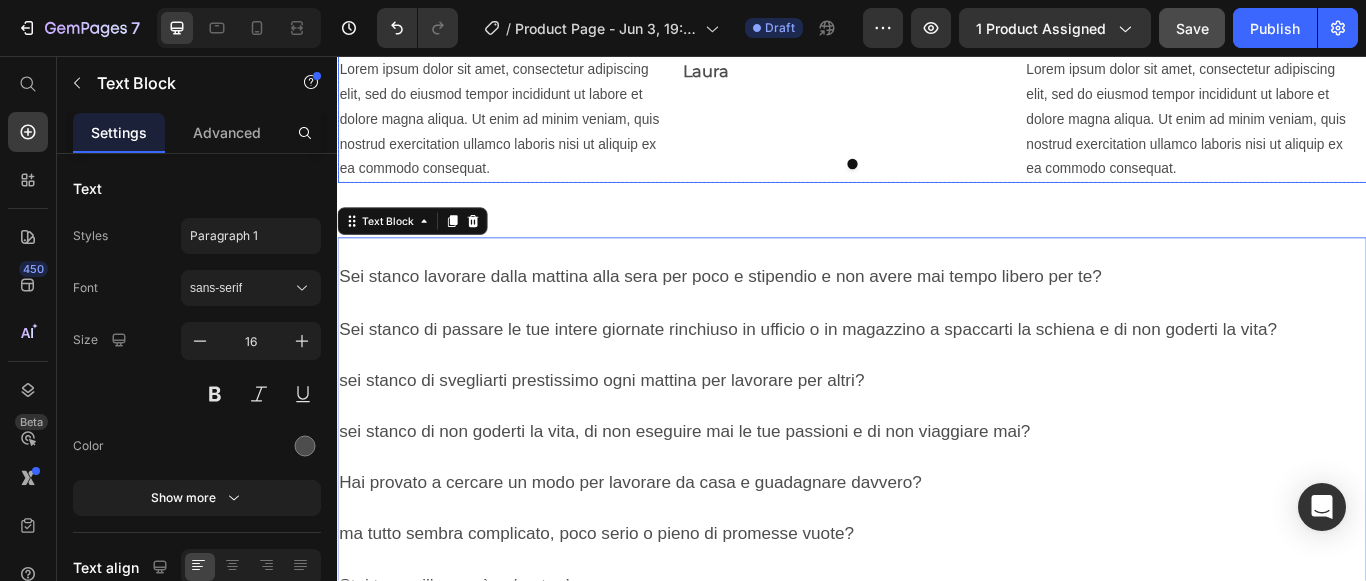 scroll, scrollTop: 1900, scrollLeft: 0, axis: vertical 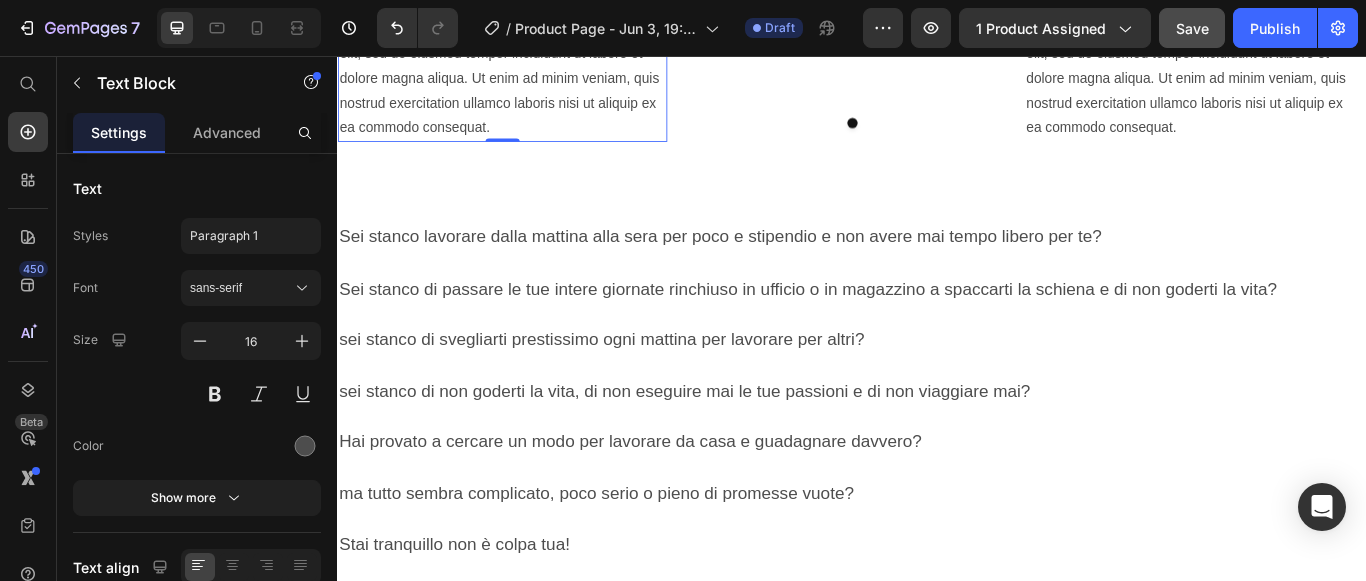 click on "Lorem ipsum dolor sit amet, consectetur adipiscing elit, sed do eiusmod tempor incididunt ut labore et dolore magna aliqua. Ut enim ad minim veniam, quis nostrud exercitation ullamco laboris nisi ut aliquip ex ea commodo consequat." at bounding box center (529, 83) 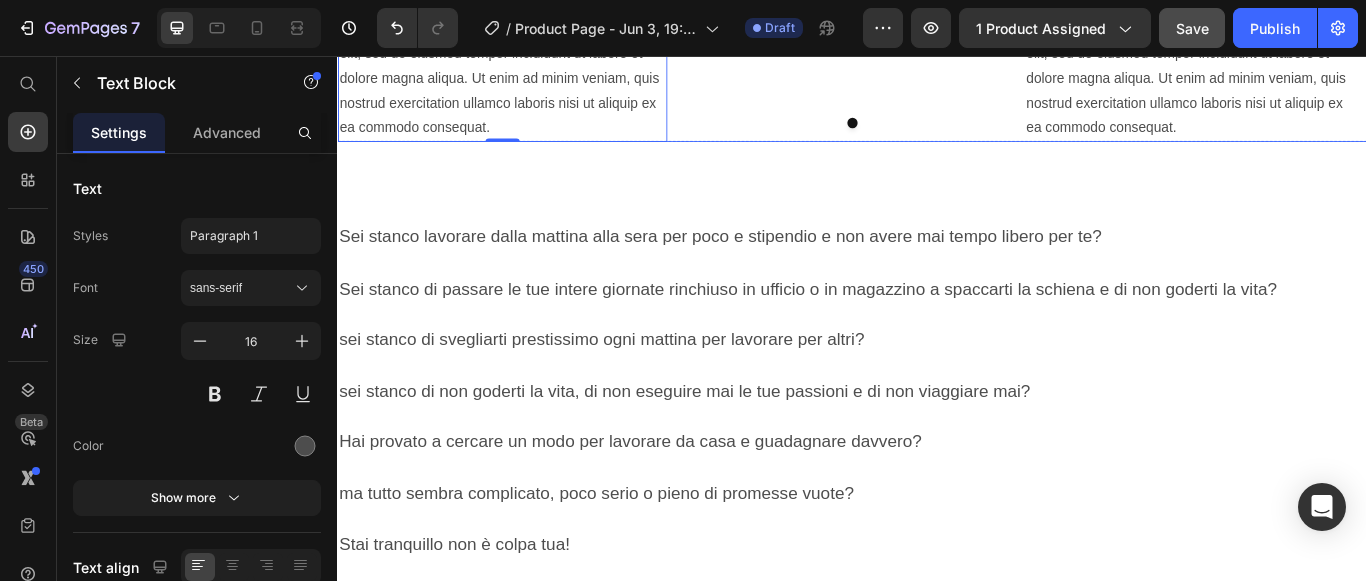 click on "Image Icon Icon Icon Icon Icon Icon List Laura Text Block Row Row" at bounding box center [929, 65] 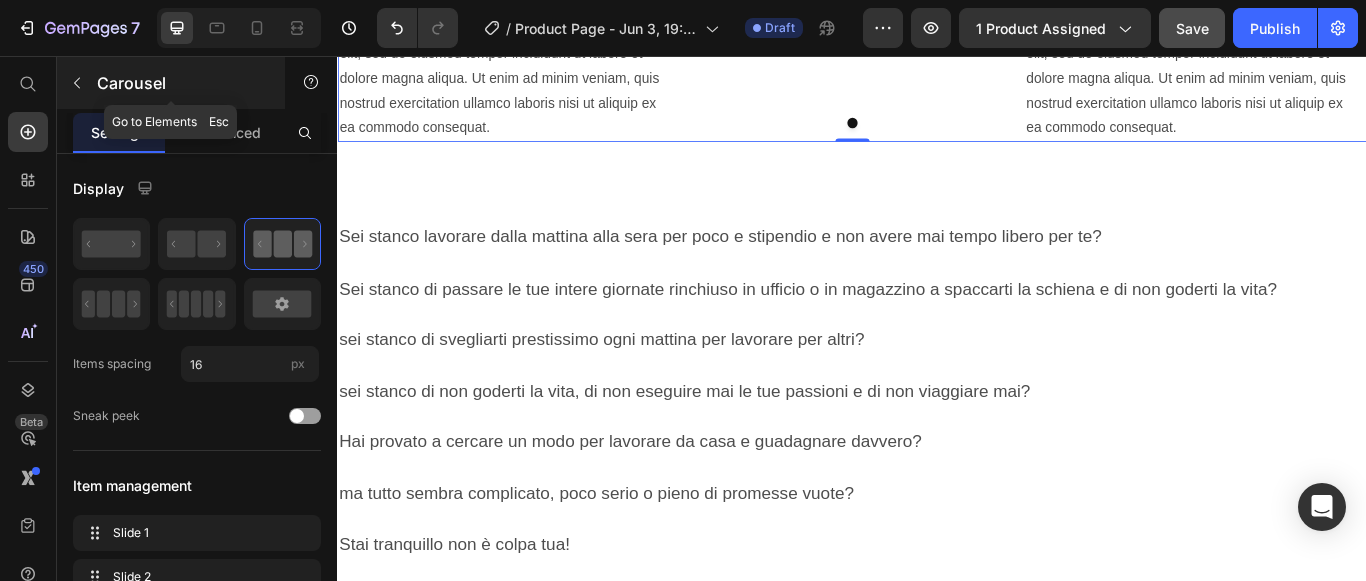 click 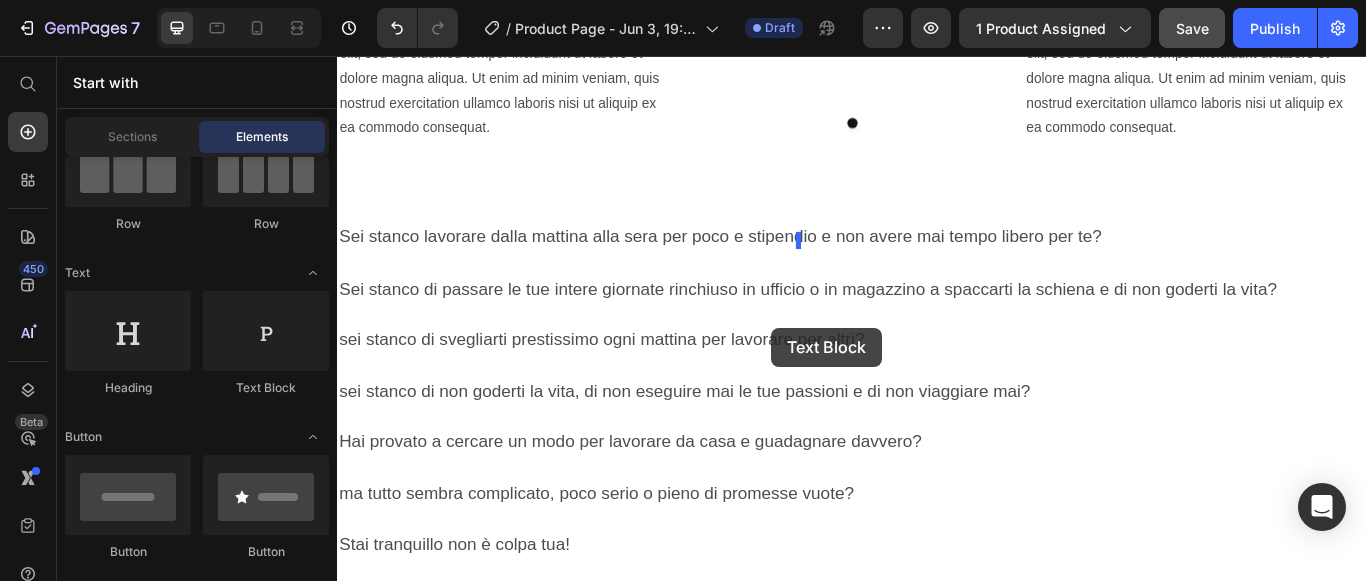 drag, startPoint x: 627, startPoint y: 392, endPoint x: 843, endPoint y: 373, distance: 216.83405 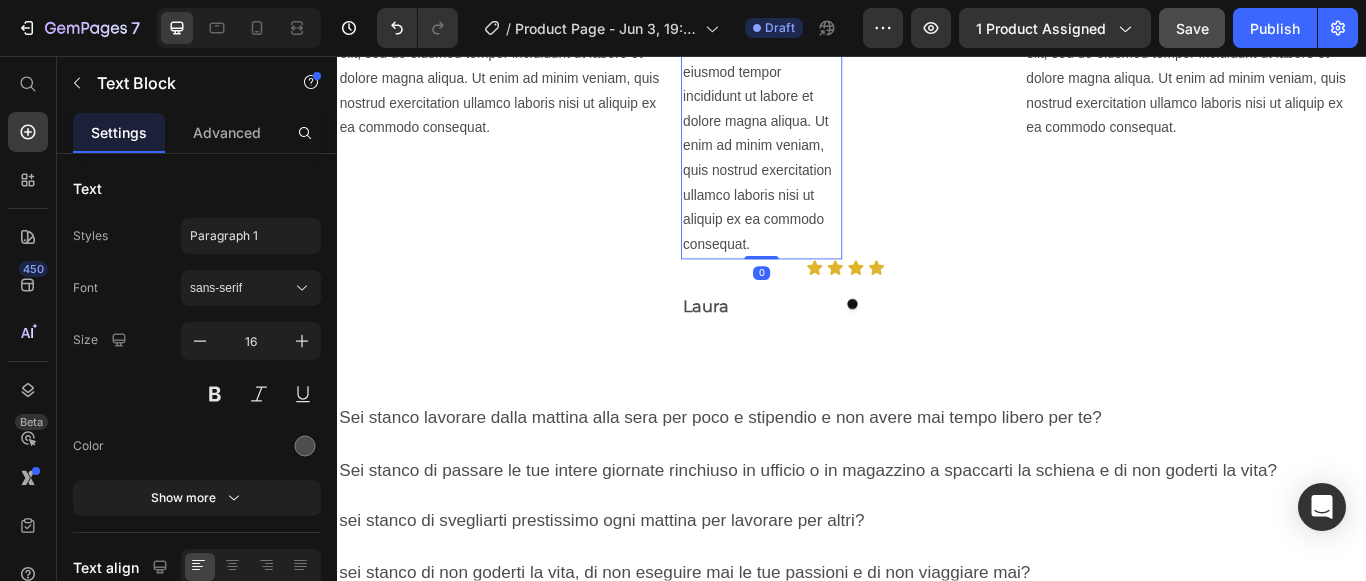 click 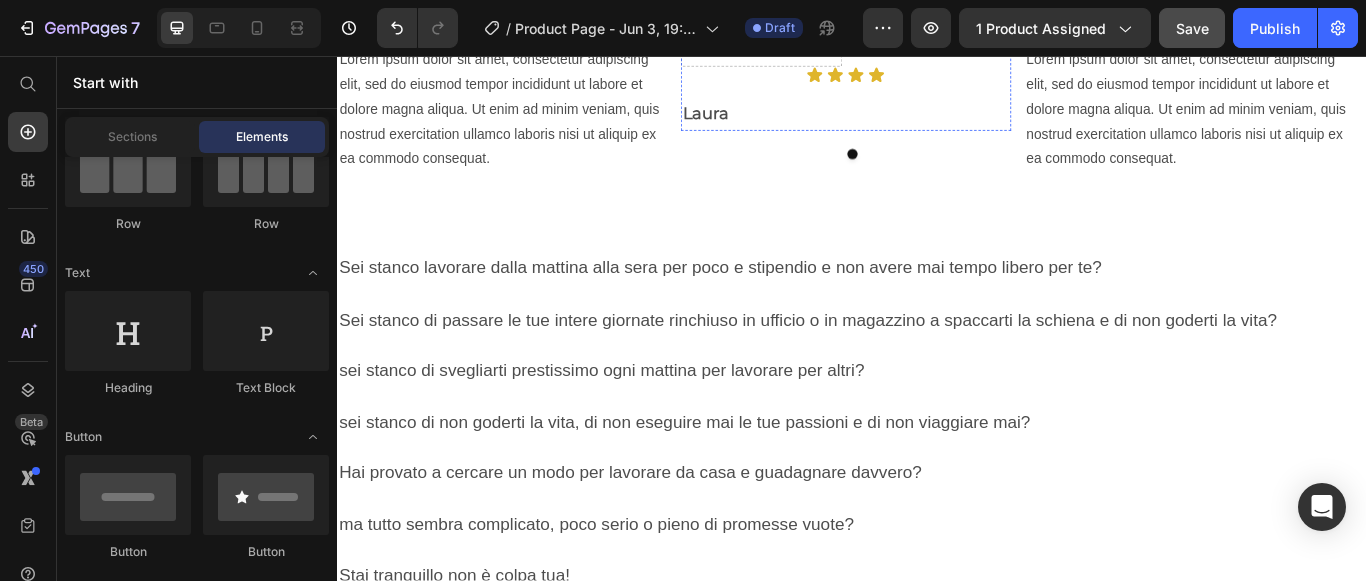 scroll, scrollTop: 1900, scrollLeft: 0, axis: vertical 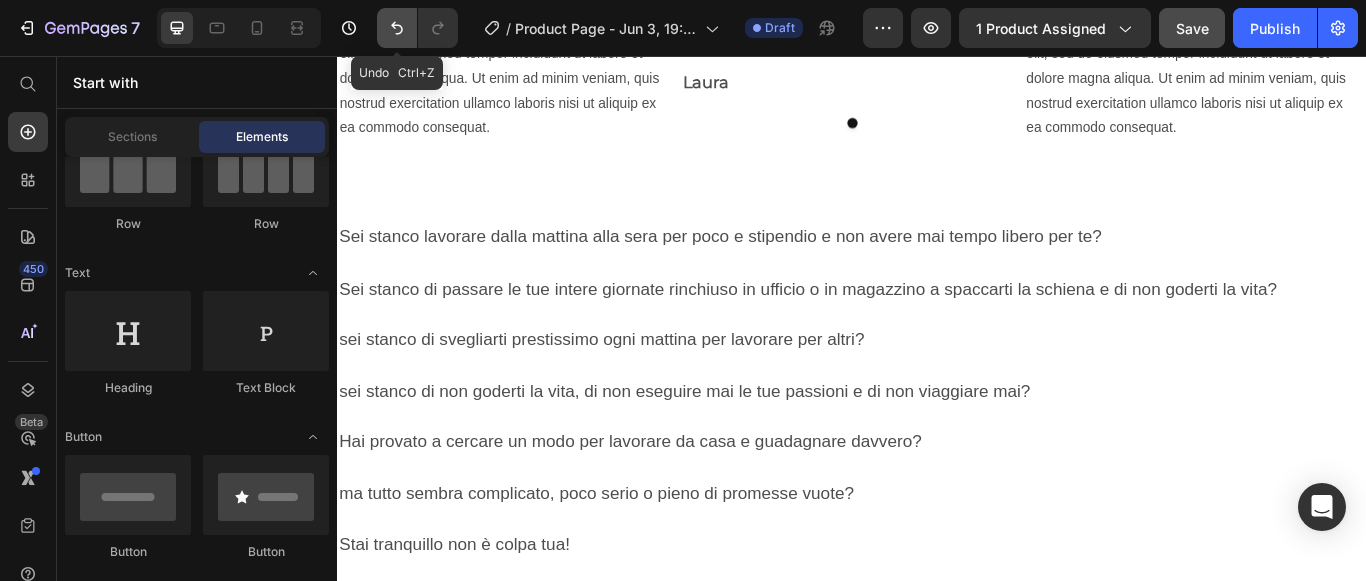 click 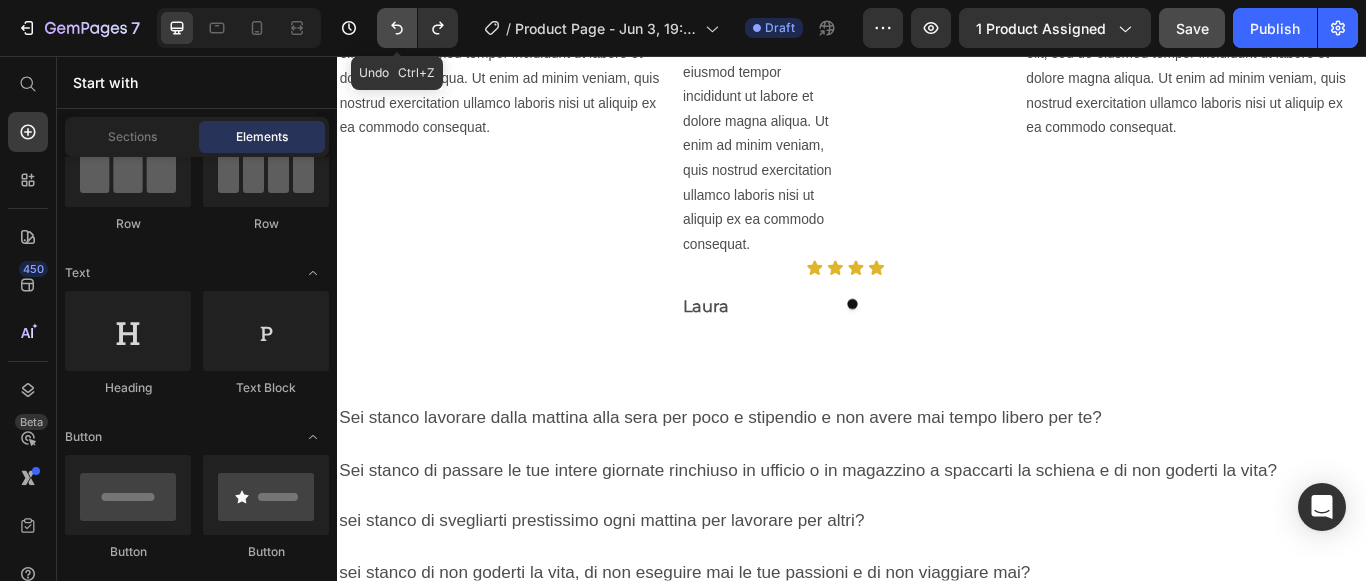 click 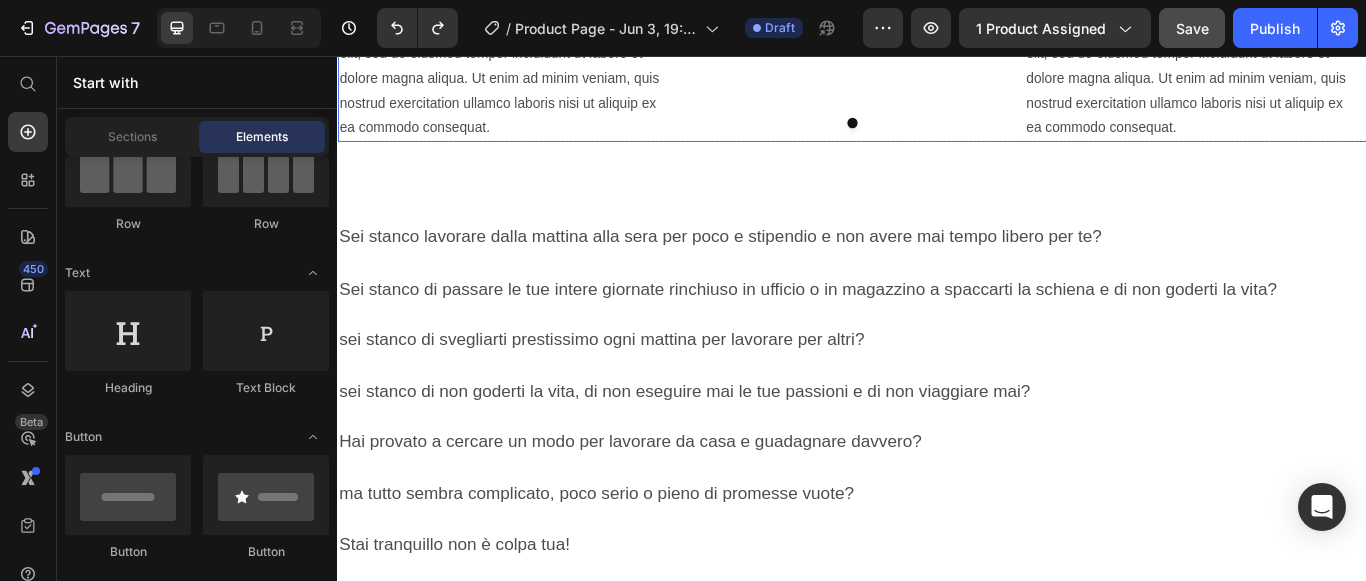 click on "Image Icon Icon Icon Icon Icon Icon List Laura Text Block Row Row" at bounding box center [929, 65] 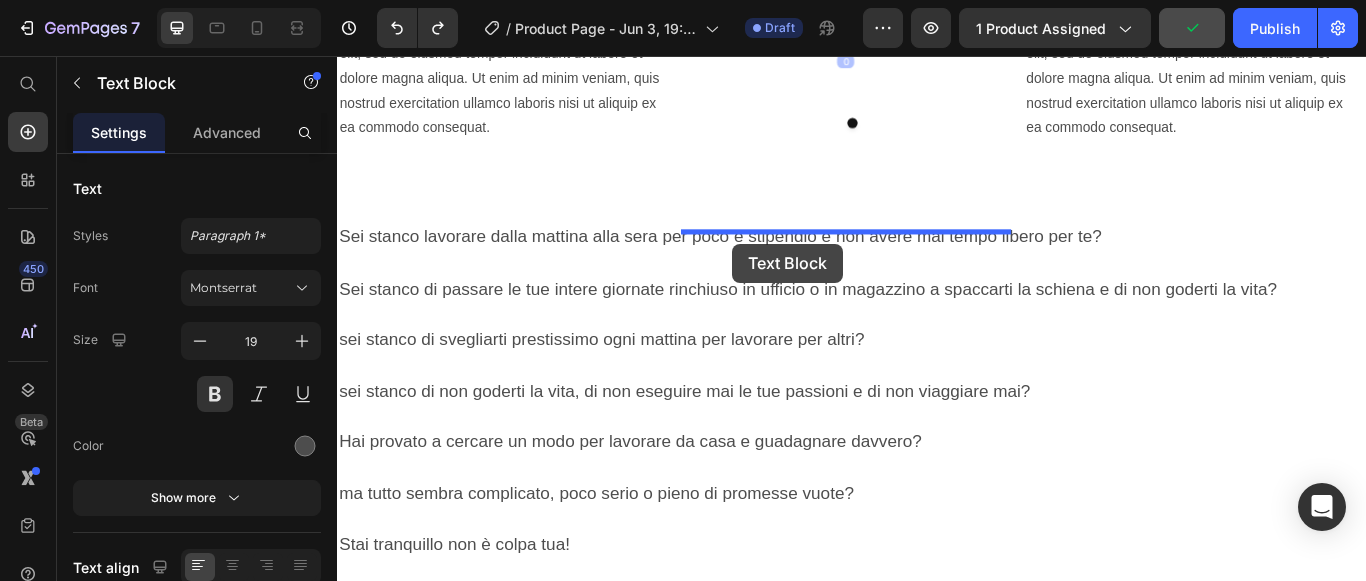 drag, startPoint x: 790, startPoint y: 310, endPoint x: 798, endPoint y: 275, distance: 35.902645 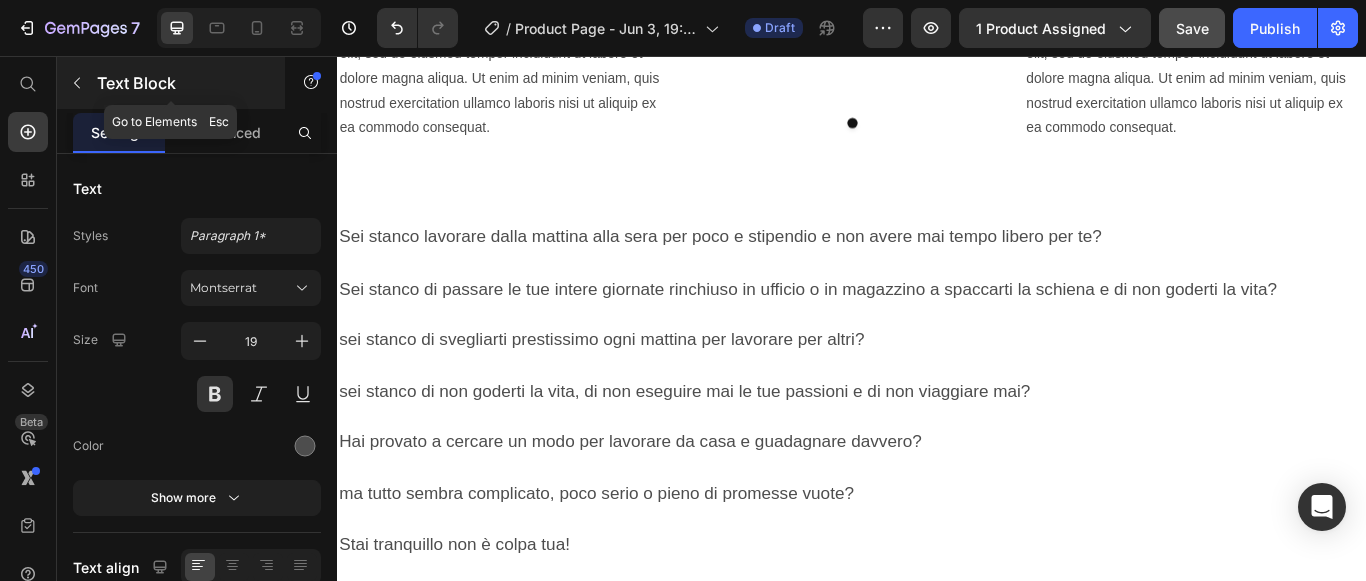 click 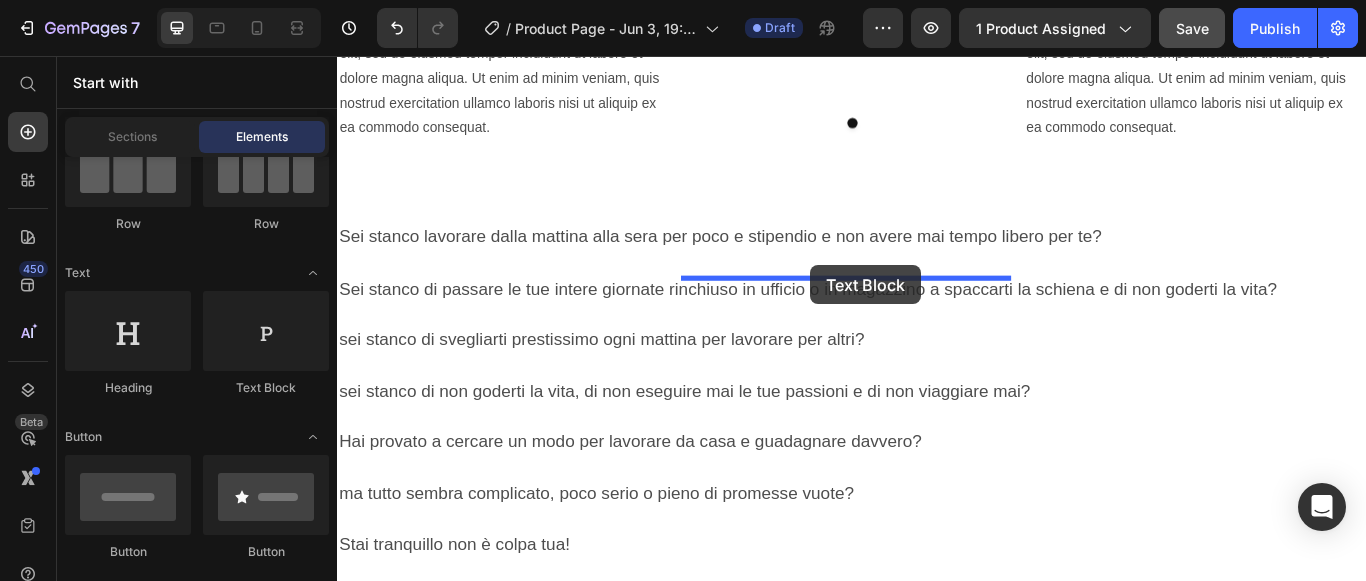 drag, startPoint x: 580, startPoint y: 389, endPoint x: 888, endPoint y: 302, distance: 320.05154 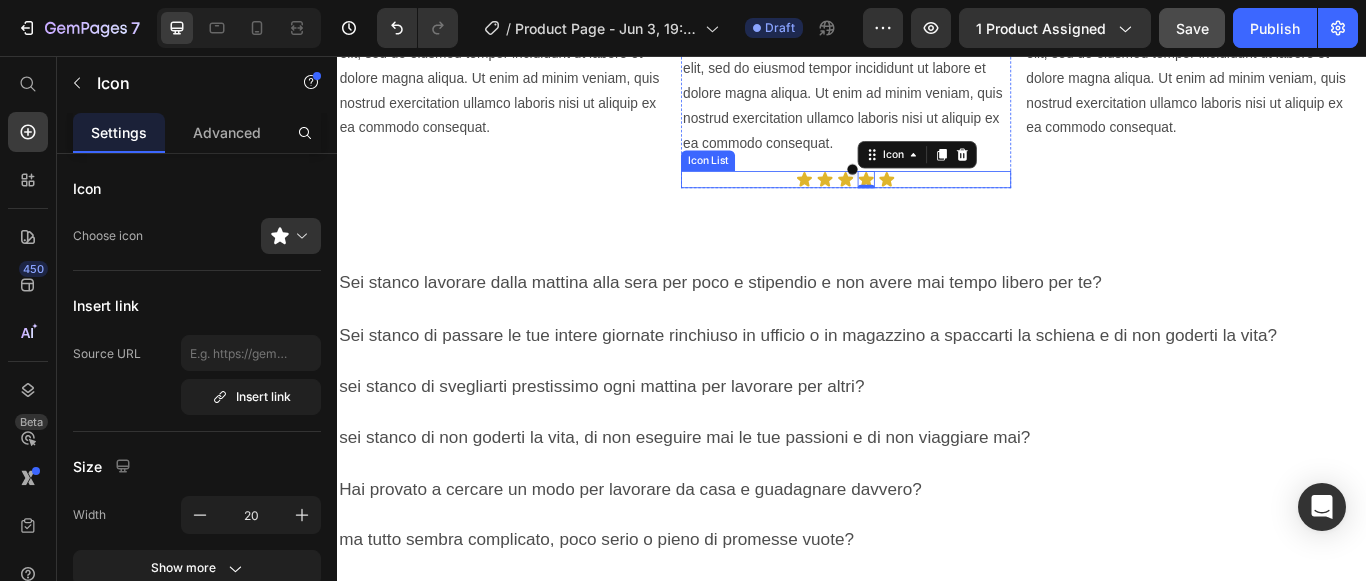 click on "Icon Icon Icon Icon   0 Icon" at bounding box center (929, 201) 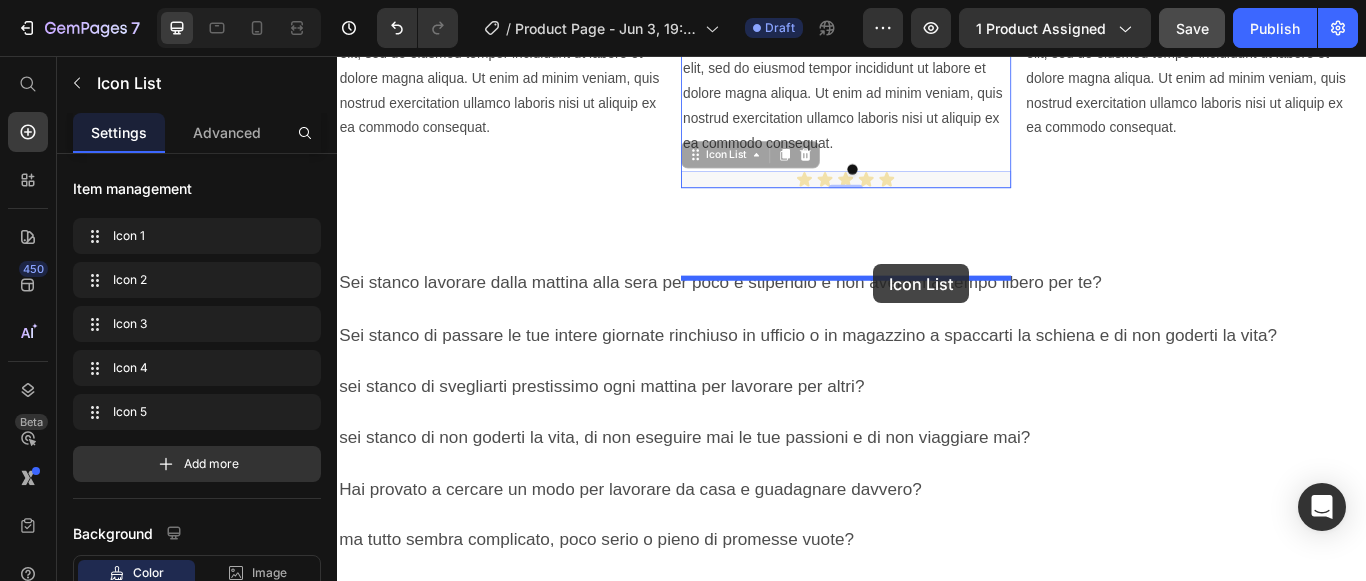 drag, startPoint x: 998, startPoint y: 489, endPoint x: 962, endPoint y: 299, distance: 193.38045 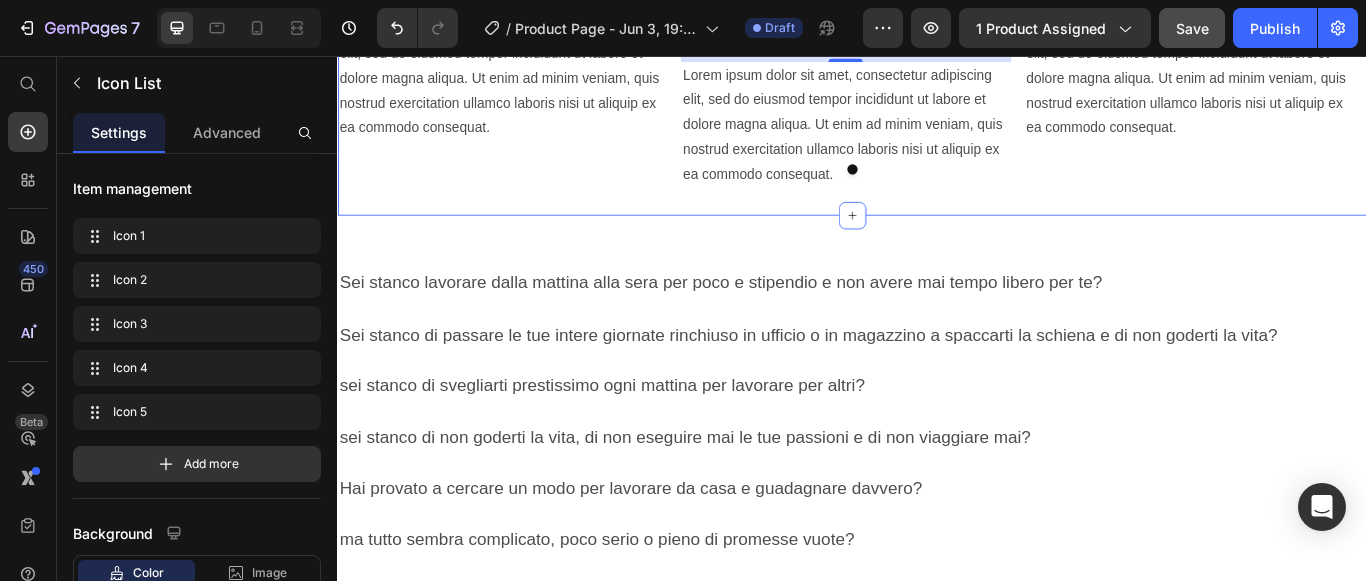 click on "Image Icon Icon Icon Icon Icon Icon List Lorem ipsum dolor sit amet, consectetur adipiscing elit, sed do eiusmod tempor incididunt ut labore et dolore magna aliqua. Ut enim ad minim veniam, quis nostrud exercitation ullamco laboris nisi ut aliquip ex ea commodo consequat. Text Block Row Row Row Image Icon Icon Icon Icon Icon Icon List   0 Lorem ipsum dolor sit amet, consectetur adipiscing elit, sed do eiusmod tempor incididunt ut labore et dolore magna aliqua. Ut enim ad minim veniam, quis nostrud exercitation ullamco laboris nisi ut aliquip ex ea commodo consequat. Text Block Row Row Image Icon Icon Icon Icon Icon Icon List Lorem ipsum dolor sit amet, consectetur adipiscing elit, sed do eiusmod tempor incididunt ut labore et dolore magna aliqua. Ut enim ad minim veniam, quis nostrud exercitation ullamco laboris nisi ut aliquip ex ea commodo consequat. Text Block Row Row
Carousel Row Section 6" at bounding box center [937, 92] 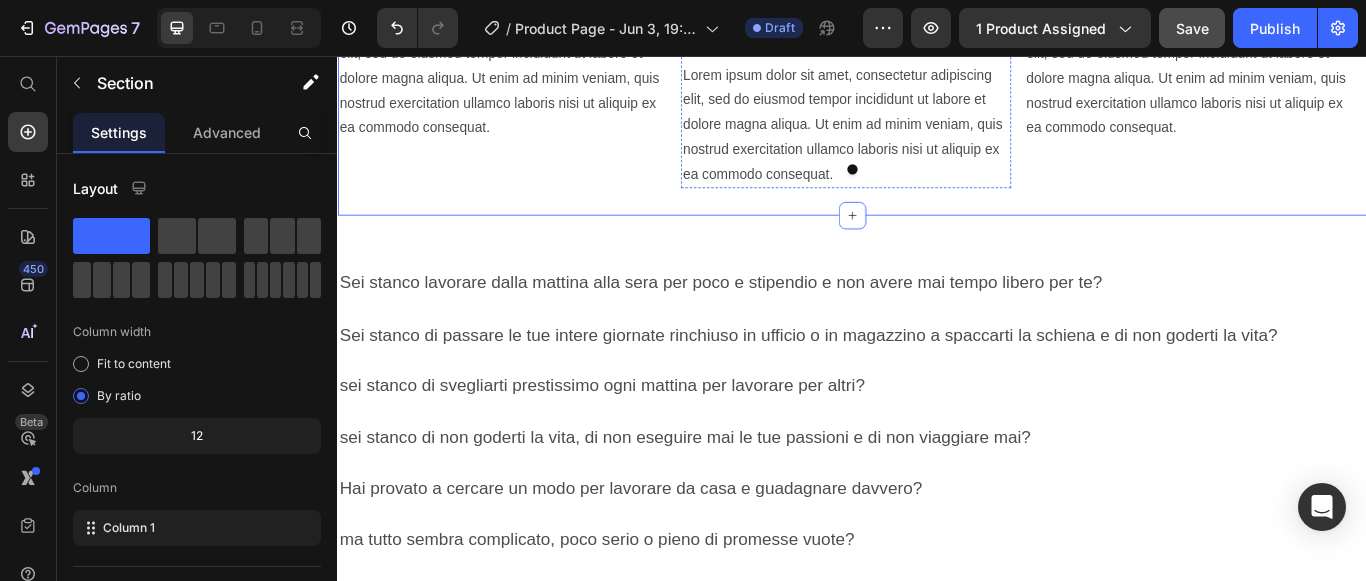 click on "Laura" at bounding box center (929, -8) 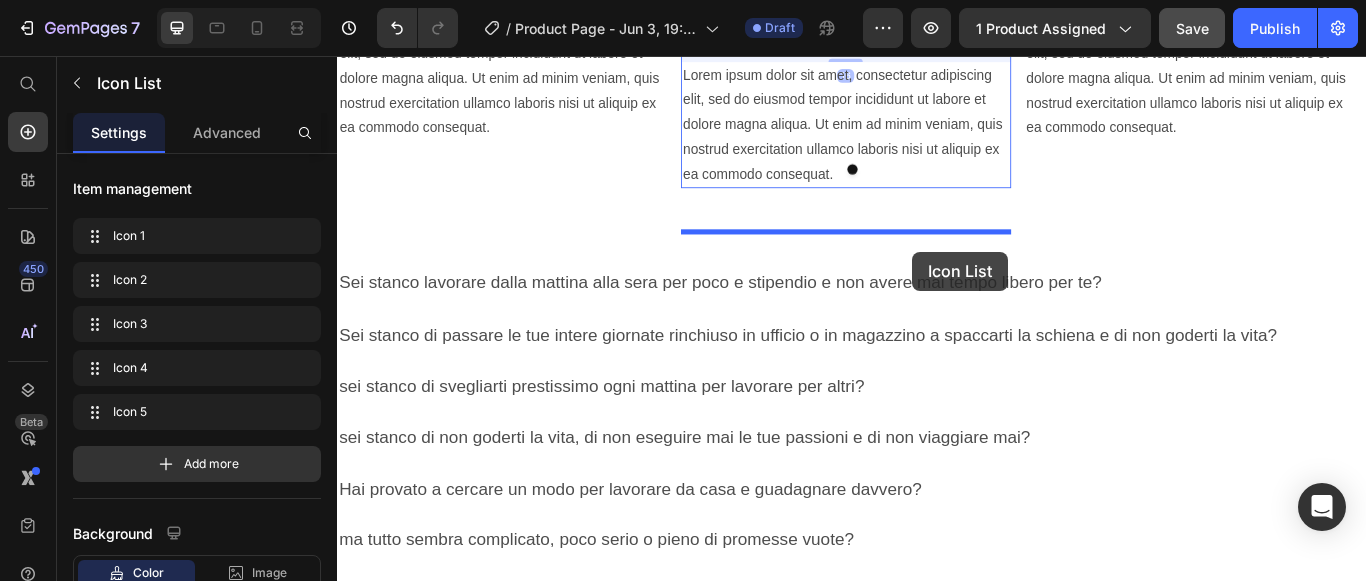 drag, startPoint x: 1025, startPoint y: 324, endPoint x: 1008, endPoint y: 284, distance: 43.462627 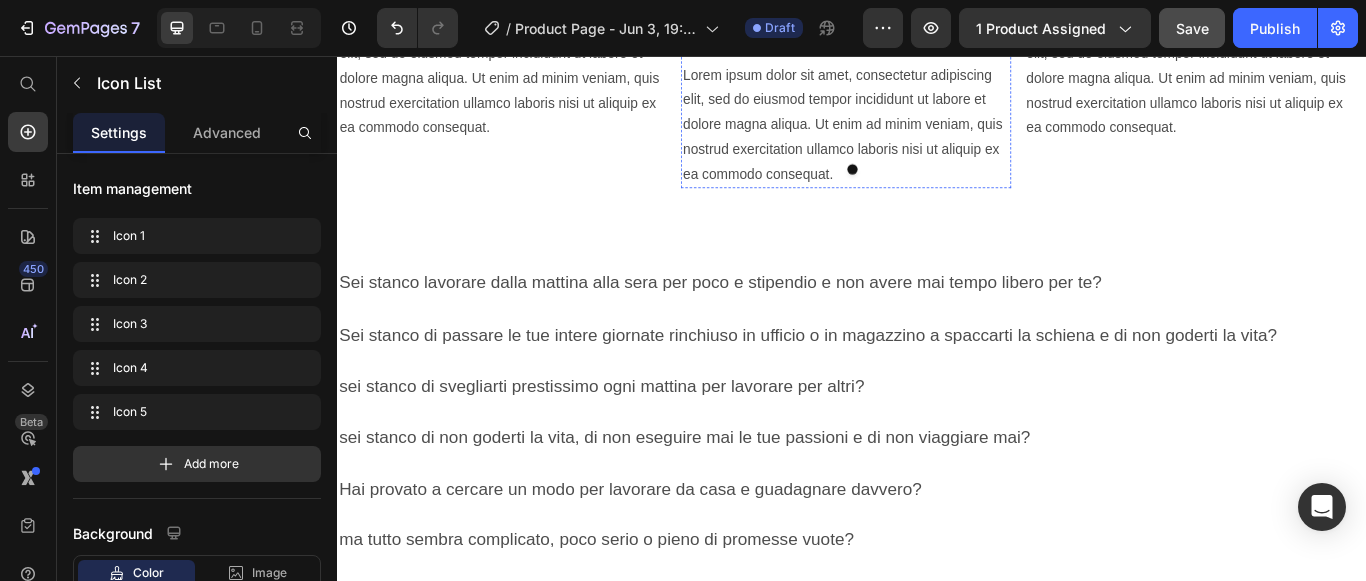 click on "Laura" at bounding box center (929, 28) 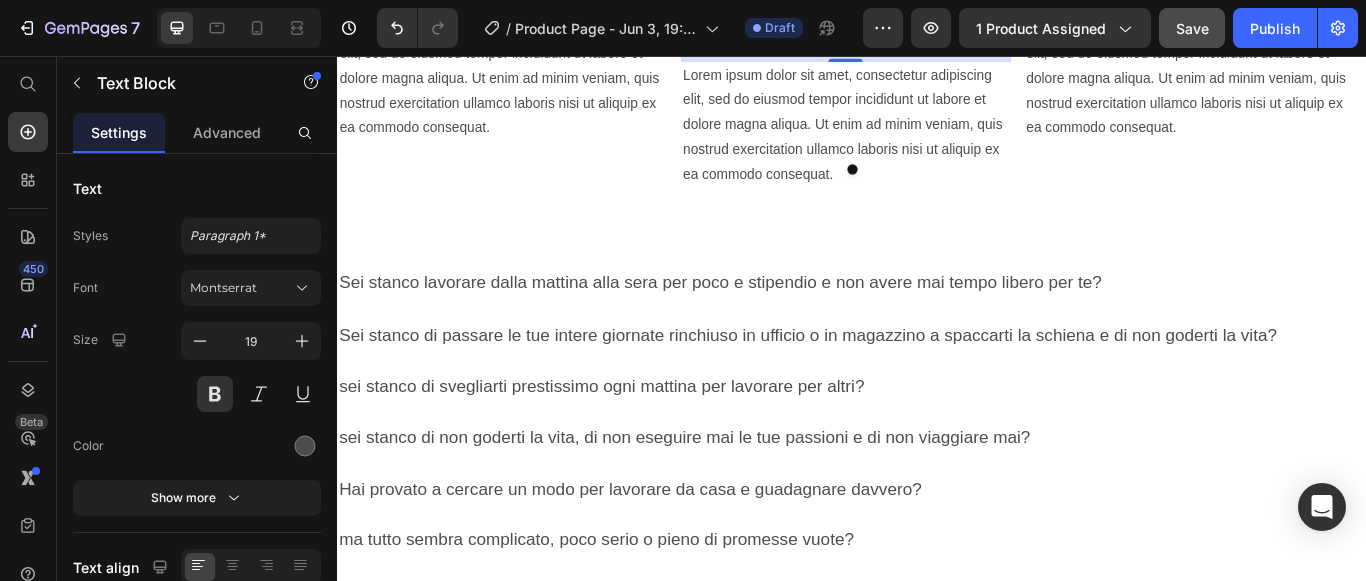 click on "Laura" at bounding box center [929, 28] 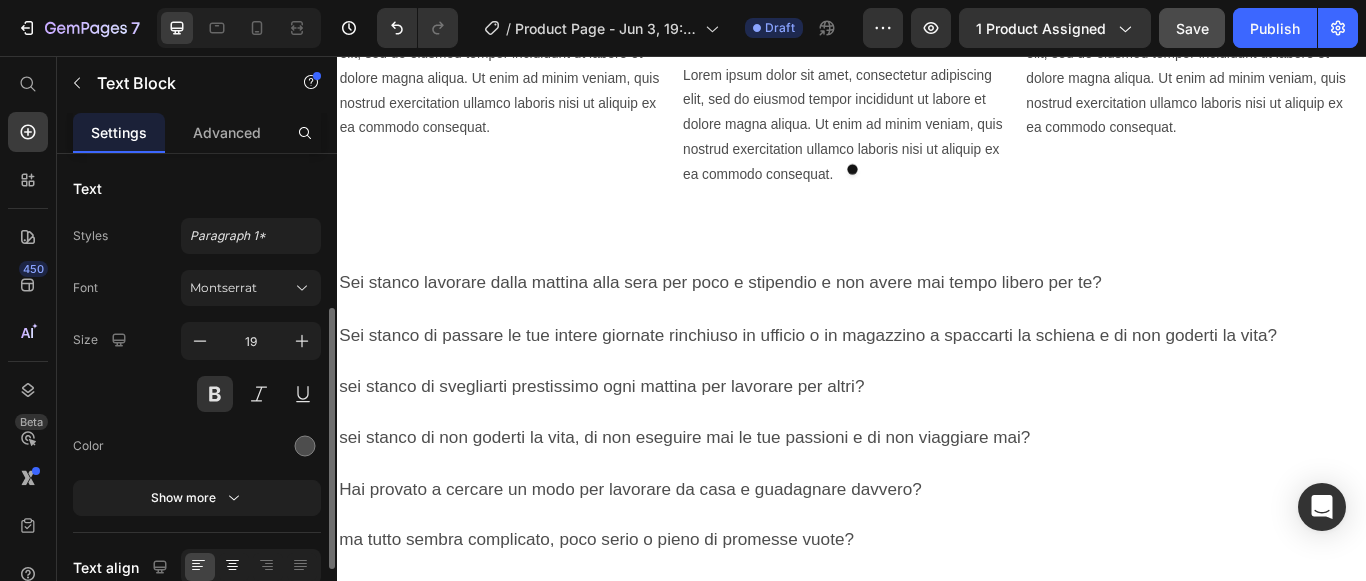 scroll, scrollTop: 100, scrollLeft: 0, axis: vertical 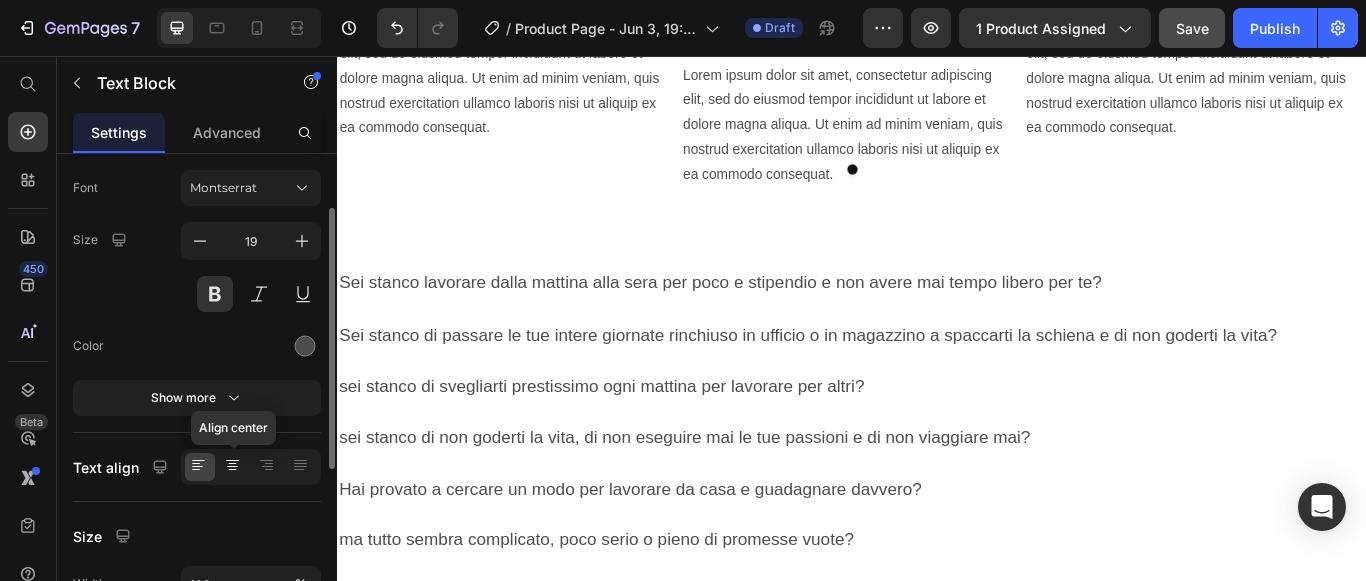 click 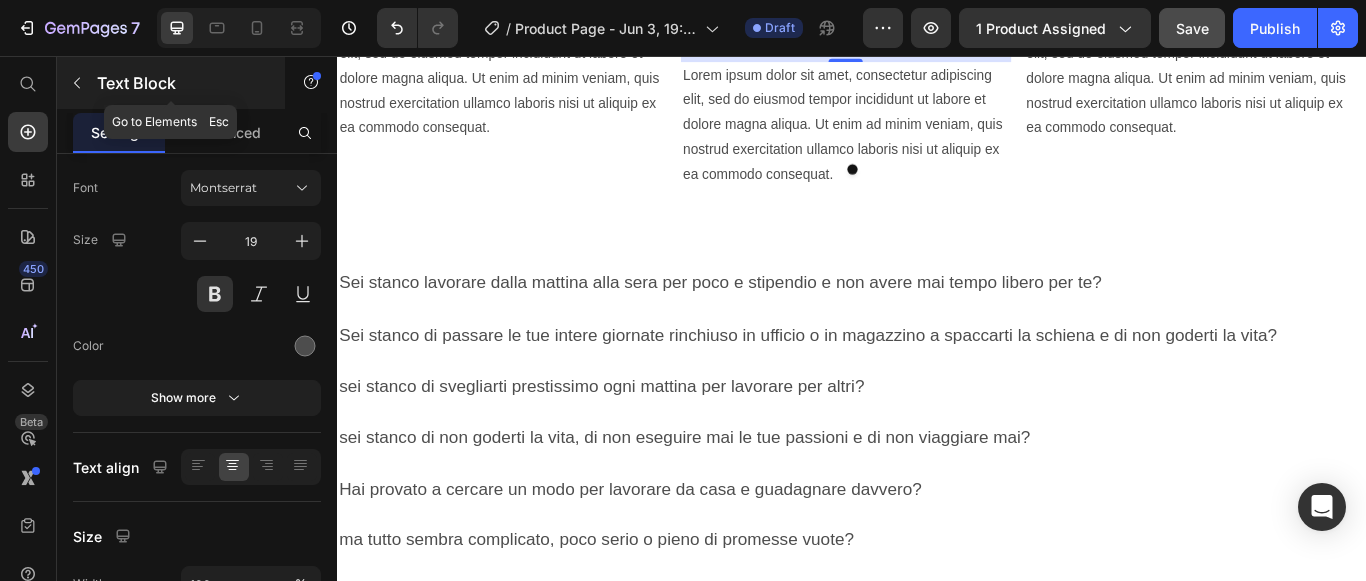 click 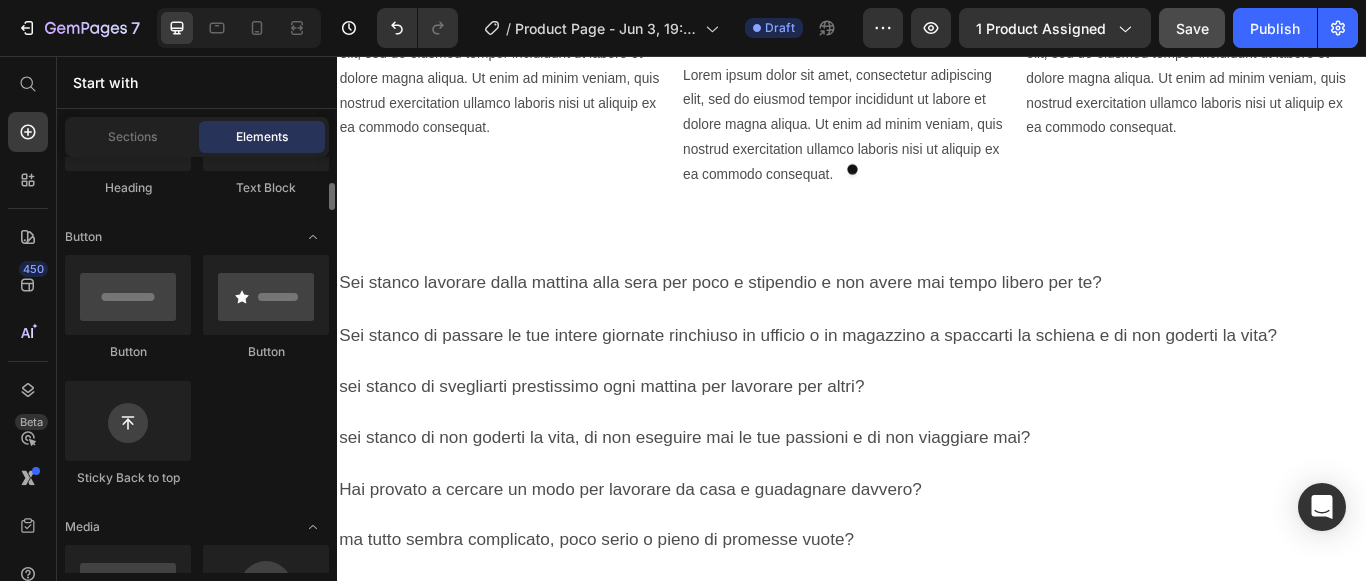 scroll, scrollTop: 200, scrollLeft: 0, axis: vertical 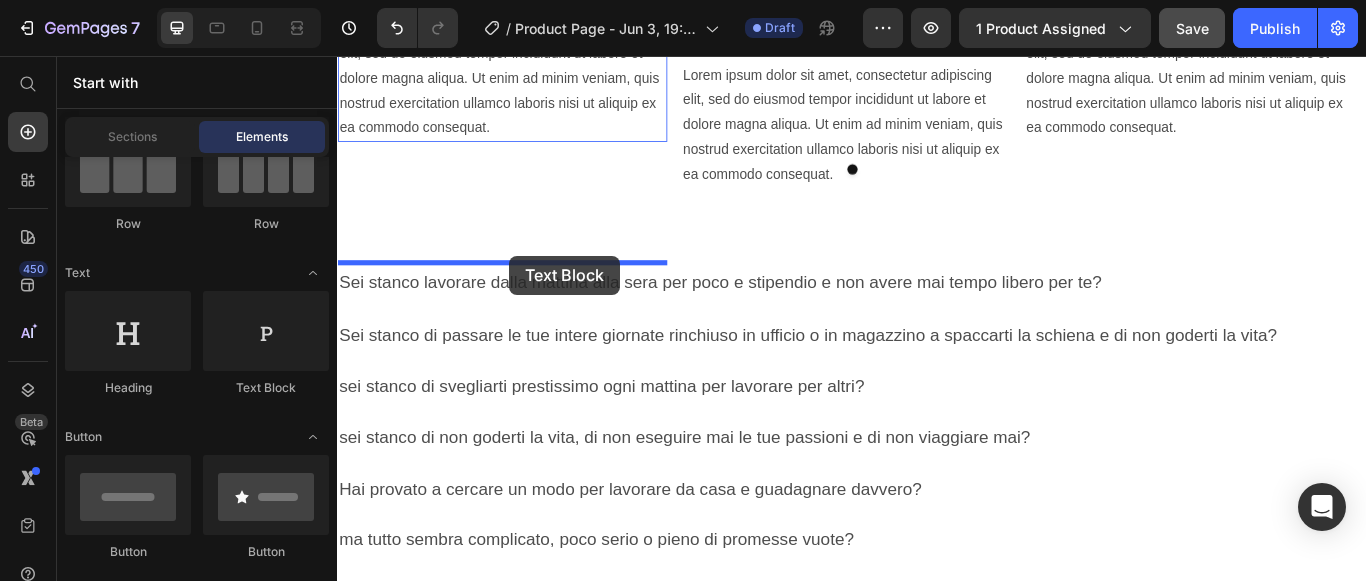 drag, startPoint x: 614, startPoint y: 395, endPoint x: 537, endPoint y: 289, distance: 131.01526 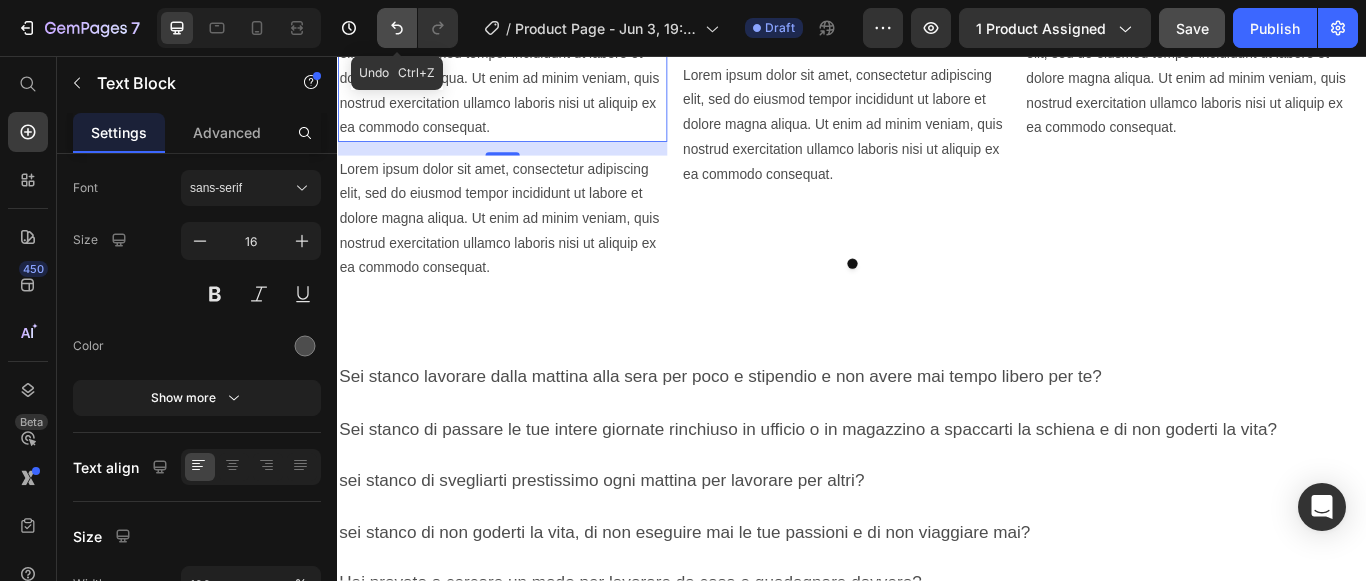 drag, startPoint x: 396, startPoint y: 24, endPoint x: 45, endPoint y: 61, distance: 352.94476 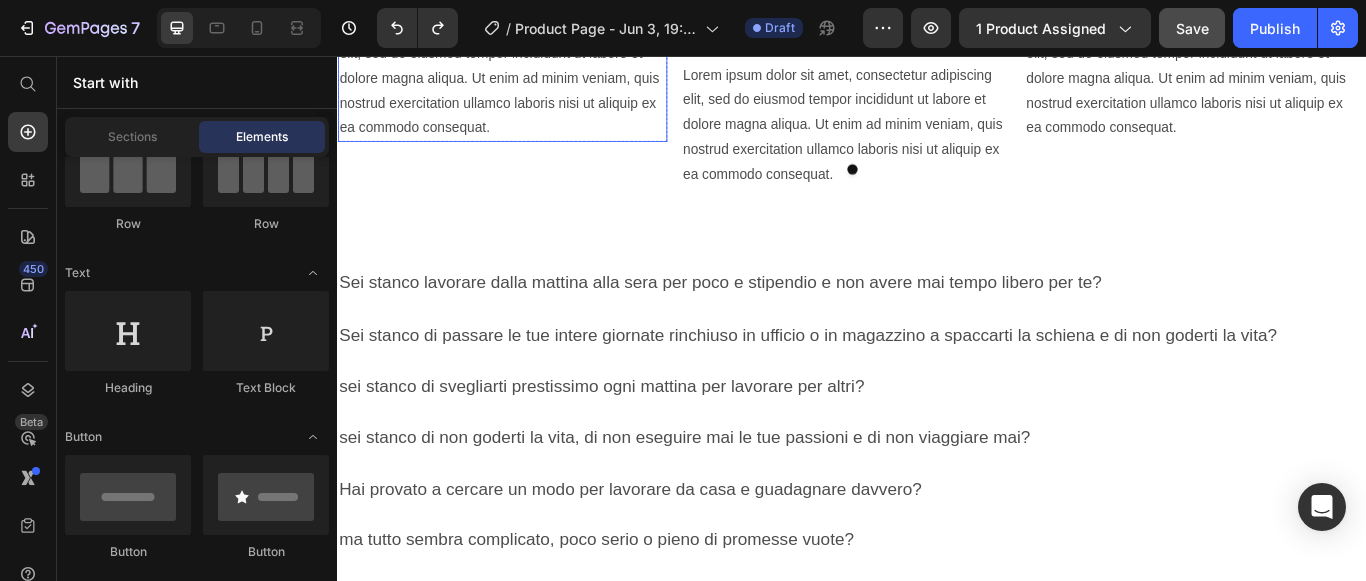 click on "Lorem ipsum dolor sit amet, consectetur adipiscing elit, sed do eiusmod tempor incididunt ut labore et dolore magna aliqua. Ut enim ad minim veniam, quis nostrud exercitation ullamco laboris nisi ut aliquip ex ea commodo consequat." at bounding box center [529, 83] 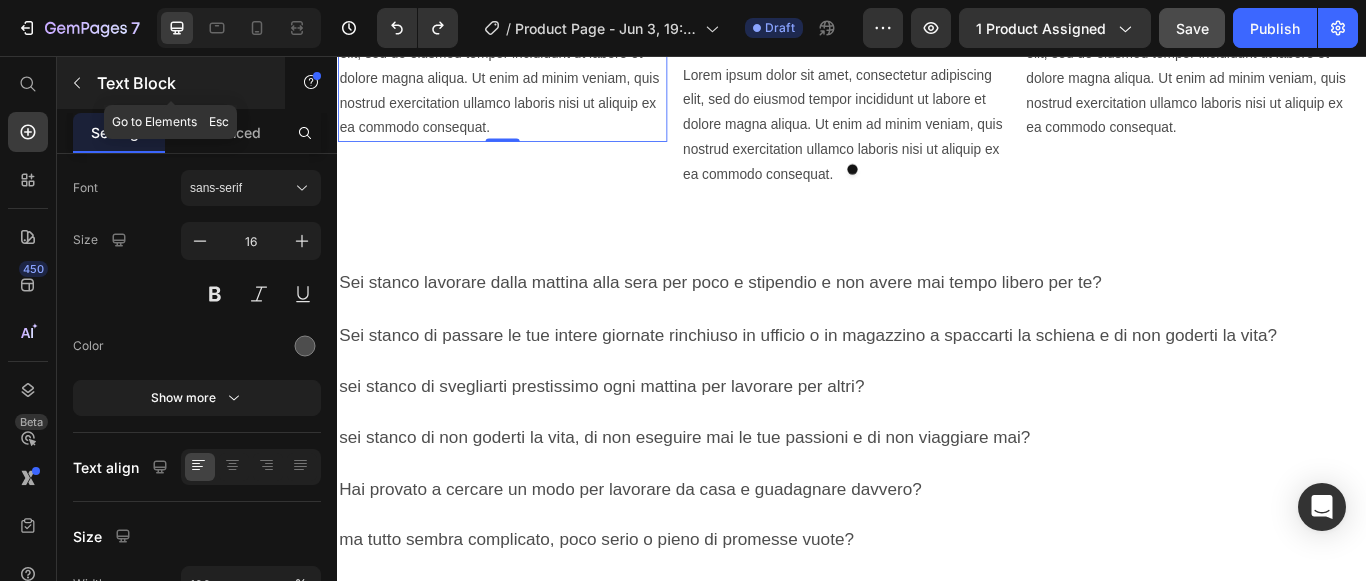 click at bounding box center [77, 83] 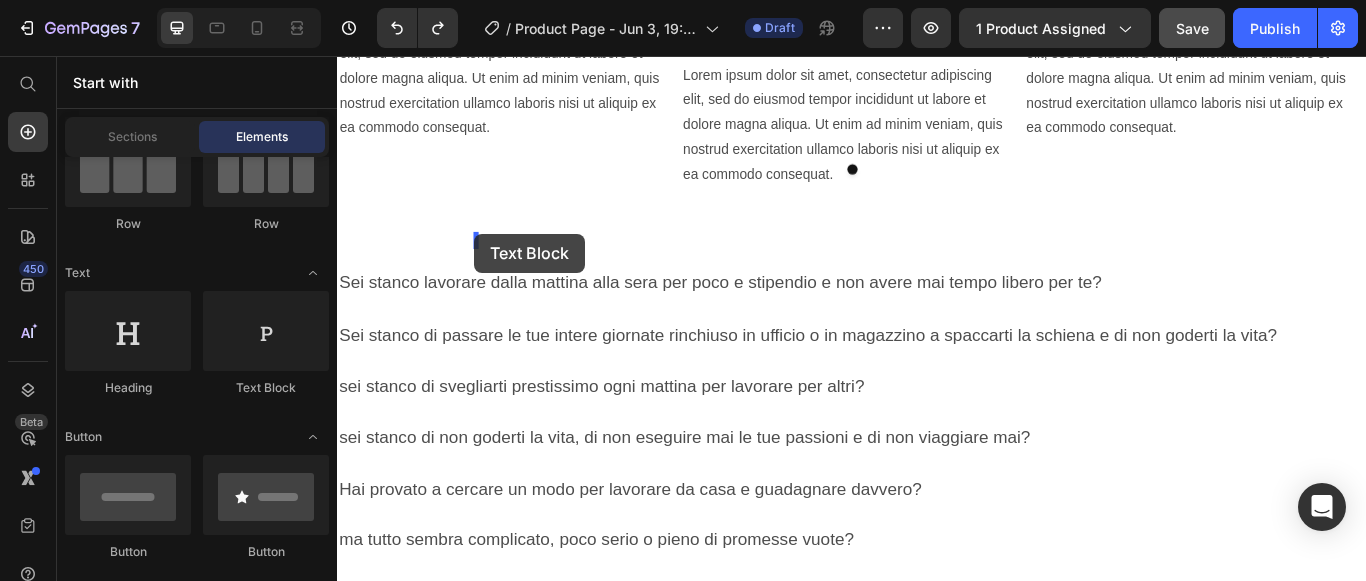 drag, startPoint x: 593, startPoint y: 405, endPoint x: 497, endPoint y: 263, distance: 171.40594 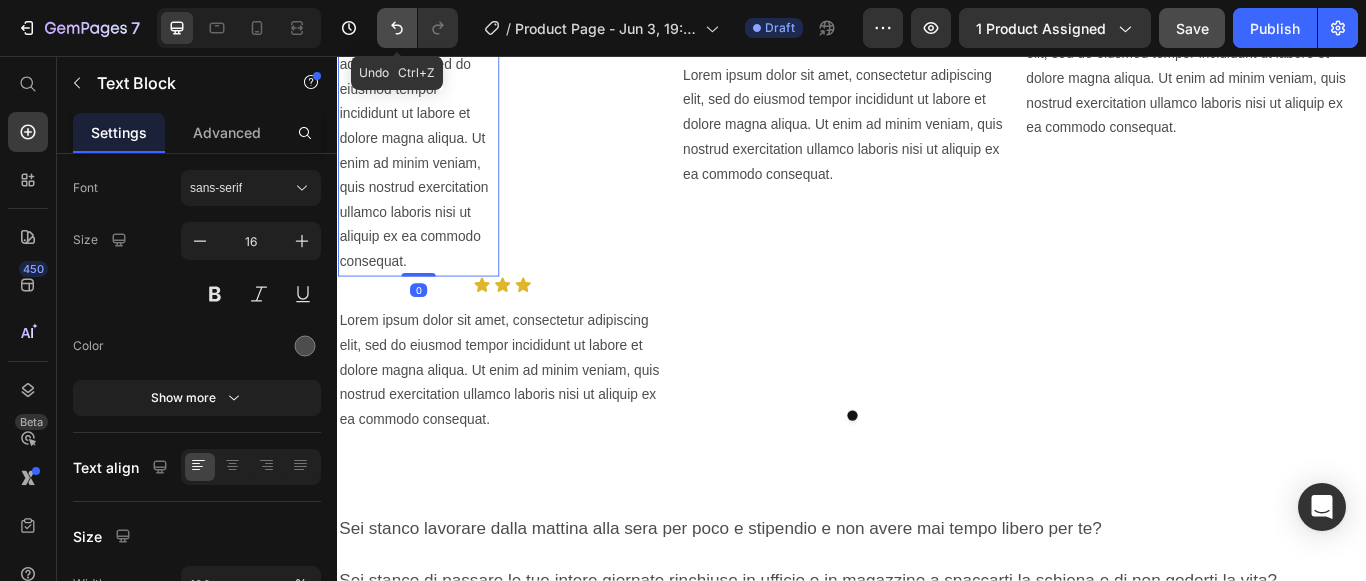 drag, startPoint x: 394, startPoint y: 27, endPoint x: 51, endPoint y: 116, distance: 354.35858 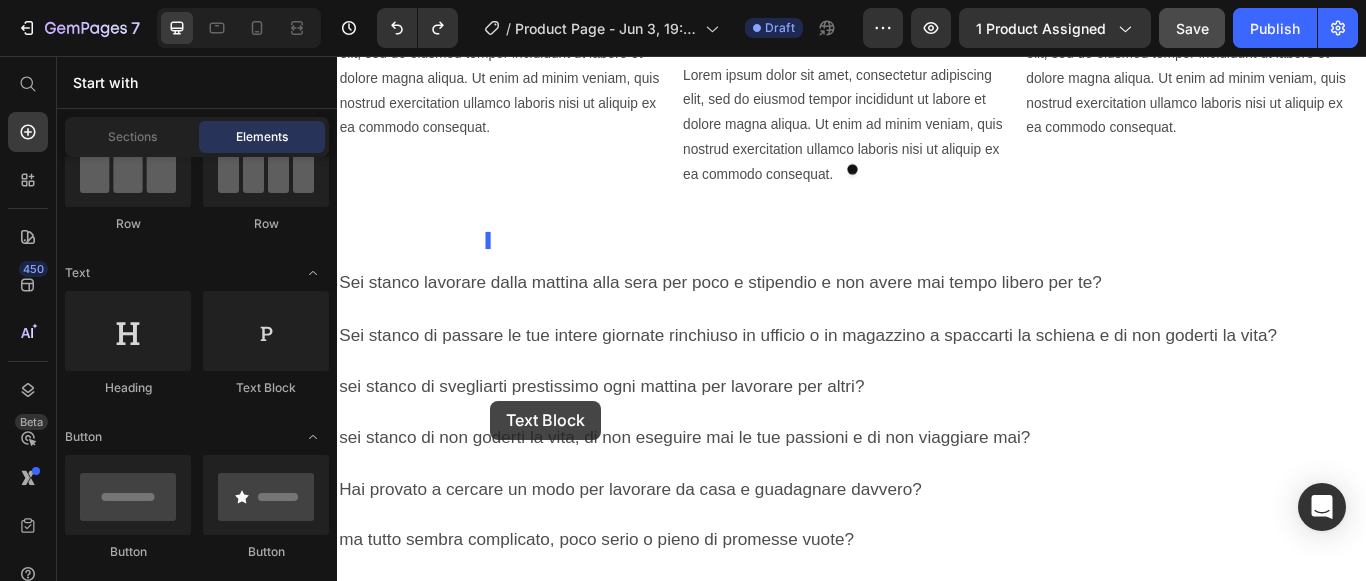drag, startPoint x: 610, startPoint y: 420, endPoint x: 514, endPoint y: 457, distance: 102.88343 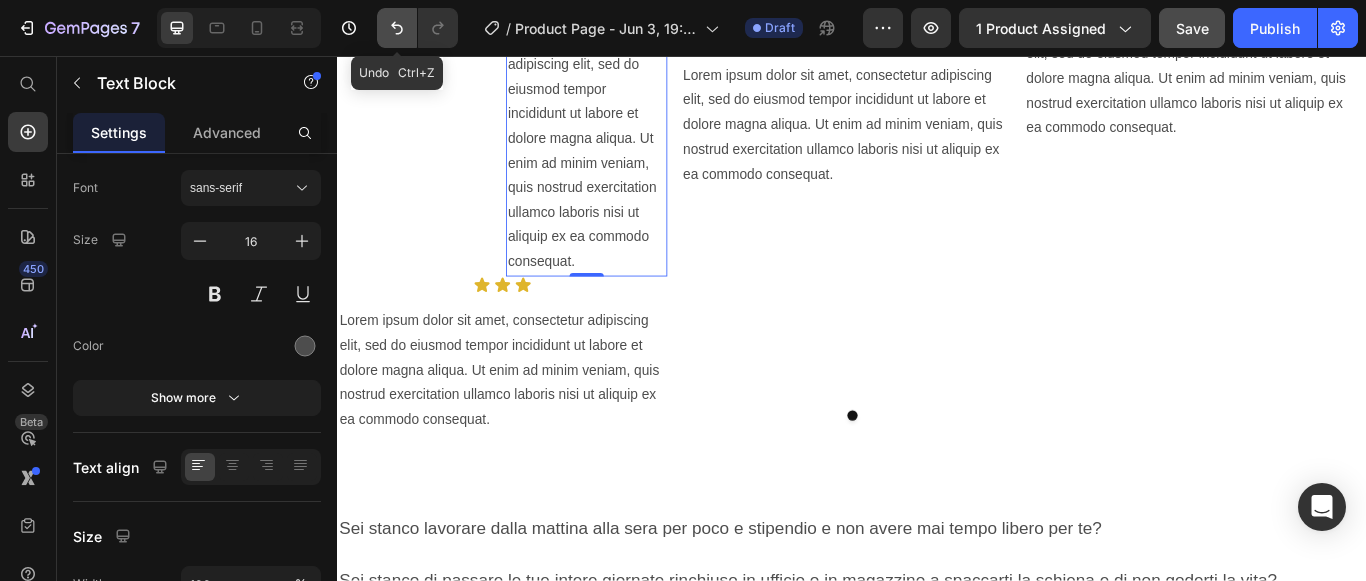 click 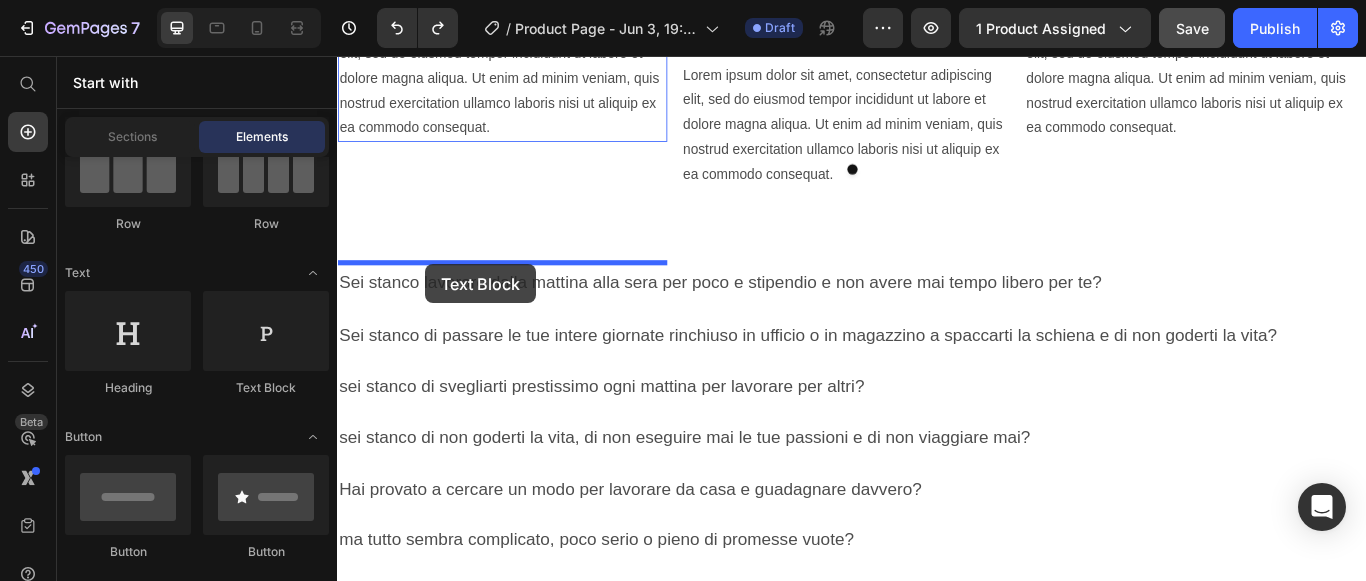 drag, startPoint x: 589, startPoint y: 370, endPoint x: 440, endPoint y: 299, distance: 165.05151 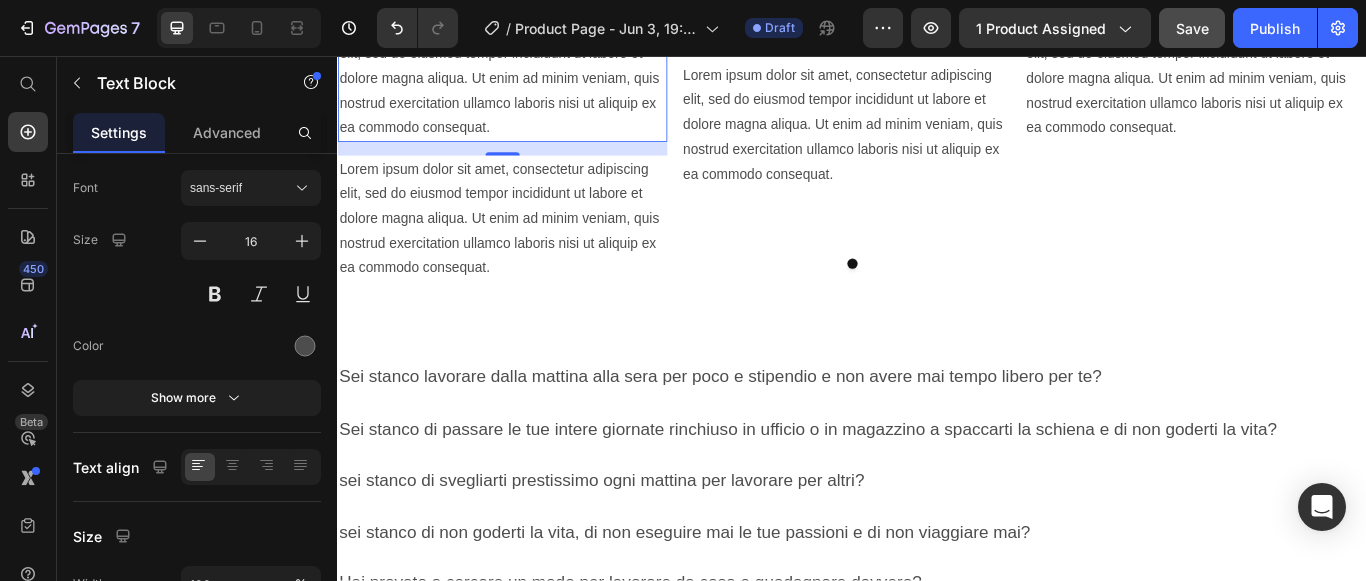 click on "Lorem ipsum dolor sit amet, consectetur adipiscing elit, sed do eiusmod tempor incididunt ut labore et dolore magna aliqua. Ut enim ad minim veniam, quis nostrud exercitation ullamco laboris nisi ut aliquip ex ea commodo consequat." at bounding box center (529, 83) 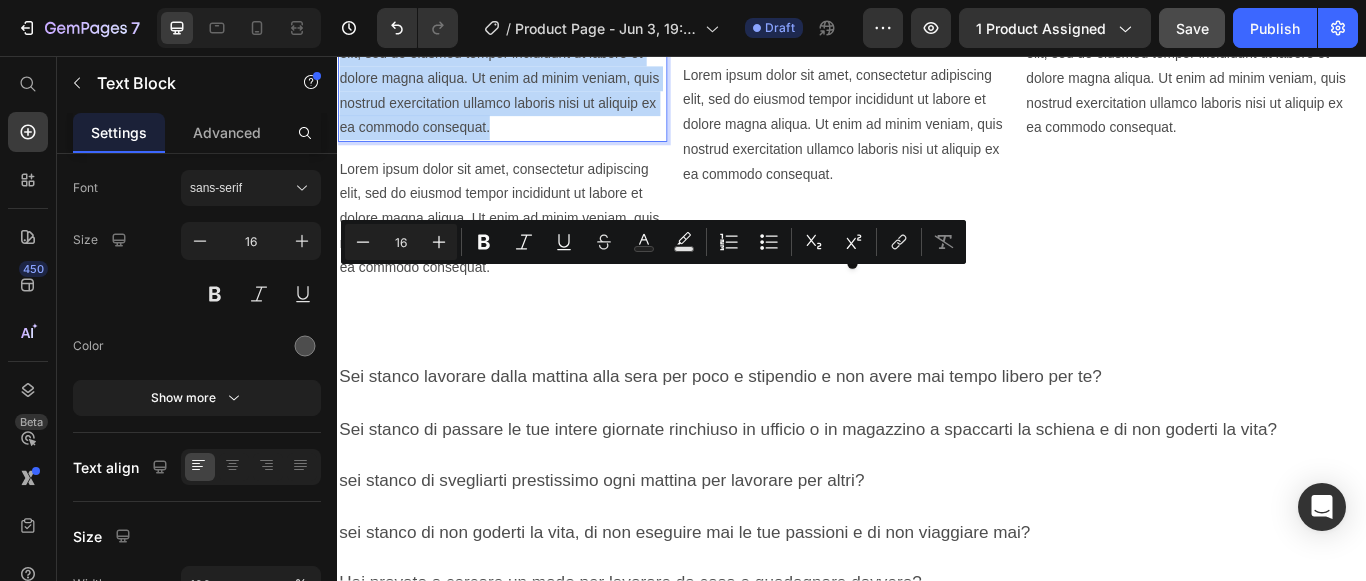 drag, startPoint x: 342, startPoint y: 311, endPoint x: 545, endPoint y: 423, distance: 231.84694 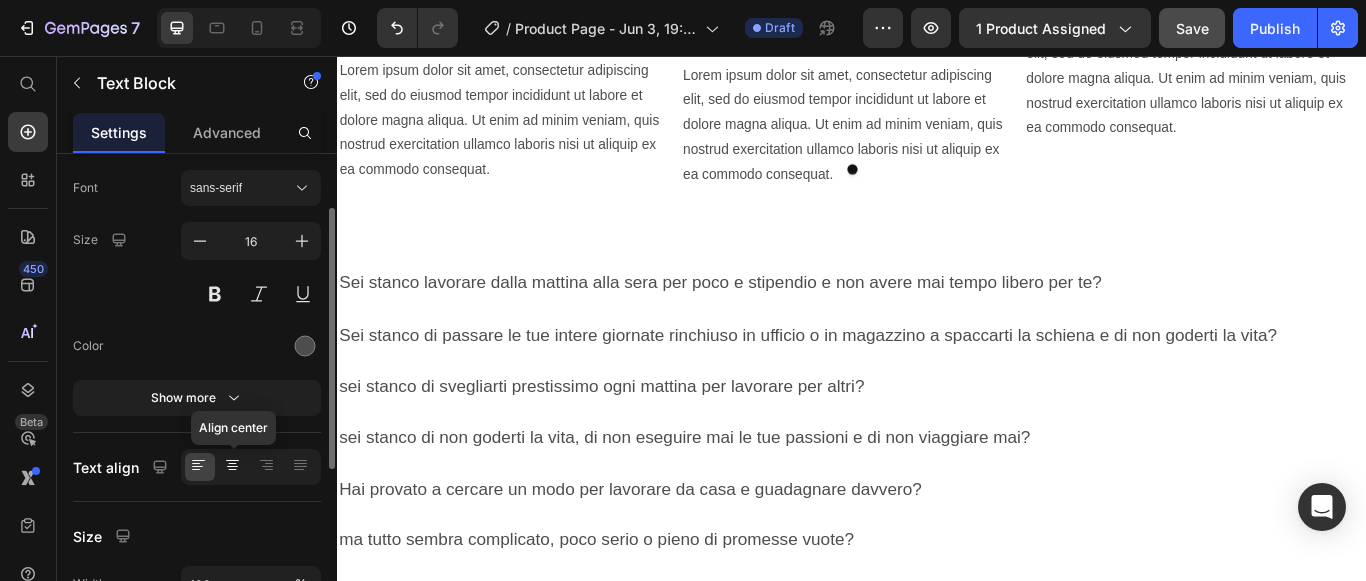 click 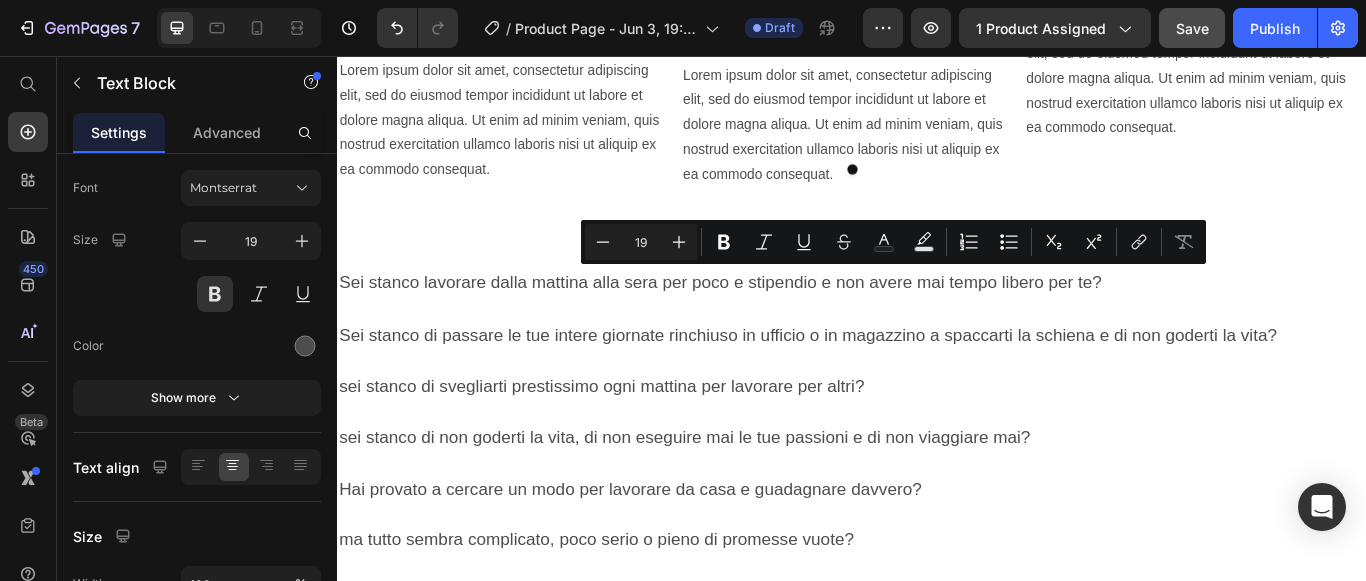 drag, startPoint x: 963, startPoint y: 314, endPoint x: 915, endPoint y: 316, distance: 48.04165 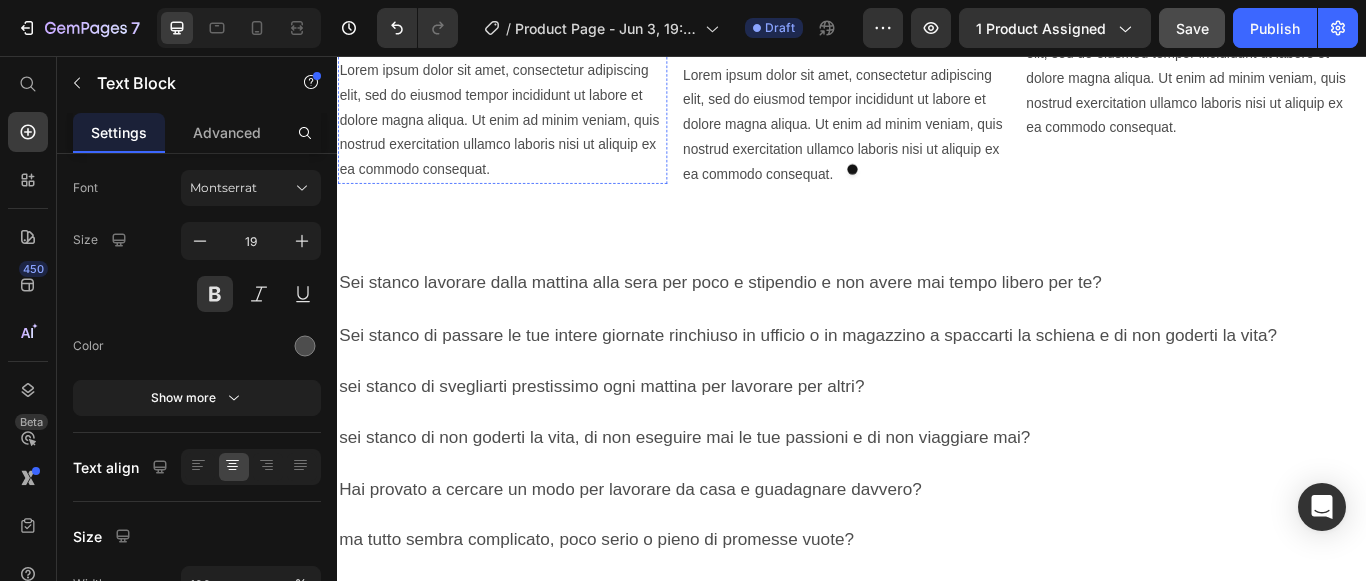 click on "FRANCO" at bounding box center [529, 25] 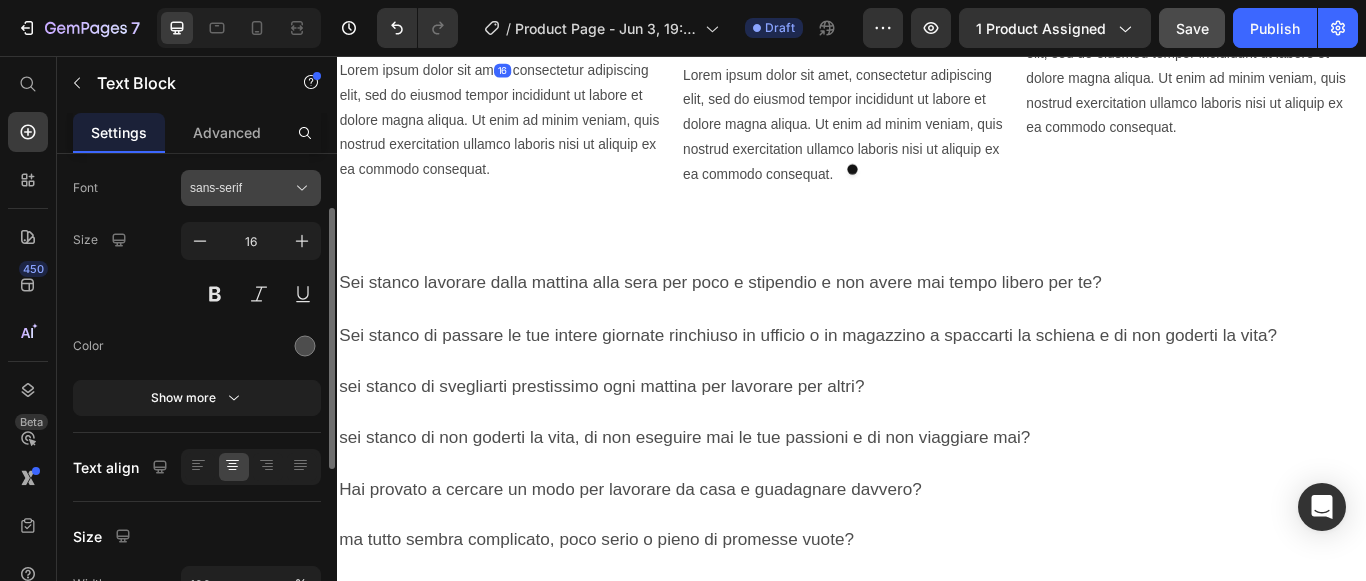 click 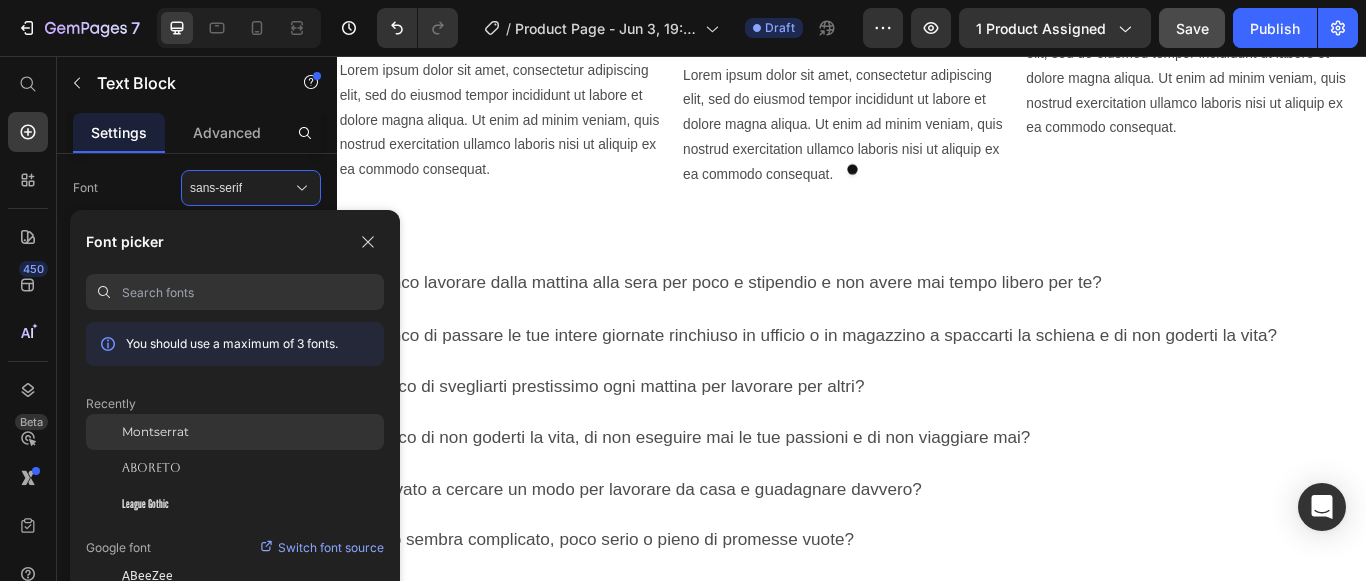 click on "Montserrat" at bounding box center (155, 432) 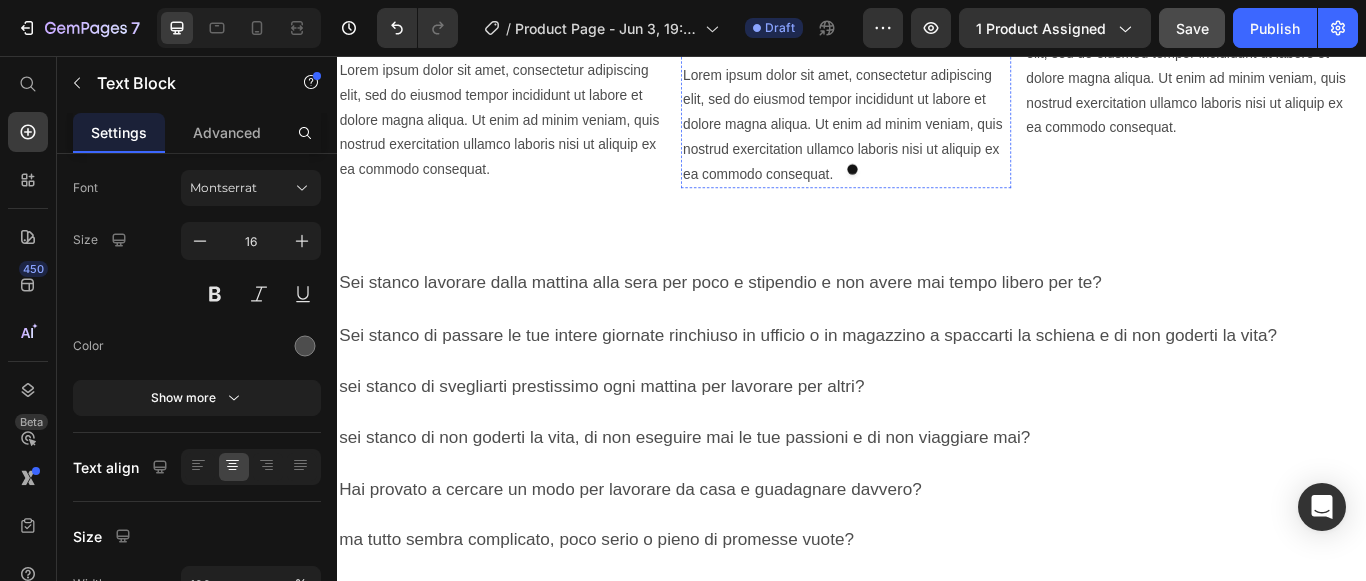 click on "LAURA" at bounding box center [929, 28] 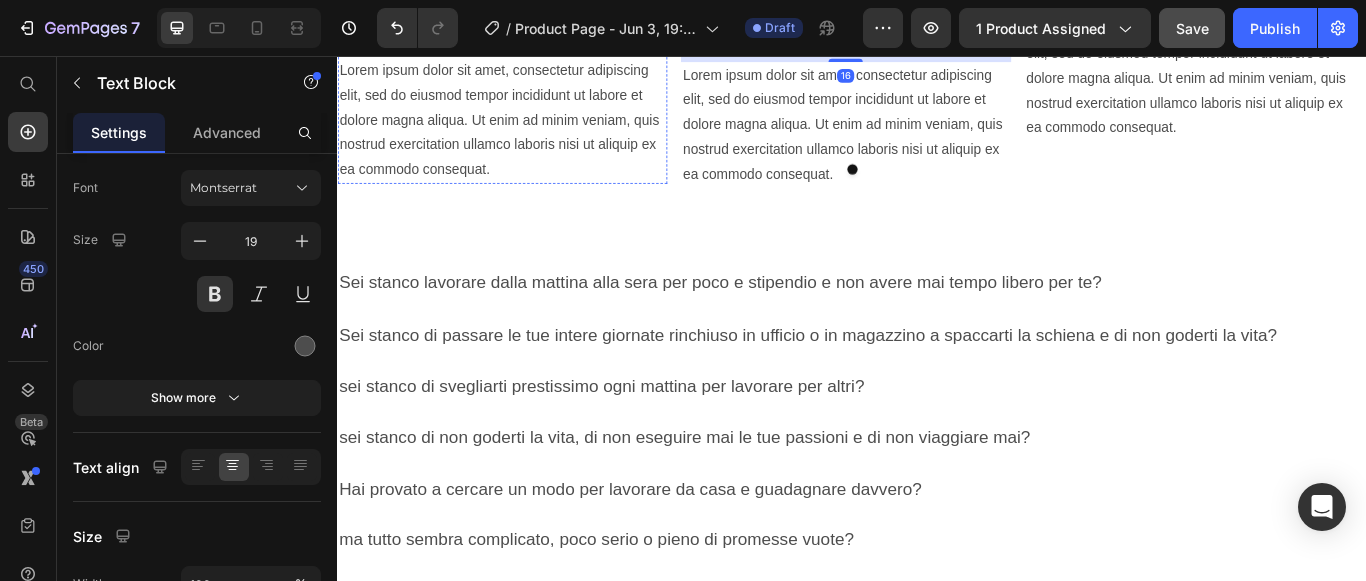 click on "FRANCO" at bounding box center (529, 25) 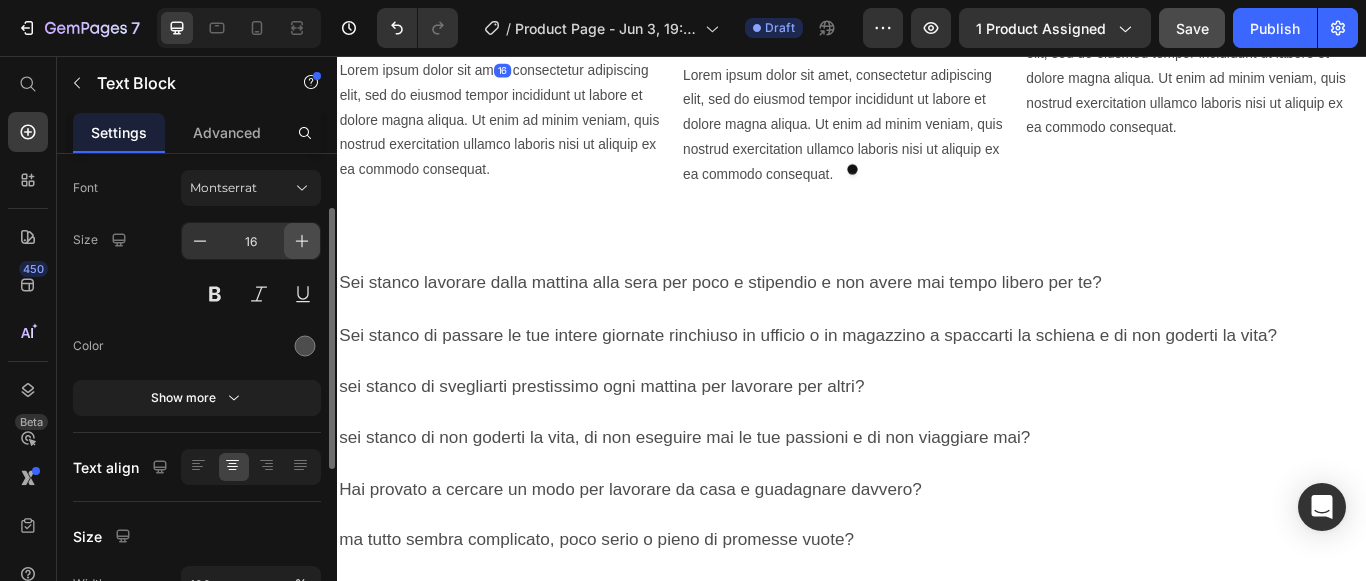 click 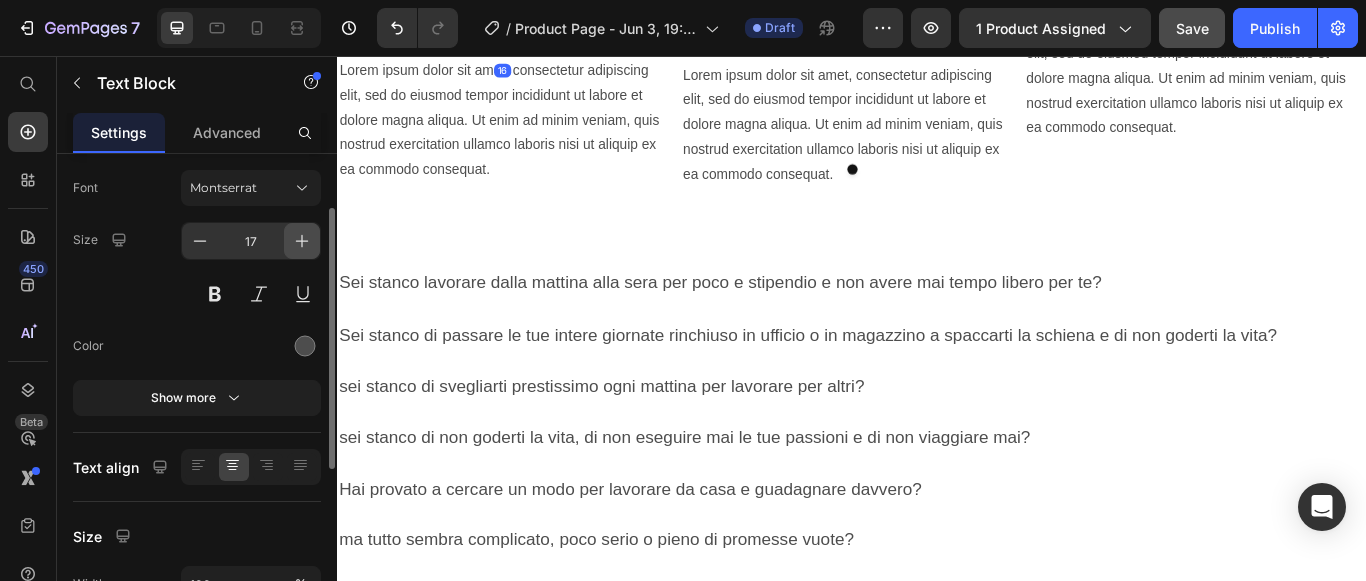 click 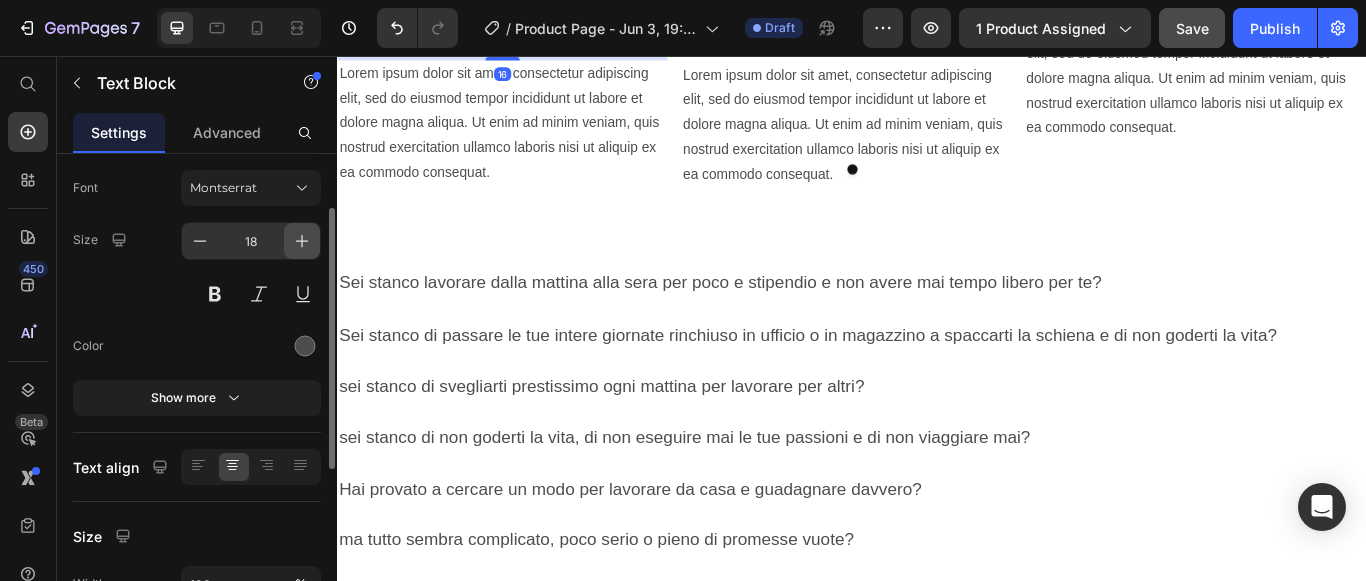 click 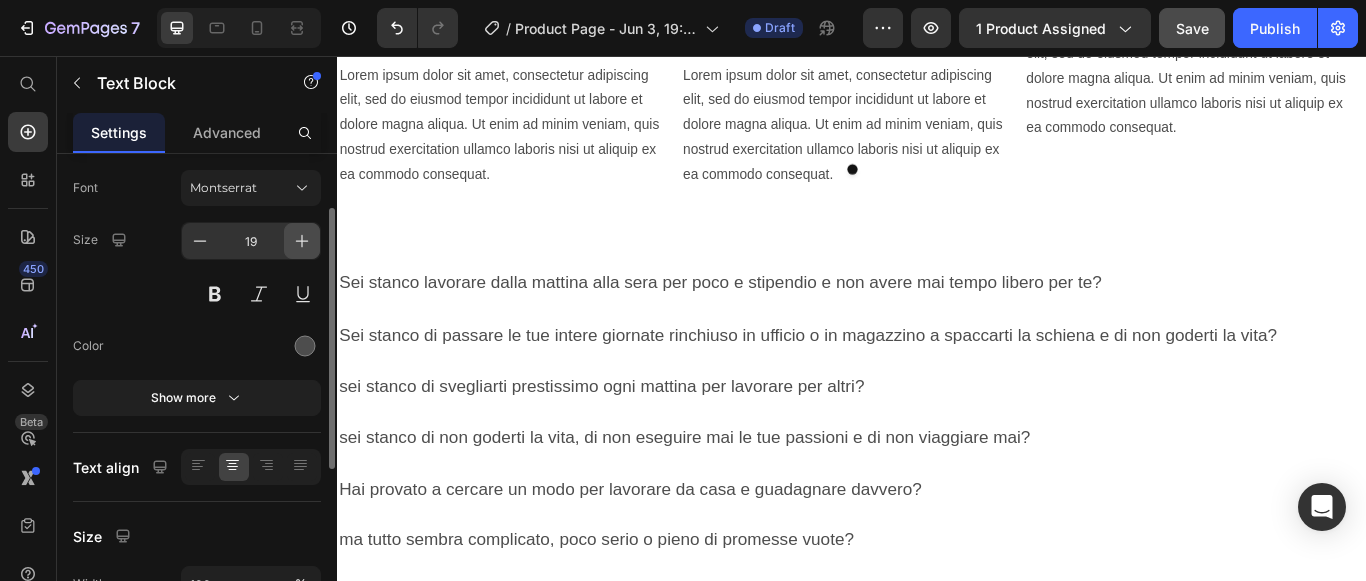 click 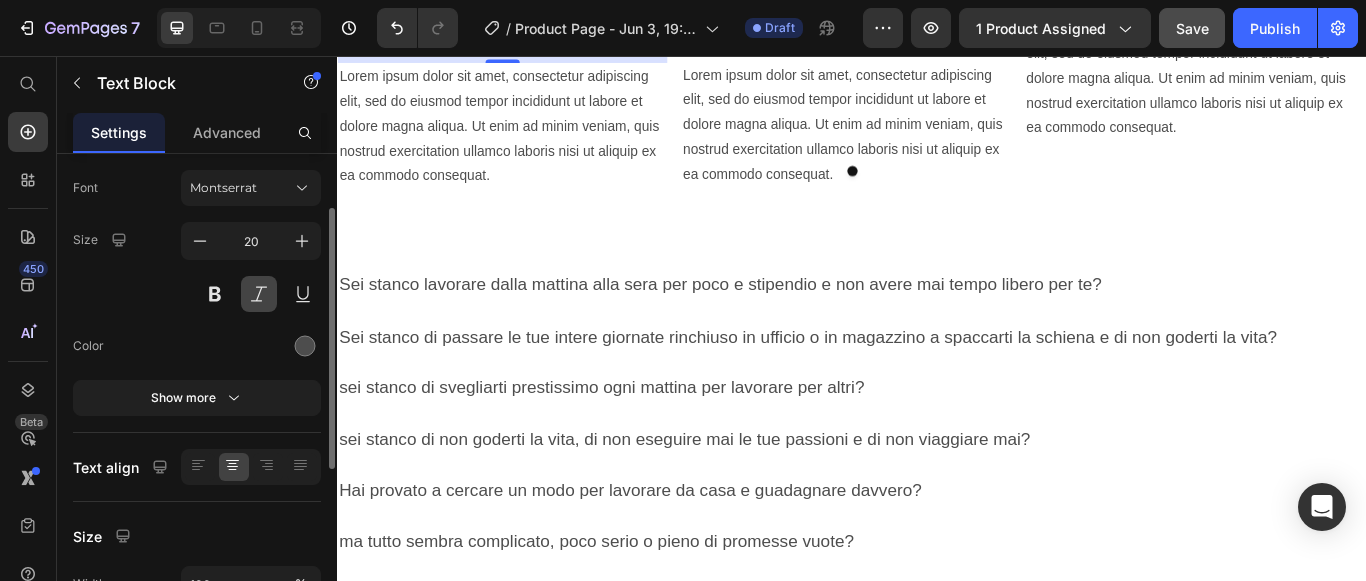 drag, startPoint x: 213, startPoint y: 284, endPoint x: 255, endPoint y: 281, distance: 42.107006 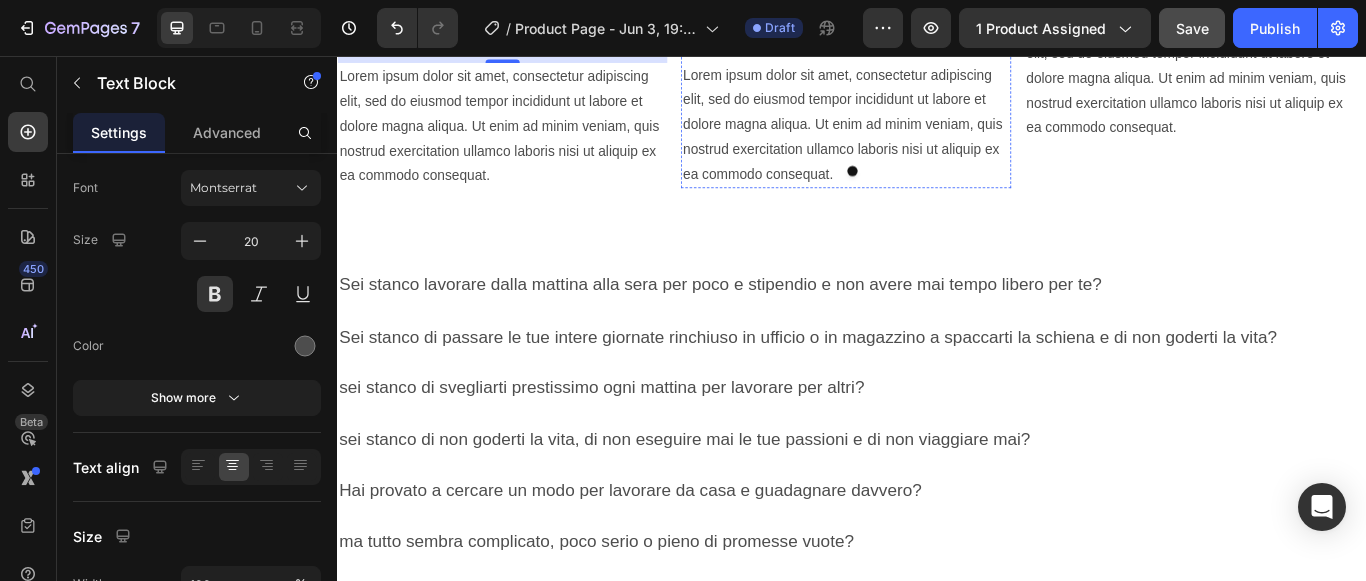 click on "LAURA" at bounding box center (929, 28) 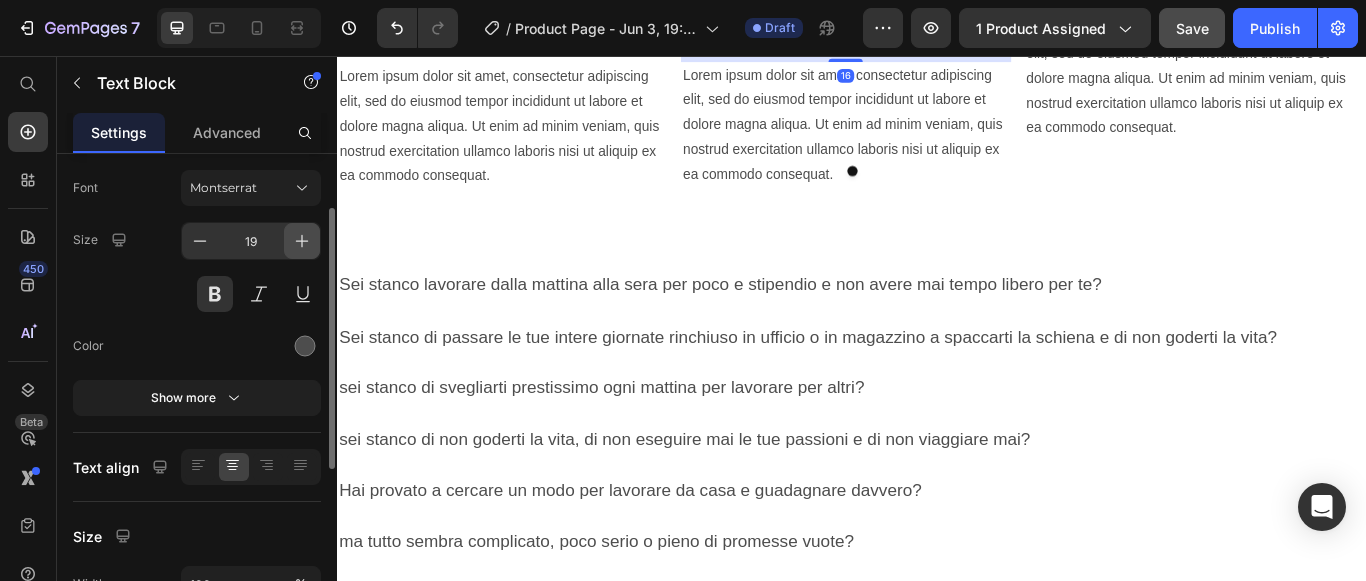 drag, startPoint x: 304, startPoint y: 233, endPoint x: 36, endPoint y: 232, distance: 268.00186 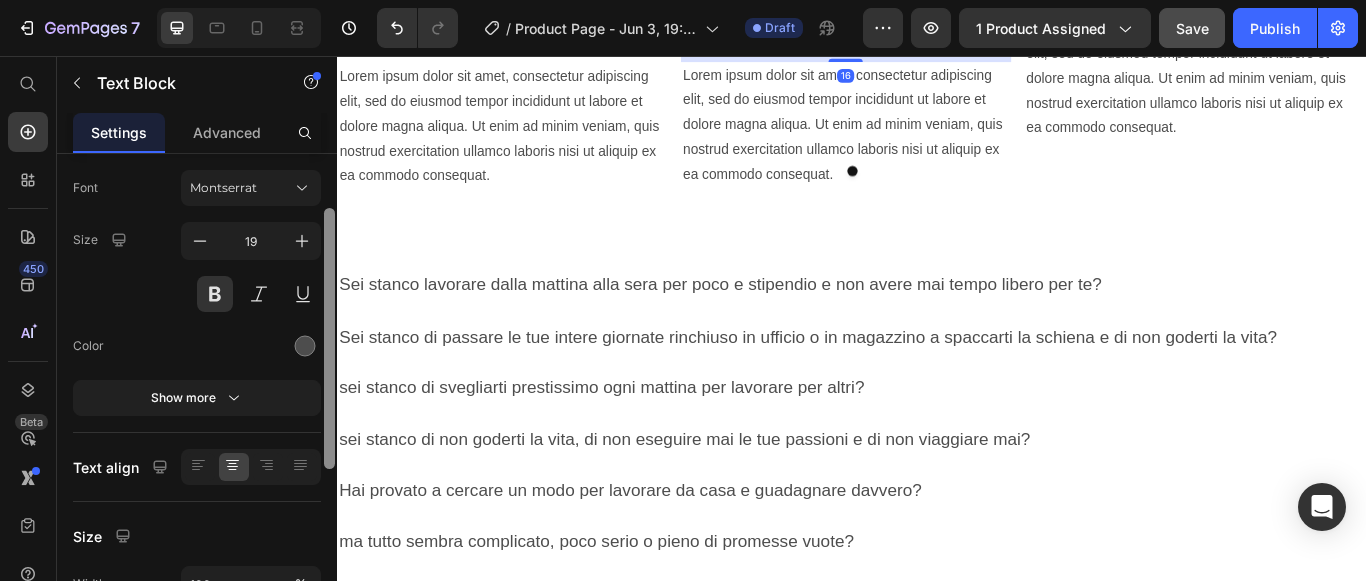 type on "20" 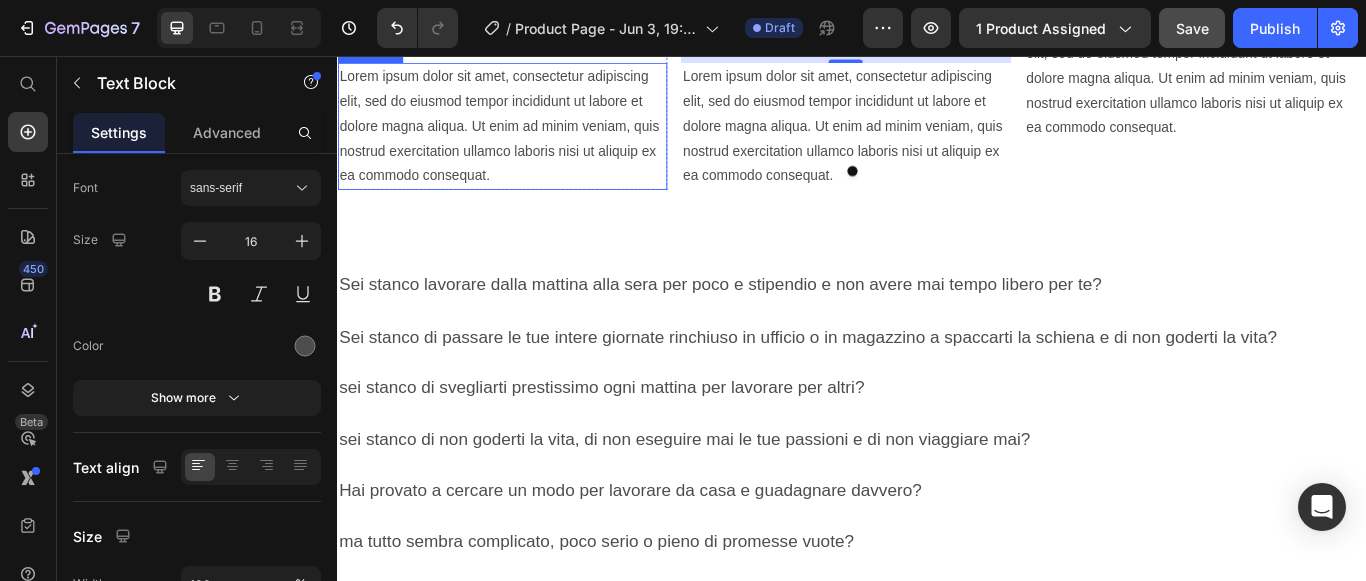 click on "Lorem ipsum dolor sit amet, consectetur adipiscing elit, sed do eiusmod tempor incididunt ut labore et dolore magna aliqua. Ut enim ad minim veniam, quis nostrud exercitation ullamco laboris nisi ut aliquip ex ea commodo consequat." at bounding box center [529, 139] 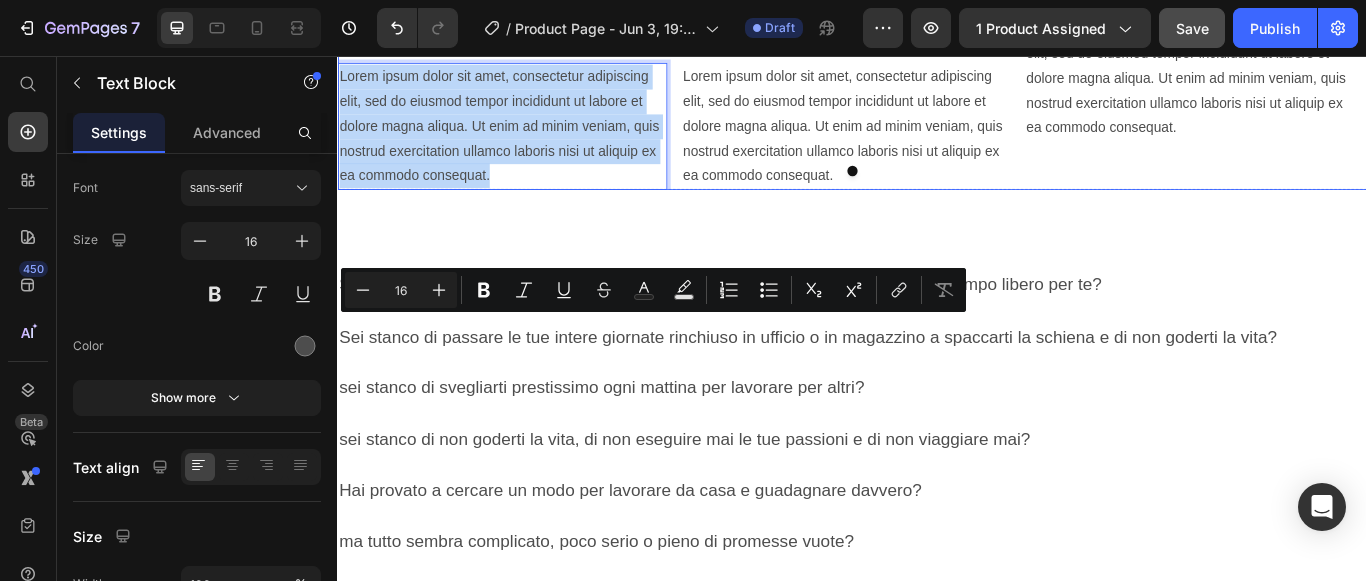 drag, startPoint x: 341, startPoint y: 367, endPoint x: 520, endPoint y: 482, distance: 212.75807 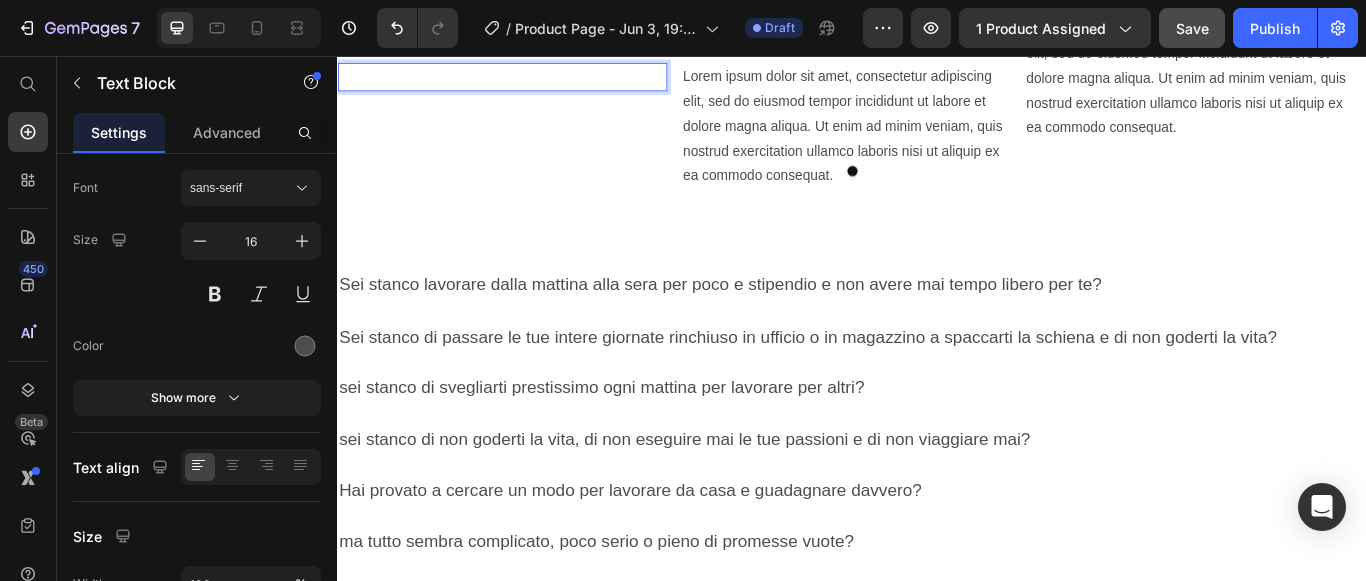 click at bounding box center [529, 81] 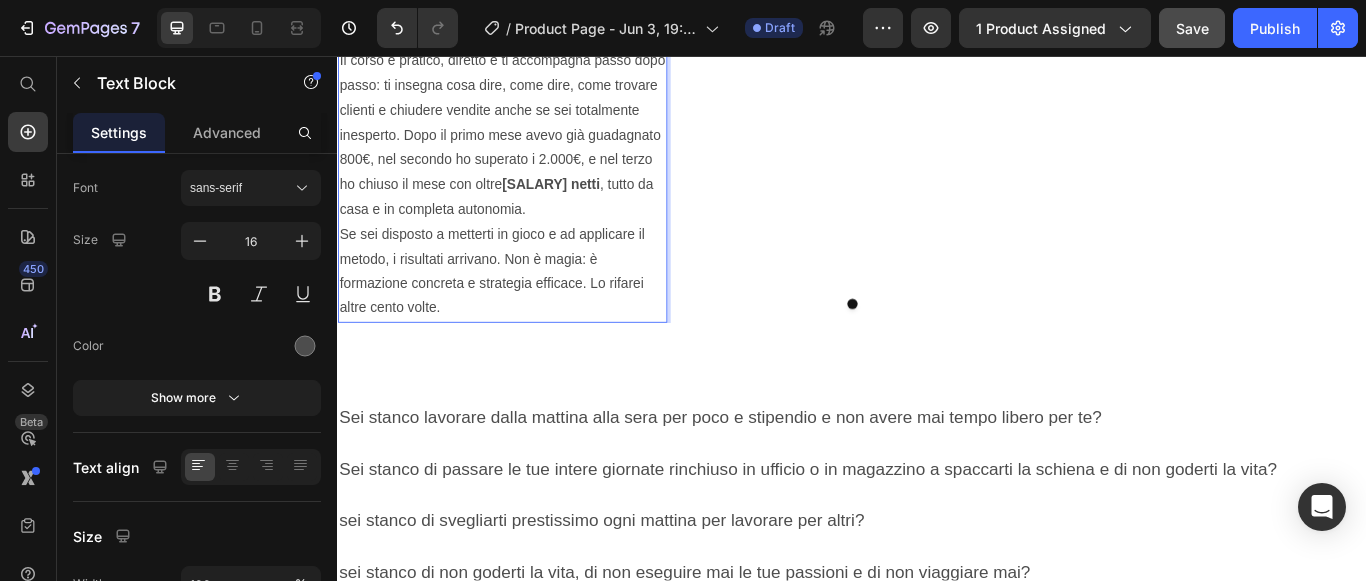 scroll, scrollTop: 1962, scrollLeft: 0, axis: vertical 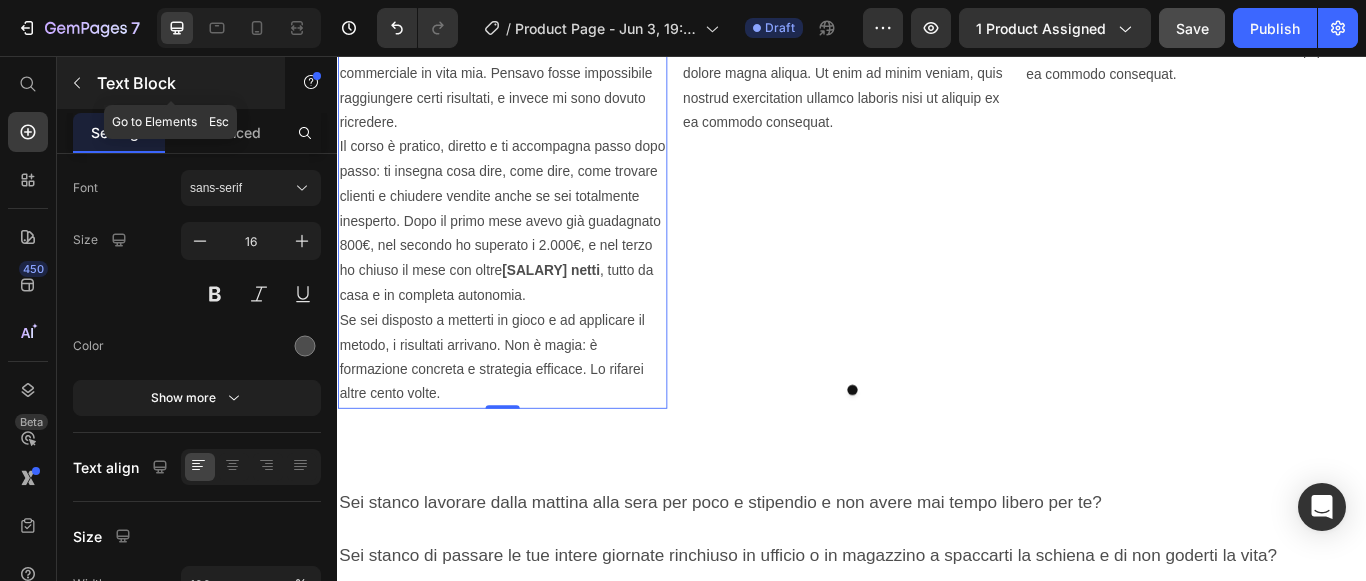 click 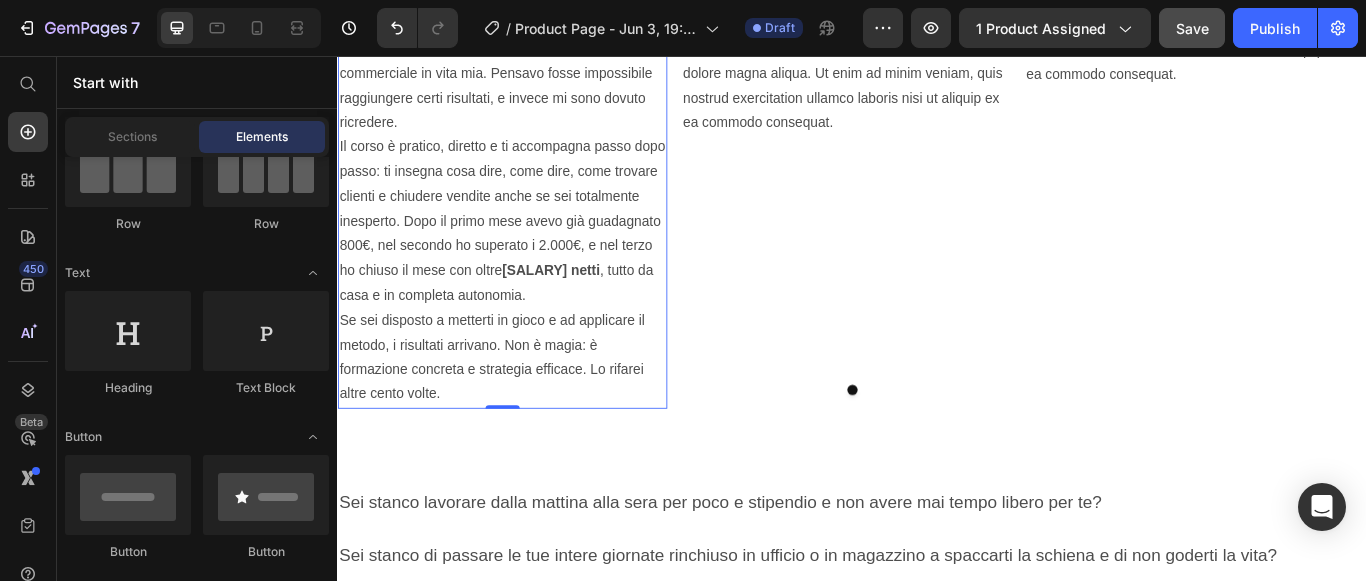scroll, scrollTop: 0, scrollLeft: 0, axis: both 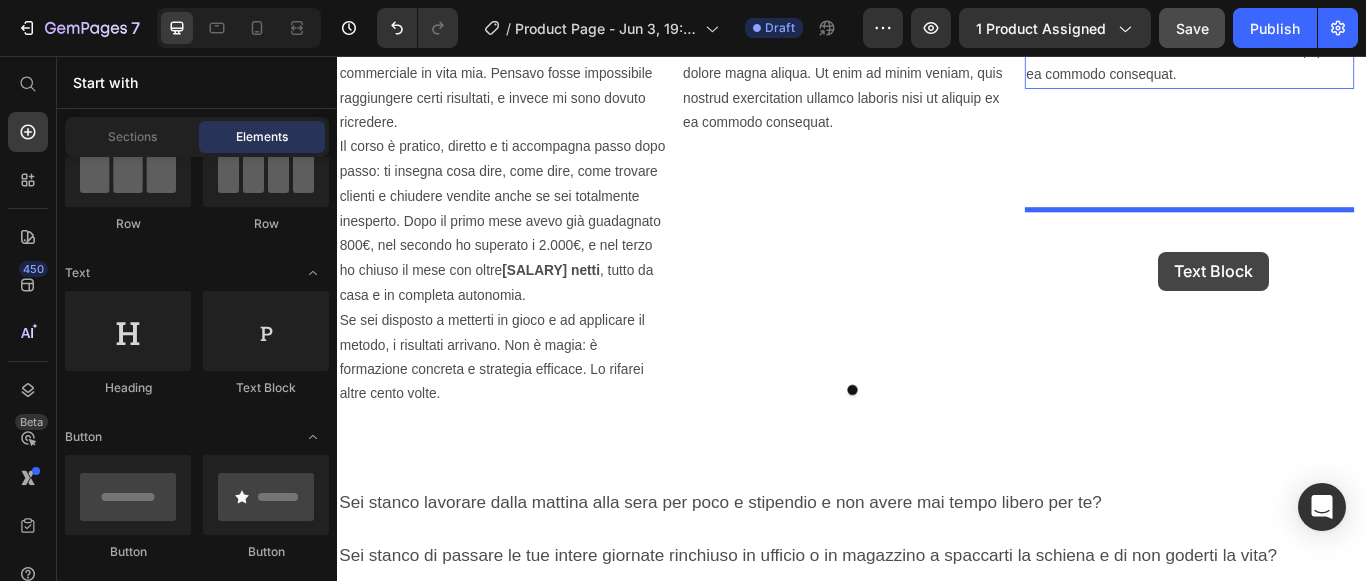 drag, startPoint x: 613, startPoint y: 391, endPoint x: 1294, endPoint y: 284, distance: 689.3548 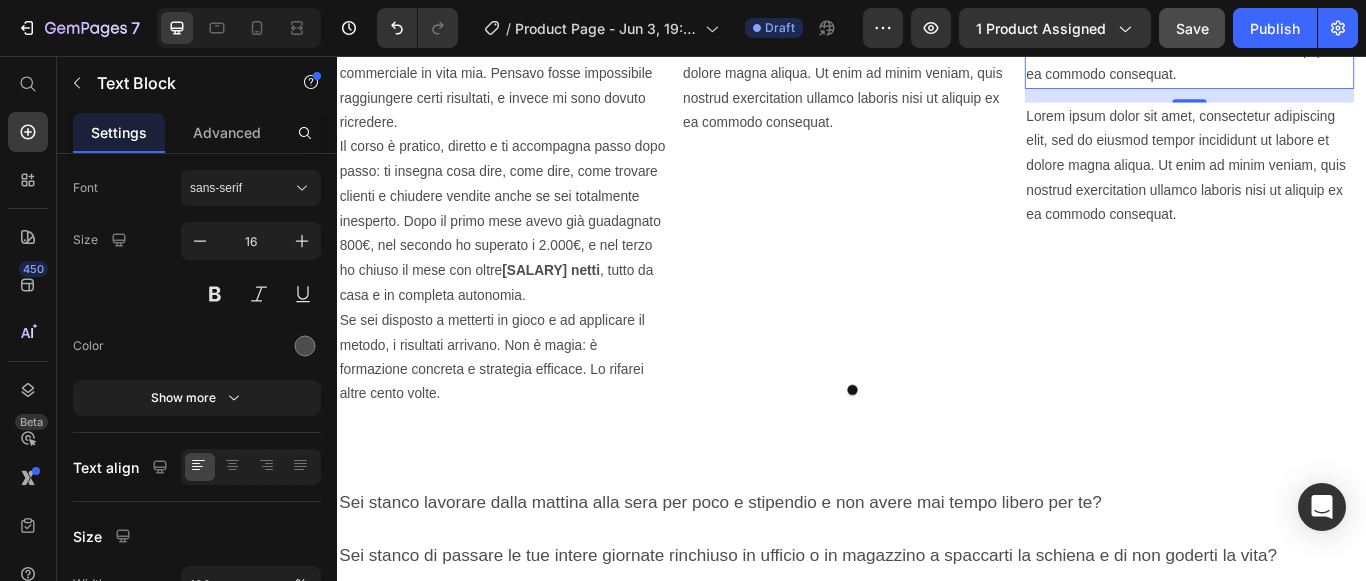 click on "Lorem ipsum dolor sit amet, consectetur adipiscing elit, sed do eiusmod tempor incididunt ut labore et dolore magna aliqua. Ut enim ad minim veniam, quis nostrud exercitation ullamco laboris nisi ut aliquip ex ea commodo consequat." at bounding box center (1330, 21) 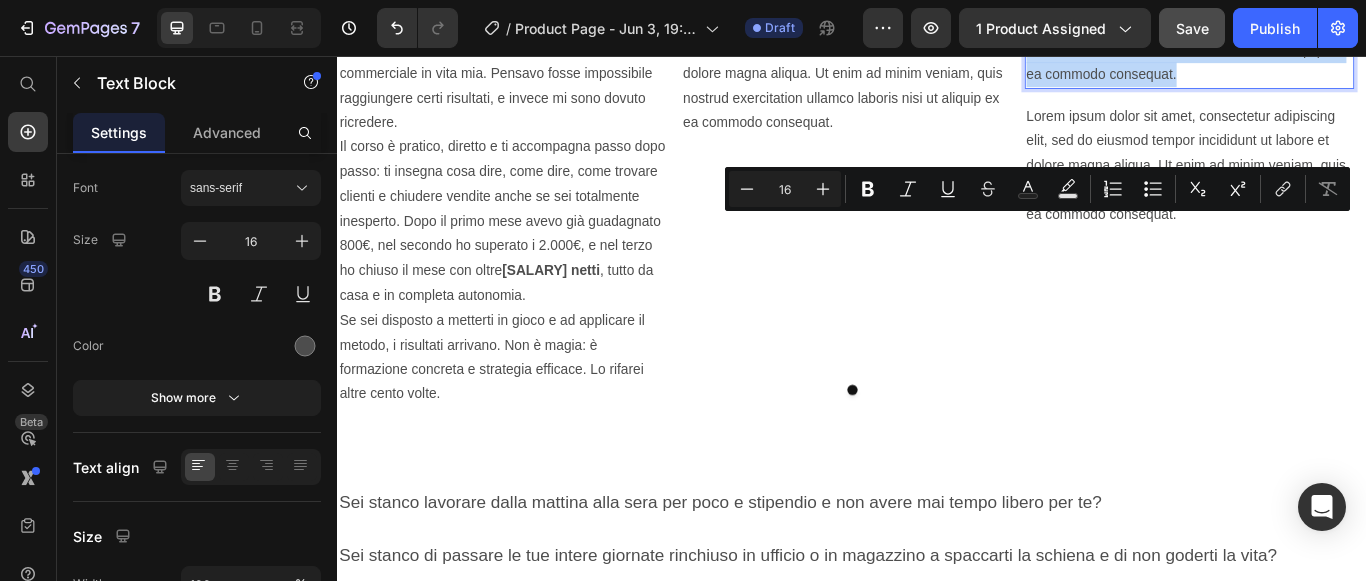 drag, startPoint x: 1140, startPoint y: 248, endPoint x: 1342, endPoint y: 374, distance: 238.07562 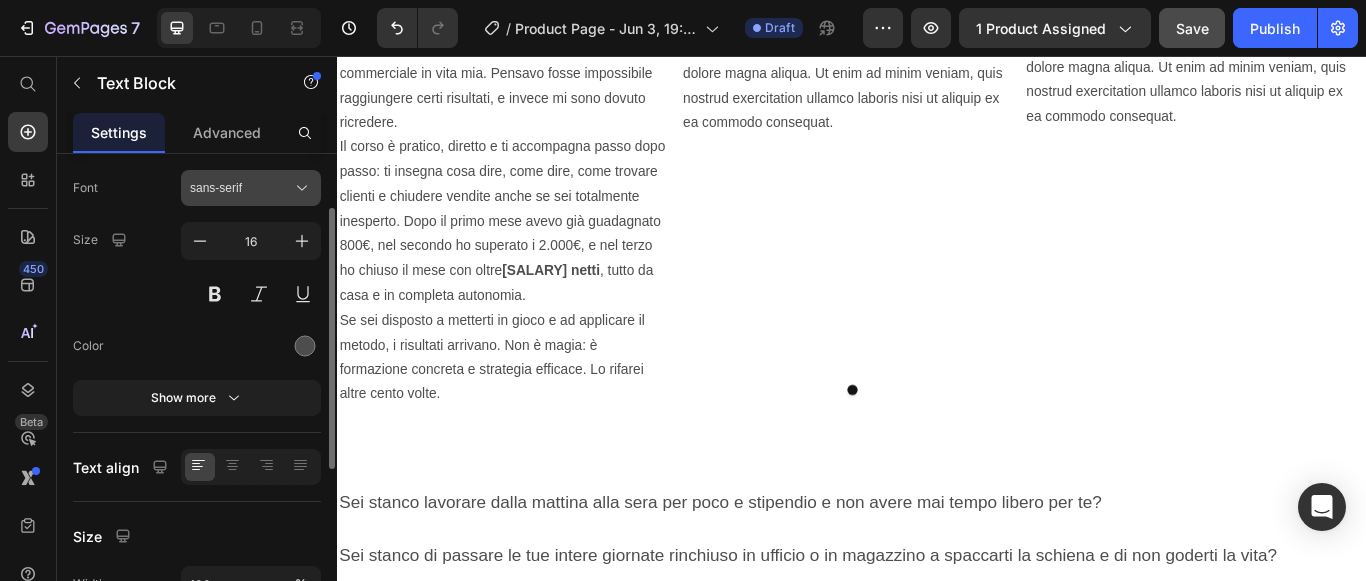 click 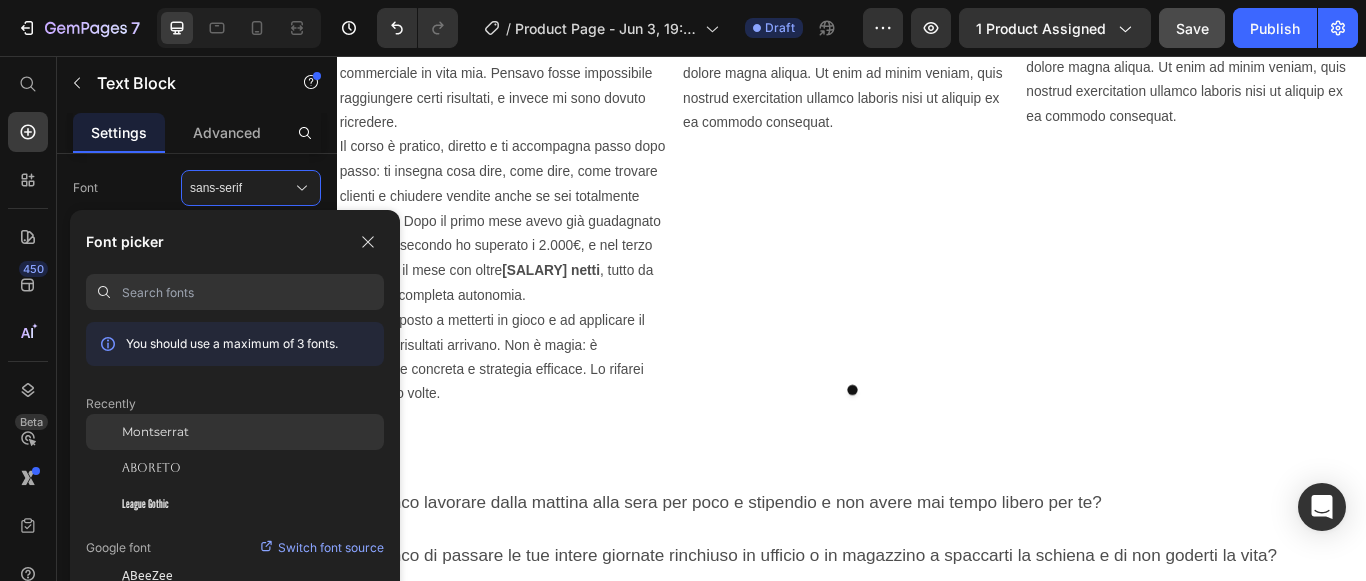 click on "Montserrat" 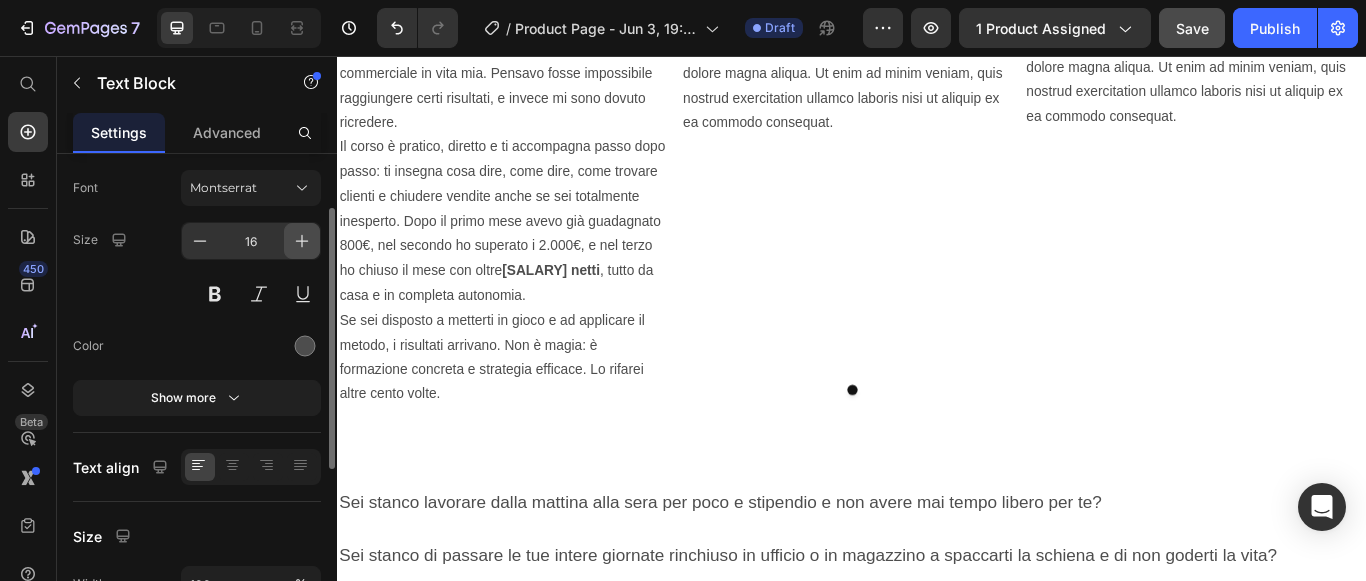 click 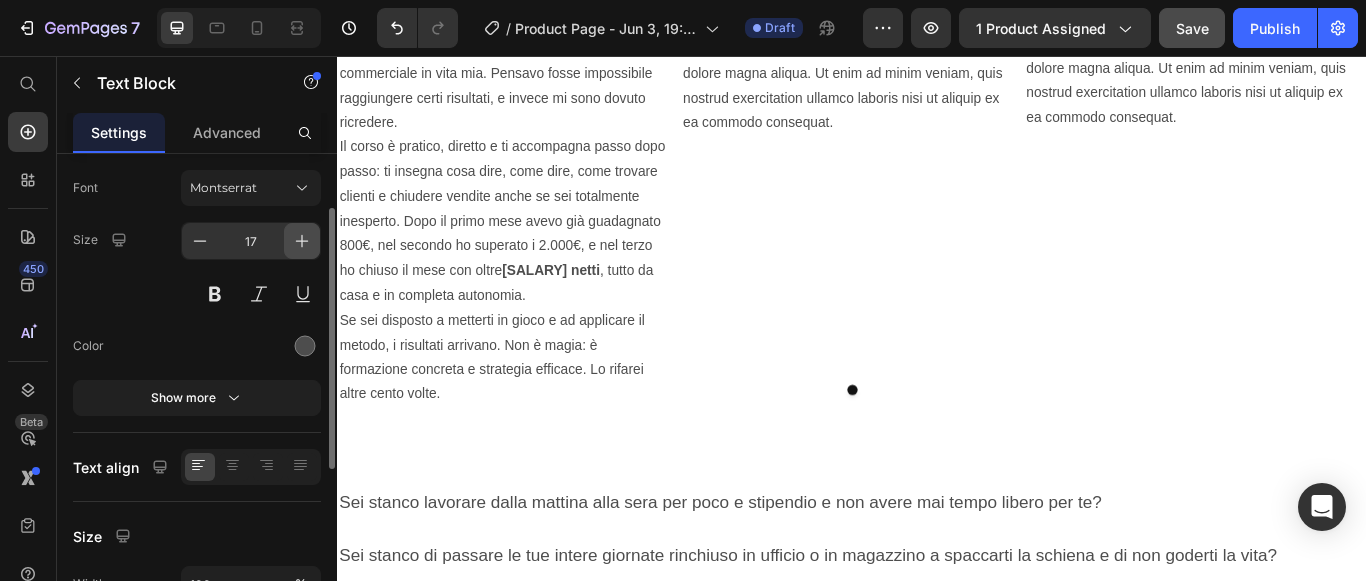 click 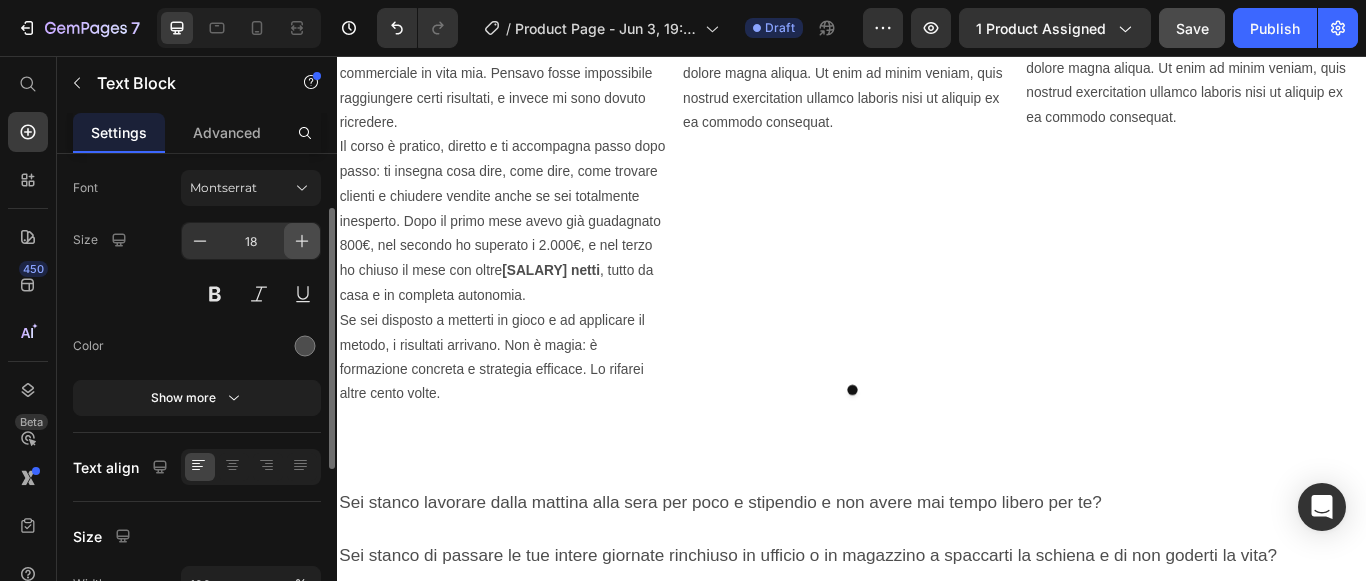 click 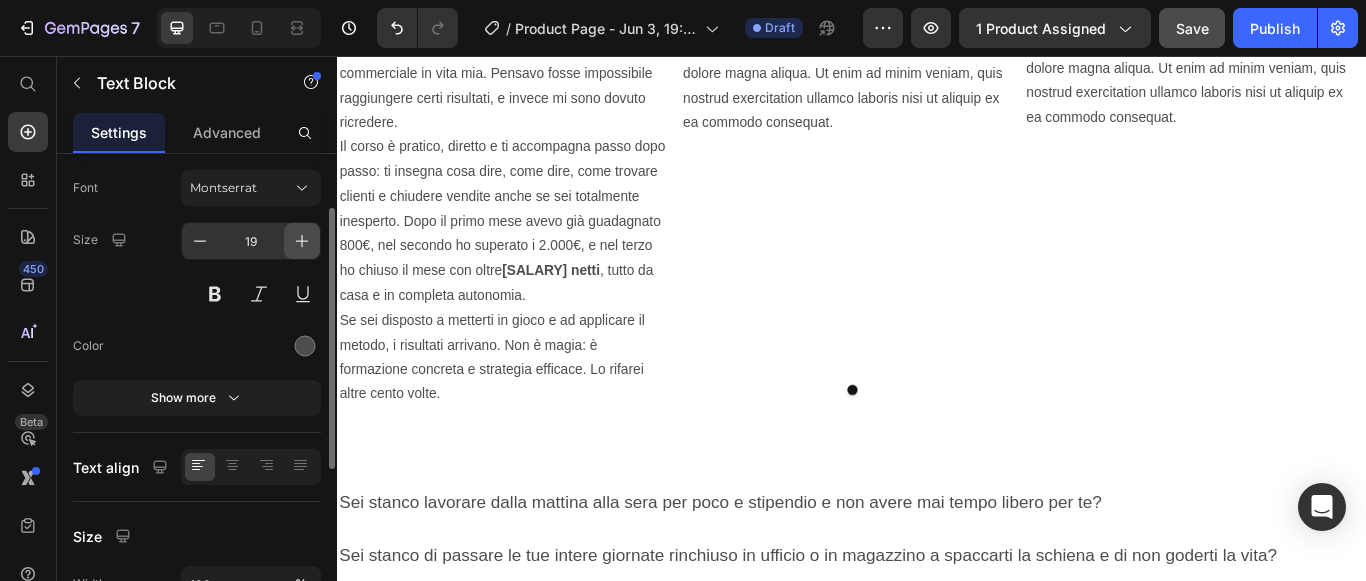 click 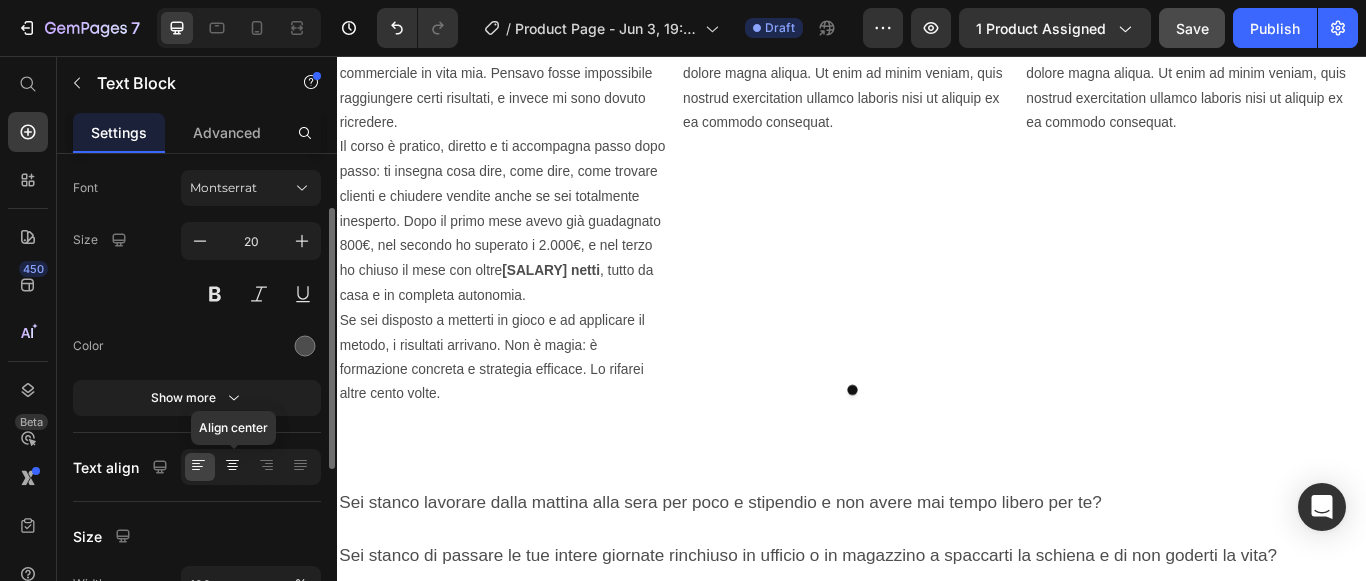 click 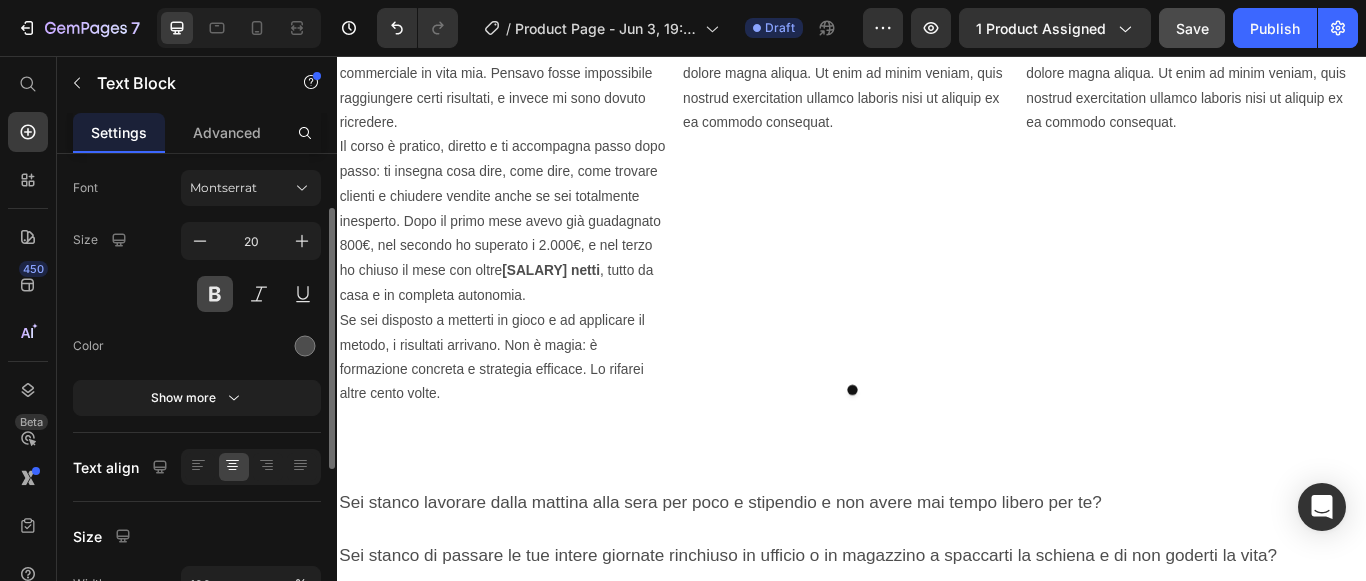click at bounding box center [215, 294] 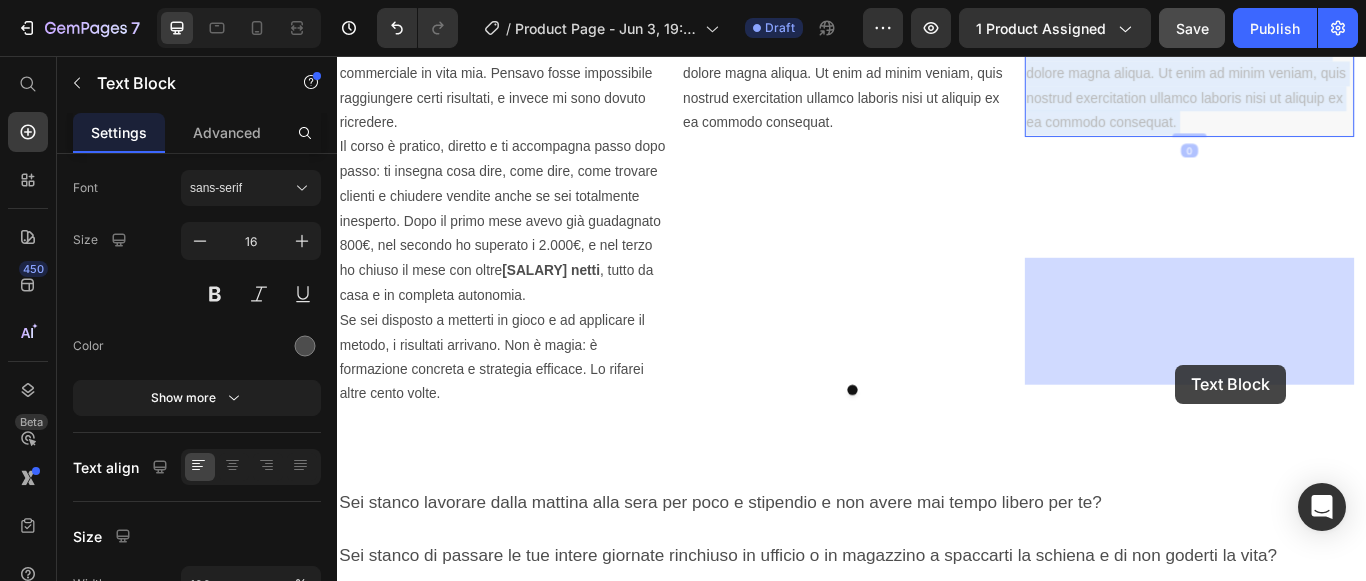 drag, startPoint x: 1141, startPoint y: 304, endPoint x: 1293, endPoint y: 396, distance: 177.67386 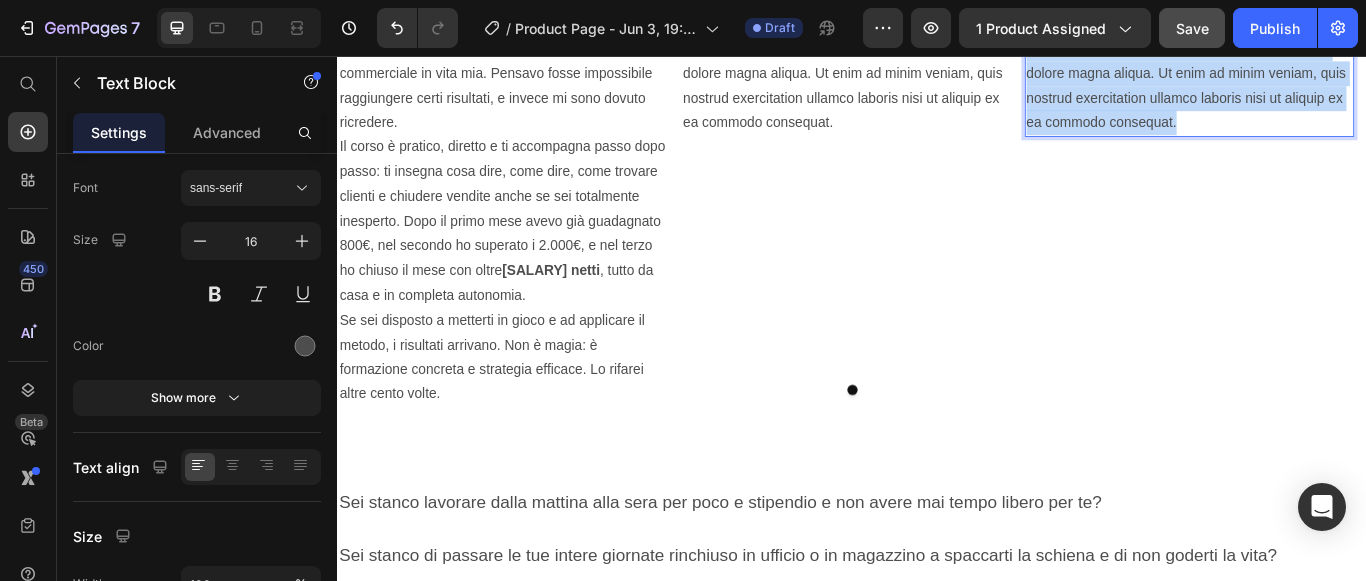 drag, startPoint x: 1142, startPoint y: 309, endPoint x: 1315, endPoint y: 427, distance: 209.41107 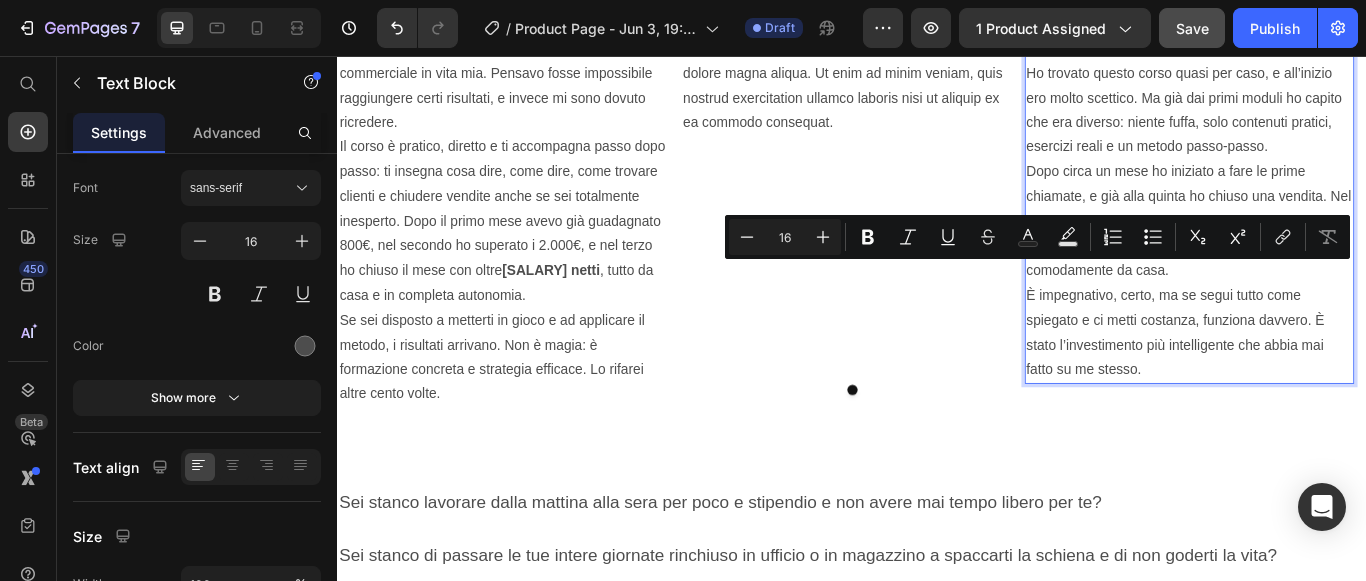 scroll, scrollTop: 2033, scrollLeft: 0, axis: vertical 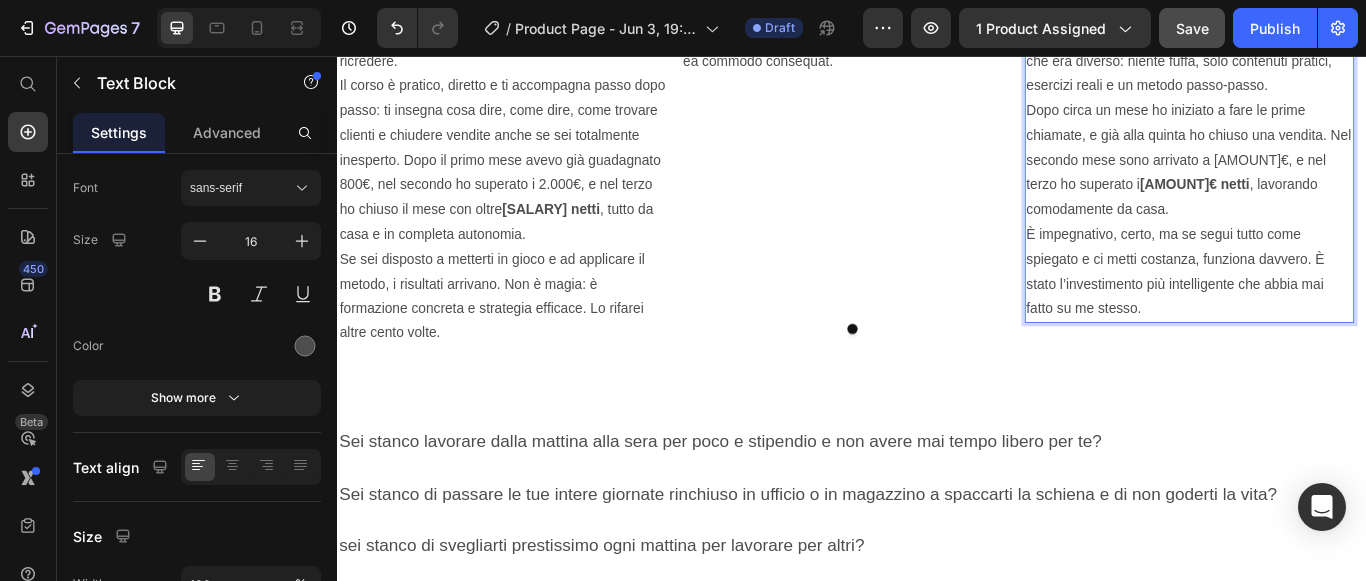 click on "Dopo anni di lavori precari e stipendi bassi, cercavo qualcosa che potesse davvero darmi indipendenza. Ho trovato questo corso quasi per caso, e all’inizio ero molto scettico. Ma già dai primi moduli ho capito che era diverso: niente fuffa, solo contenuti pratici, esercizi reali e un metodo passo-passo." at bounding box center (1330, 20) 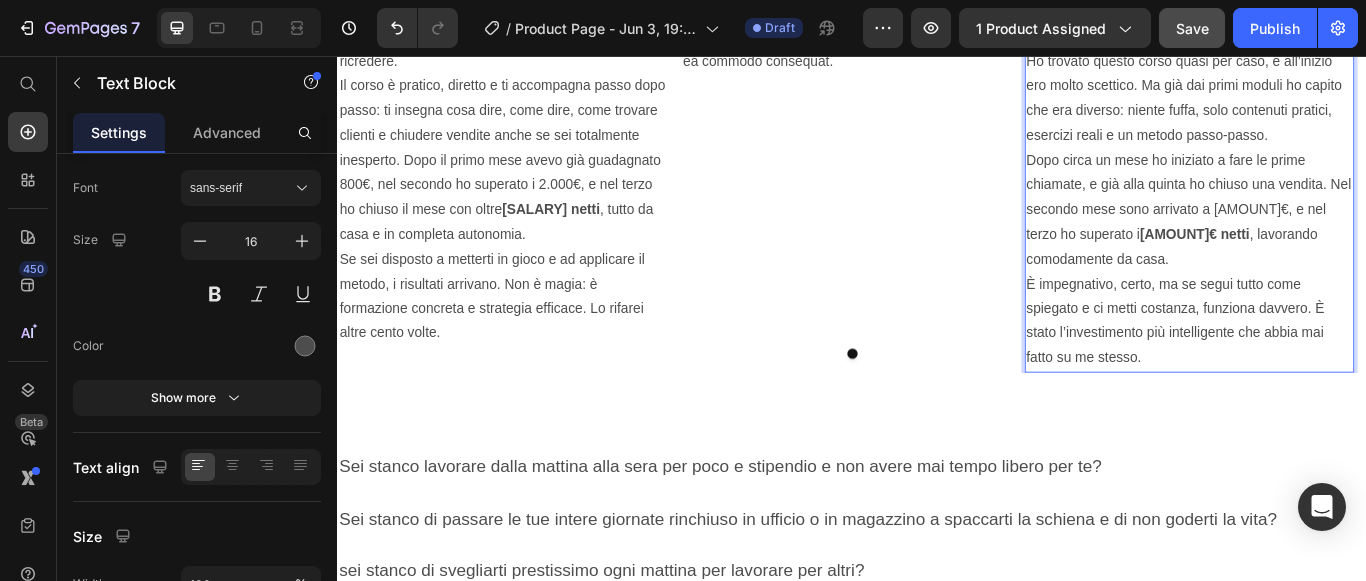 click on "Superati i [SALARY]€ al mese dopo 10 settimane. Finalmente un corso che mantiene le promesse." at bounding box center (1330, -37) 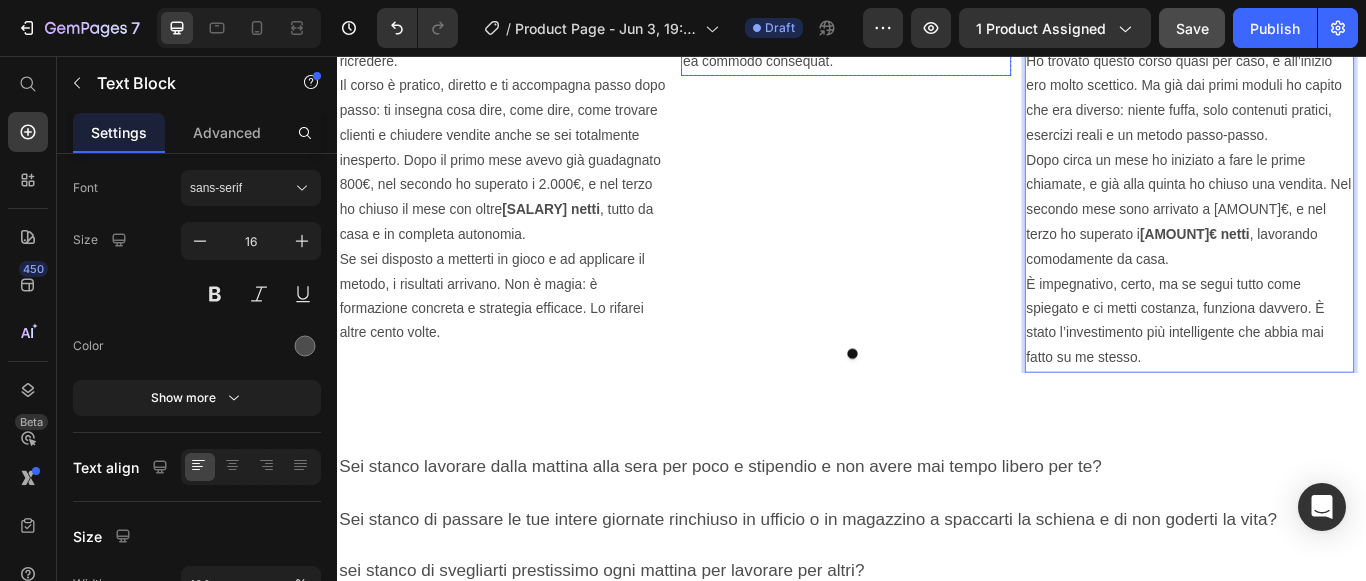 click on "Lorem ipsum dolor sit amet, consectetur adipiscing elit, sed do eiusmod tempor incididunt ut labore et dolore magna aliqua. Ut enim ad minim veniam, quis nostrud exercitation ullamco laboris nisi ut aliquip ex ea commodo consequat." at bounding box center [929, 6] 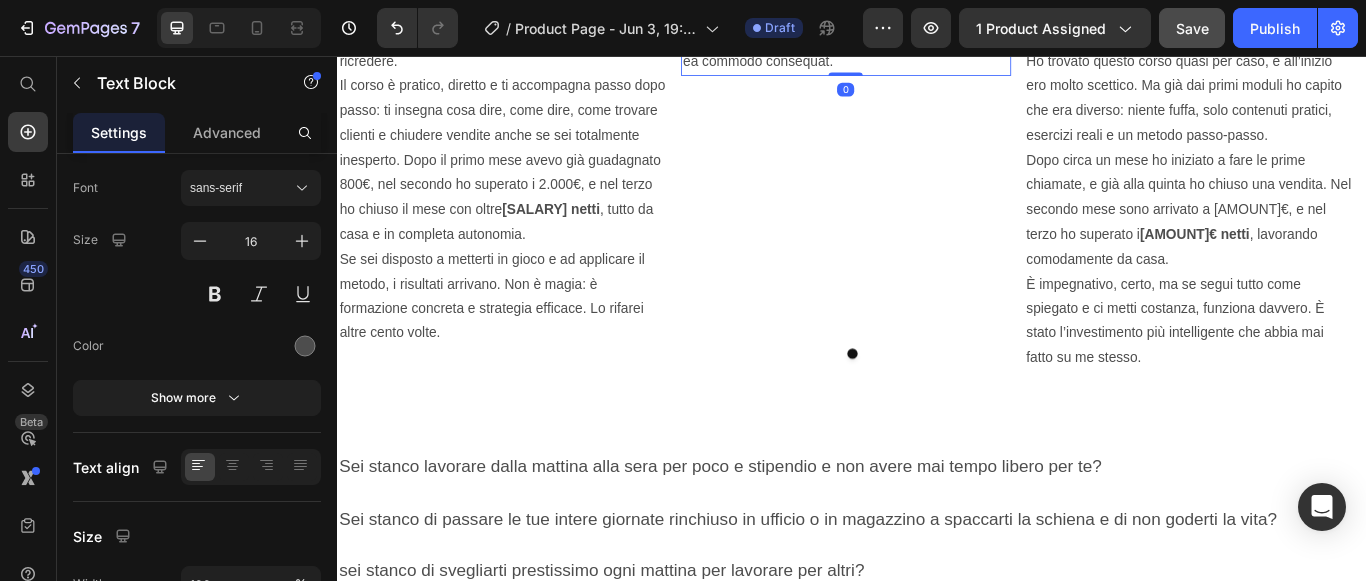 scroll, scrollTop: 0, scrollLeft: 0, axis: both 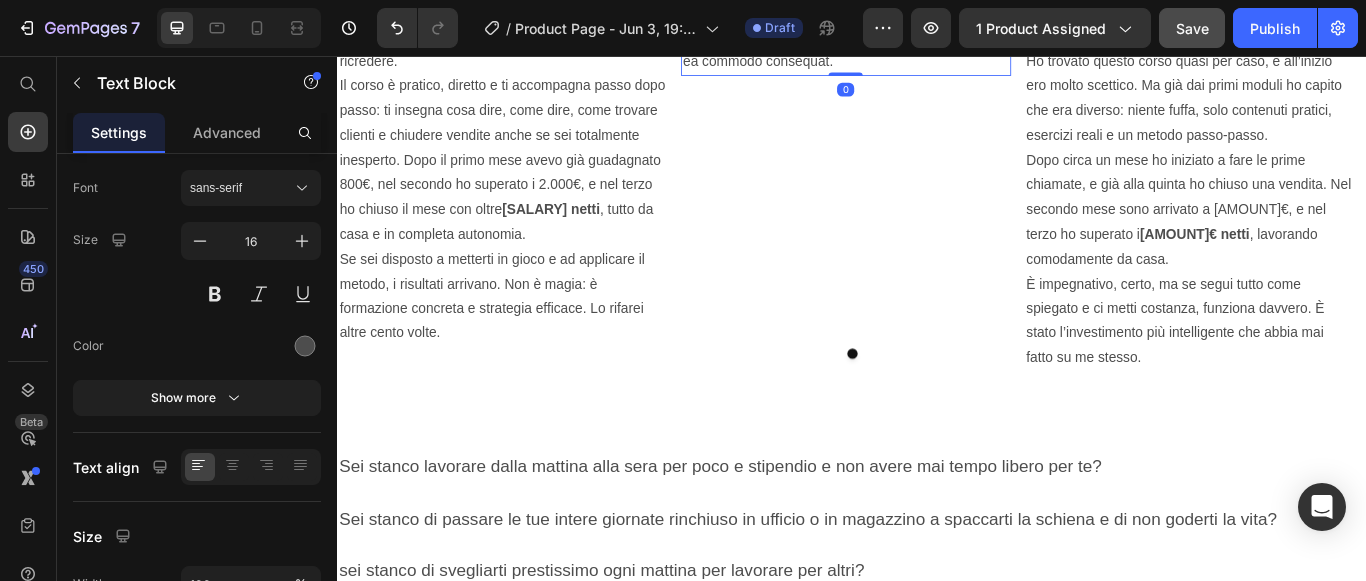 click on "Lorem ipsum dolor sit amet, consectetur adipiscing elit, sed do eiusmod tempor incididunt ut labore et dolore magna aliqua. Ut enim ad minim veniam, quis nostrud exercitation ullamco laboris nisi ut aliquip ex ea commodo consequat." at bounding box center [929, 6] 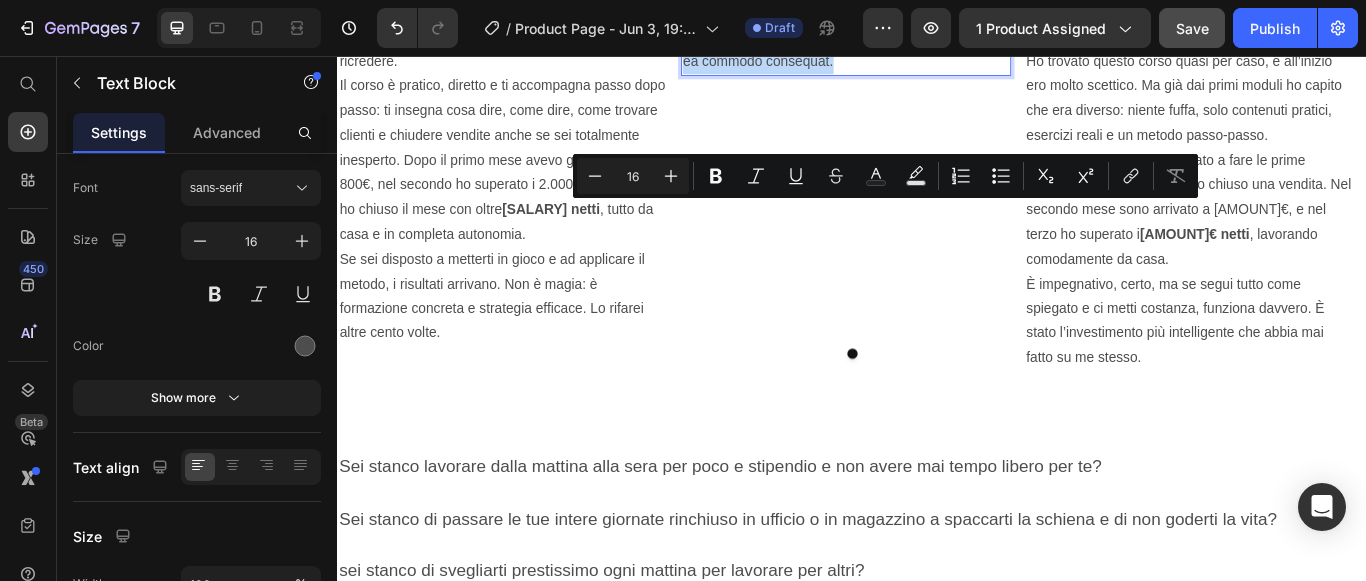 drag, startPoint x: 742, startPoint y: 235, endPoint x: 917, endPoint y: 365, distance: 218.00229 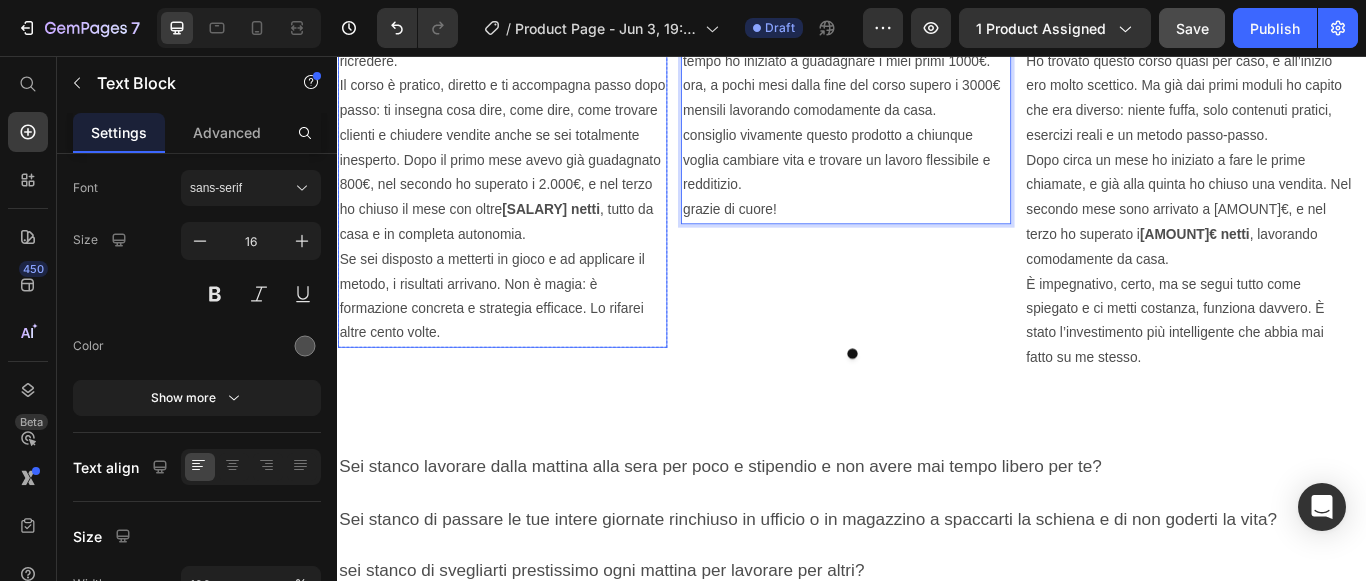 click on "Quando ho iniziato questo percorso, non sapevo nulla di vendita e non avevo mai fatto una chiamata commerciale in vita mia. Pensavo fosse impossibile raggiungere certi risultati, e invece mi sono dovuto ricredere." at bounding box center (529, 6) 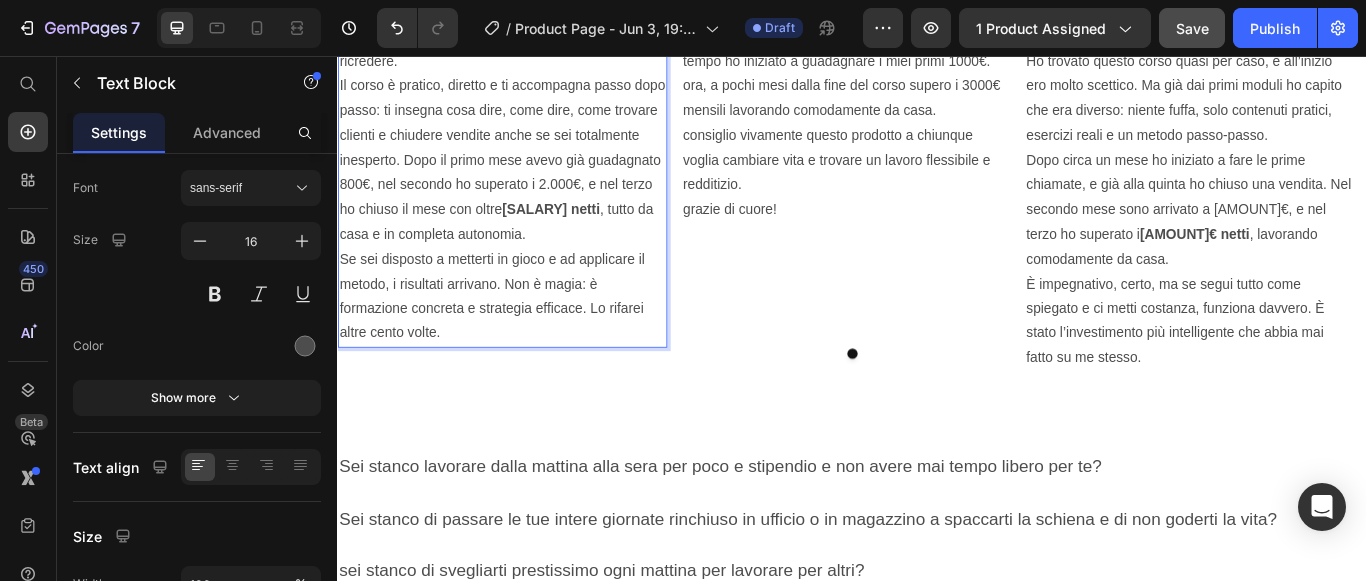 click on "Quando ho iniziato questo percorso, non sapevo nulla di vendita e non avevo mai fatto una chiamata commerciale in vita mia. Pensavo fosse impossibile raggiungere certi risultati, e invece mi sono dovuto ricredere." at bounding box center [529, 6] 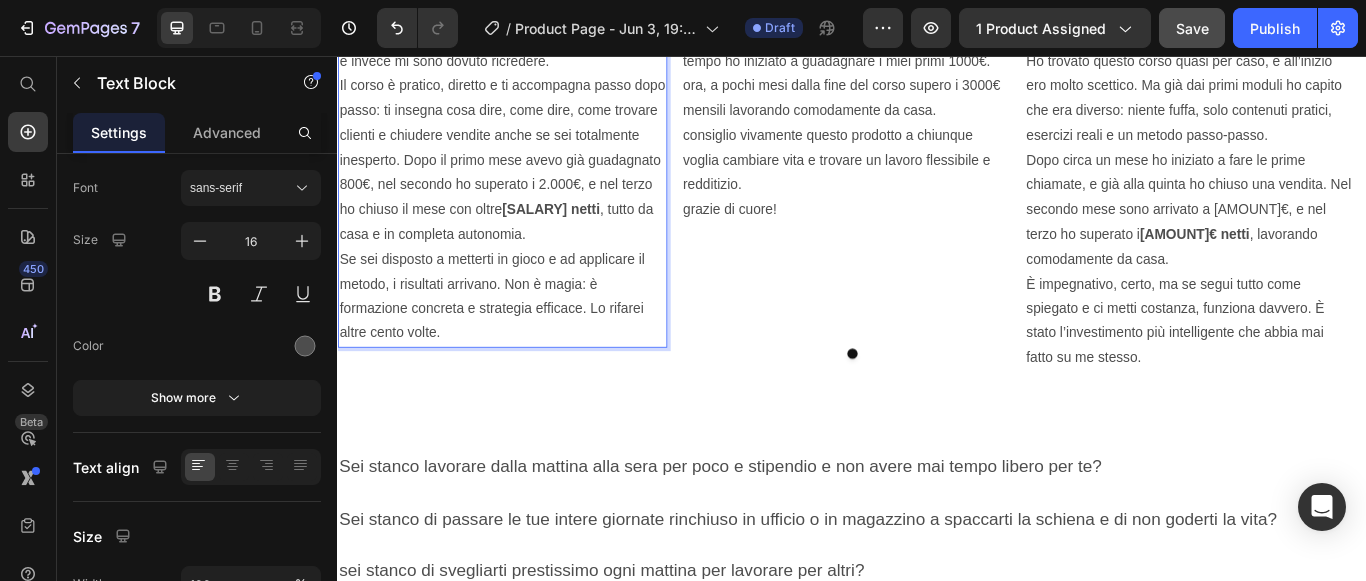 scroll, scrollTop: 2133, scrollLeft: 0, axis: vertical 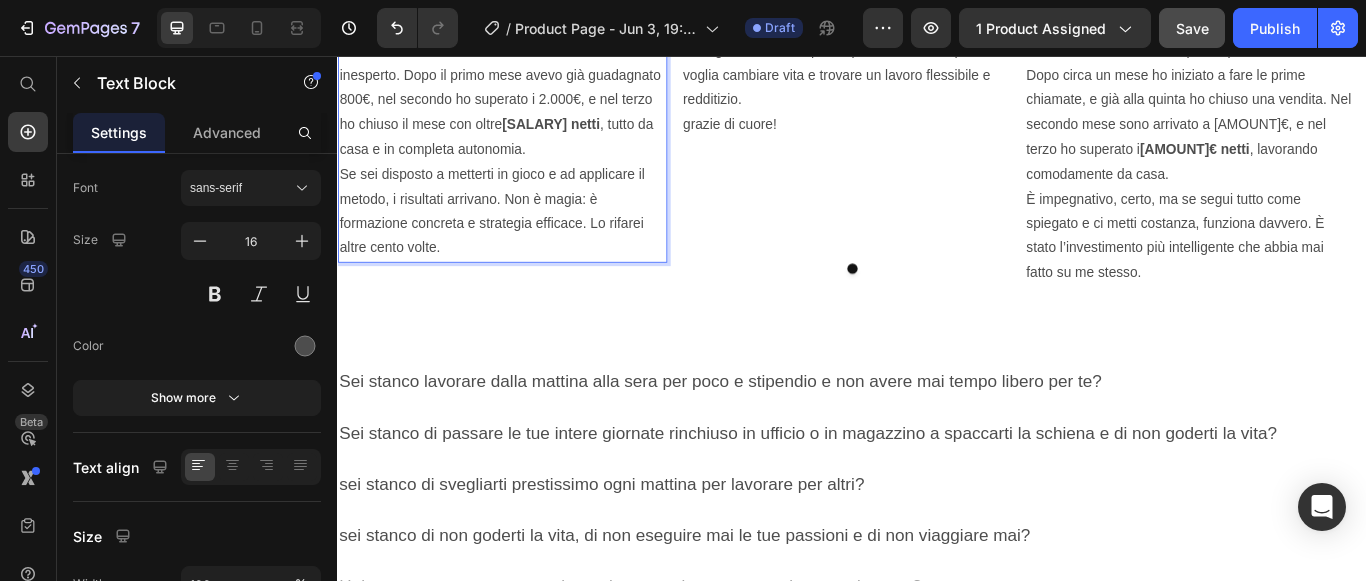 click on "Il corso è pratico, diretto e ti accompagna passo dopo passo: ti insegna cosa dire, come dire, come trovare clienti e chiudere vendite anche se sei totalmente inesperto. Dopo il primo mese avevo già guadagnato 800€, nel secondo ho superato i 2.000€, e nel terzo ho chiuso il mese con oltre  3.100€ netti  , tutto da casa e in completa autonomia." at bounding box center [529, 79] 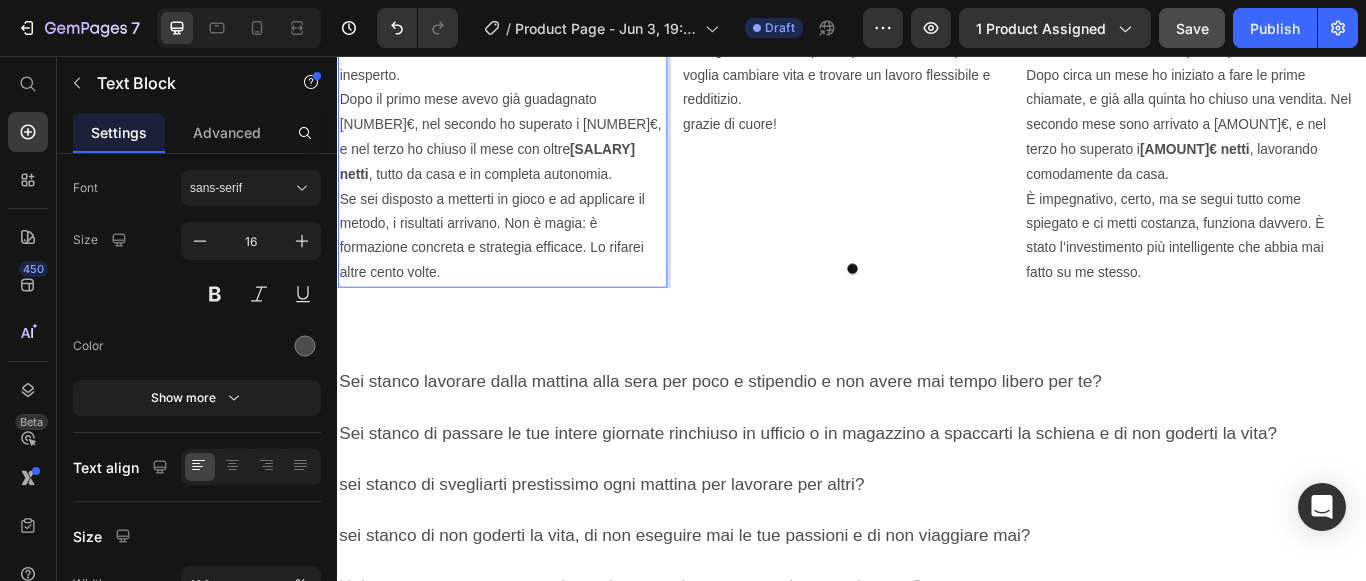 click on "Se sei disposto a metterti in gioco e ad applicare il metodo, i risultati arrivano. Non è magia: è formazione concreta e strategia efficace. Lo rifarei altre cento volte." at bounding box center (529, 266) 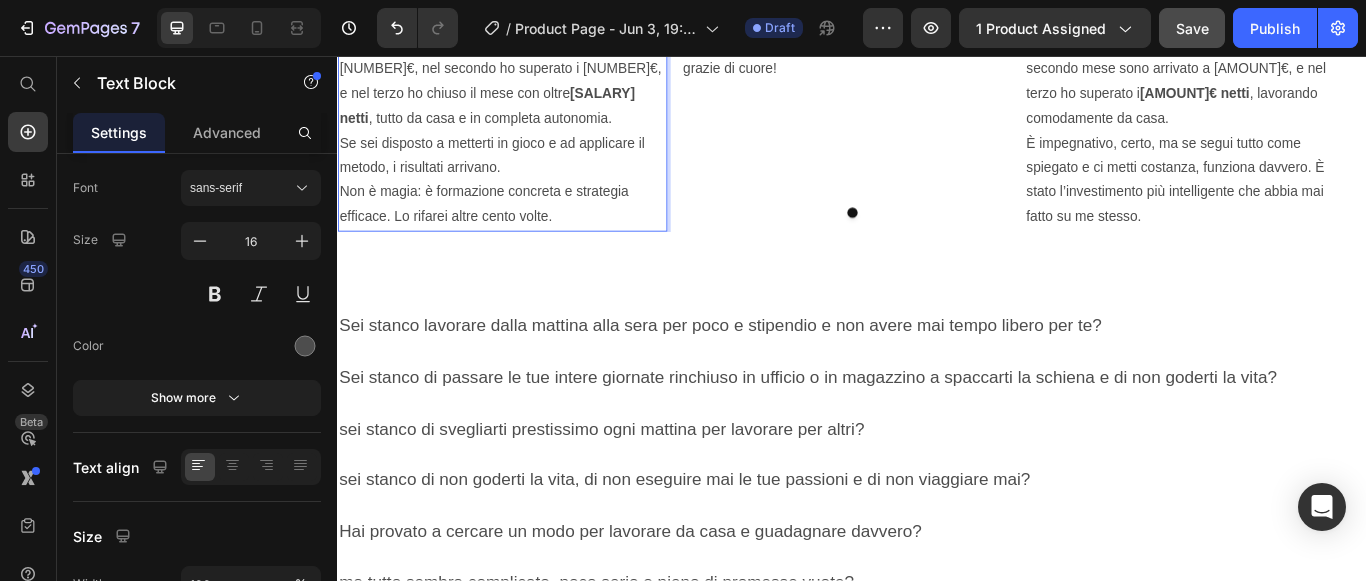 scroll, scrollTop: 2233, scrollLeft: 0, axis: vertical 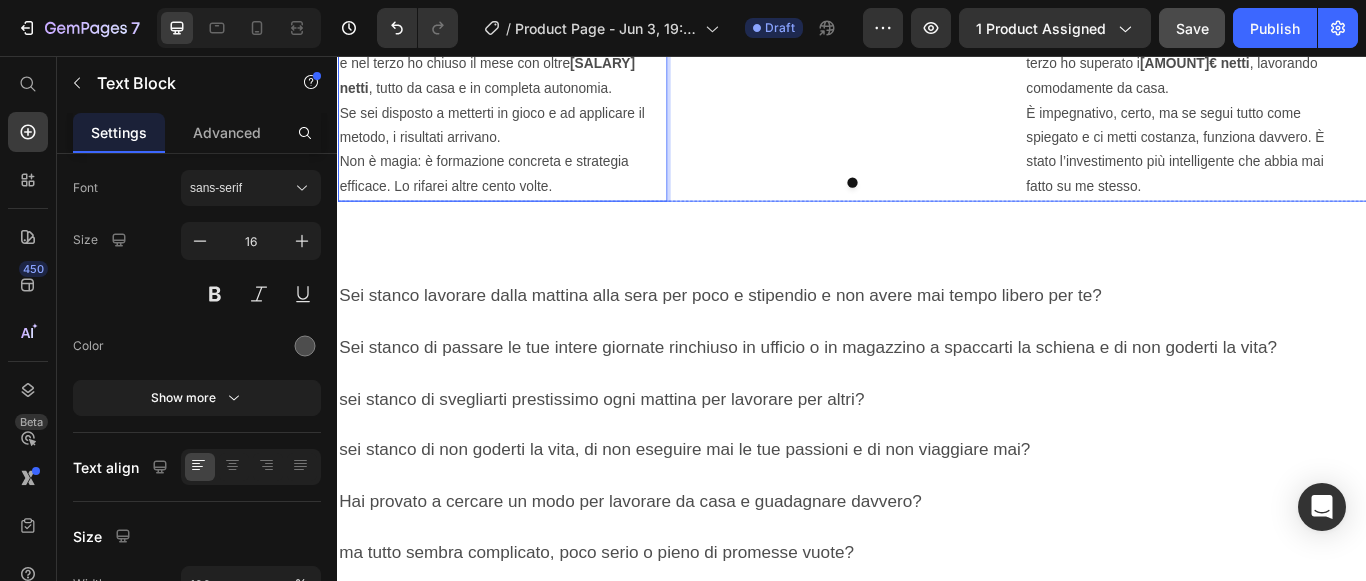 click at bounding box center [937, 204] 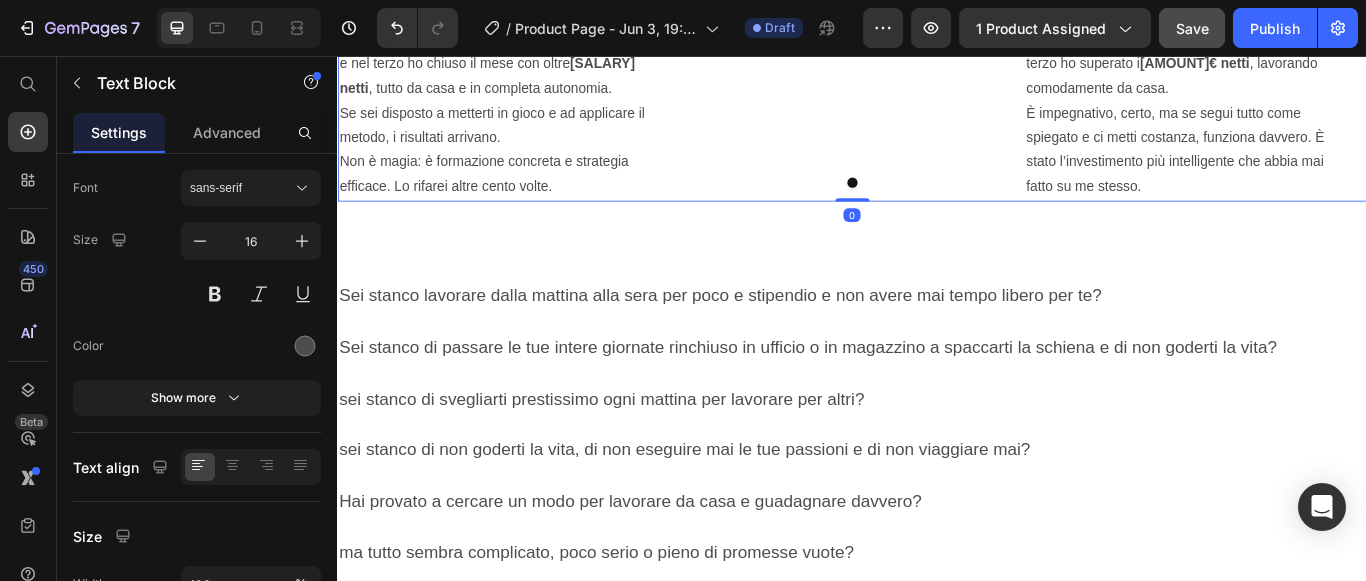 scroll, scrollTop: 0, scrollLeft: 0, axis: both 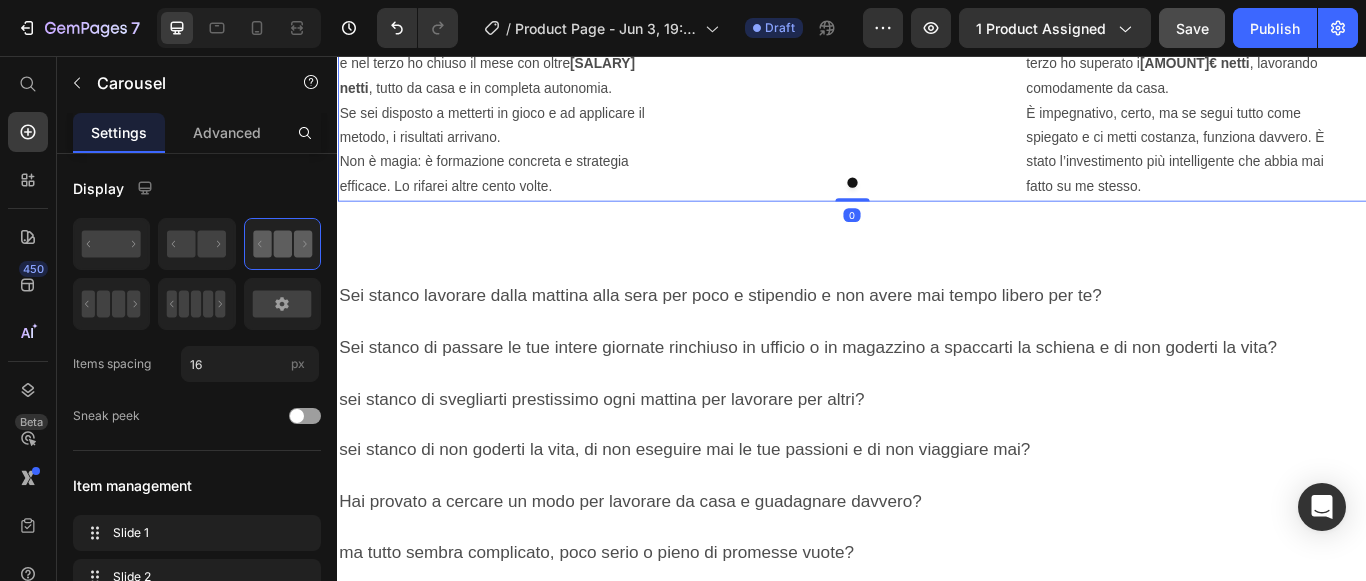 click at bounding box center [937, 204] 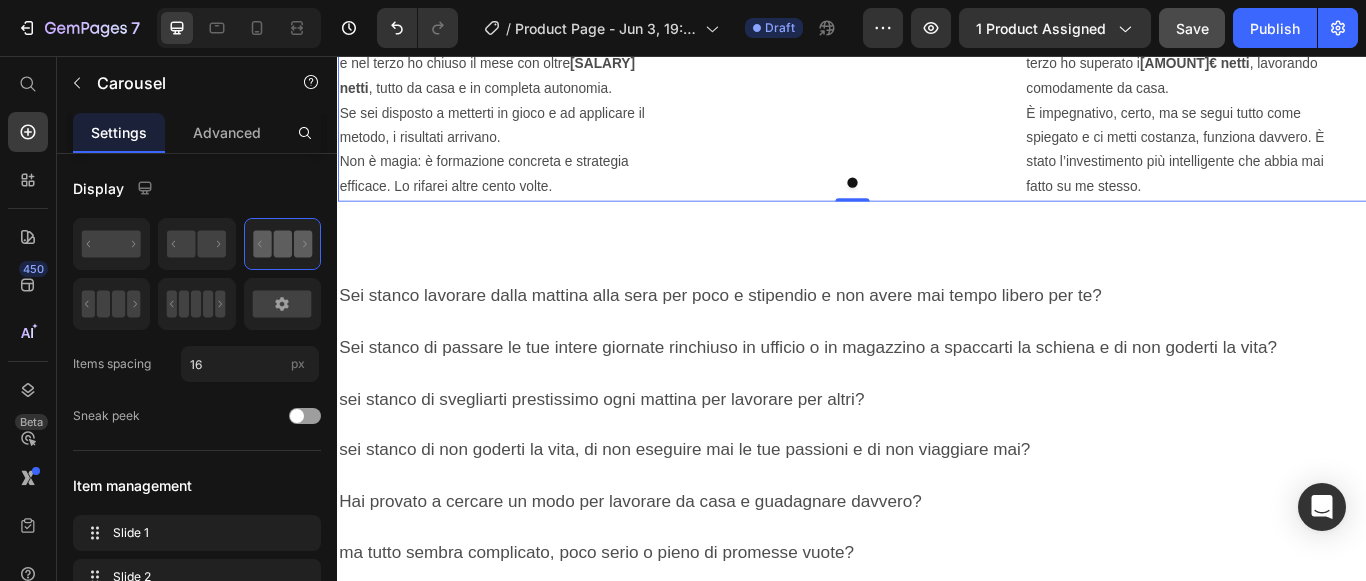click at bounding box center (937, 204) 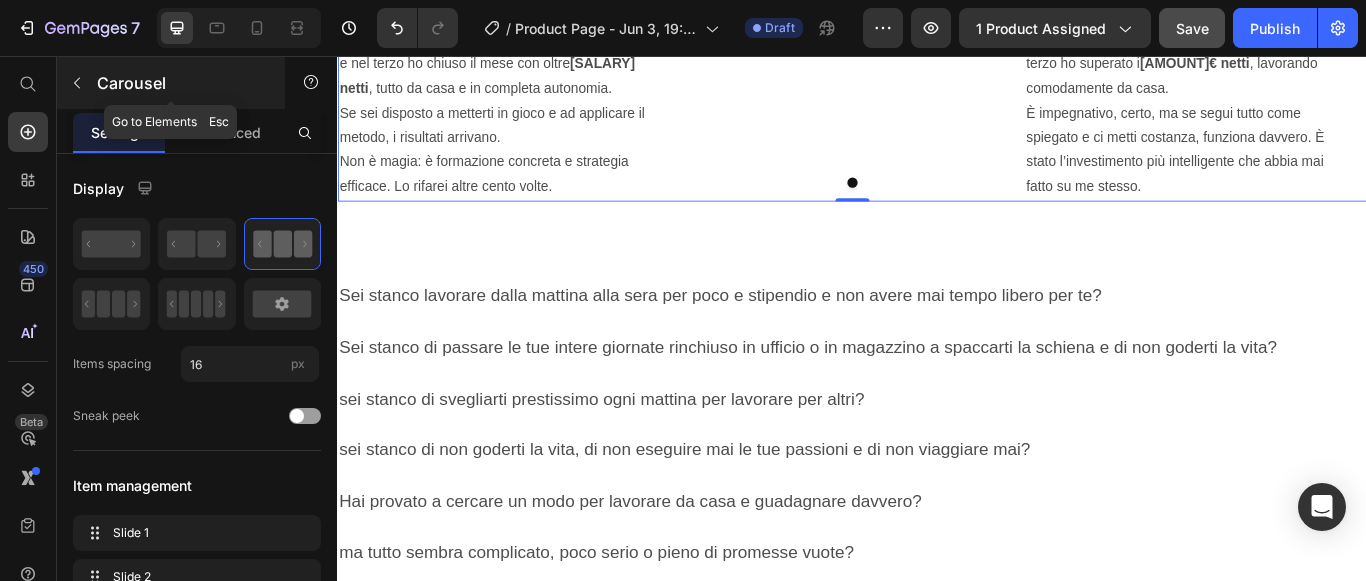 click 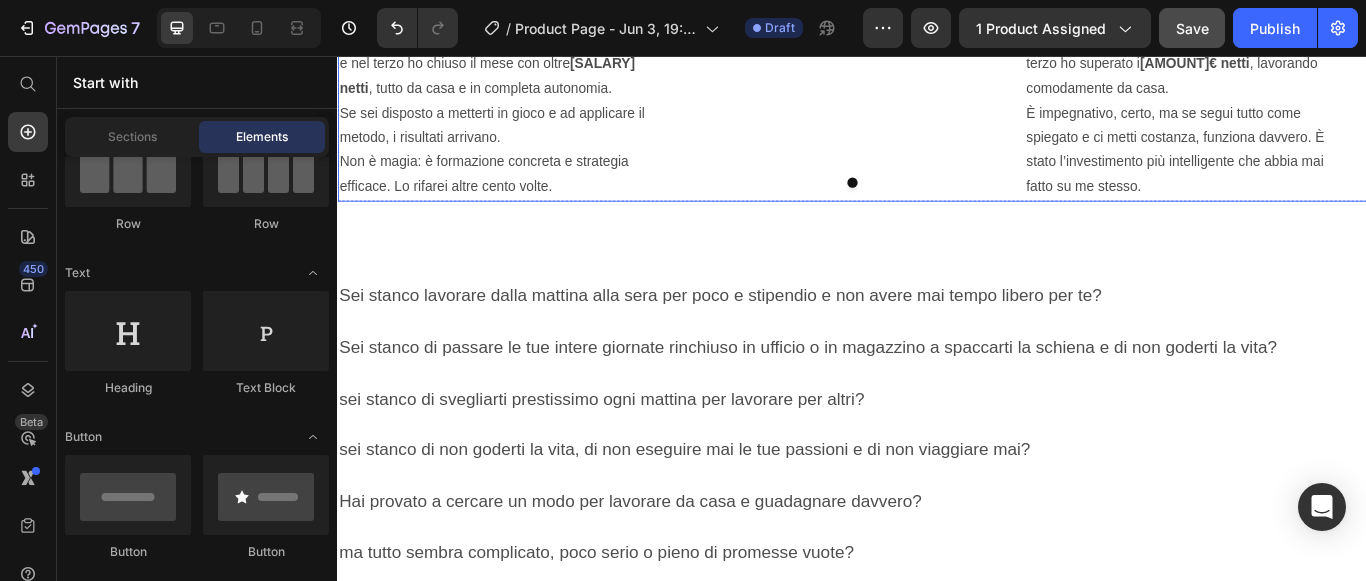 click at bounding box center [937, 204] 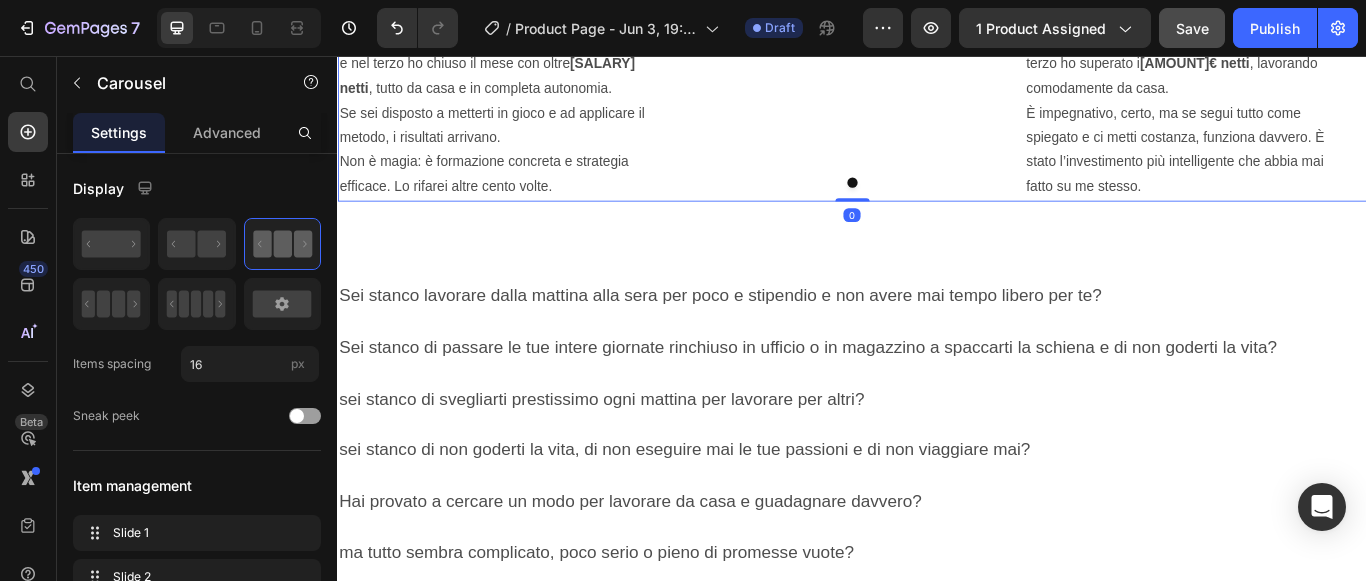 click at bounding box center (937, 204) 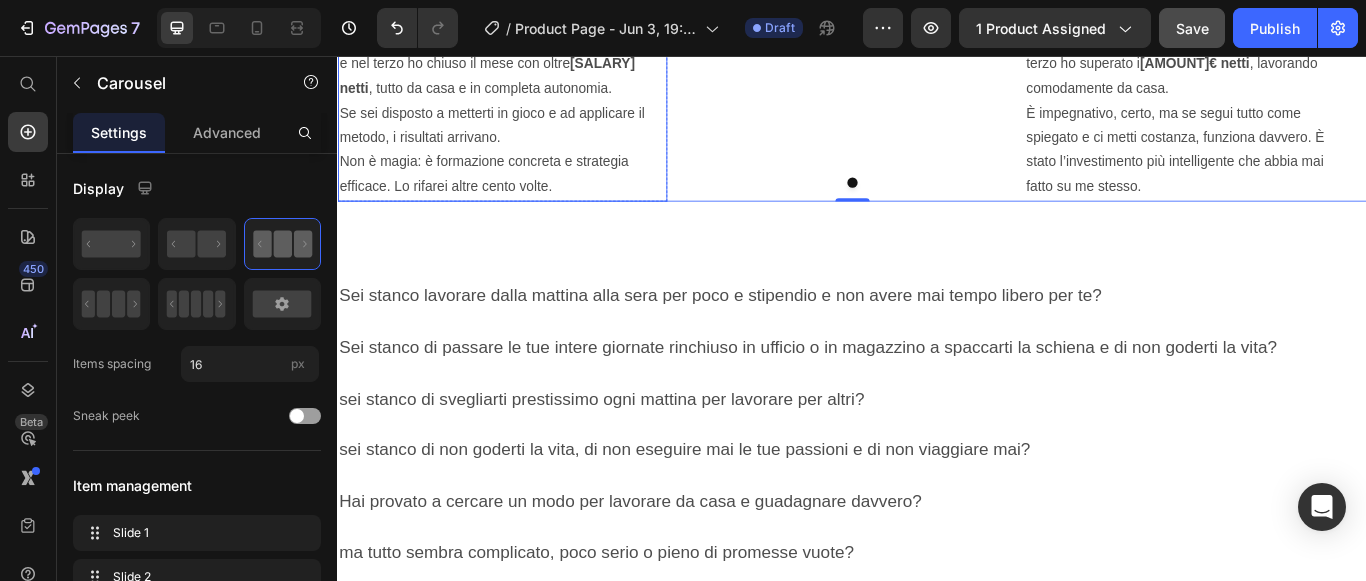 click on "Se sei disposto a metterti in gioco e ad applicare il metodo, i risultati arrivano." at bounding box center (529, 138) 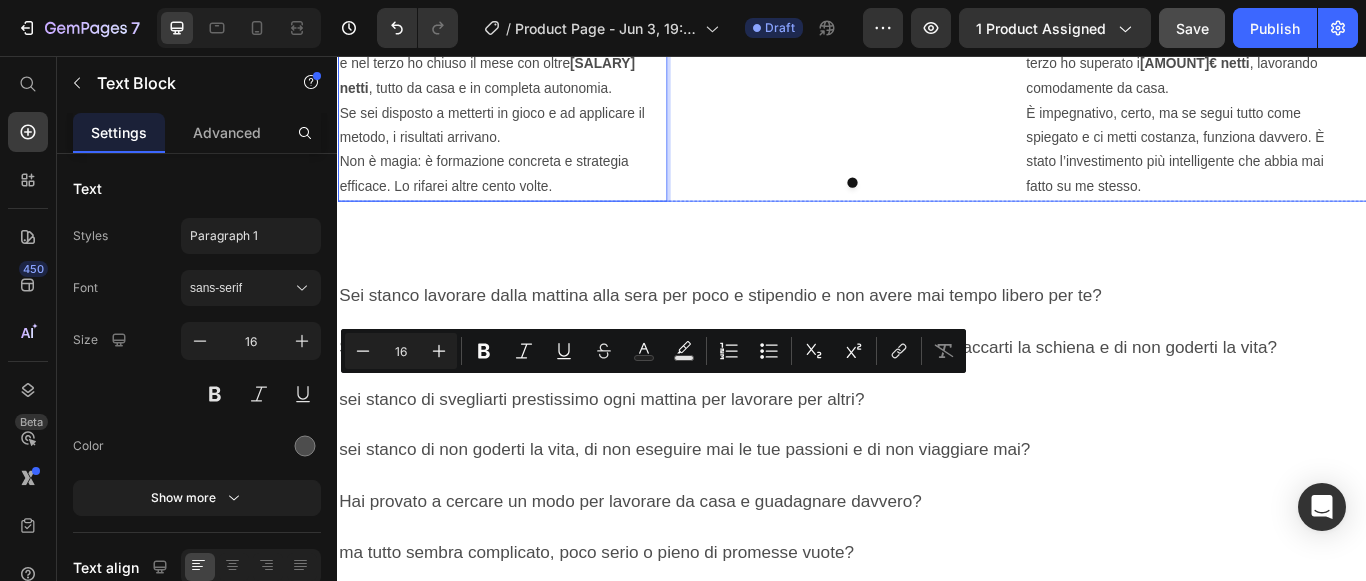 click at bounding box center (937, 204) 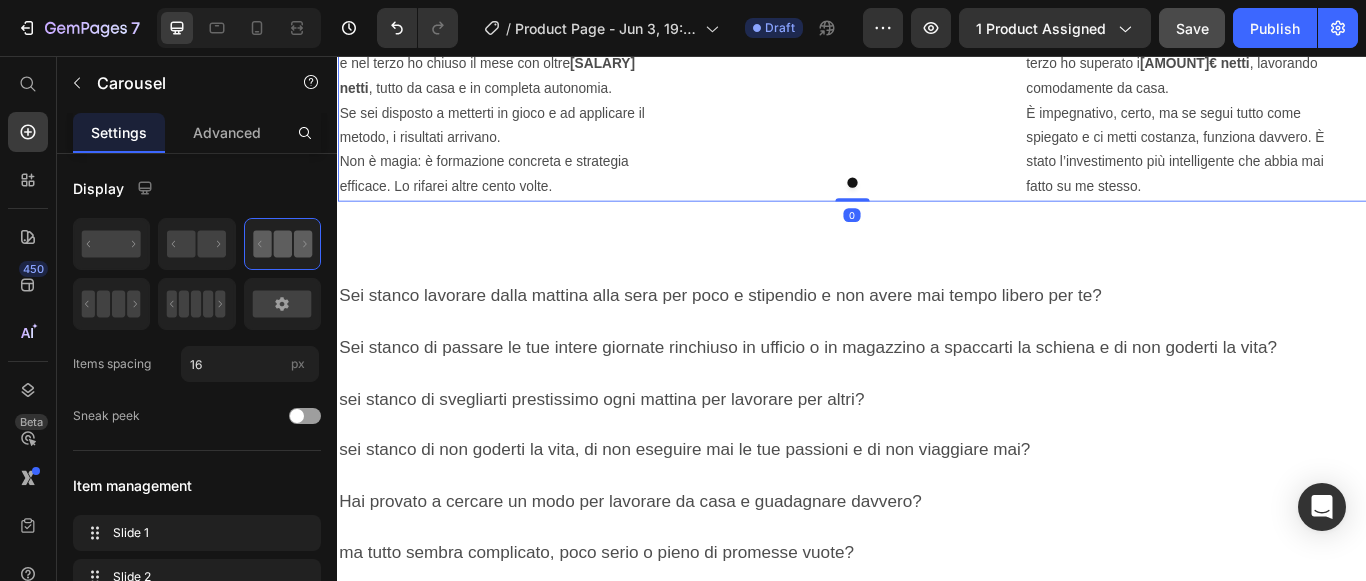 click at bounding box center [937, 204] 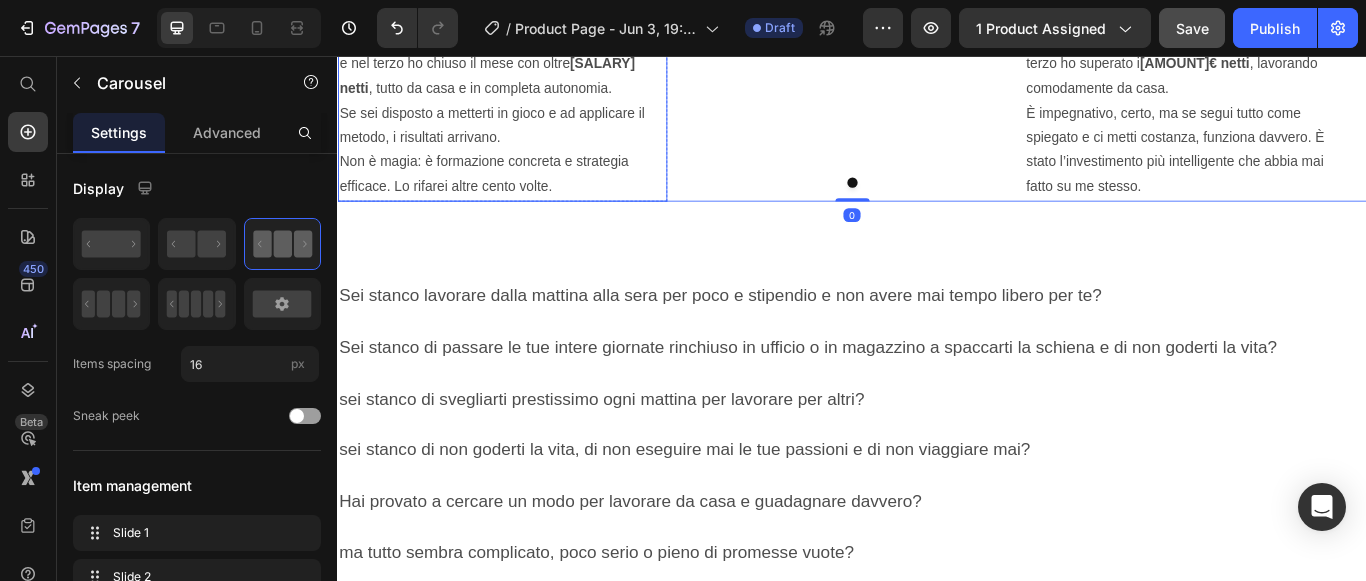 click on "Se sei disposto a metterti in gioco e ad applicare il metodo, i risultati arrivano." at bounding box center [529, 138] 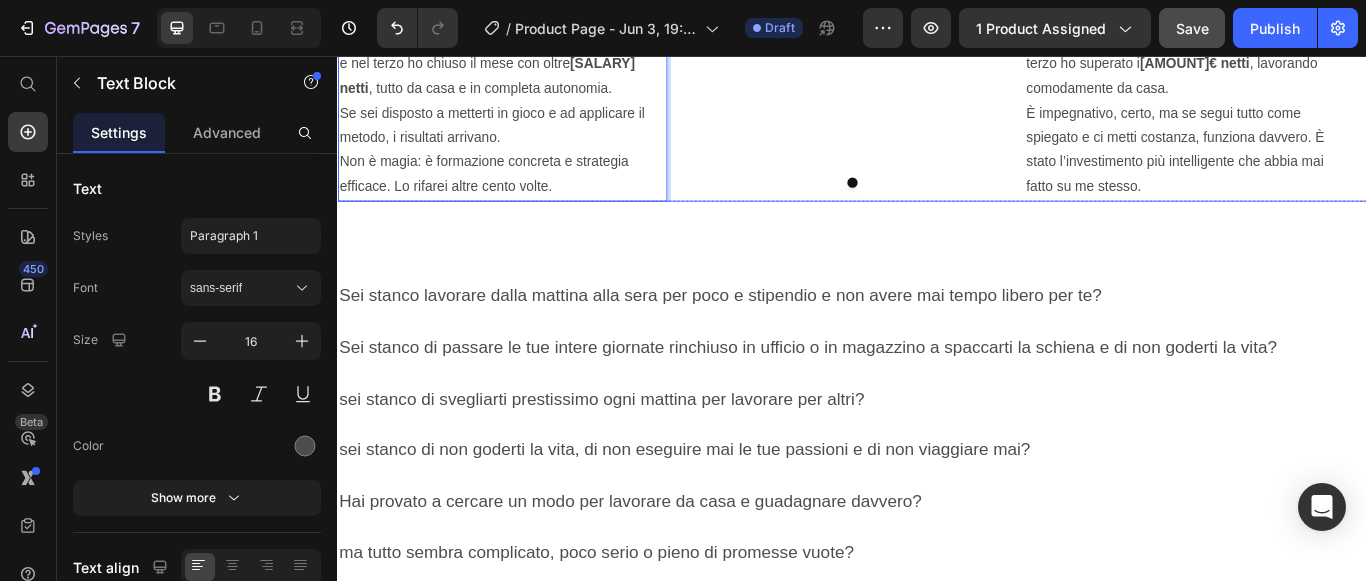 click at bounding box center (937, 204) 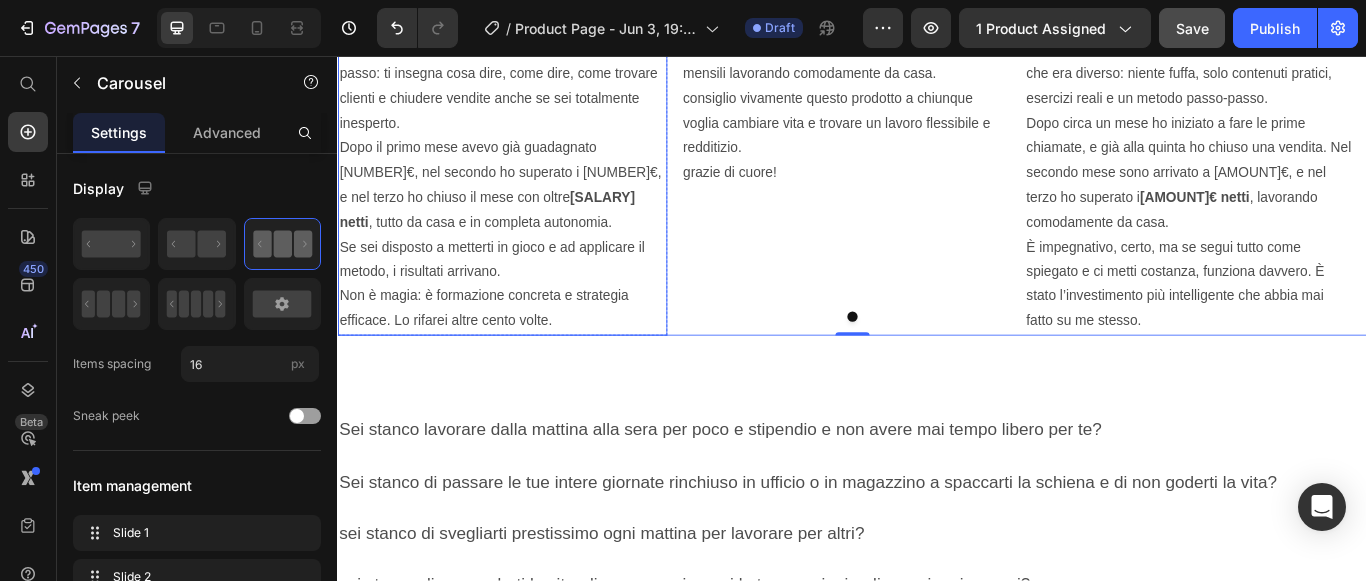 scroll, scrollTop: 2133, scrollLeft: 0, axis: vertical 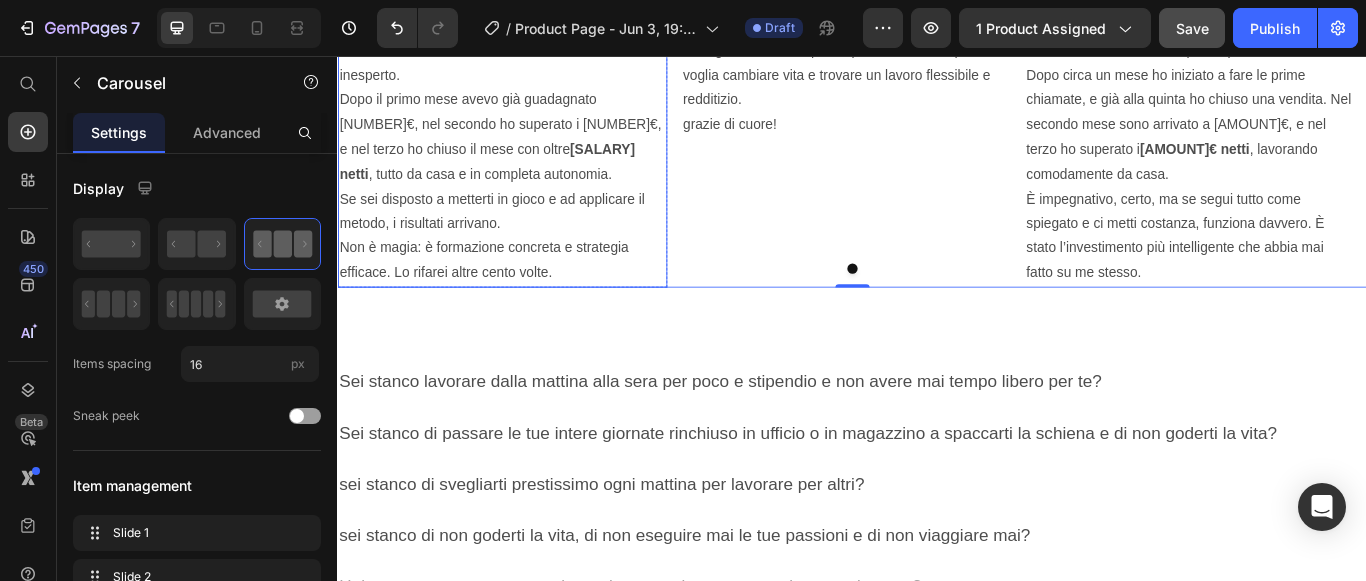 click on "Il corso è pratico, diretto e ti accompagna passo dopo passo: ti insegna cosa dire, come dire, come trovare clienti e chiudere vendite anche se sei totalmente inesperto." at bounding box center (529, 35) 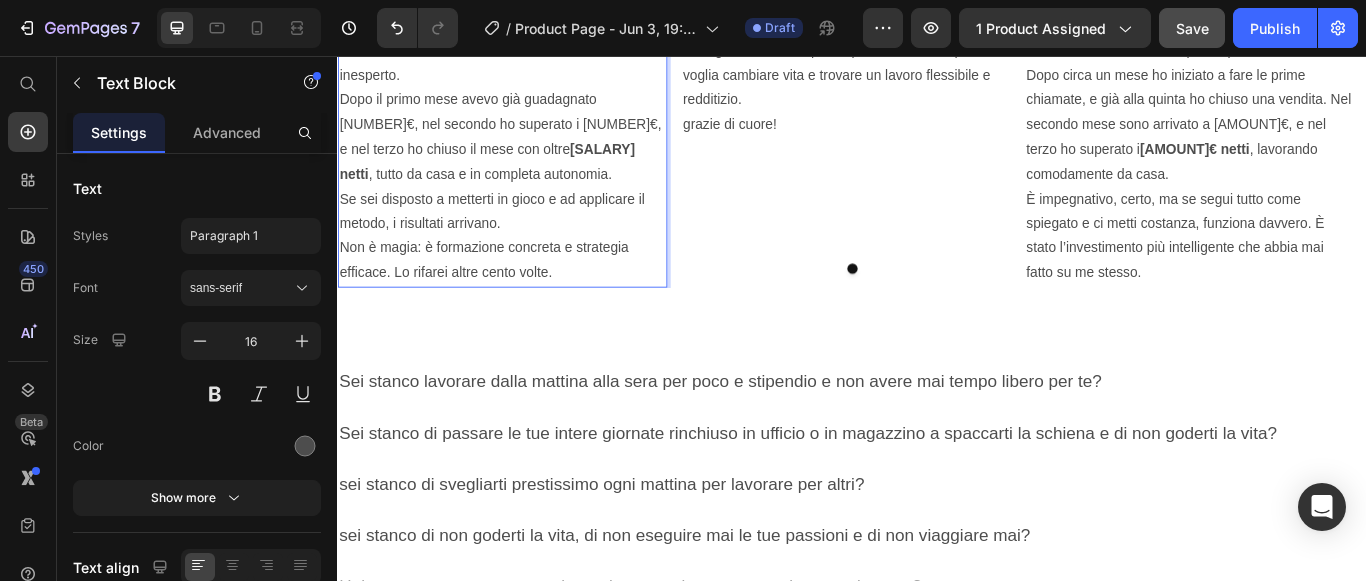 click on "Non è magia: è formazione concreta e strategia efficace. Lo rifarei altre cento volte." at bounding box center [529, 295] 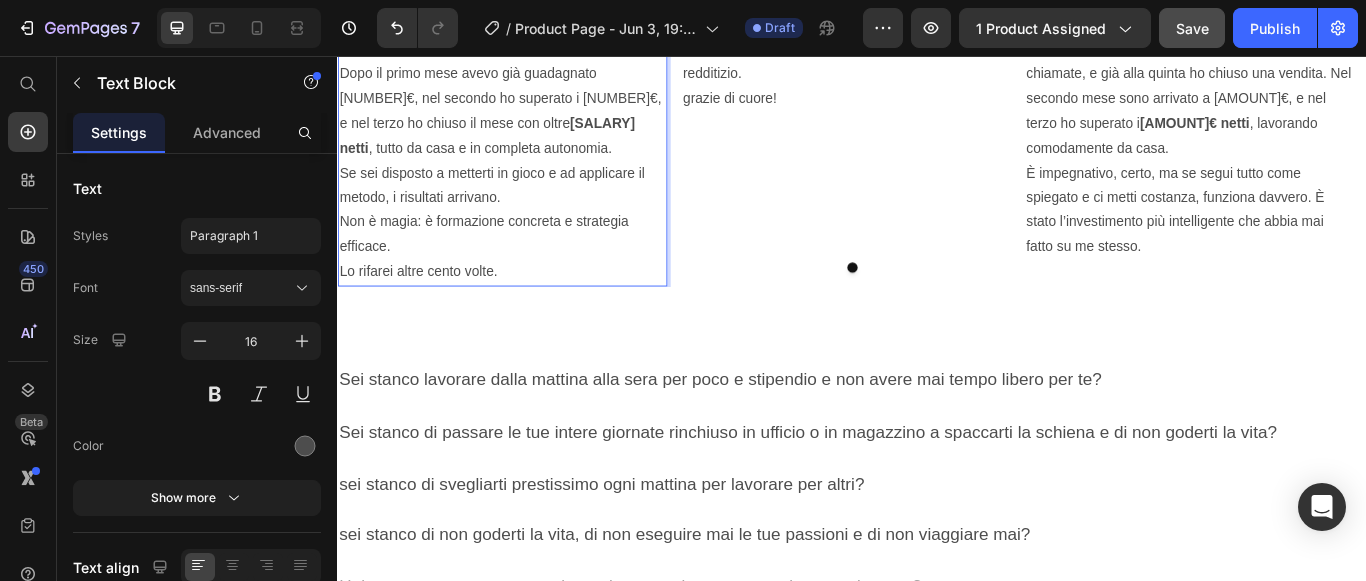 scroll, scrollTop: 2133, scrollLeft: 0, axis: vertical 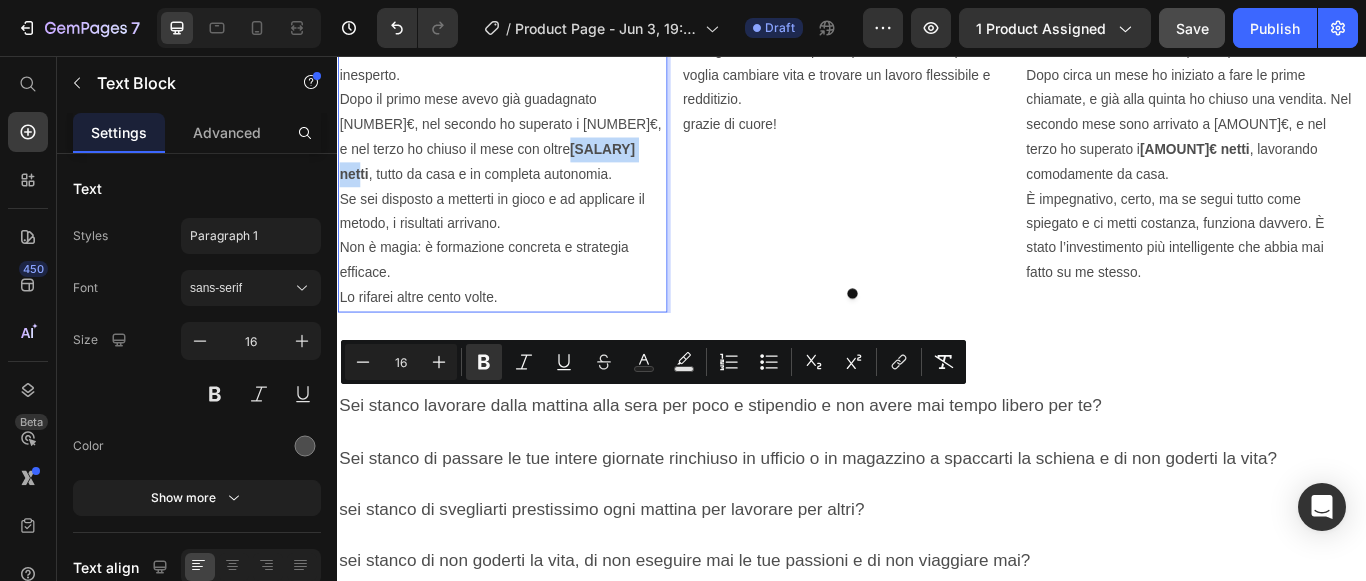 drag, startPoint x: 536, startPoint y: 453, endPoint x: 452, endPoint y: 458, distance: 84.14868 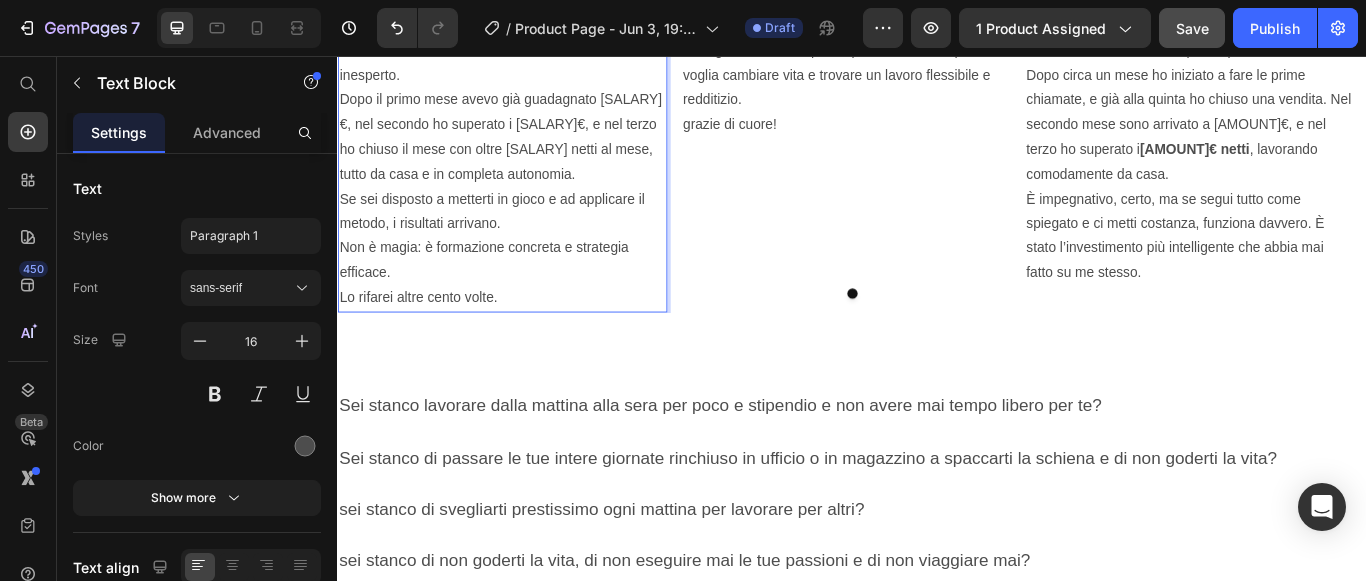 click on "Dopo il primo mese avevo già guadagnato [SALARY]€, nel secondo ho superato i [SALARY]€, e nel terzo ho chiuso il mese con oltre [SALARY] netti al mese, tutto da casa e in completa autonomia." at bounding box center [529, 150] 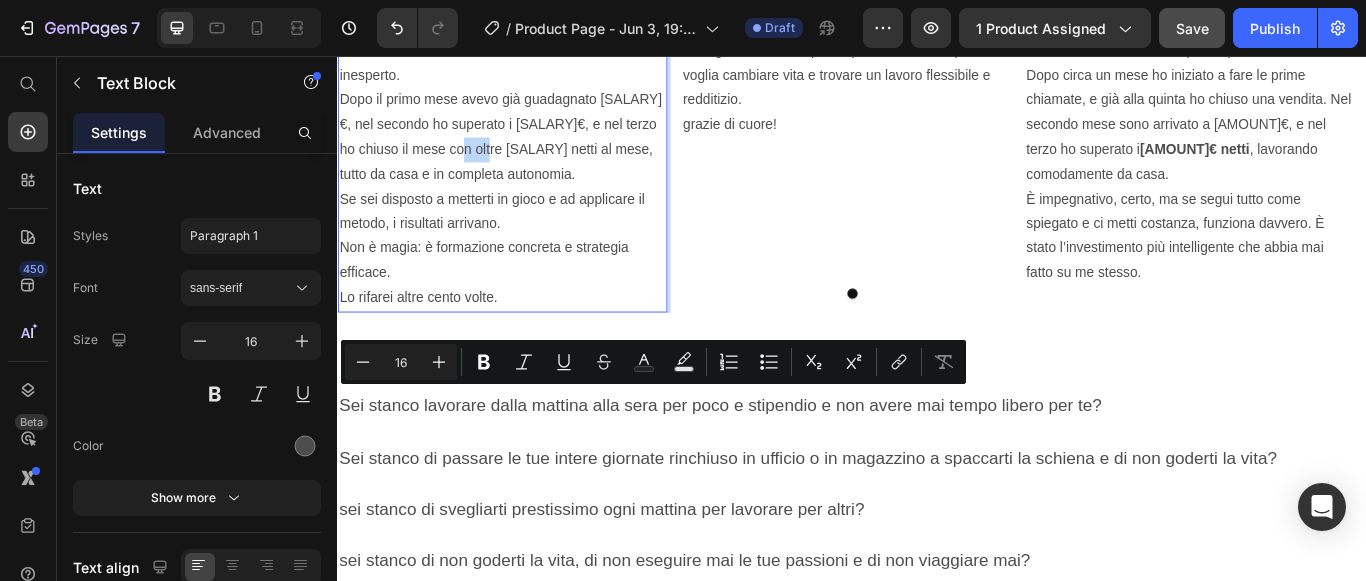 click on "Dopo il primo mese avevo già guadagnato [SALARY]€, nel secondo ho superato i [SALARY]€, e nel terzo ho chiuso il mese con oltre [SALARY] netti al mese, tutto da casa e in completa autonomia." at bounding box center [529, 150] 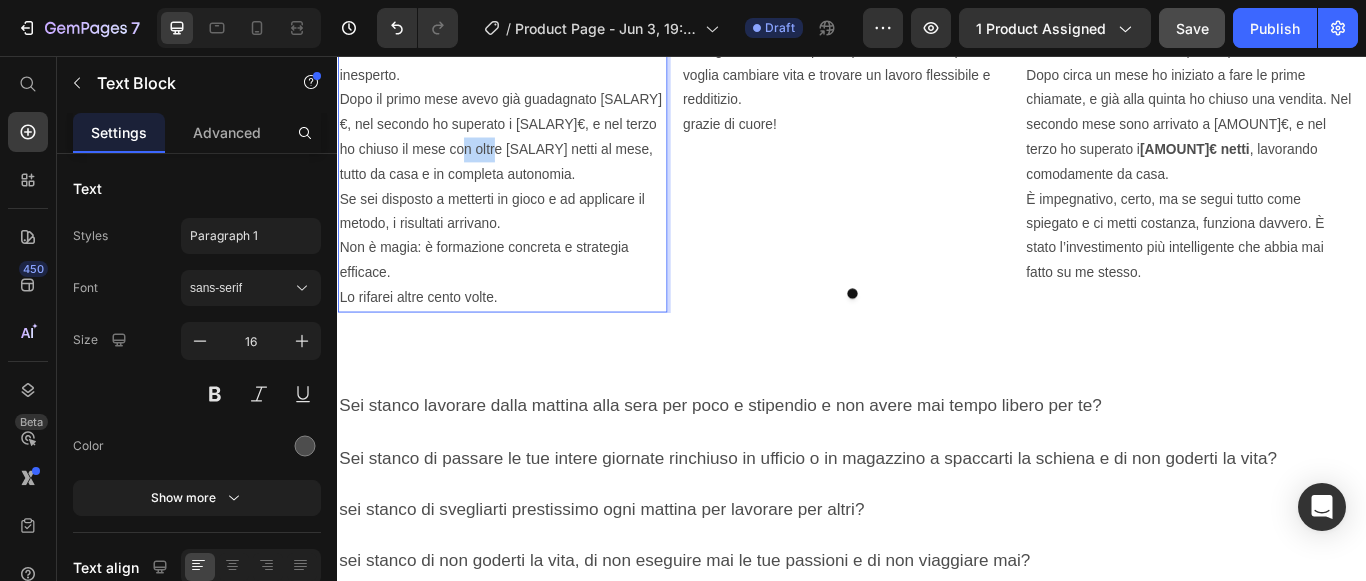 click on "Dopo il primo mese avevo già guadagnato [SALARY]€, nel secondo ho superato i [SALARY]€, e nel terzo ho chiuso il mese con oltre [SALARY] netti al mese, tutto da casa e in completa autonomia." at bounding box center (529, 150) 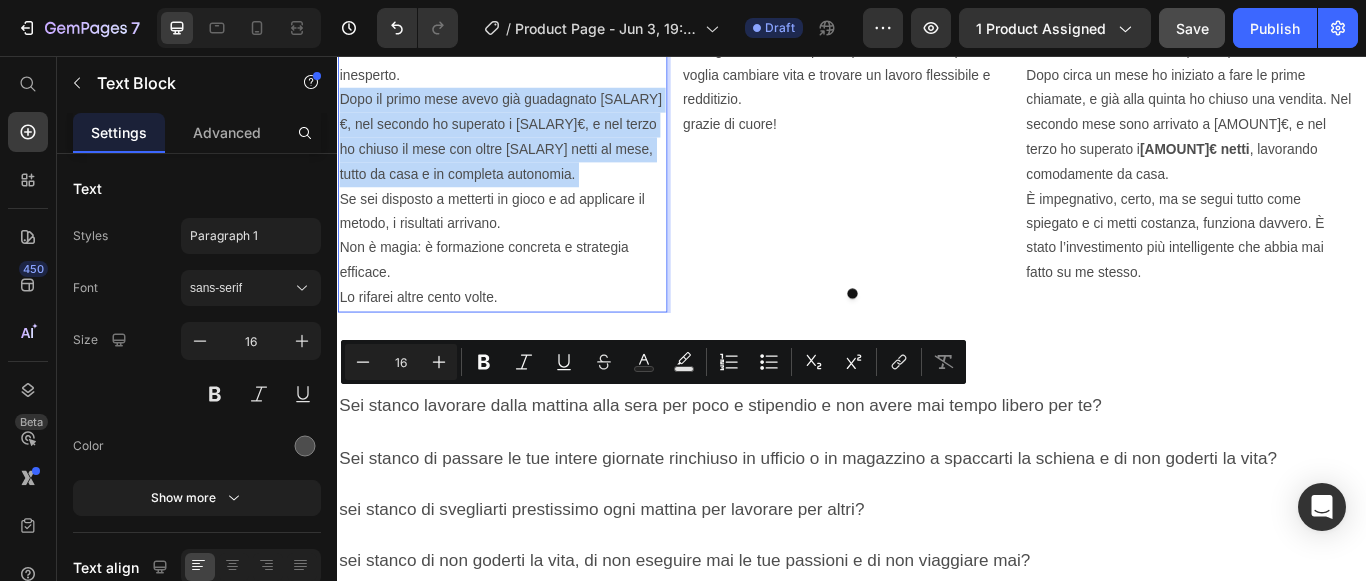 click on "Dopo il primo mese avevo già guadagnato [SALARY]€, nel secondo ho superato i [SALARY]€, e nel terzo ho chiuso il mese con oltre [SALARY] netti al mese, tutto da casa e in completa autonomia." at bounding box center [529, 150] 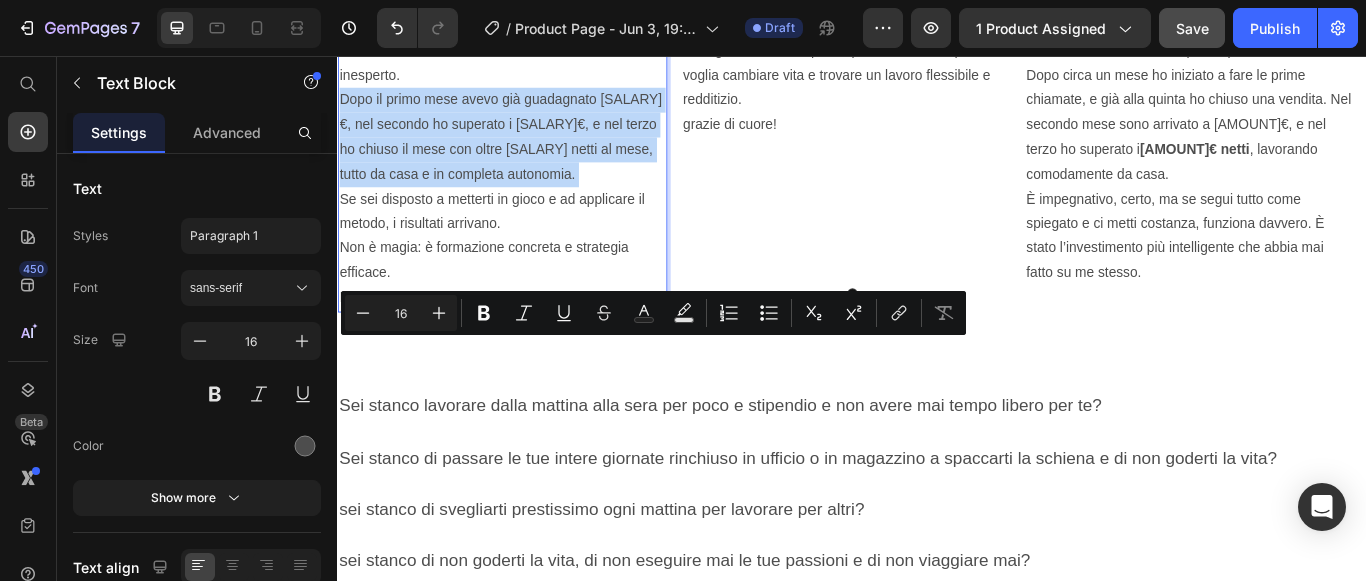 click on "Dopo il primo mese avevo già guadagnato [SALARY]€, nel secondo ho superato i [SALARY]€, e nel terzo ho chiuso il mese con oltre [SALARY] netti al mese, tutto da casa e in completa autonomia." at bounding box center [529, 150] 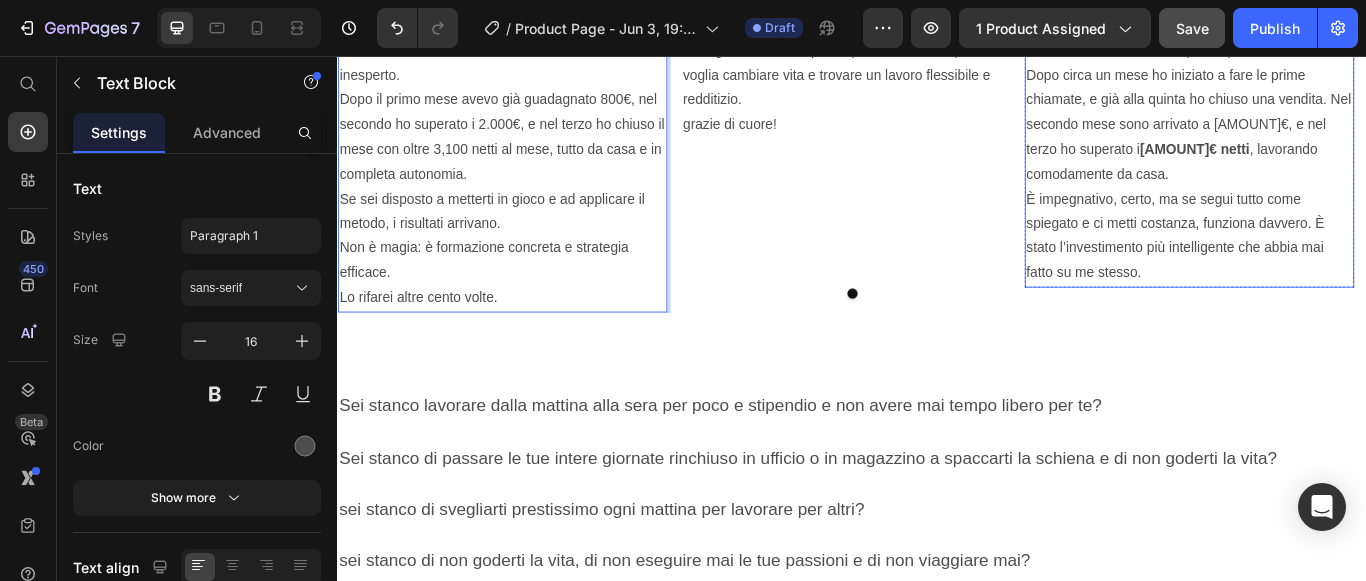 click on "Dopo anni di lavori precari e stipendi bassi, cercavo qualcosa che potesse davvero darmi indipendenza. Ho trovato questo corso quasi per caso, e all’inizio ero molto scettico. Ma già dai primi moduli ho capito che era diverso: niente fuffa, solo contenuti pratici, esercizi reali e un metodo passo-passo." at bounding box center [1330, -22] 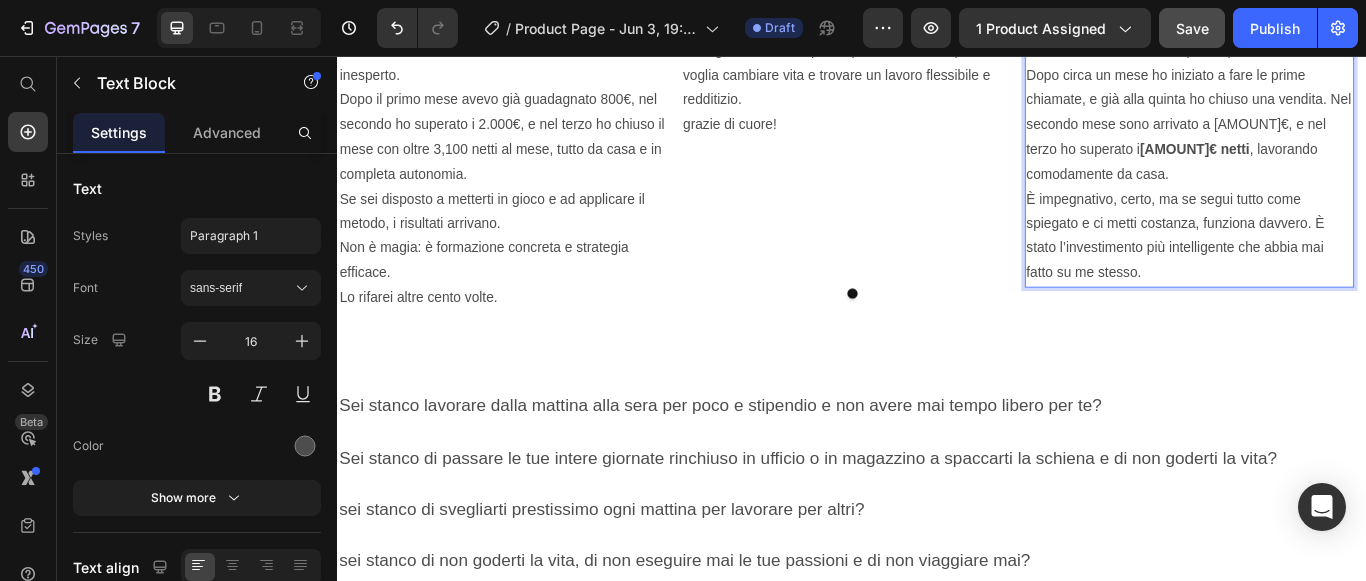 click on "Dopo anni di lavori precari e stipendi bassi, cercavo qualcosa che potesse davvero darmi indipendenza. Ho trovato questo corso quasi per caso, e all’inizio ero molto scettico. Ma già dai primi moduli ho capito che era diverso: niente fuffa, solo contenuti pratici, esercizi reali e un metodo passo-passo." at bounding box center (1330, -22) 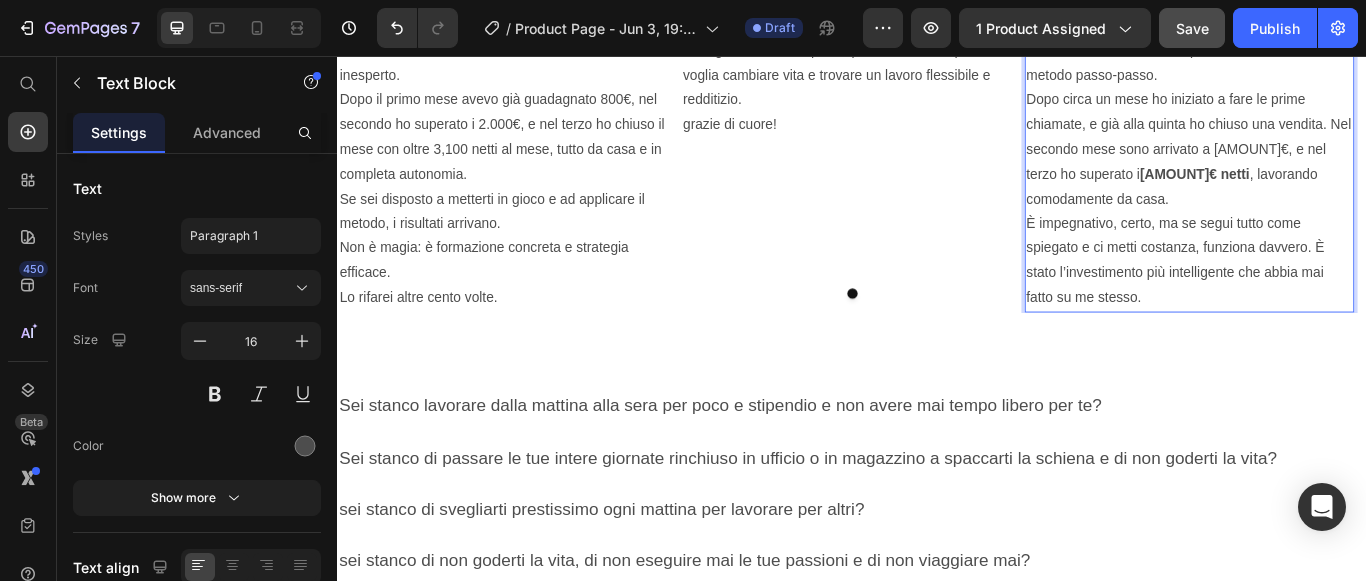 scroll, scrollTop: 2233, scrollLeft: 0, axis: vertical 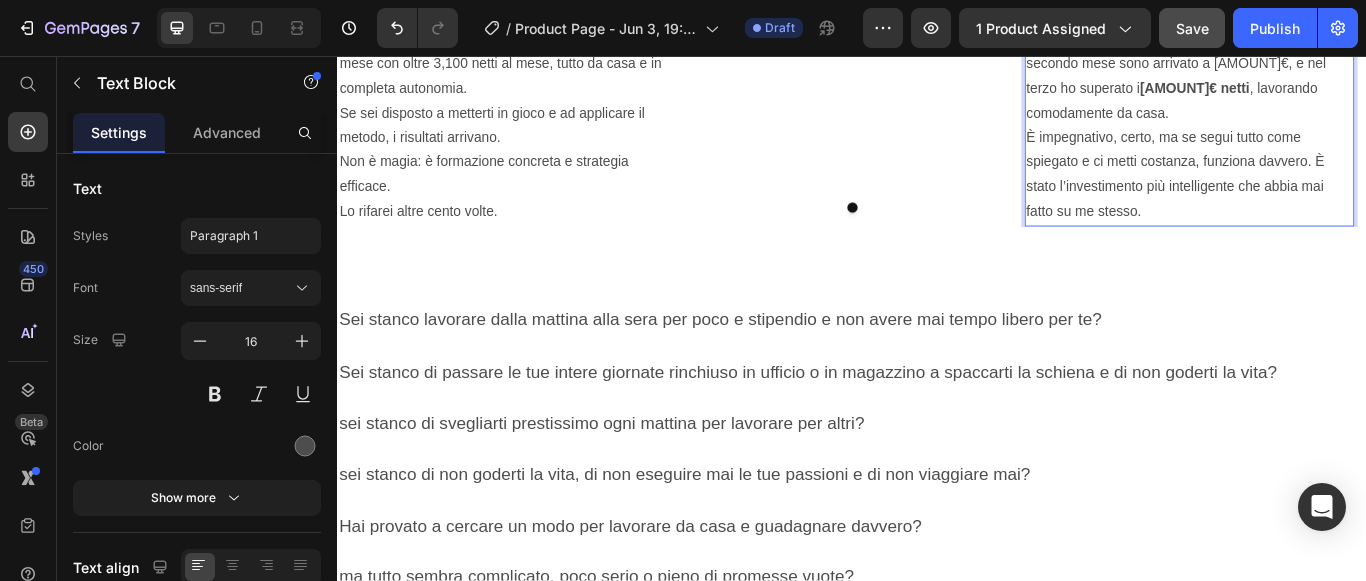 click on "È impegnativo, certo, ma se segui tutto come spiegato e ci metti costanza, funziona davvero. È stato l’investimento più intelligente che abbia mai fatto su me stesso." at bounding box center [1330, 194] 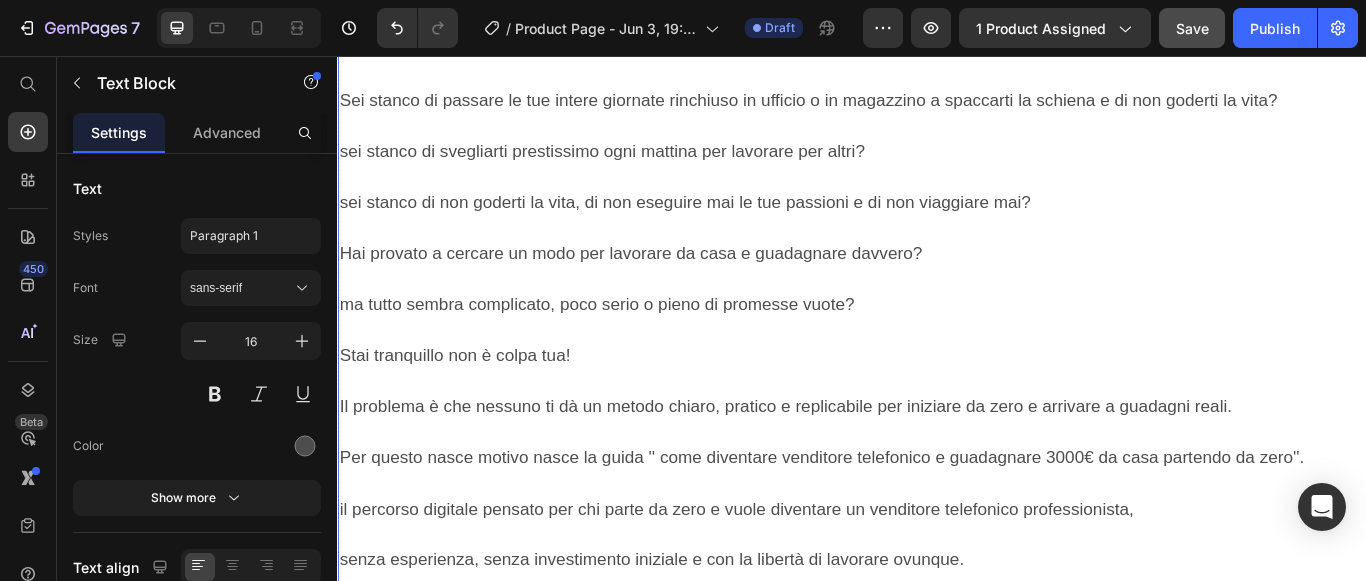 scroll, scrollTop: 2533, scrollLeft: 0, axis: vertical 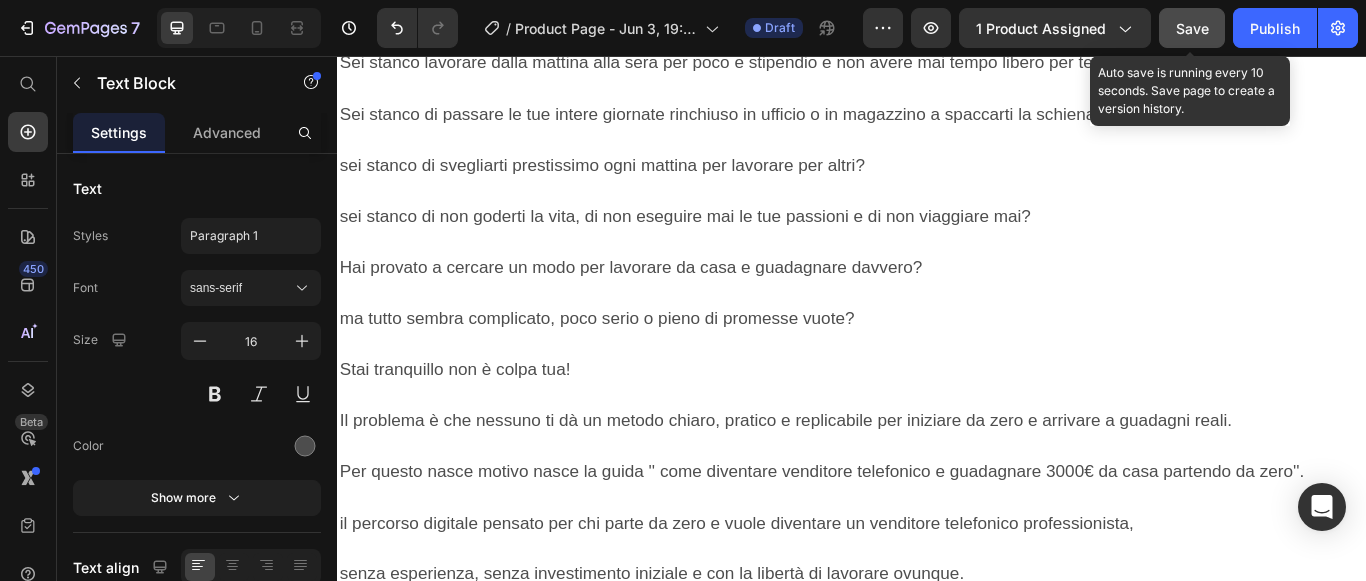 click on "Save" at bounding box center [1192, 28] 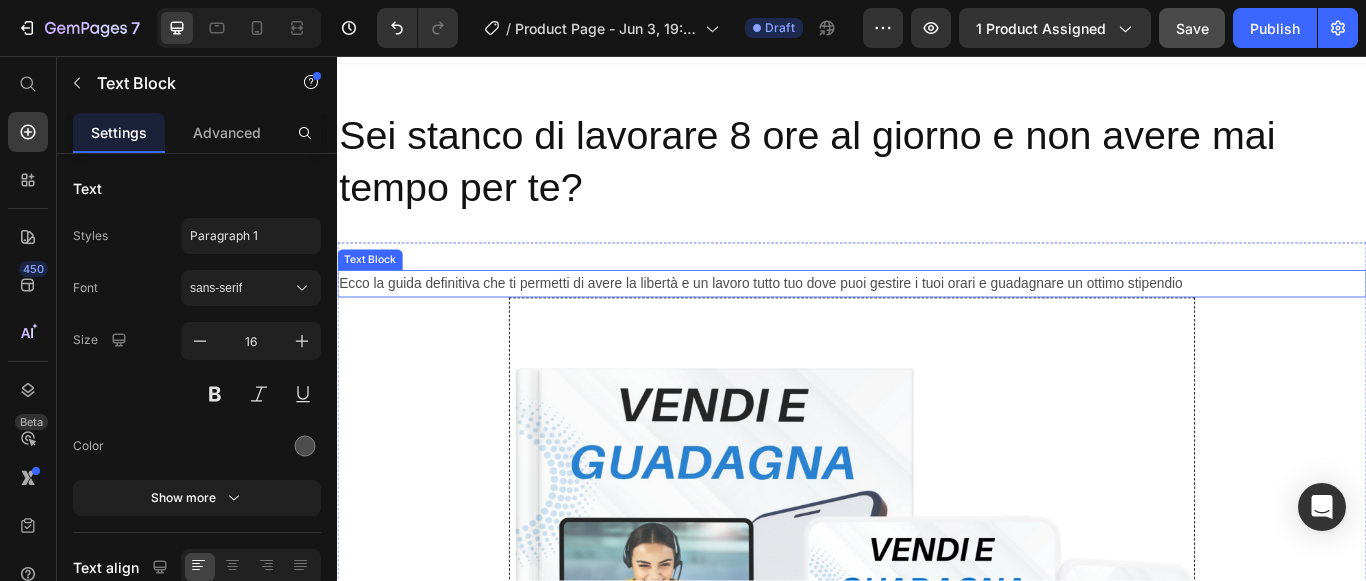 scroll, scrollTop: 0, scrollLeft: 0, axis: both 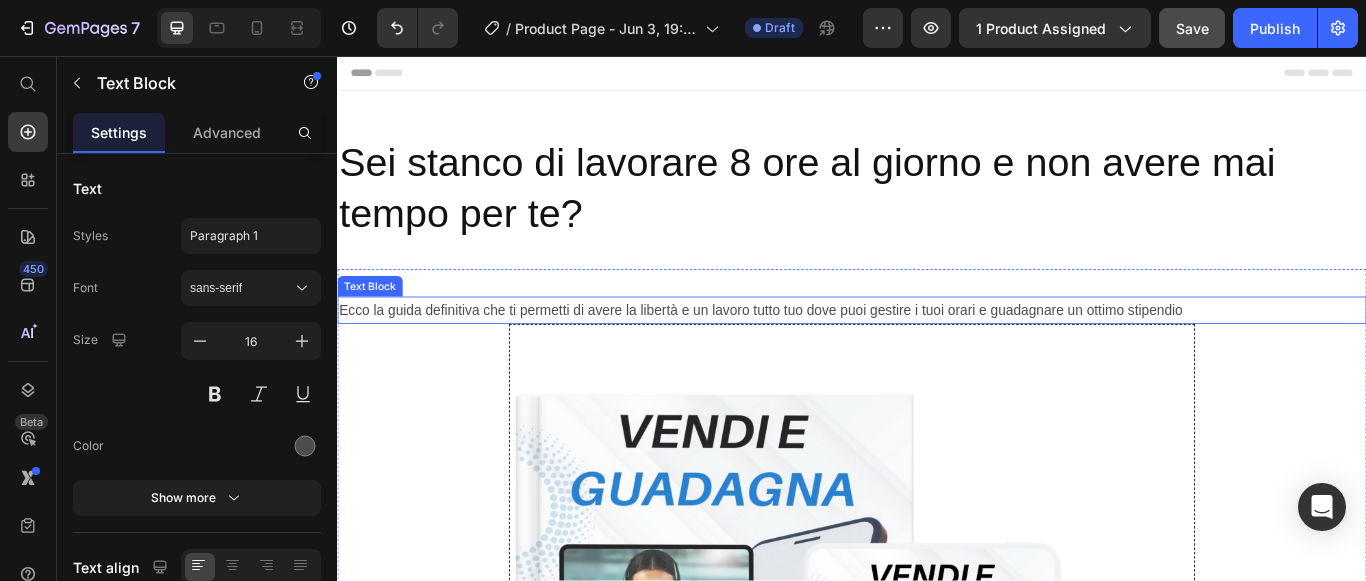 click on "Ecco la guida definitiva che ti permetti di avere la libertà e un lavoro tutto tuo dove puoi gestire i tuoi orari e guadagnare un ottimo stipendio" at bounding box center (937, 353) 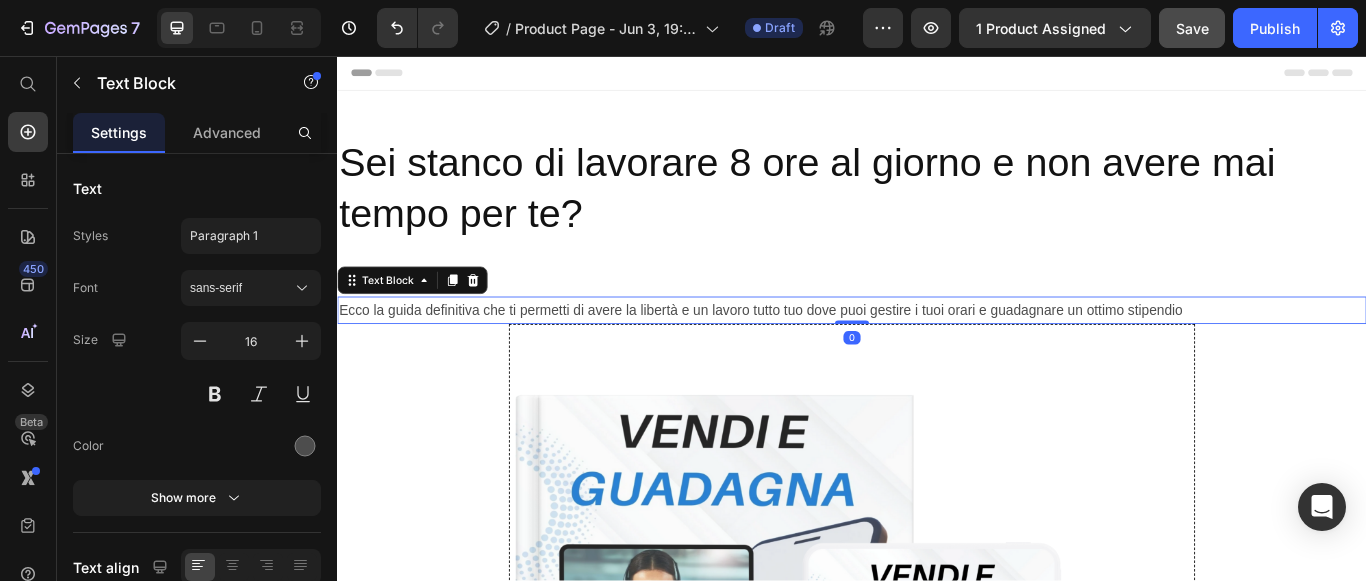 click on "Ecco la guida definitiva che ti permetti di avere la libertà e un lavoro tutto tuo dove puoi gestire i tuoi orari e guadagnare un ottimo stipendio" at bounding box center [937, 353] 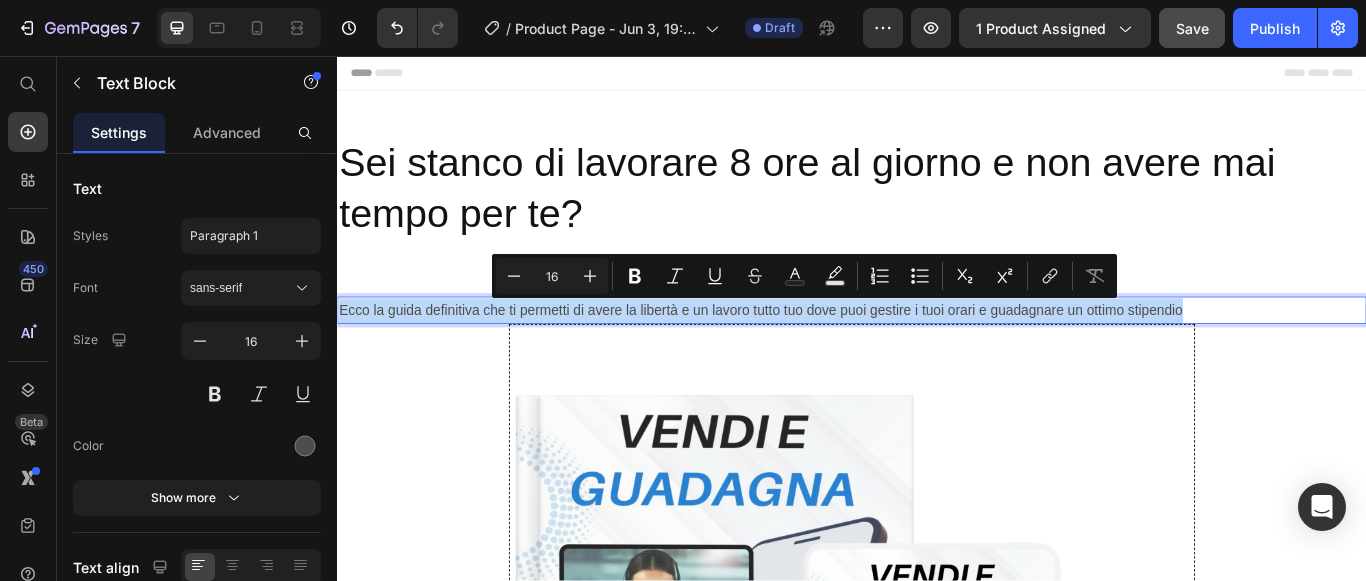 drag, startPoint x: 342, startPoint y: 348, endPoint x: 1337, endPoint y: 348, distance: 995 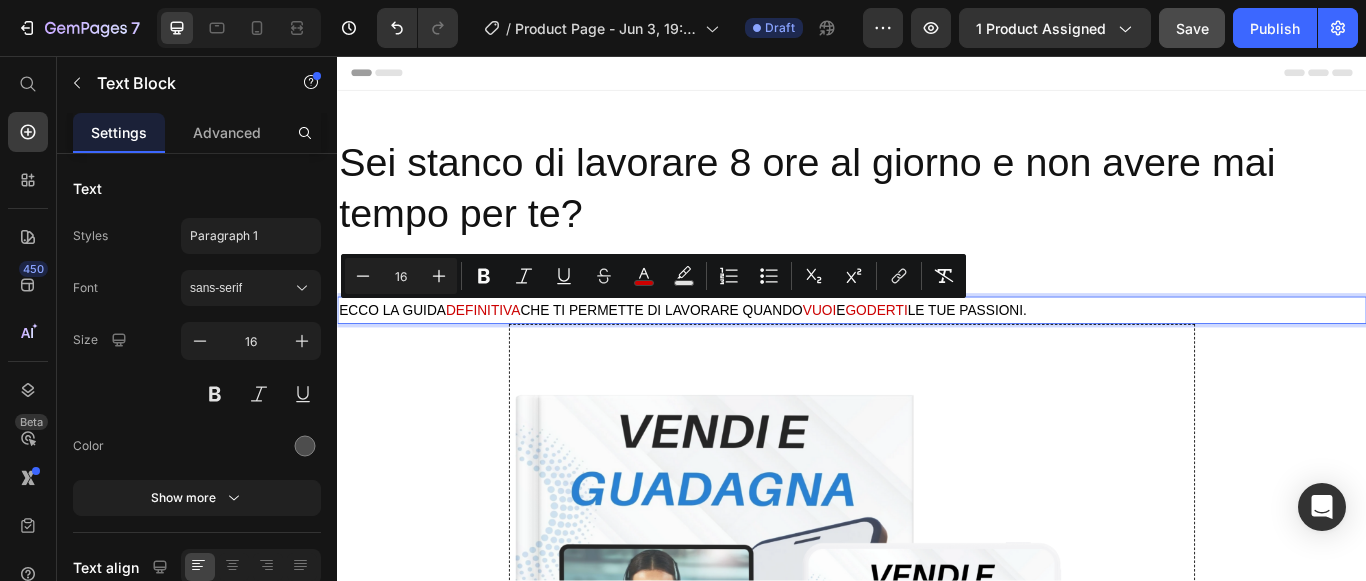 drag, startPoint x: 553, startPoint y: 348, endPoint x: 466, endPoint y: 354, distance: 87.20665 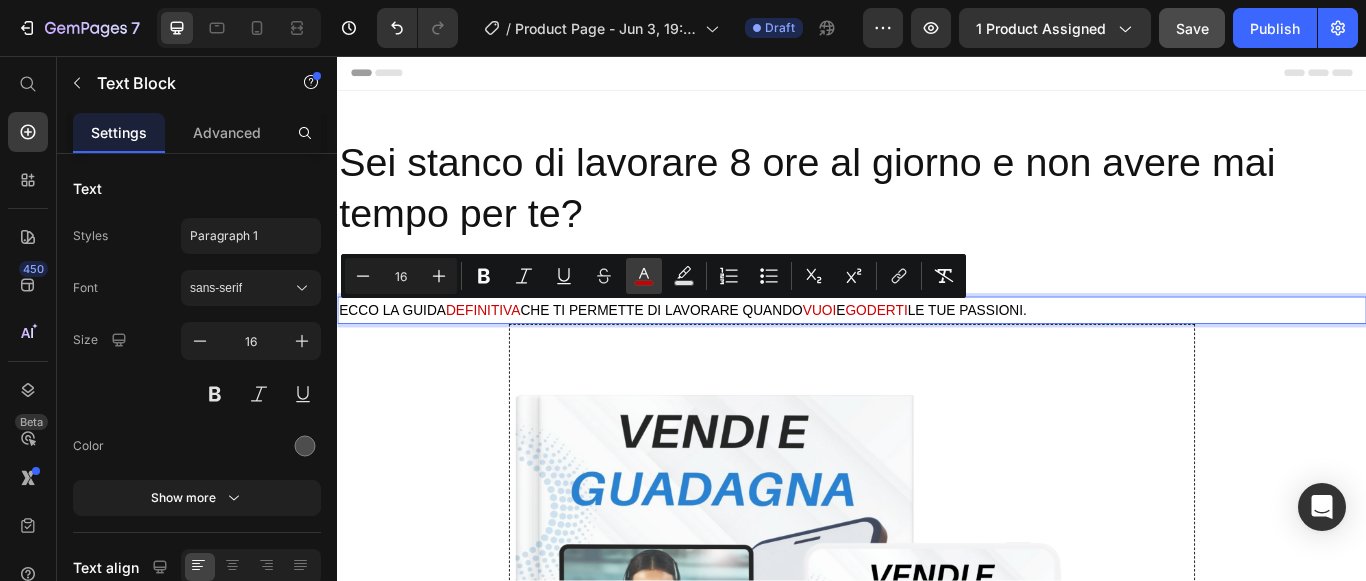 click 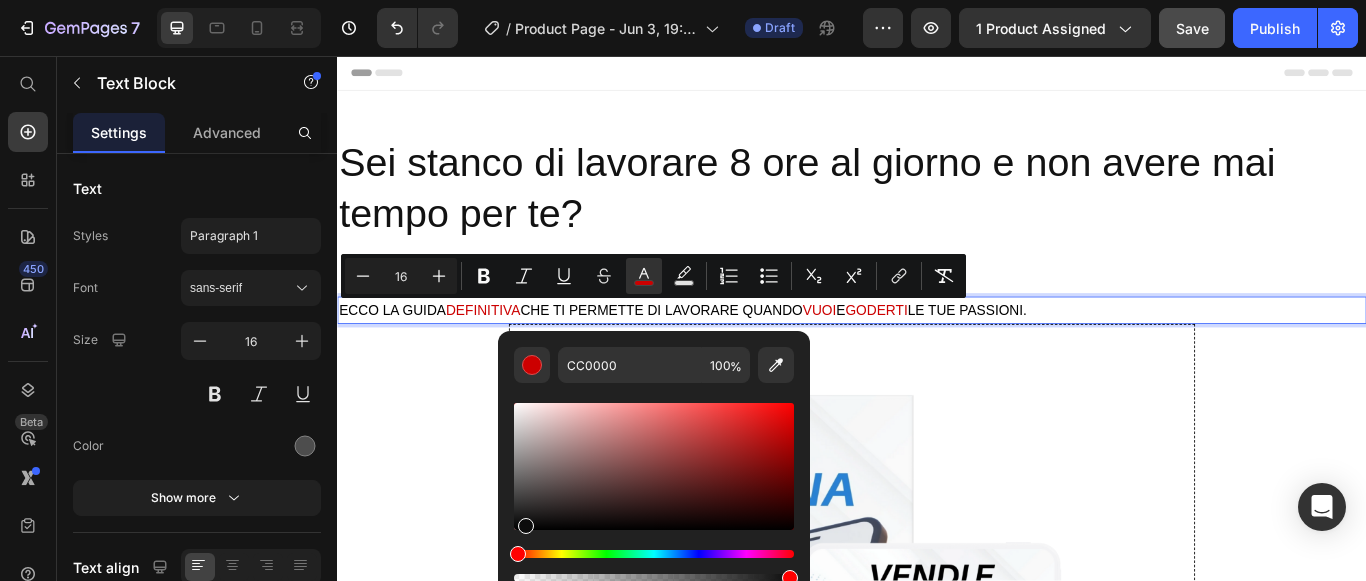 click at bounding box center [654, 466] 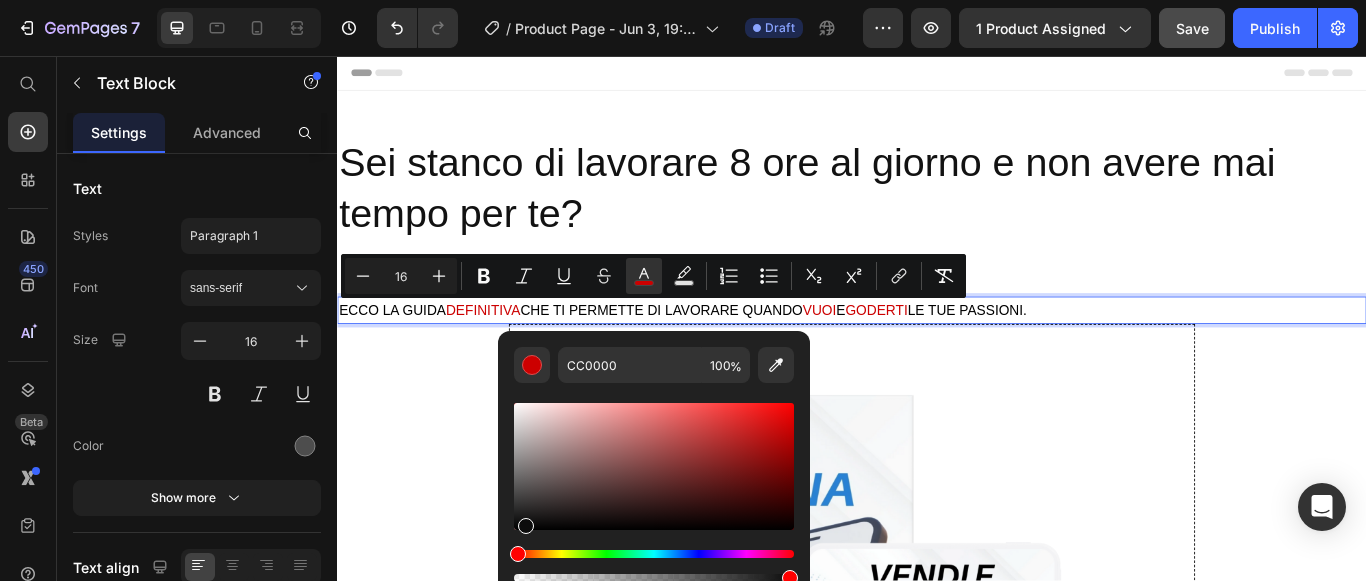 type on "0C0C0C" 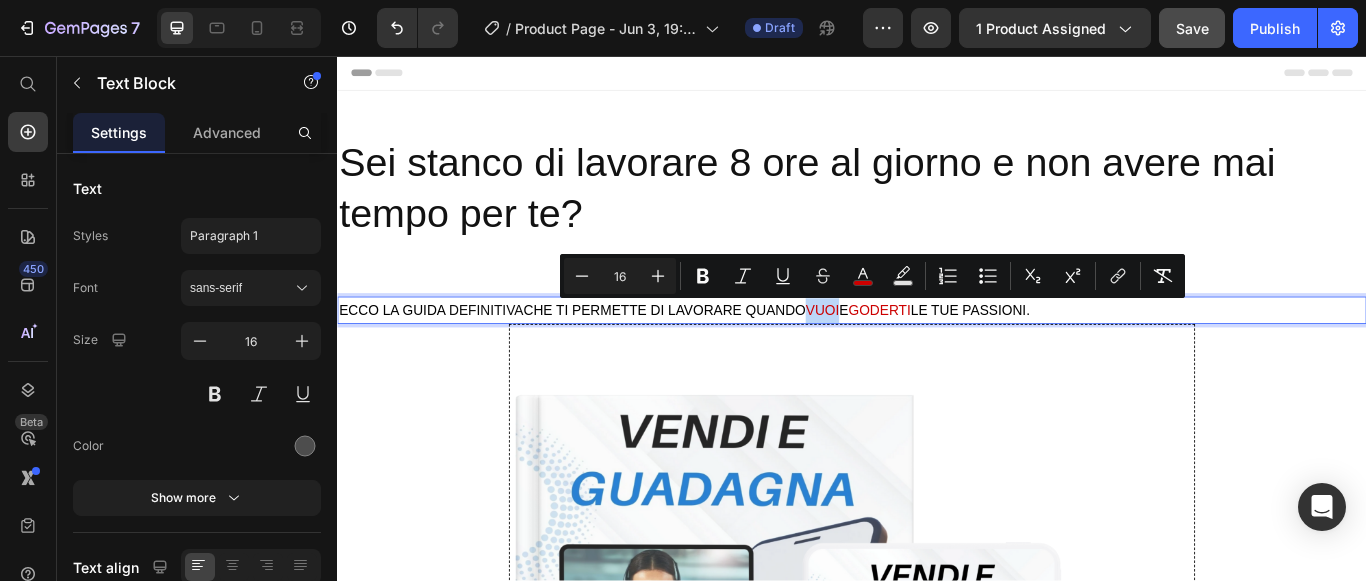 drag, startPoint x: 930, startPoint y: 353, endPoint x: 890, endPoint y: 356, distance: 40.112343 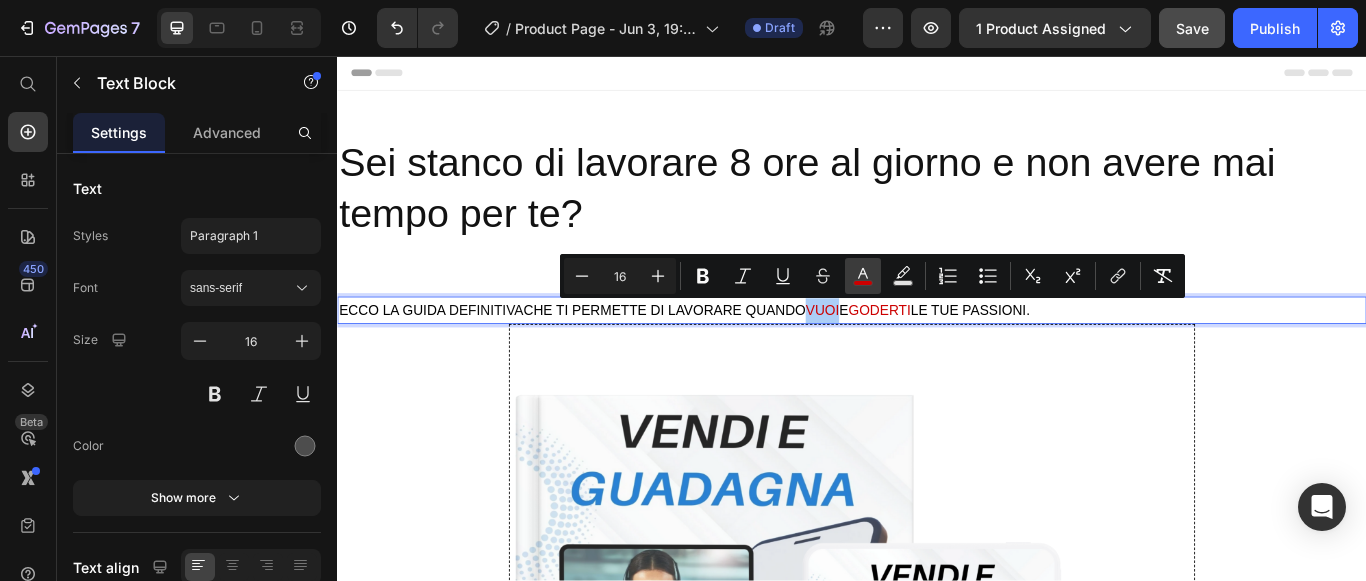 click 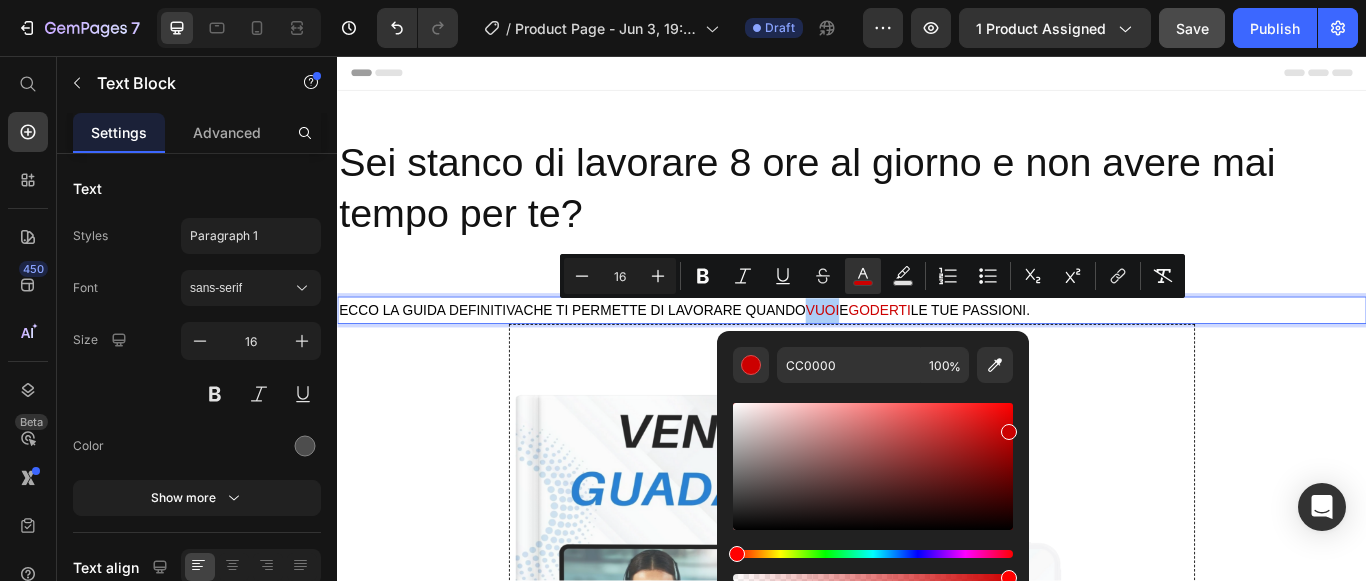 click at bounding box center [873, 466] 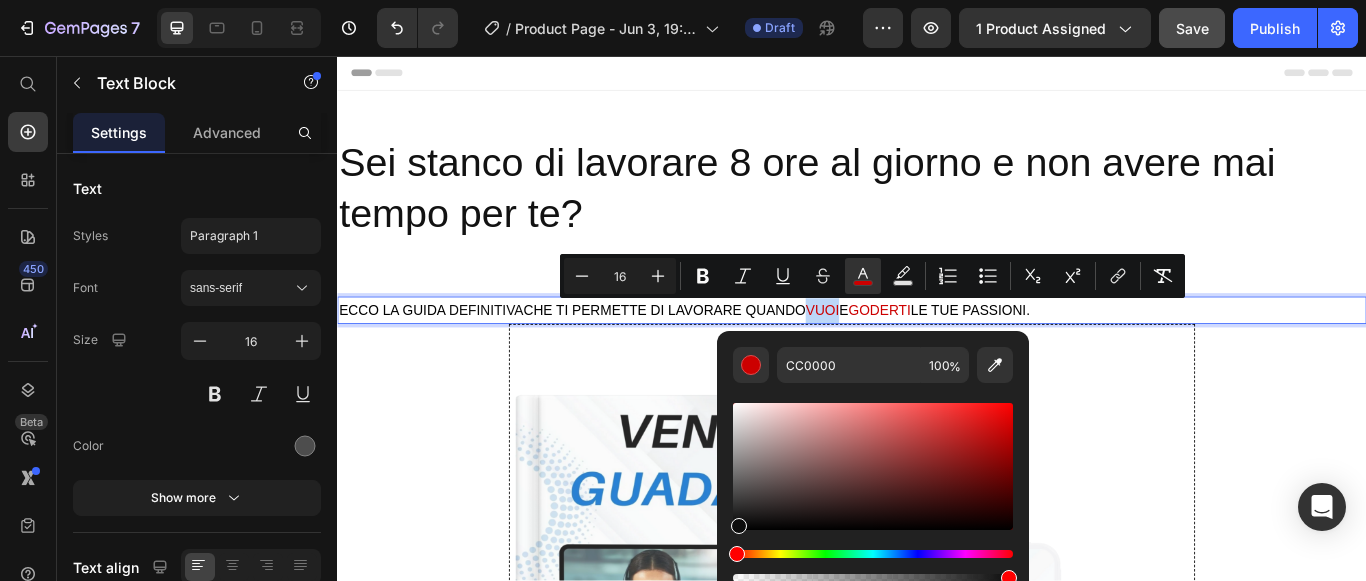 type on "0C0C0C" 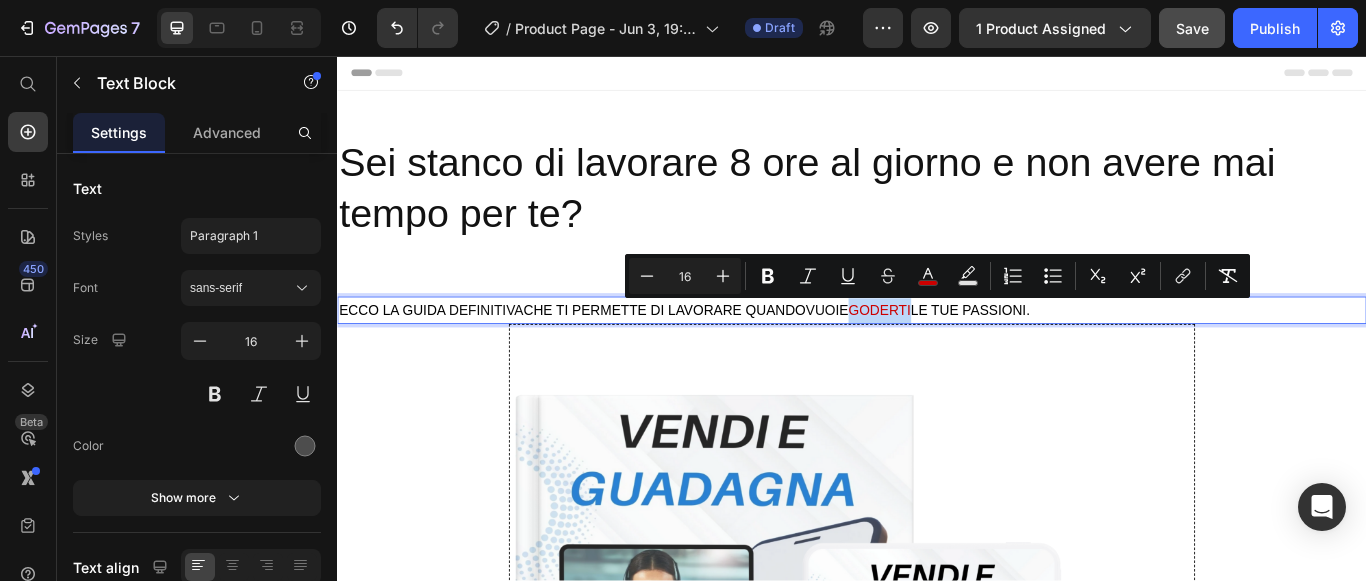drag, startPoint x: 1022, startPoint y: 351, endPoint x: 953, endPoint y: 348, distance: 69.065186 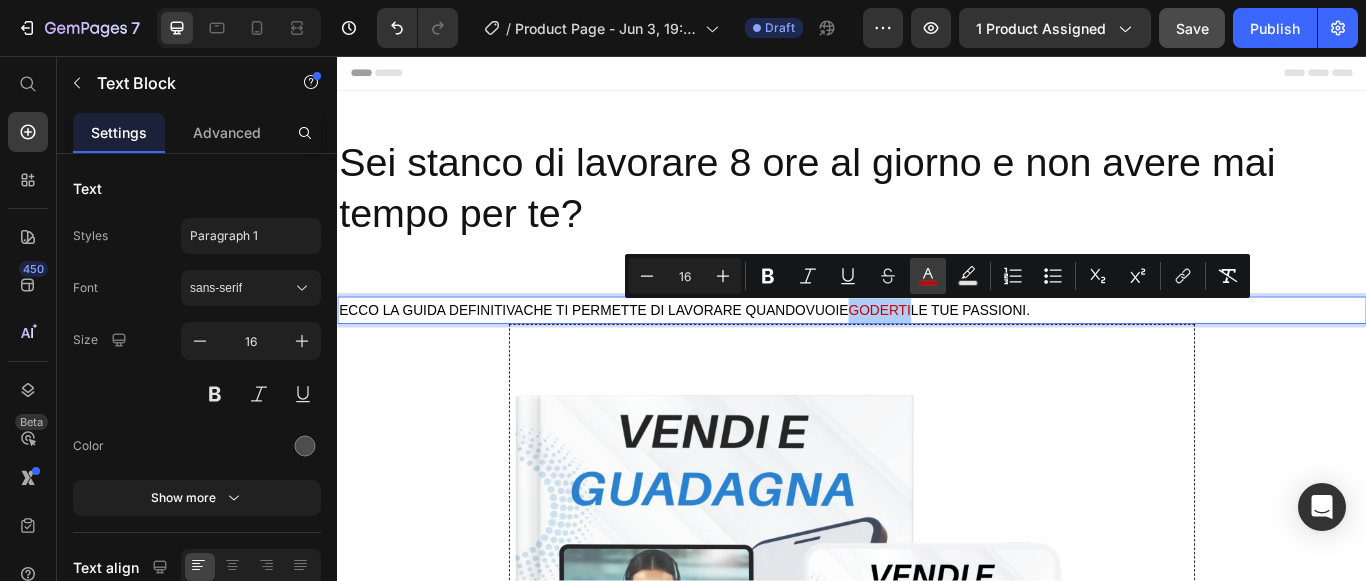 click 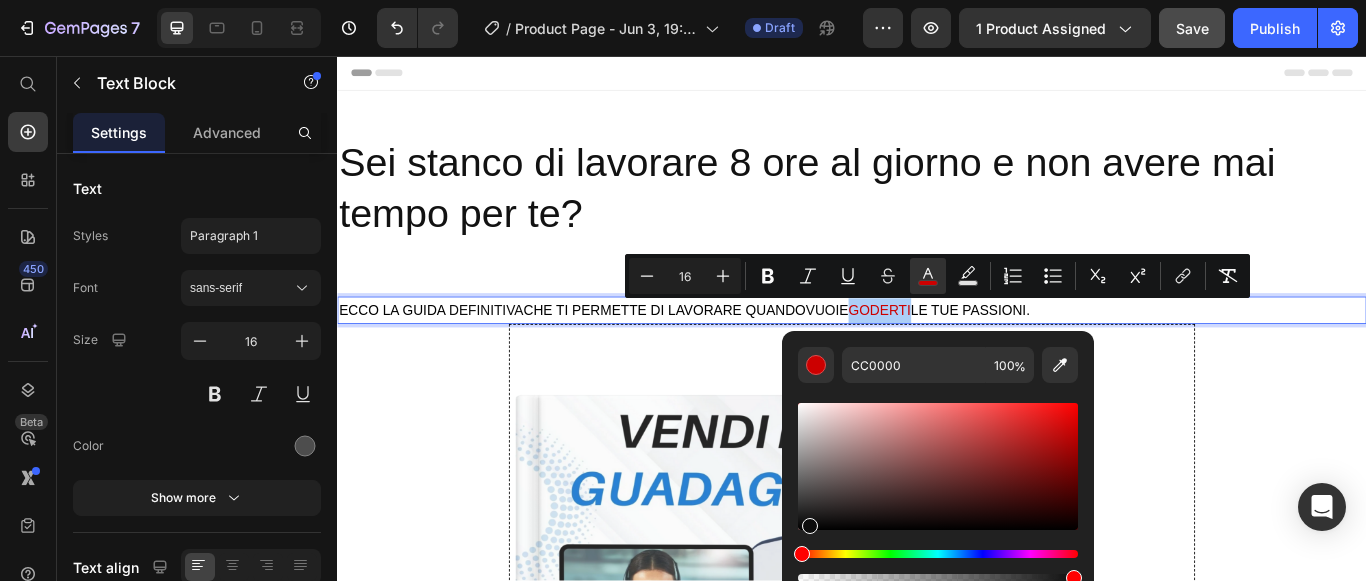 click at bounding box center [938, 466] 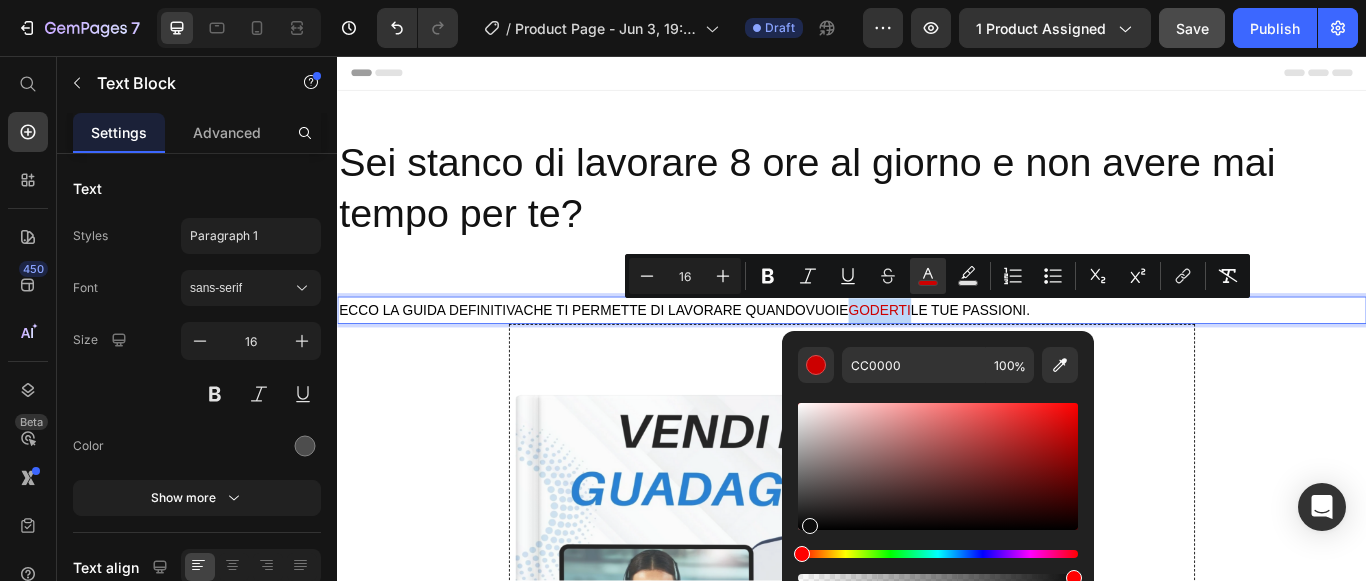type on "0C0C0C" 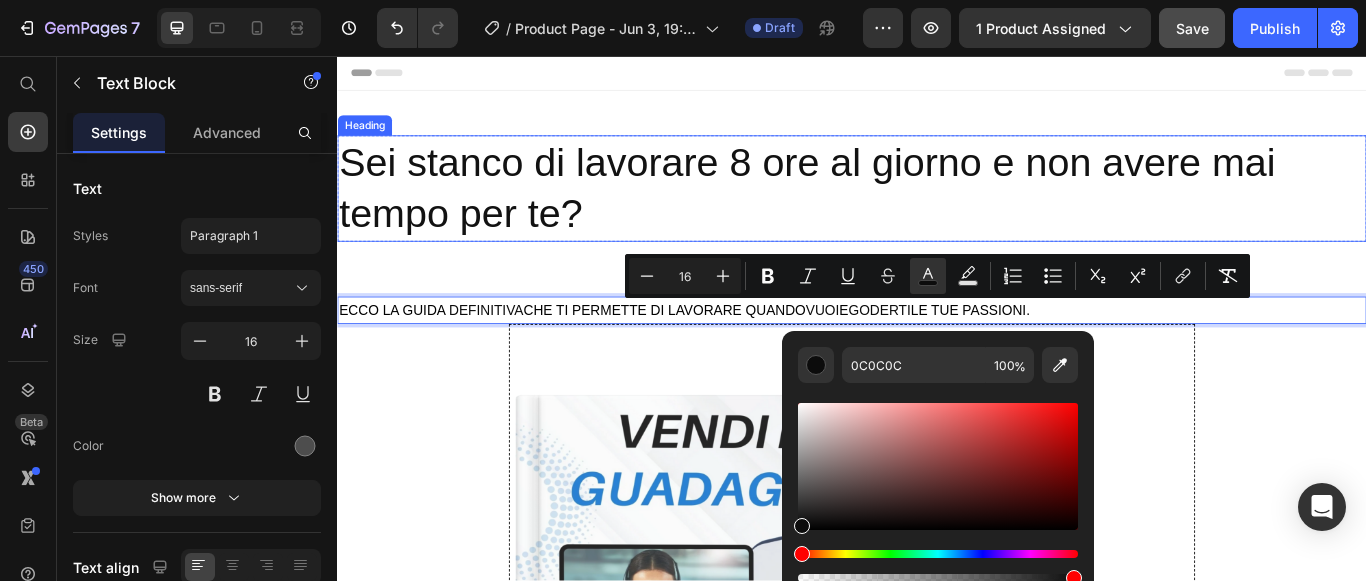 click on "Sei stanco di lavorare 8 ore al giorno e non avere mai tempo per te?" at bounding box center [937, 211] 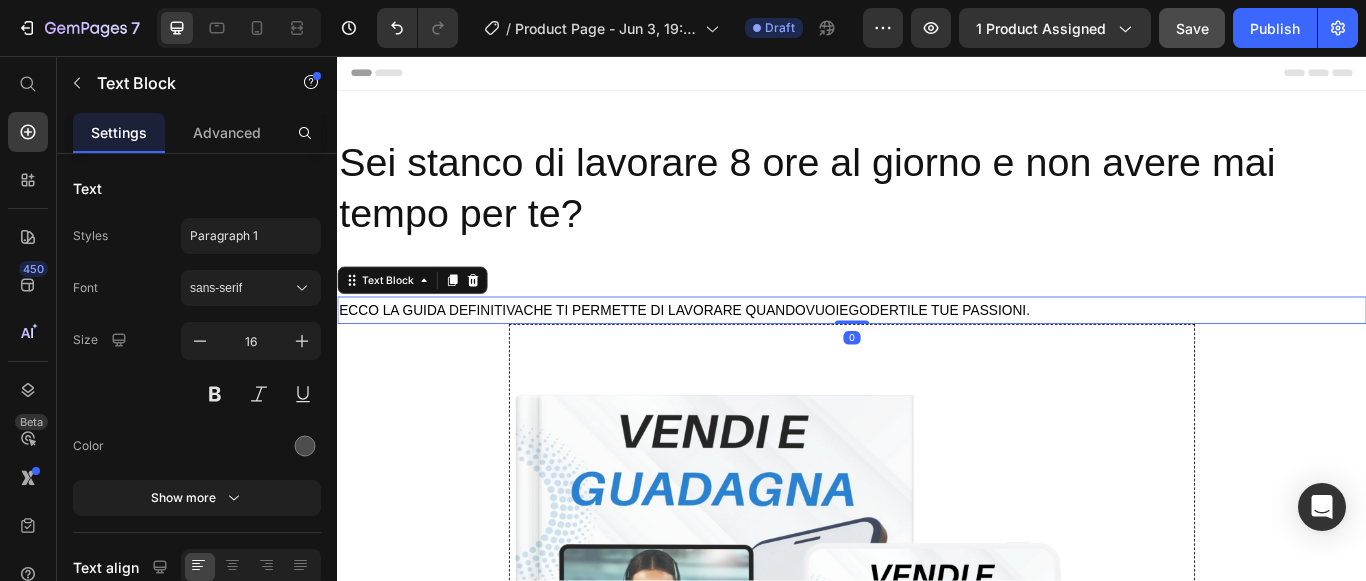click on "ECCO LA GUIDA DEFINITIVA CHE TI PERMETTE DI LAVORARE QUANDO VUOI E GODERTI LE TUE PASSIONI." at bounding box center (937, 353) 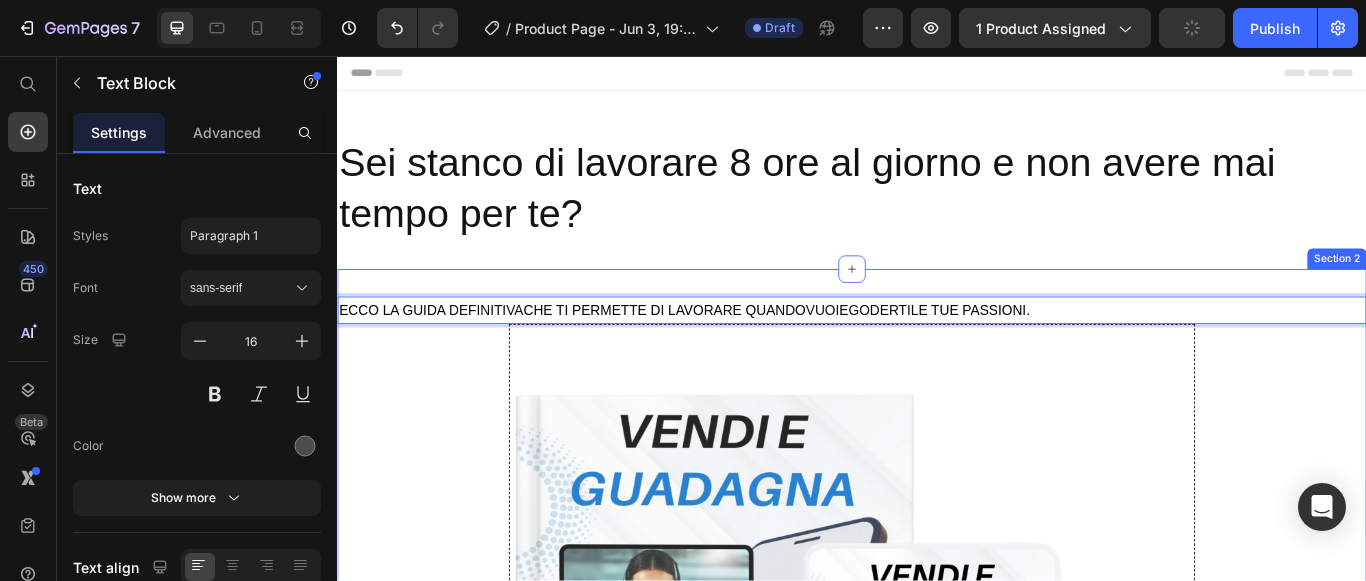 drag, startPoint x: 1171, startPoint y: 351, endPoint x: 1163, endPoint y: 312, distance: 39.812057 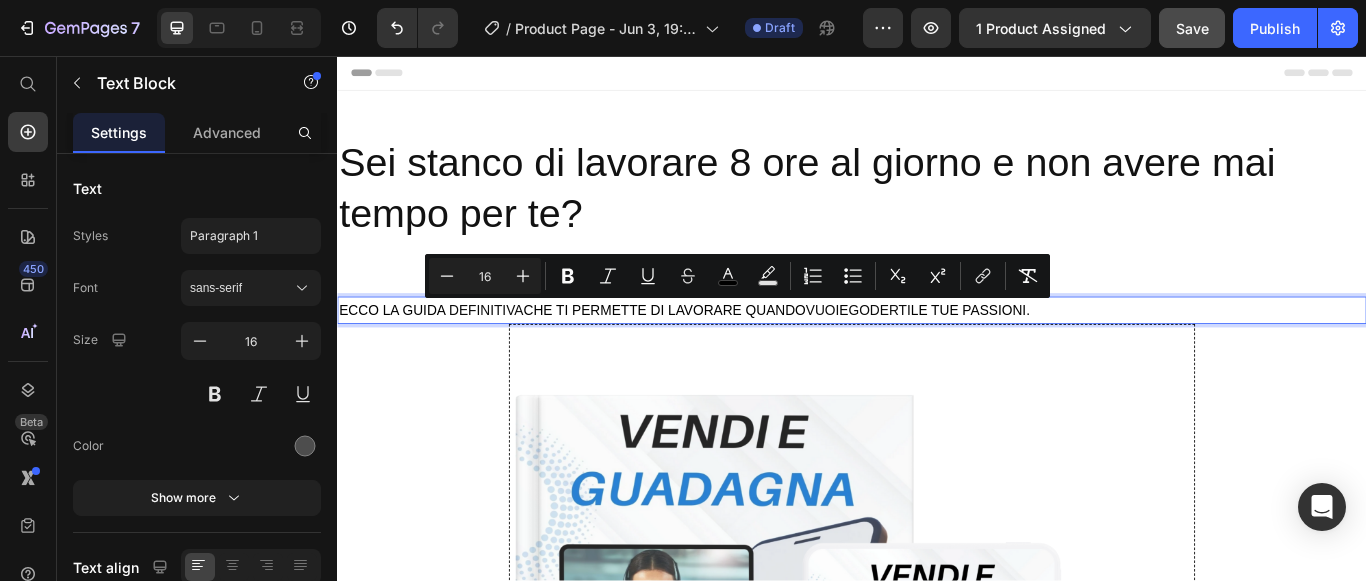 drag, startPoint x: 1169, startPoint y: 356, endPoint x: 341, endPoint y: 348, distance: 828.03864 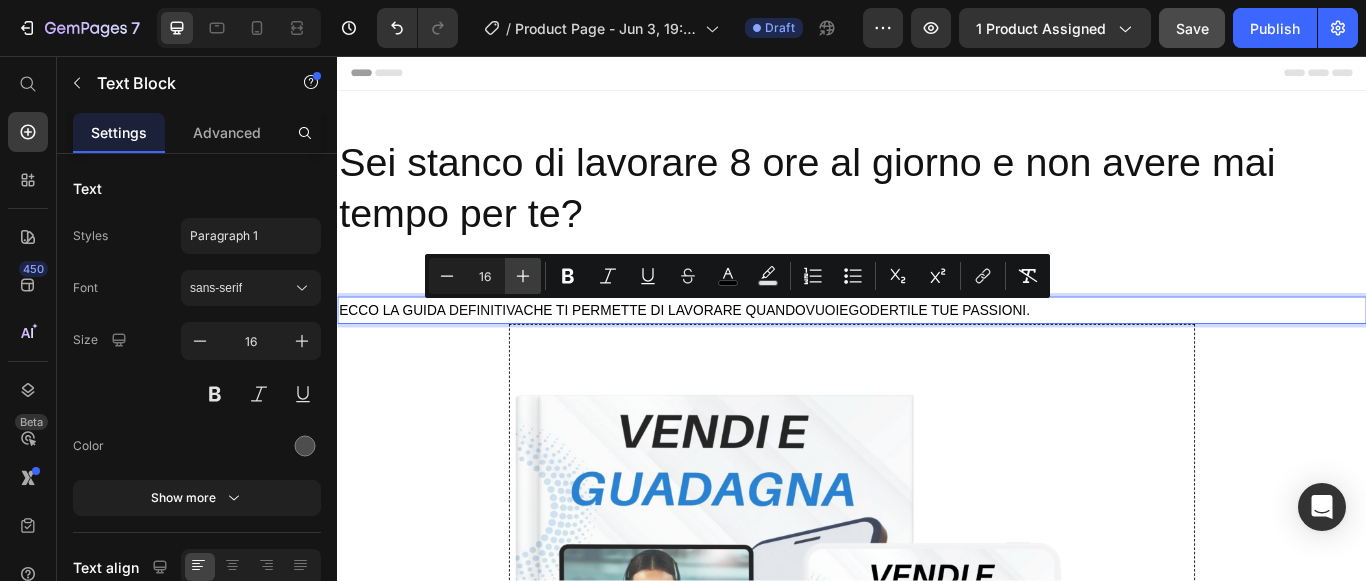 click 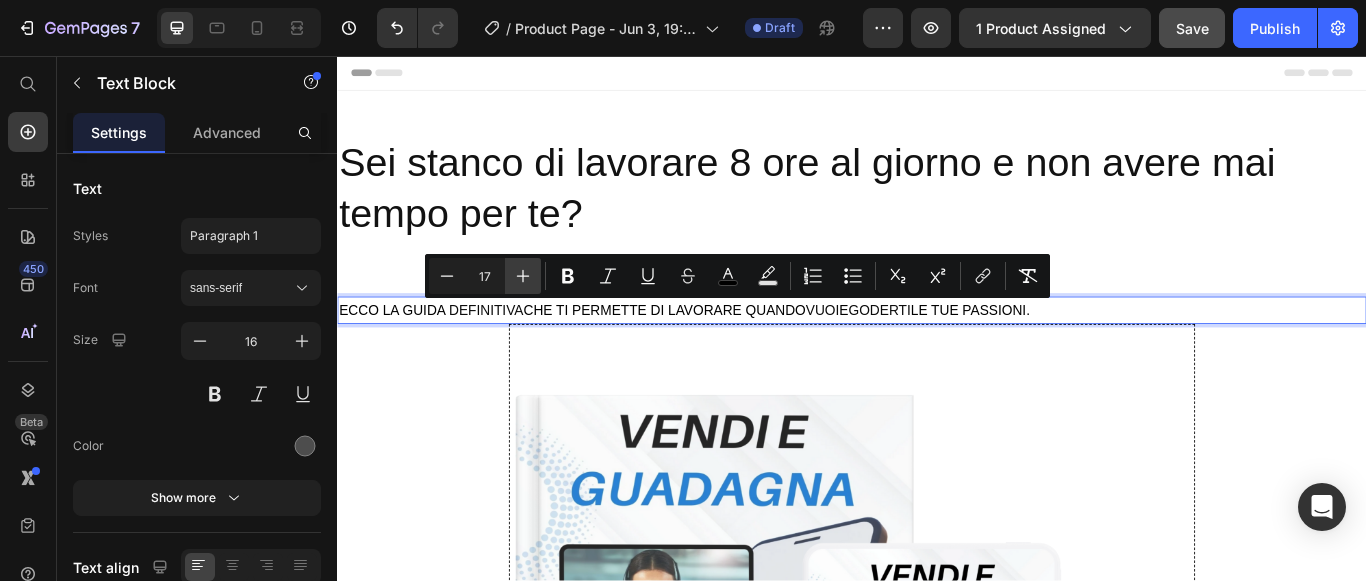 click 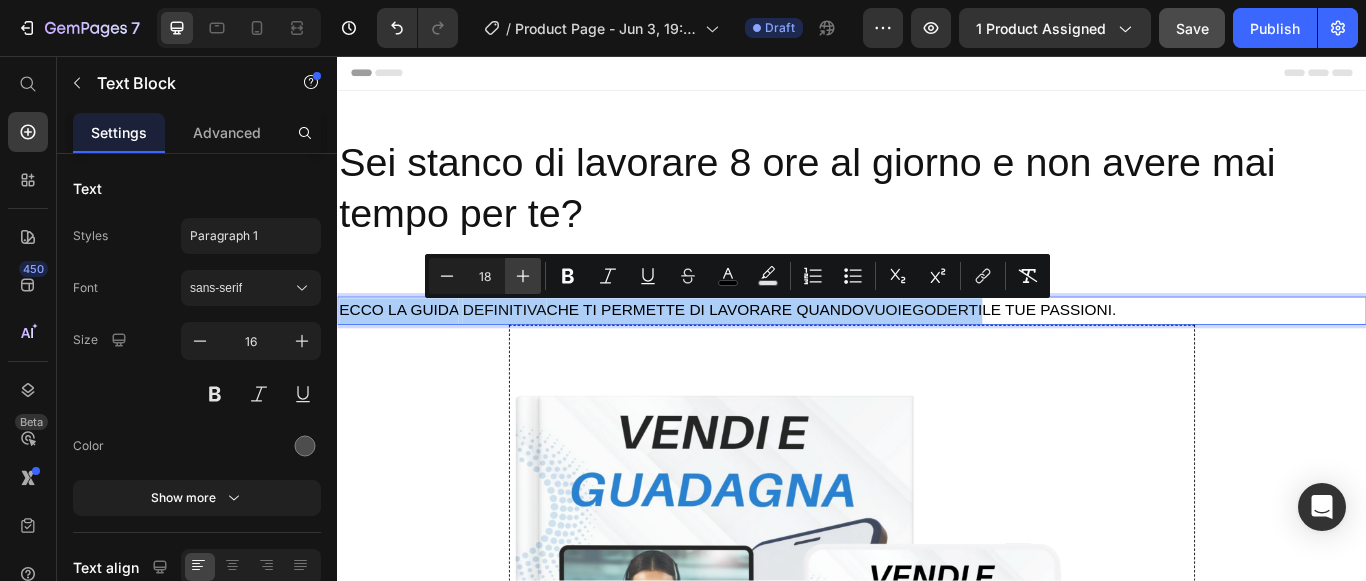 click 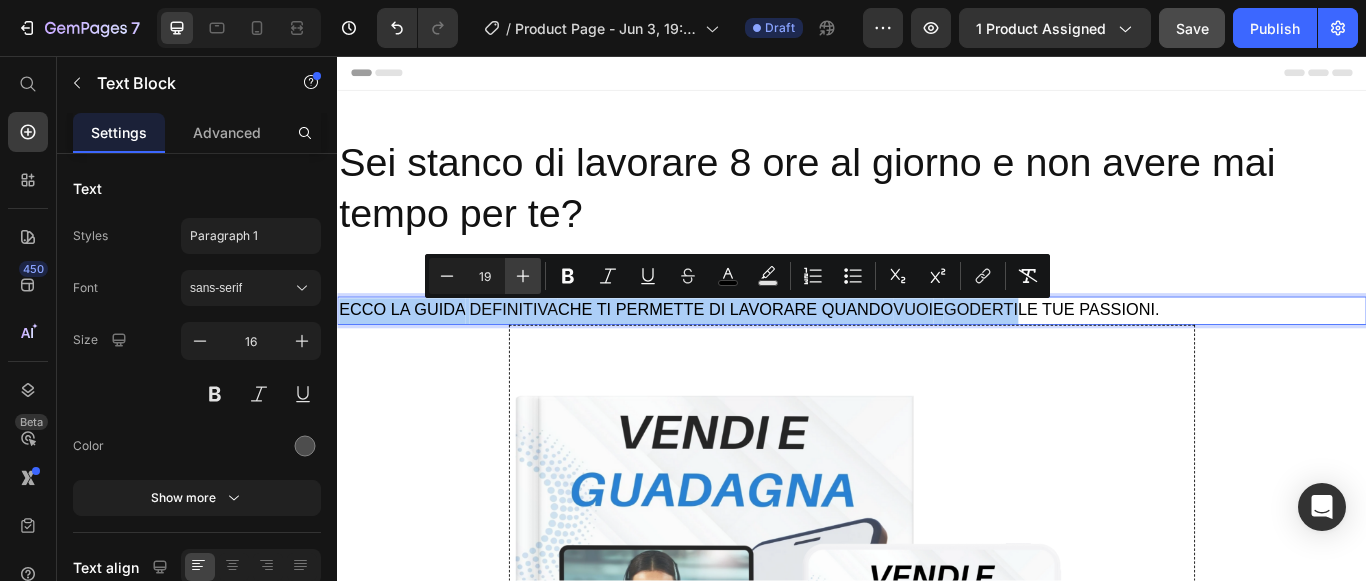 click 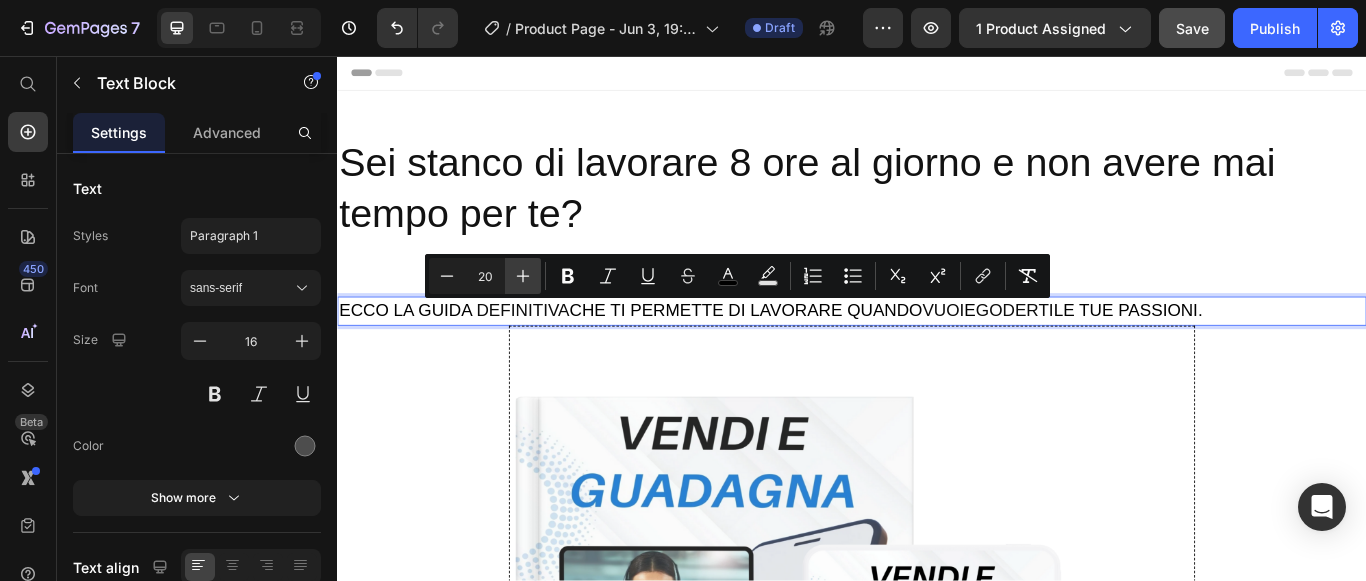 click 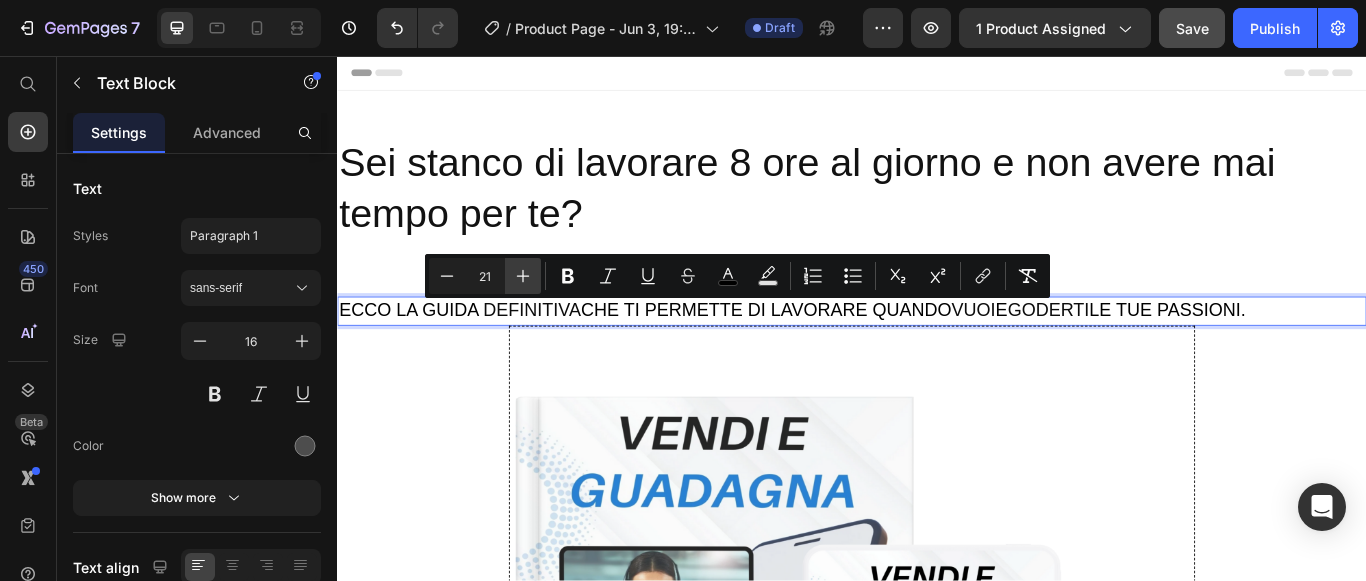 click 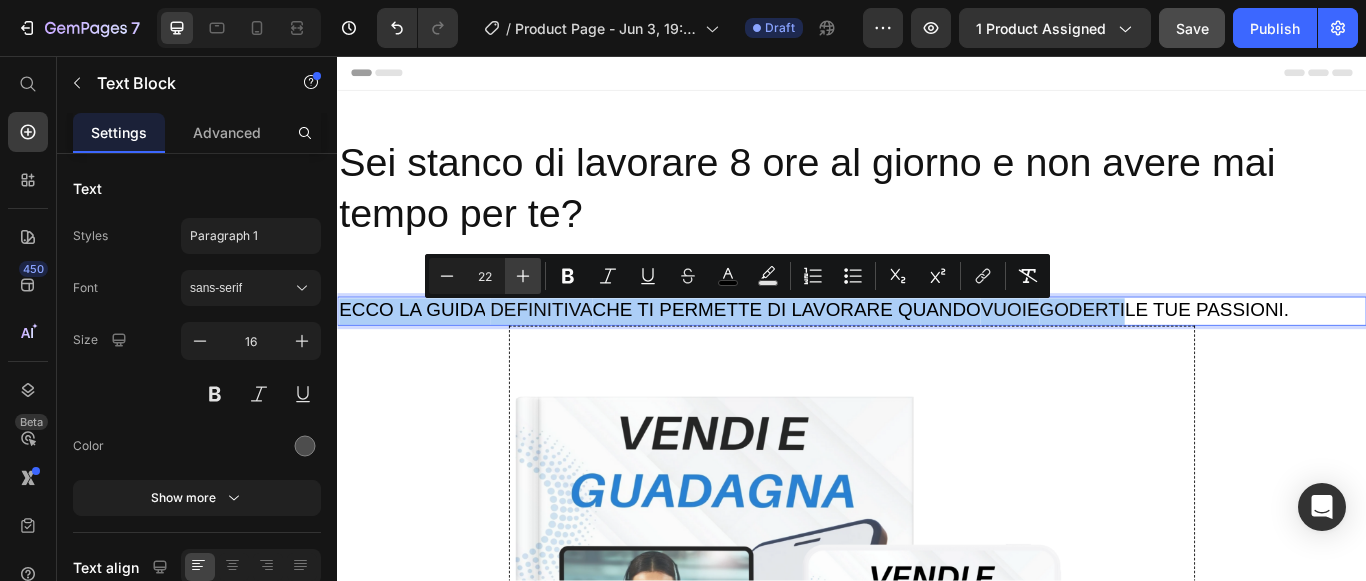 click 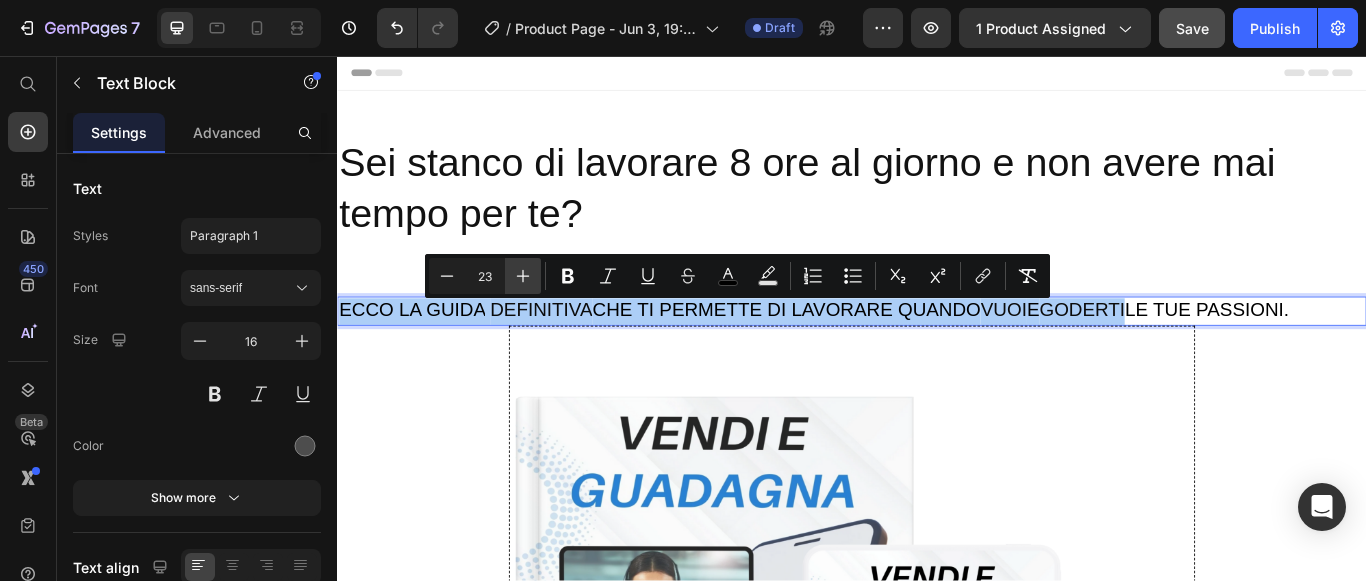 click 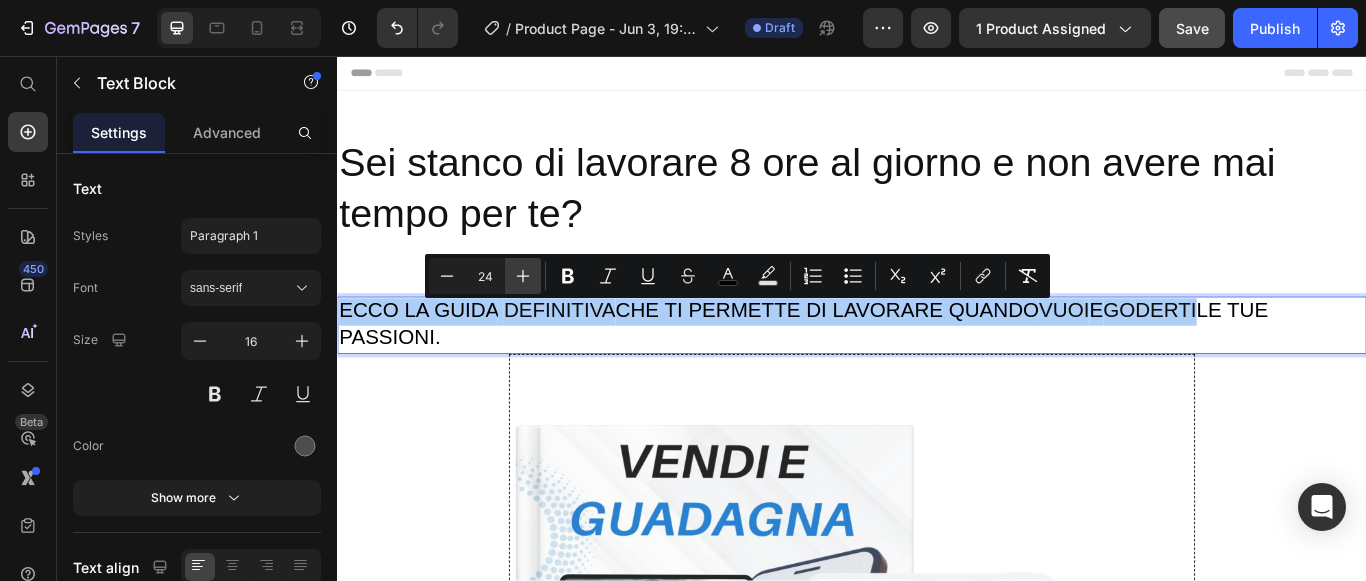 click 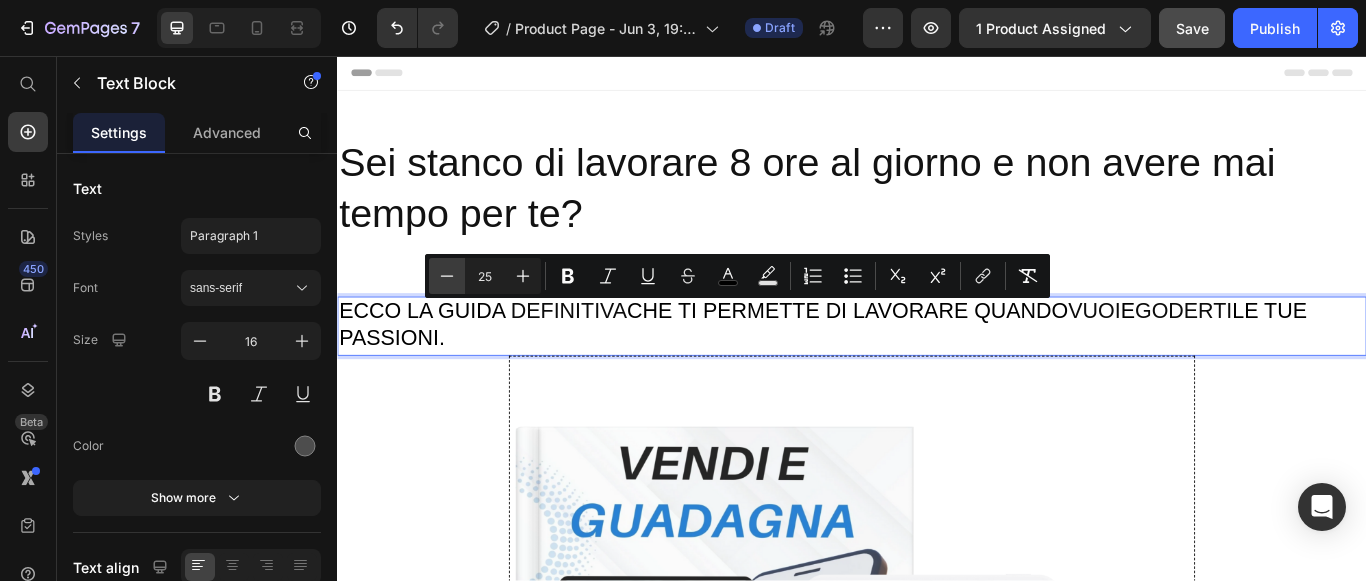 click on "Minus" at bounding box center (447, 276) 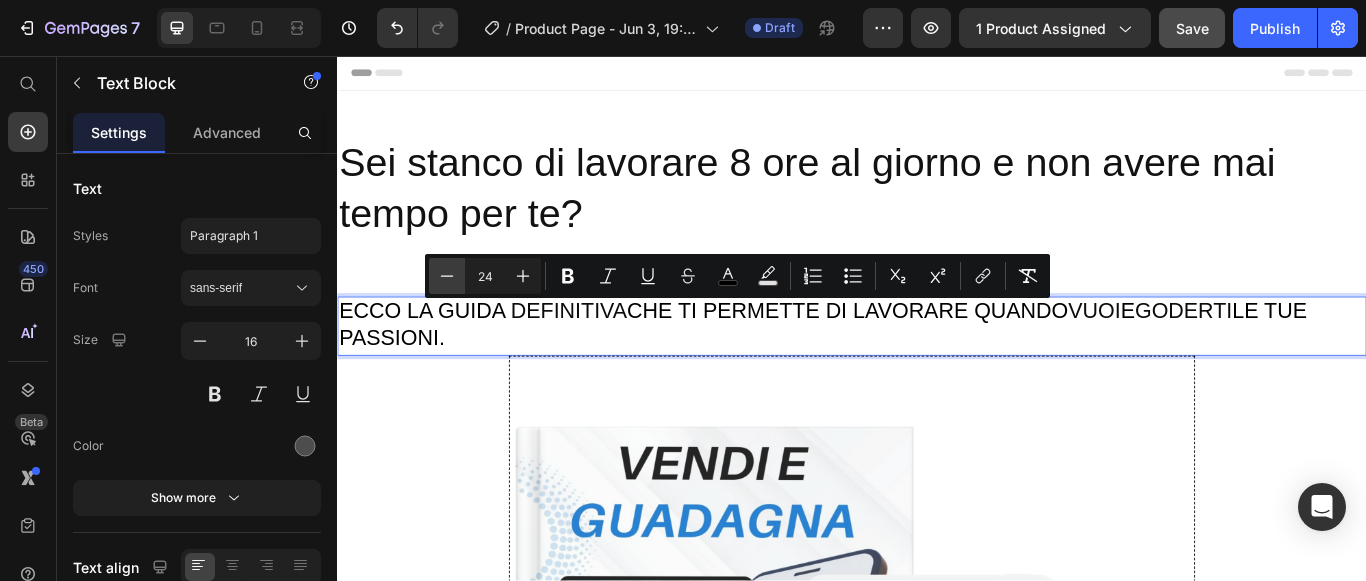 click on "Minus" at bounding box center [447, 276] 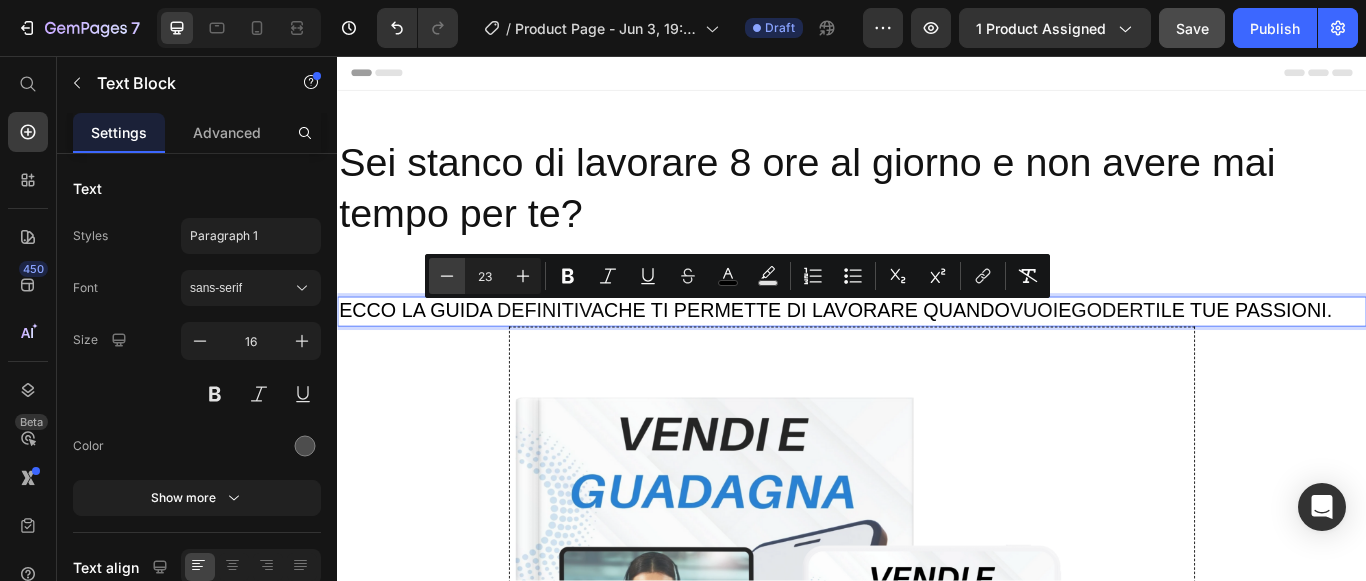 click on "Minus" at bounding box center [447, 276] 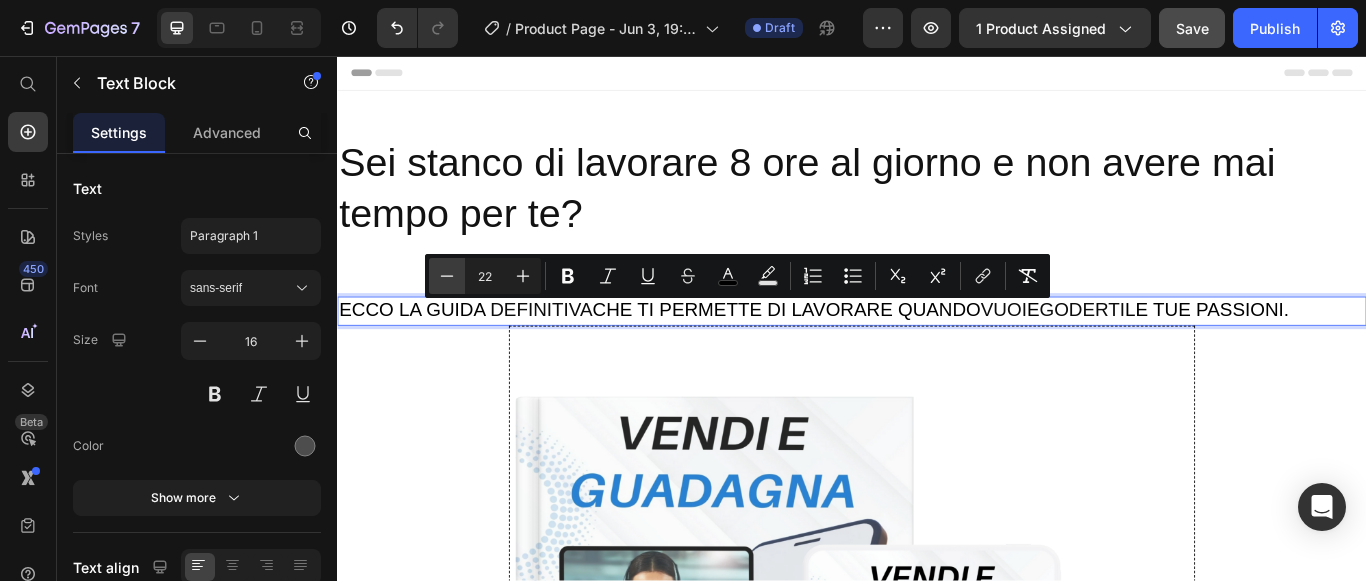 click on "Minus" at bounding box center (447, 276) 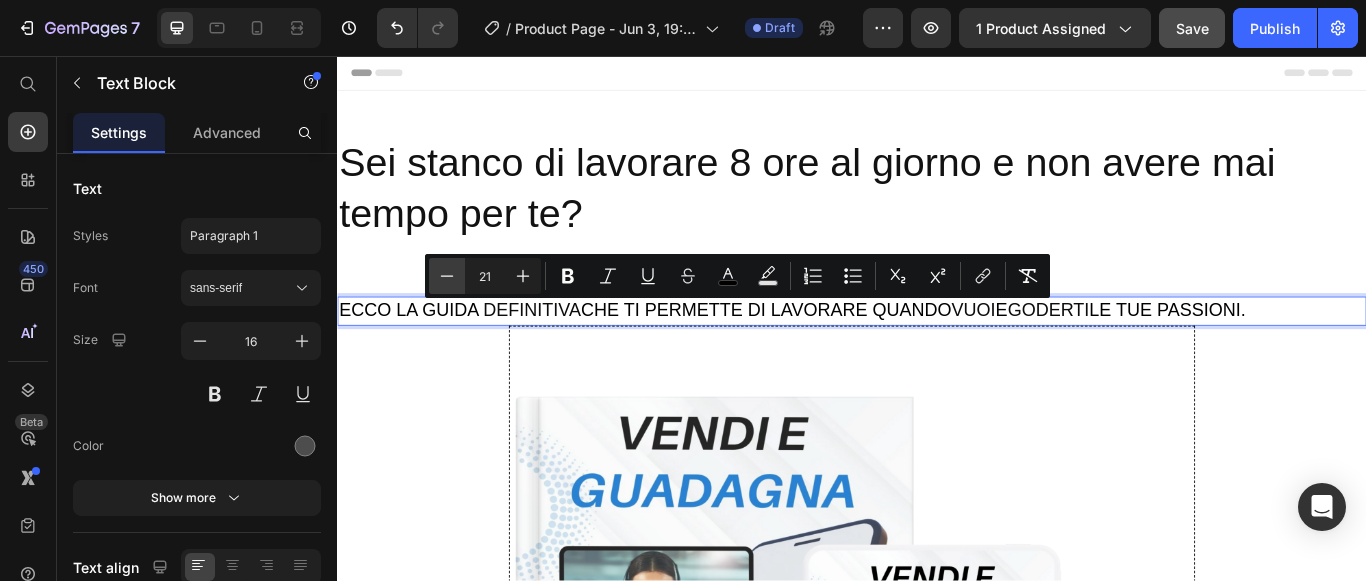 click on "Minus" at bounding box center (447, 276) 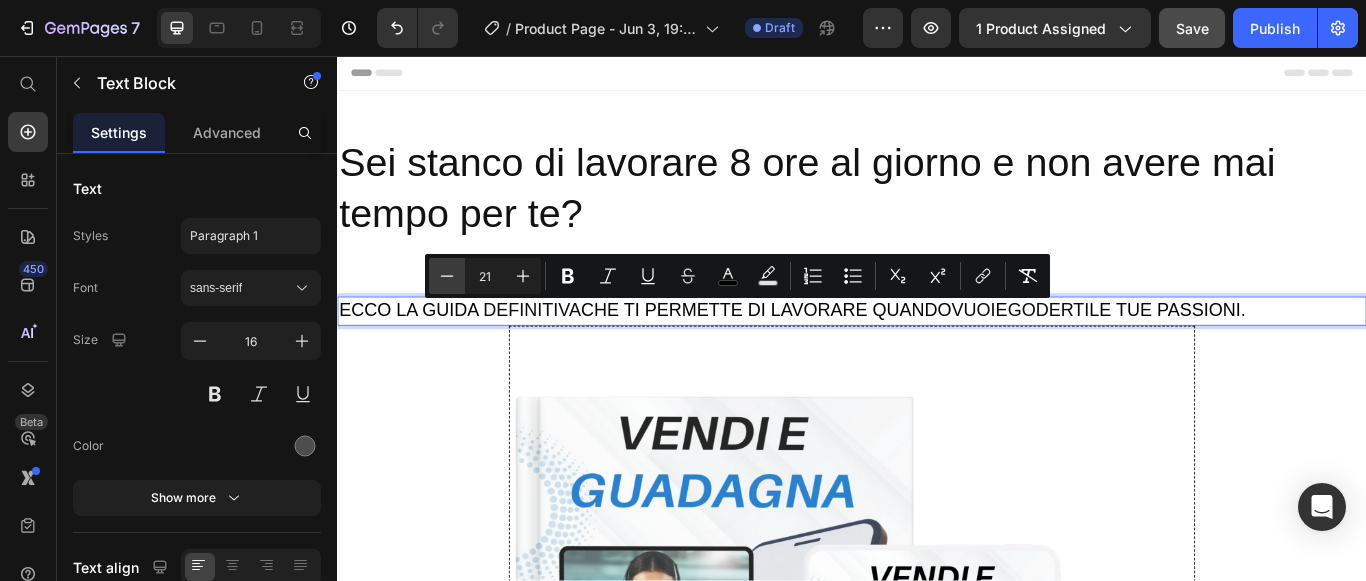 type on "20" 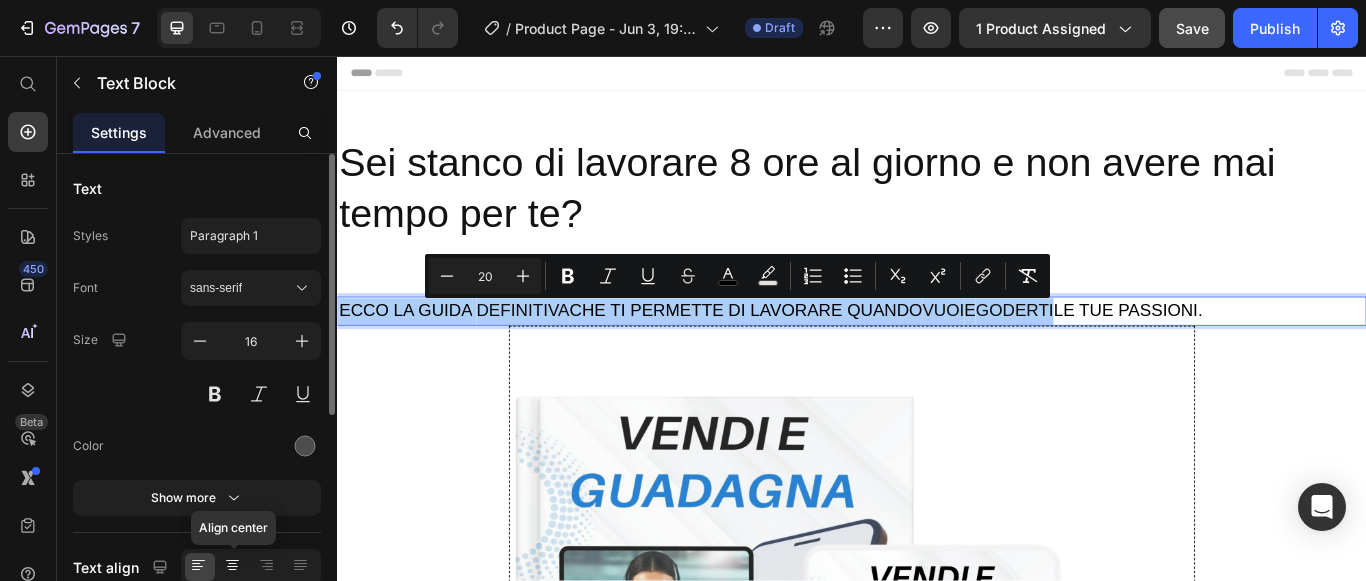 click 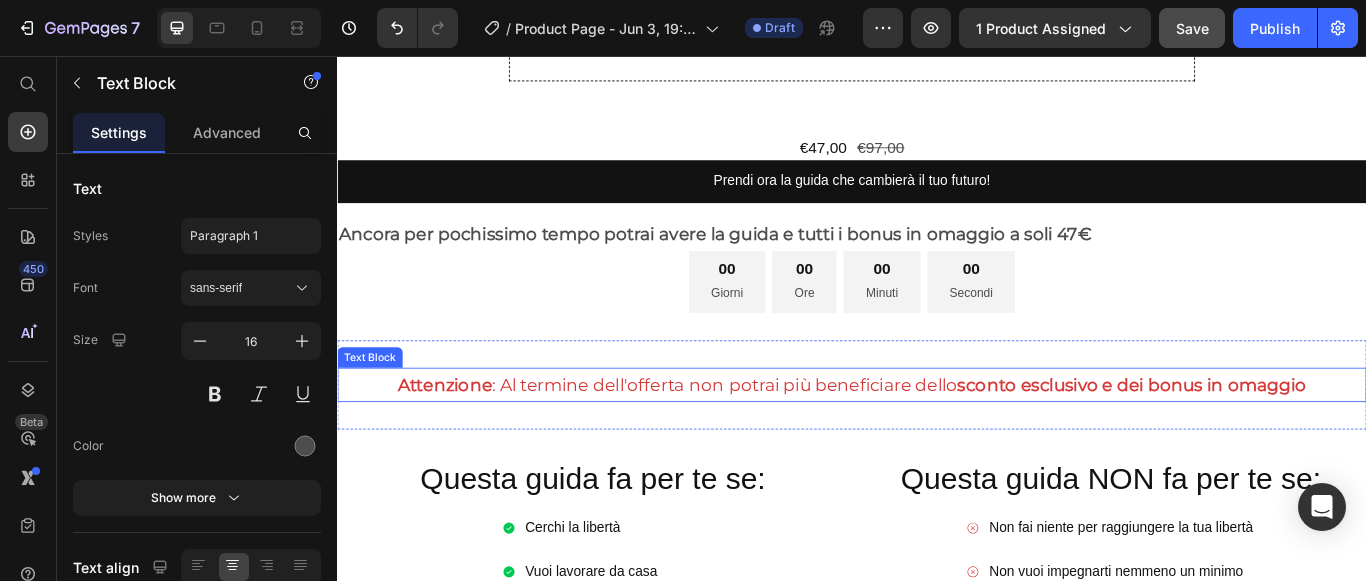 scroll, scrollTop: 1200, scrollLeft: 0, axis: vertical 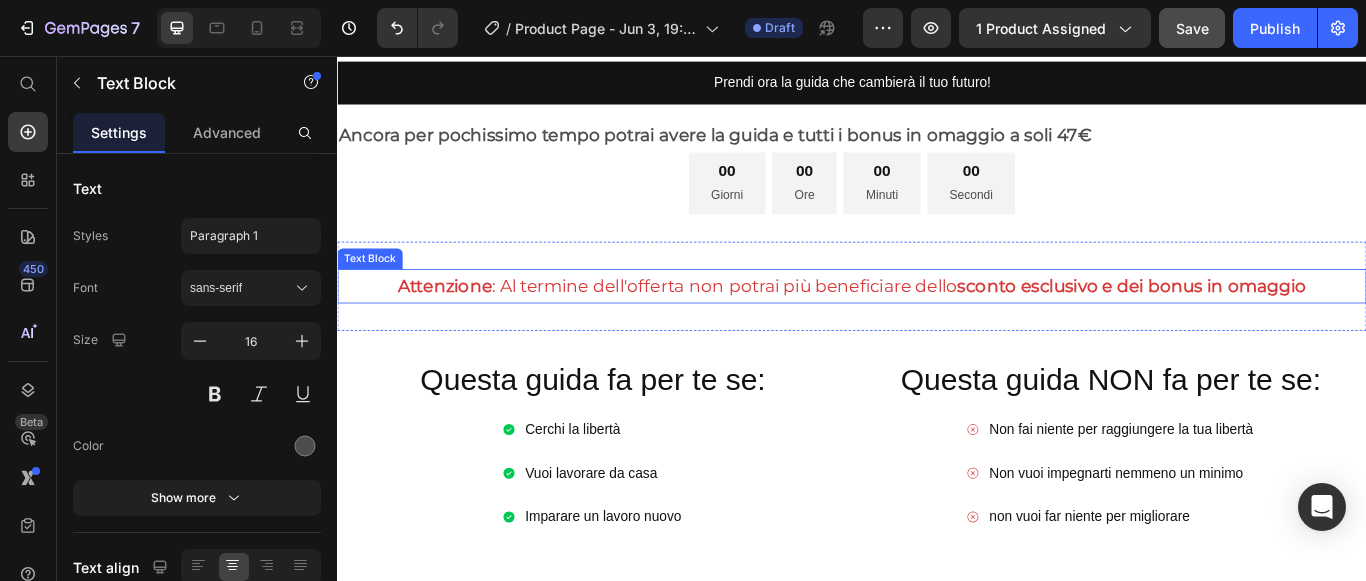 click on "sconto esclusivo e dei bonus in omaggio" at bounding box center [1263, 325] 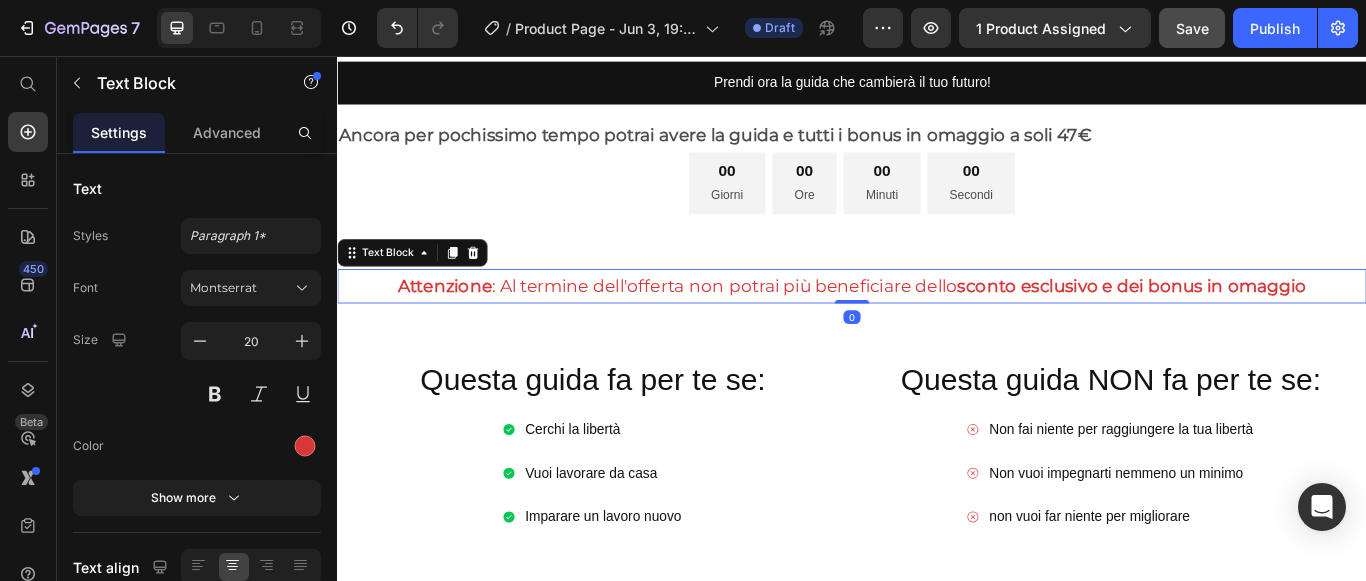 copy on "ECCO LA GUIDA   DEFINITIVA  CHE TI PERMETTE DI LAVORARE QUANDO  VUOI  E  GODERTI" 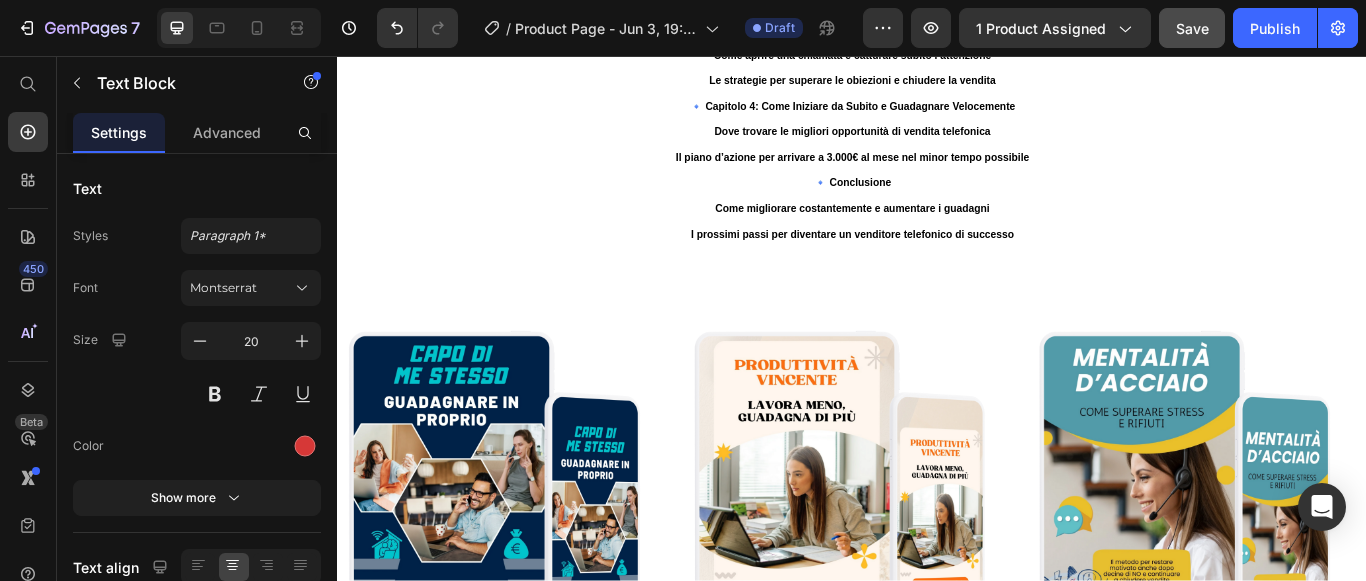 scroll, scrollTop: 4000, scrollLeft: 0, axis: vertical 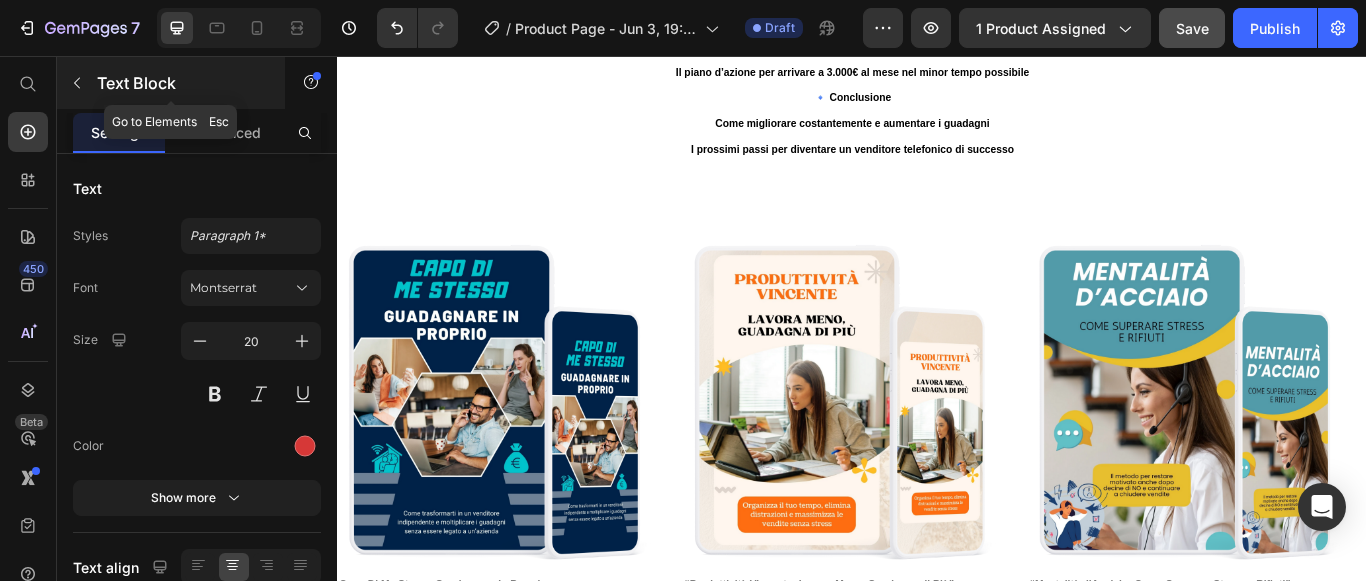 click at bounding box center (77, 83) 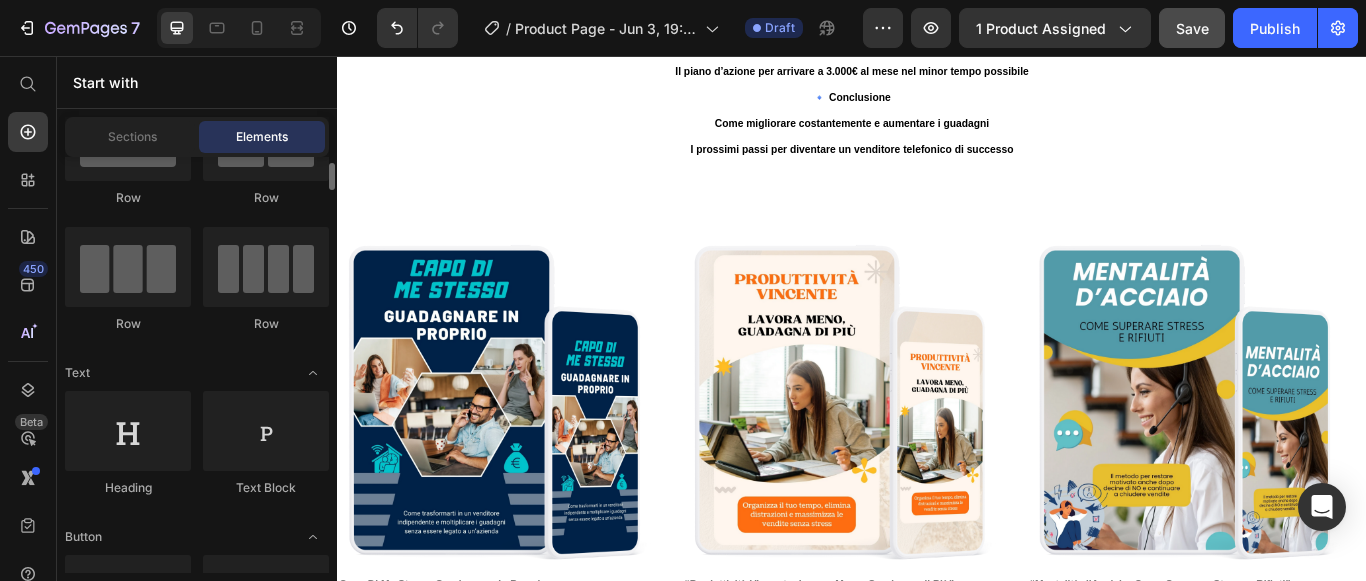 scroll, scrollTop: 0, scrollLeft: 0, axis: both 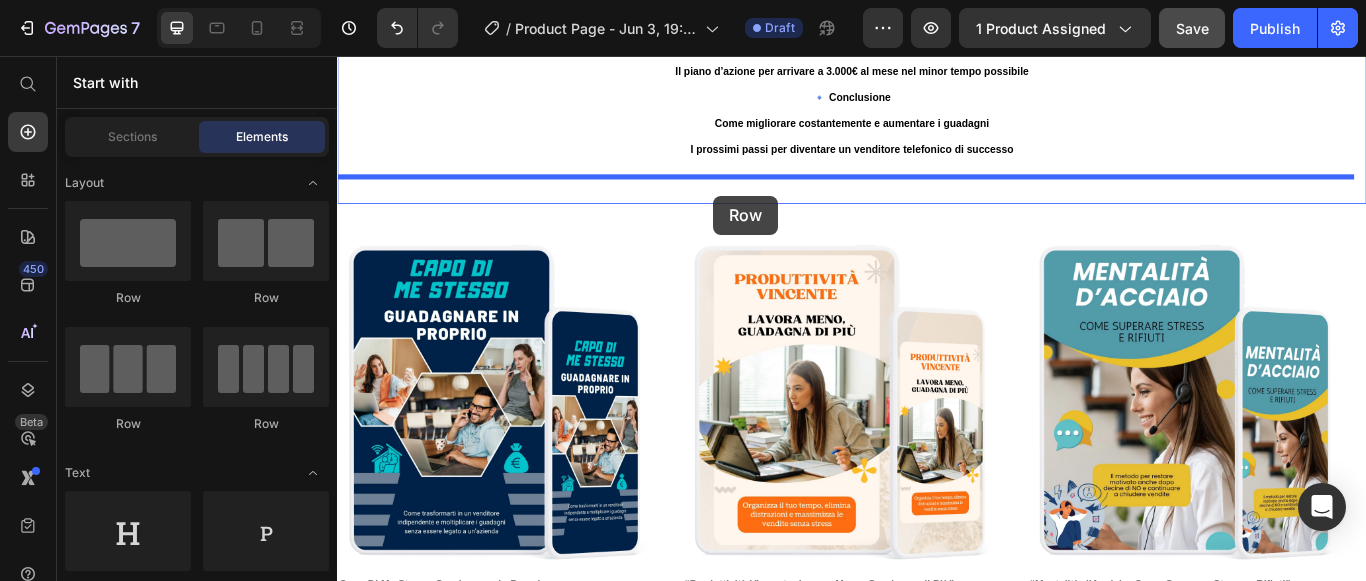 drag, startPoint x: 612, startPoint y: 309, endPoint x: 776, endPoint y: 219, distance: 187.07217 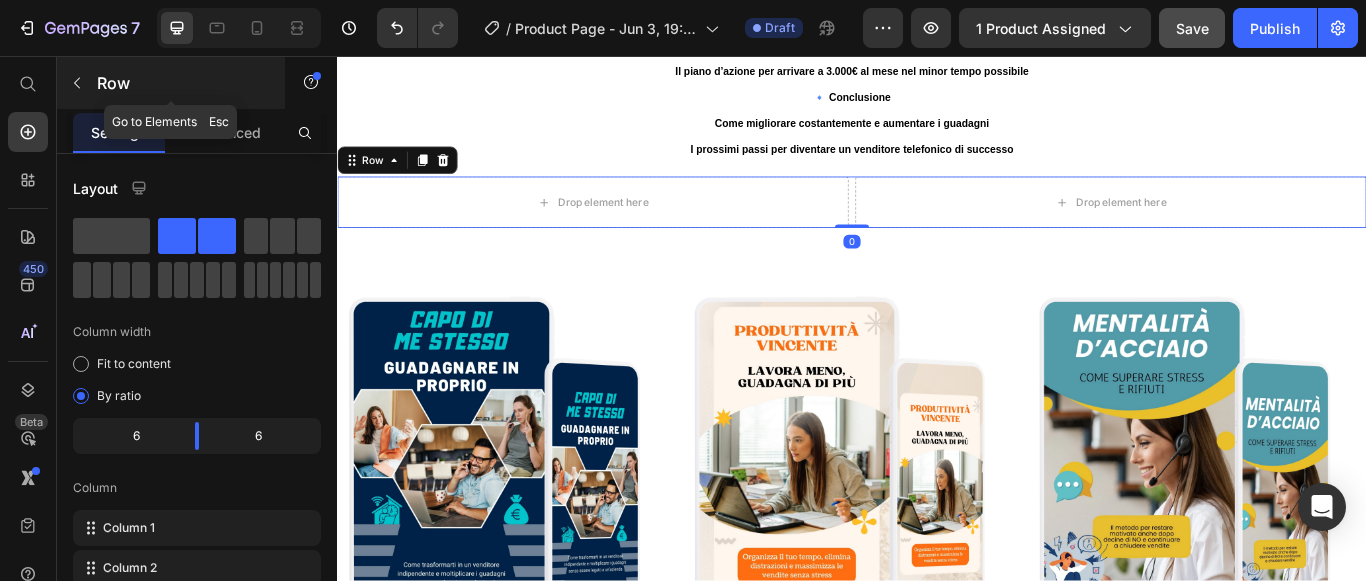 click at bounding box center [77, 83] 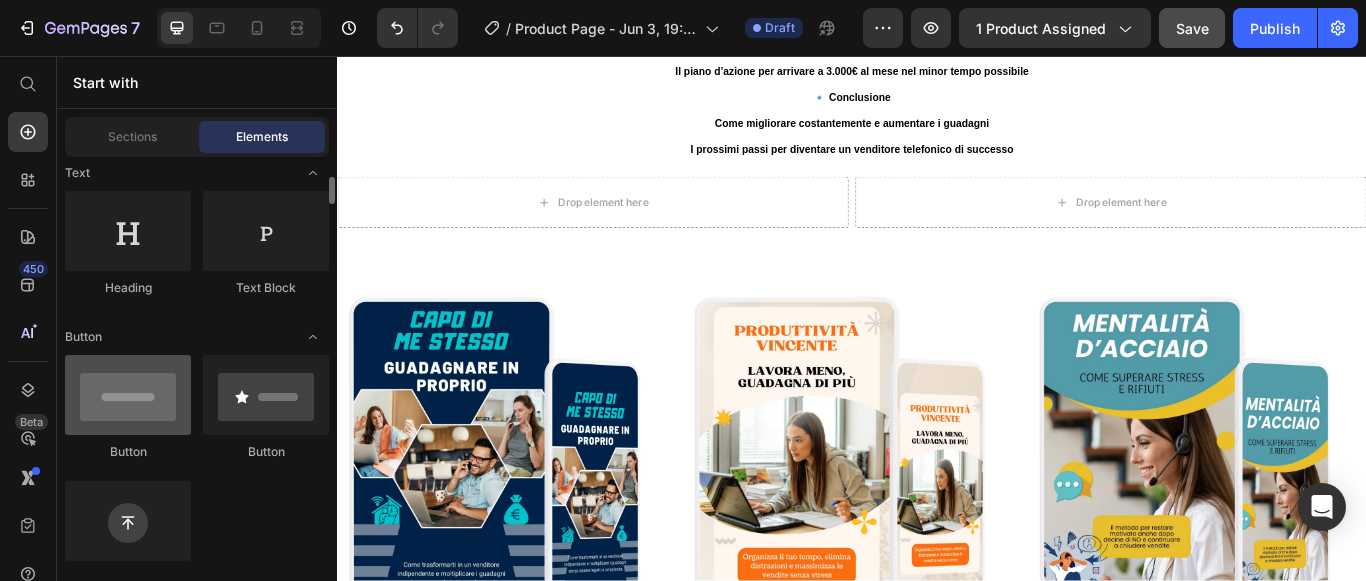 scroll, scrollTop: 500, scrollLeft: 0, axis: vertical 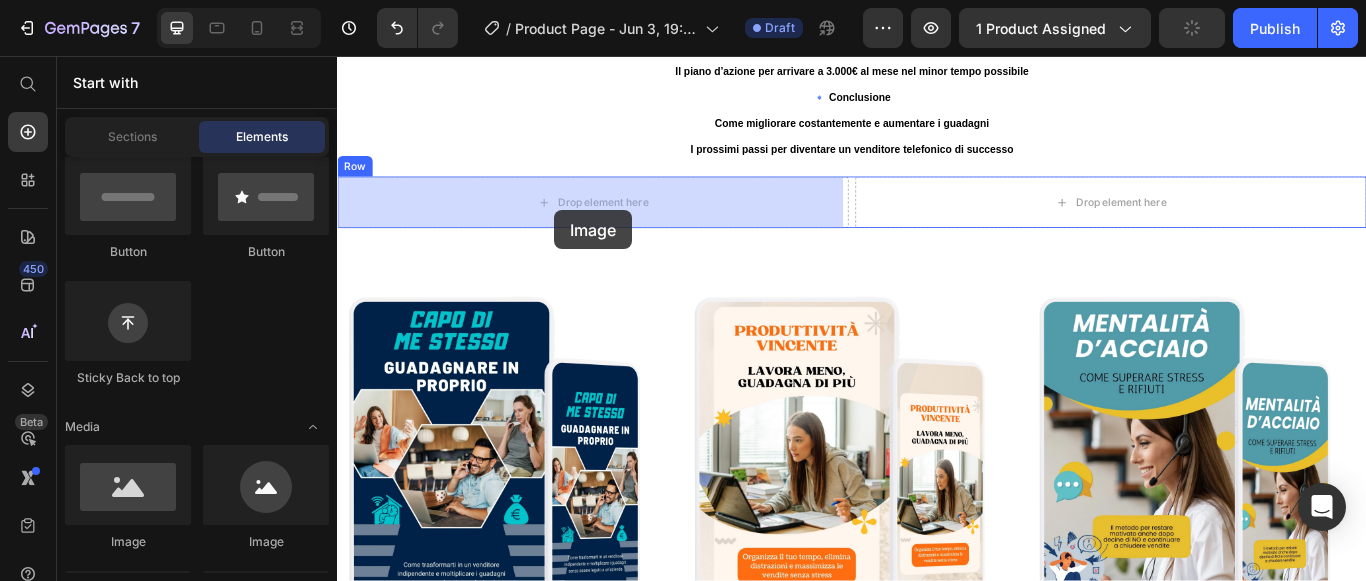drag, startPoint x: 470, startPoint y: 543, endPoint x: 546, endPoint y: 249, distance: 303.66428 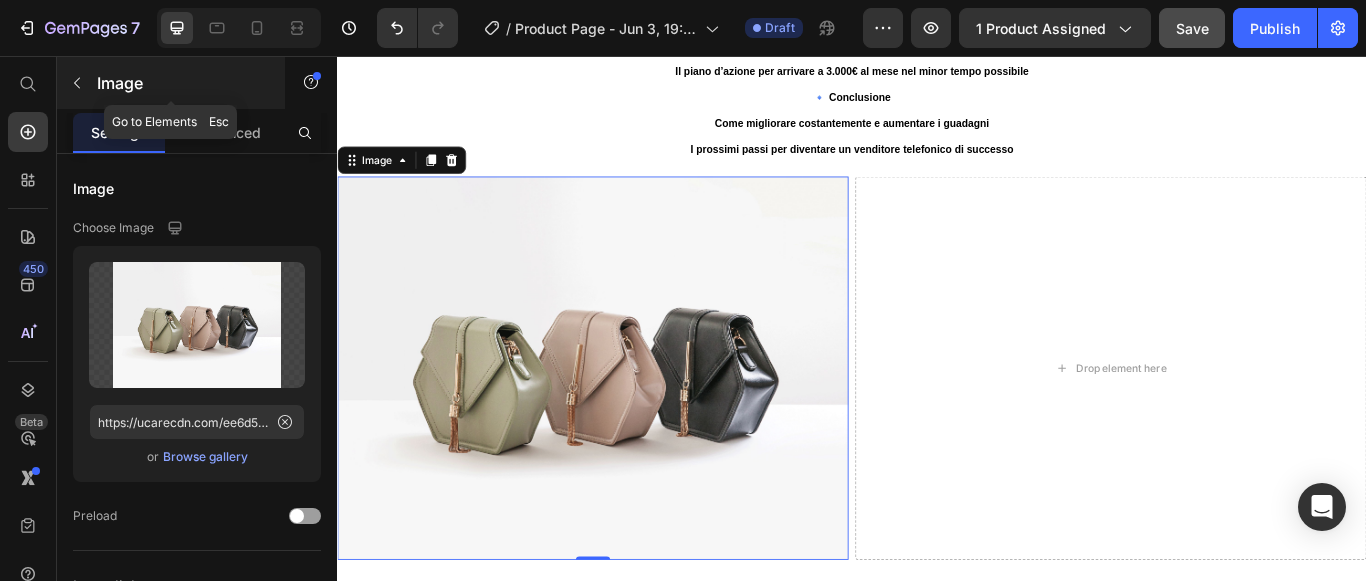 click at bounding box center [77, 83] 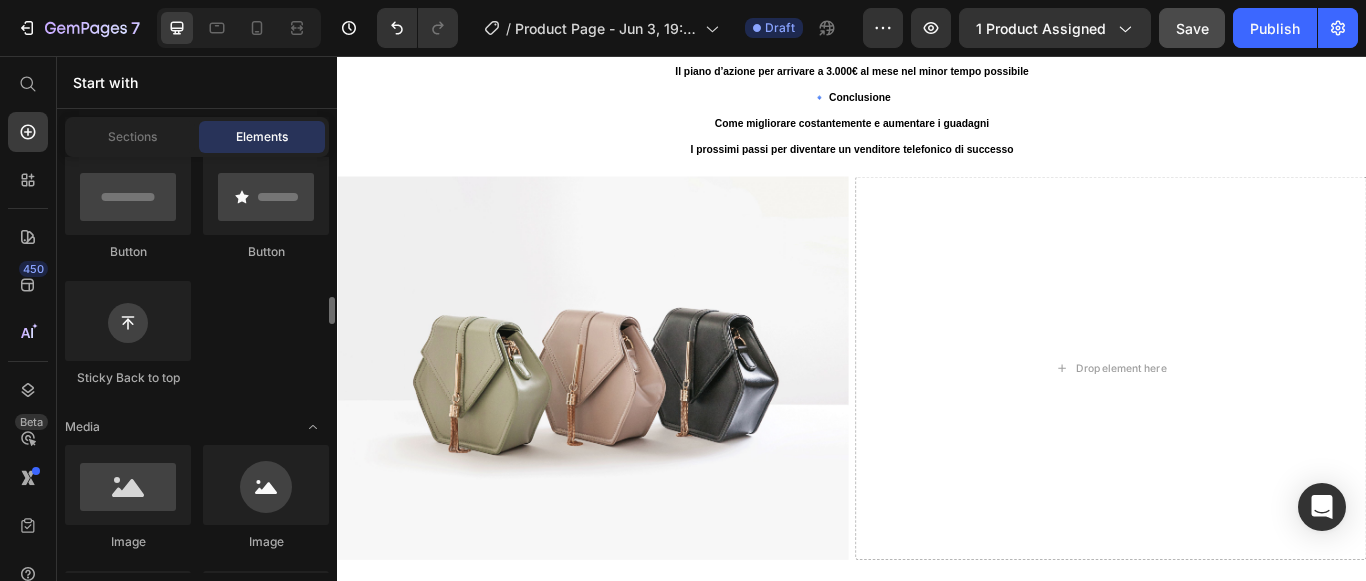 scroll, scrollTop: 600, scrollLeft: 0, axis: vertical 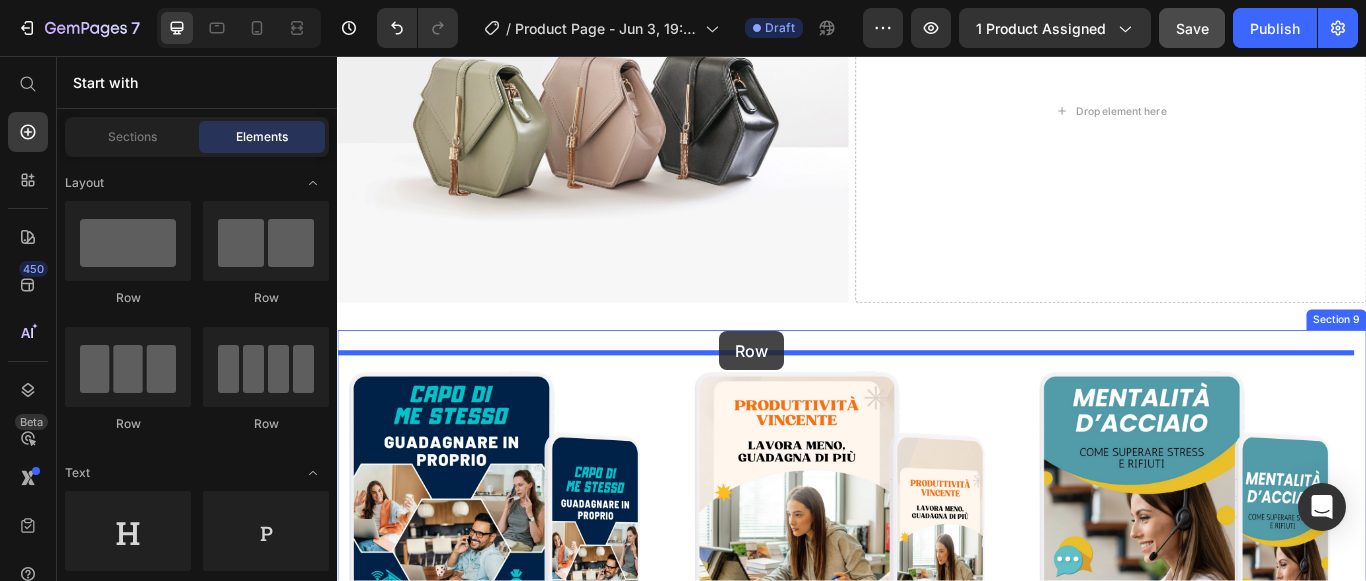 drag, startPoint x: 473, startPoint y: 303, endPoint x: 704, endPoint y: 395, distance: 248.64633 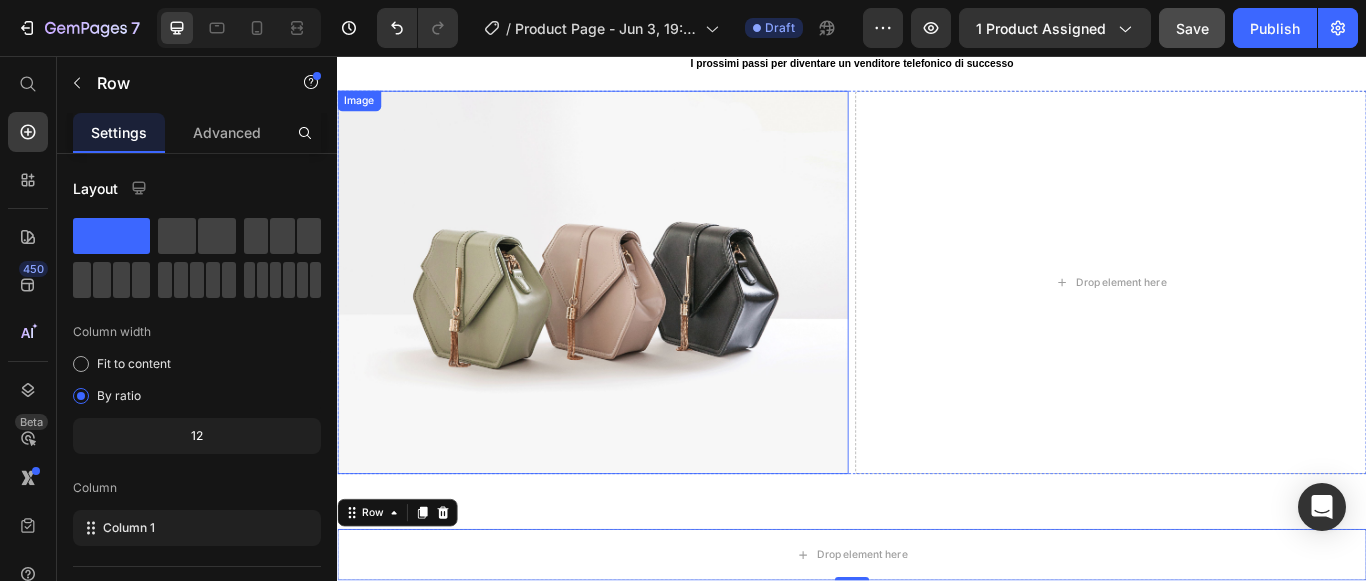 scroll, scrollTop: 4200, scrollLeft: 0, axis: vertical 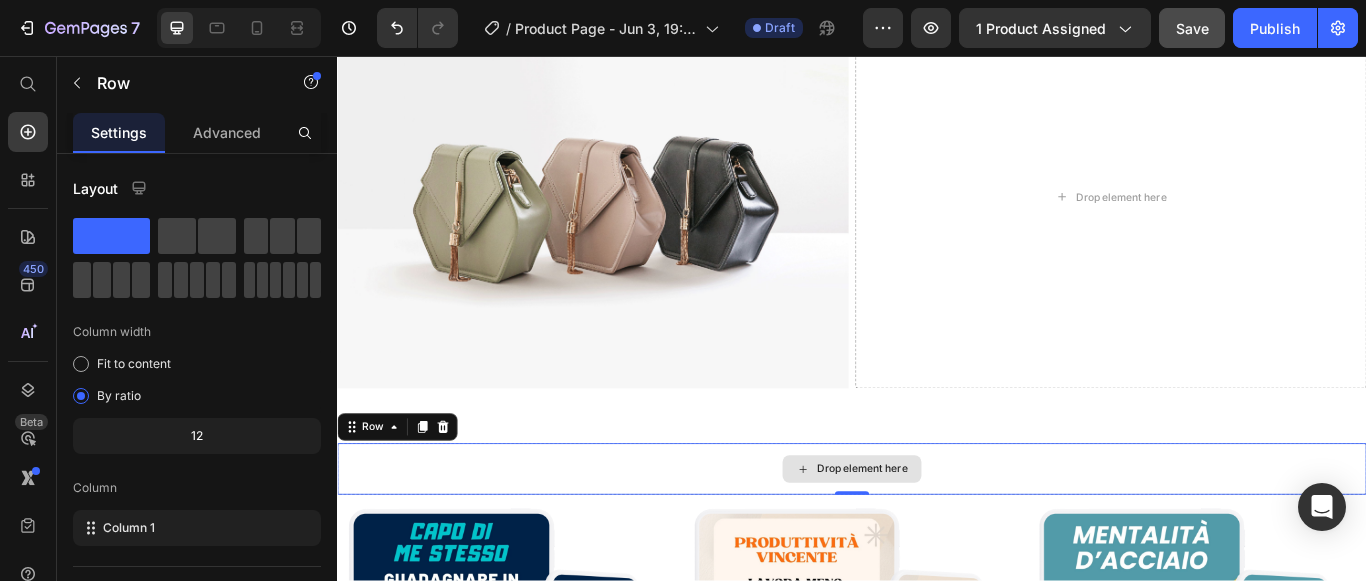click on "Drop element here" at bounding box center (949, 538) 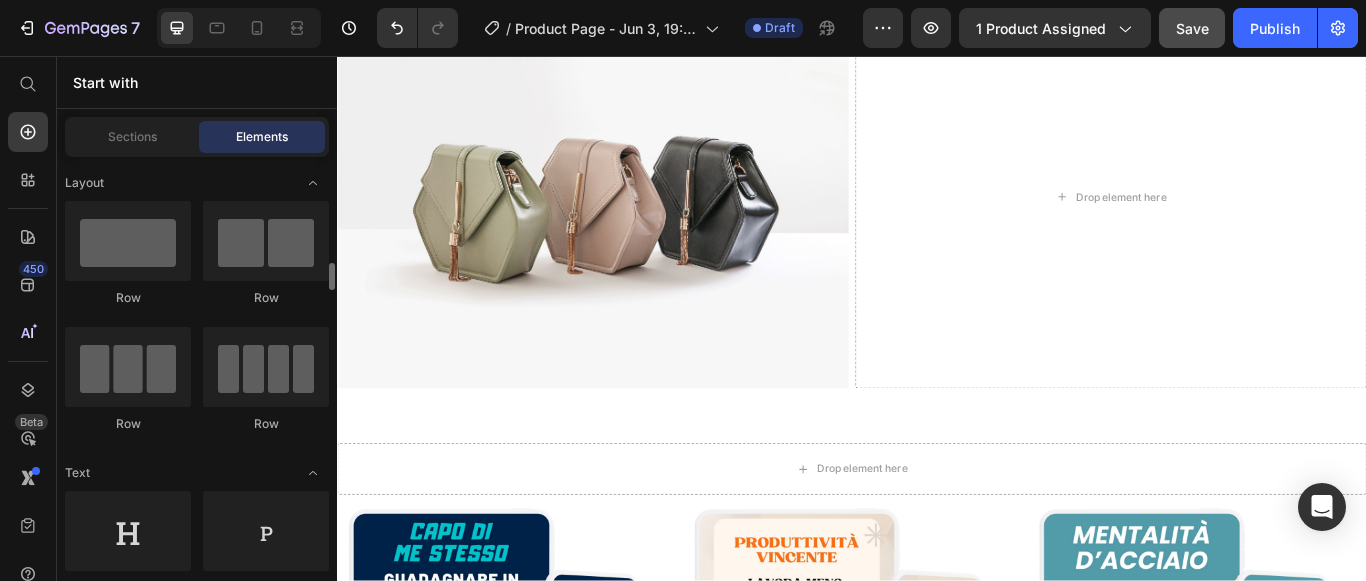 scroll, scrollTop: 200, scrollLeft: 0, axis: vertical 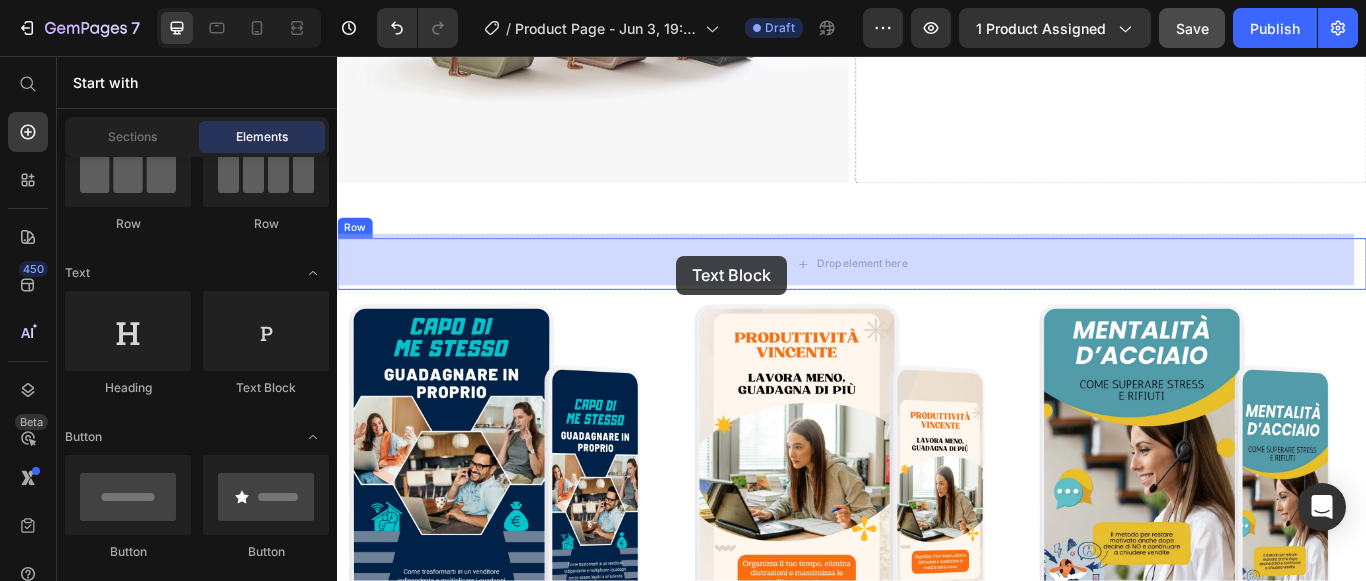 drag, startPoint x: 612, startPoint y: 420, endPoint x: 732, endPoint y: 289, distance: 177.65416 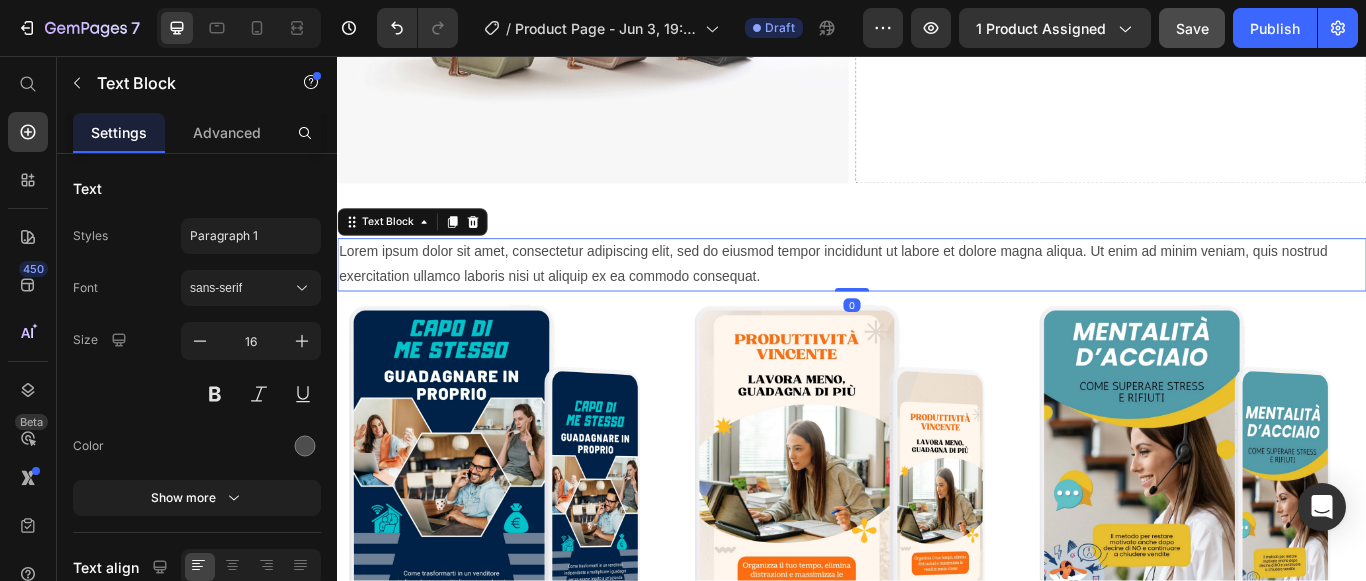 click on "Lorem ipsum dolor sit amet, consectetur adipiscing elit, sed do eiusmod tempor incididunt ut labore et dolore magna aliqua. Ut enim ad minim veniam, quis nostrud exercitation ullamco laboris nisi ut aliquip ex ea commodo consequat." at bounding box center [937, 300] 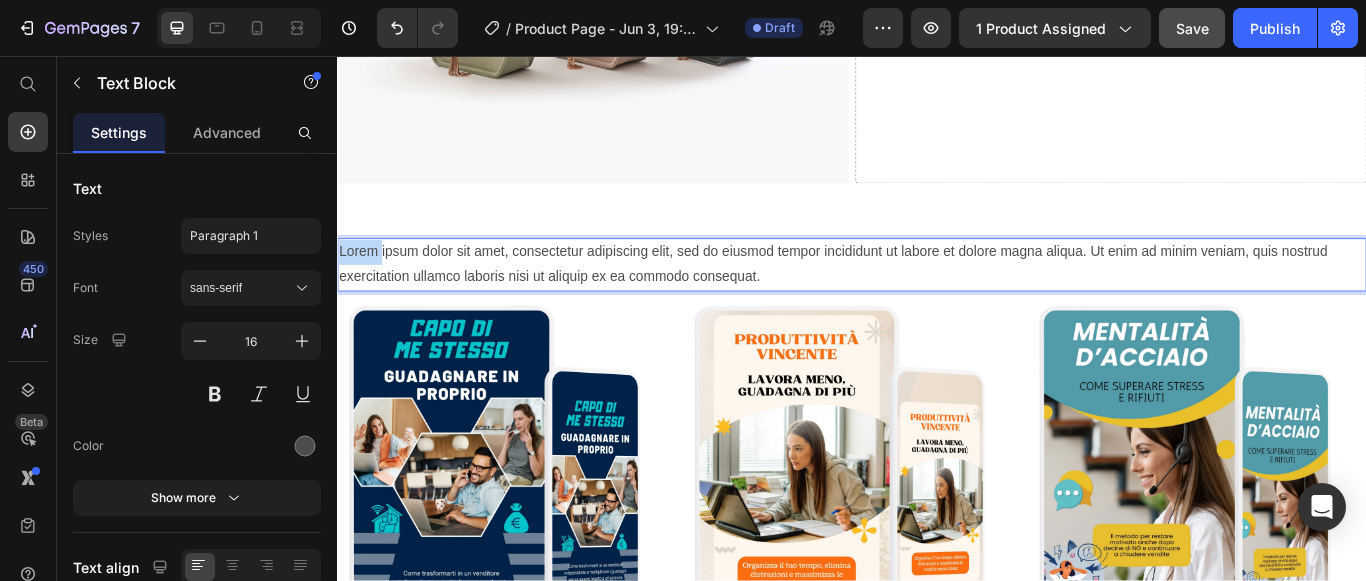 click on "Lorem ipsum dolor sit amet, consectetur adipiscing elit, sed do eiusmod tempor incididunt ut labore et dolore magna aliqua. Ut enim ad minim veniam, quis nostrud exercitation ullamco laboris nisi ut aliquip ex ea commodo consequat." at bounding box center [937, 300] 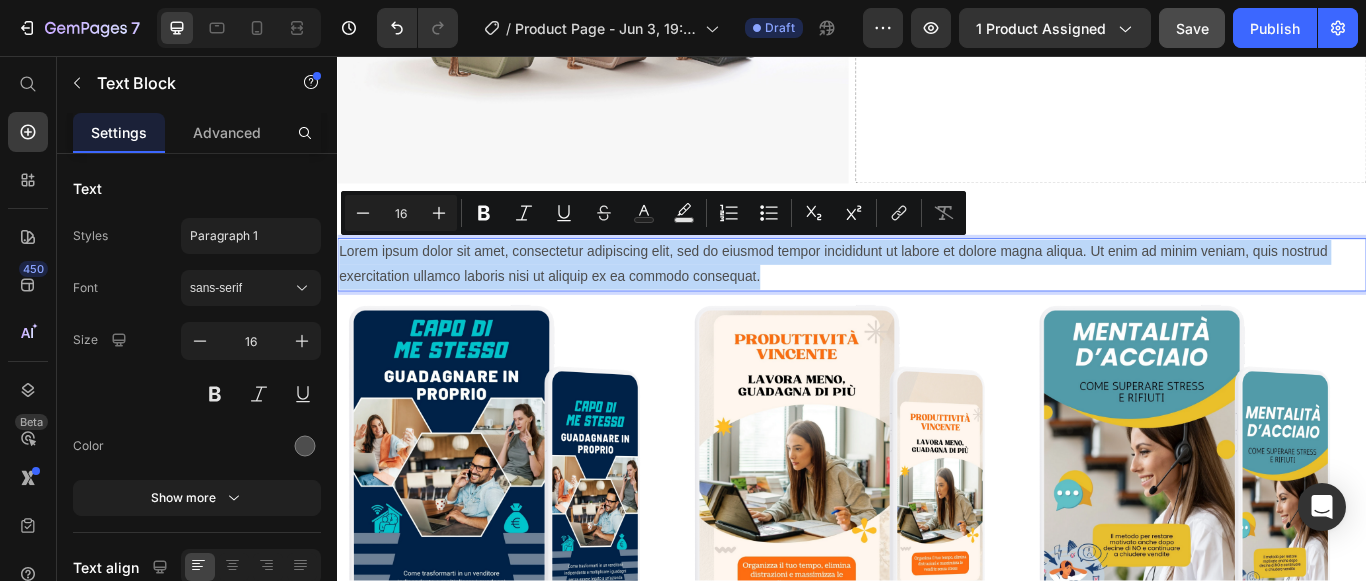 click on "Lorem ipsum dolor sit amet, consectetur adipiscing elit, sed do eiusmod tempor incididunt ut labore et dolore magna aliqua. Ut enim ad minim veniam, quis nostrud exercitation ullamco laboris nisi ut aliquip ex ea commodo consequat." at bounding box center (937, 300) 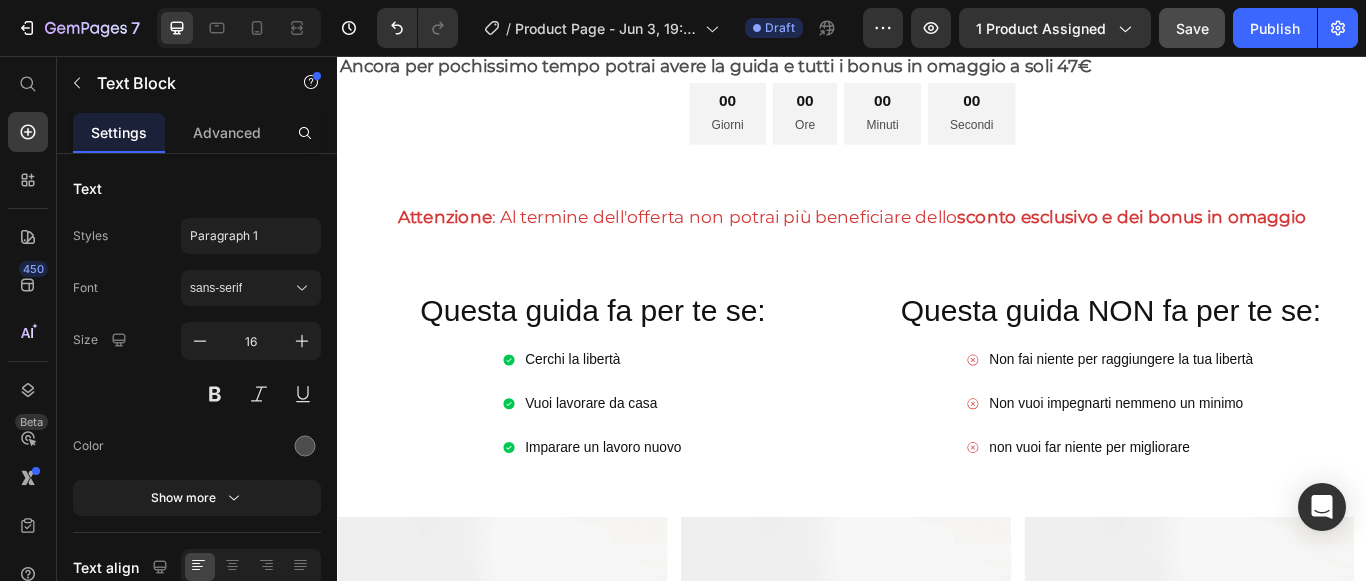 scroll, scrollTop: 1100, scrollLeft: 0, axis: vertical 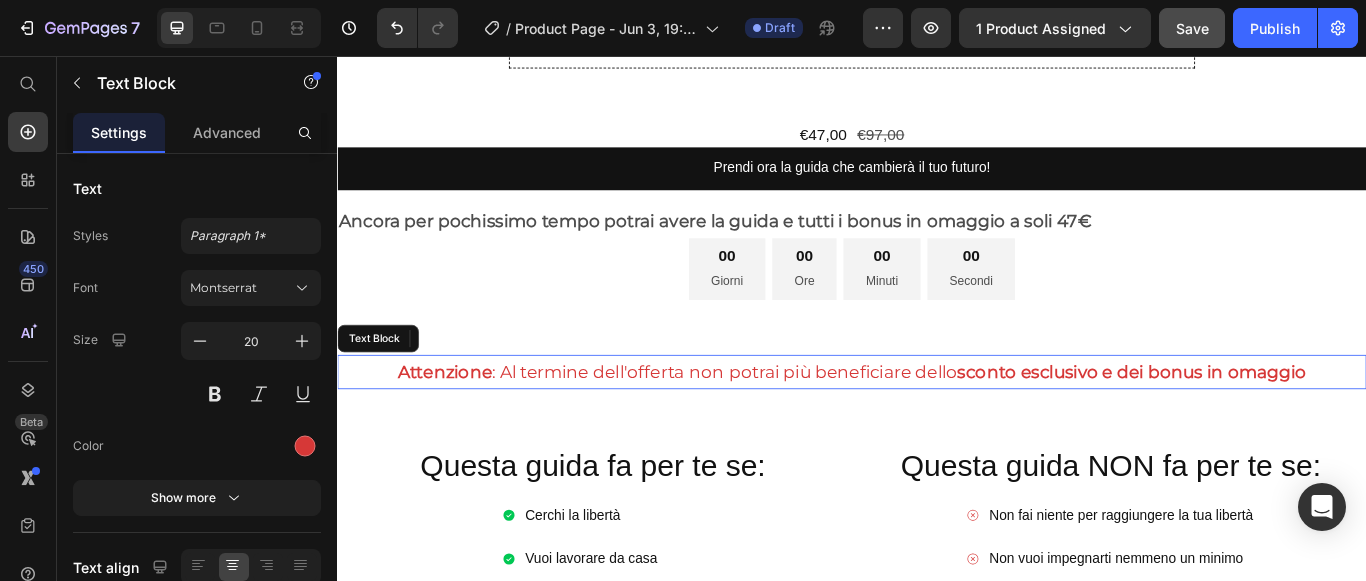 click on "Attenzione : Al termine dell'offerta non potrai più beneficiare dello sconto esclusivo e dei bonus in omaggio" at bounding box center [937, 425] 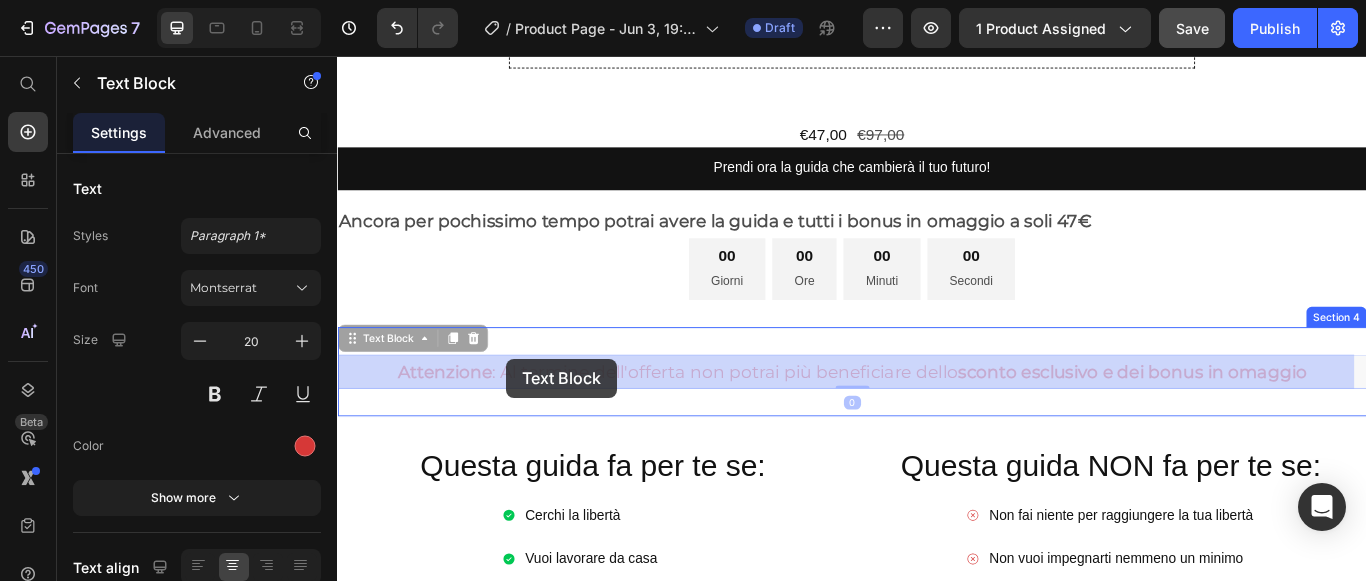 drag, startPoint x: 399, startPoint y: 426, endPoint x: 534, endPoint y: 409, distance: 136.06616 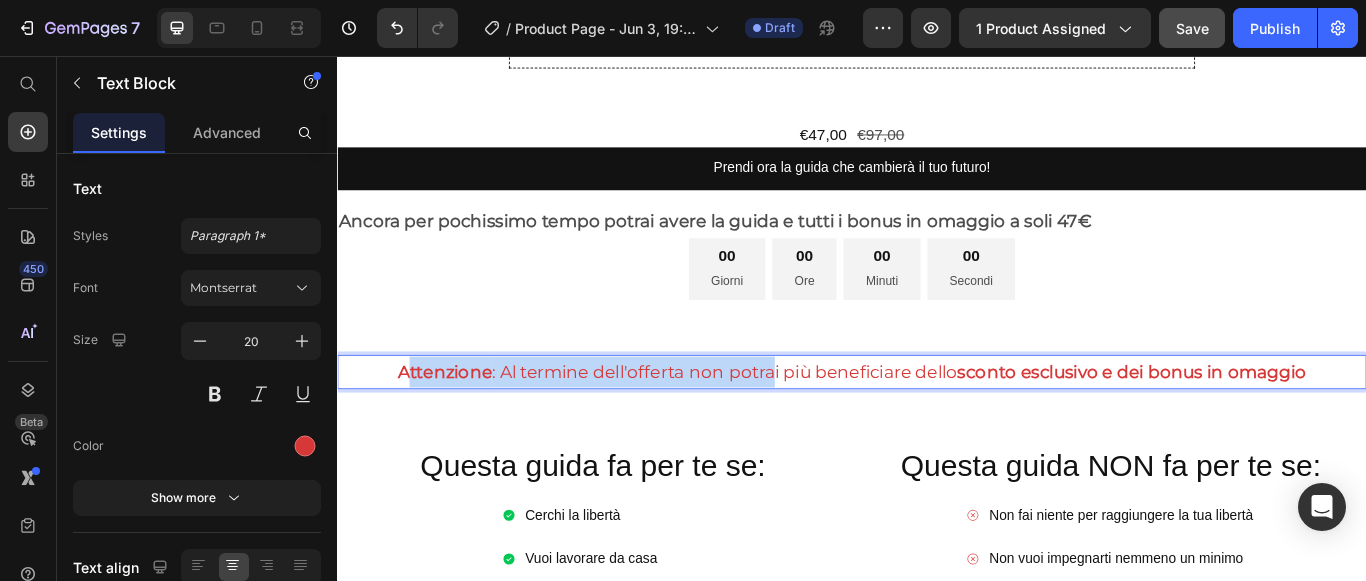 drag, startPoint x: 405, startPoint y: 418, endPoint x: 838, endPoint y: 421, distance: 433.0104 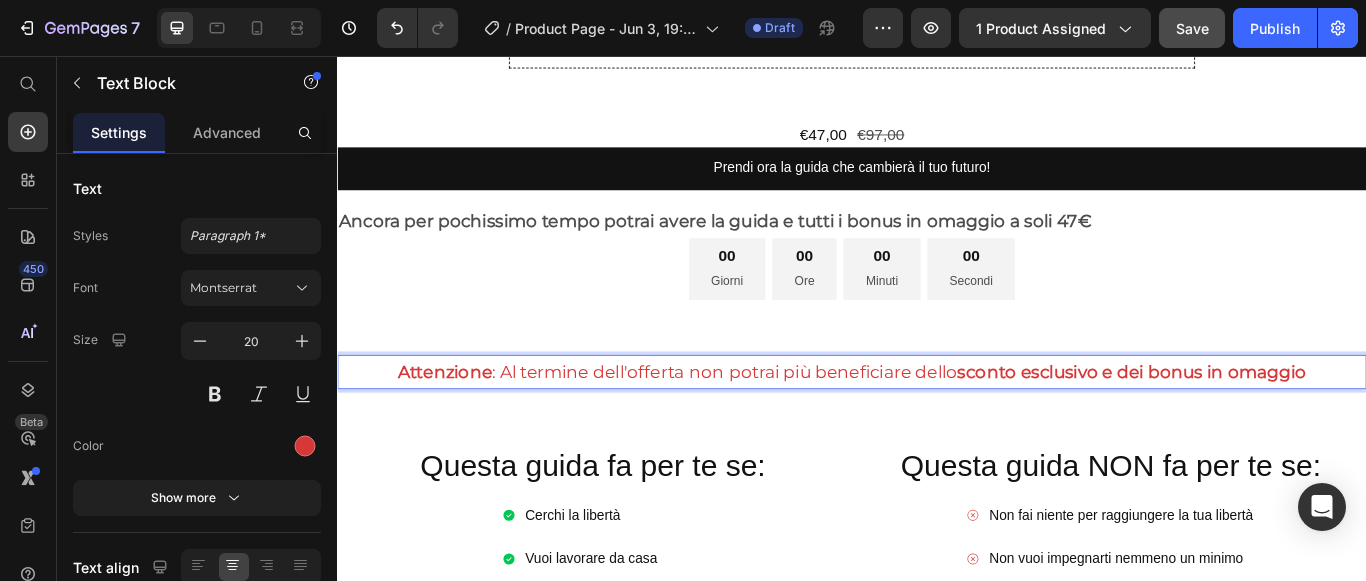 click on "Attenzione : Al termine dell'offerta non potrai più beneficiare dello sconto esclusivo e dei bonus in omaggio" at bounding box center [937, 425] 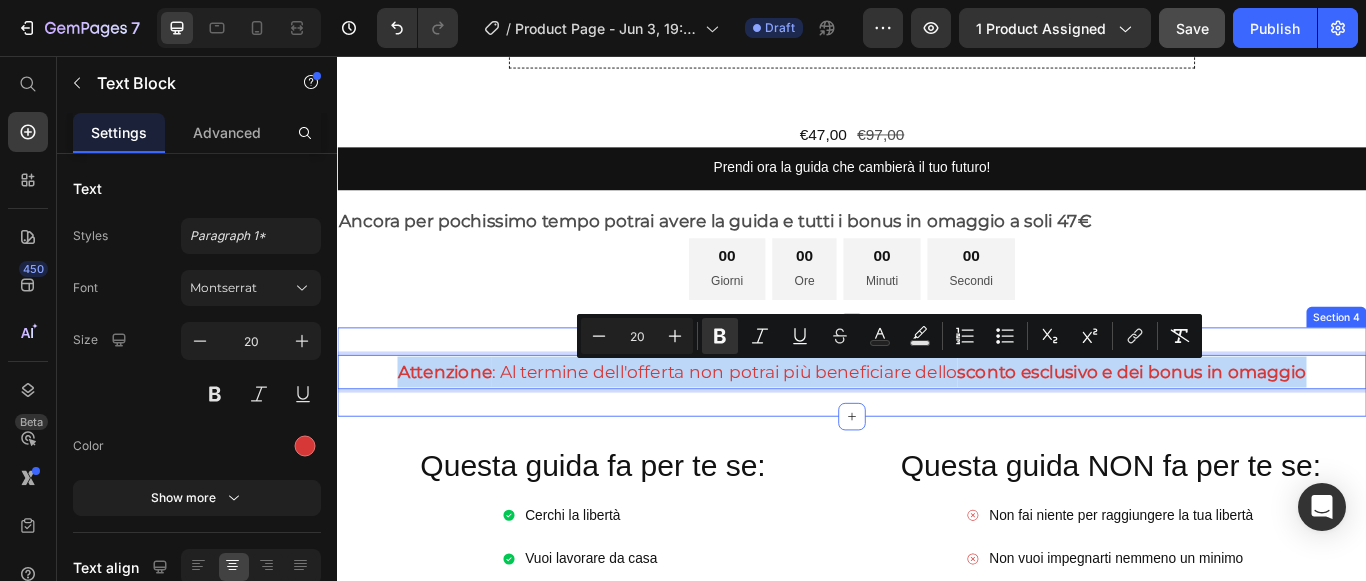 drag, startPoint x: 391, startPoint y: 424, endPoint x: 1485, endPoint y: 460, distance: 1094.5922 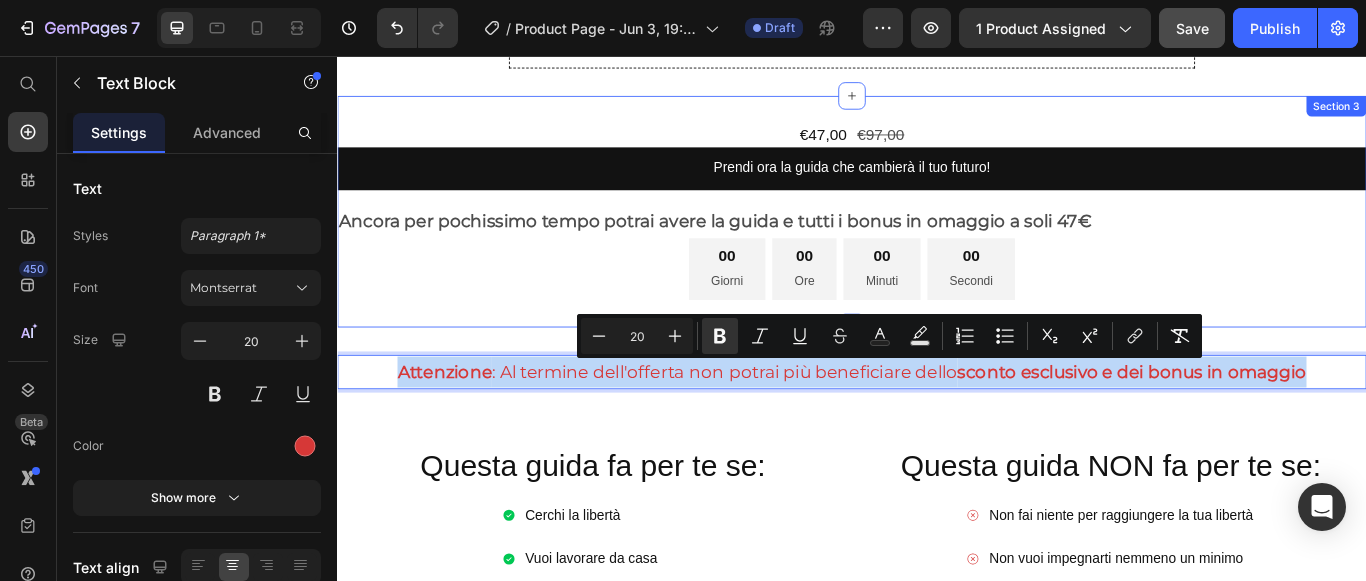 click on "00 Giorni 00 Ore 00 Minuti 00 Secondi" at bounding box center [937, 305] 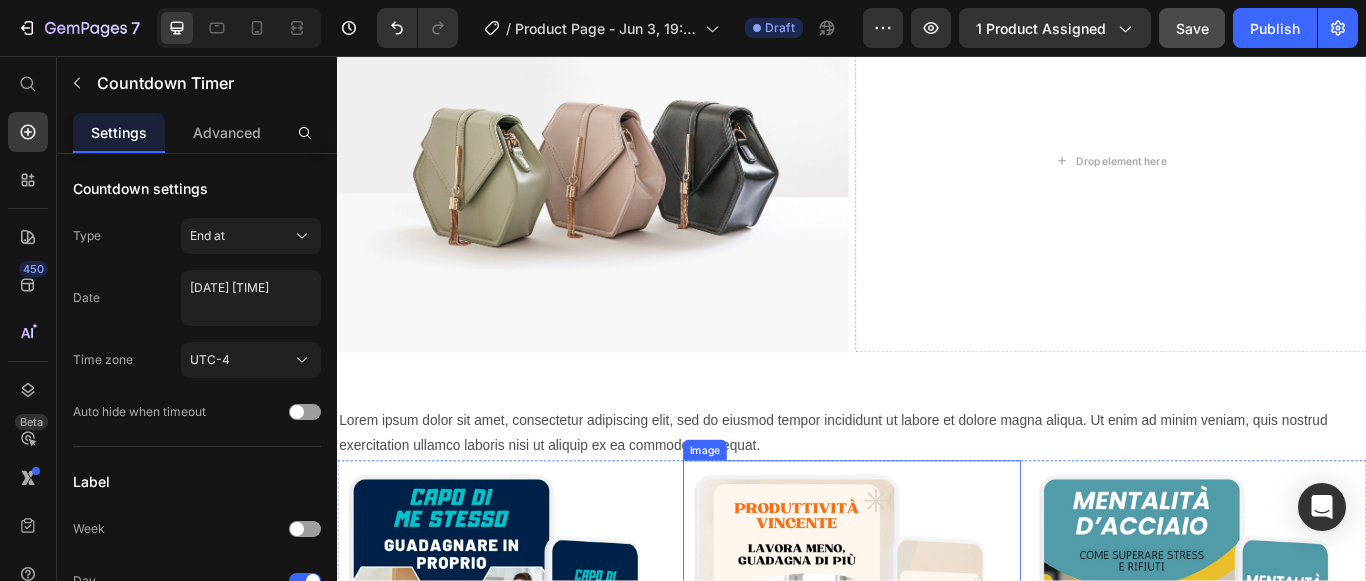 scroll, scrollTop: 4200, scrollLeft: 0, axis: vertical 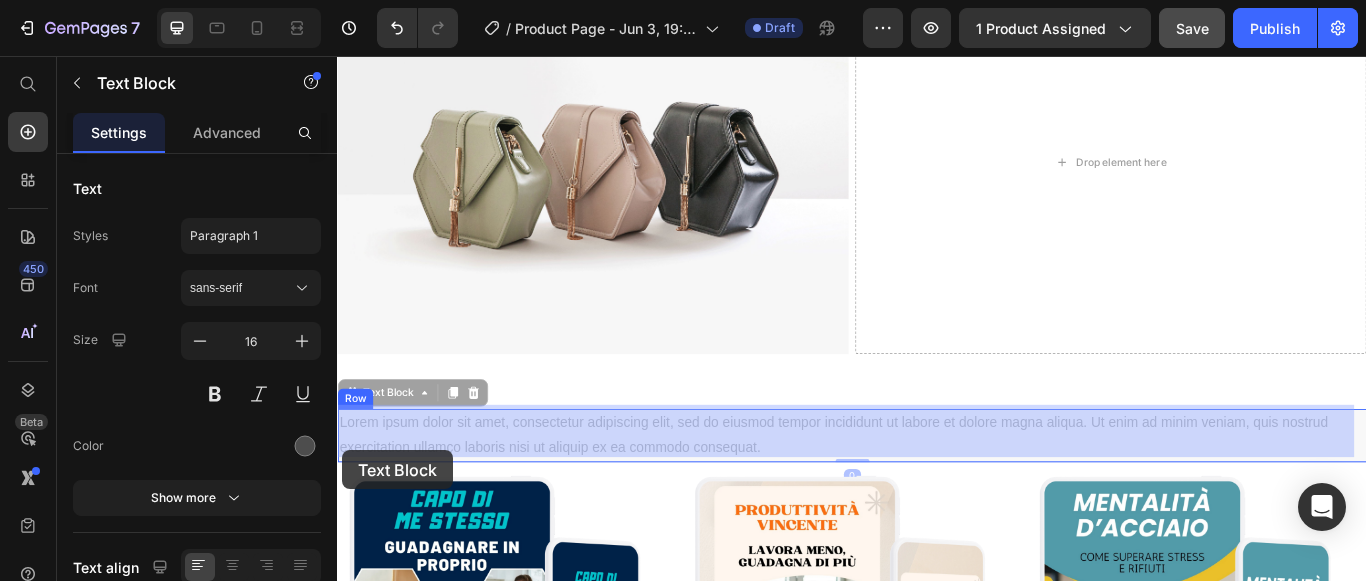 click on "Header Cosa troverai in questa guida e come applicarlo subito 🔹 Capitolo 1: Come Funziona il Lavoro di Venditore Telefonico Quanto si può guadagnare e come farlo nel modo giusto Le opportunità di lavoro e come scegliere le aziende migliori 🔹 Capitolo 2: La Psicologia della Vendita Telefonica Come entrare nella testa del cliente e fargli dire “SÌ” I [NUMBER] errori da evitare per non perdere vendite 🔹 Capitolo 3: Le Tecniche di Vendita Che Funzionano Come aprire una chiamata e catturare subito l’attenzione Le strategie per superare le obiezioni e chiudere la vendita 🔹 Capitolo 4: Come Iniziare da Subito e Guadagnare Velocemente Dove trovare le migliori opportunità di vendita telefonica Il piano d’azione per arrivare a [NUMBER]€ al mese nel minor tempo possibile 🔹 Conclusione Come migliorare costantemente e aumentare i guadagni I prossimi passi per diventare un venditore telefonico di successo Text Block Row Image
Drop element here Row Section [NUMBER] Text Block [NUMBER] Text Block [NUMBER]" at bounding box center (937, -1274) 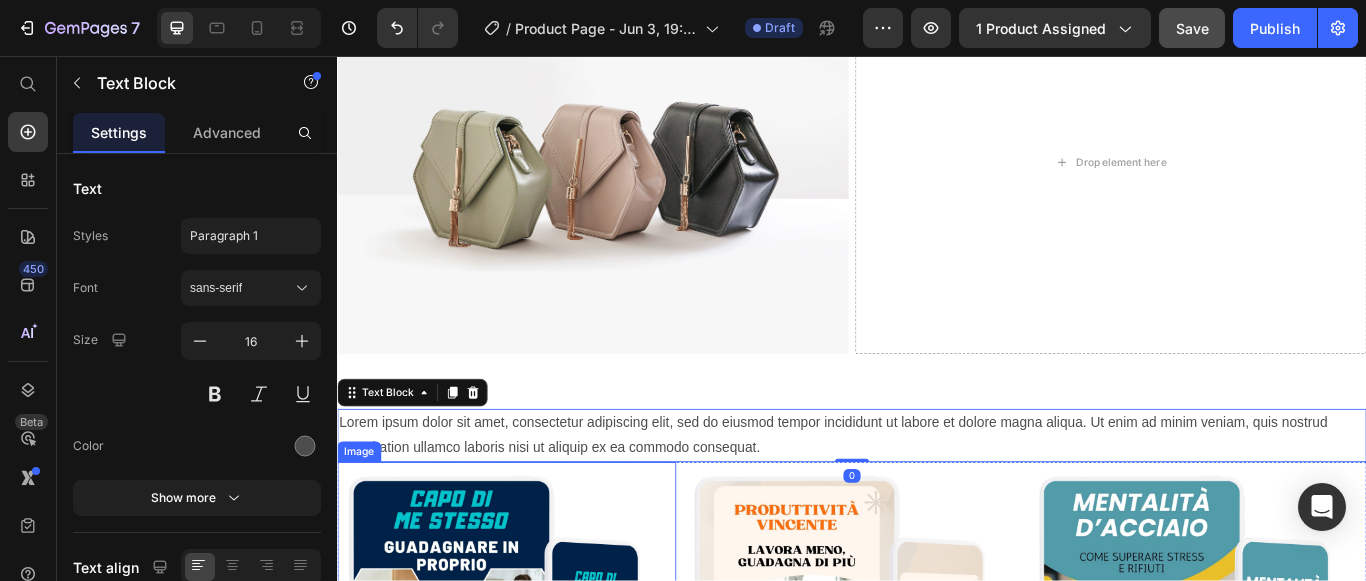 scroll, scrollTop: 4255, scrollLeft: 0, axis: vertical 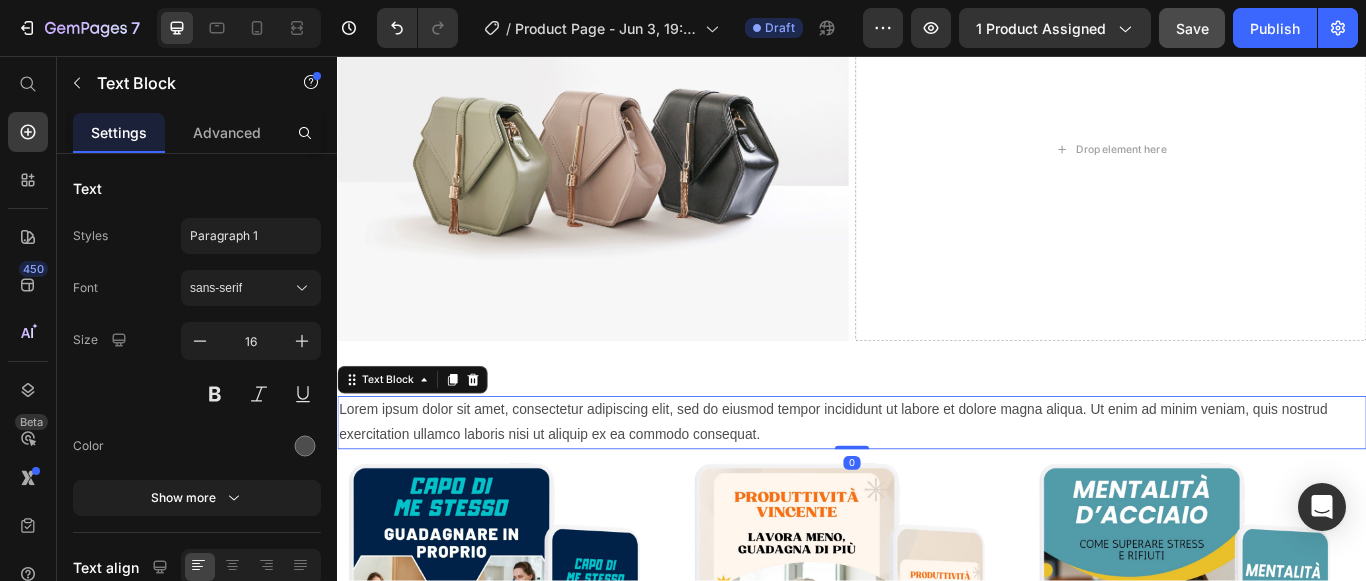click on "Lorem ipsum dolor sit amet, consectetur adipiscing elit, sed do eiusmod tempor incididunt ut labore et dolore magna aliqua. Ut enim ad minim veniam, quis nostrud exercitation ullamco laboris nisi ut aliquip ex ea commodo consequat." at bounding box center (937, 484) 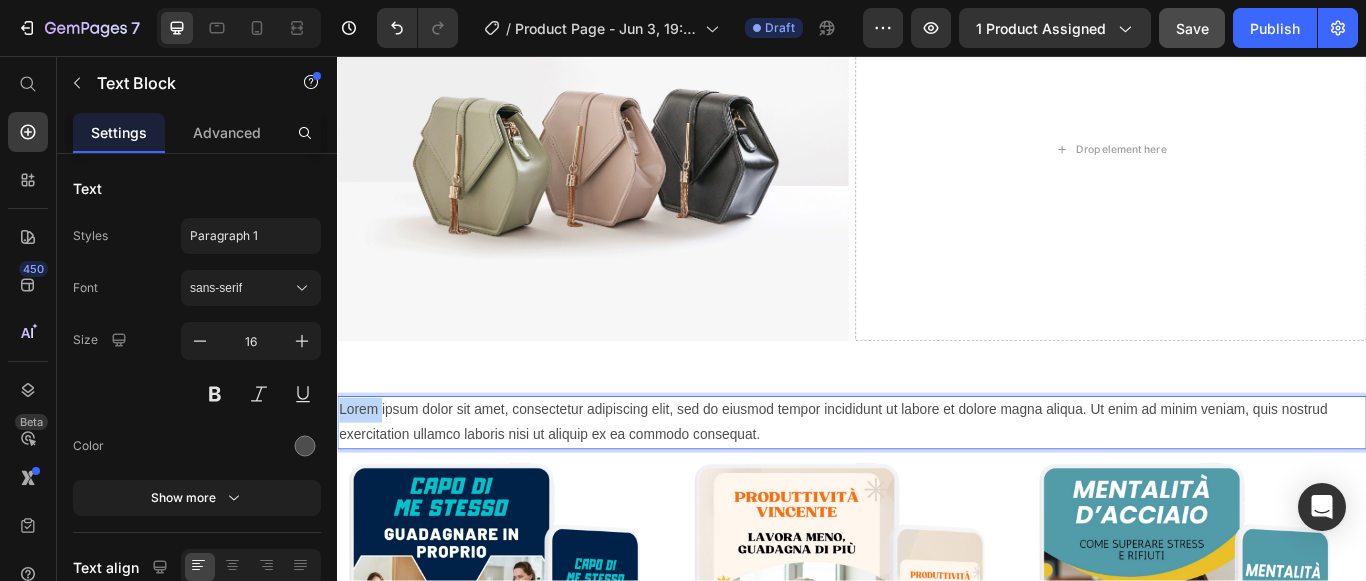 click on "Lorem ipsum dolor sit amet, consectetur adipiscing elit, sed do eiusmod tempor incididunt ut labore et dolore magna aliqua. Ut enim ad minim veniam, quis nostrud exercitation ullamco laboris nisi ut aliquip ex ea commodo consequat." at bounding box center [937, 484] 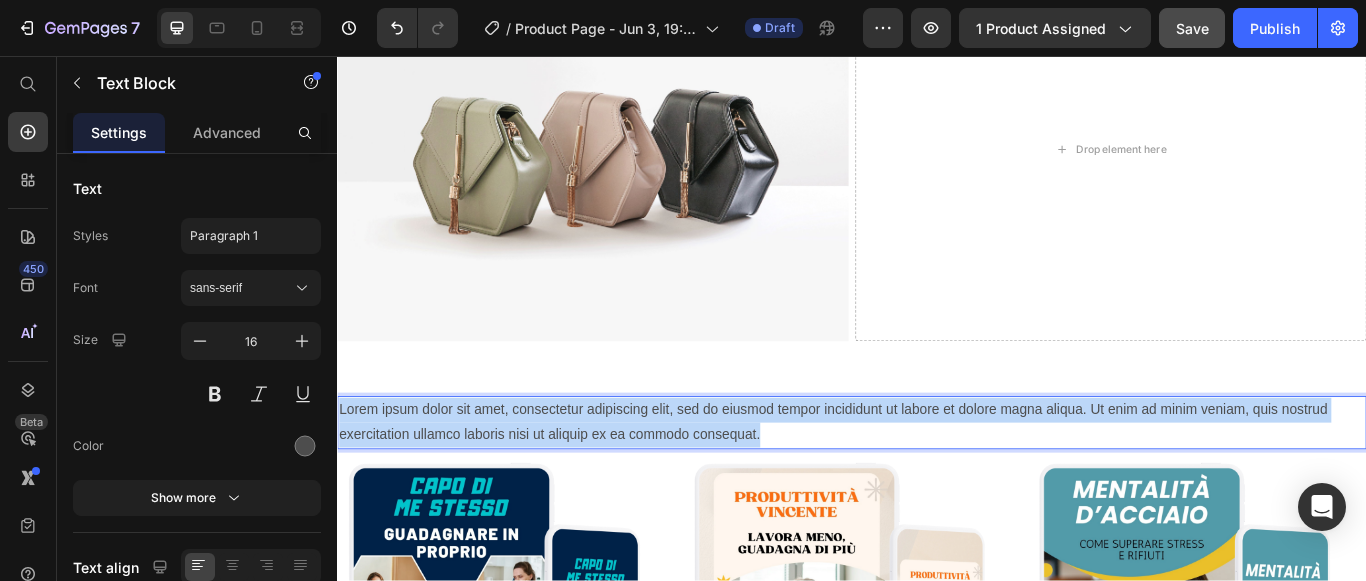 click on "Lorem ipsum dolor sit amet, consectetur adipiscing elit, sed do eiusmod tempor incididunt ut labore et dolore magna aliqua. Ut enim ad minim veniam, quis nostrud exercitation ullamco laboris nisi ut aliquip ex ea commodo consequat." at bounding box center (937, 484) 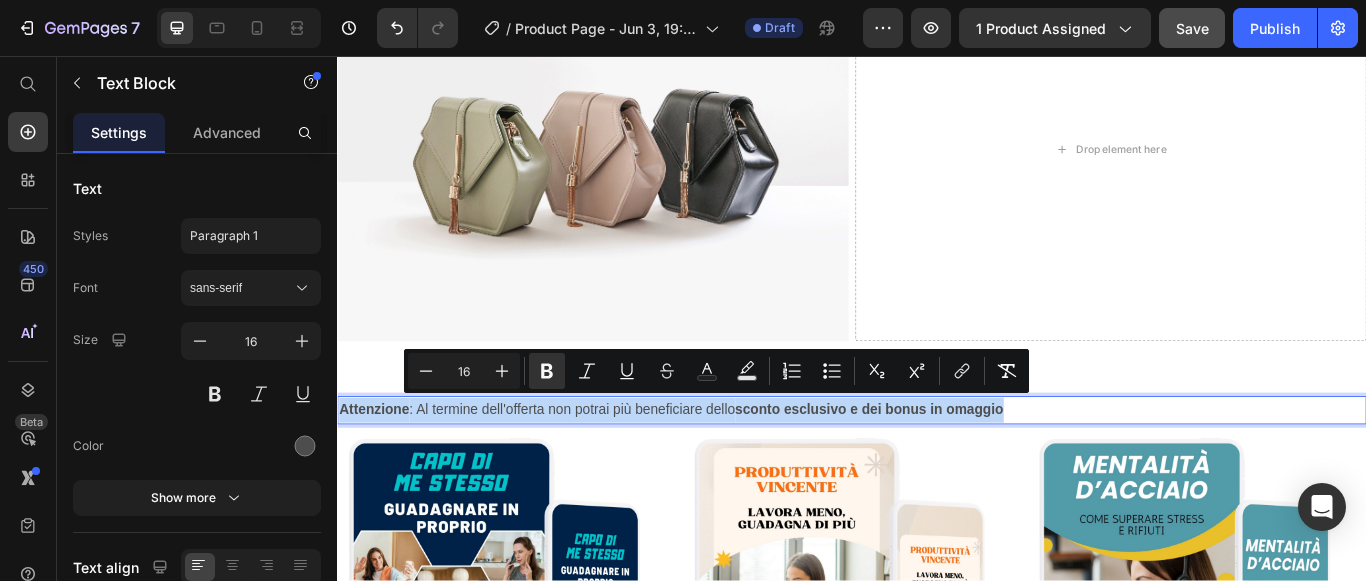 drag, startPoint x: 340, startPoint y: 462, endPoint x: 1124, endPoint y: 468, distance: 784.02295 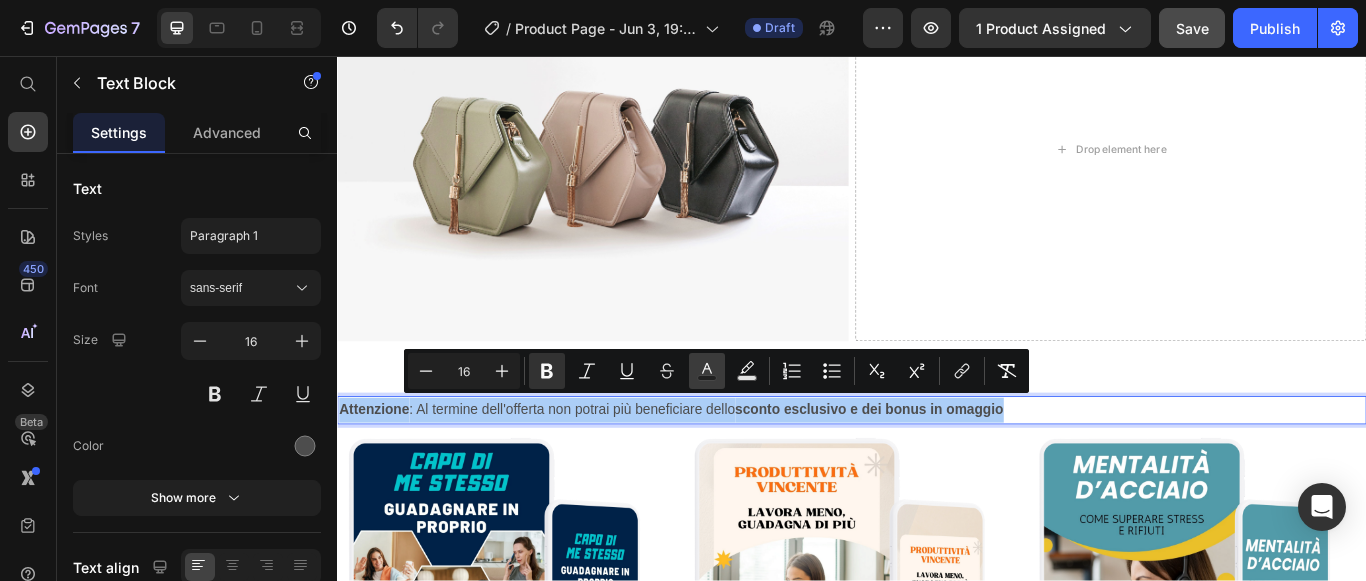click on "Text Color" at bounding box center [707, 371] 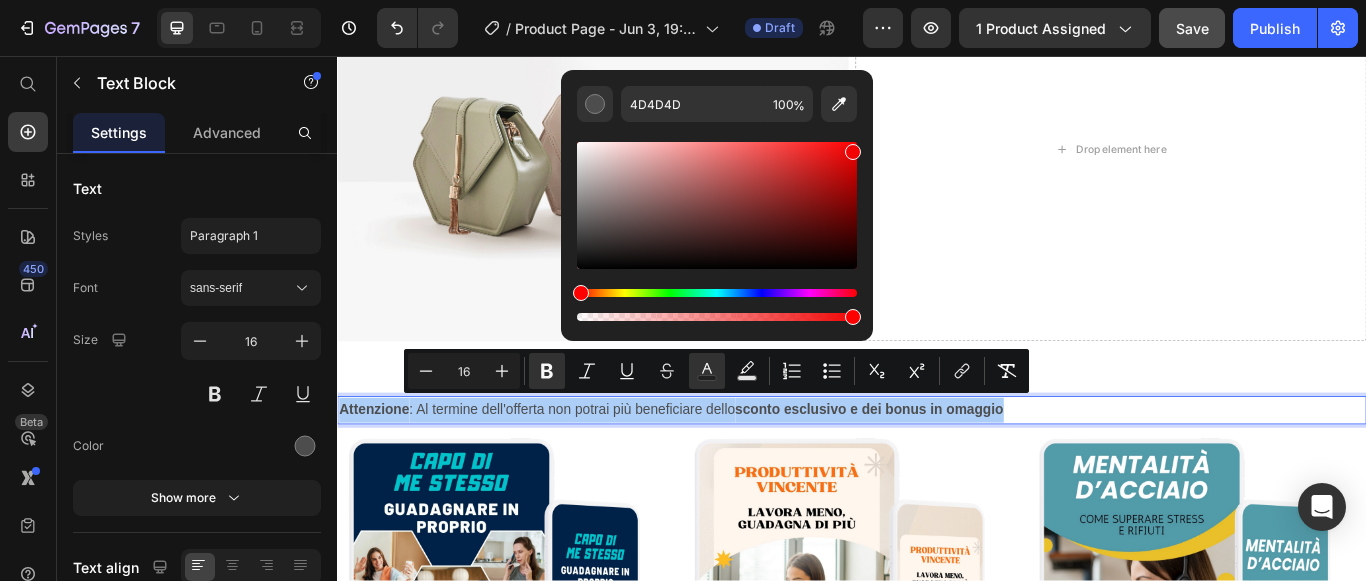 click at bounding box center [717, 205] 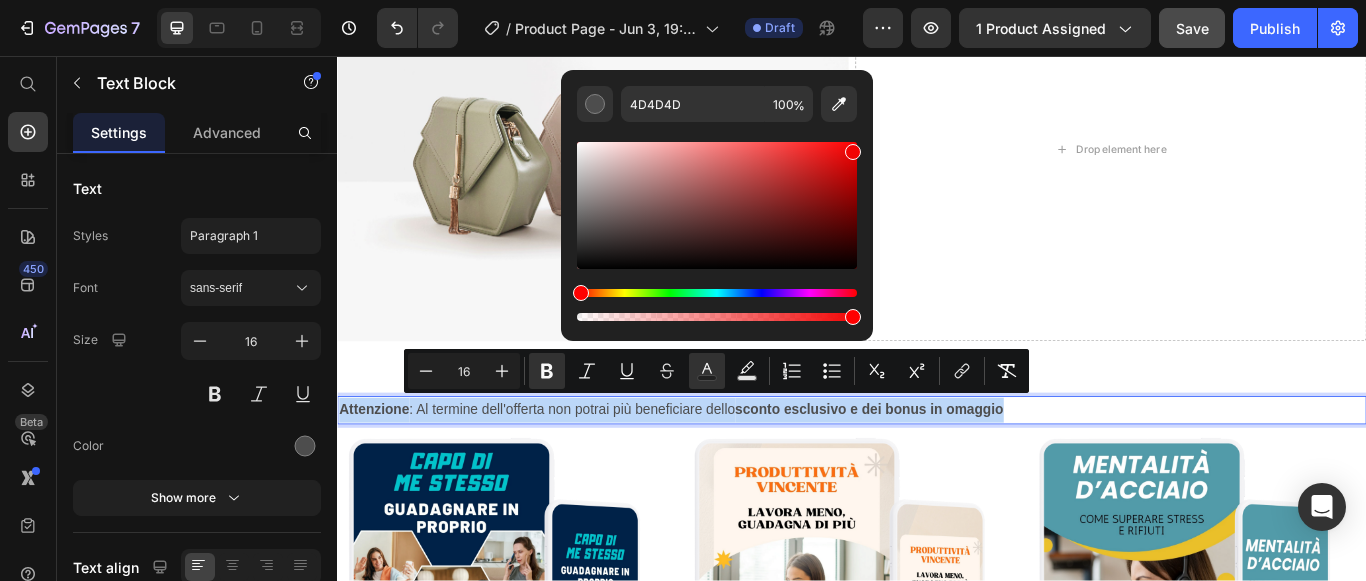 type on "F20404" 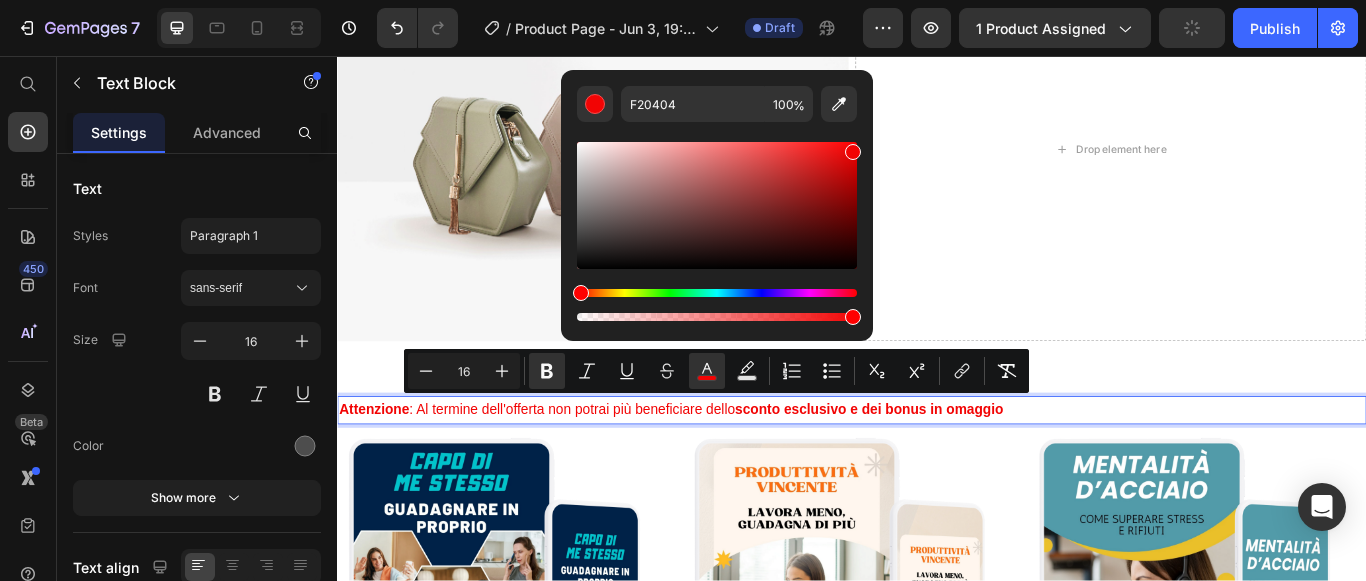 click on "Attenzione : Al termine dell'offerta non potrai più beneficiare dello sconto esclusivo e dei bonus in omaggio" at bounding box center [937, 469] 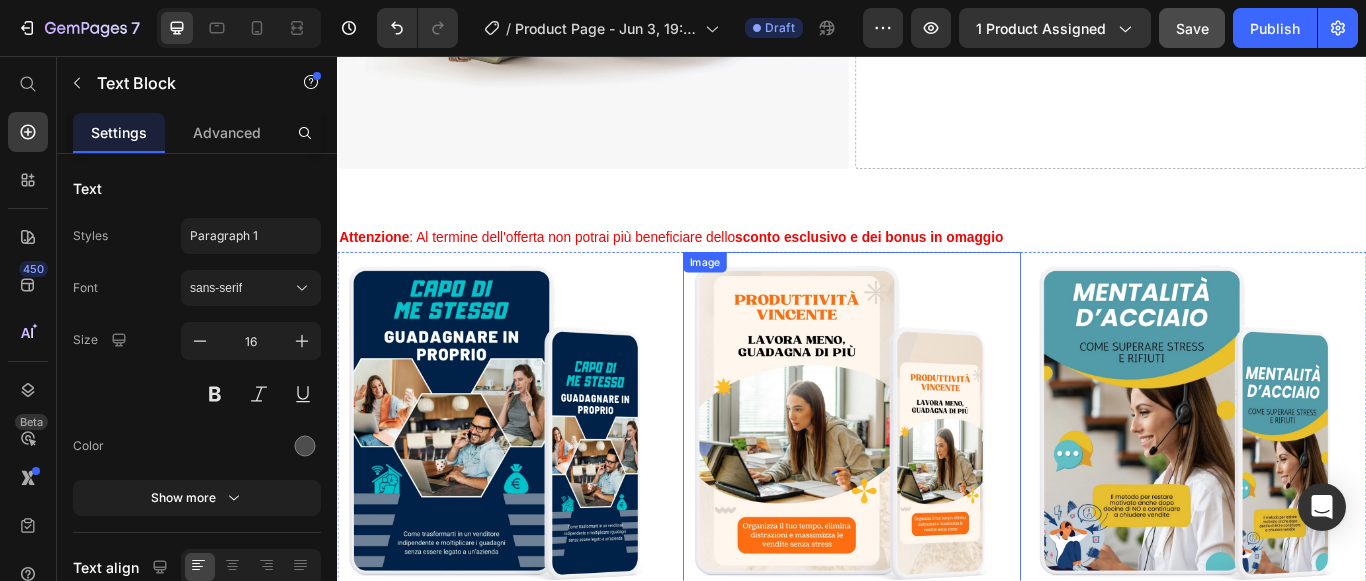 scroll, scrollTop: 4455, scrollLeft: 0, axis: vertical 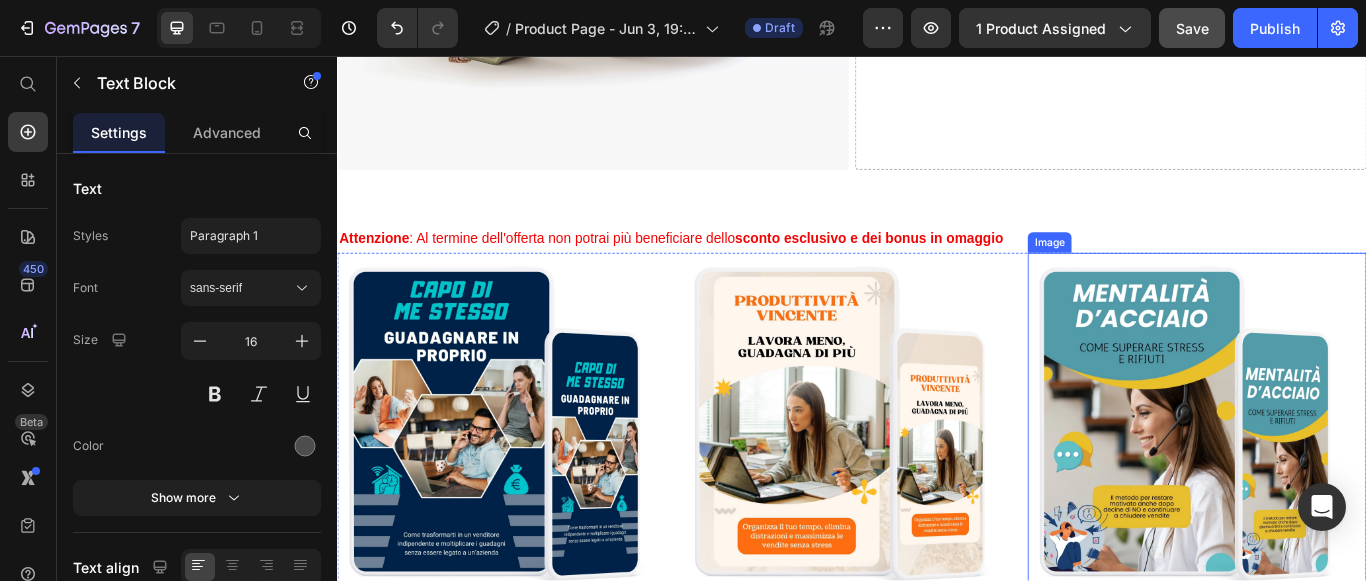 click on "Image" at bounding box center (1167, 274) 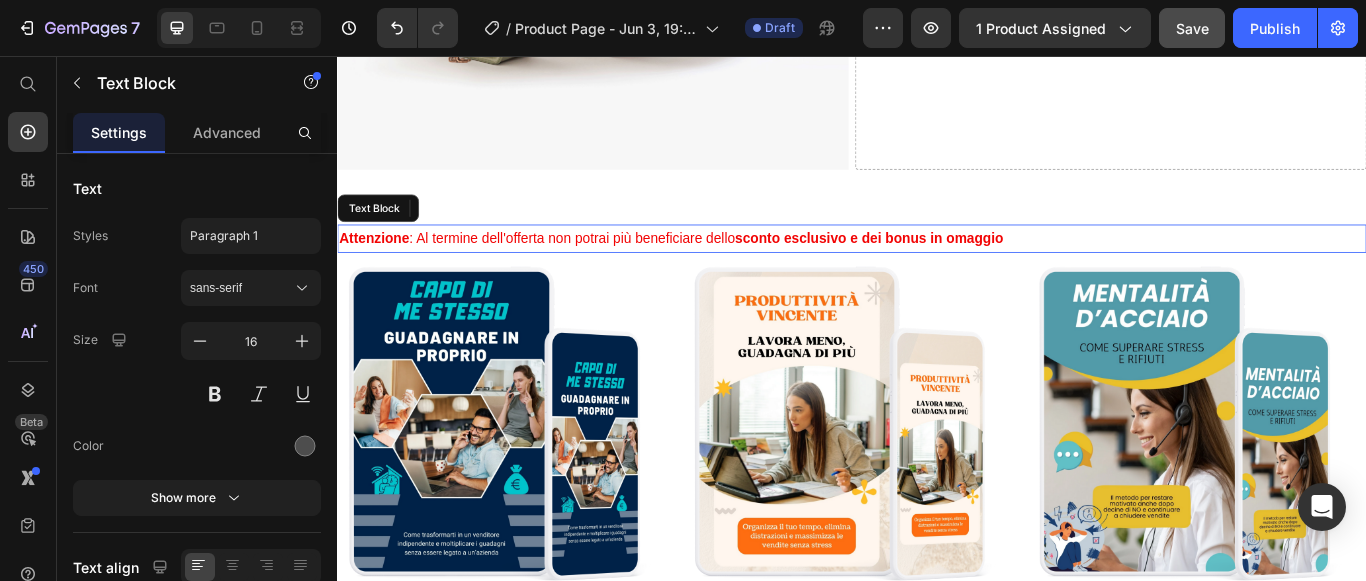 click on "sconto esclusivo e dei bonus in omaggio" at bounding box center [957, 268] 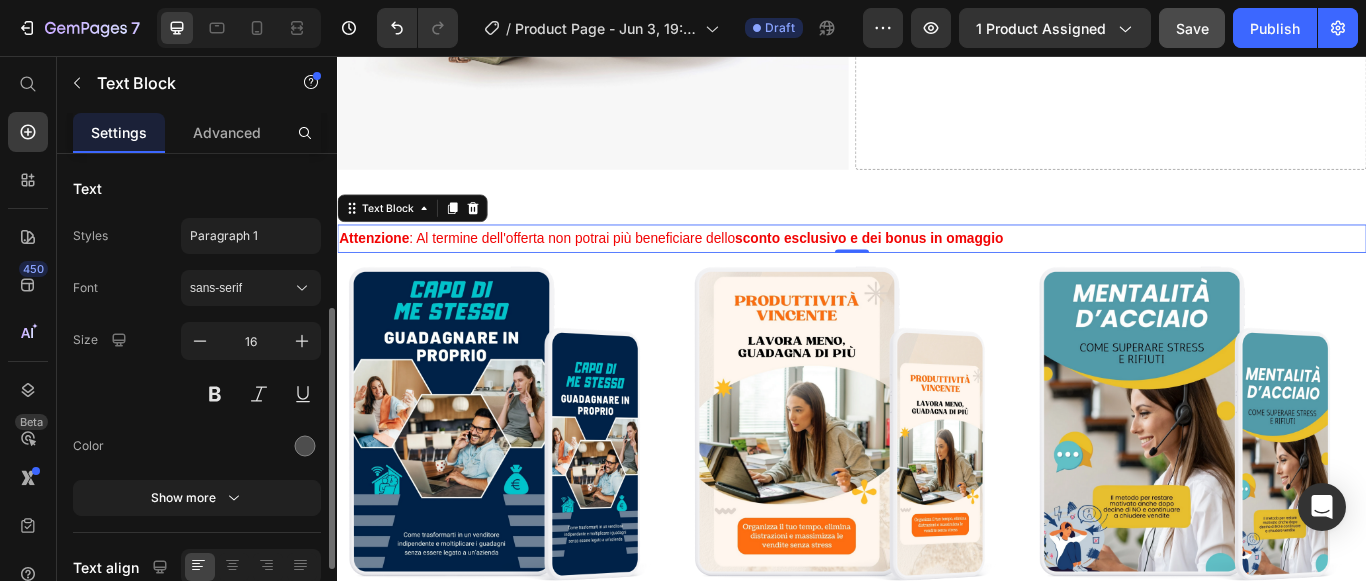 scroll, scrollTop: 100, scrollLeft: 0, axis: vertical 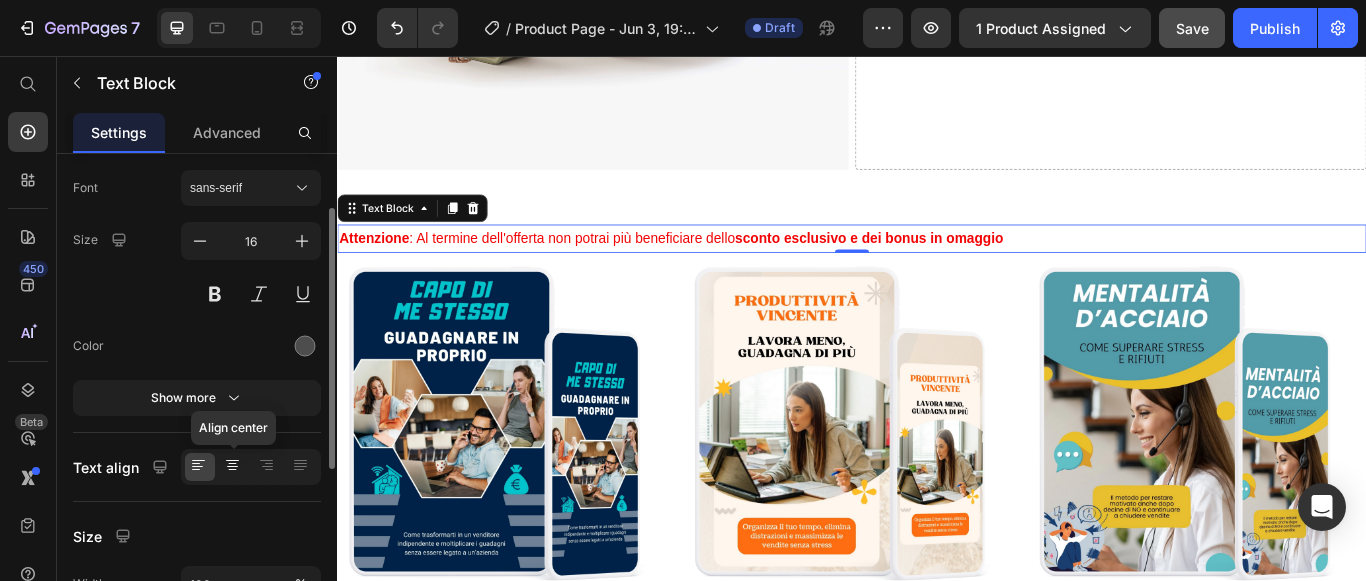 click 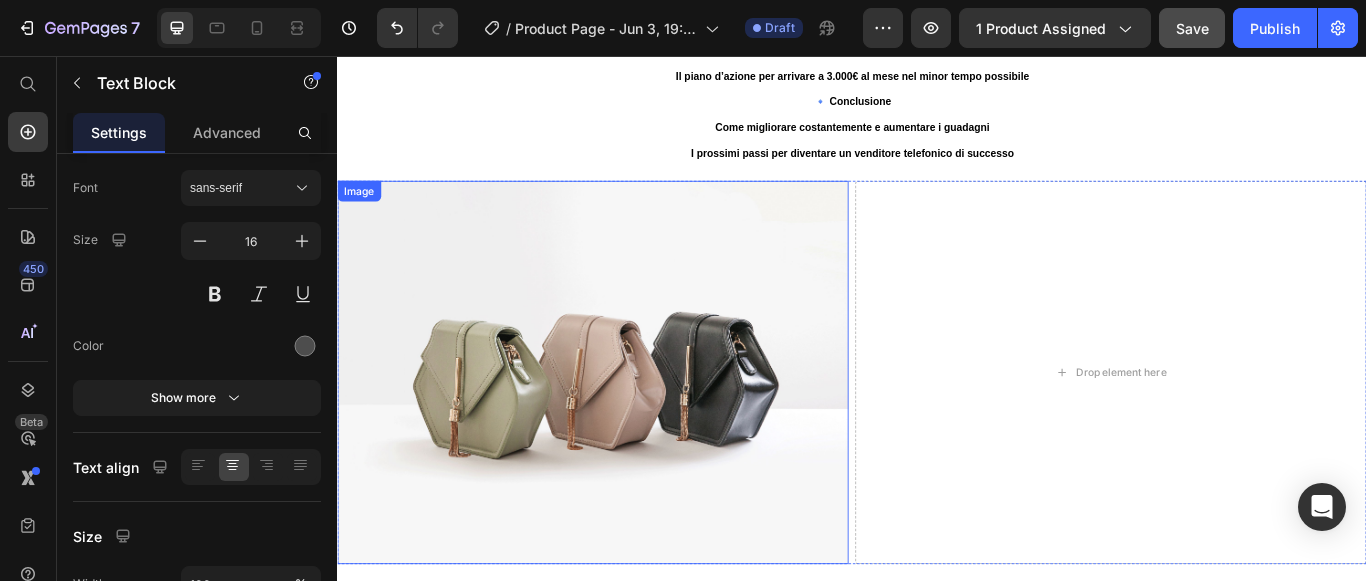 scroll, scrollTop: 3955, scrollLeft: 0, axis: vertical 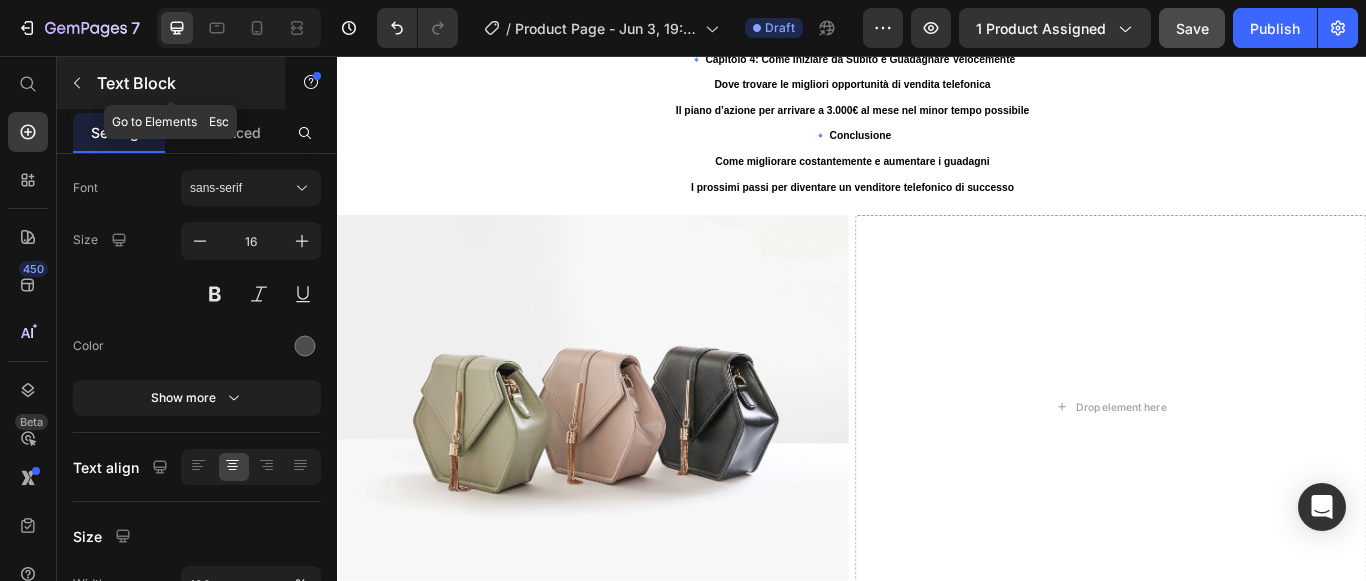 click 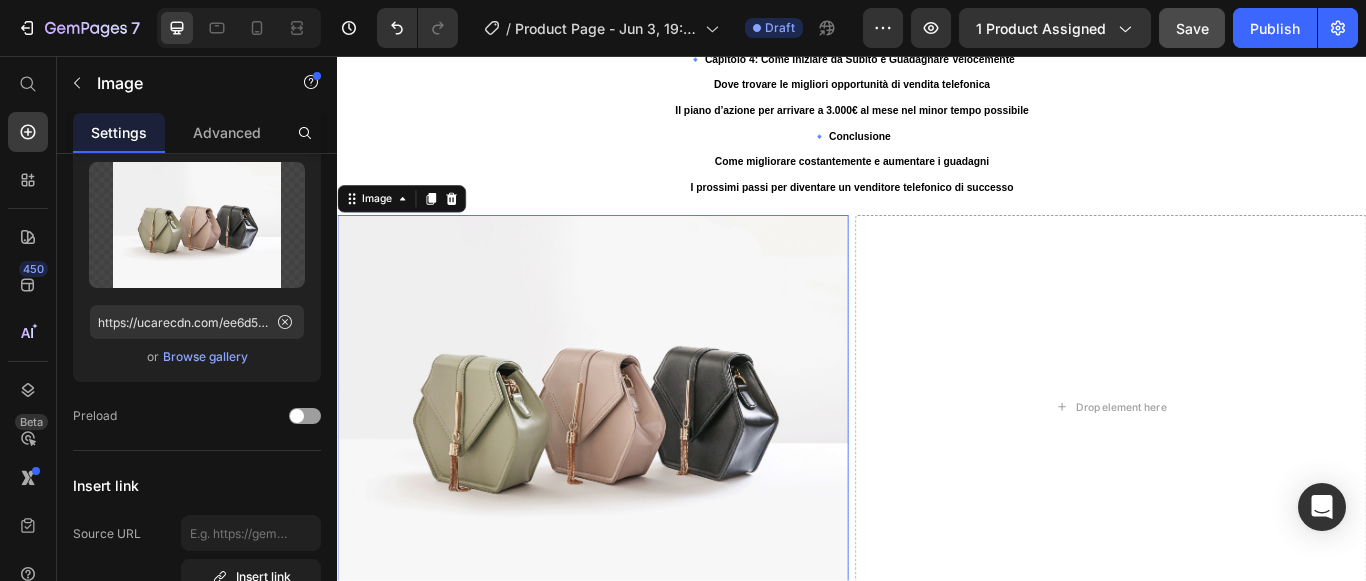 click at bounding box center [635, 465] 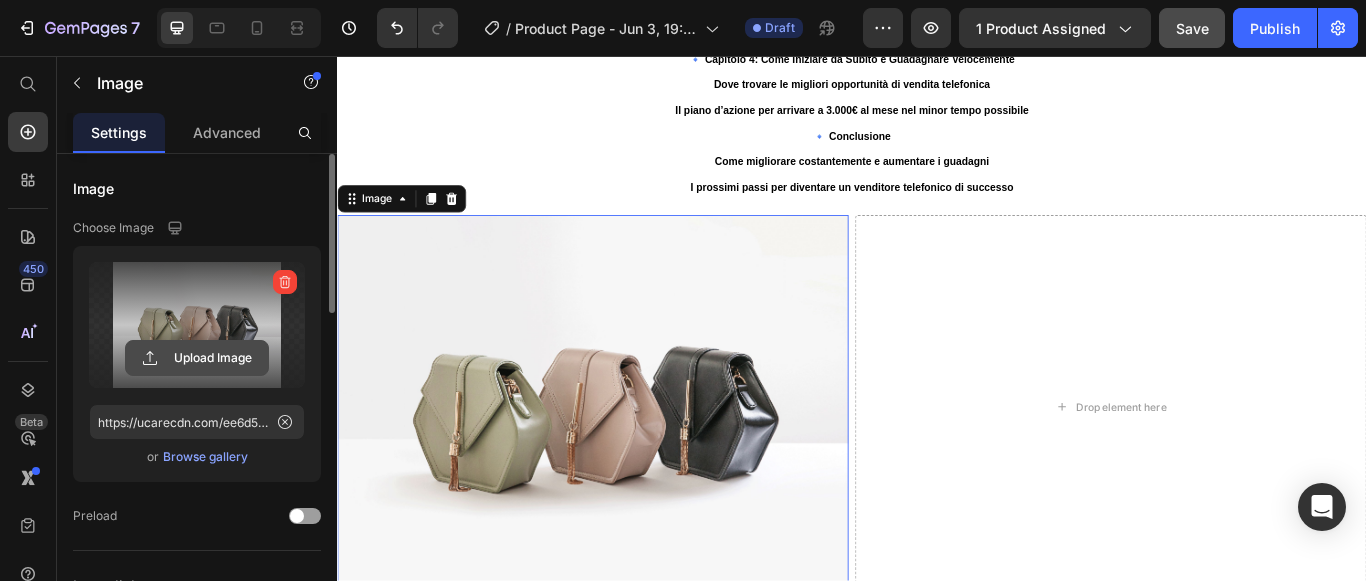 click 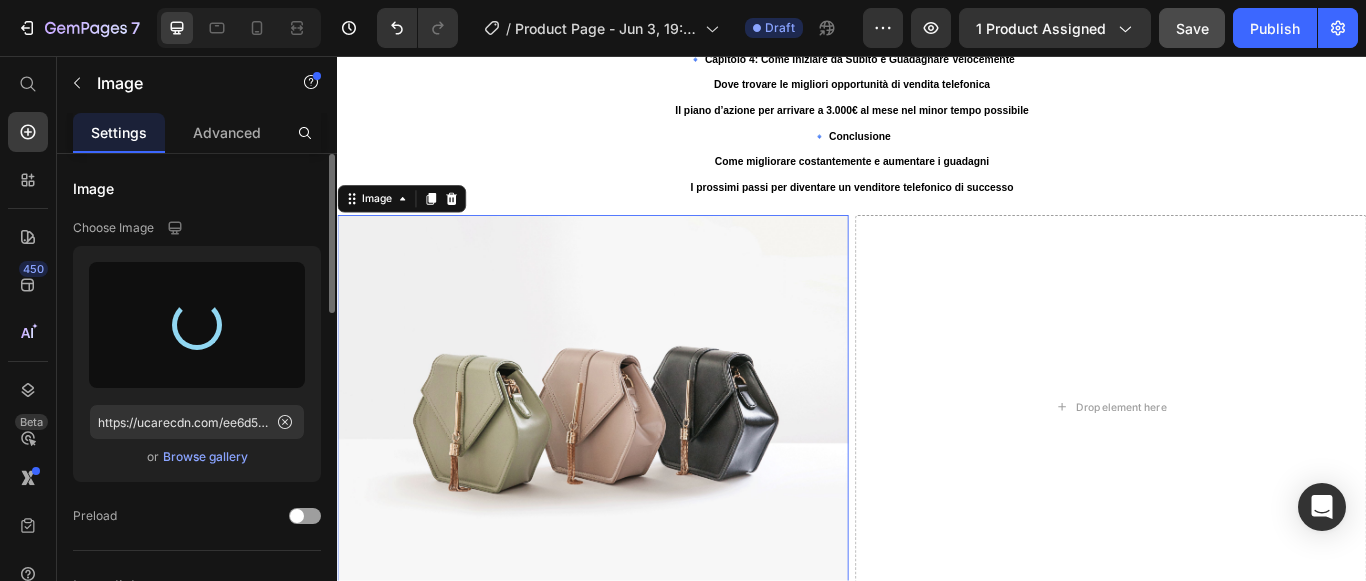 type on "https://cdn.shopify.com/s/files/1/0940/9475/4139/files/gempages_569198003257082860-e1002234-a59d-4343-9442-7d6474f115ae.png" 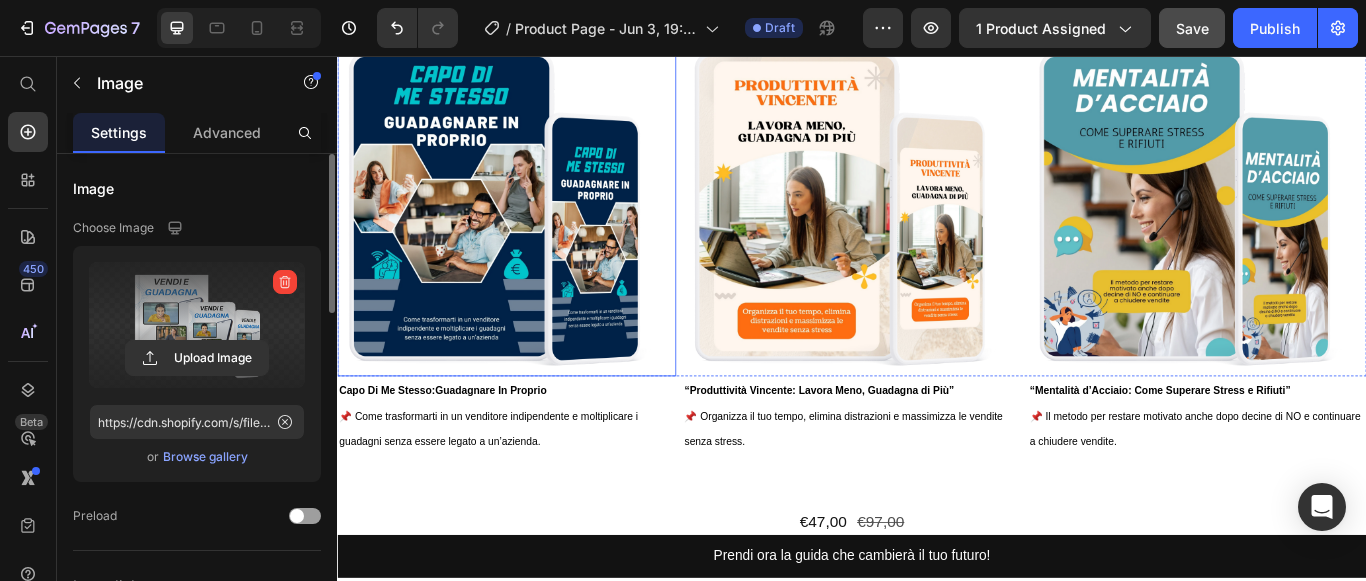 scroll, scrollTop: 4755, scrollLeft: 0, axis: vertical 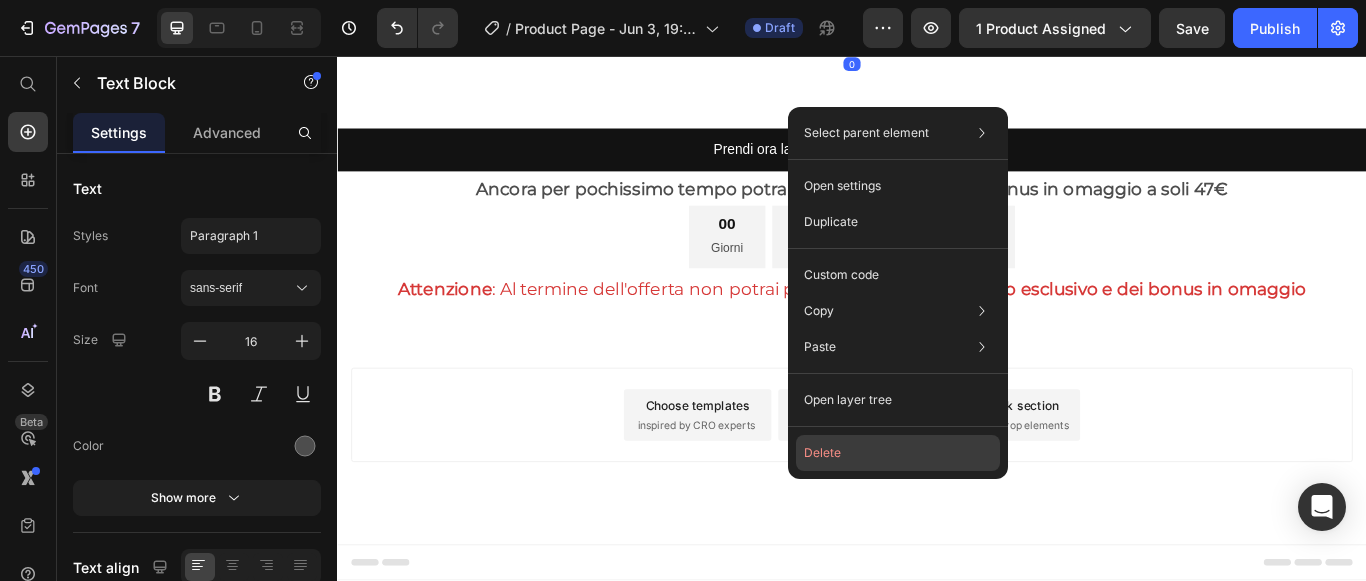 click on "Delete" 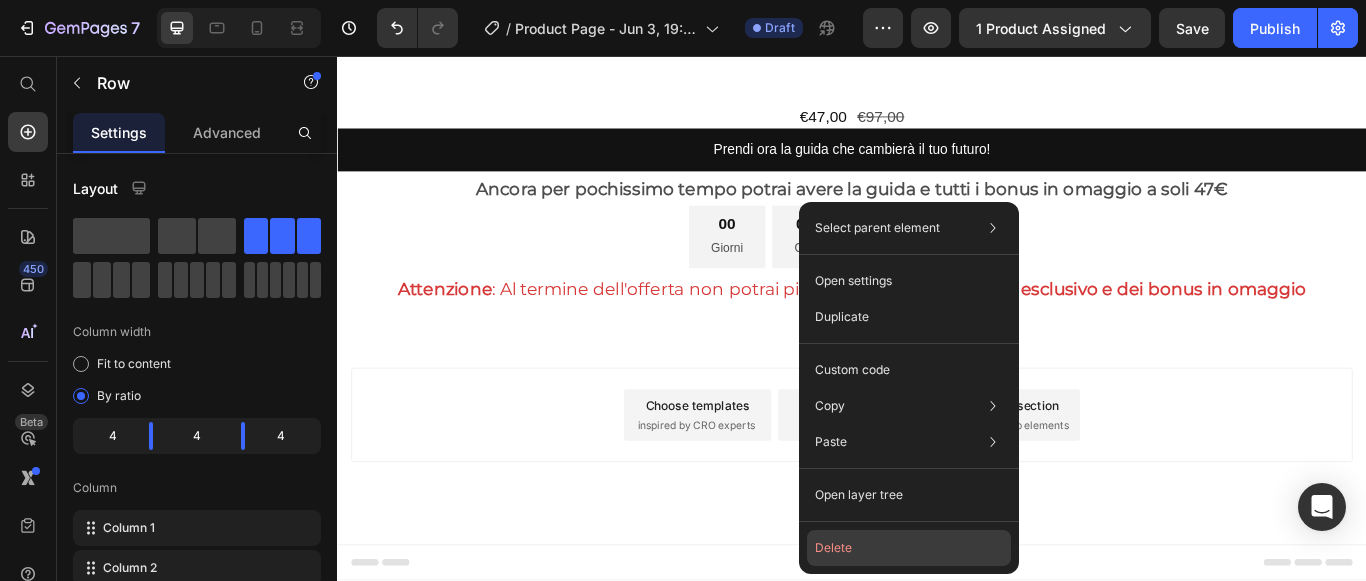 drag, startPoint x: 866, startPoint y: 536, endPoint x: 613, endPoint y: 531, distance: 253.04941 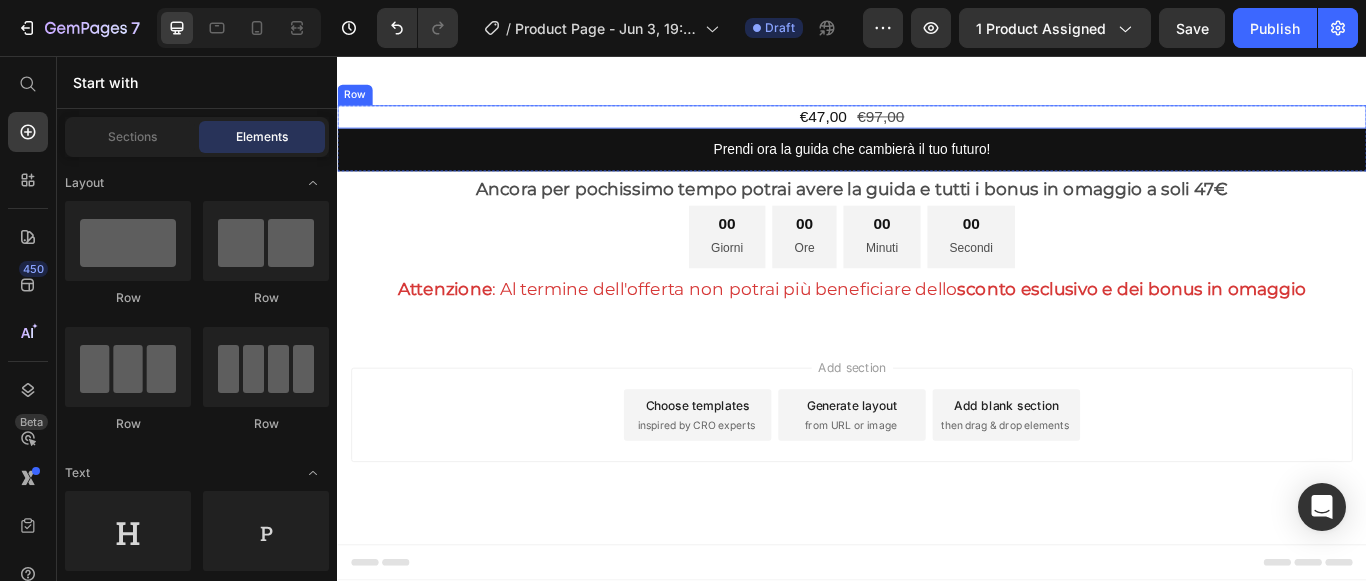 scroll, scrollTop: 4655, scrollLeft: 0, axis: vertical 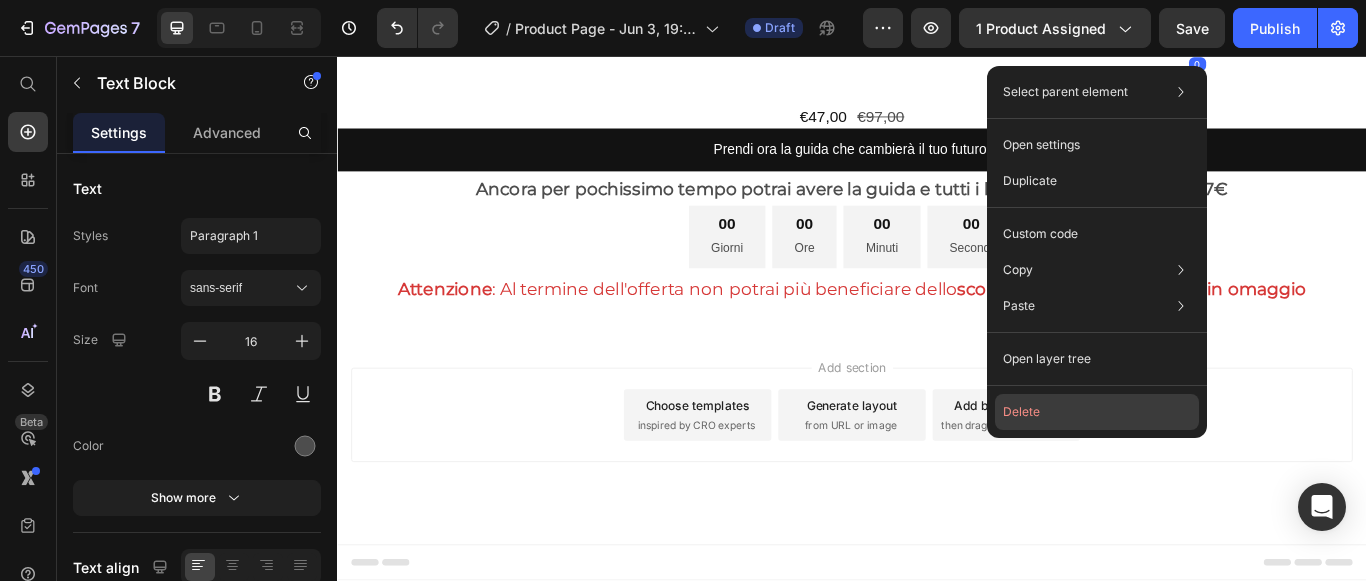 click on "Delete" 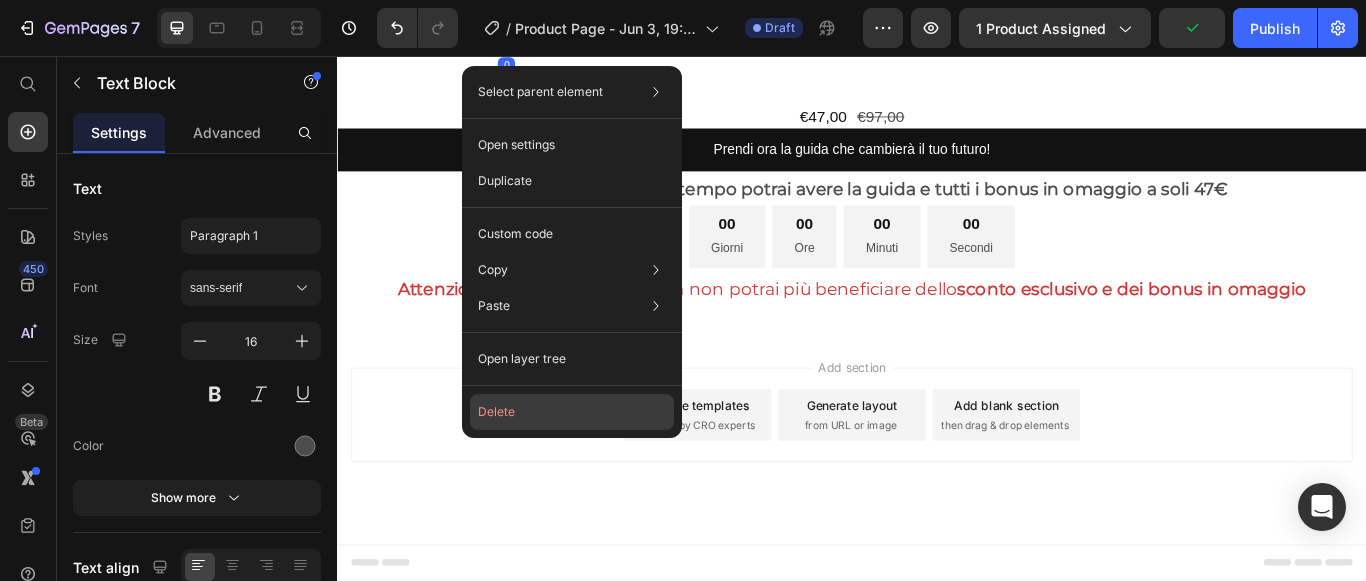 click on "Delete" 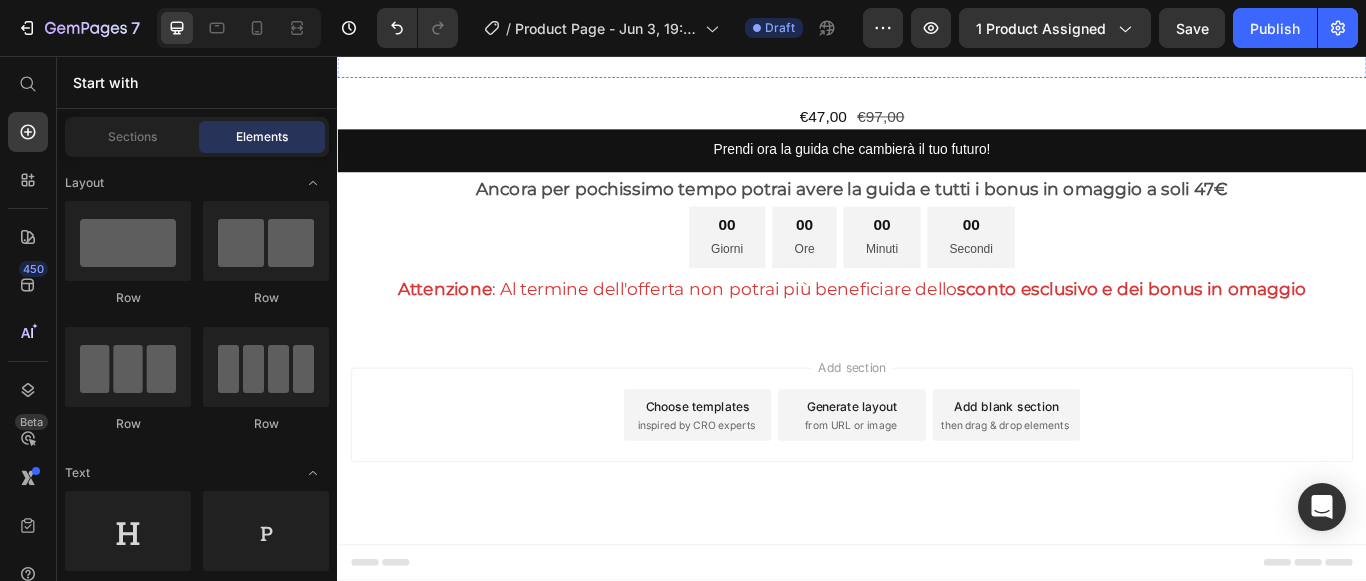 click on "Drop element here" at bounding box center [534, 20] 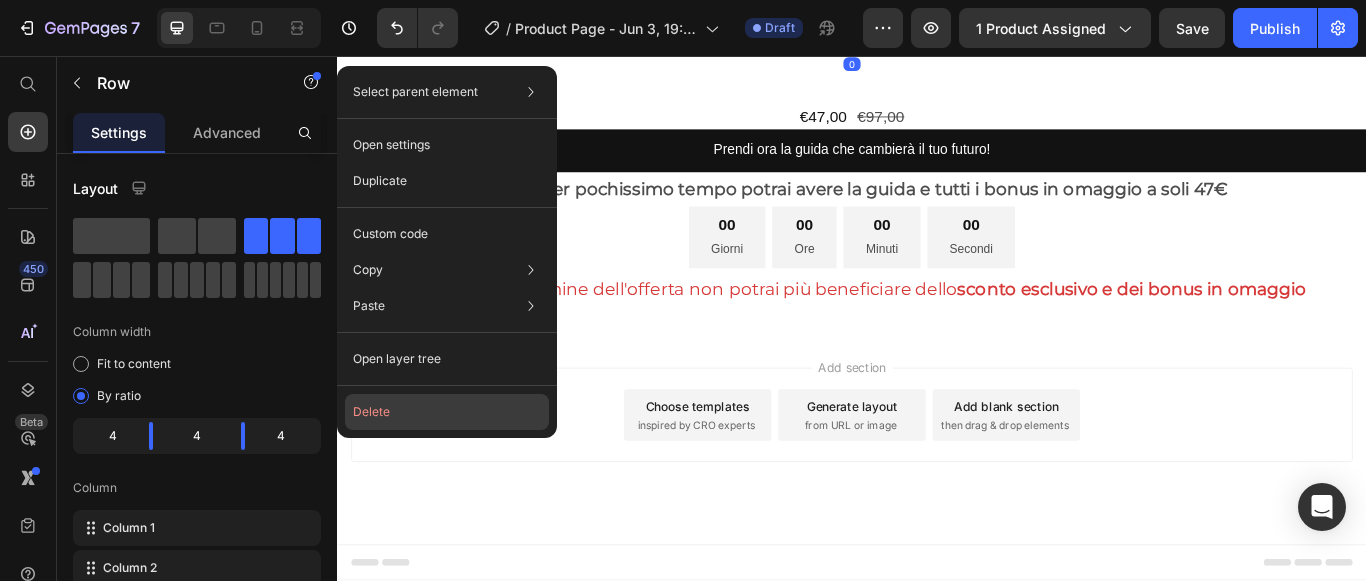 click on "Delete" 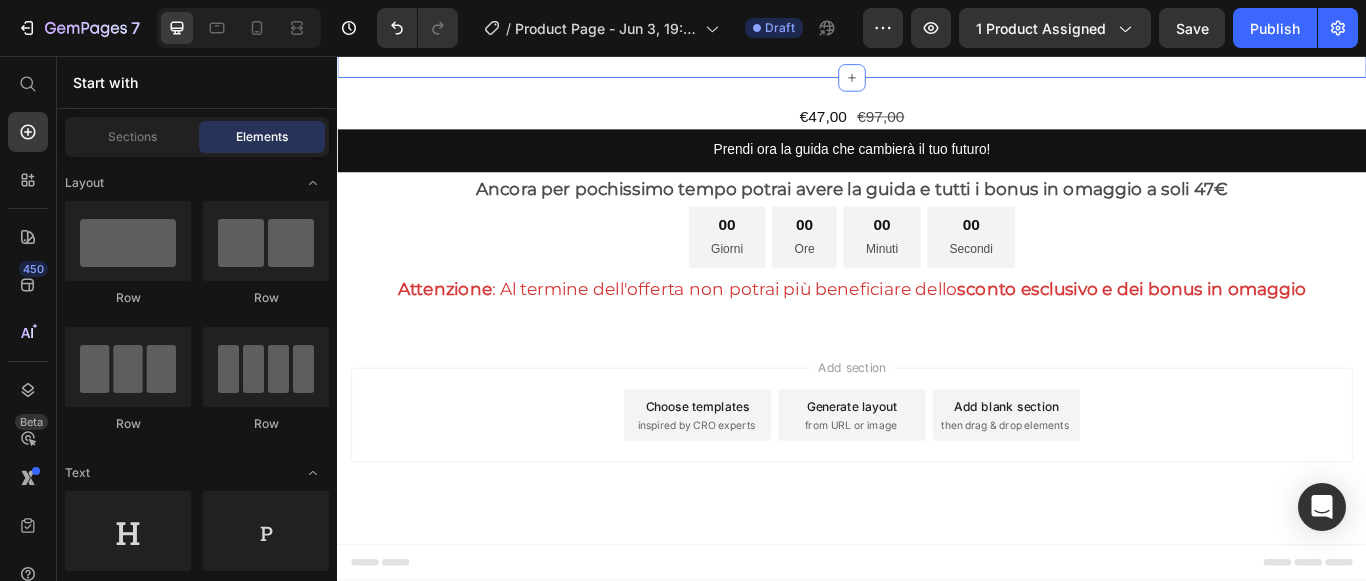 scroll, scrollTop: 4655, scrollLeft: 0, axis: vertical 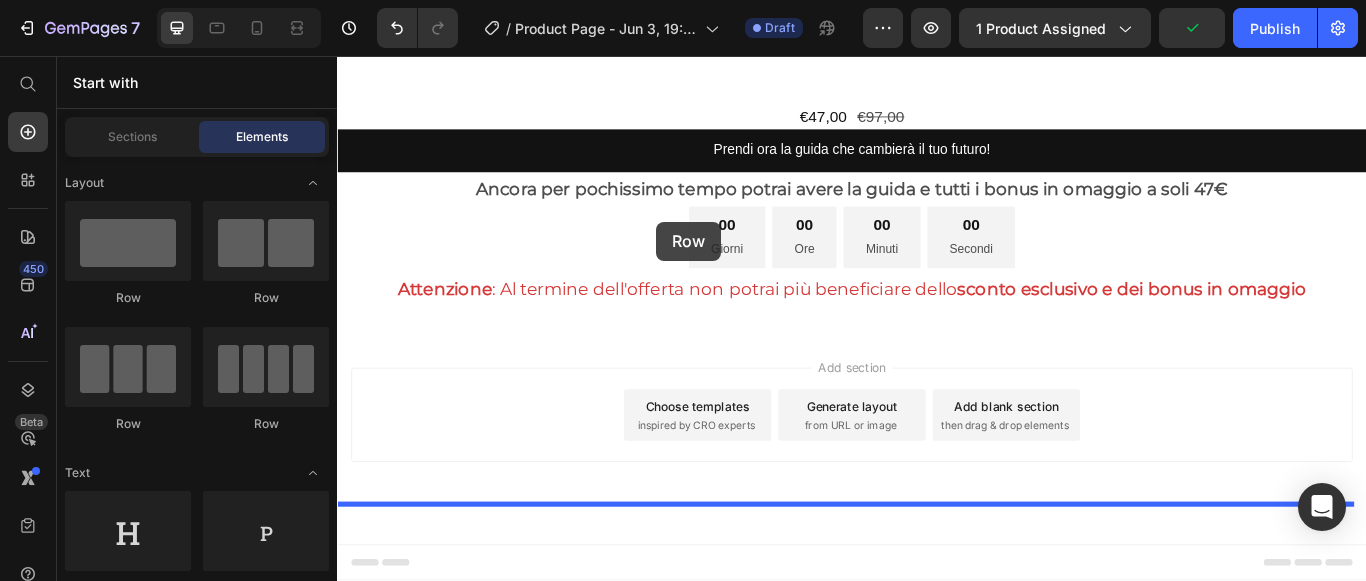 drag, startPoint x: 620, startPoint y: 318, endPoint x: 709, endPoint y: 249, distance: 112.61439 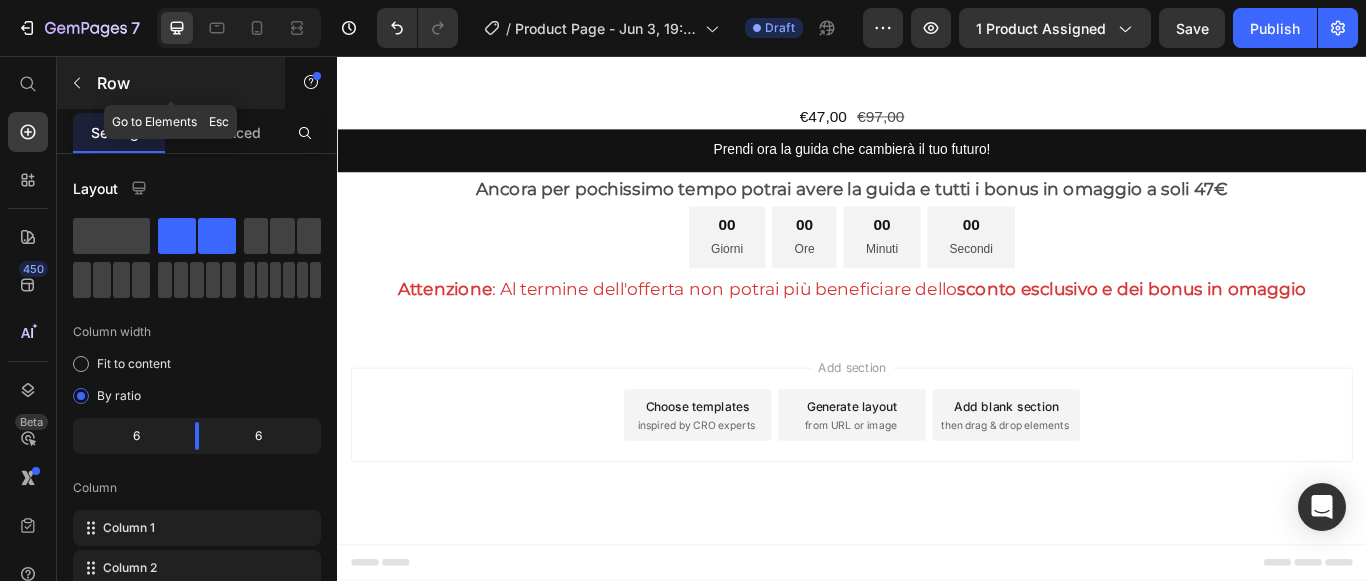 click at bounding box center (77, 83) 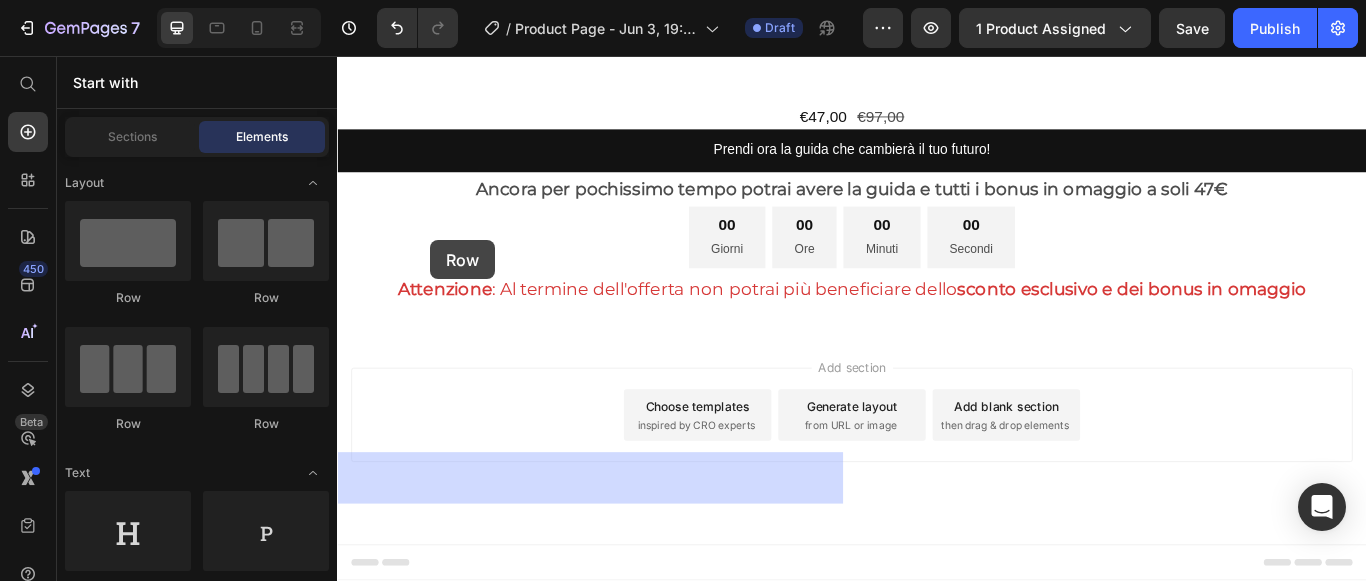 drag, startPoint x: 484, startPoint y: 316, endPoint x: 459, endPoint y: 270, distance: 52.35456 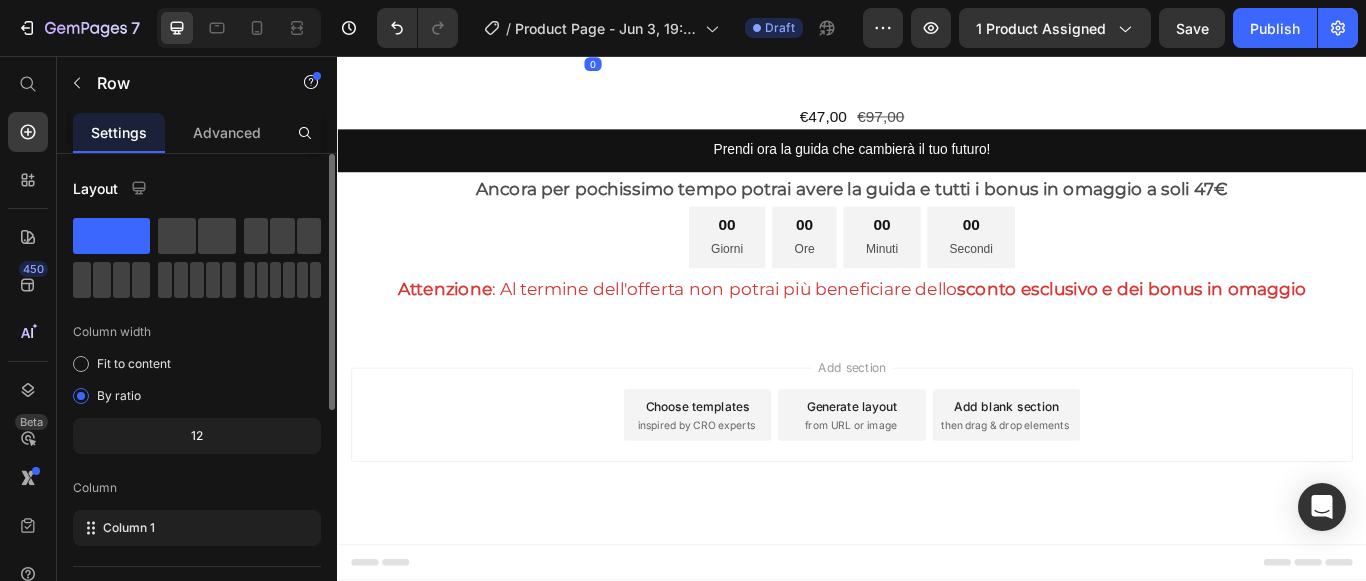 scroll, scrollTop: 200, scrollLeft: 0, axis: vertical 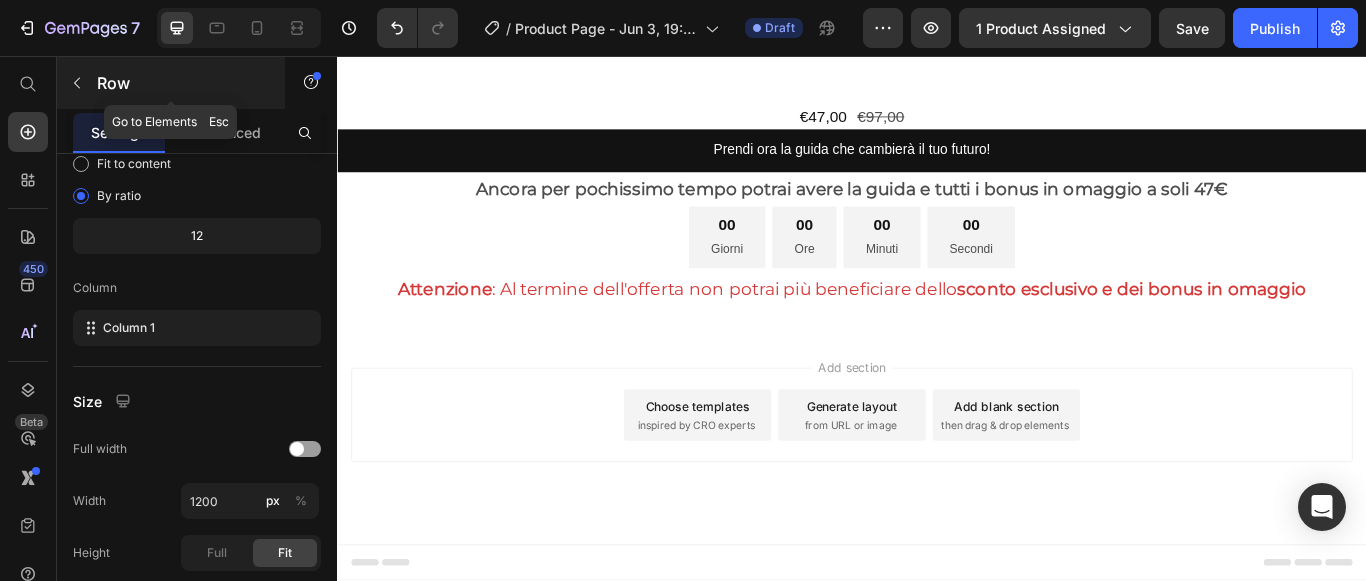 click 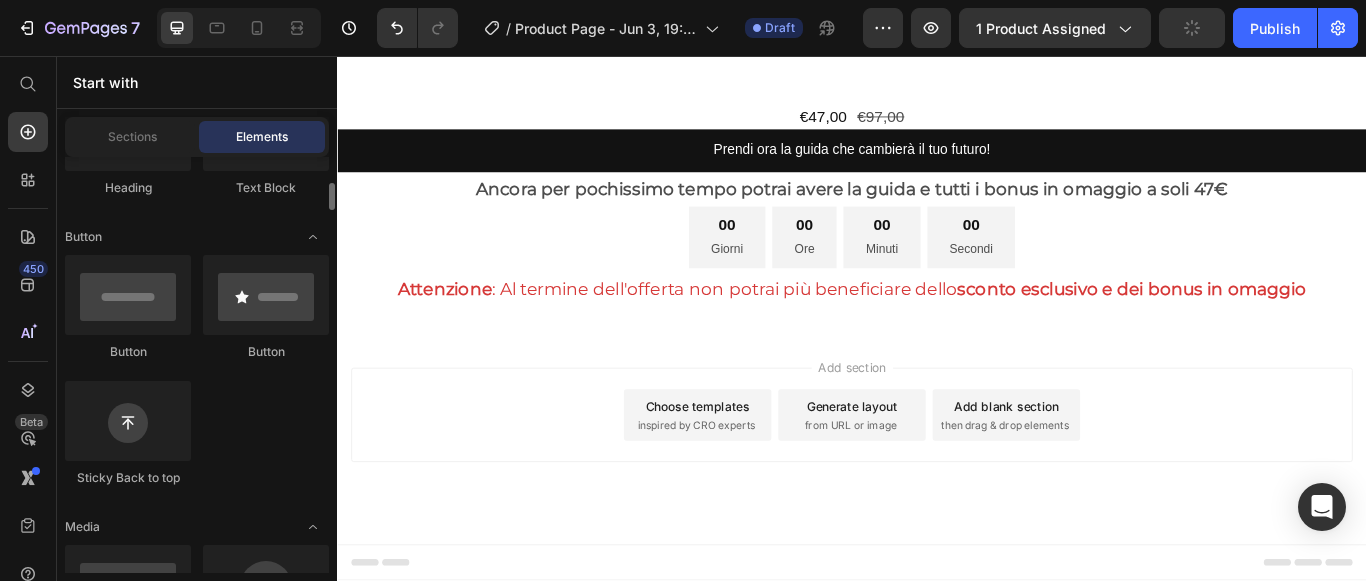 scroll, scrollTop: 600, scrollLeft: 0, axis: vertical 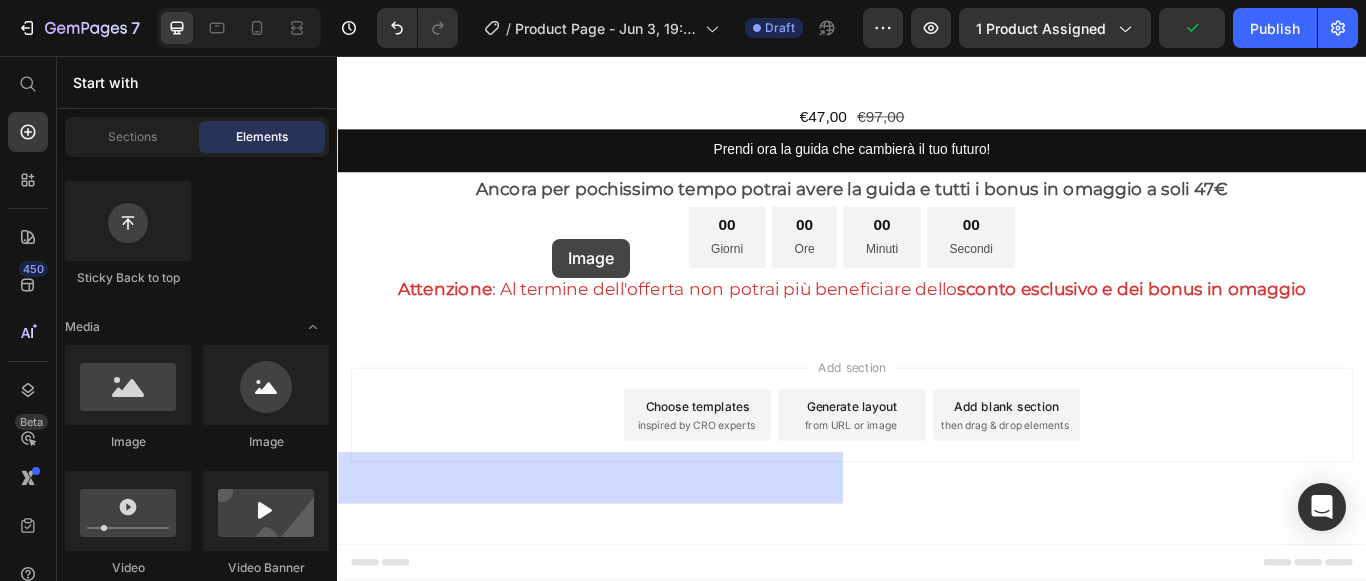 drag, startPoint x: 488, startPoint y: 453, endPoint x: 599, endPoint y: 263, distance: 220.04773 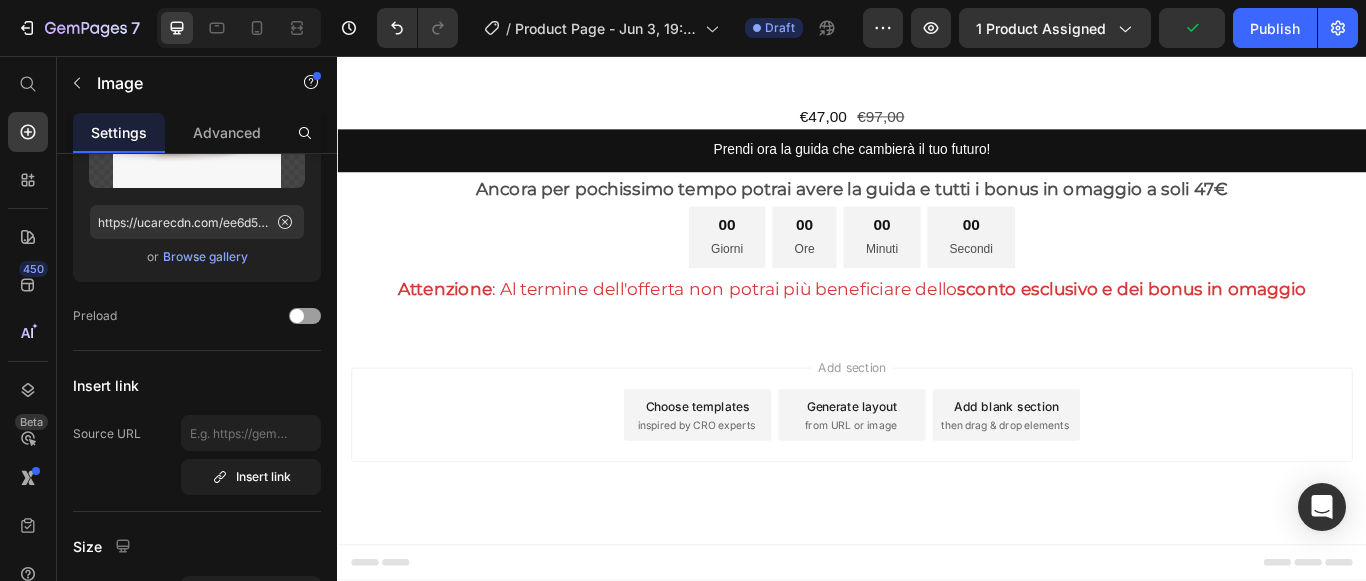 scroll, scrollTop: 0, scrollLeft: 0, axis: both 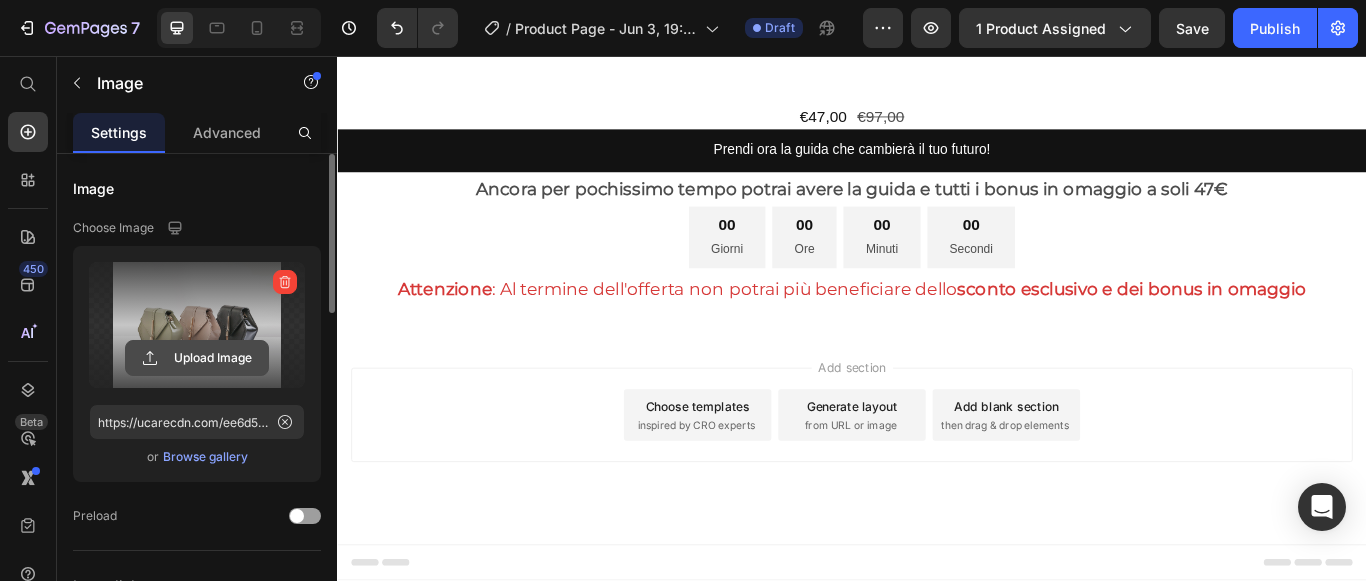 click 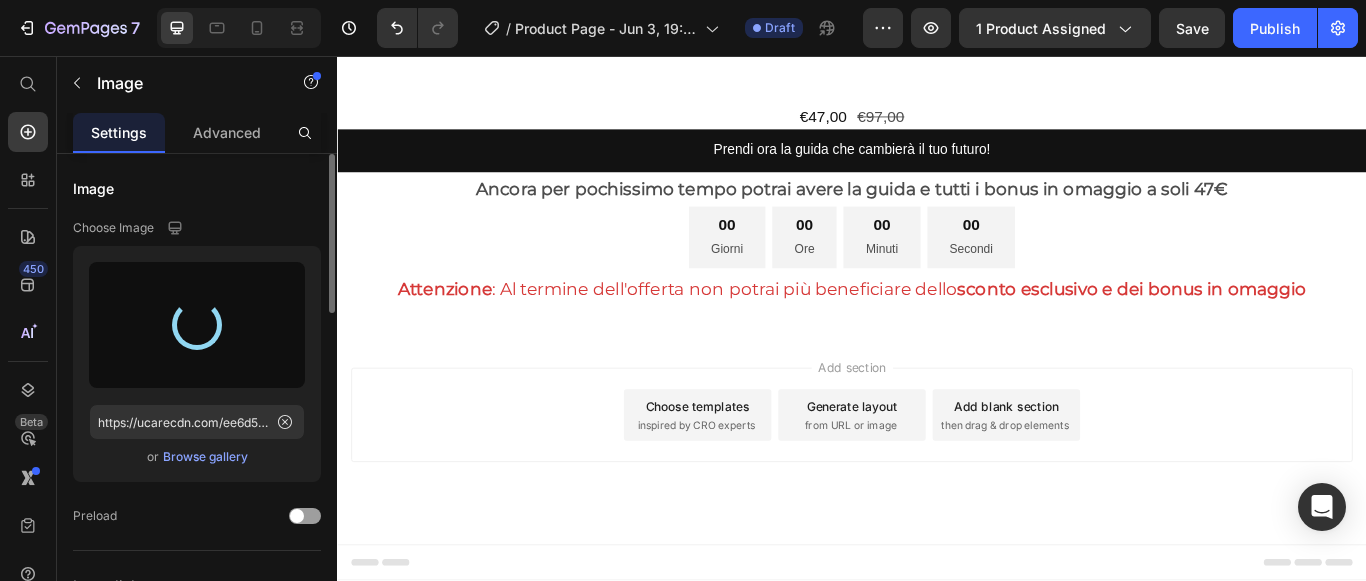 type on "https://cdn.shopify.com/s/files/1/0940/9475/4139/files/gempages_569198003257082860-778bcfe8-3ebd-461f-9820-7a59f6541173.png" 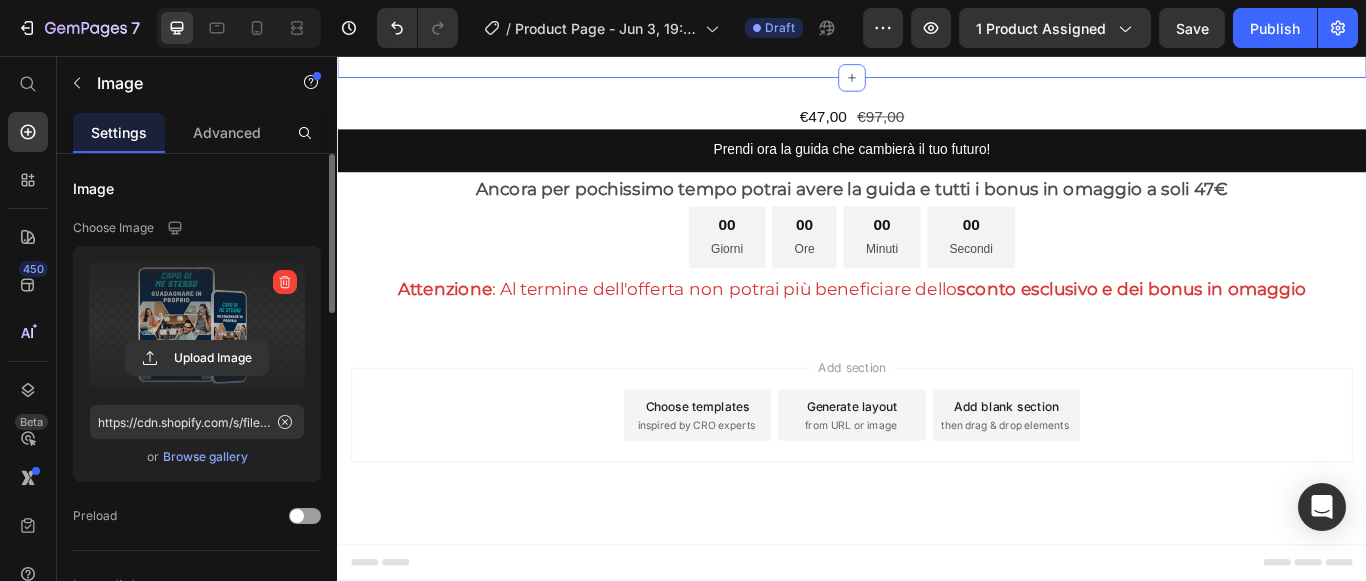 scroll, scrollTop: 5155, scrollLeft: 0, axis: vertical 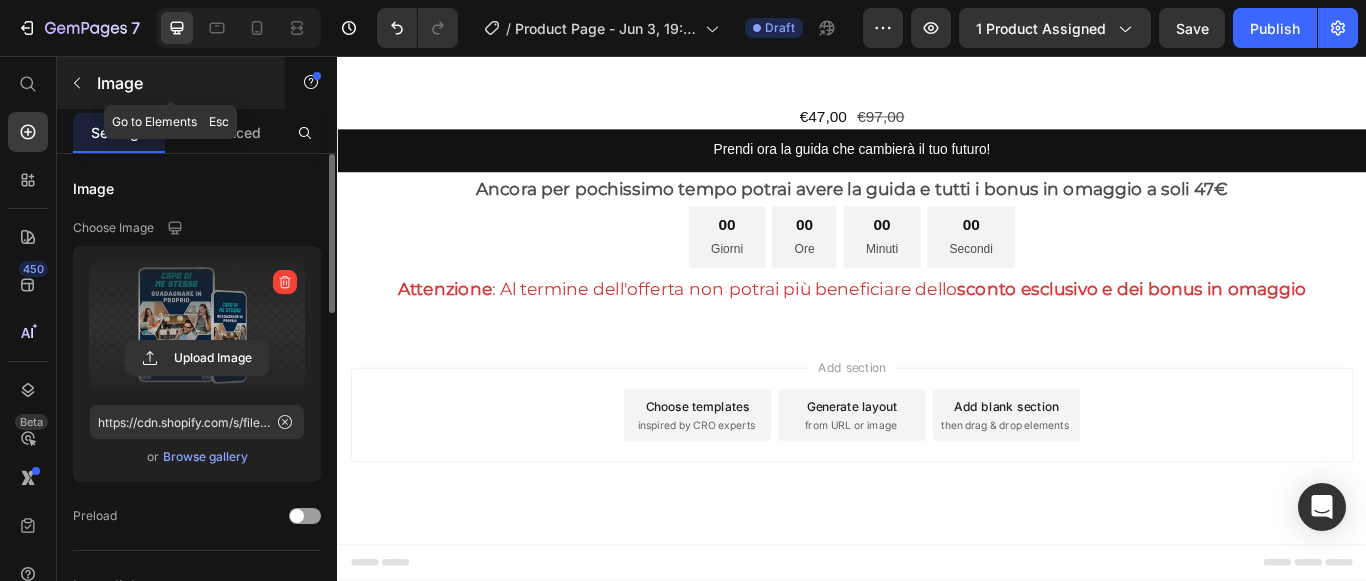 click at bounding box center (77, 83) 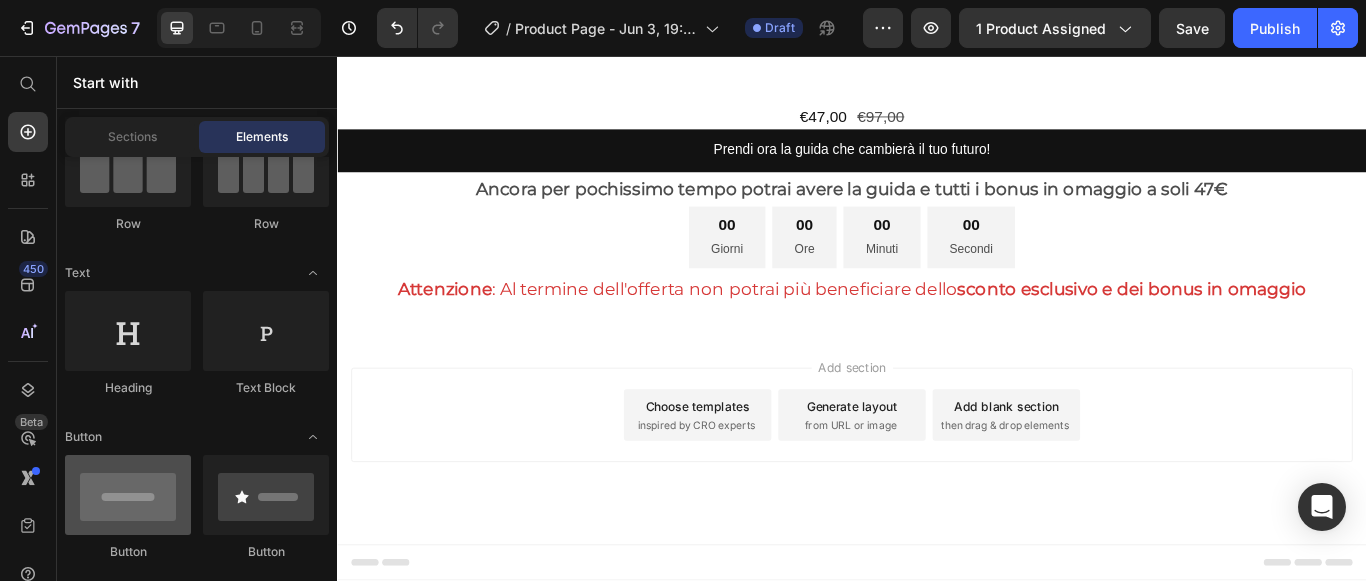scroll, scrollTop: 0, scrollLeft: 0, axis: both 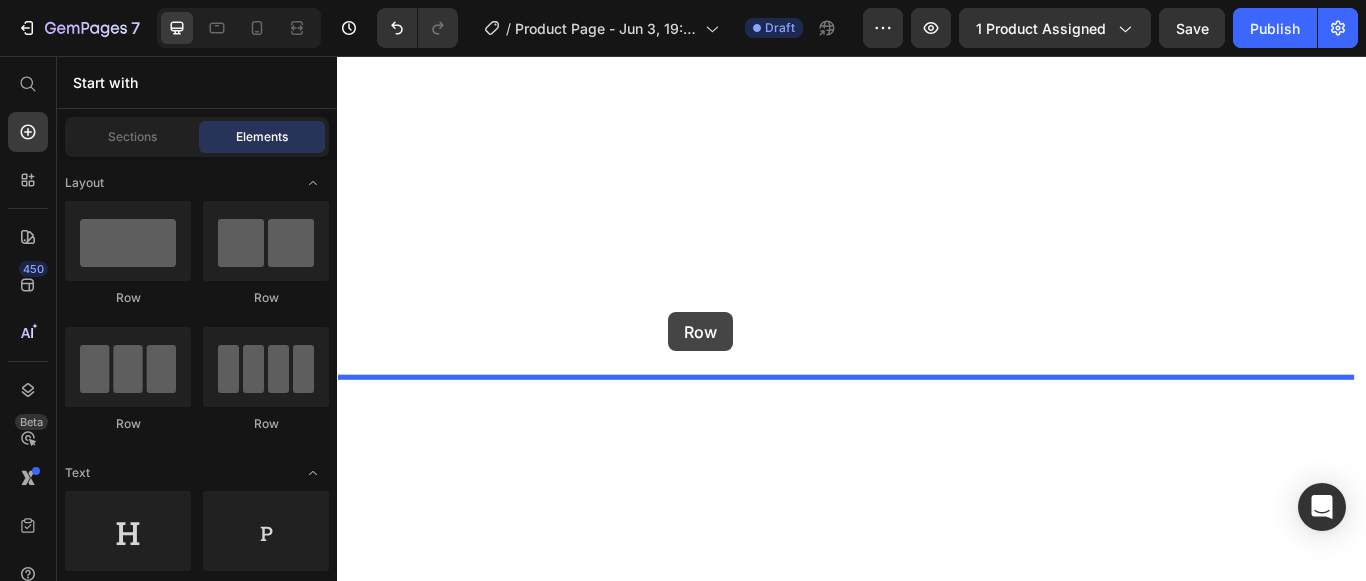 drag, startPoint x: 580, startPoint y: 322, endPoint x: 723, endPoint y: 355, distance: 146.7583 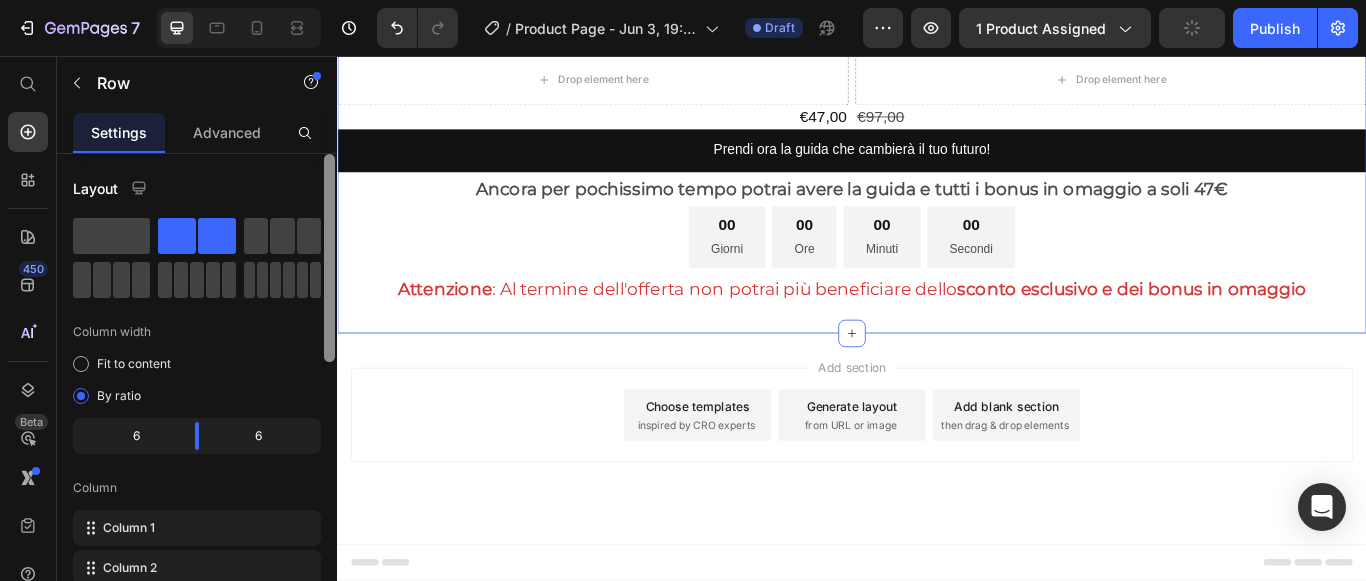 scroll, scrollTop: 5255, scrollLeft: 0, axis: vertical 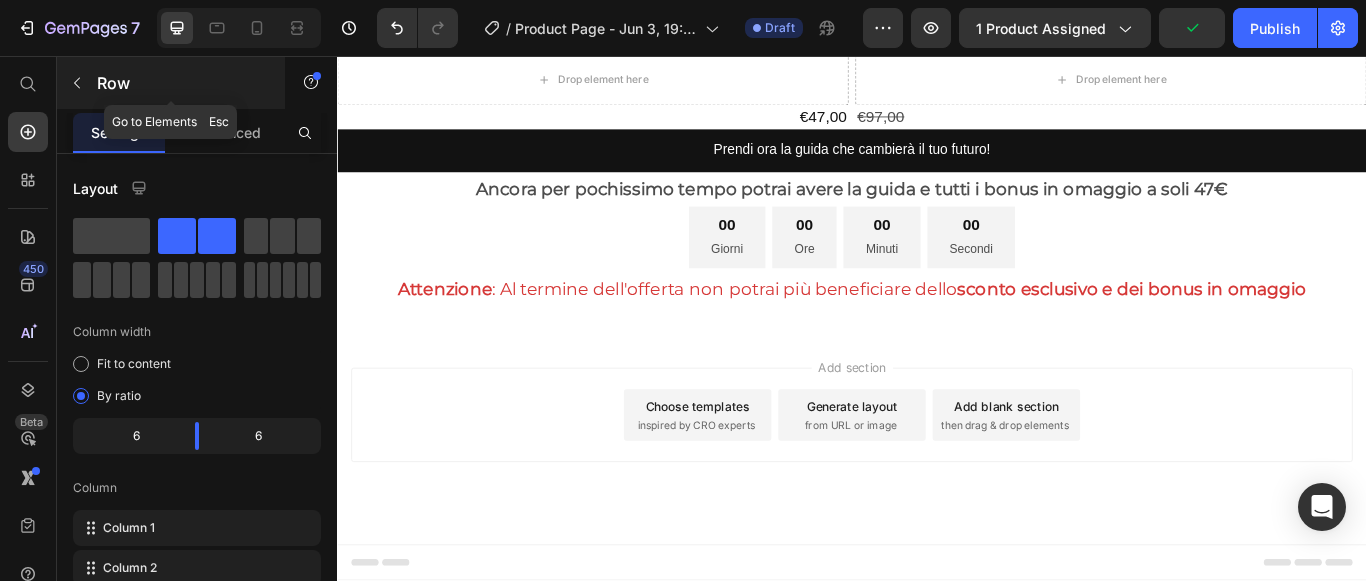 click at bounding box center [77, 83] 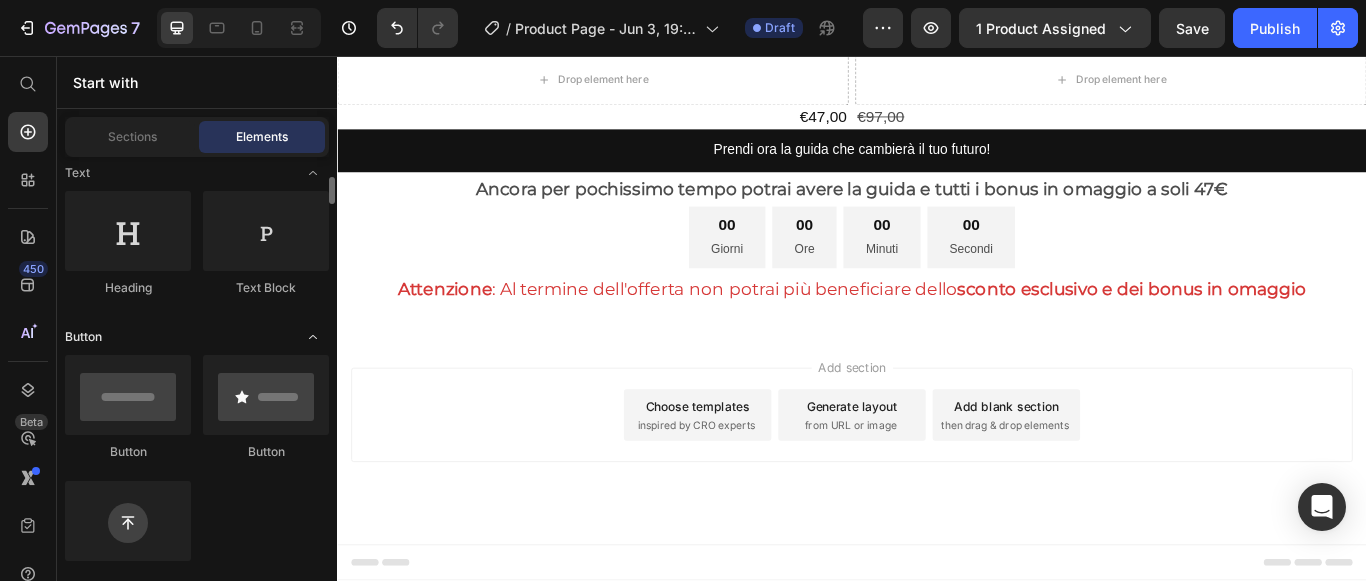 scroll, scrollTop: 500, scrollLeft: 0, axis: vertical 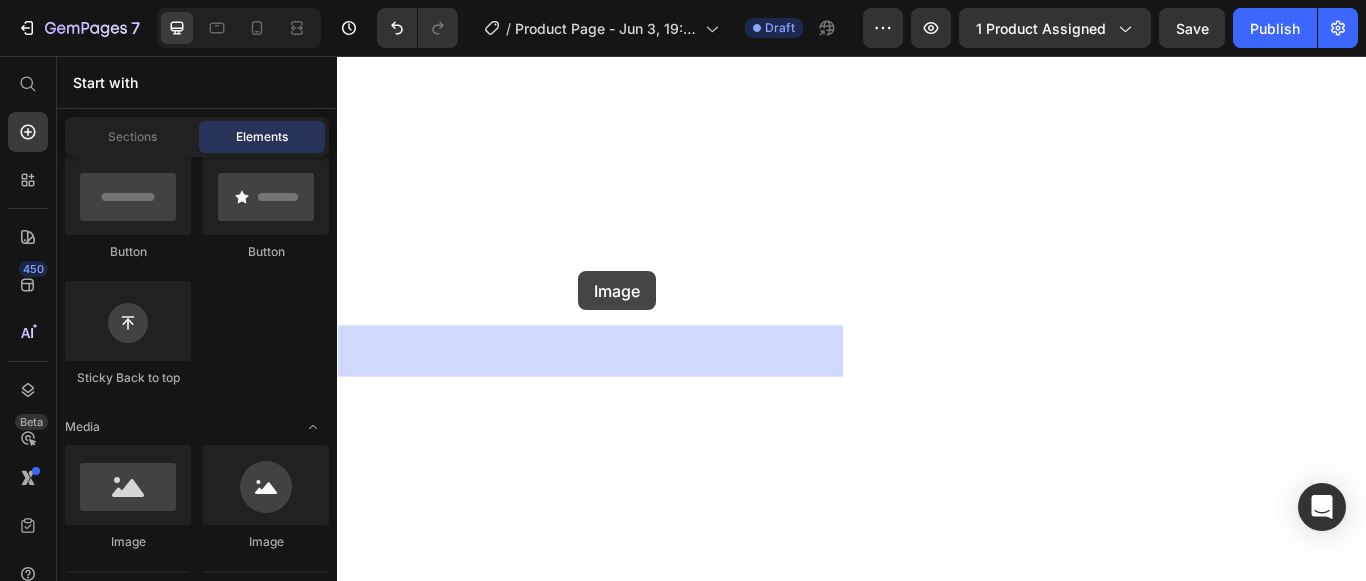 drag, startPoint x: 467, startPoint y: 582, endPoint x: 618, endPoint y: 307, distance: 313.7292 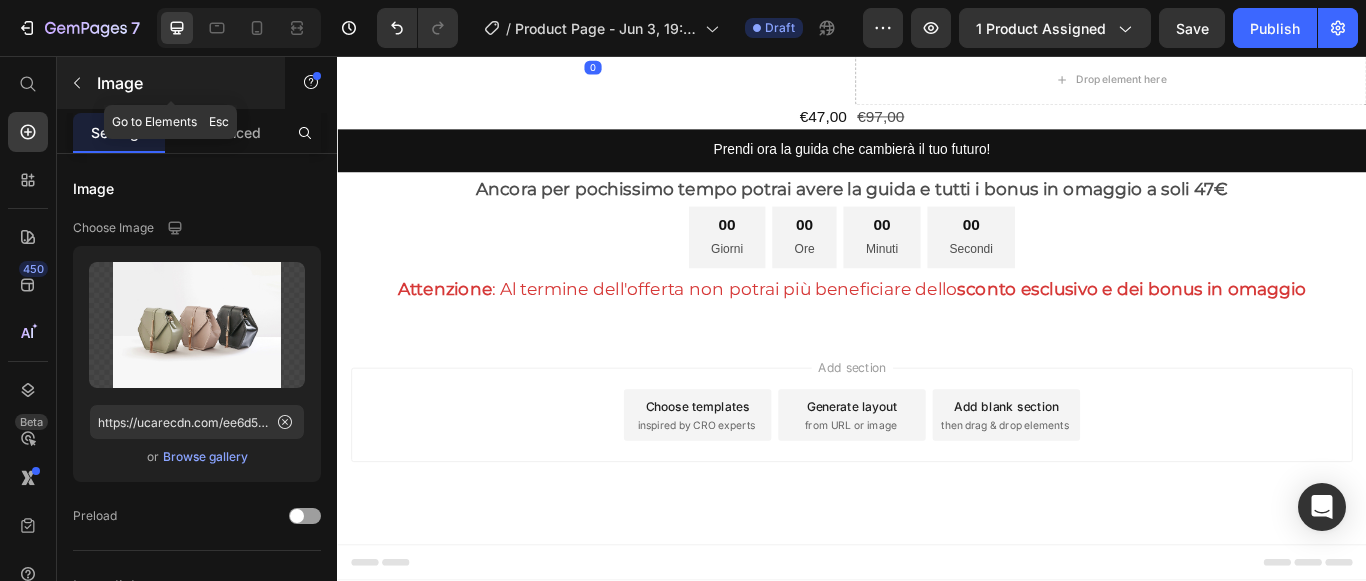 click 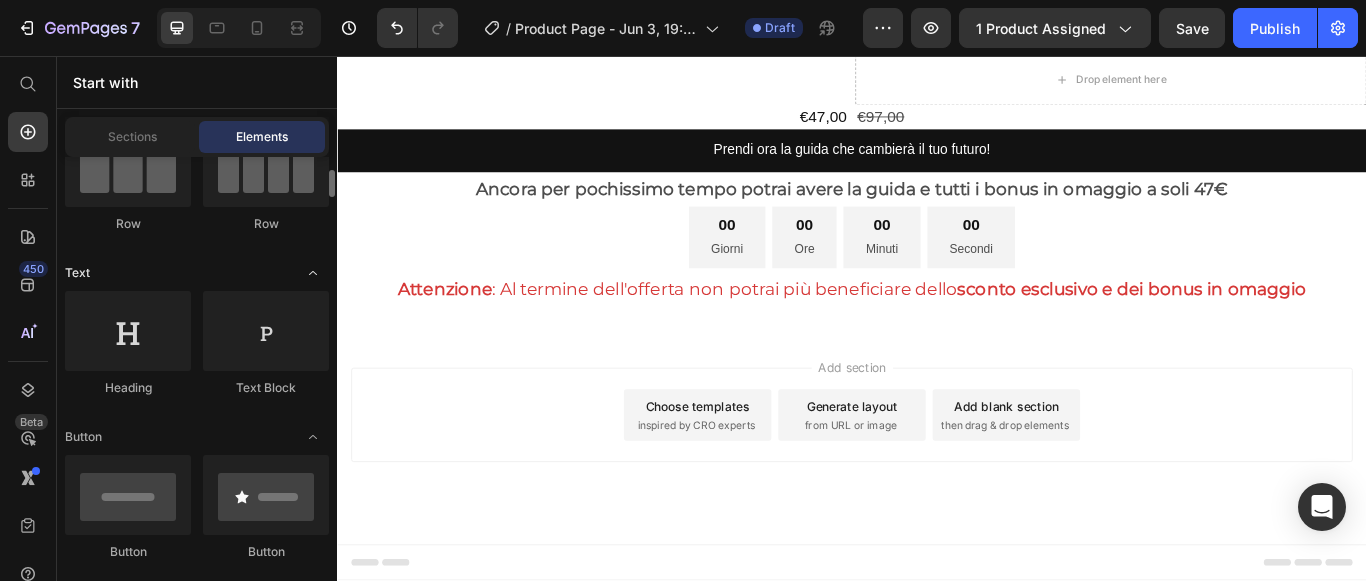 scroll, scrollTop: 0, scrollLeft: 0, axis: both 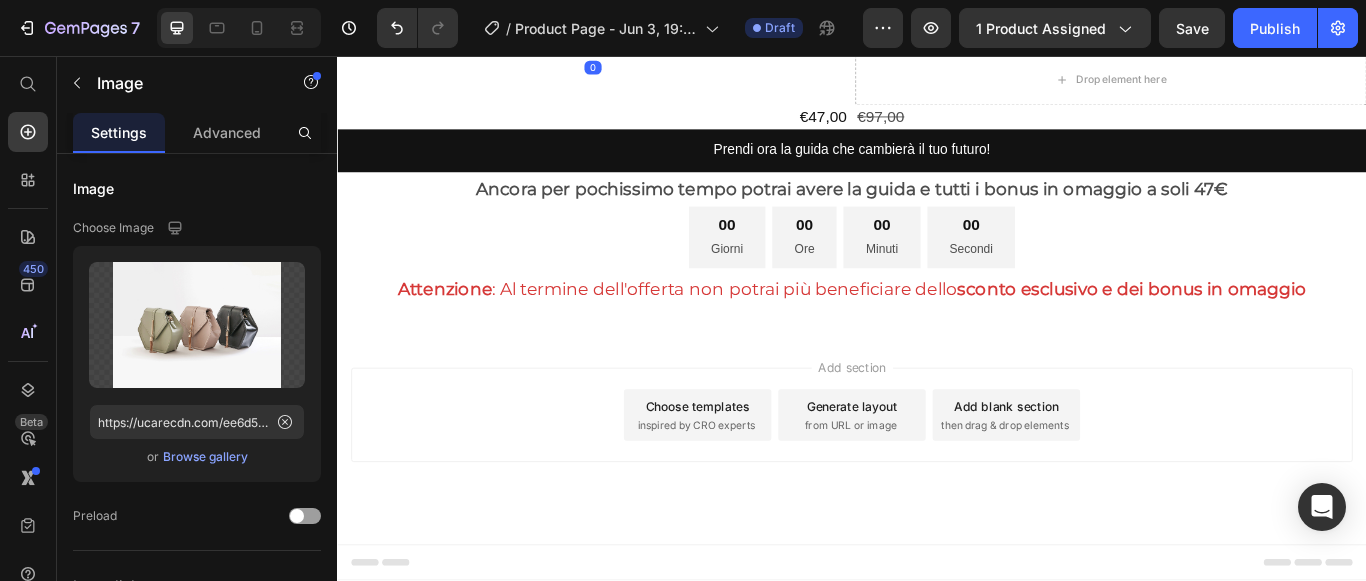 click at bounding box center (635, 54) 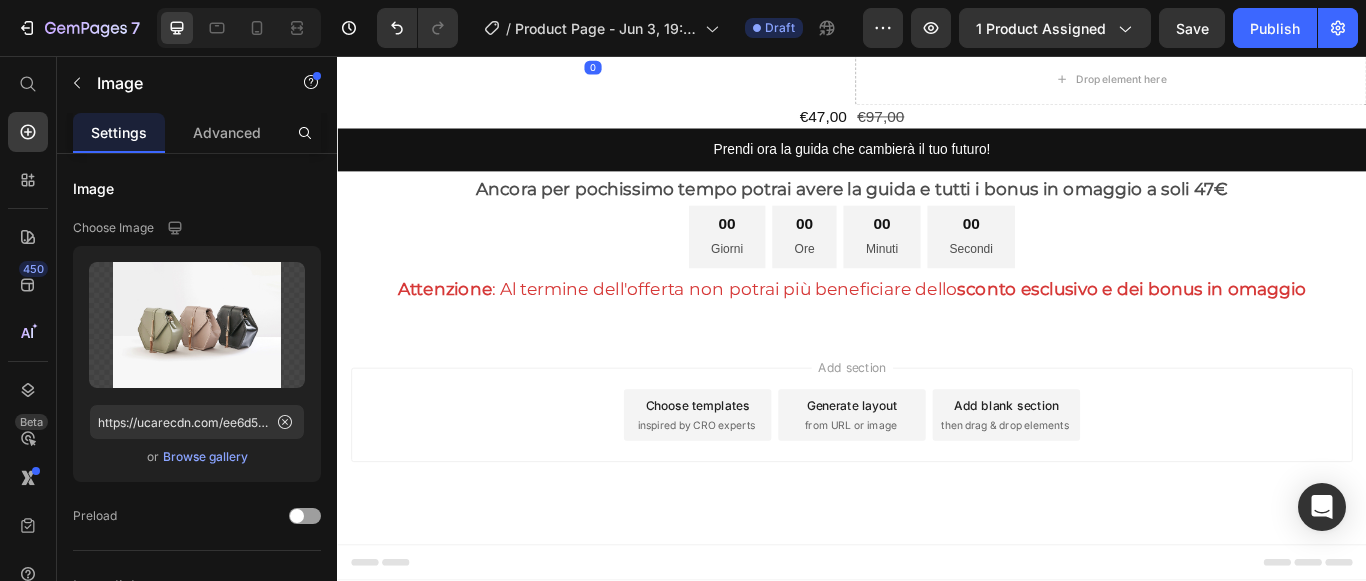scroll, scrollTop: 5355, scrollLeft: 0, axis: vertical 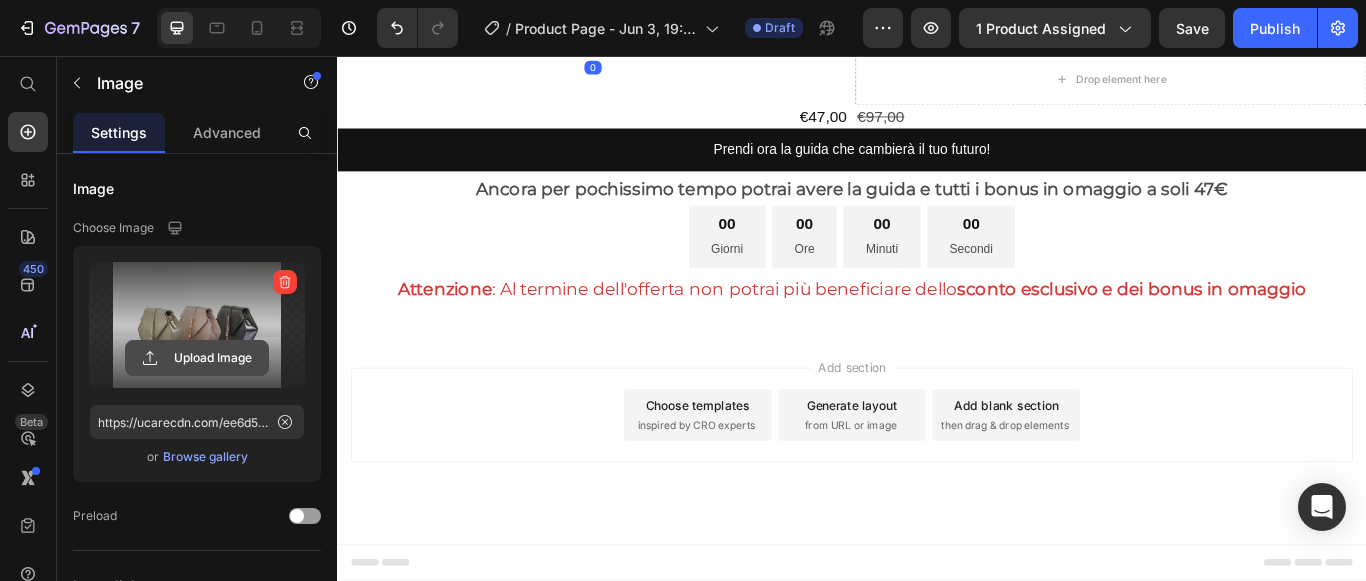 click 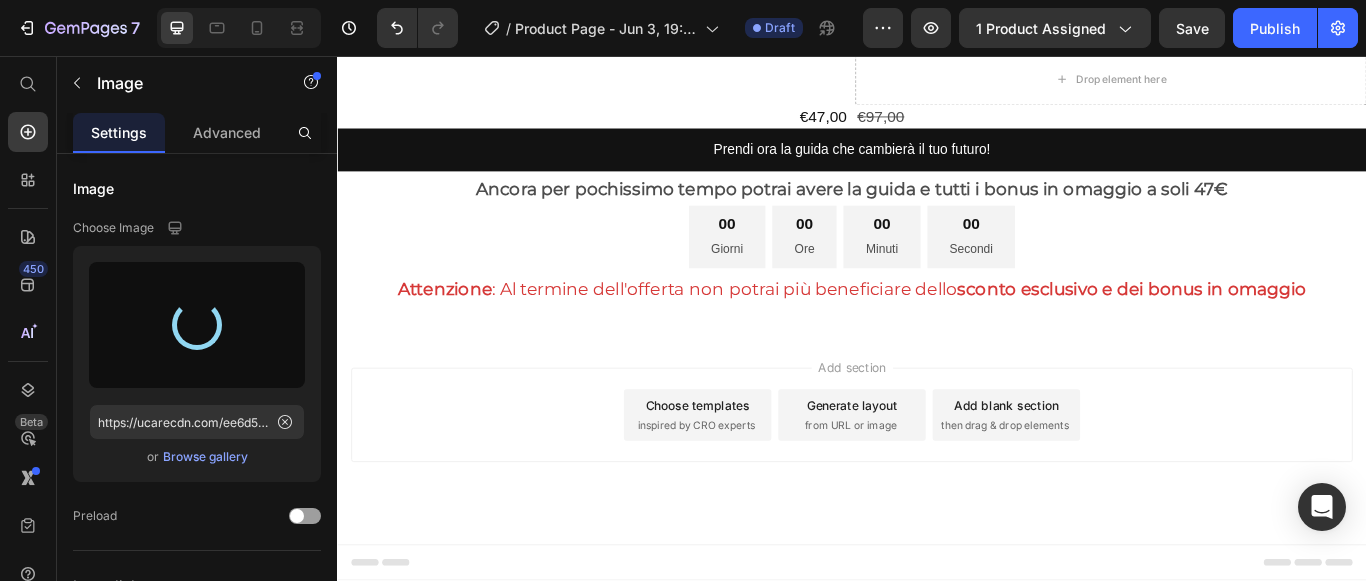 type on "https://cdn.shopify.com/s/files/1/0940/9475/4139/files/gempages_569198003257082860-b05269f6-12eb-410b-8ca6-ee8e8dc9d22a.png" 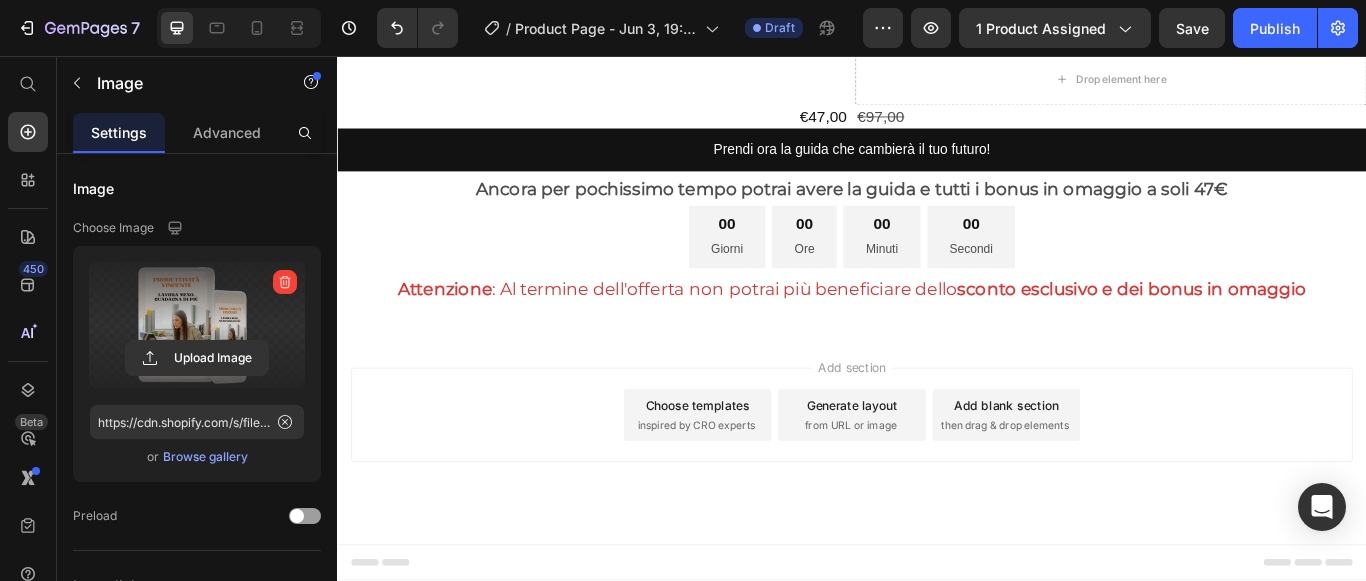 scroll, scrollTop: 5955, scrollLeft: 0, axis: vertical 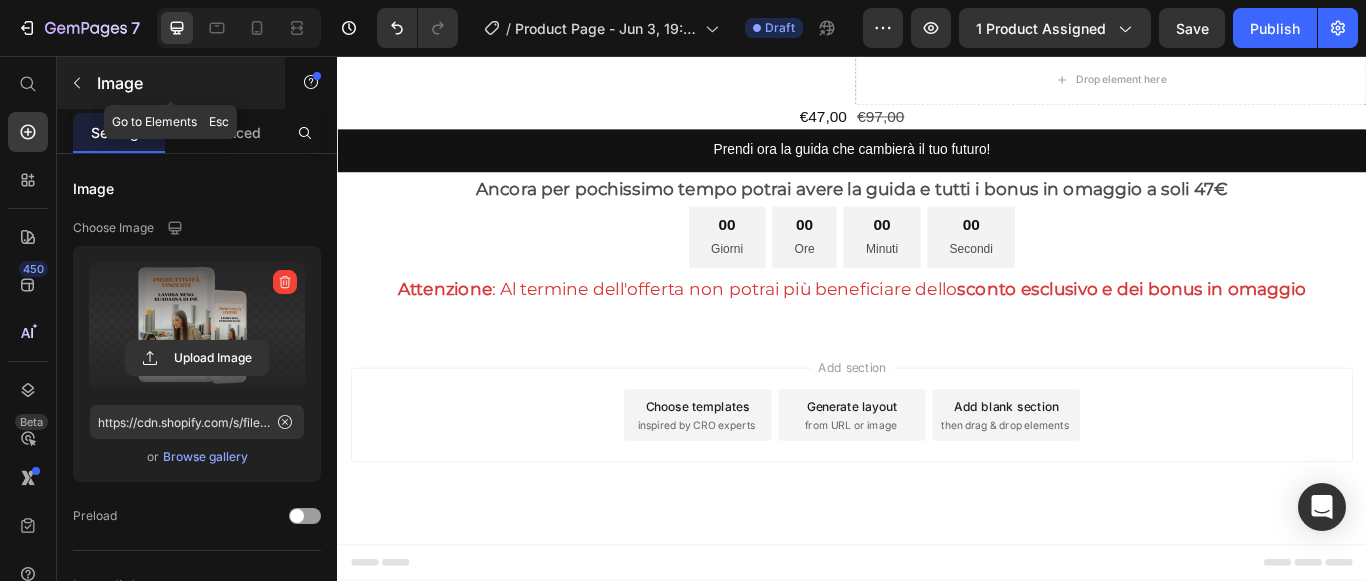 click at bounding box center (77, 83) 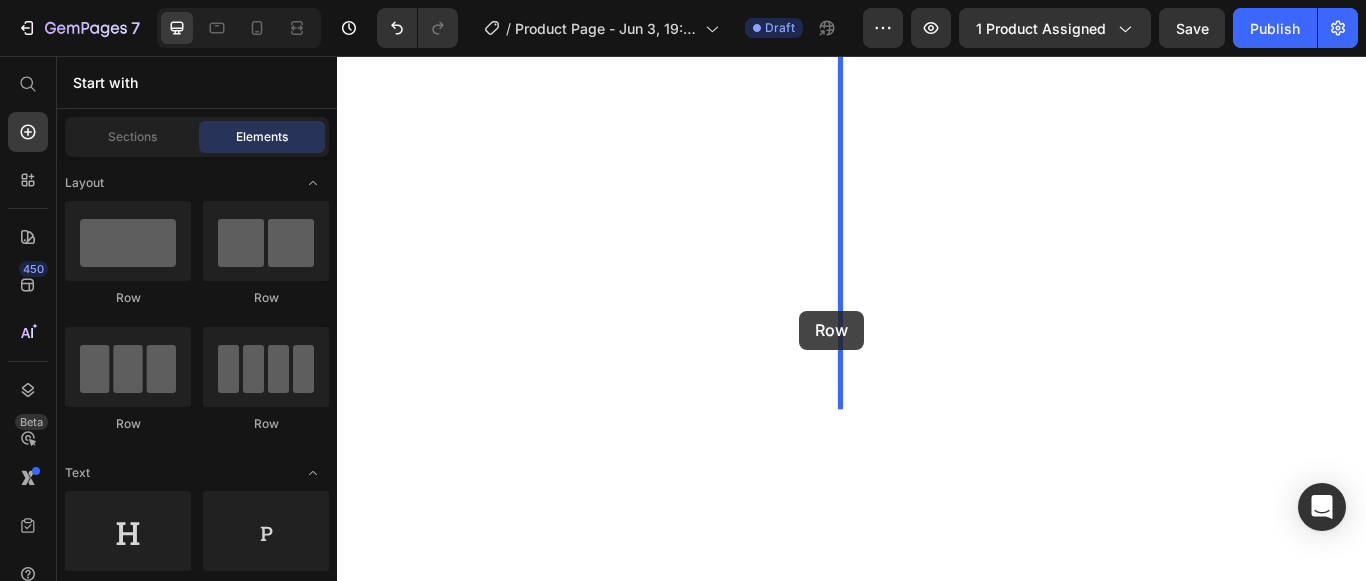 scroll, scrollTop: 5755, scrollLeft: 0, axis: vertical 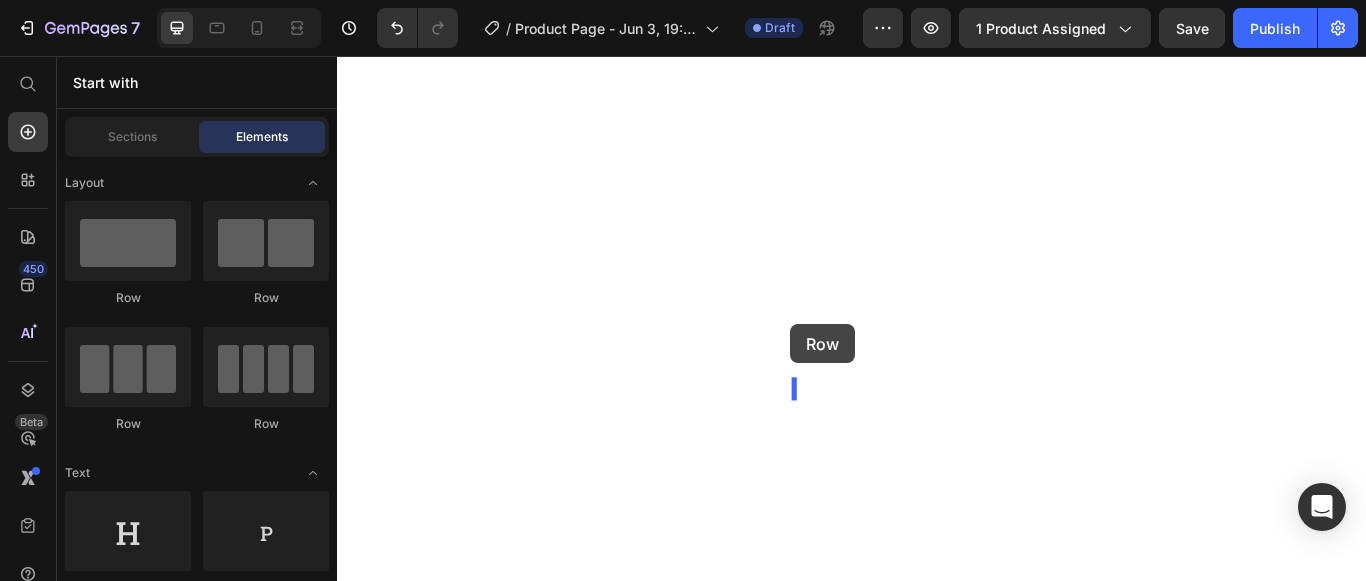 drag, startPoint x: 601, startPoint y: 318, endPoint x: 865, endPoint y: 369, distance: 268.881 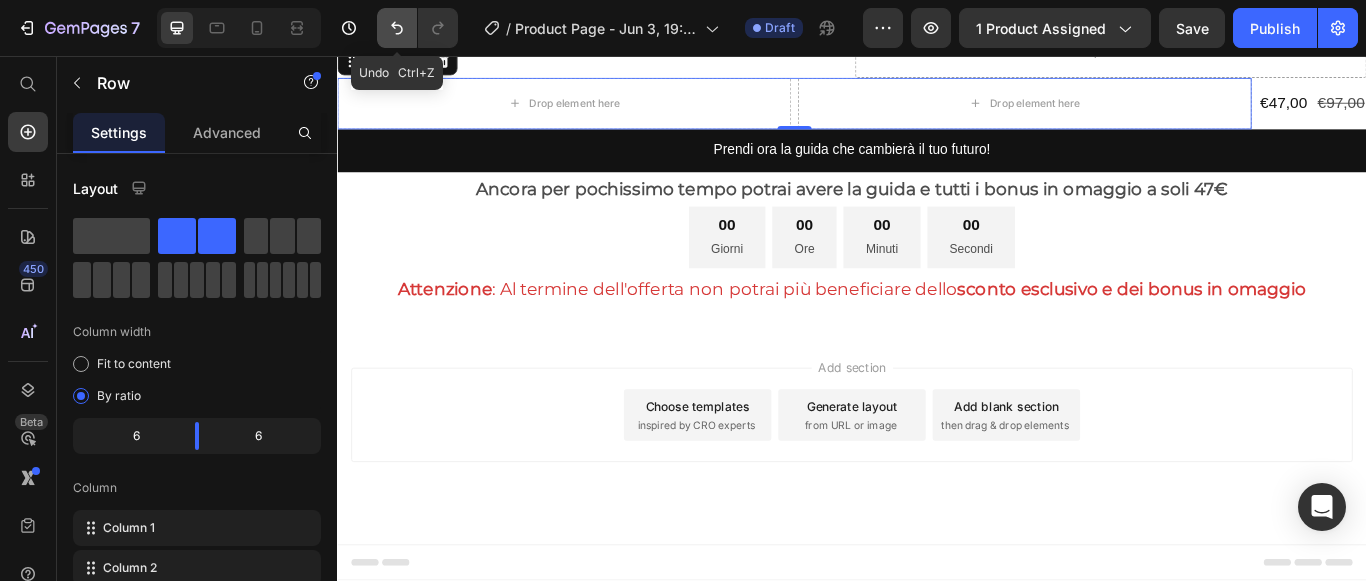 click 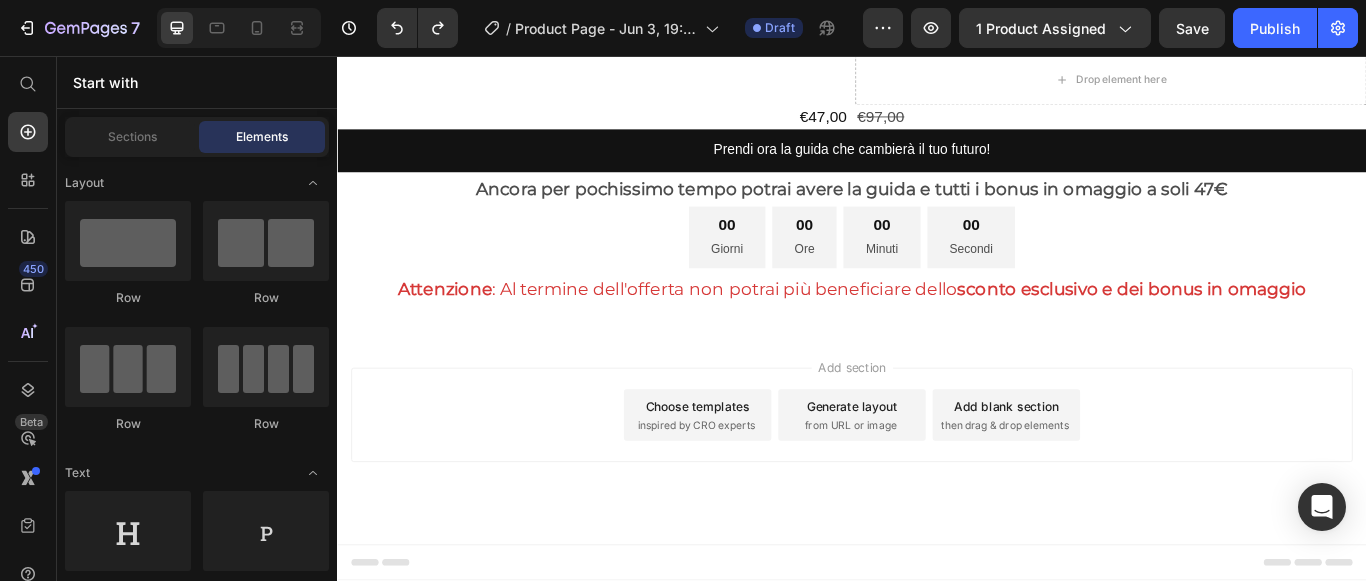 scroll, scrollTop: 6010, scrollLeft: 0, axis: vertical 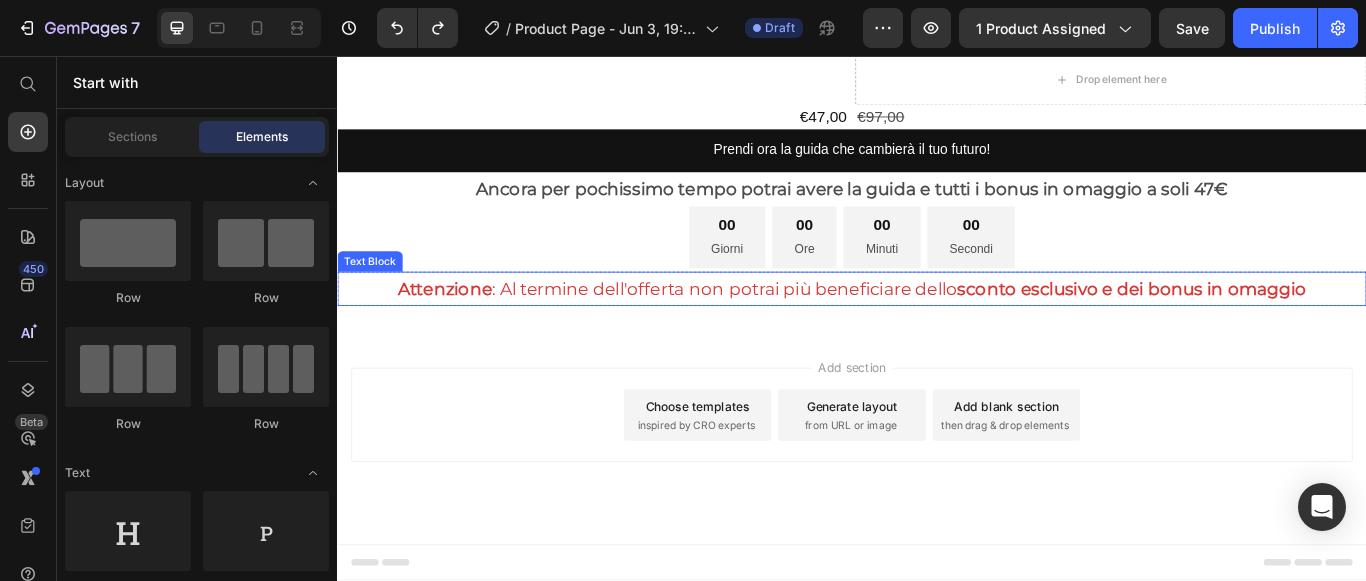 click on "Attenzione : Al termine dell'offerta non potrai più beneficiare dello sconto esclusivo e dei bonus in omaggio" at bounding box center (937, 328) 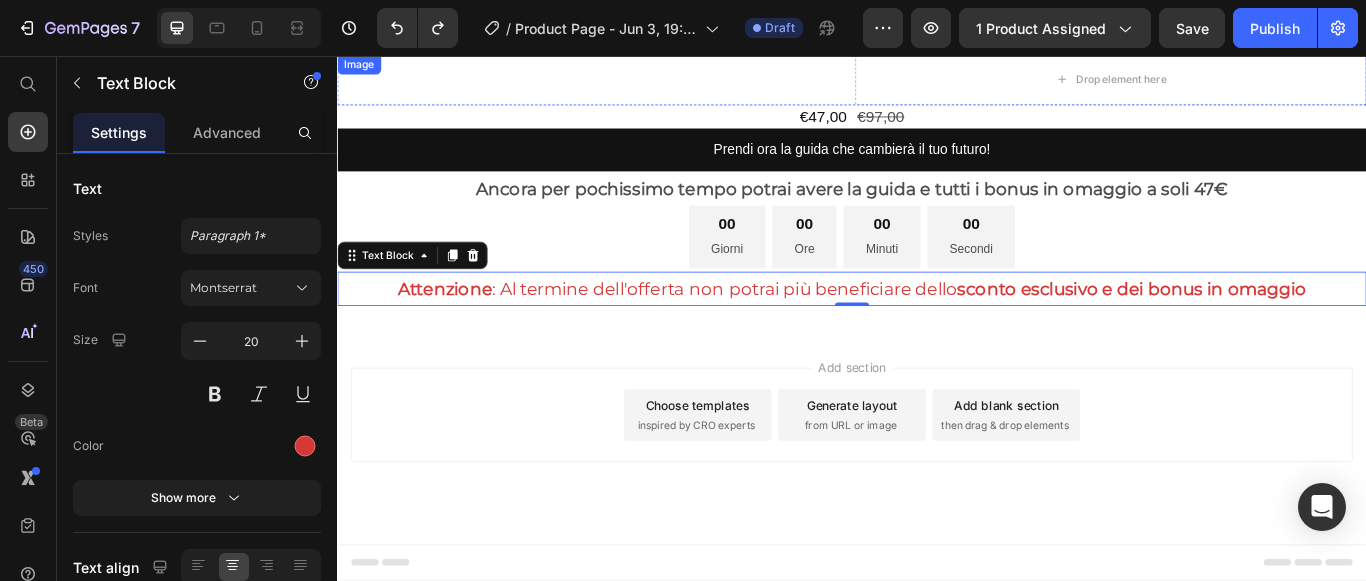 scroll, scrollTop: 5210, scrollLeft: 0, axis: vertical 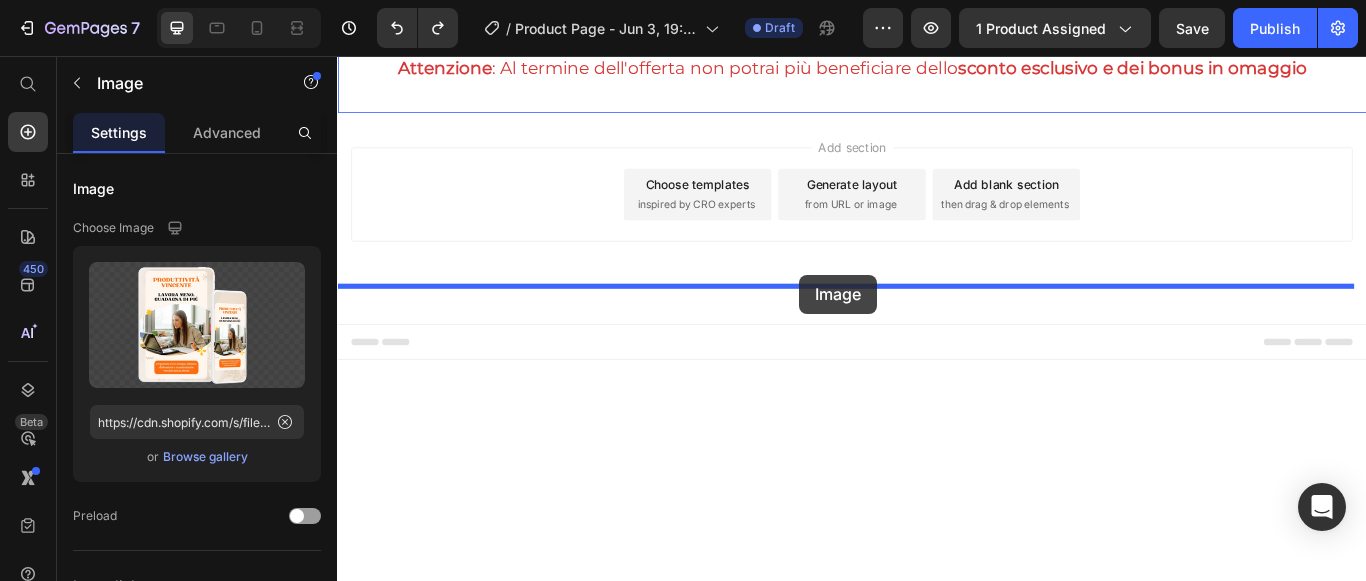 drag, startPoint x: 874, startPoint y: 335, endPoint x: 876, endPoint y: 311, distance: 24.083189 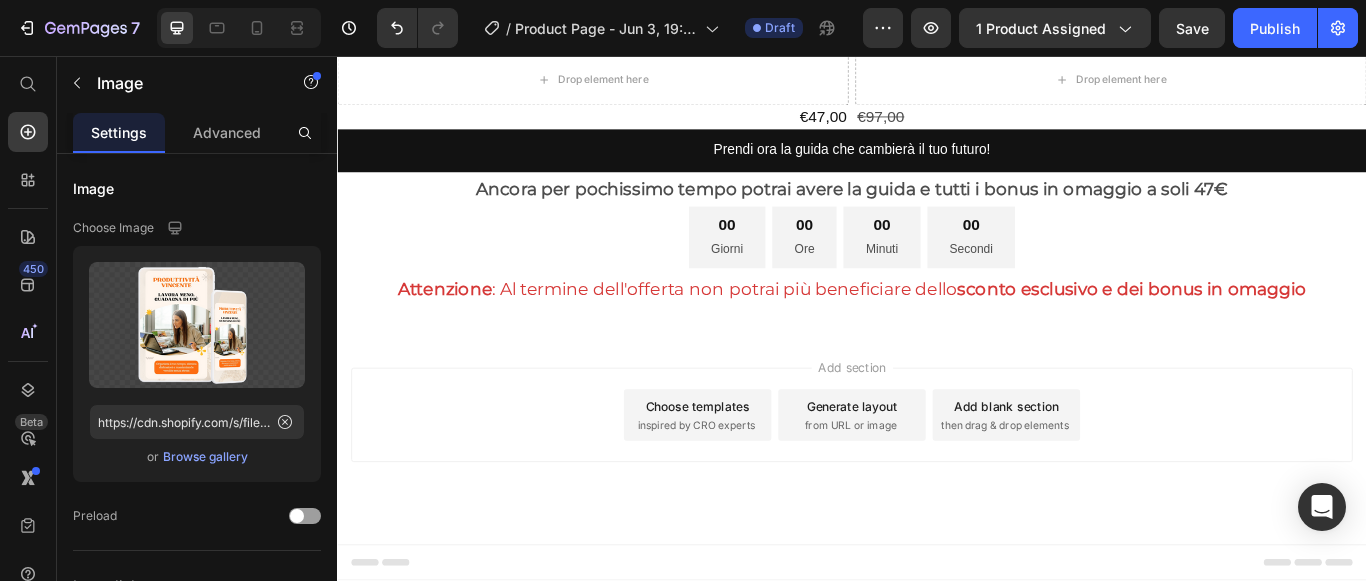 scroll, scrollTop: 6210, scrollLeft: 0, axis: vertical 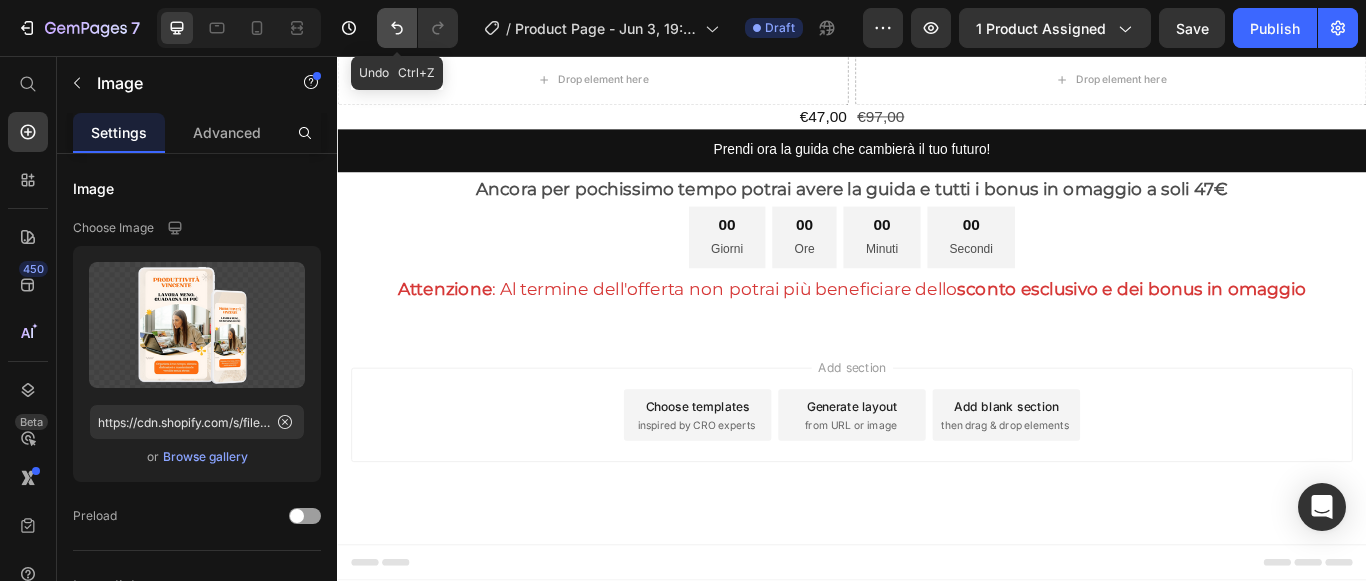 click 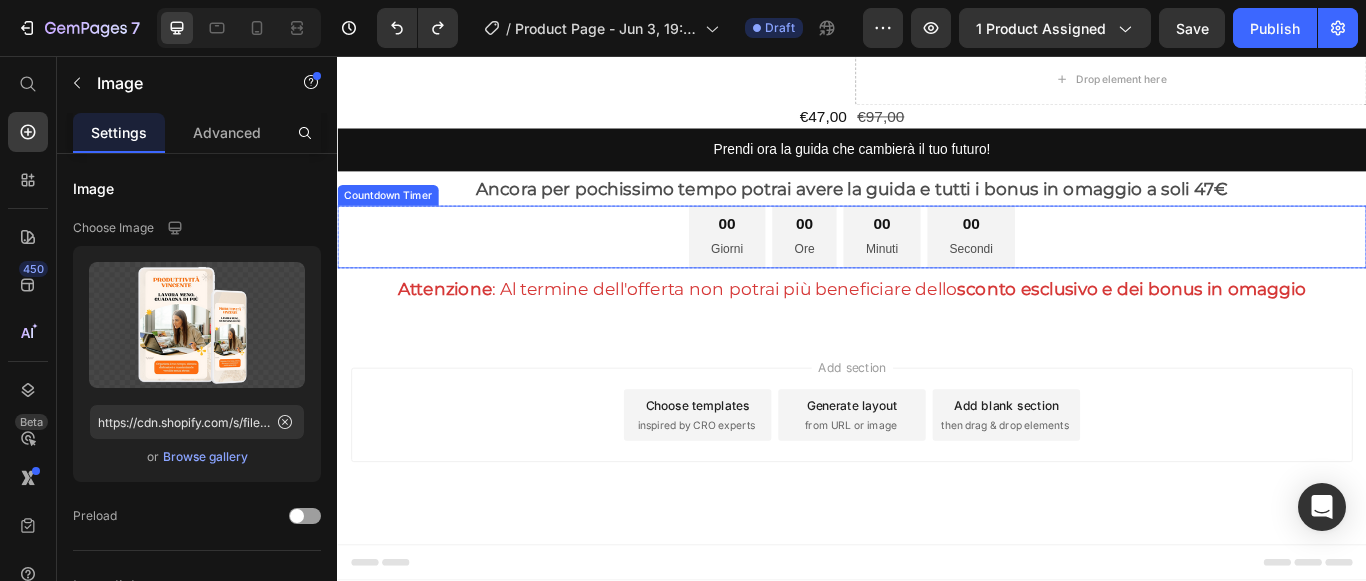 scroll, scrollTop: 5925, scrollLeft: 0, axis: vertical 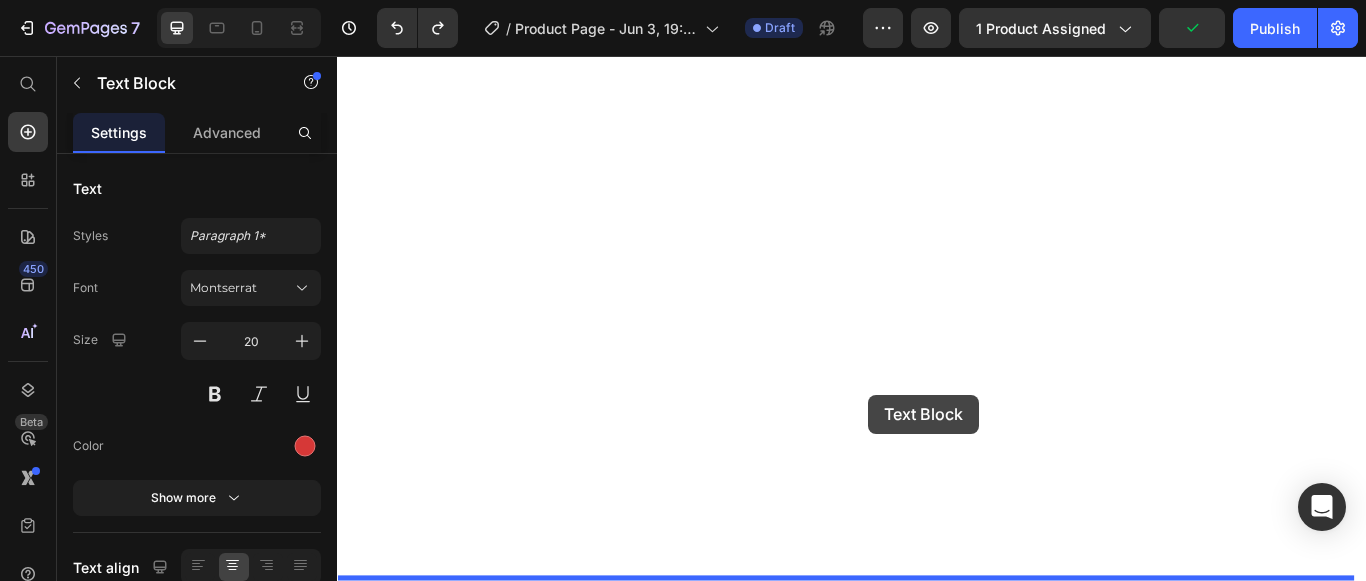 drag, startPoint x: 952, startPoint y: 407, endPoint x: 956, endPoint y: 451, distance: 44.181442 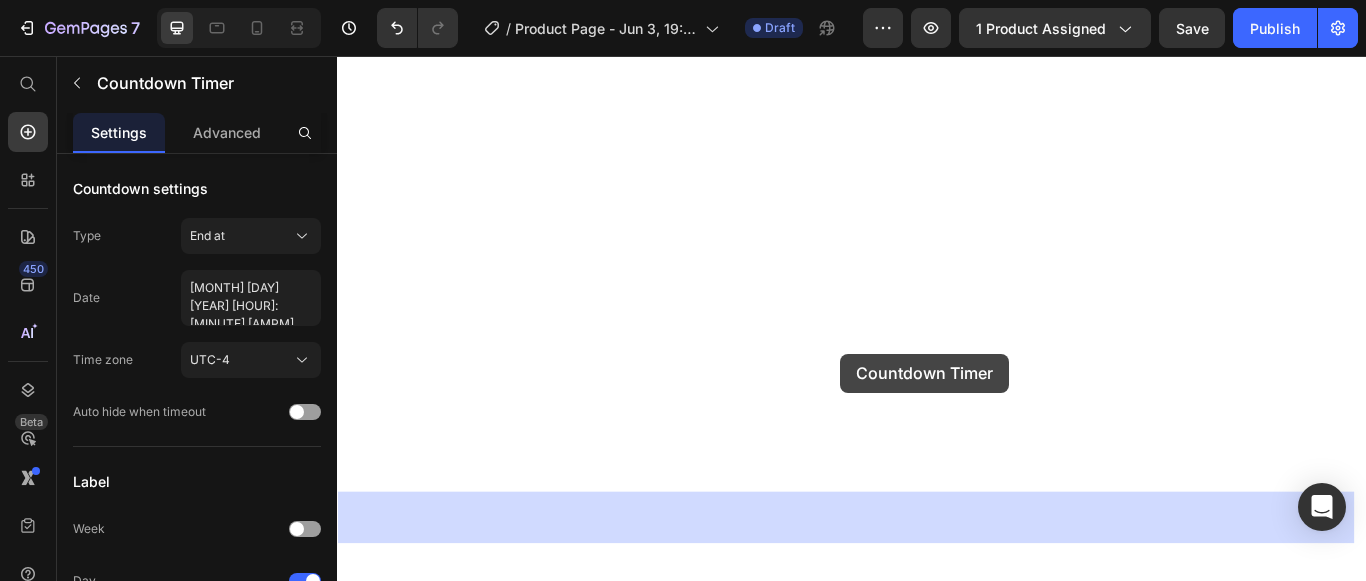 drag, startPoint x: 925, startPoint y: 340, endPoint x: 924, endPoint y: 403, distance: 63.007935 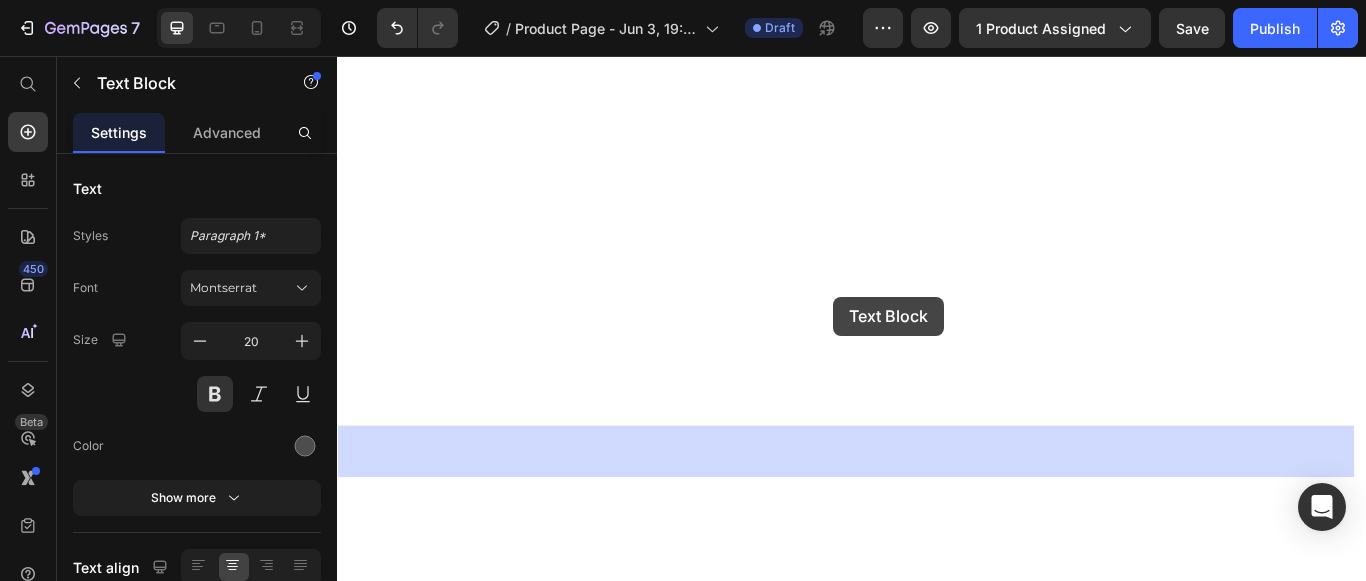 drag, startPoint x: 916, startPoint y: 293, endPoint x: 915, endPoint y: 337, distance: 44.011364 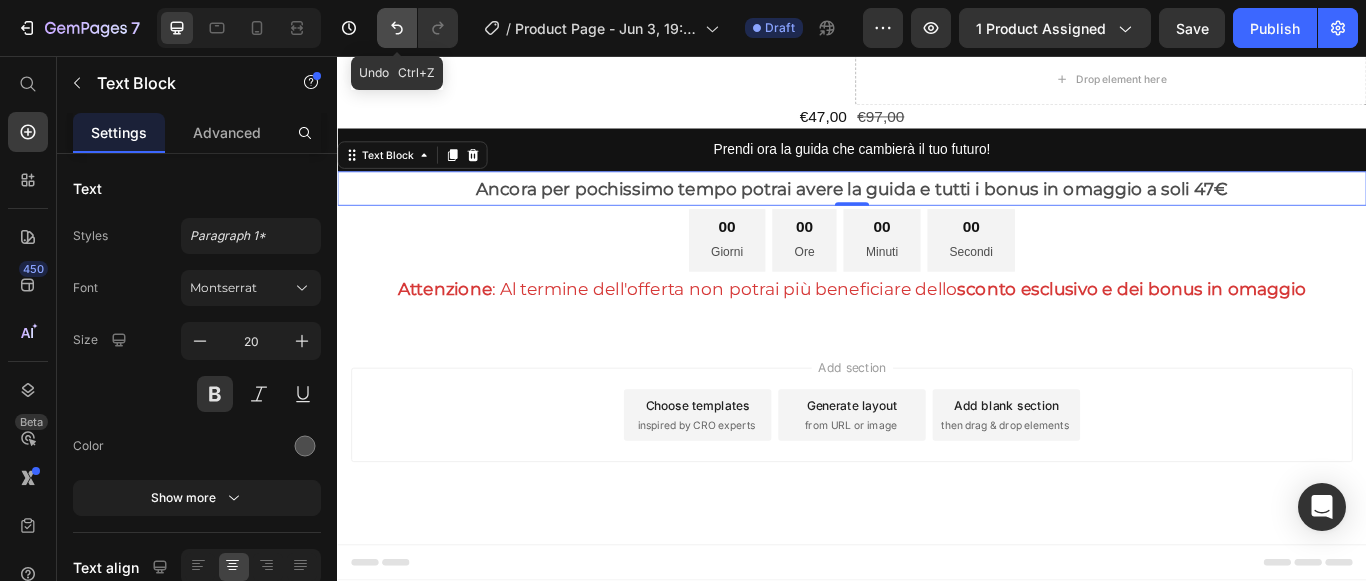 click 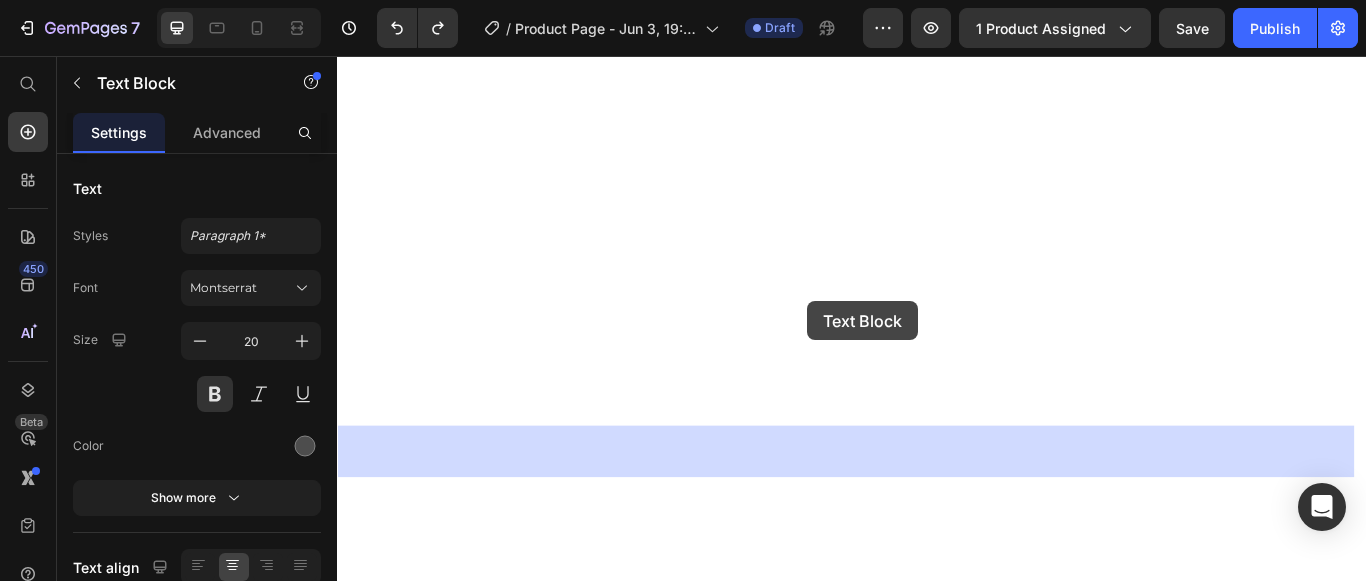 drag, startPoint x: 883, startPoint y: 297, endPoint x: 885, endPoint y: 342, distance: 45.044422 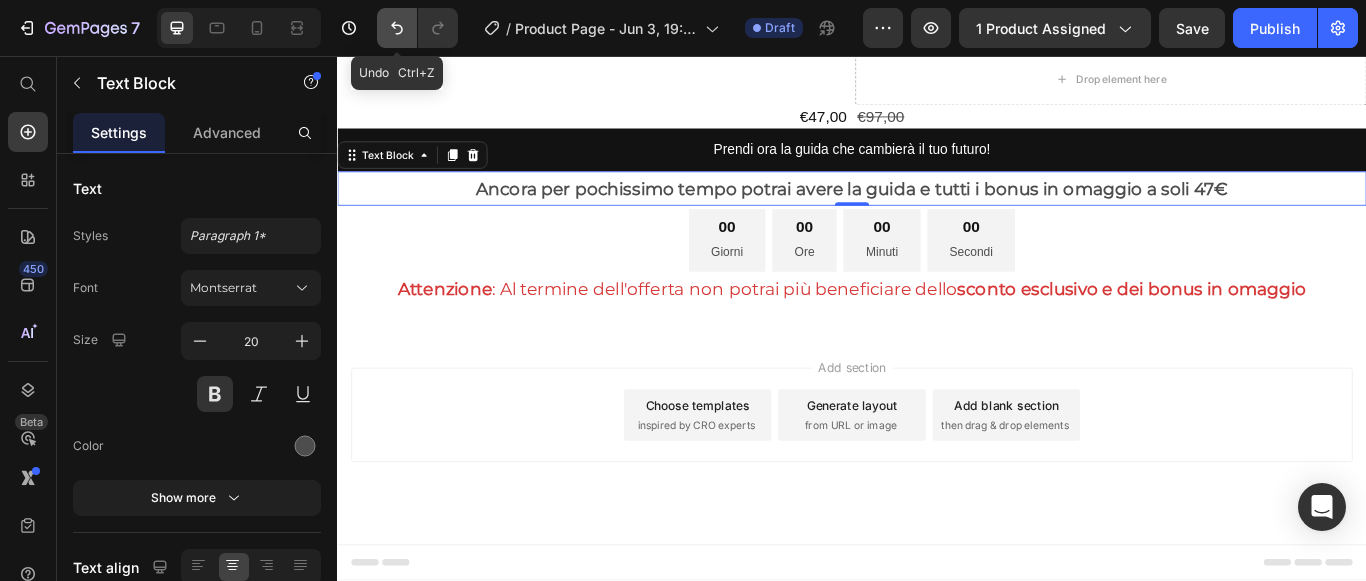 click 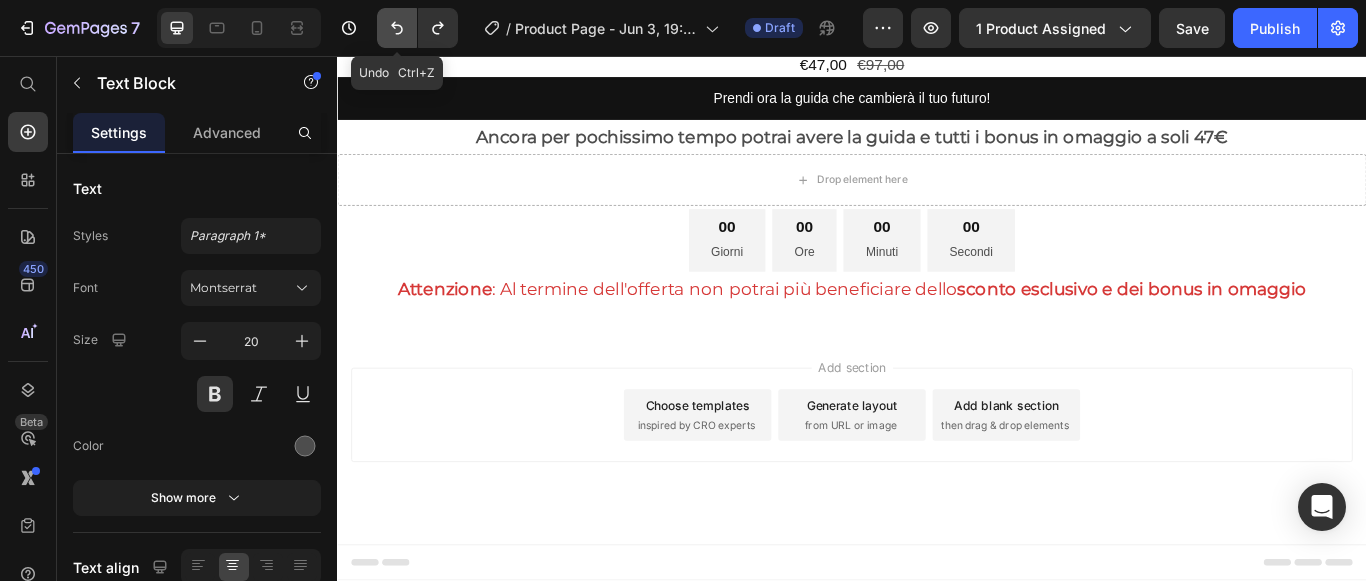 click 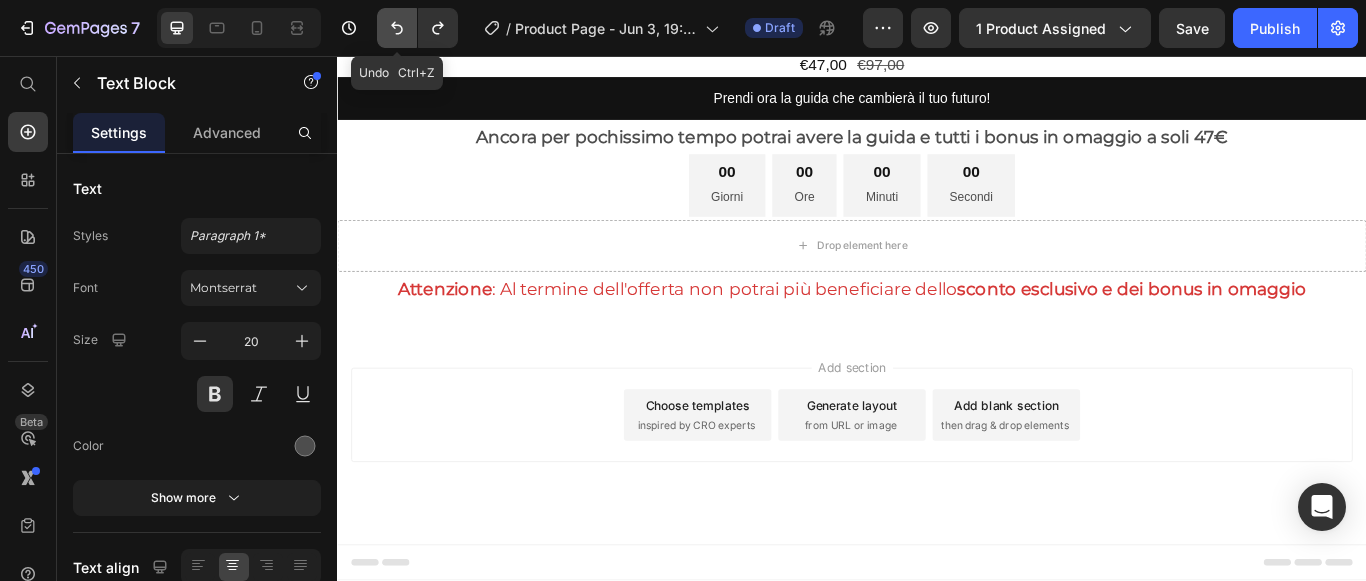 click 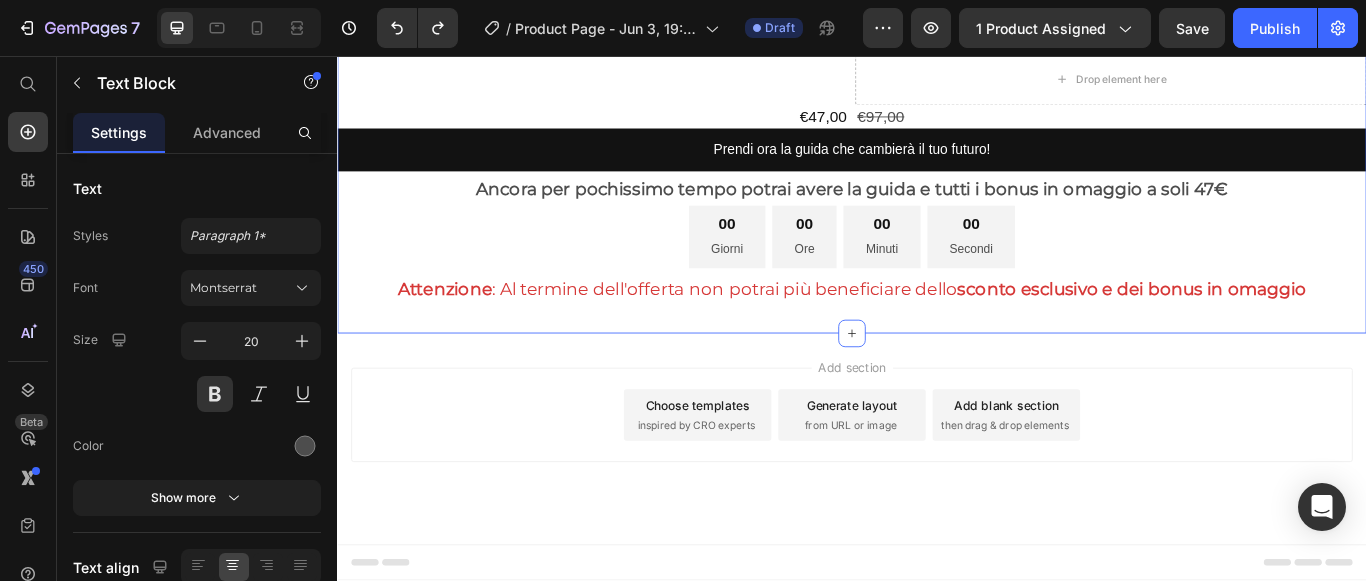 scroll, scrollTop: 6010, scrollLeft: 0, axis: vertical 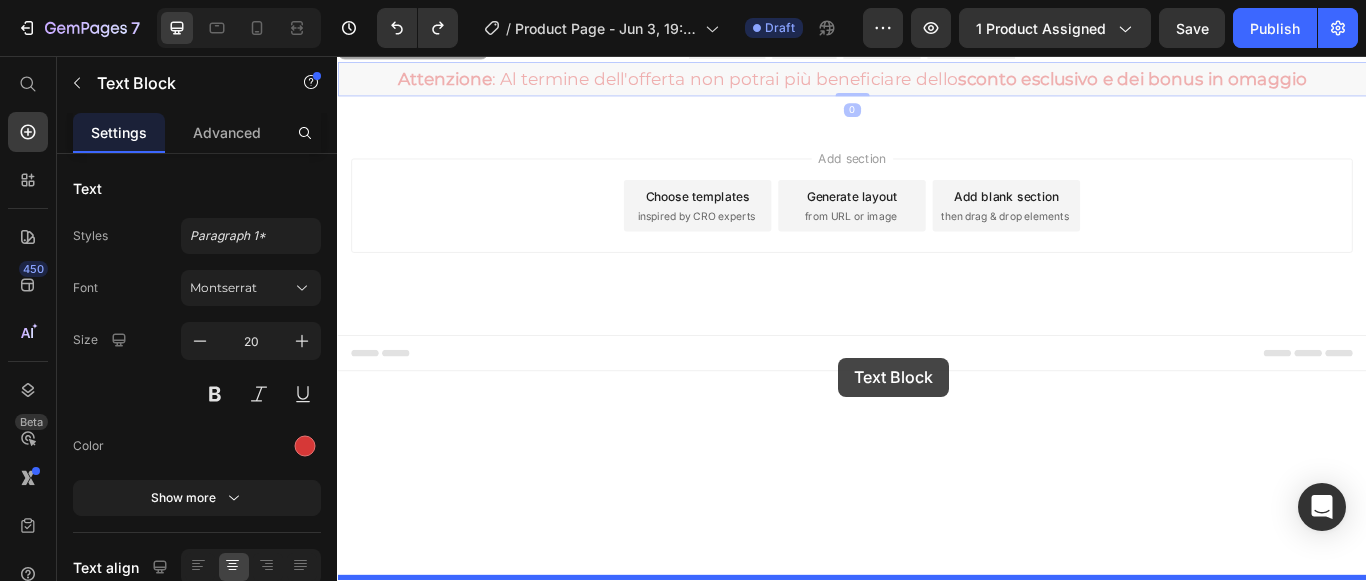 drag, startPoint x: 934, startPoint y: 326, endPoint x: 921, endPoint y: 407, distance: 82.036575 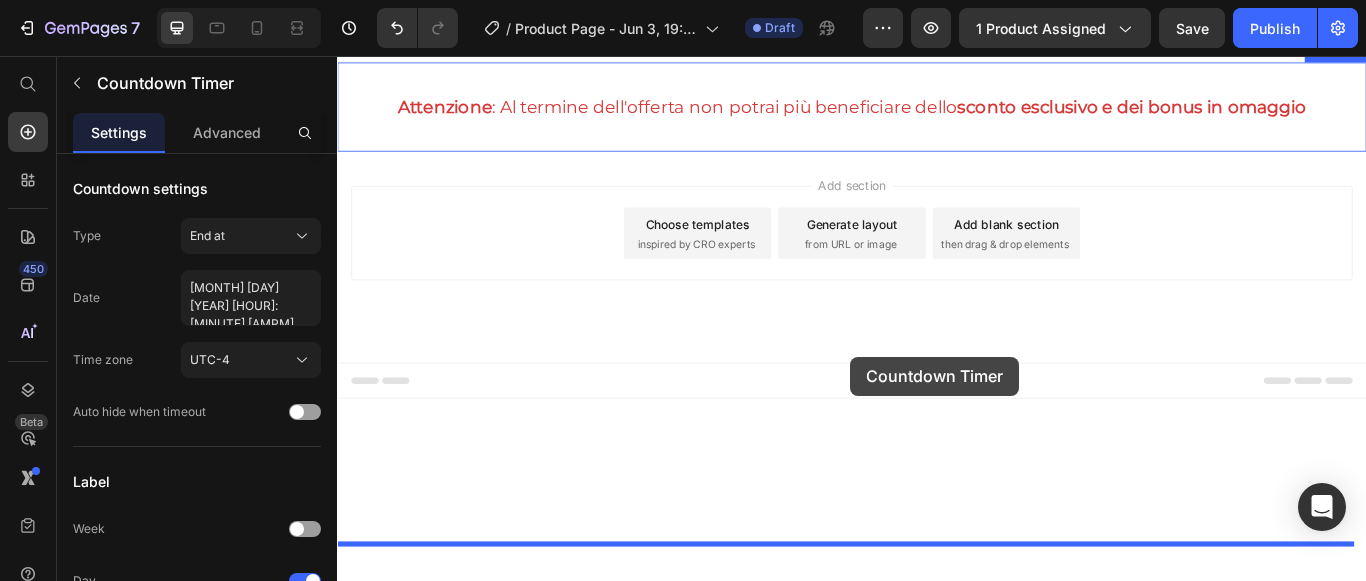 drag, startPoint x: 927, startPoint y: 281, endPoint x: 935, endPoint y: 407, distance: 126.253716 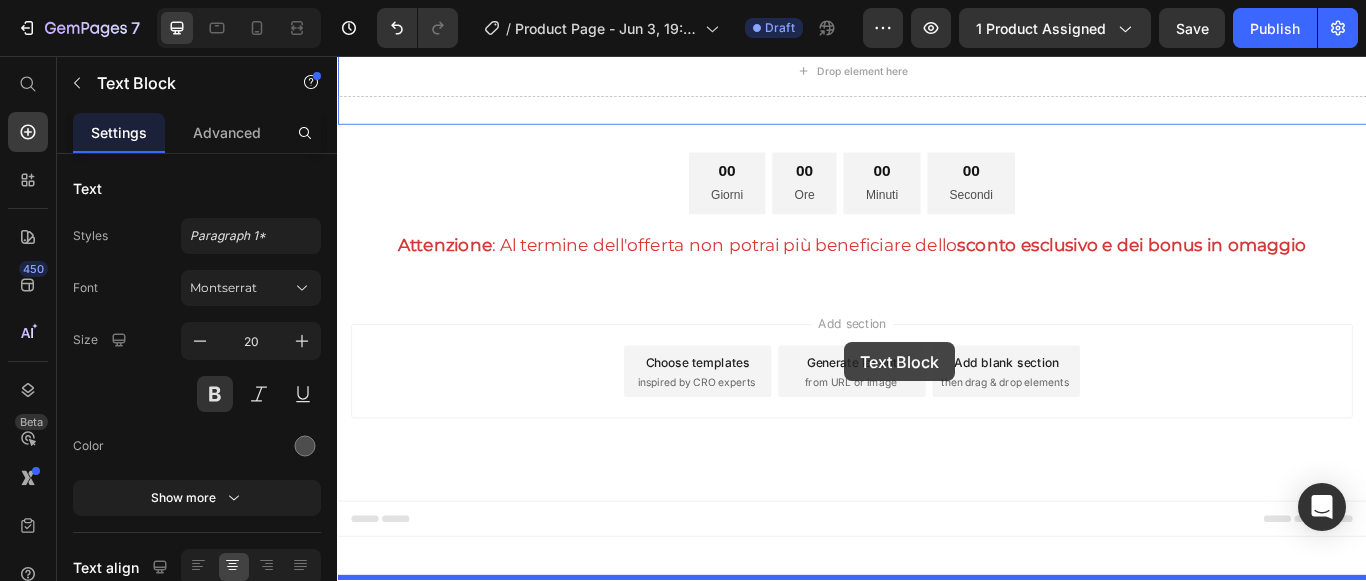 drag, startPoint x: 931, startPoint y: 211, endPoint x: 928, endPoint y: 390, distance: 179.02513 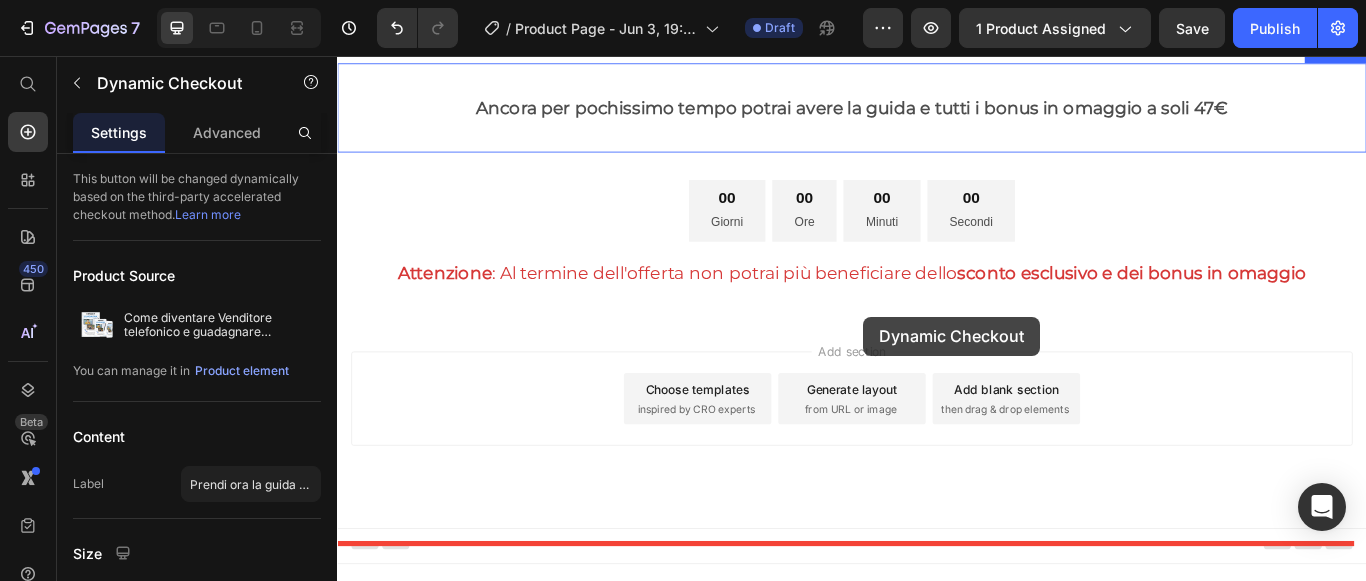 drag, startPoint x: 949, startPoint y: 160, endPoint x: 945, endPoint y: 358, distance: 198.0404 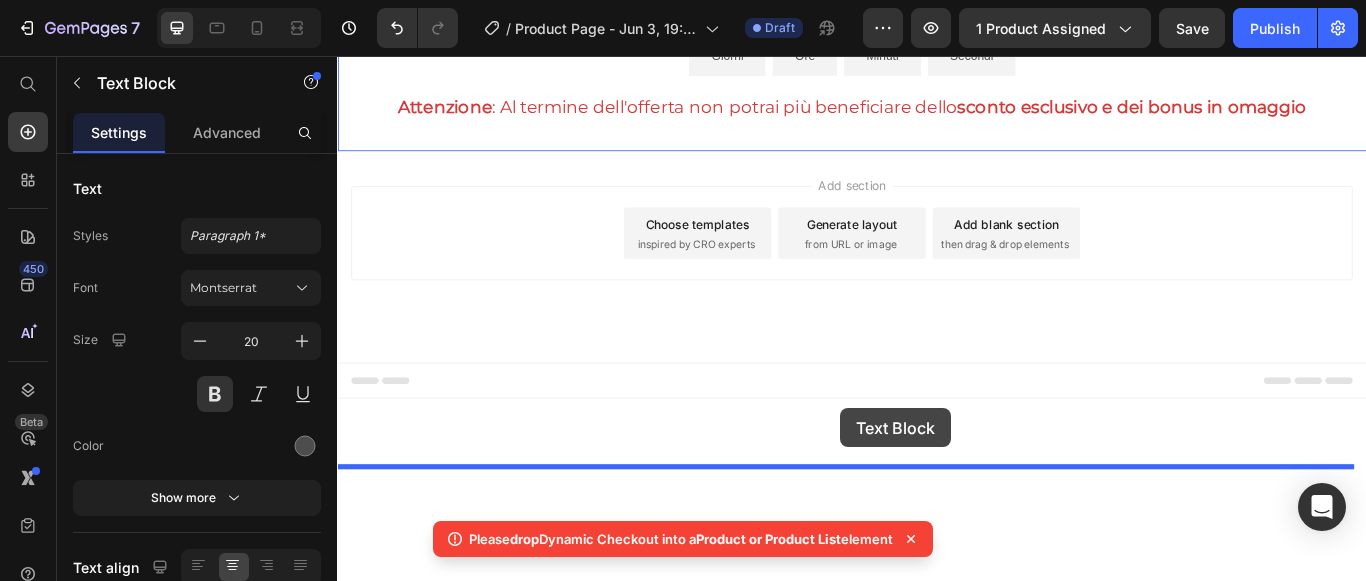 drag, startPoint x: 921, startPoint y: 395, endPoint x: 924, endPoint y: 467, distance: 72.06247 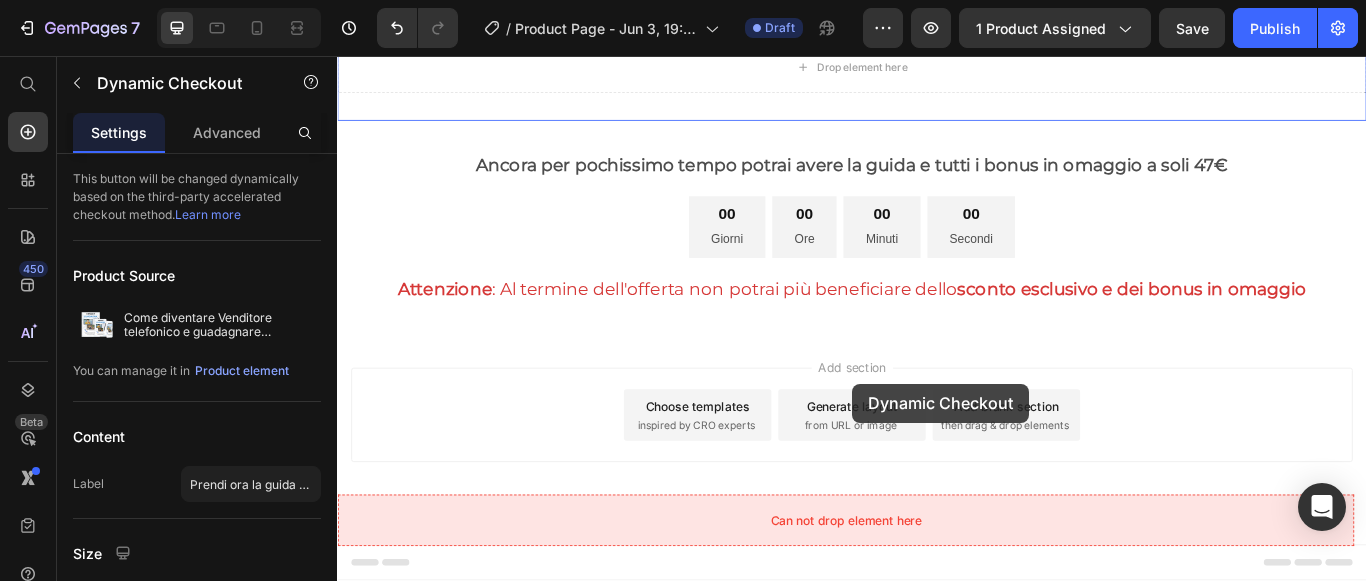drag, startPoint x: 931, startPoint y: 163, endPoint x: 938, endPoint y: 438, distance: 275.08908 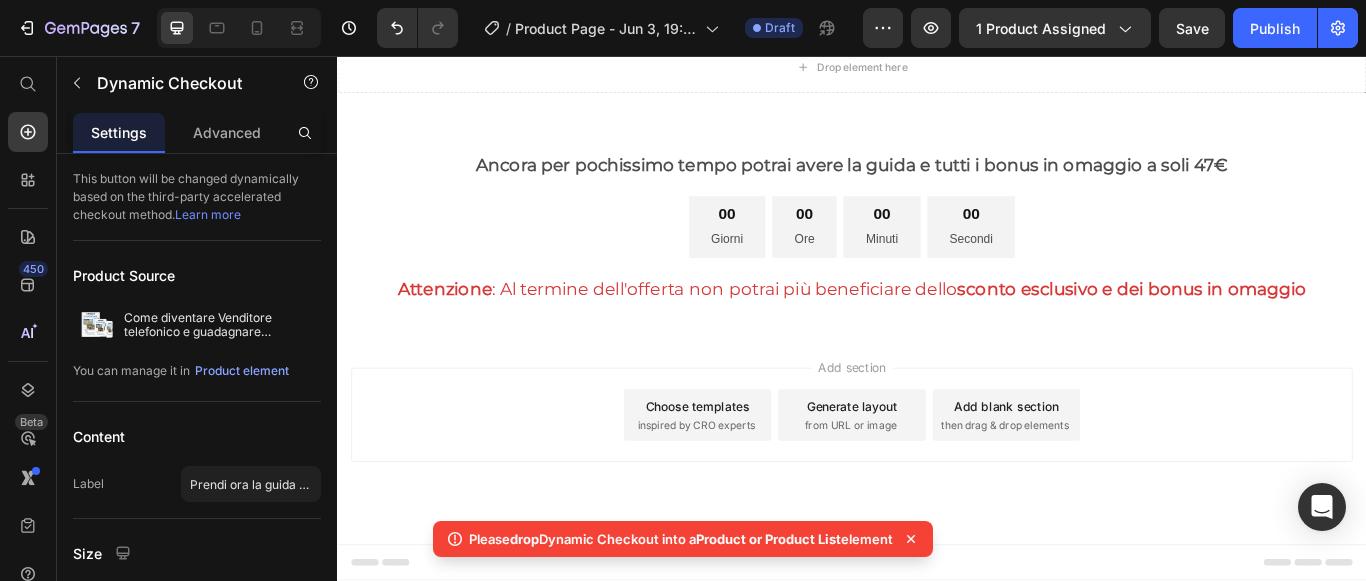 click on "Prendi ora la guida che cambierà il tuo futuro!" at bounding box center (937, -173) 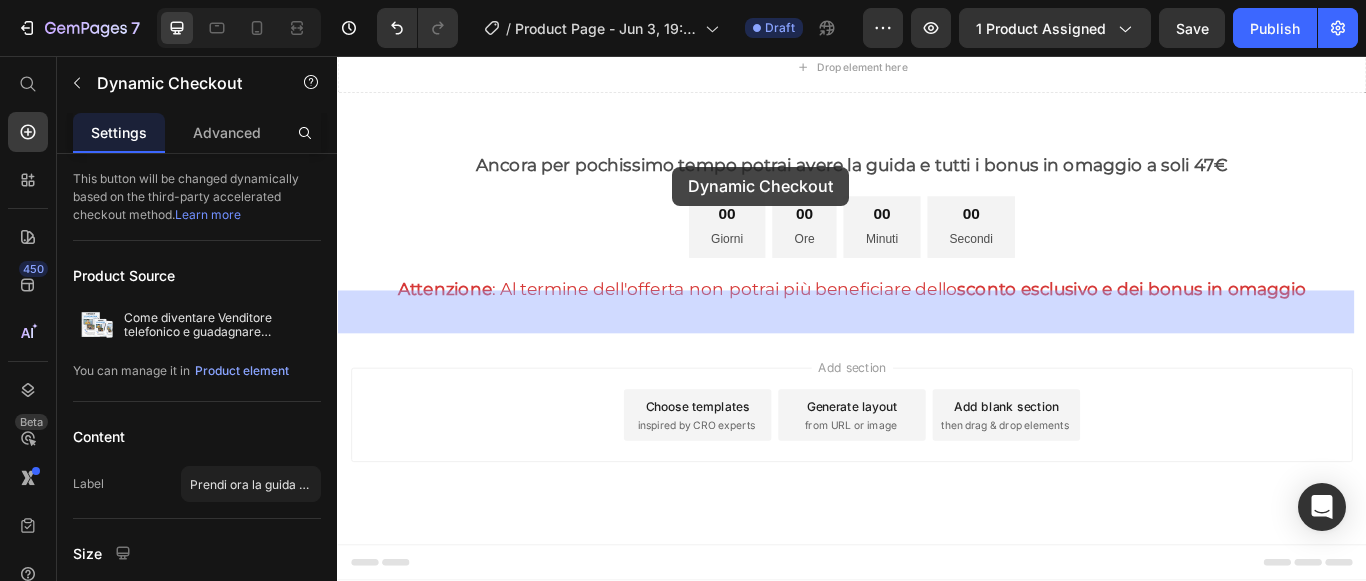drag, startPoint x: 634, startPoint y: 157, endPoint x: 728, endPoint y: 185, distance: 98.0816 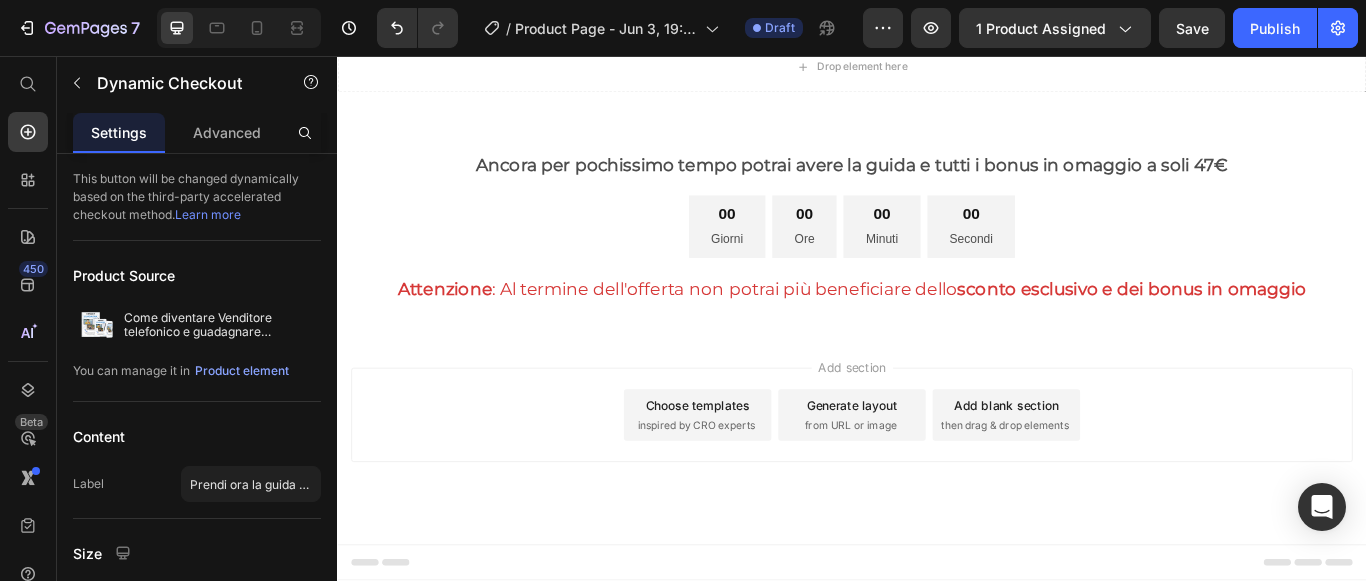 scroll, scrollTop: 5610, scrollLeft: 0, axis: vertical 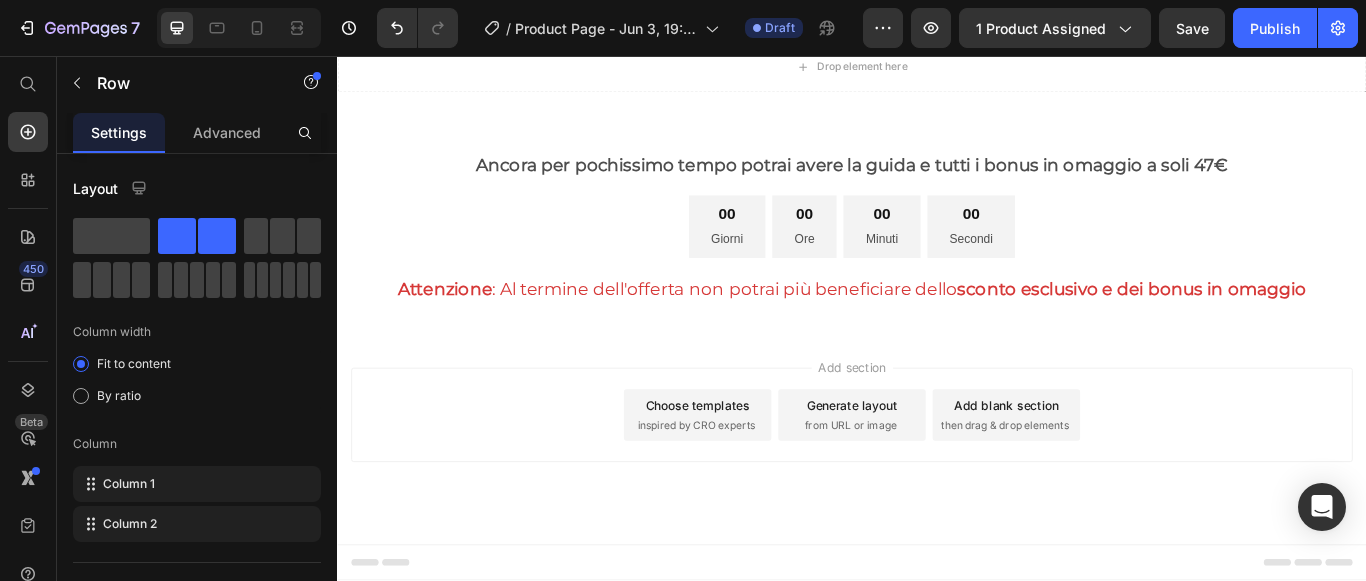 click on "€47,00 Product Price €97,00 Product Price Row   0" at bounding box center (937, -213) 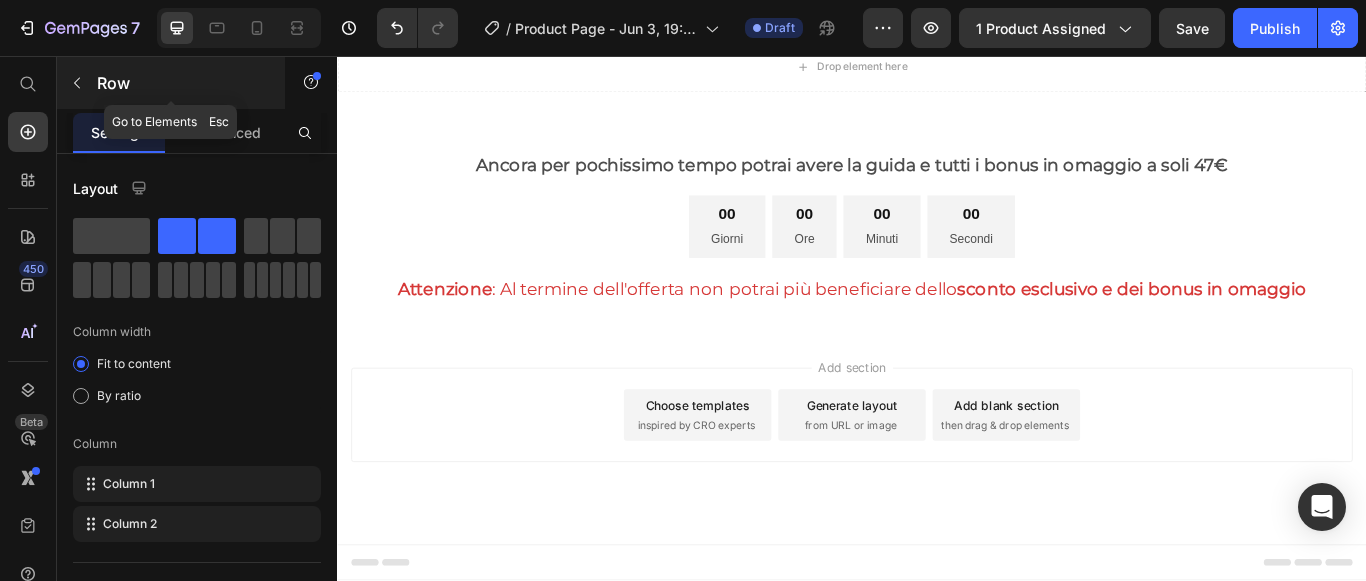 click 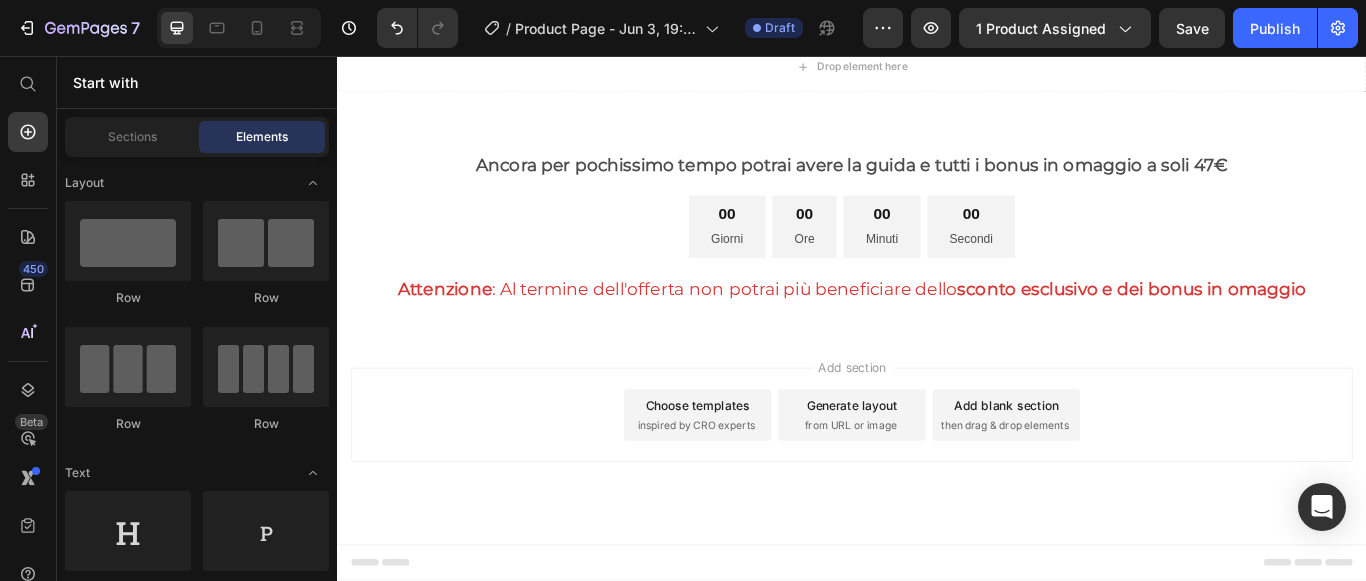 click on "€47,00 Product Price €97,00 Product Price Row" at bounding box center [937, -213] 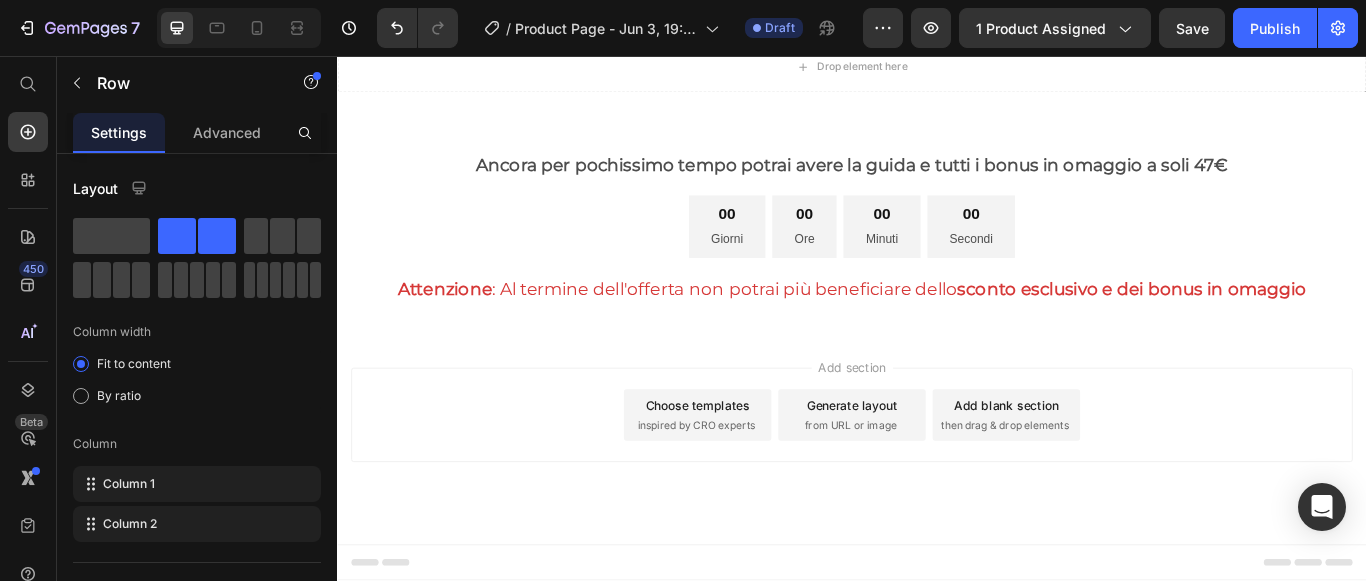 click on "€47,00 Product Price €97,00 Product Price Row   0" at bounding box center (937, -213) 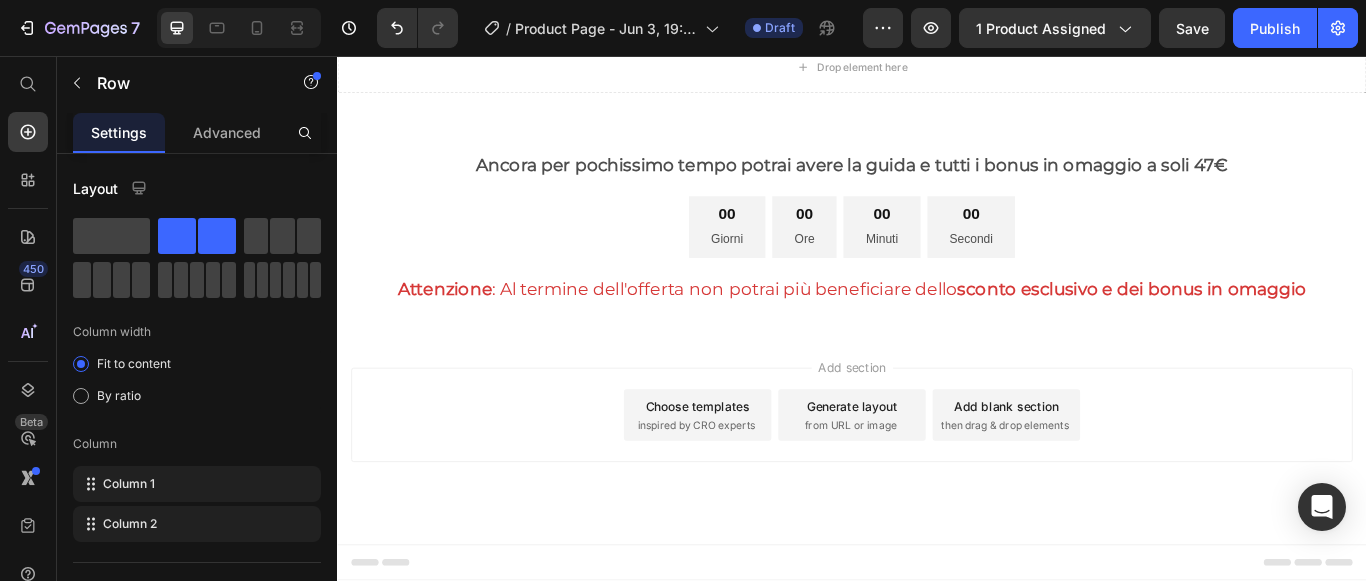 scroll, scrollTop: 5910, scrollLeft: 0, axis: vertical 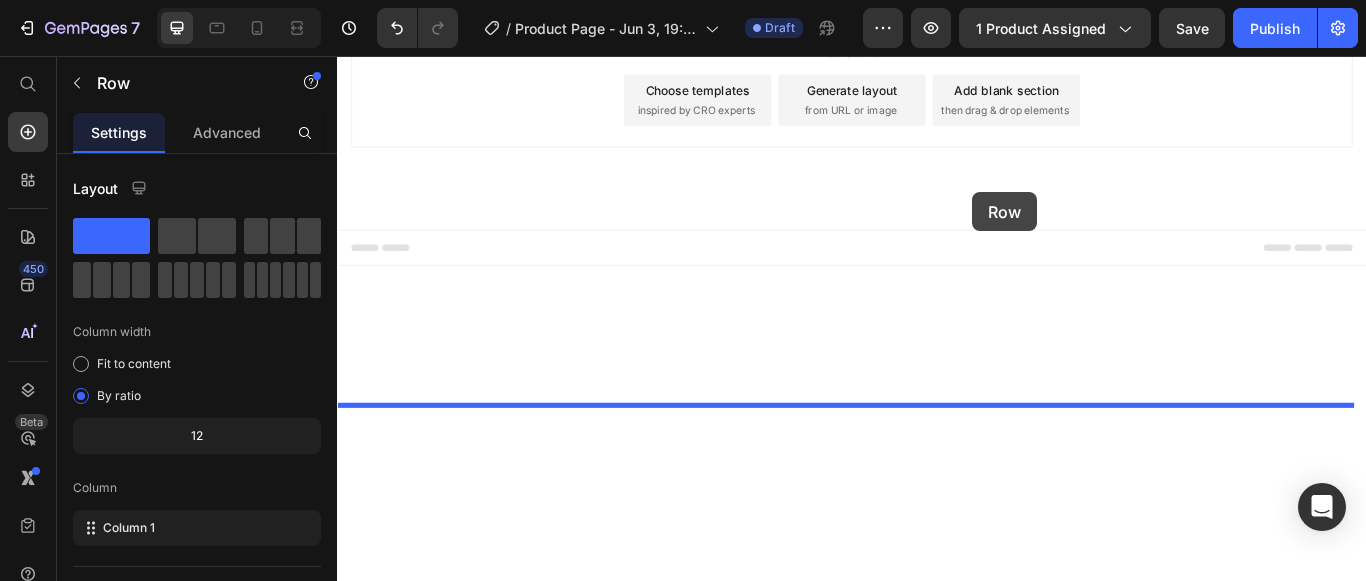 drag, startPoint x: 1076, startPoint y: 321, endPoint x: 1077, endPoint y: 215, distance: 106.004715 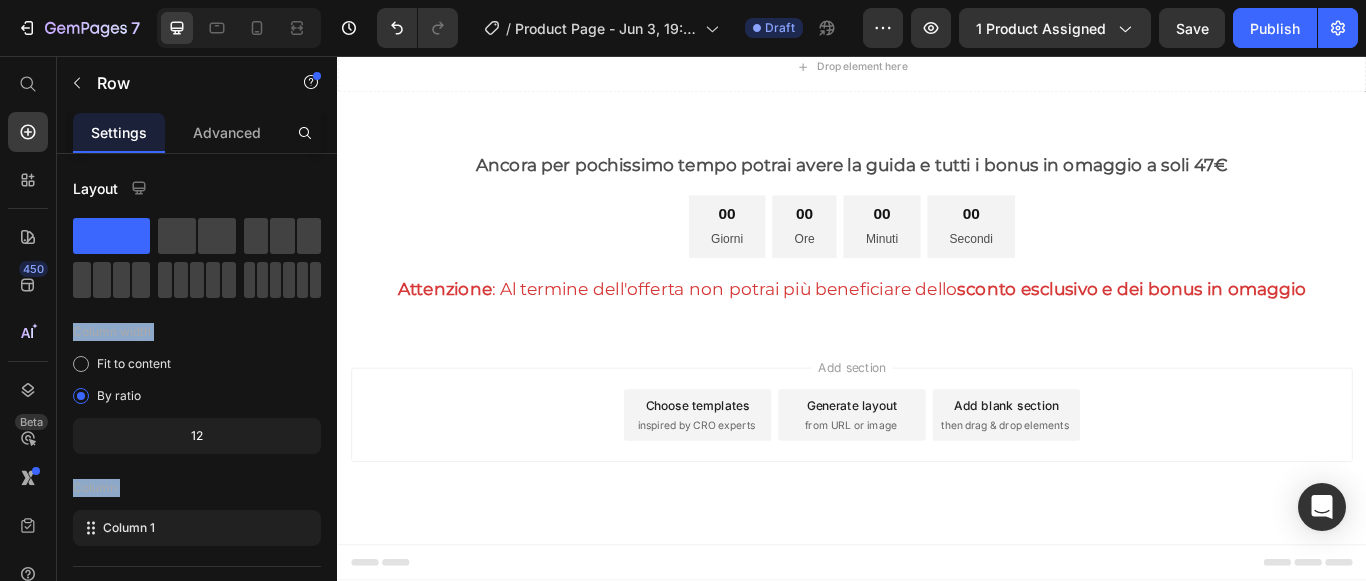 drag, startPoint x: 522, startPoint y: 288, endPoint x: 719, endPoint y: 225, distance: 206.82843 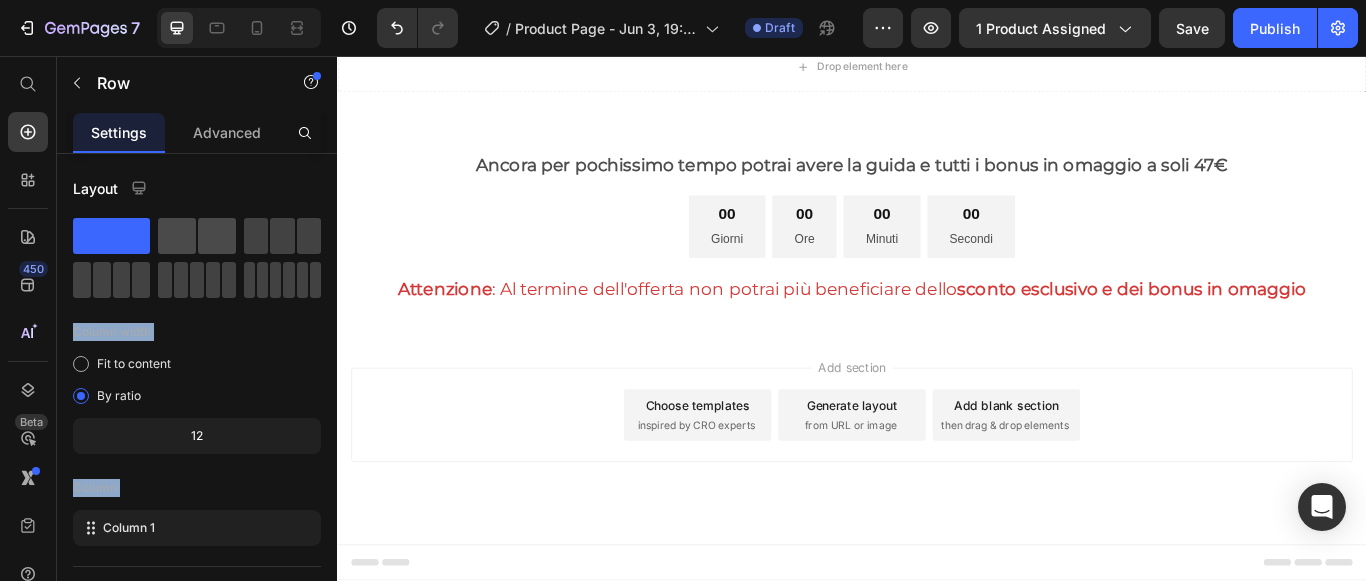 click 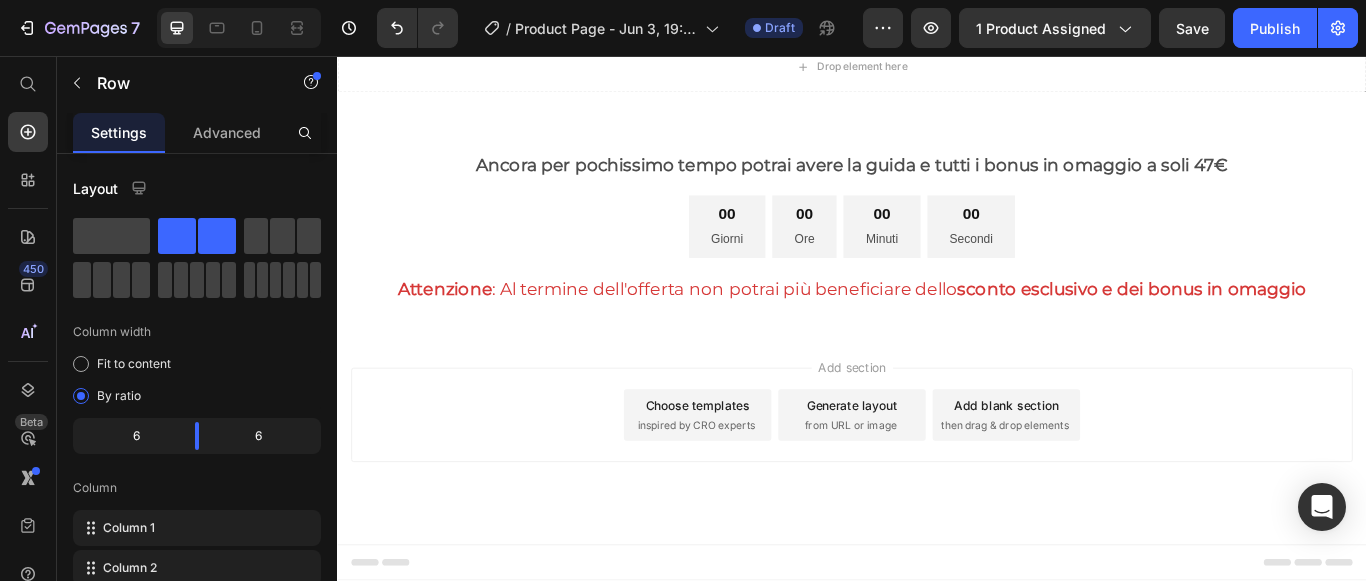click 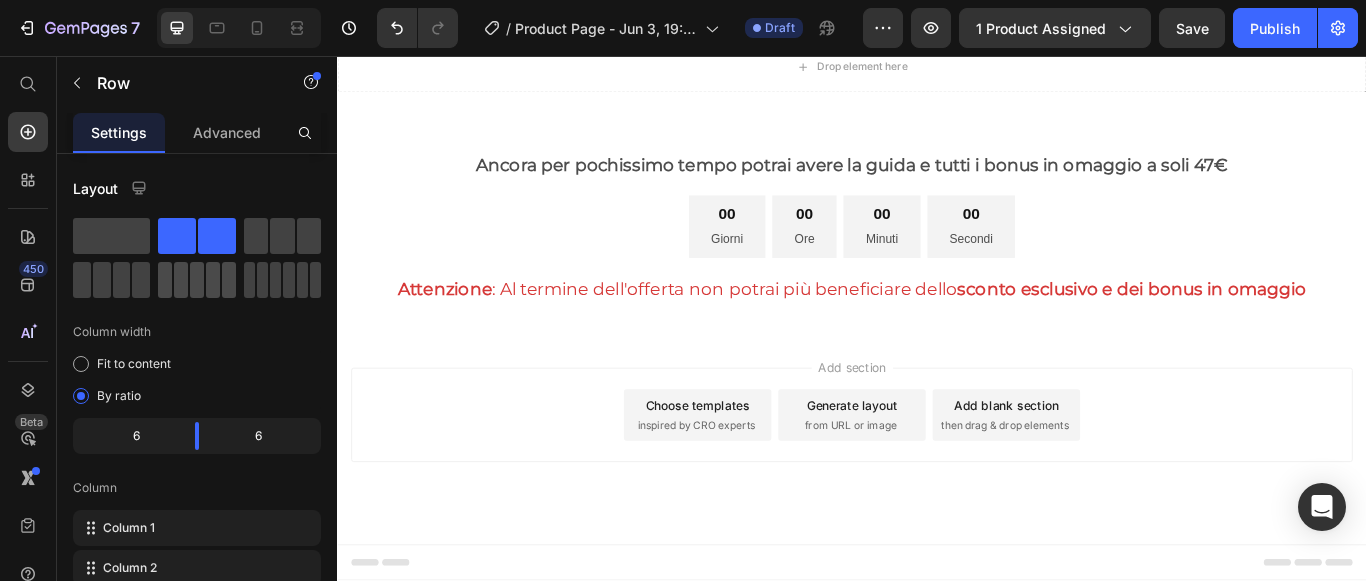 scroll, scrollTop: 5710, scrollLeft: 0, axis: vertical 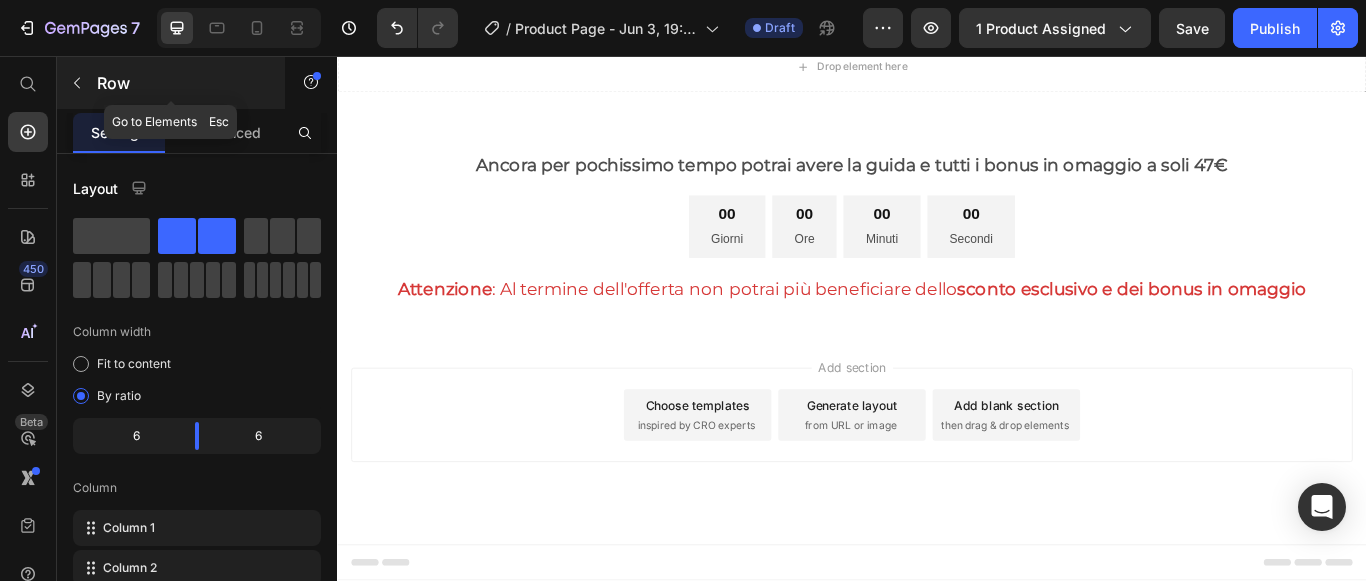 click 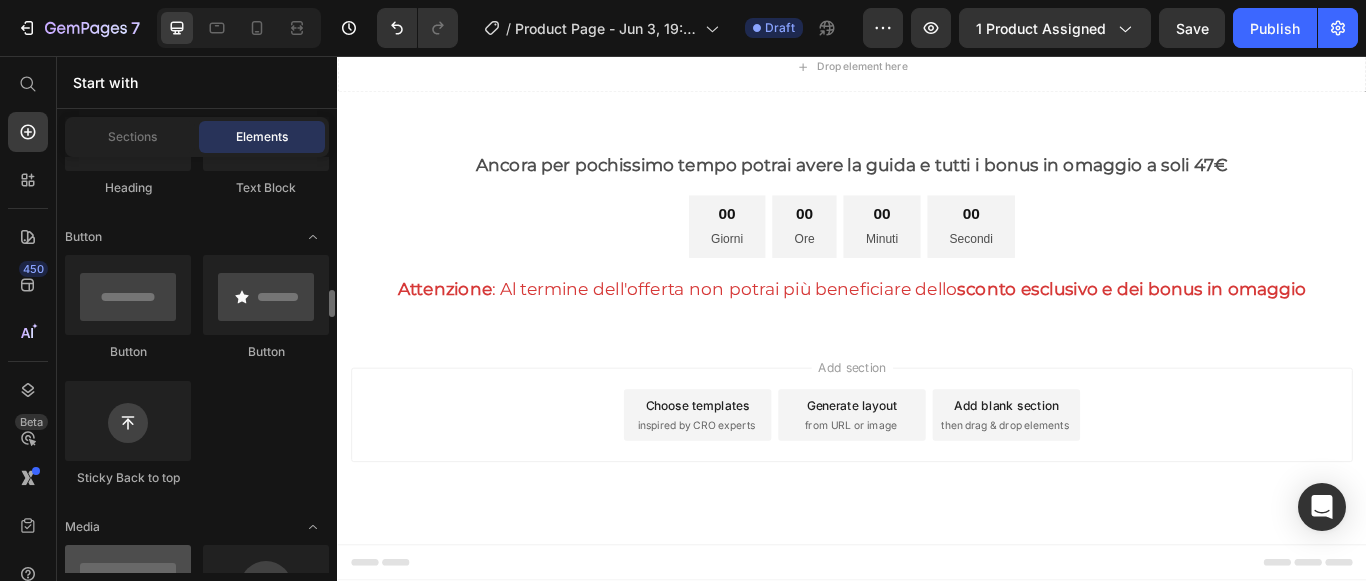 scroll, scrollTop: 500, scrollLeft: 0, axis: vertical 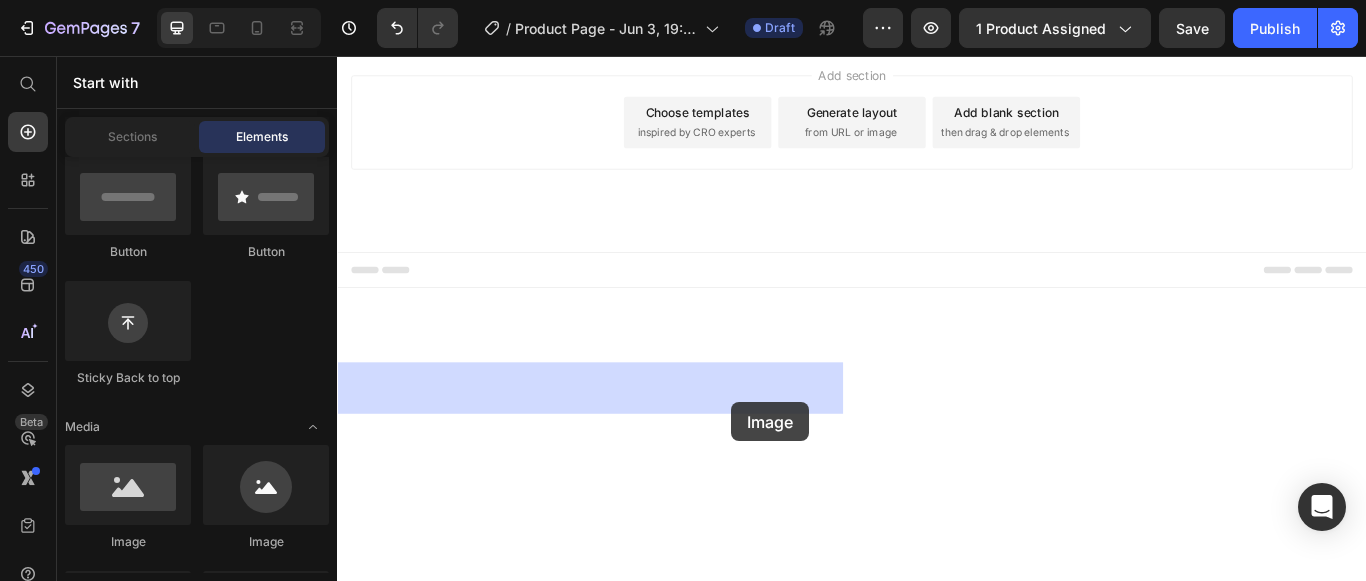 drag, startPoint x: 480, startPoint y: 564, endPoint x: 796, endPoint y: 460, distance: 332.674 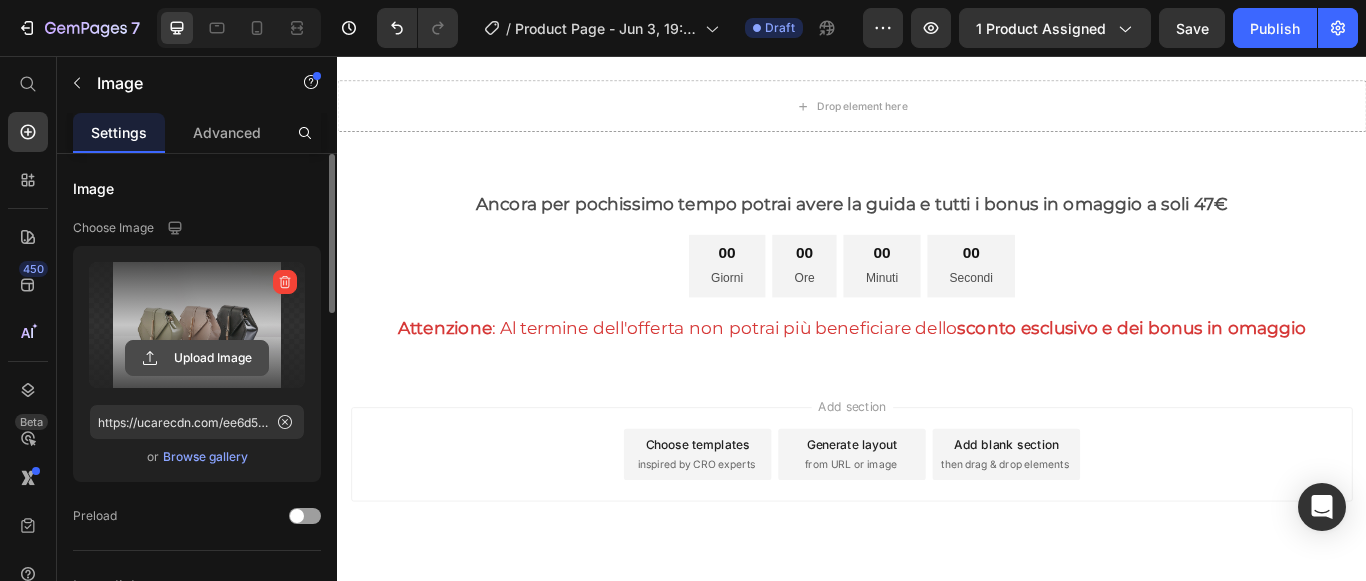 click 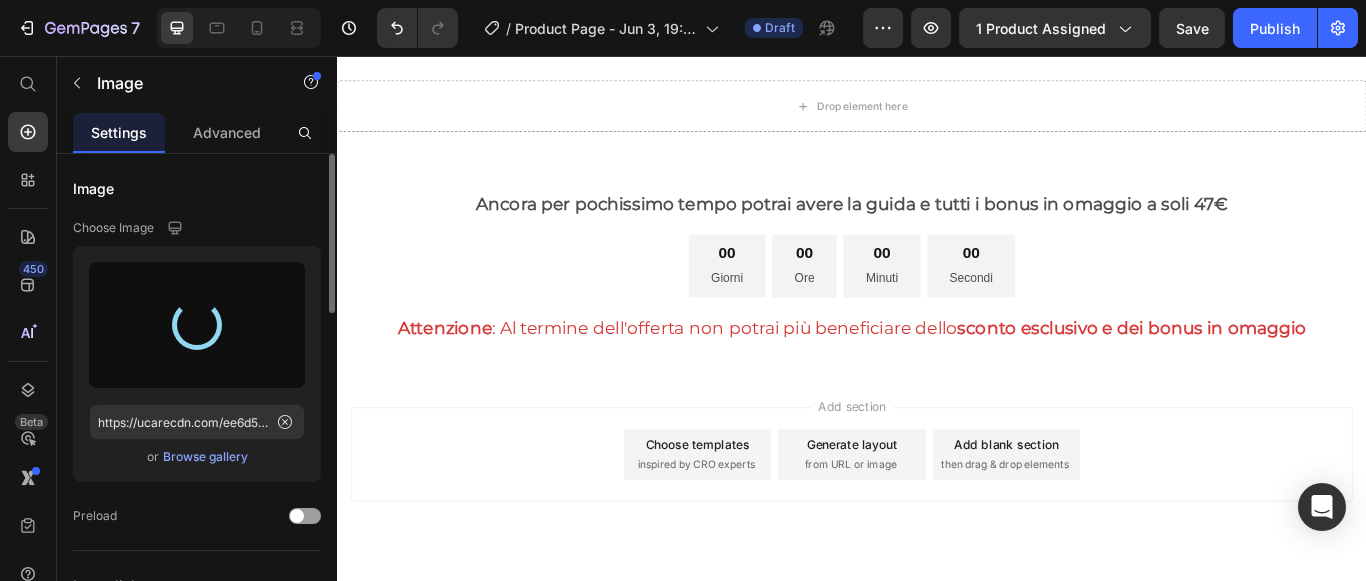 type on "https://cdn.shopify.com/s/files/1/0940/9475/4139/files/gempages_569198003257082860-4fac384a-e654-49ad-9db6-e554fc9c590a.png" 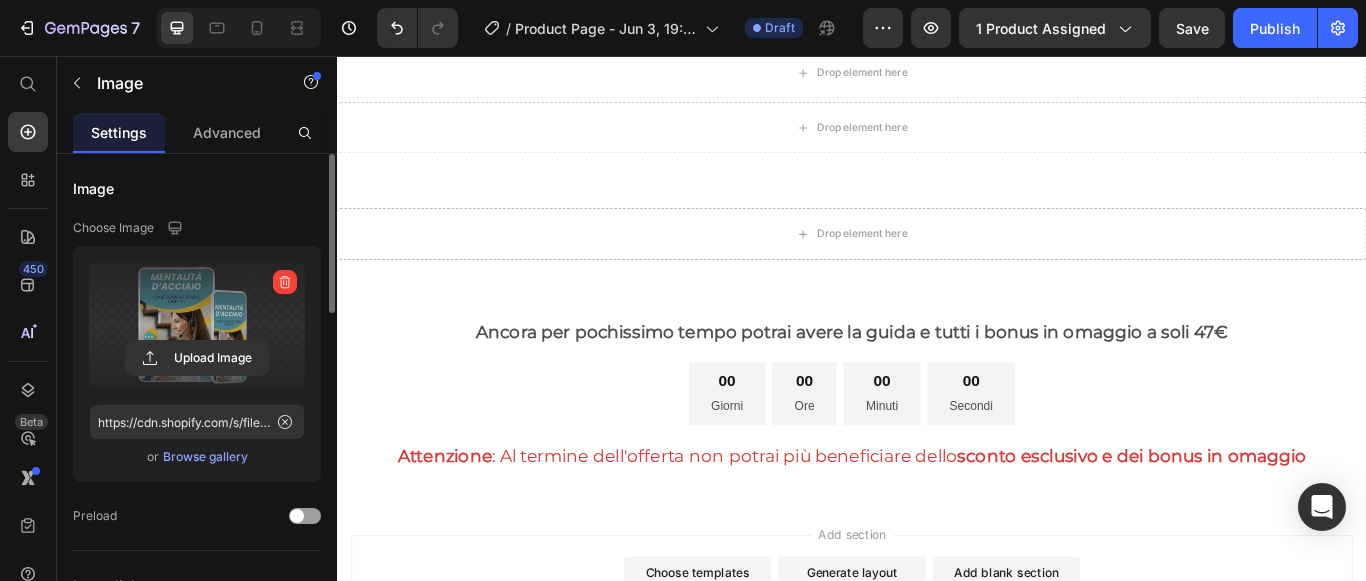 click on "Drop element here" at bounding box center [1239, -345] 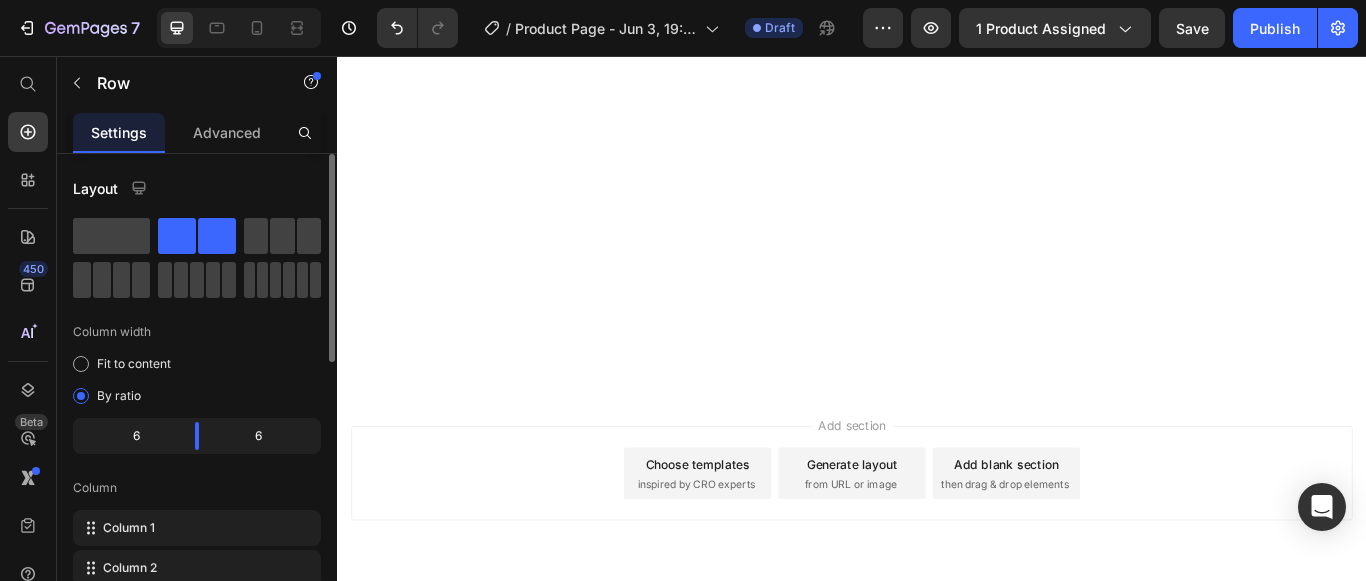 scroll, scrollTop: 5110, scrollLeft: 0, axis: vertical 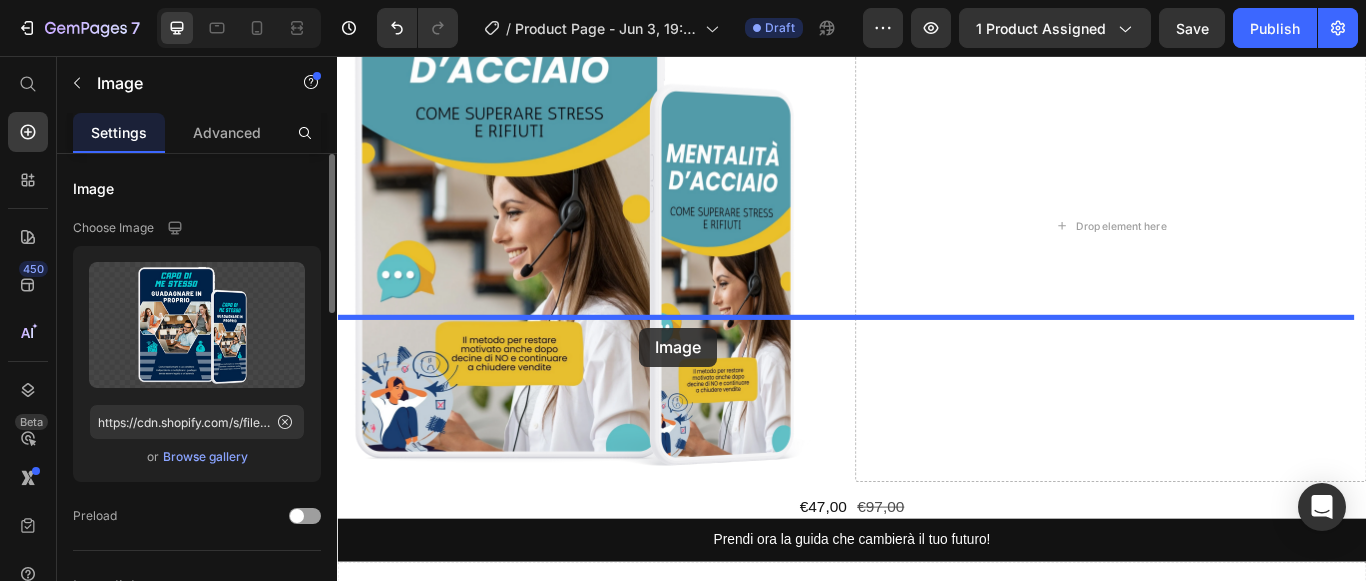 drag, startPoint x: 698, startPoint y: 246, endPoint x: 689, endPoint y: 373, distance: 127.3185 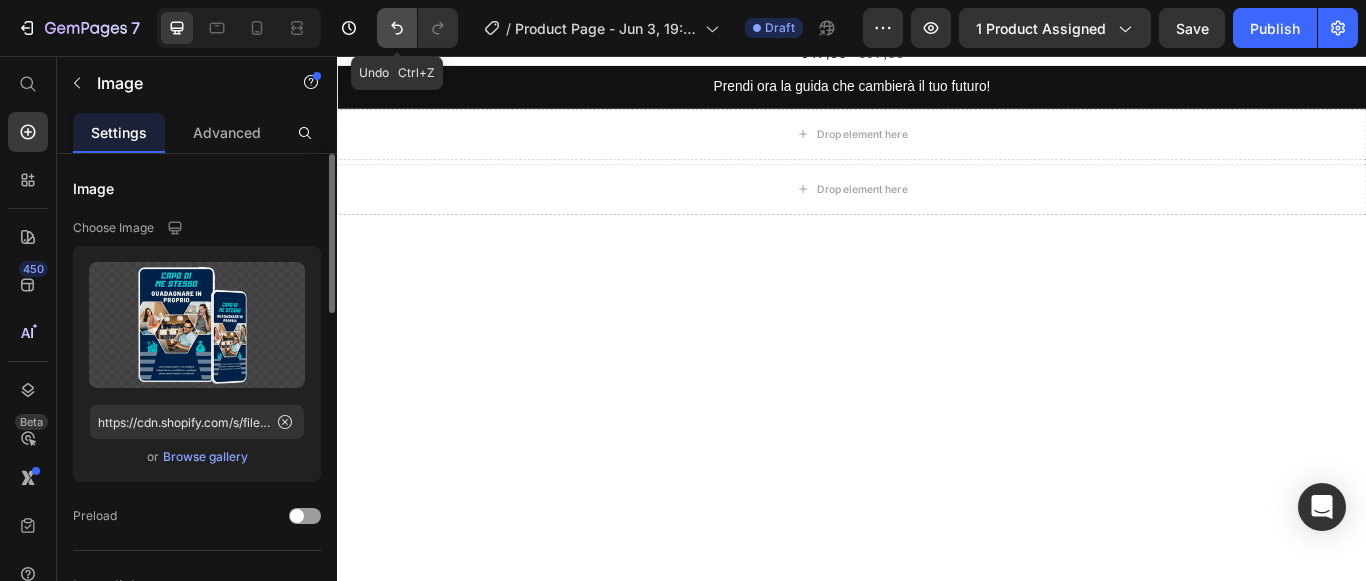 click 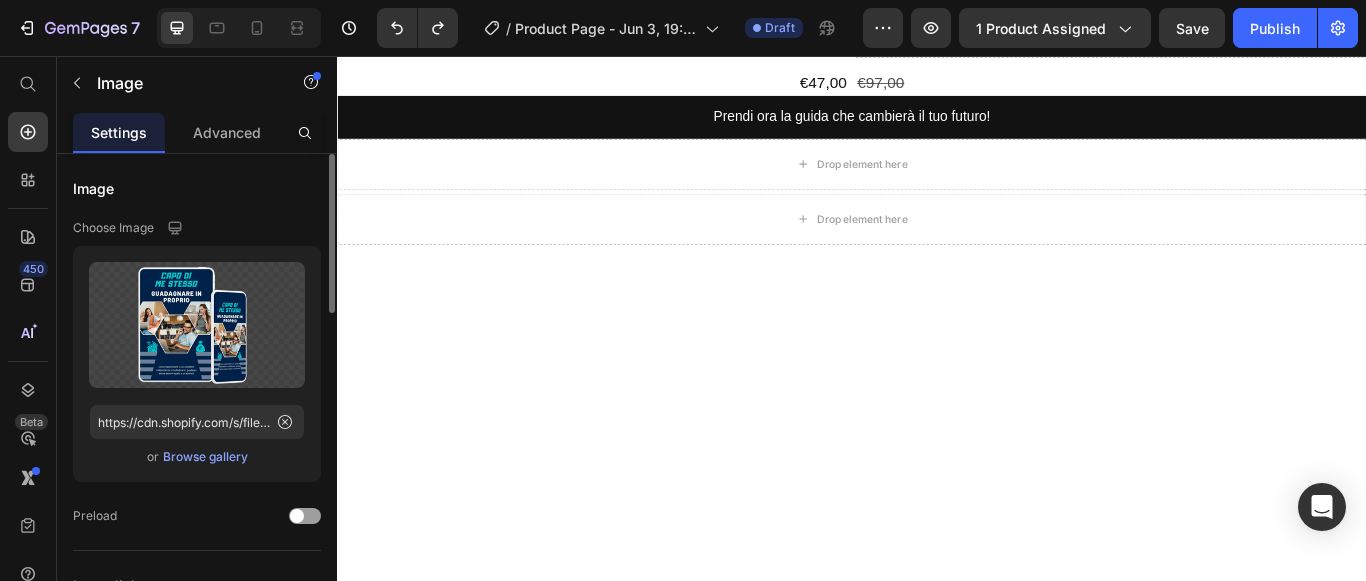 scroll, scrollTop: 5110, scrollLeft: 0, axis: vertical 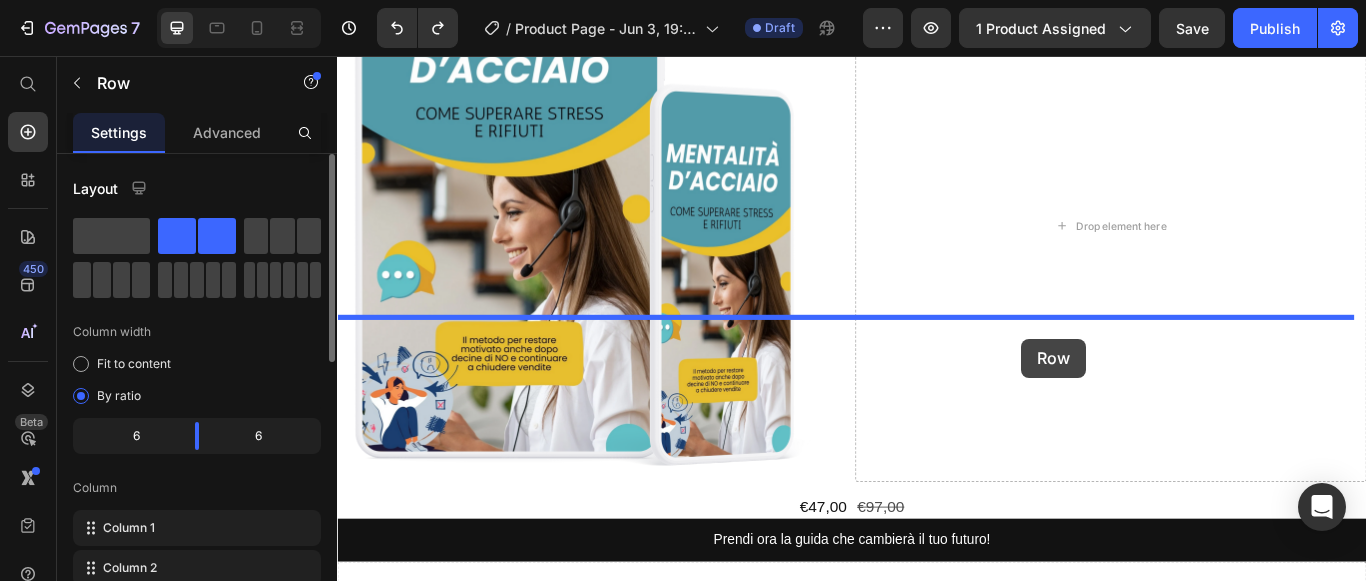 drag, startPoint x: 1137, startPoint y: 220, endPoint x: 1135, endPoint y: 386, distance: 166.01205 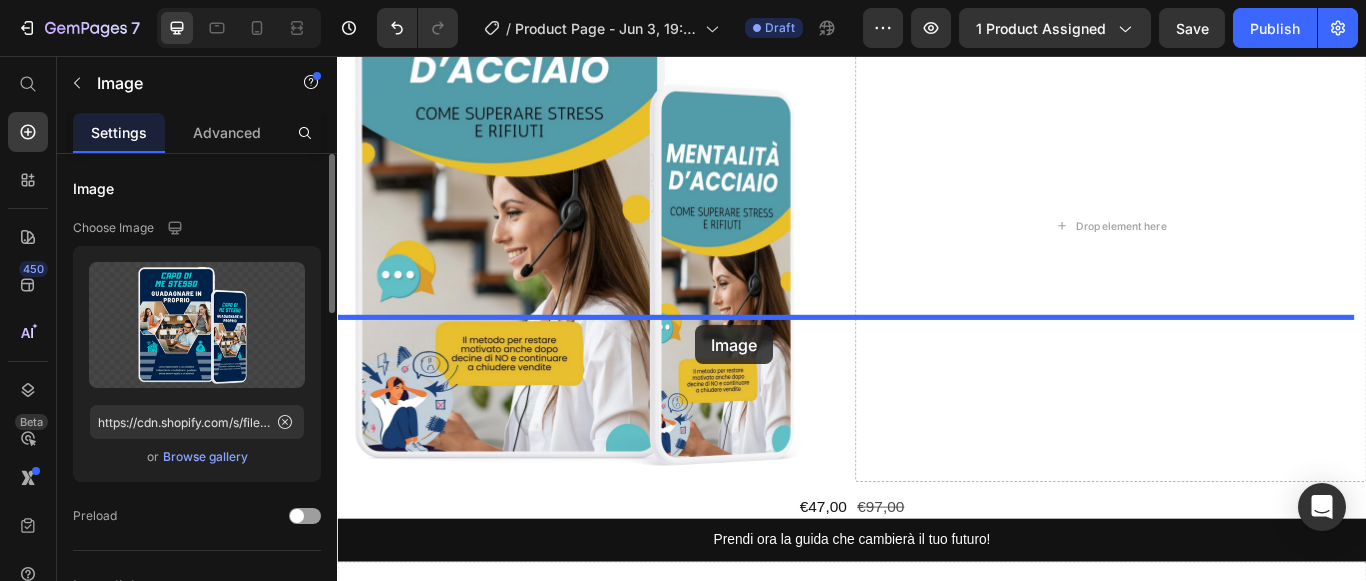 drag, startPoint x: 760, startPoint y: 299, endPoint x: 755, endPoint y: 370, distance: 71.17584 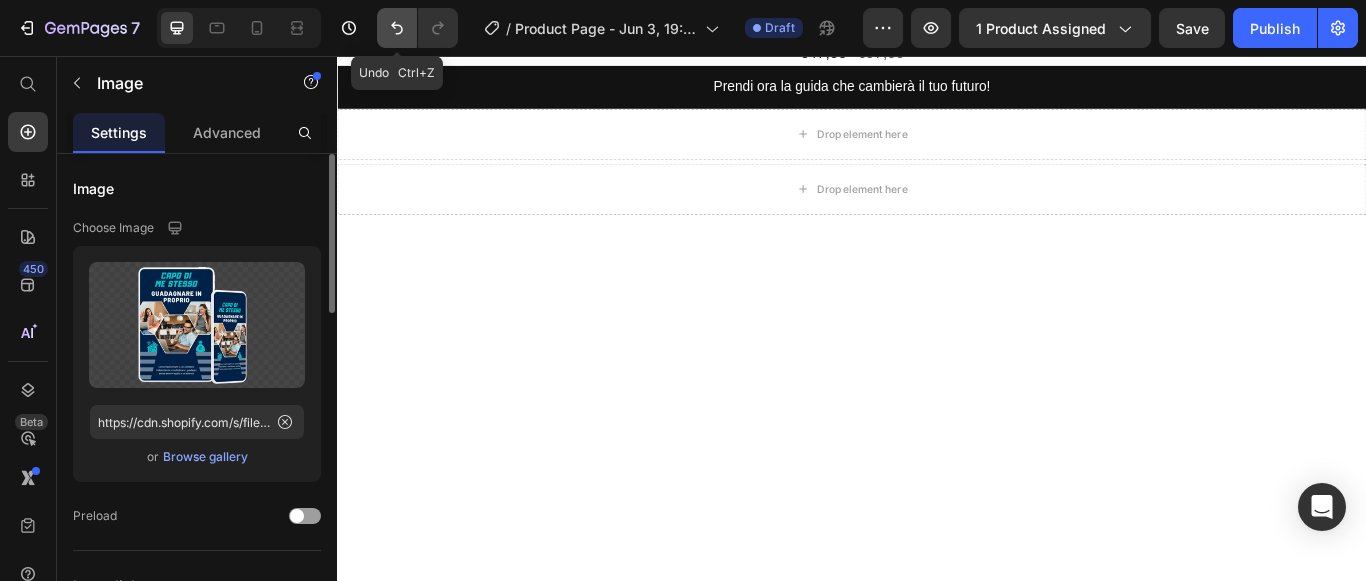click 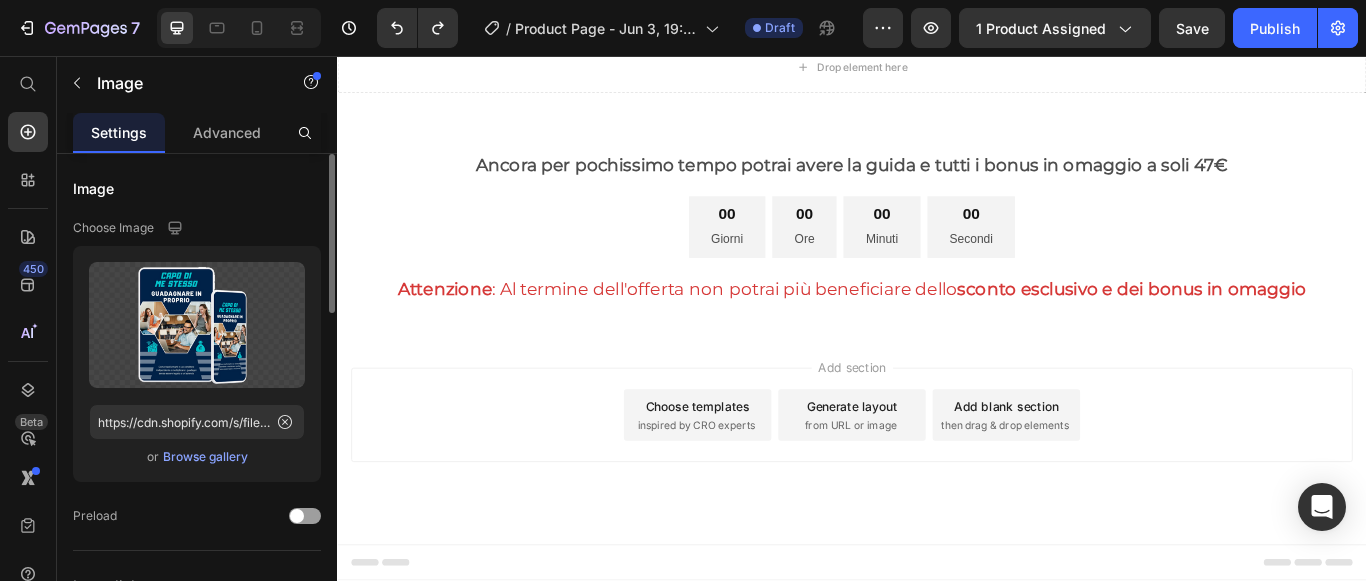 scroll, scrollTop: 6610, scrollLeft: 0, axis: vertical 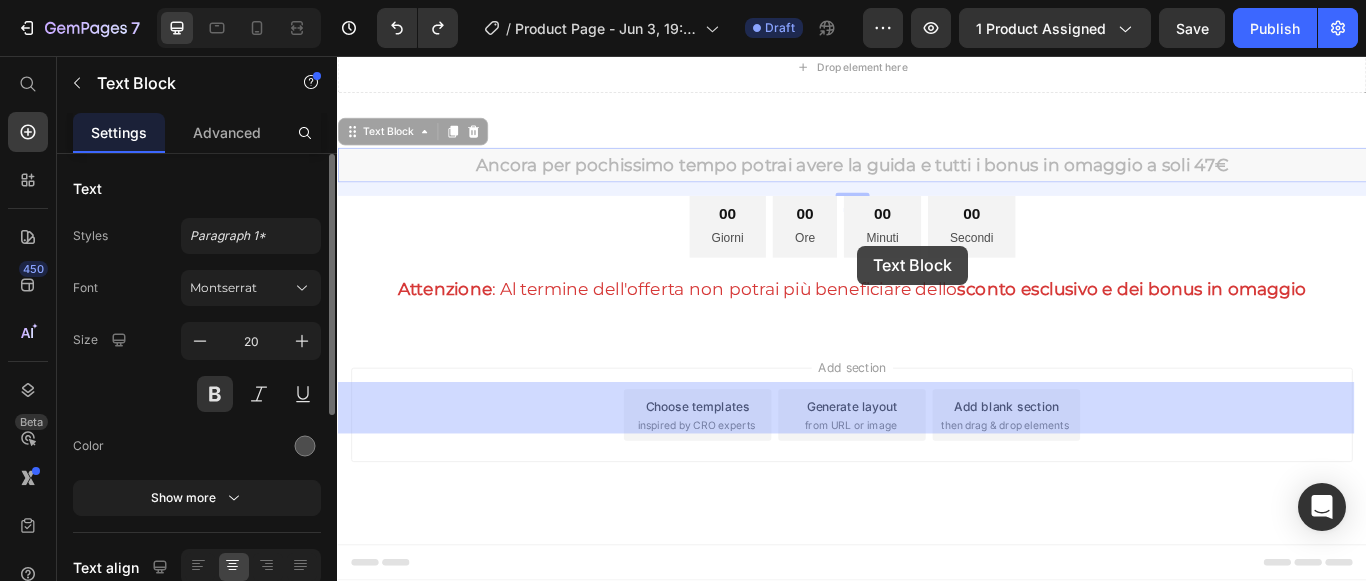 drag, startPoint x: 911, startPoint y: 530, endPoint x: 943, endPoint y: 277, distance: 255.01569 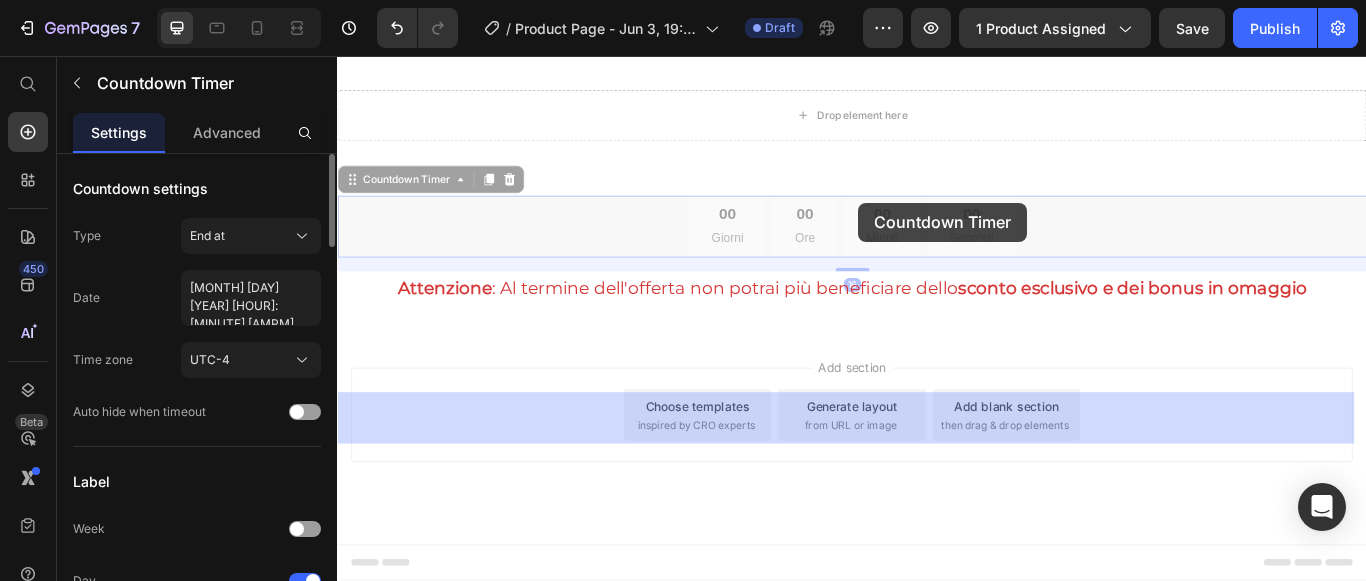 drag, startPoint x: 921, startPoint y: 521, endPoint x: 944, endPoint y: 227, distance: 294.8983 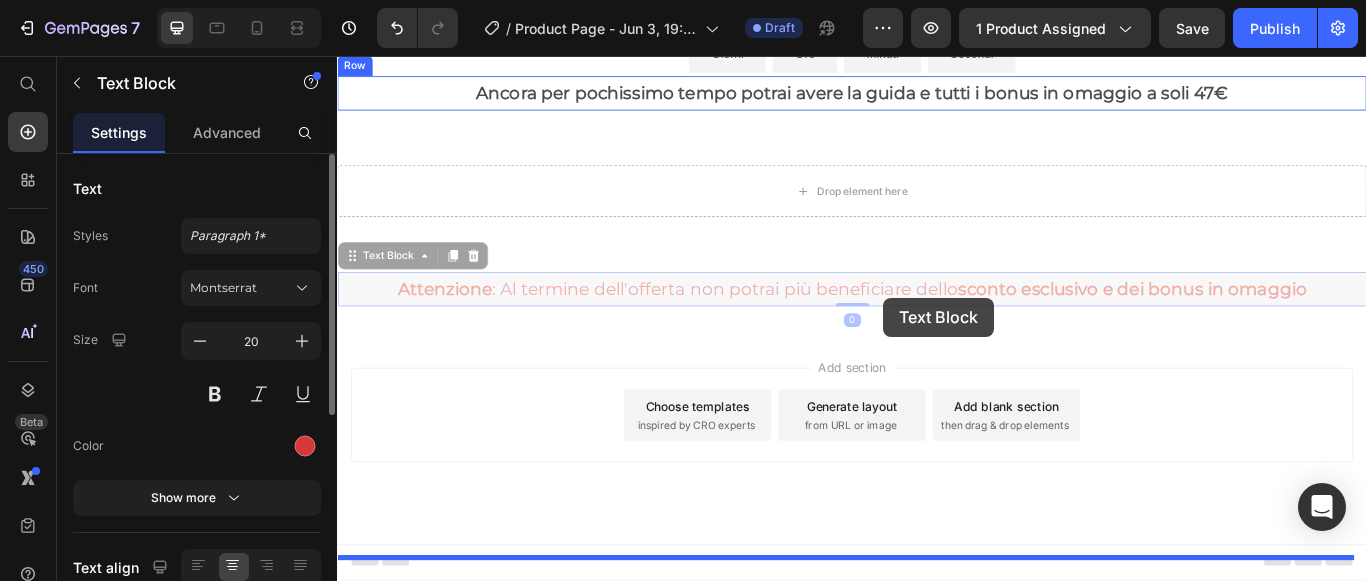 drag, startPoint x: 971, startPoint y: 507, endPoint x: 974, endPoint y: 338, distance: 169.02663 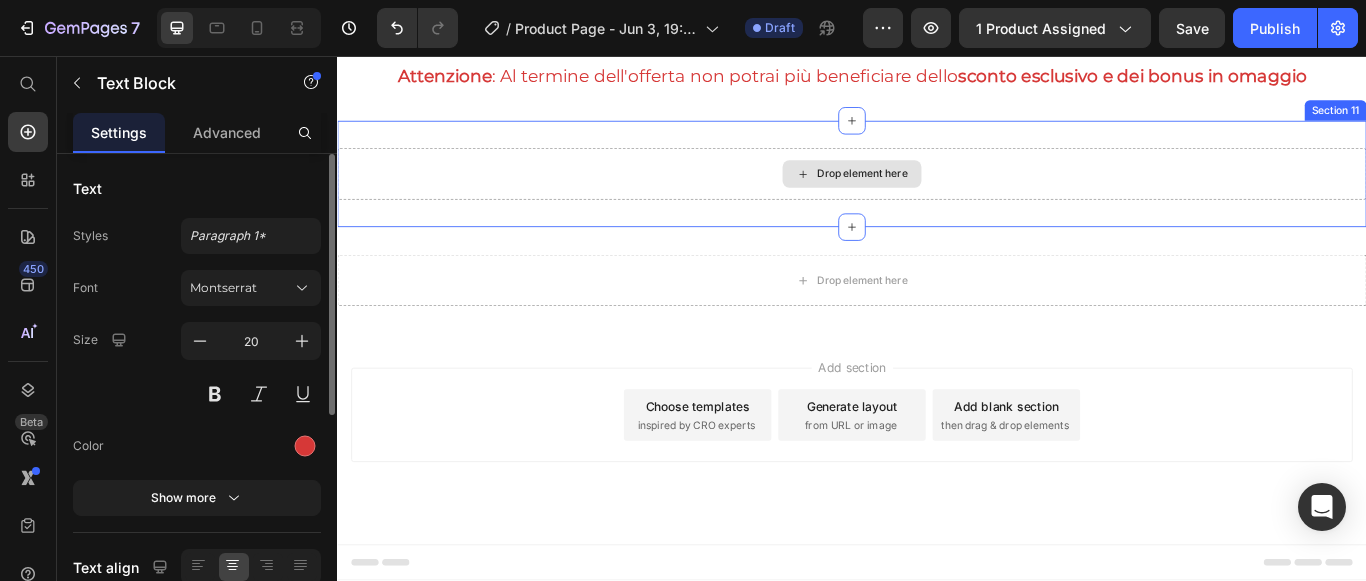 scroll, scrollTop: 6510, scrollLeft: 0, axis: vertical 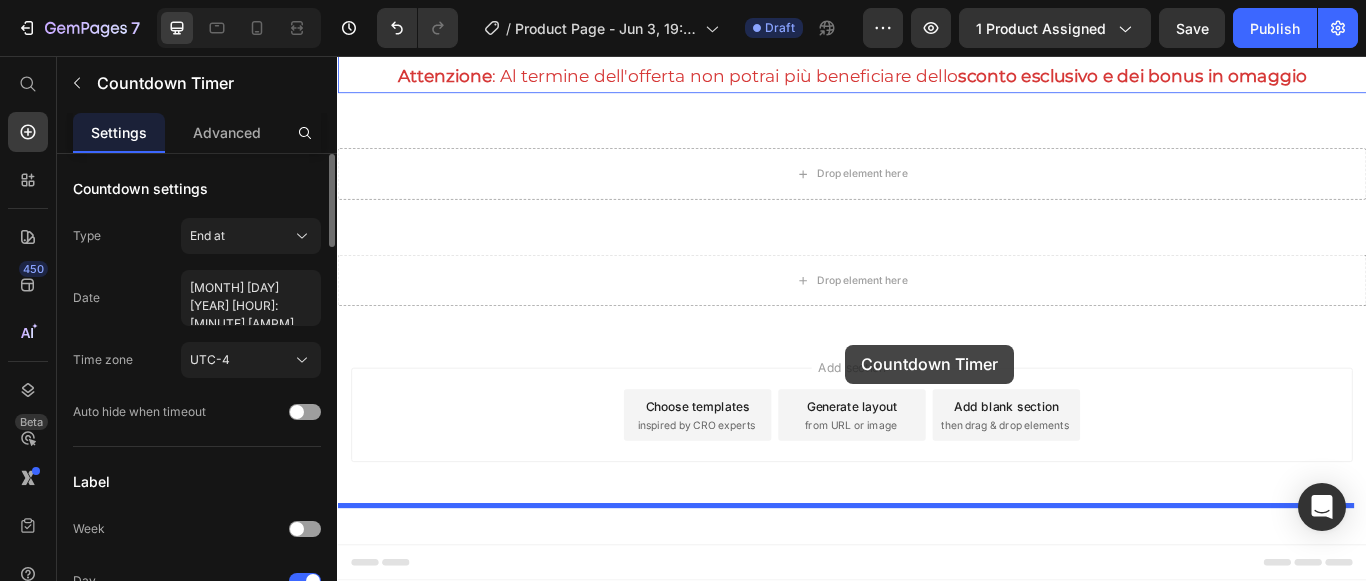 drag, startPoint x: 935, startPoint y: 347, endPoint x: 930, endPoint y: 393, distance: 46.270943 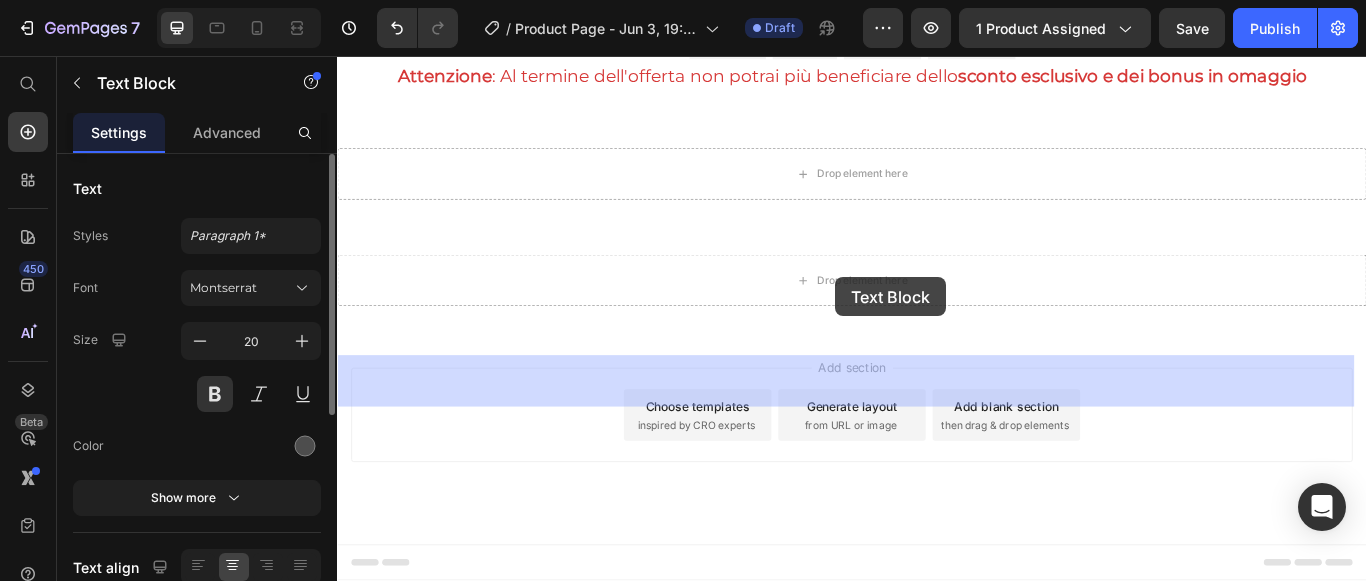 drag, startPoint x: 903, startPoint y: 377, endPoint x: 918, endPoint y: 313, distance: 65.734314 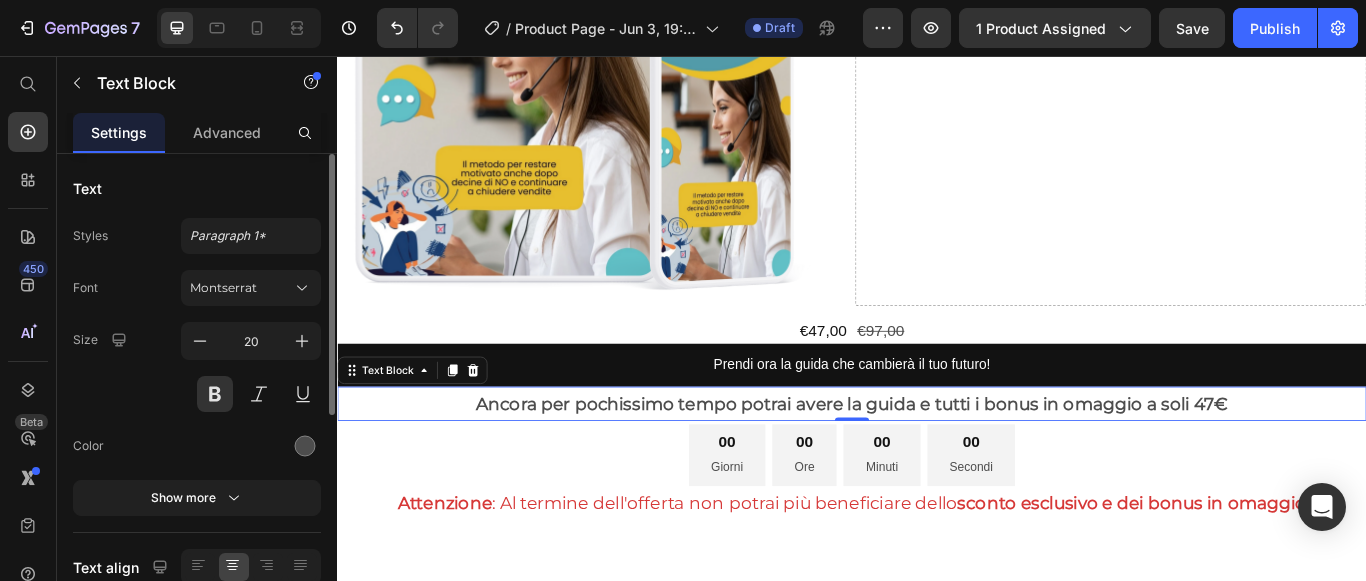 scroll, scrollTop: 4710, scrollLeft: 0, axis: vertical 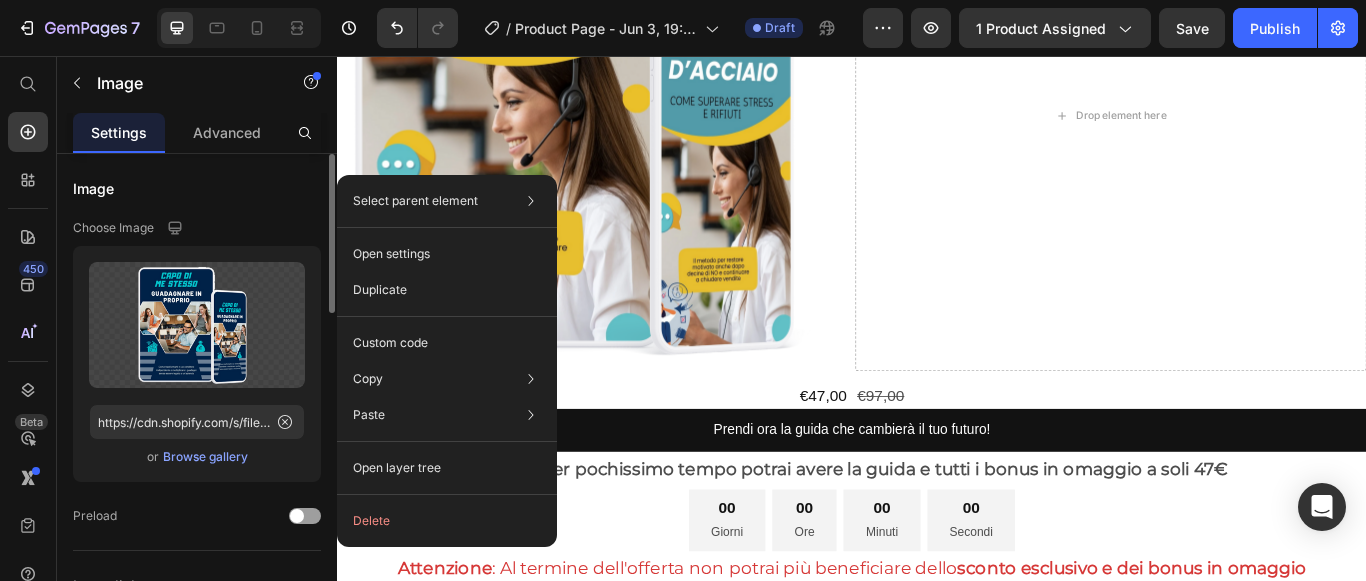 click at bounding box center [635, -356] 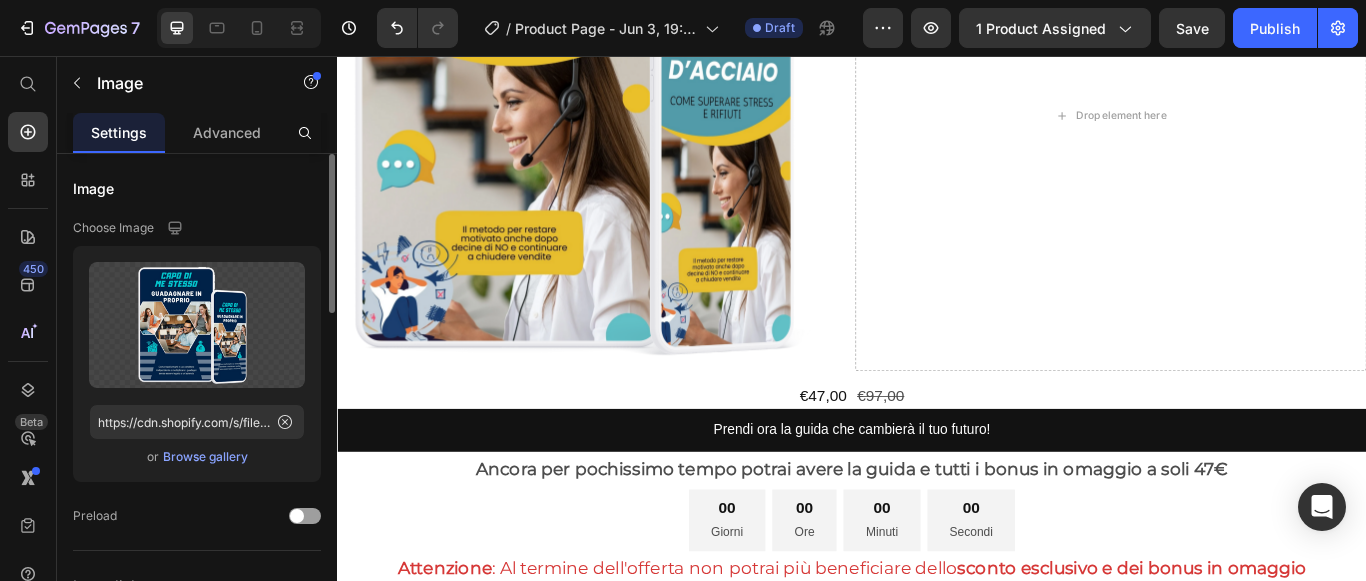 click 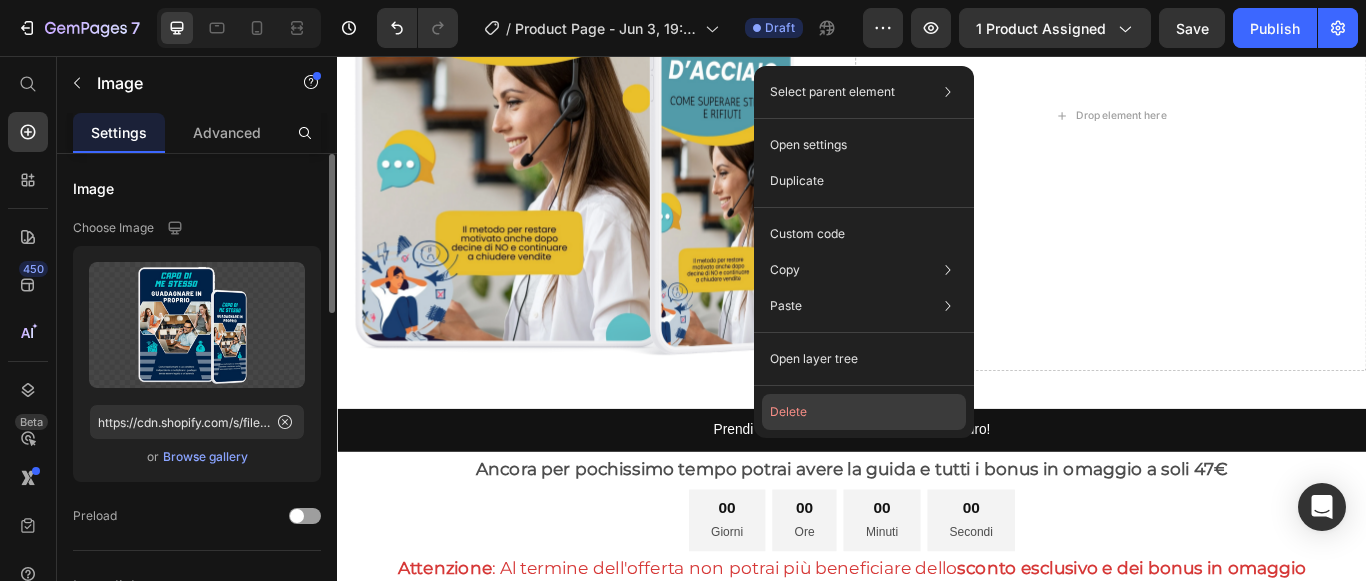 click on "Delete" 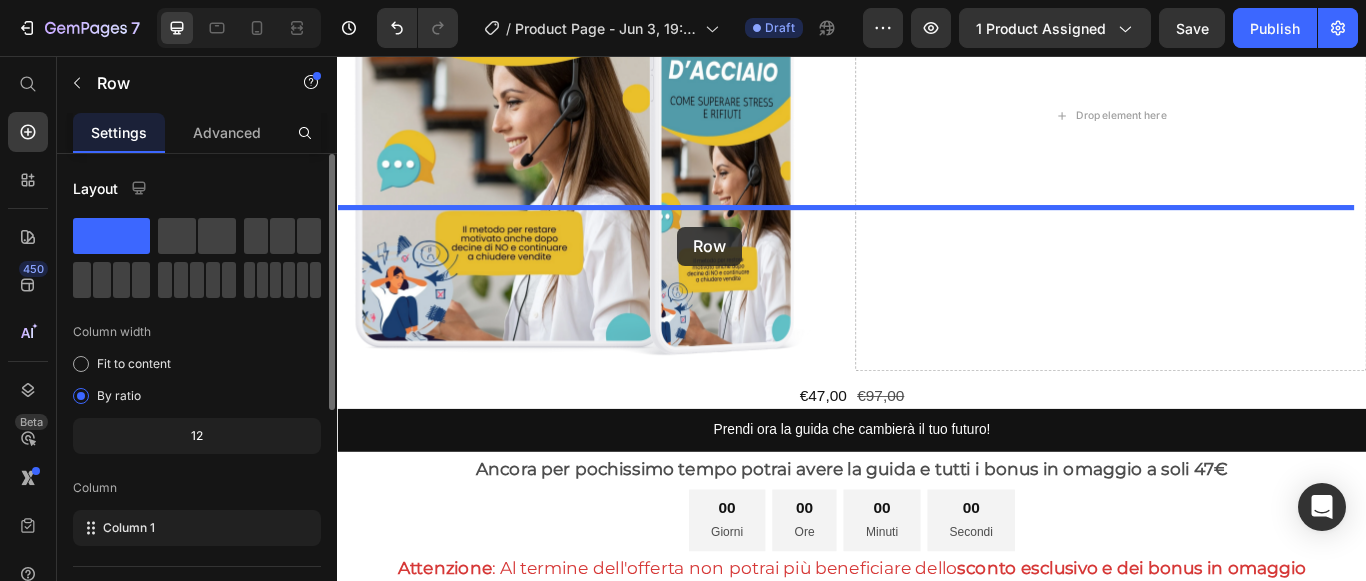 drag, startPoint x: 739, startPoint y: 193, endPoint x: 733, endPoint y: 255, distance: 62.289646 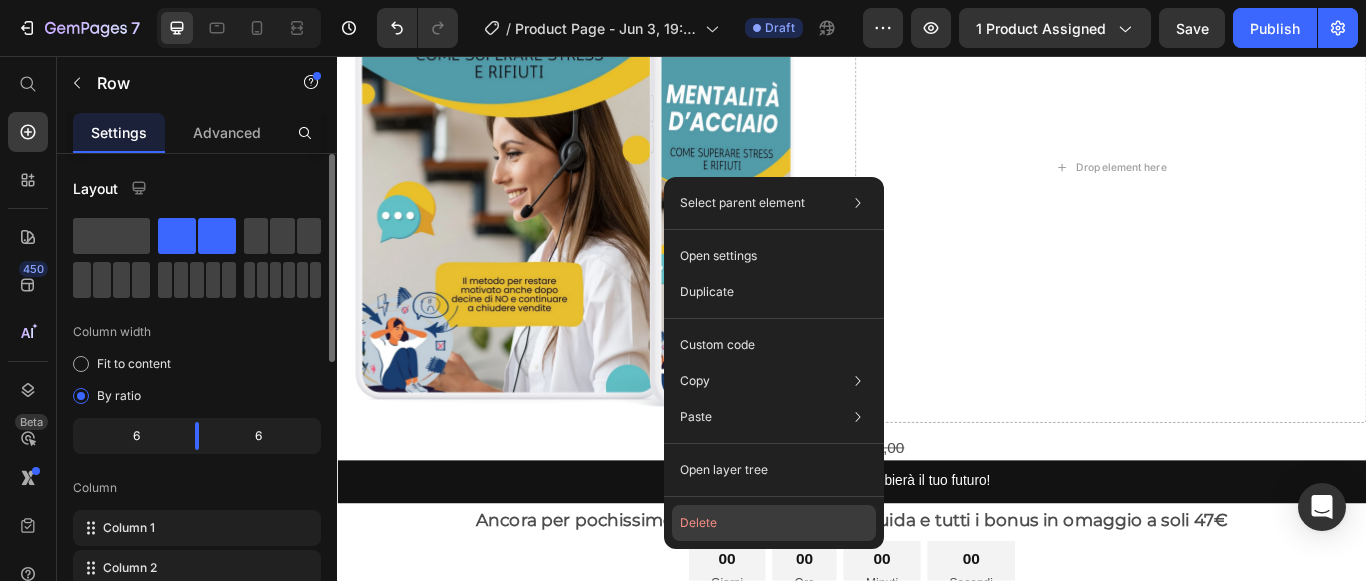 click on "Delete" 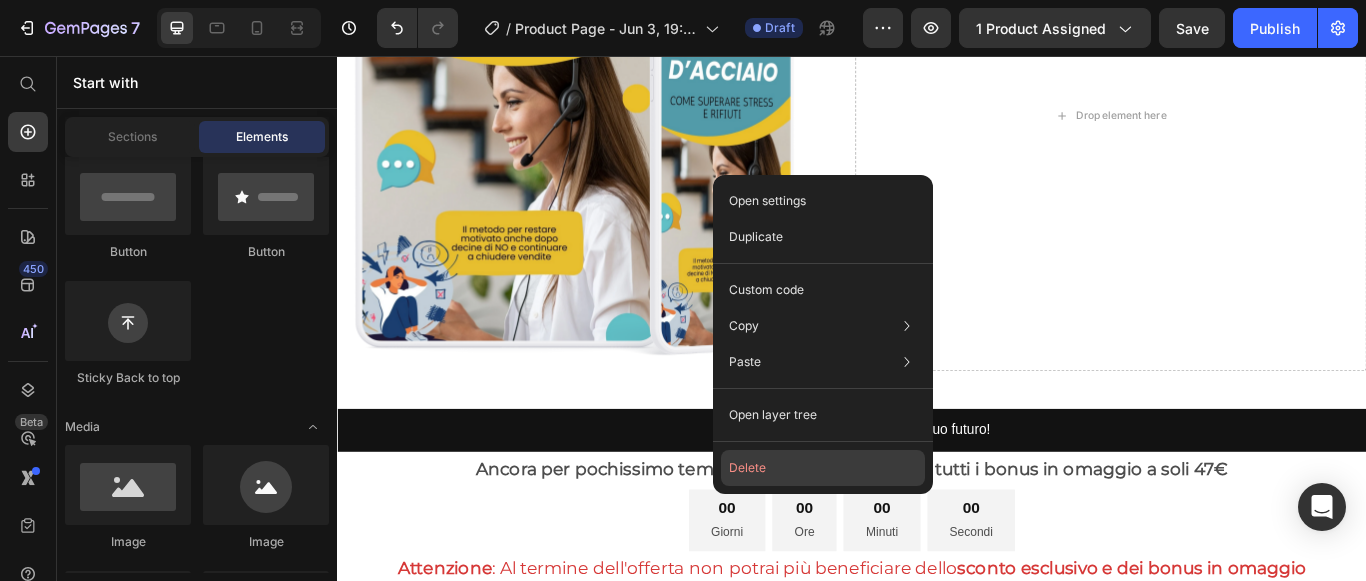 drag, startPoint x: 772, startPoint y: 467, endPoint x: 514, endPoint y: 340, distance: 287.5639 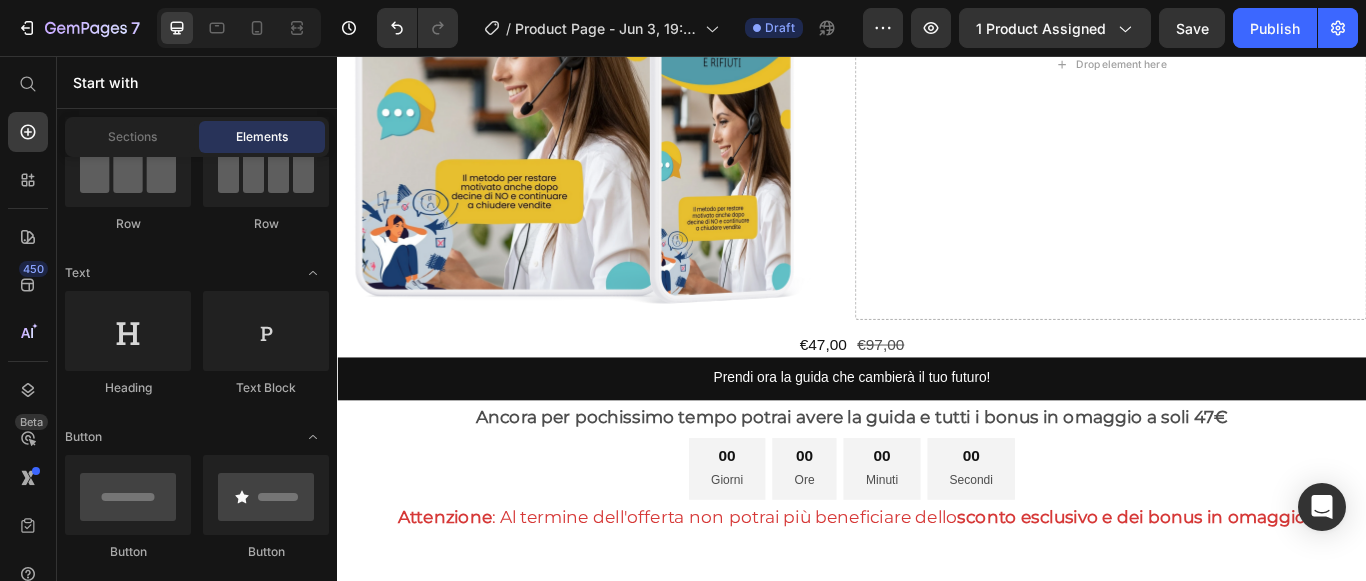 scroll, scrollTop: 0, scrollLeft: 0, axis: both 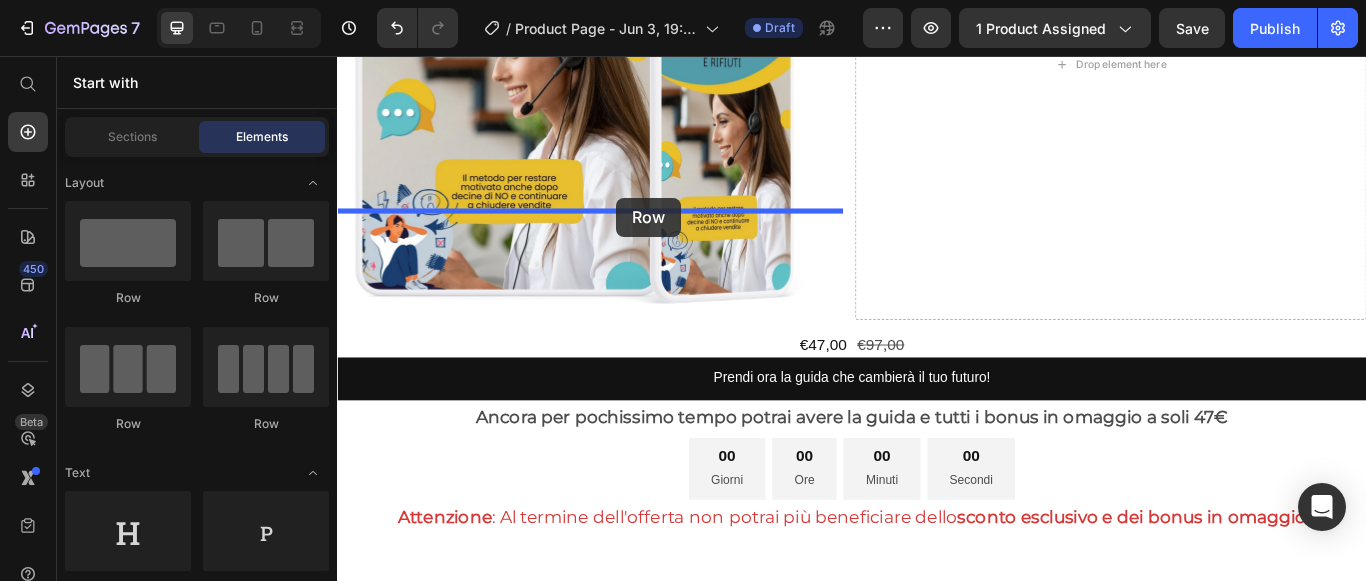 drag, startPoint x: 566, startPoint y: 314, endPoint x: 662, endPoint y: 221, distance: 133.66002 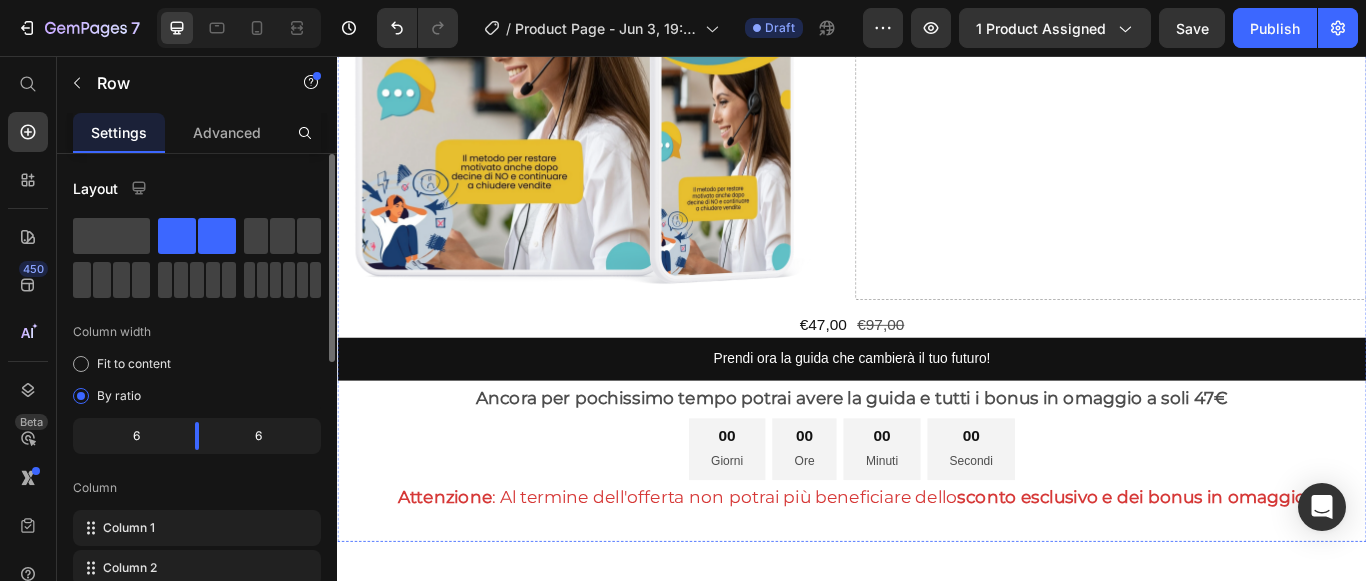 scroll, scrollTop: 4710, scrollLeft: 0, axis: vertical 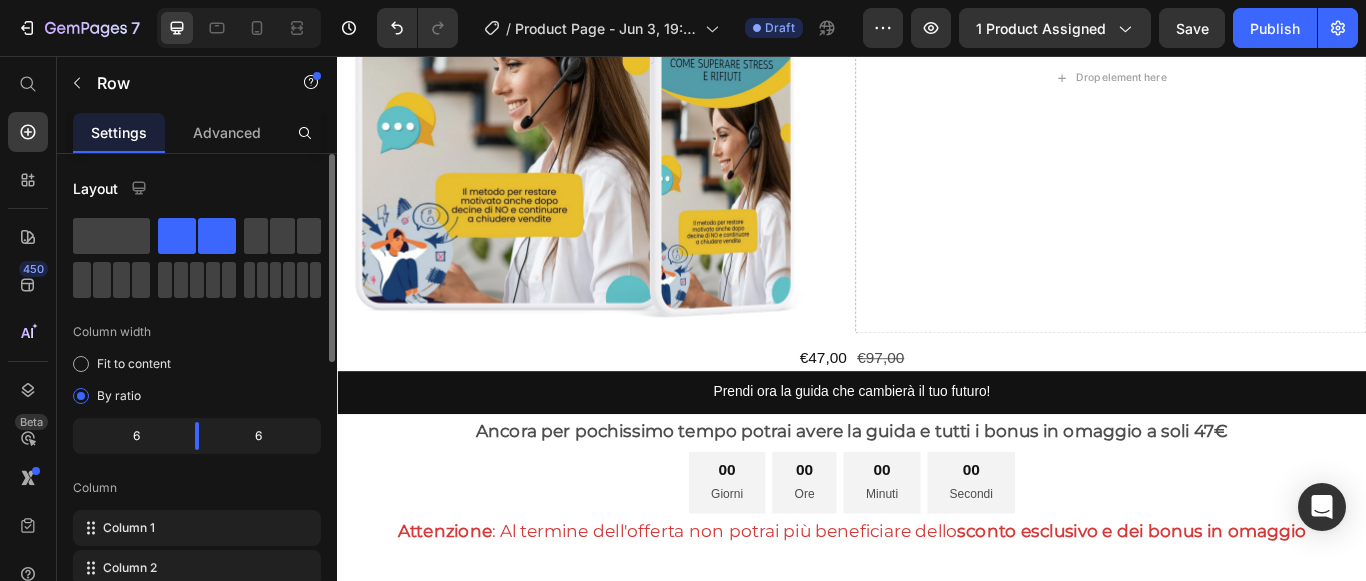 click 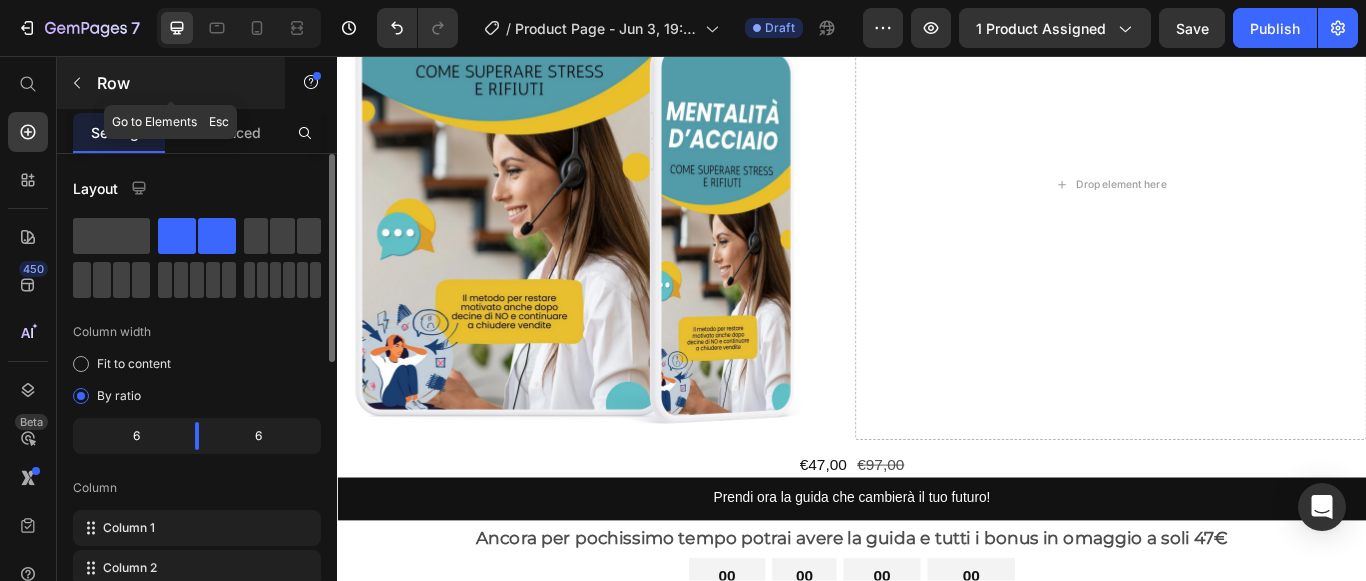click 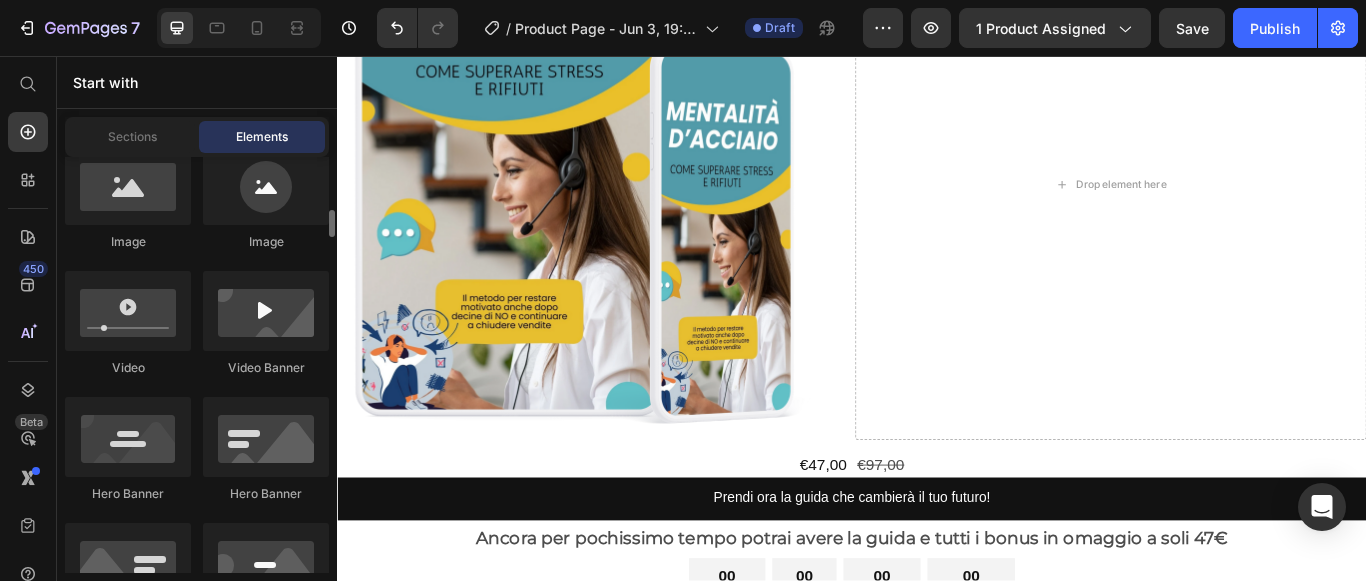 scroll, scrollTop: 700, scrollLeft: 0, axis: vertical 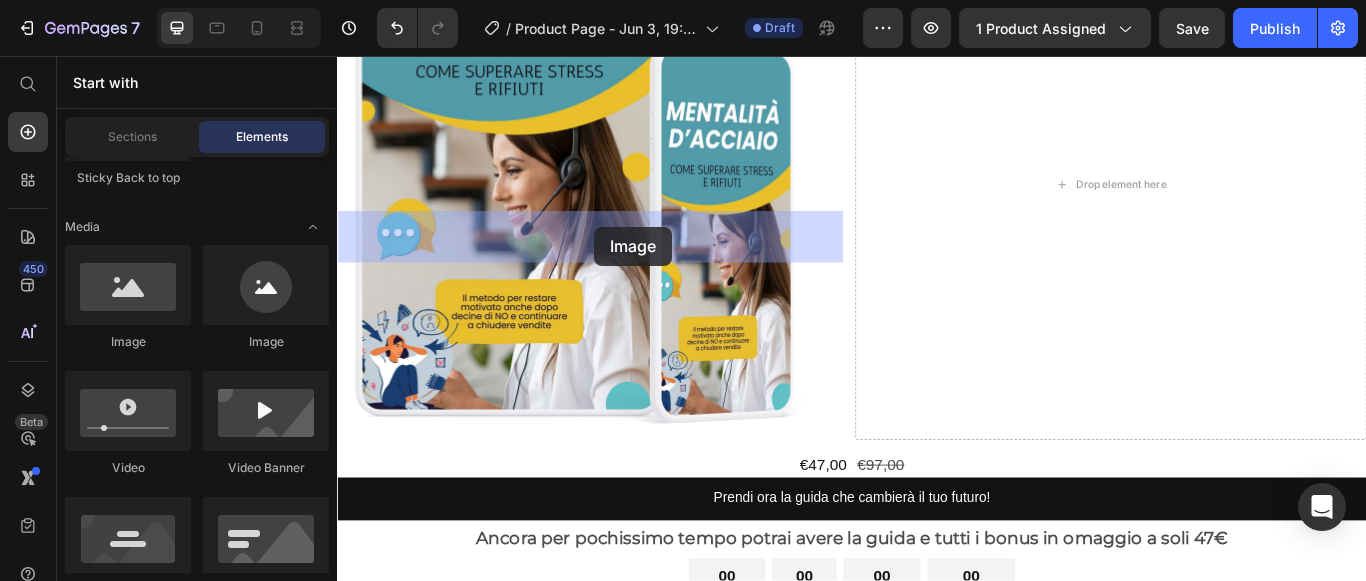 drag, startPoint x: 478, startPoint y: 332, endPoint x: 637, endPoint y: 255, distance: 176.66353 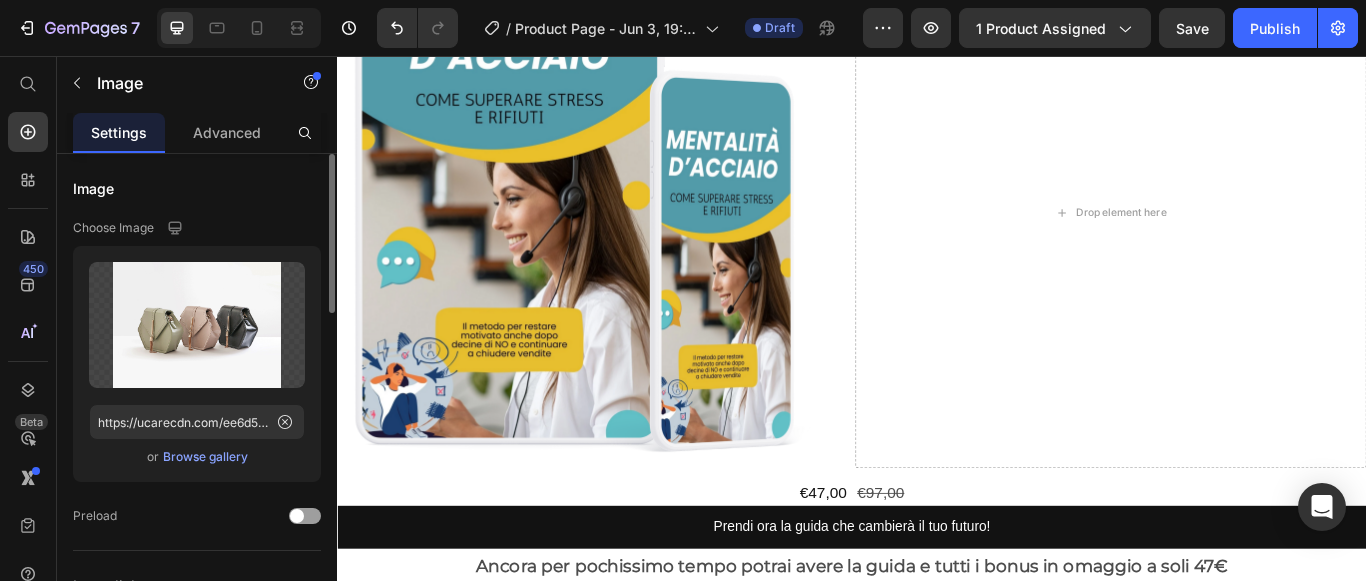 scroll, scrollTop: 5110, scrollLeft: 0, axis: vertical 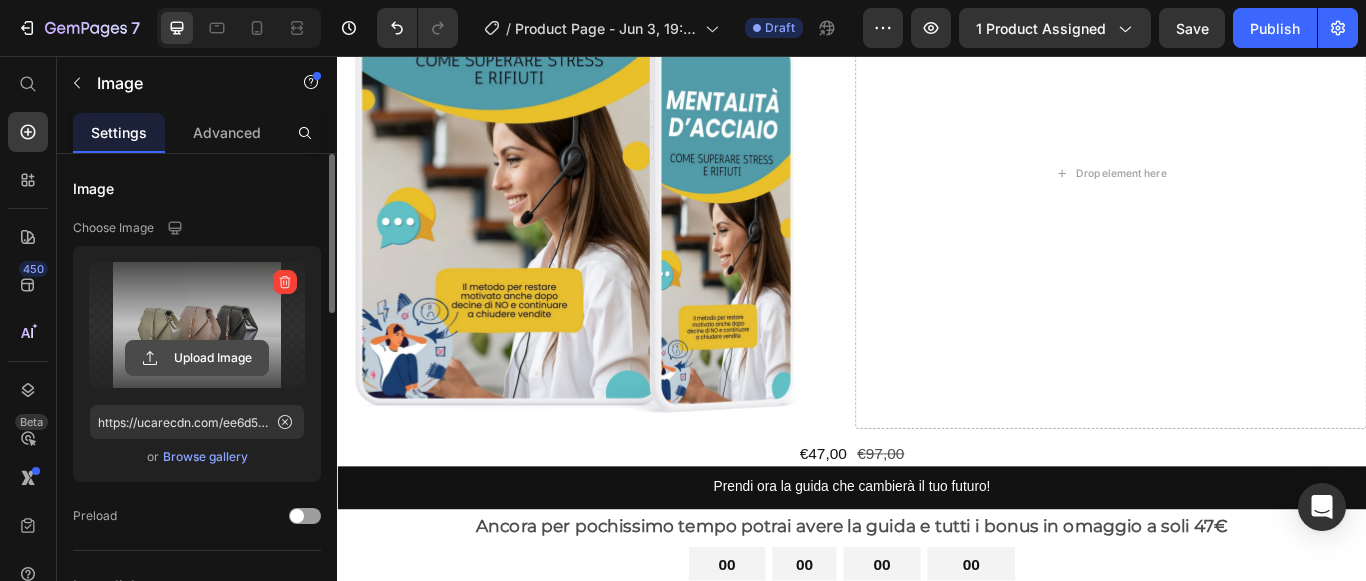click 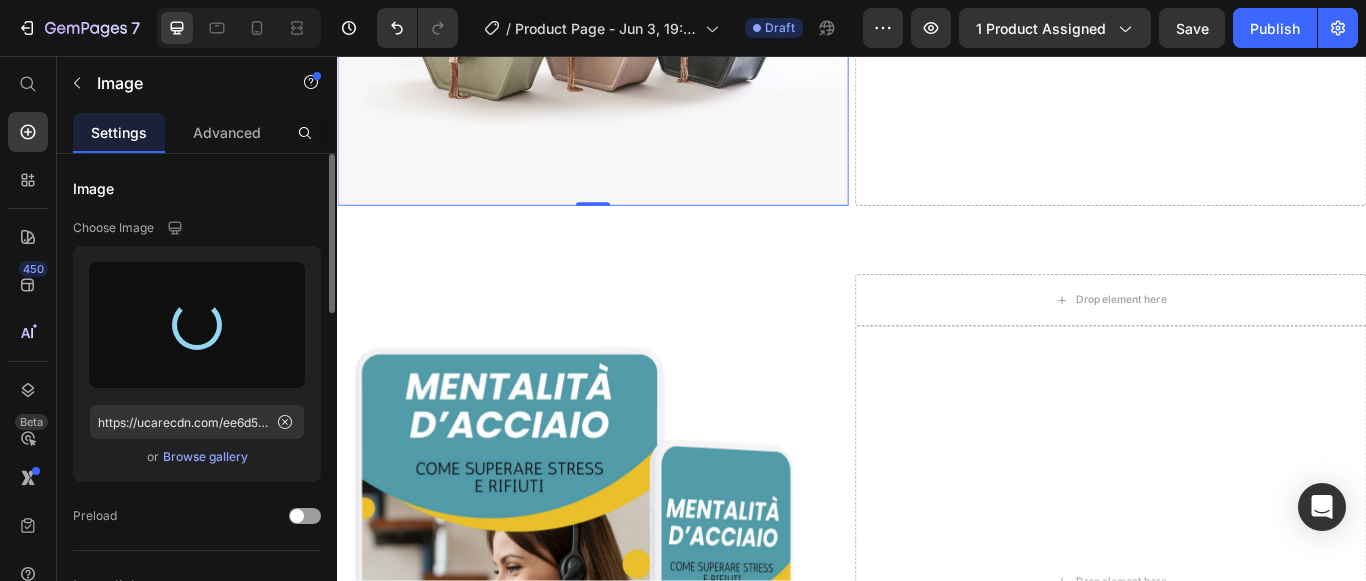 scroll, scrollTop: 4610, scrollLeft: 0, axis: vertical 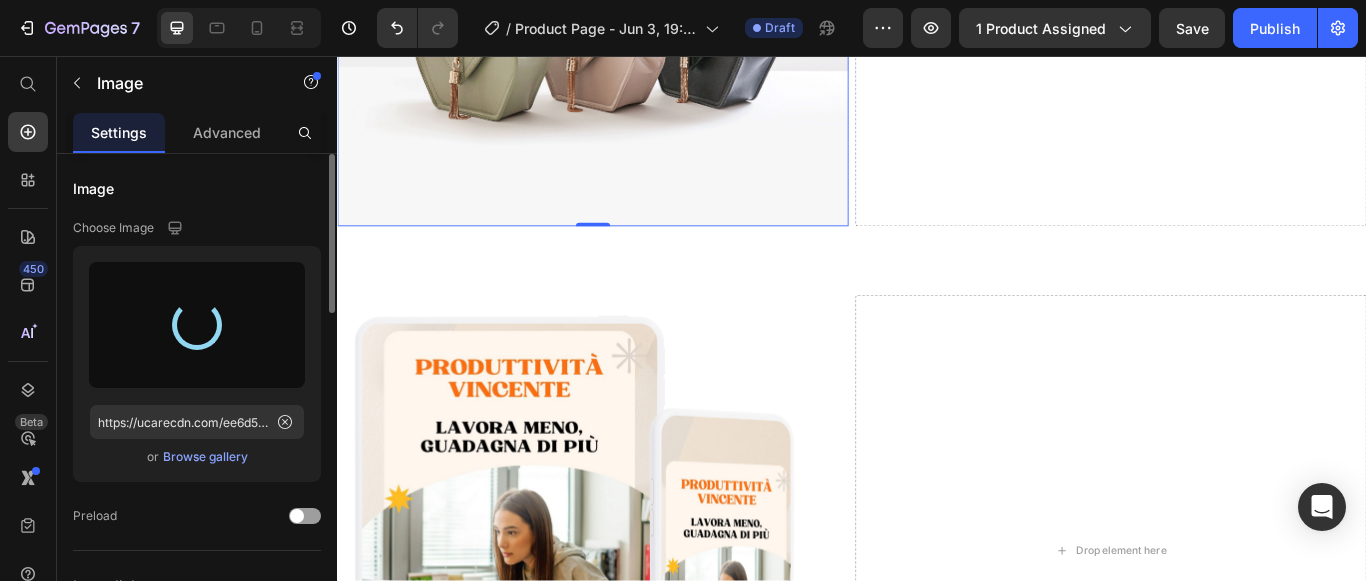 type on "https://cdn.shopify.com/s/files/1/0940/9475/4139/files/gempages_569198003257082860-778bcfe8-3ebd-461f-9820-7a59f6541173.png" 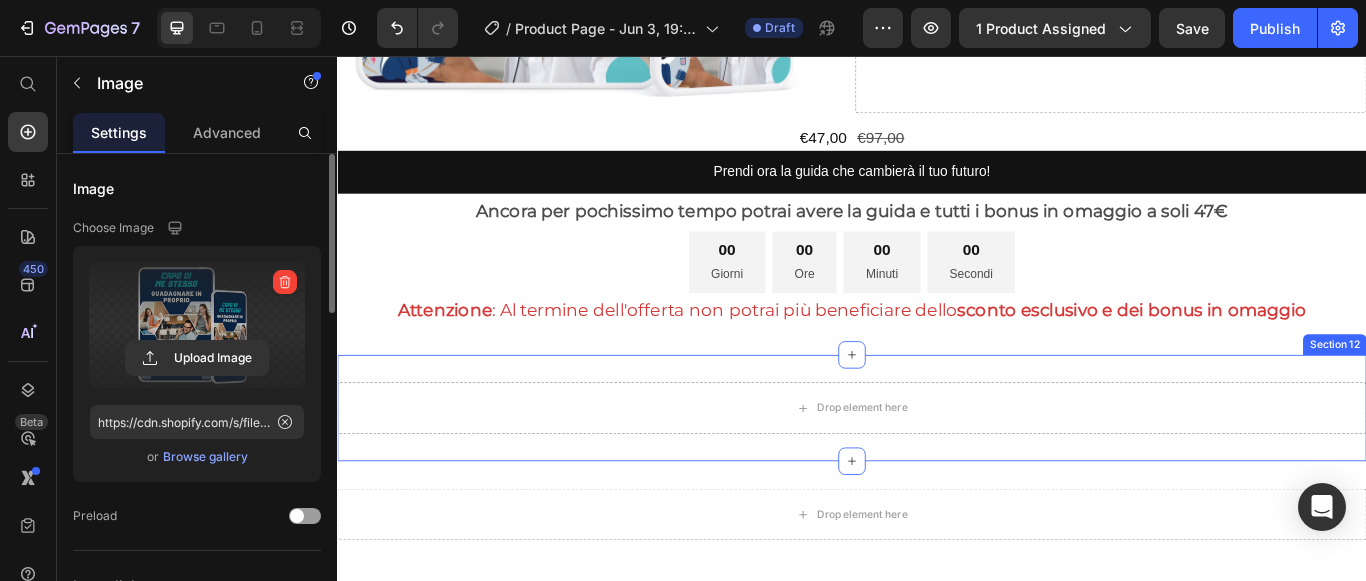 scroll, scrollTop: 6710, scrollLeft: 0, axis: vertical 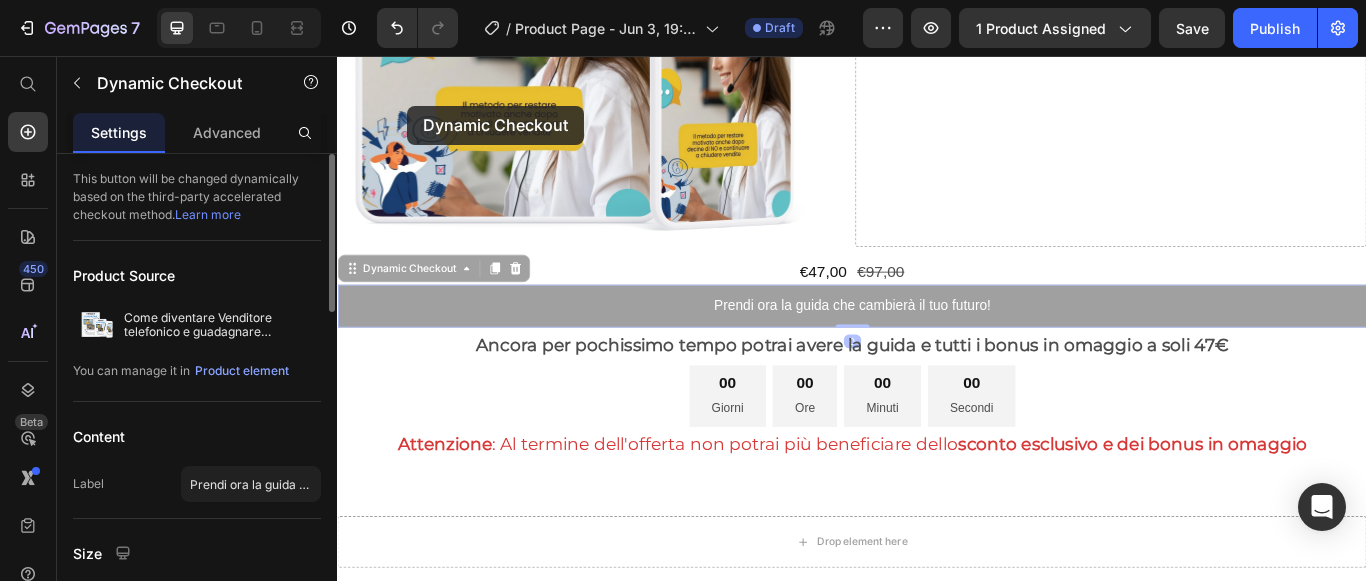 click on "Image
Drop element here Row €47,00 Product Price €97,00 Product Price Row Prendi ora la guida che cambierà il tuo futuro! Dynamic Checkout   0 Prendi ora la guida che cambierà il tuo futuro! Dynamic Checkout   0 Product" at bounding box center [937, 27] 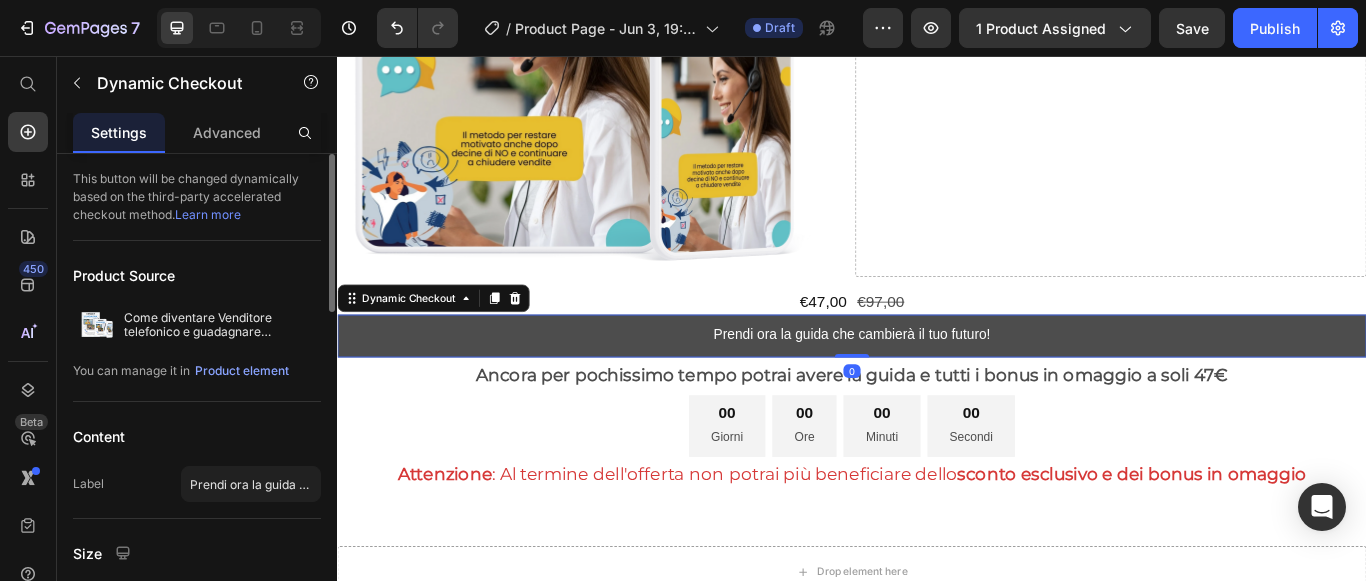 scroll, scrollTop: 6593, scrollLeft: 0, axis: vertical 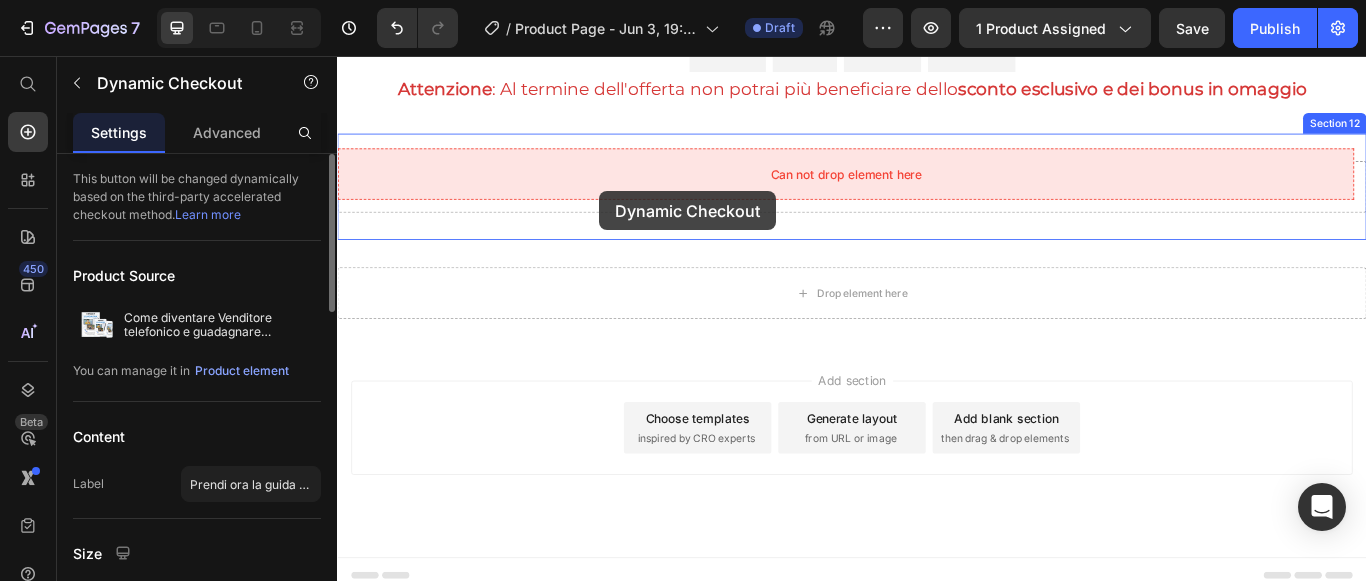 drag, startPoint x: 451, startPoint y: 226, endPoint x: 643, endPoint y: 214, distance: 192.37463 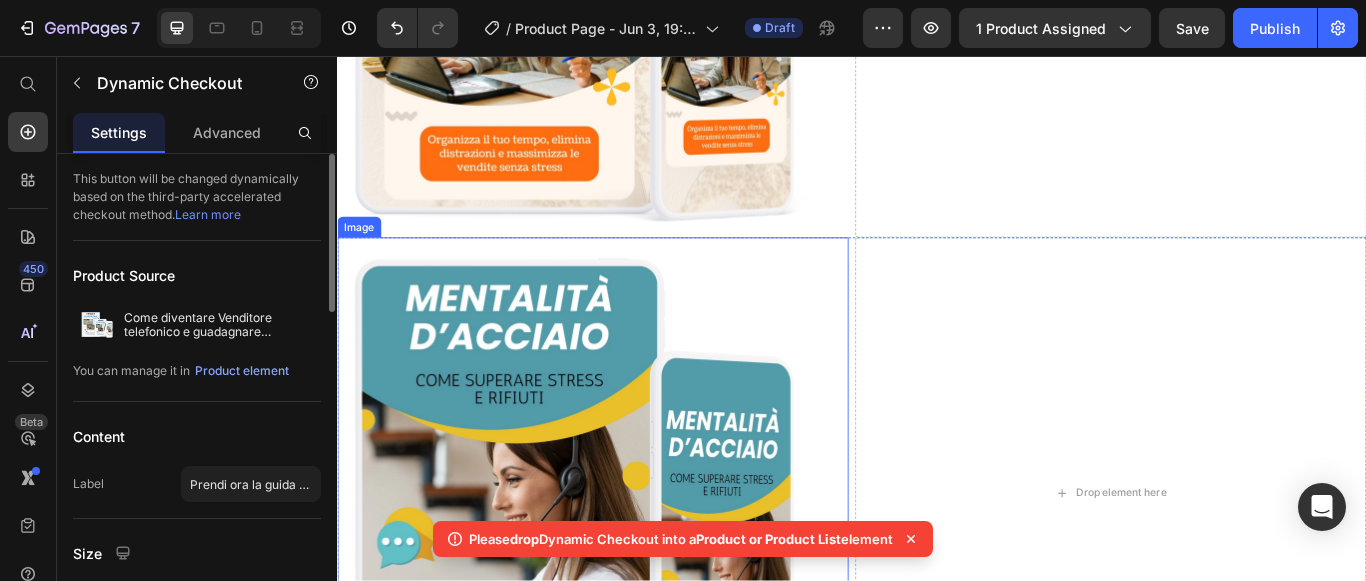 scroll, scrollTop: 6142, scrollLeft: 0, axis: vertical 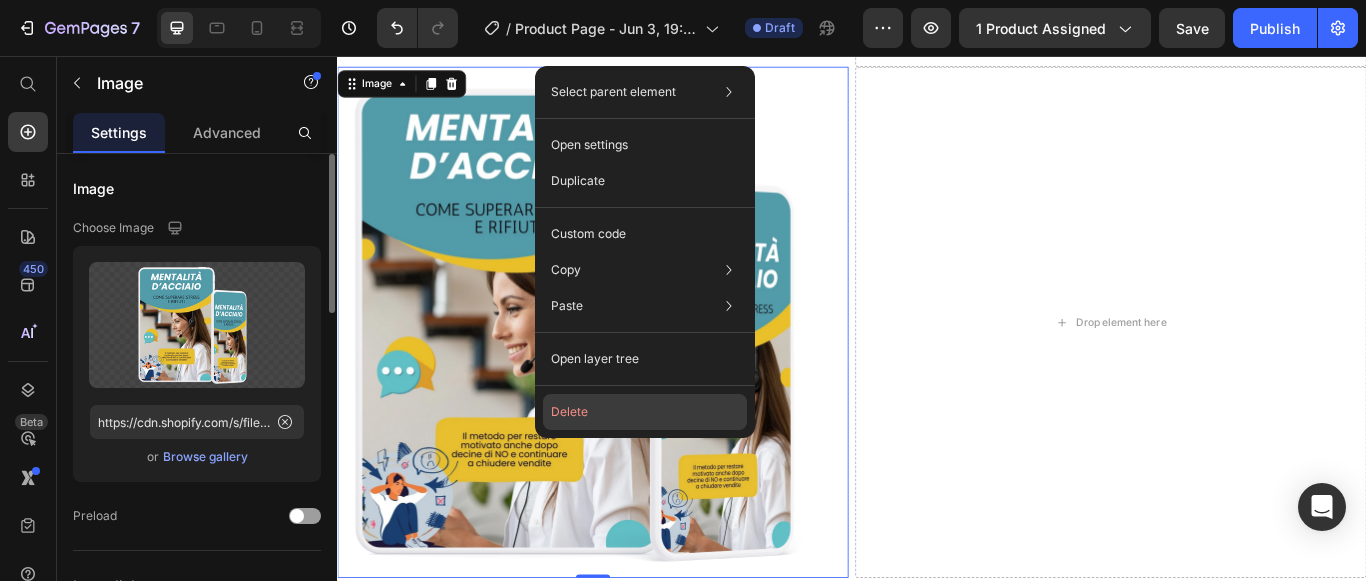 click on "Delete" 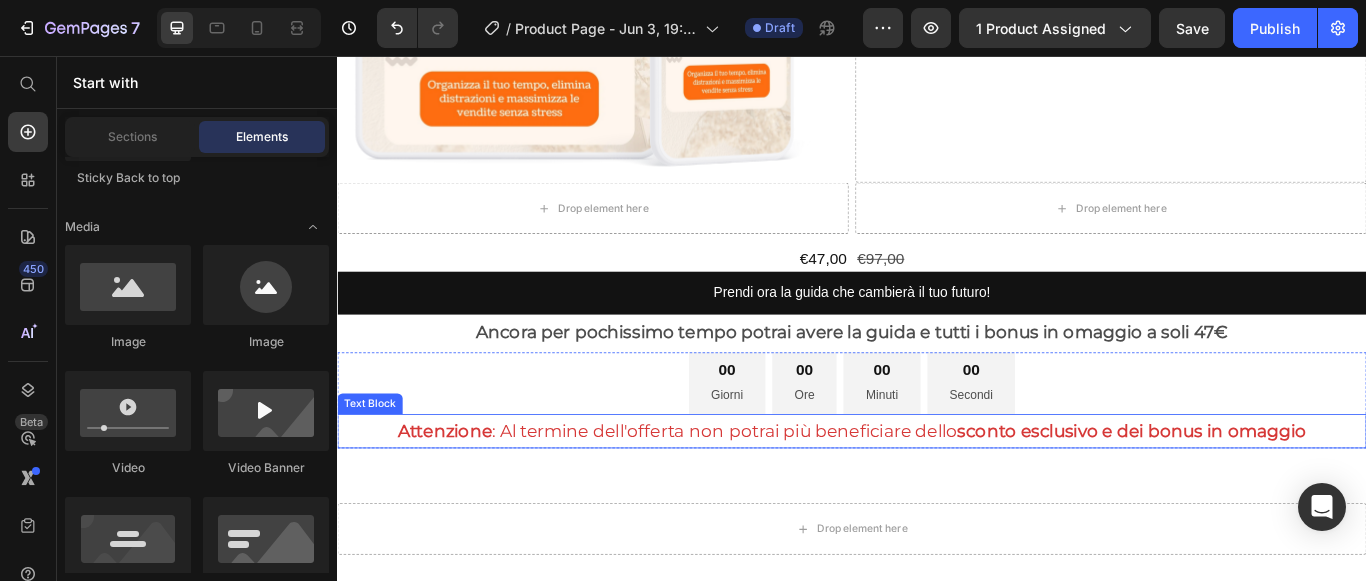 scroll, scrollTop: 6042, scrollLeft: 0, axis: vertical 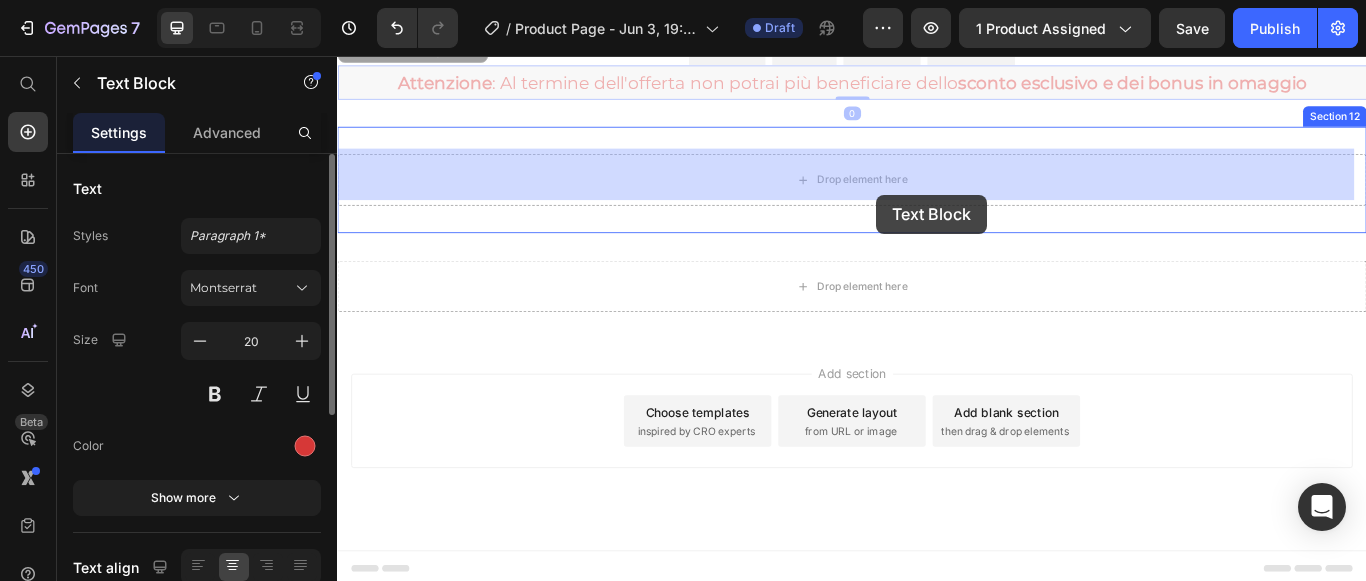 drag, startPoint x: 931, startPoint y: 457, endPoint x: 965, endPoint y: 218, distance: 241.4063 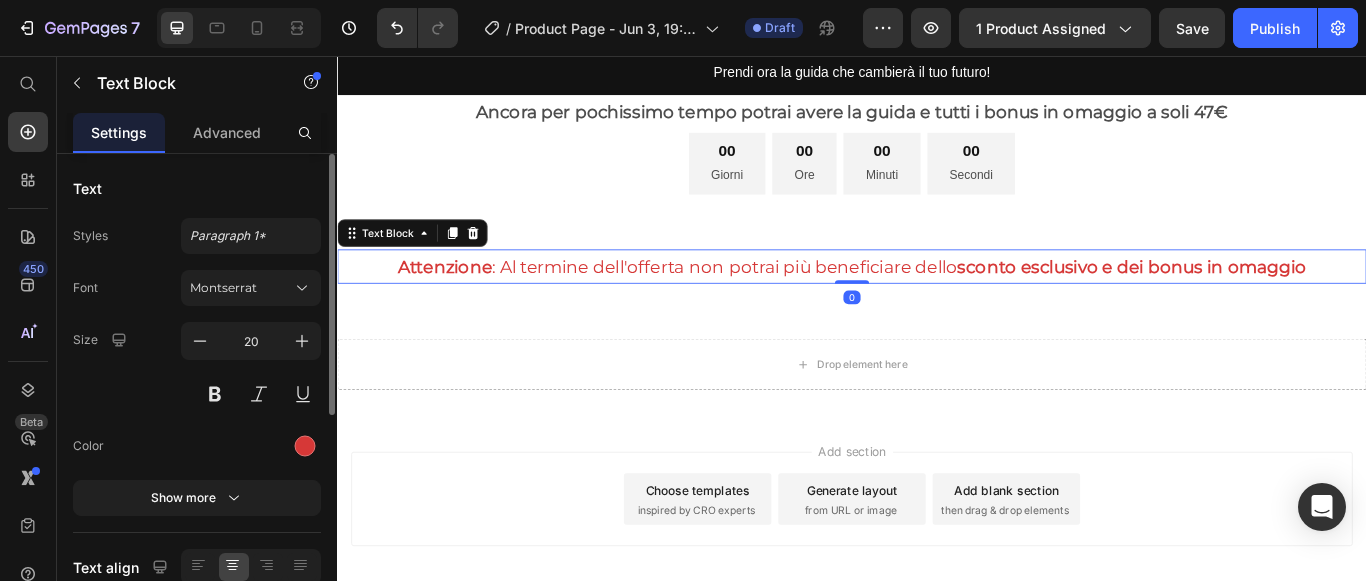 scroll, scrollTop: 6154, scrollLeft: 0, axis: vertical 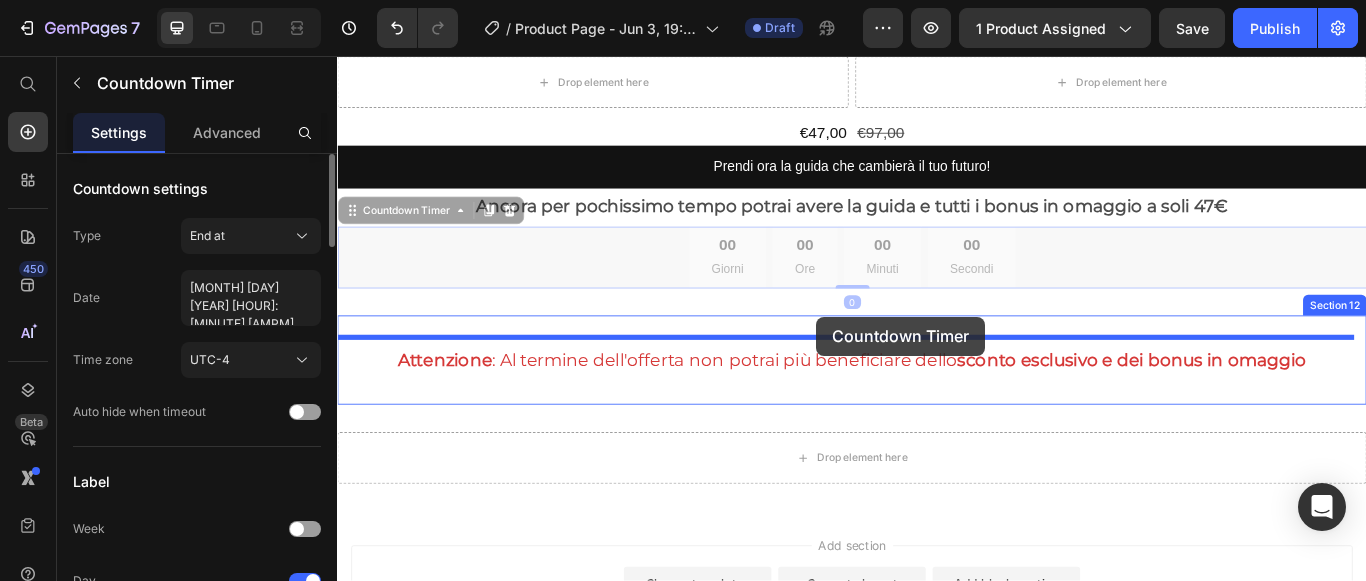 drag, startPoint x: 908, startPoint y: 257, endPoint x: 896, endPoint y: 360, distance: 103.69667 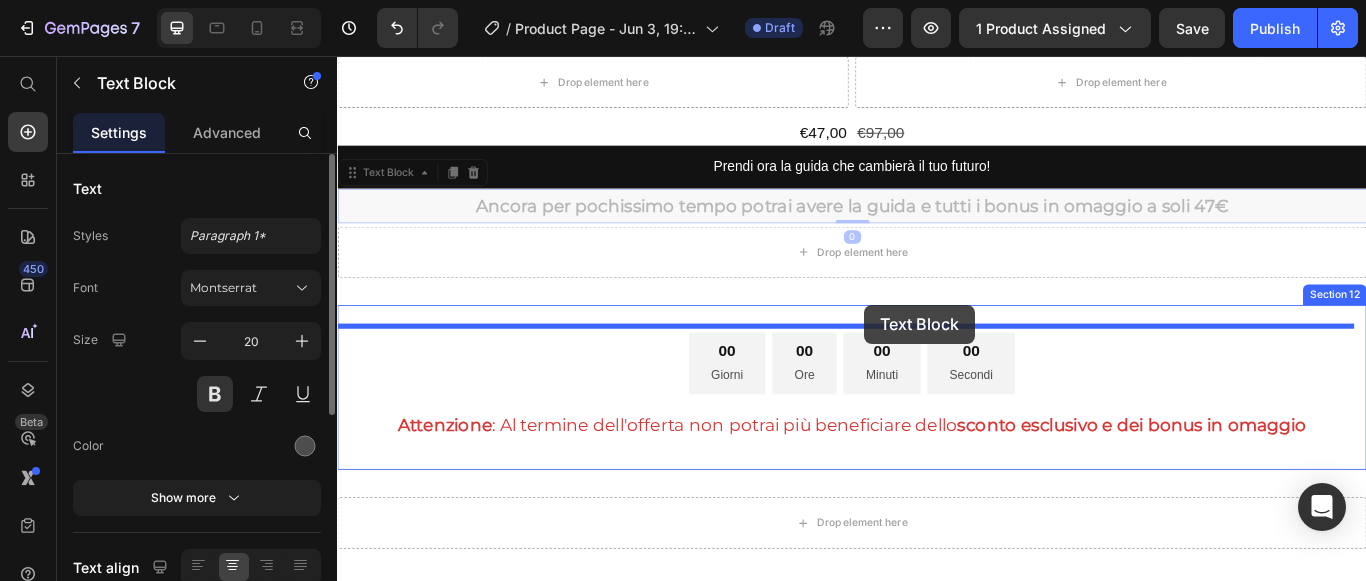 drag, startPoint x: 976, startPoint y: 214, endPoint x: 951, endPoint y: 347, distance: 135.32922 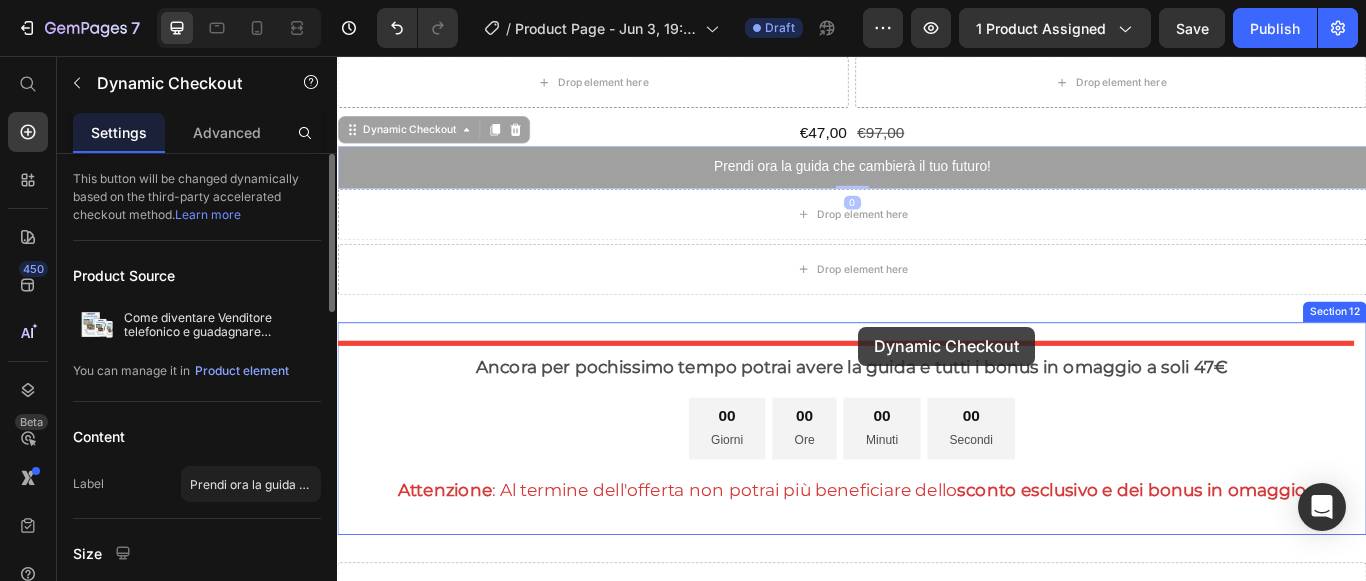 drag, startPoint x: 952, startPoint y: 183, endPoint x: 944, endPoint y: 372, distance: 189.16924 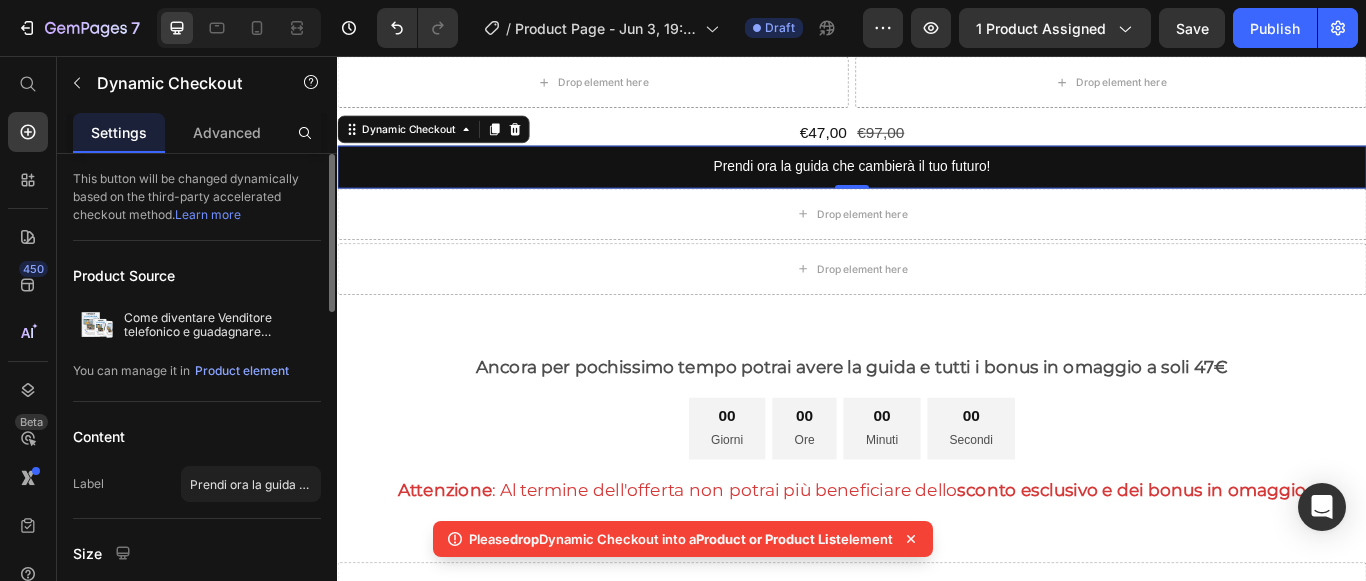 click 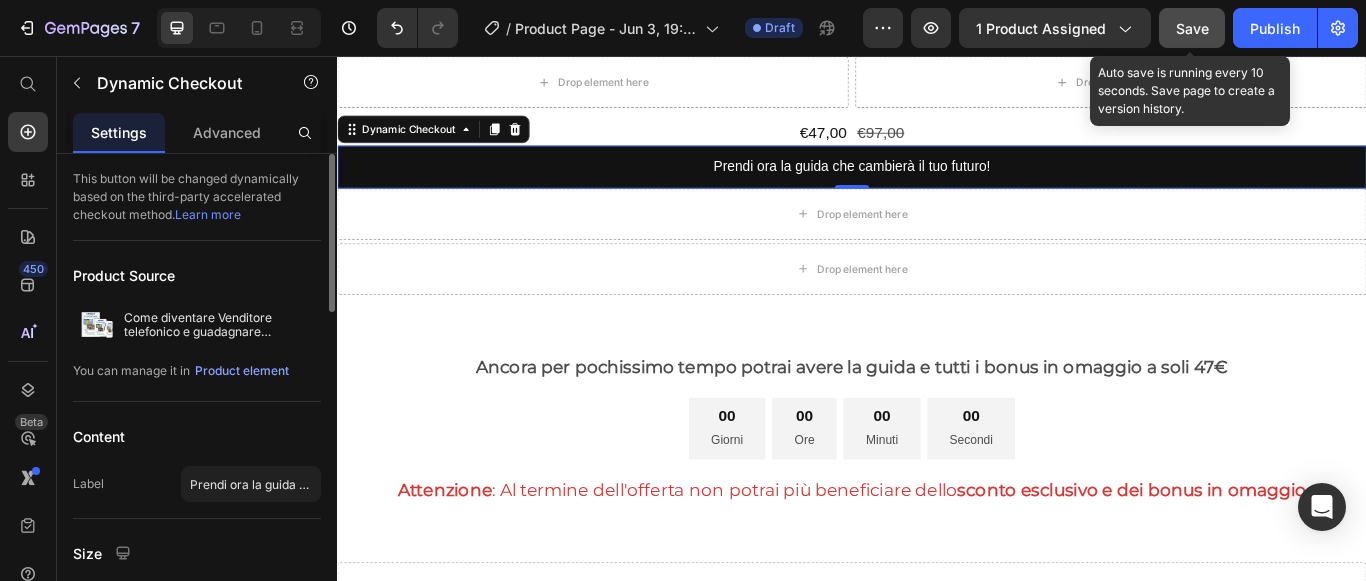 click on "Save" 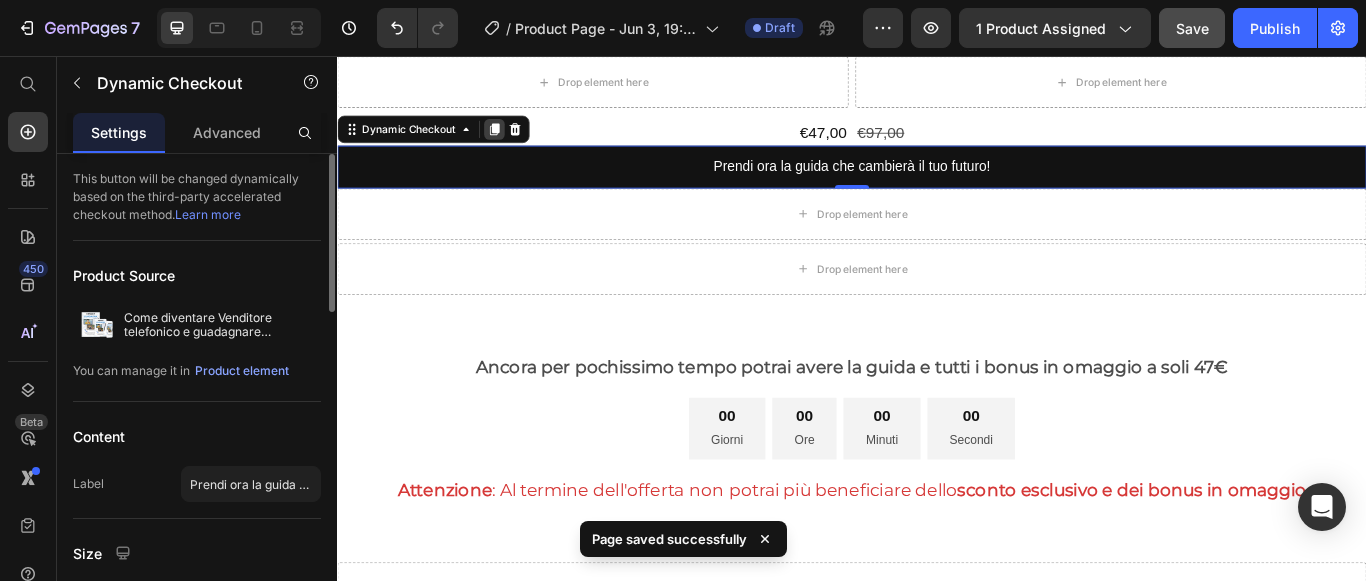 click 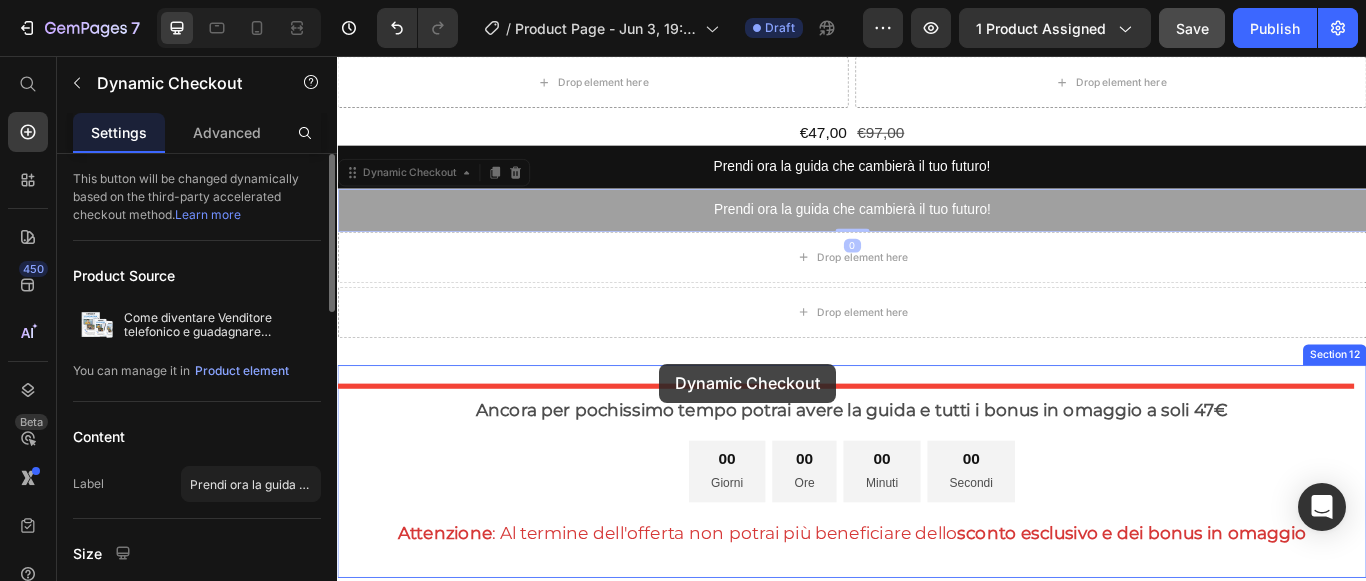 drag, startPoint x: 707, startPoint y: 230, endPoint x: 707, endPoint y: 407, distance: 177 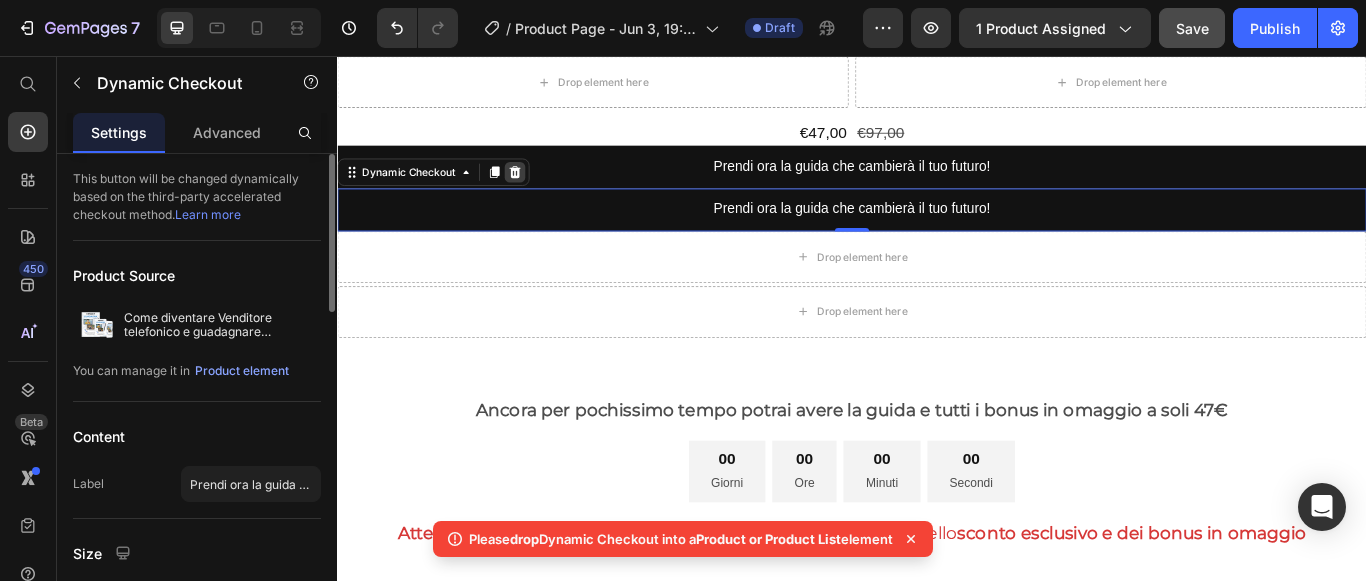 click 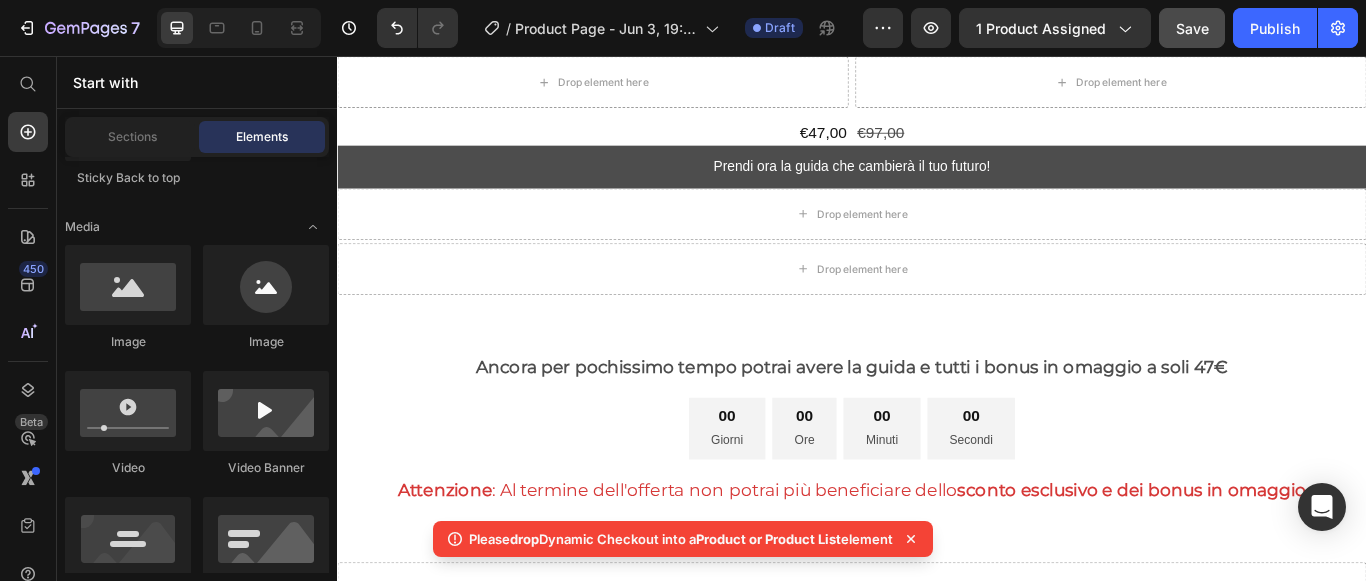 click on "Prendi ora la guida che cambierà il tuo futuro!" at bounding box center [937, 186] 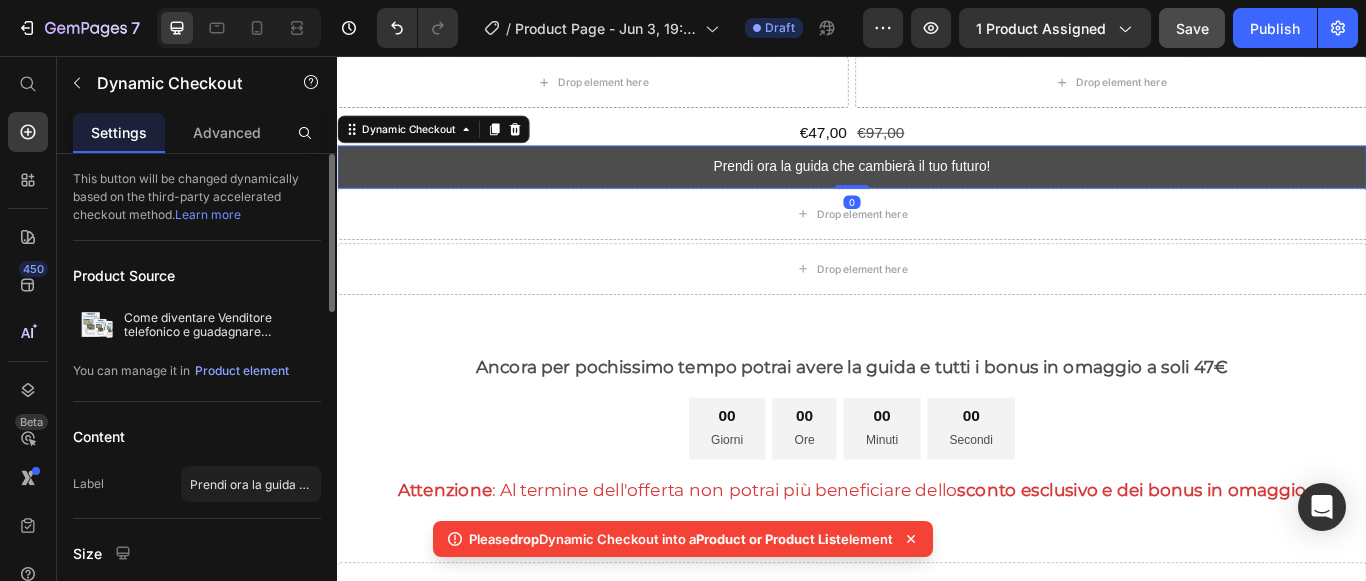 type 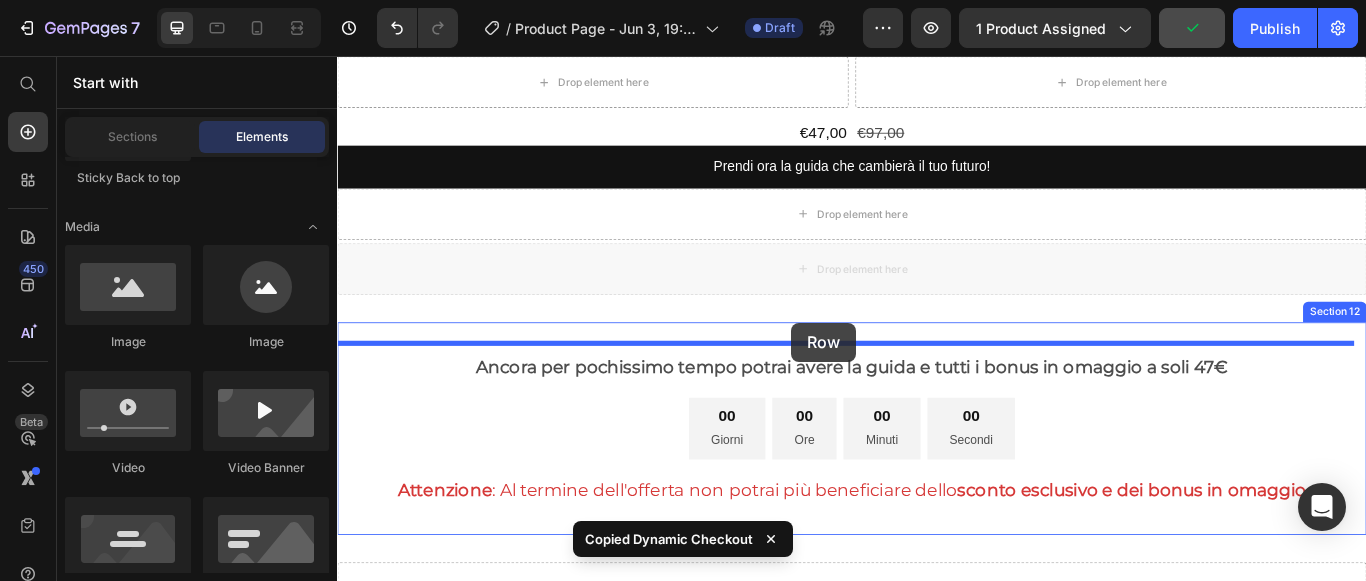 drag, startPoint x: 894, startPoint y: 304, endPoint x: 866, endPoint y: 367, distance: 68.942 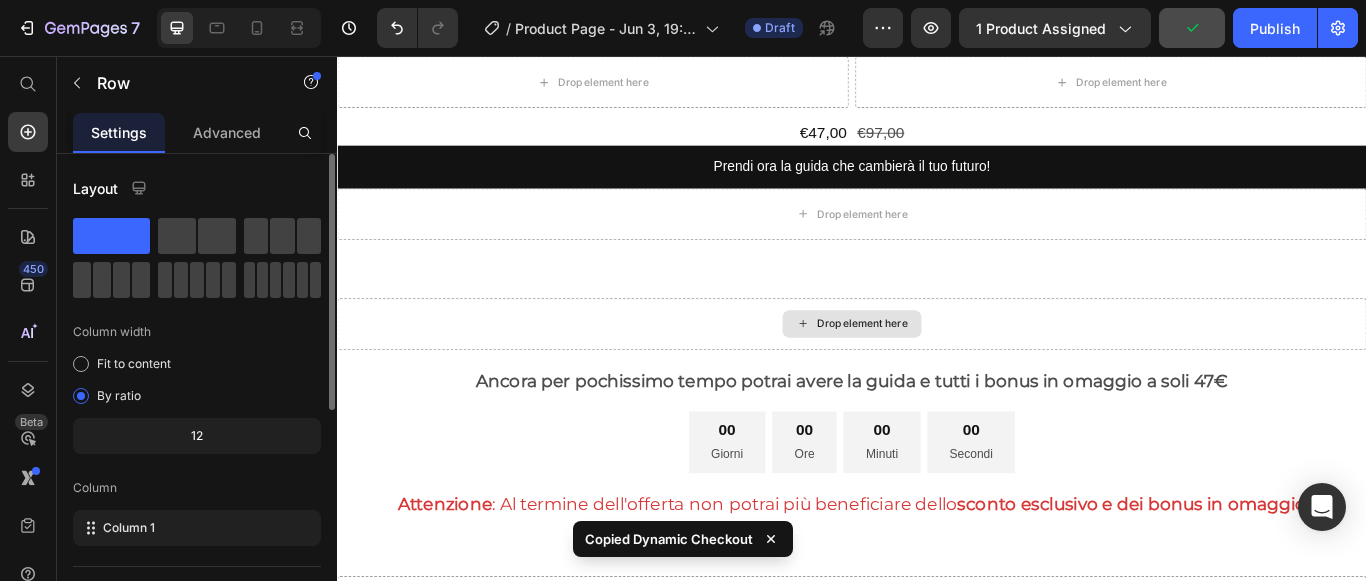 click on "Drop element here" at bounding box center (937, 369) 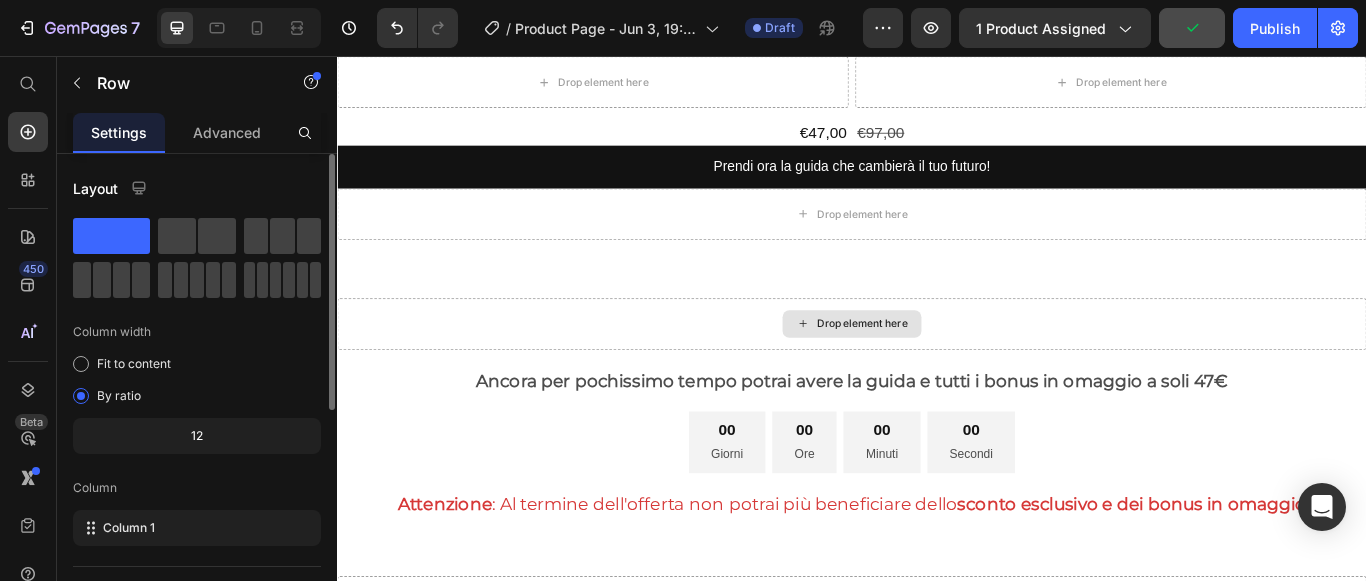 click on "Drop element here" at bounding box center [937, 369] 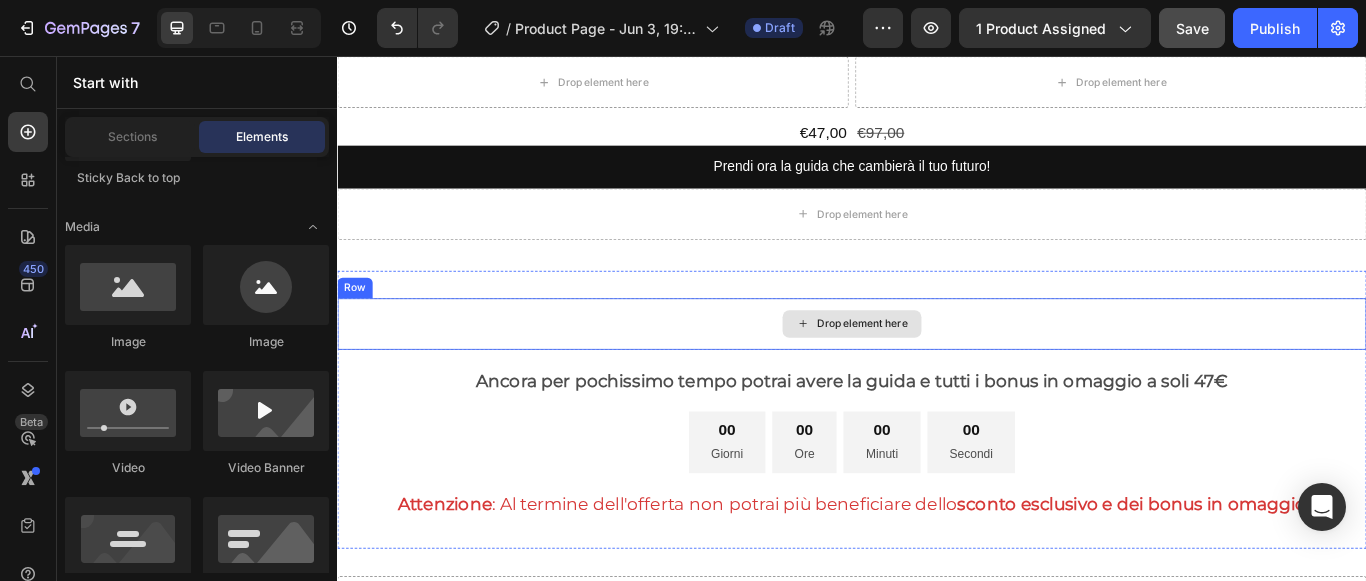 click on "Drop element here" at bounding box center [949, 369] 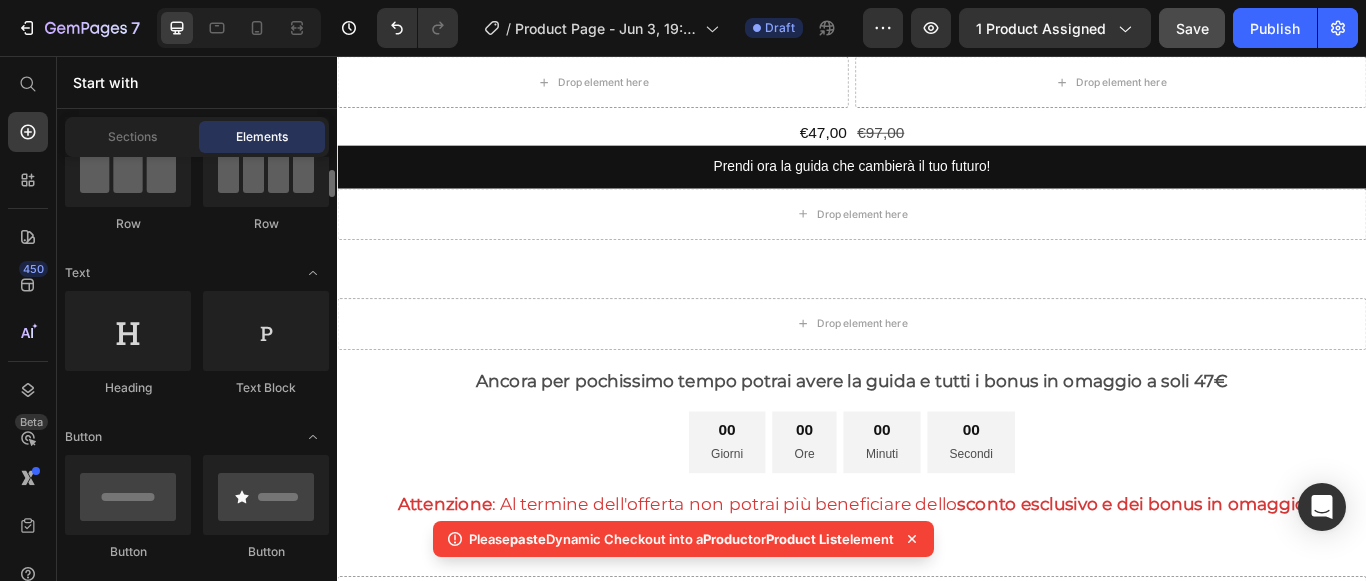 scroll, scrollTop: 0, scrollLeft: 0, axis: both 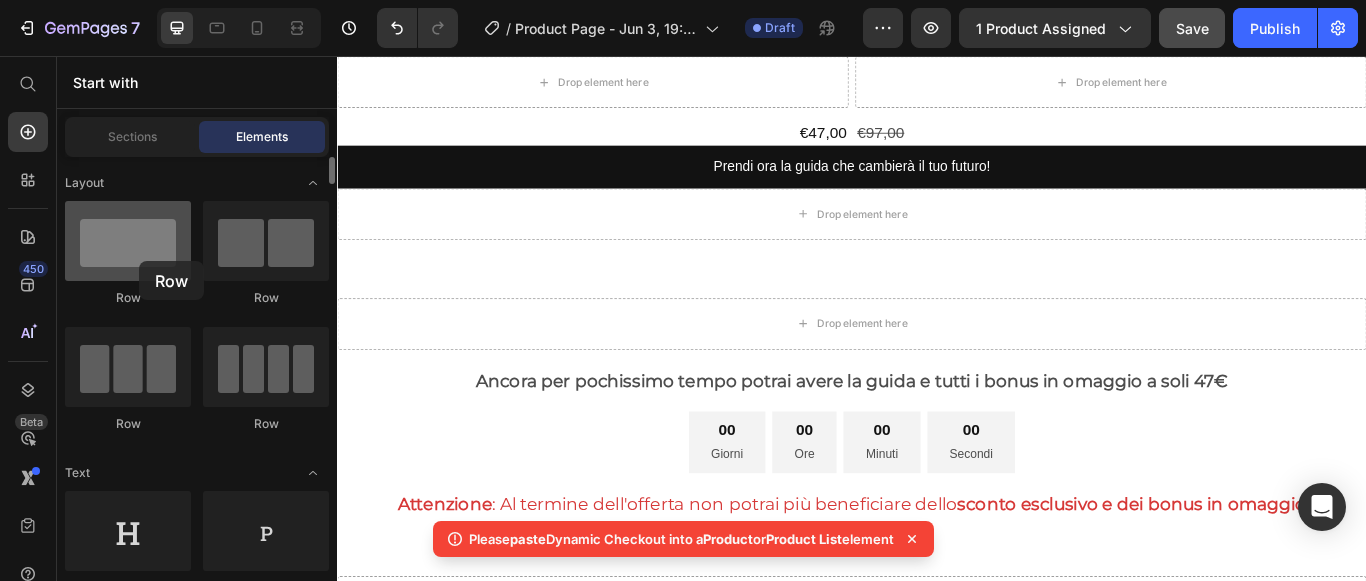 drag, startPoint x: 140, startPoint y: 241, endPoint x: 139, endPoint y: 261, distance: 20.024984 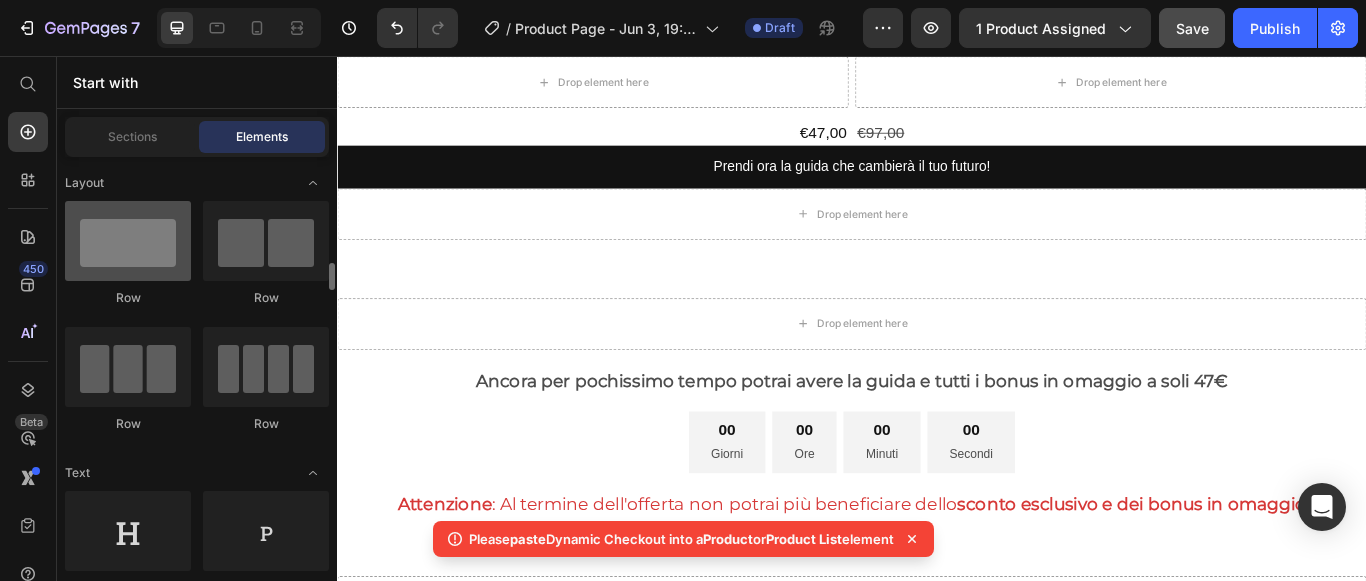 scroll, scrollTop: 200, scrollLeft: 0, axis: vertical 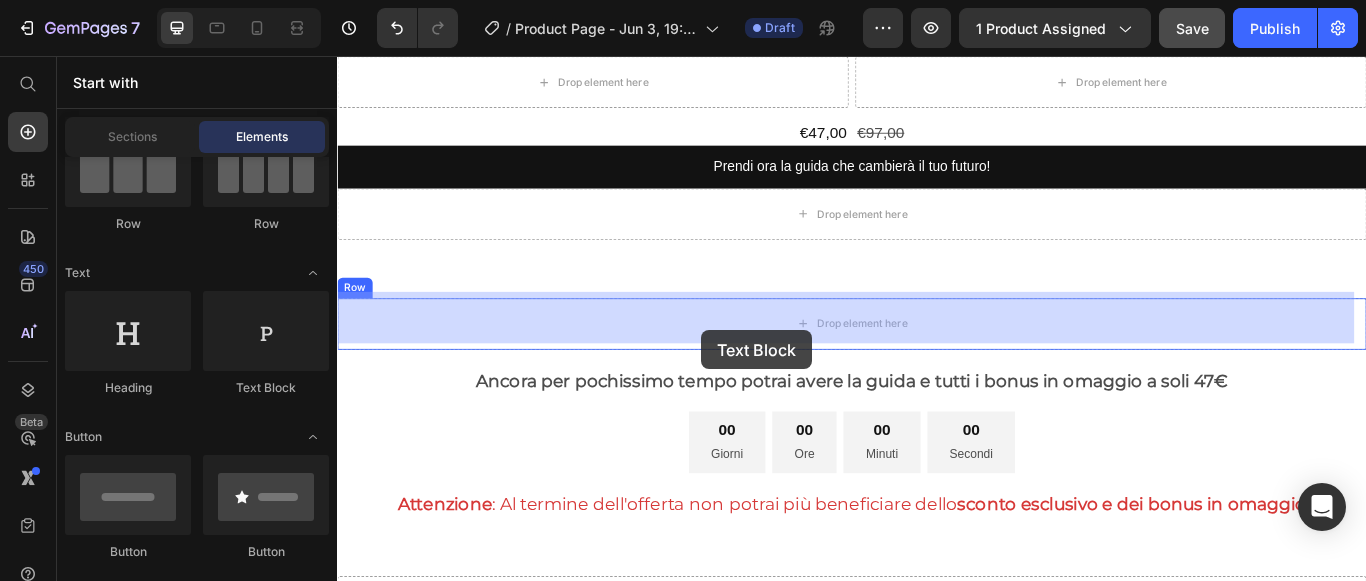 drag, startPoint x: 585, startPoint y: 399, endPoint x: 762, endPoint y: 376, distance: 178.4881 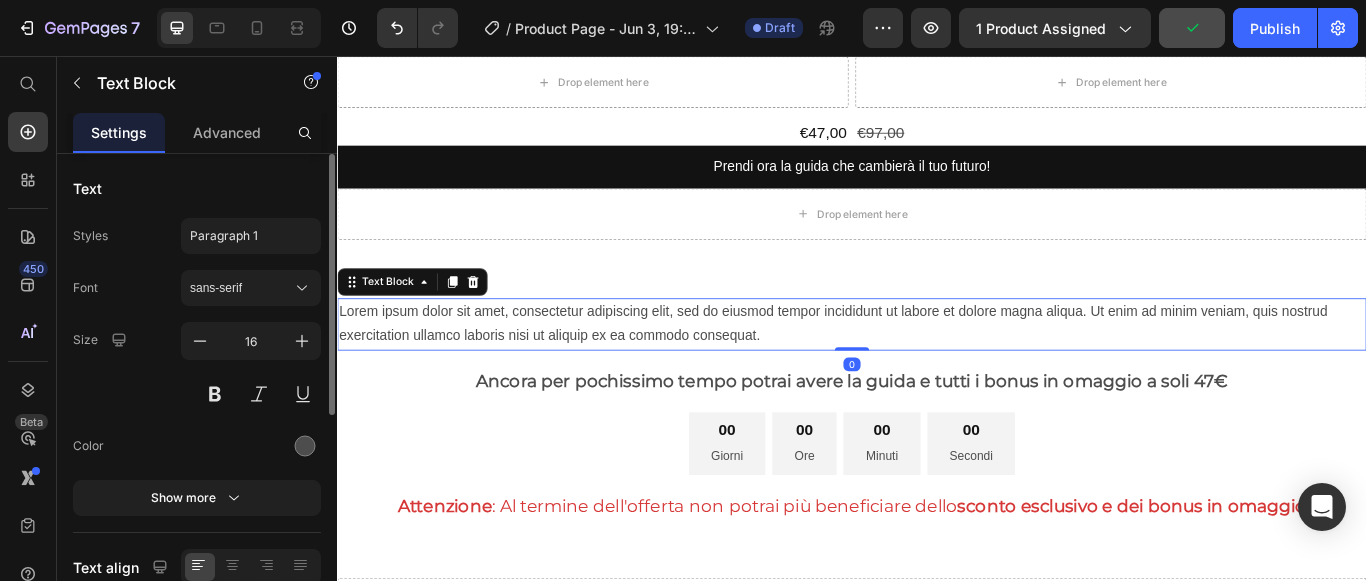 click on "Lorem ipsum dolor sit amet, consectetur adipiscing elit, sed do eiusmod tempor incididunt ut labore et dolore magna aliqua. Ut enim ad minim veniam, quis nostrud exercitation ullamco laboris nisi ut aliquip ex ea commodo consequat." at bounding box center [937, 370] 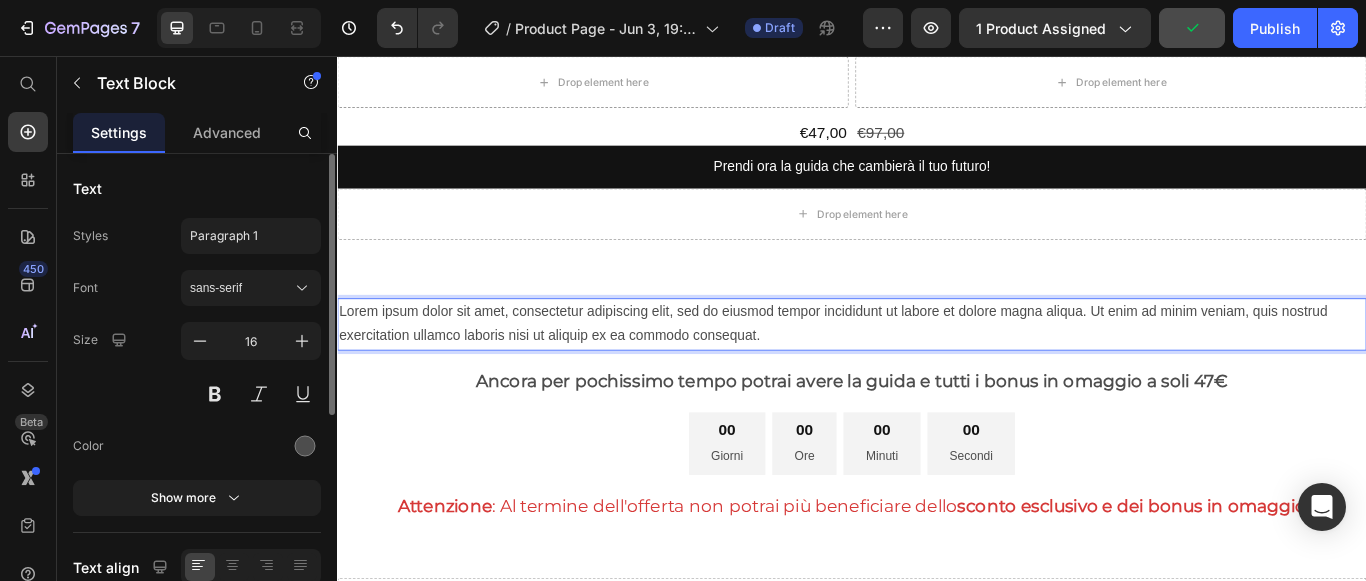 click on "Lorem ipsum dolor sit amet, consectetur adipiscing elit, sed do eiusmod tempor incididunt ut labore et dolore magna aliqua. Ut enim ad minim veniam, quis nostrud exercitation ullamco laboris nisi ut aliquip ex ea commodo consequat." at bounding box center (937, 370) 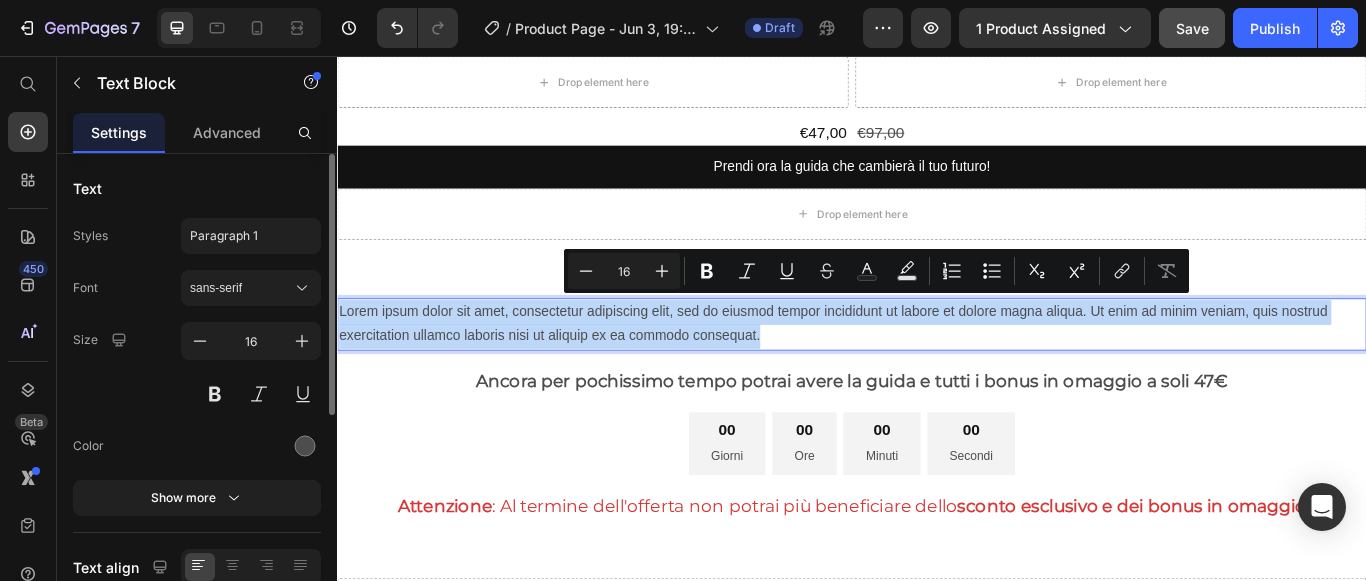 drag, startPoint x: 342, startPoint y: 349, endPoint x: 836, endPoint y: 391, distance: 495.7822 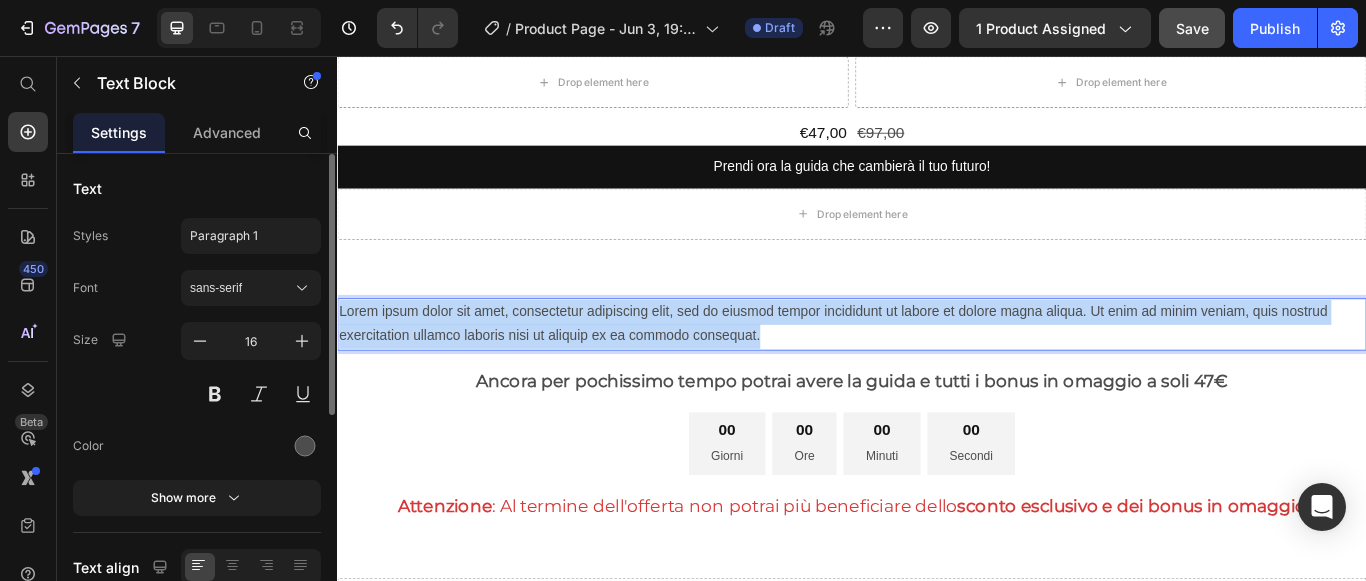 drag, startPoint x: 854, startPoint y: 373, endPoint x: 340, endPoint y: 352, distance: 514.42883 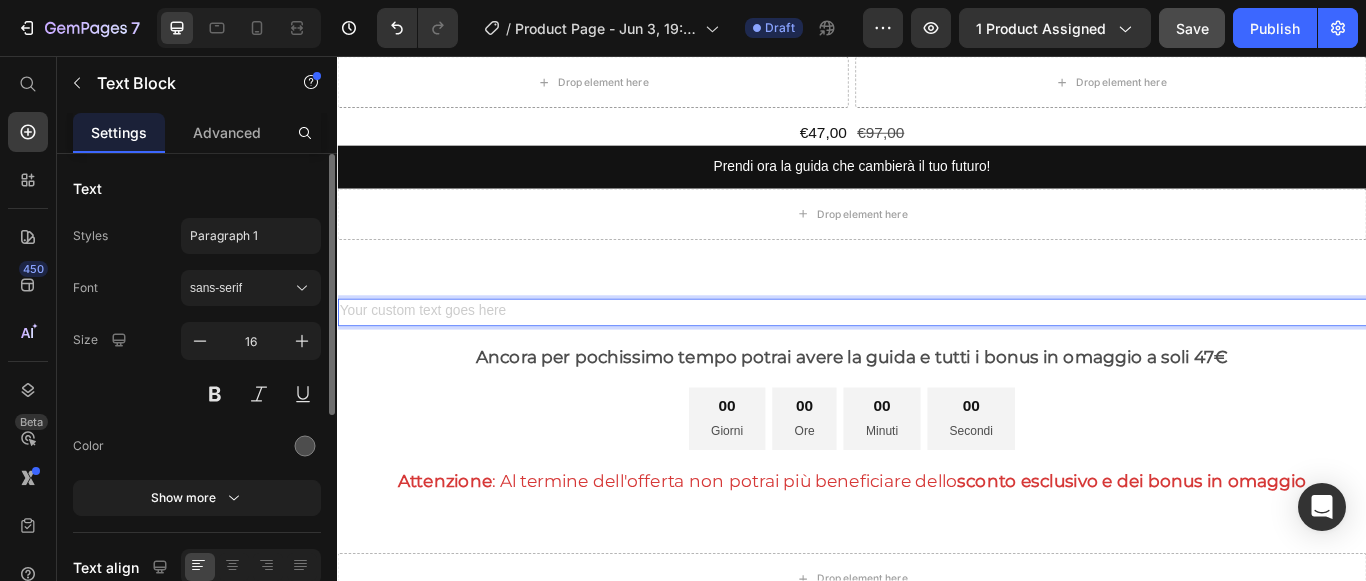 click at bounding box center (937, 355) 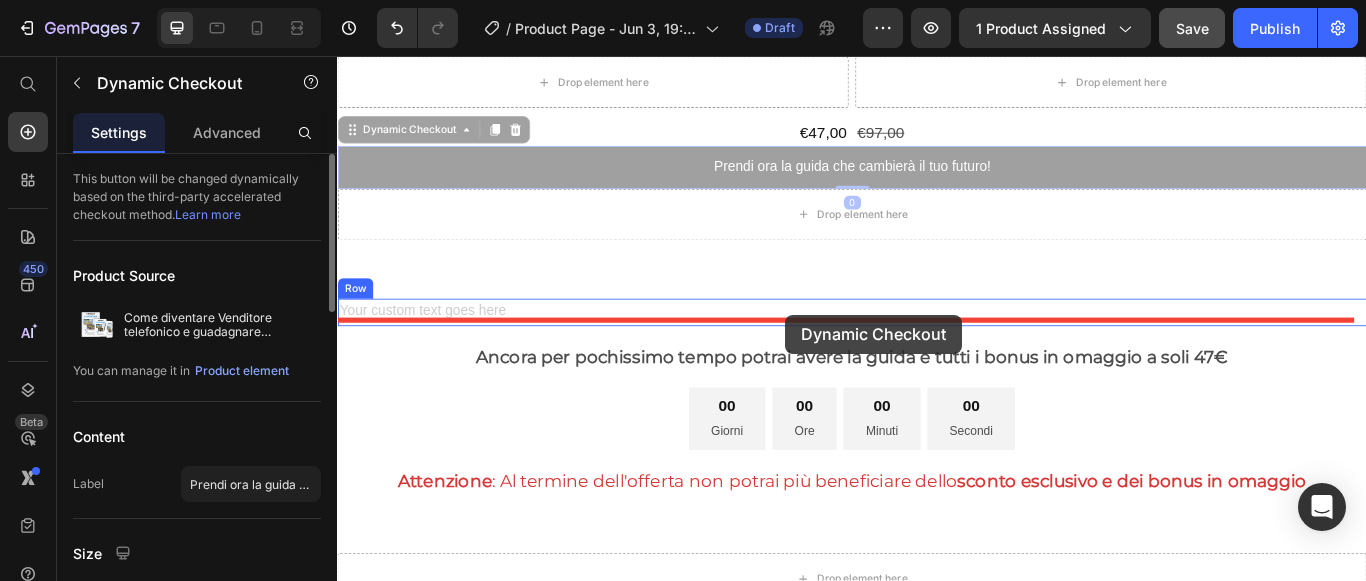 drag, startPoint x: 917, startPoint y: 180, endPoint x: 859, endPoint y: 358, distance: 187.2111 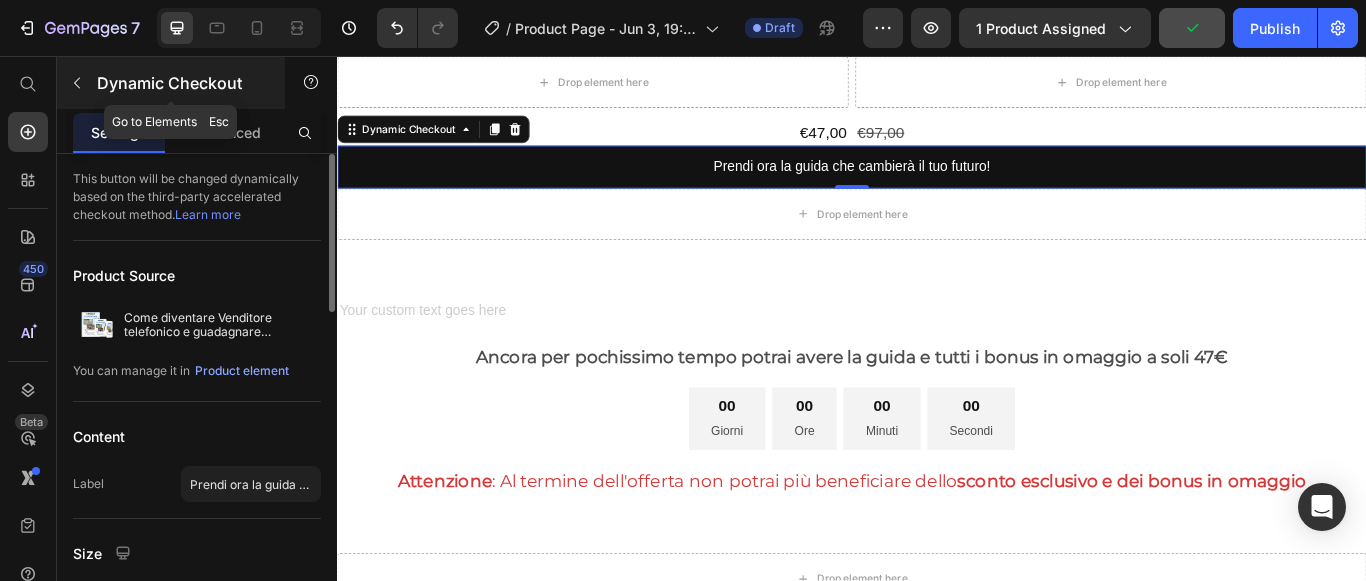 click at bounding box center (77, 83) 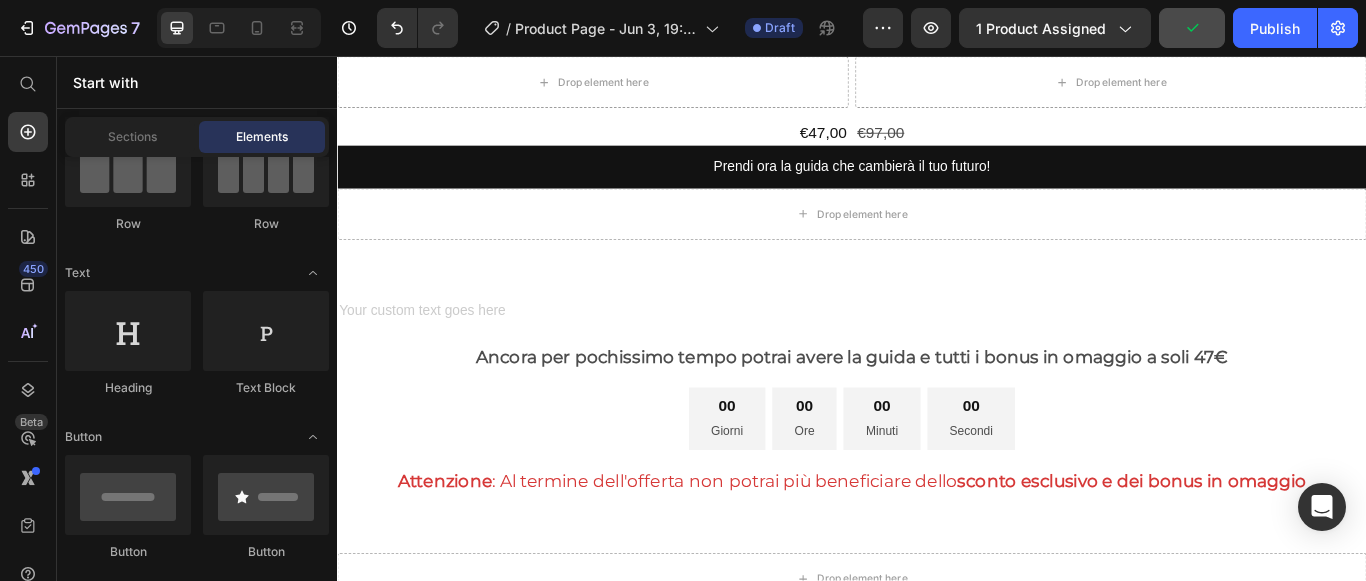 scroll, scrollTop: 0, scrollLeft: 0, axis: both 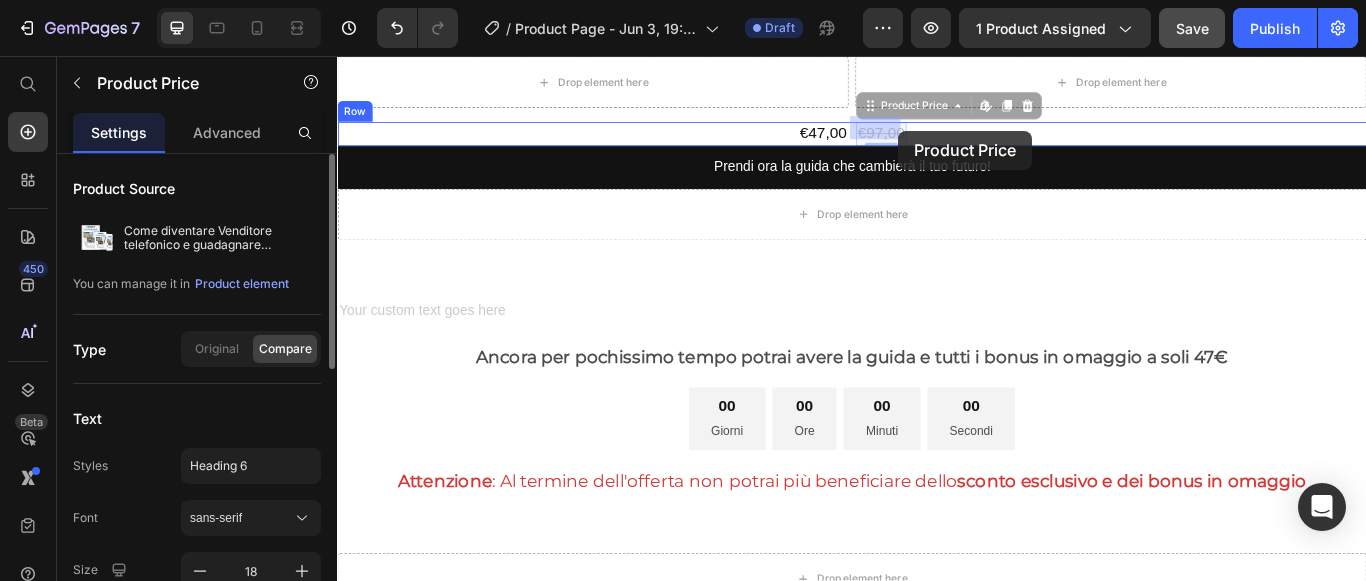 drag, startPoint x: 967, startPoint y: 128, endPoint x: 974, endPoint y: 150, distance: 23.086792 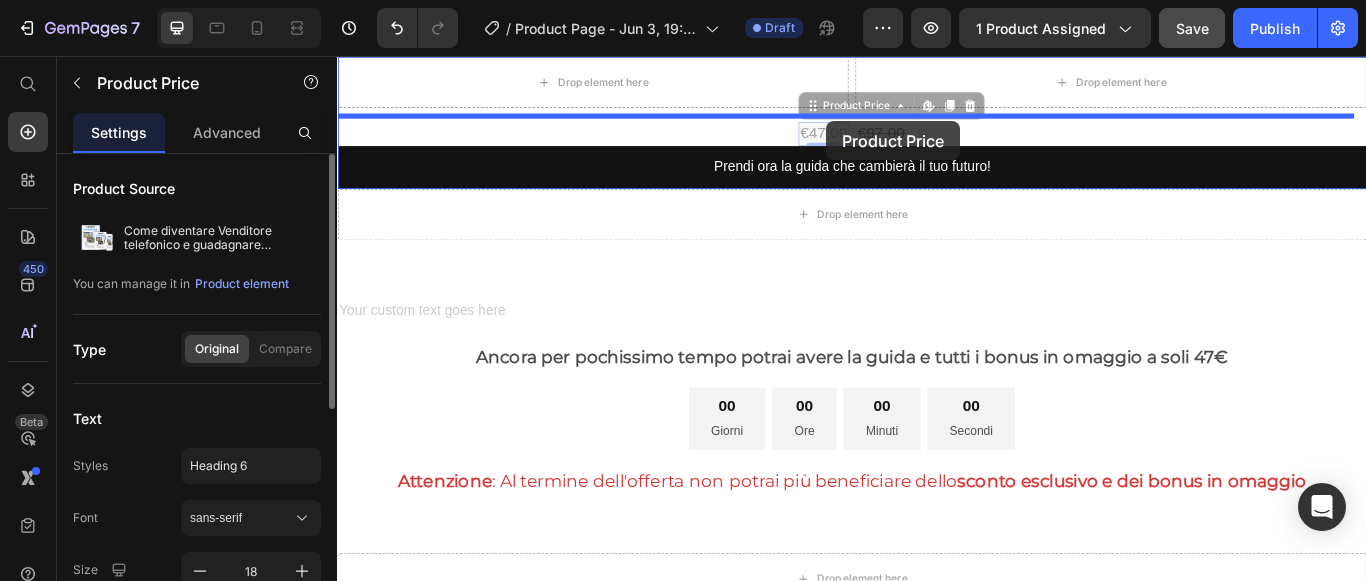 scroll, scrollTop: 6133, scrollLeft: 0, axis: vertical 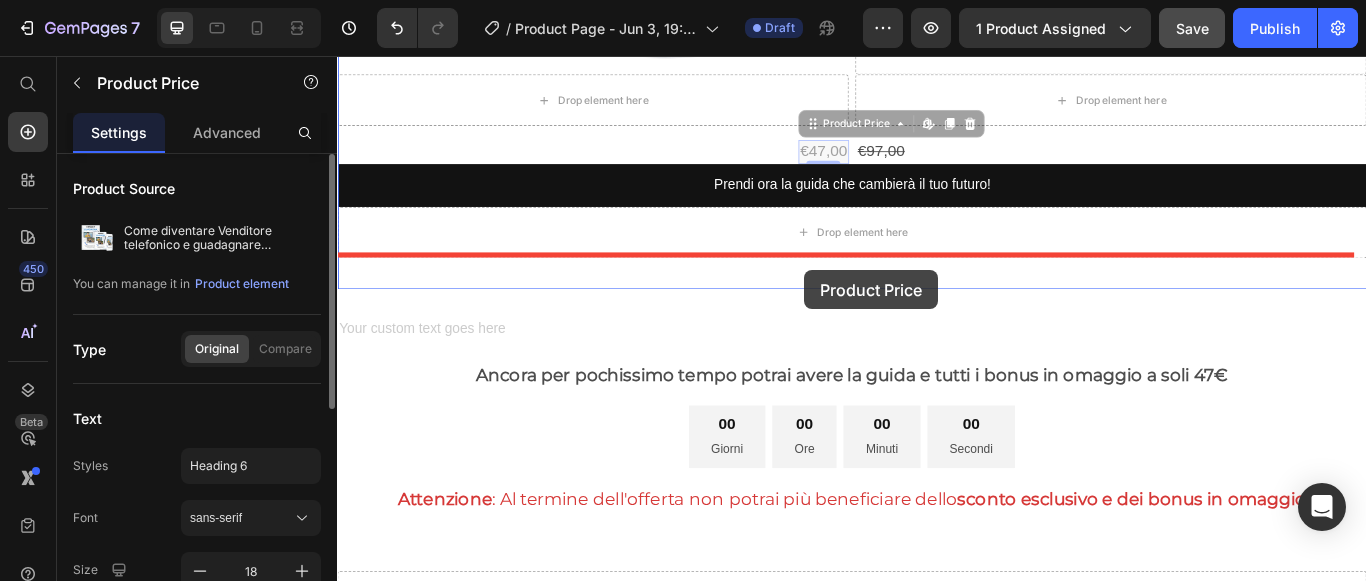 drag, startPoint x: 904, startPoint y: 111, endPoint x: 882, endPoint y: 305, distance: 195.24344 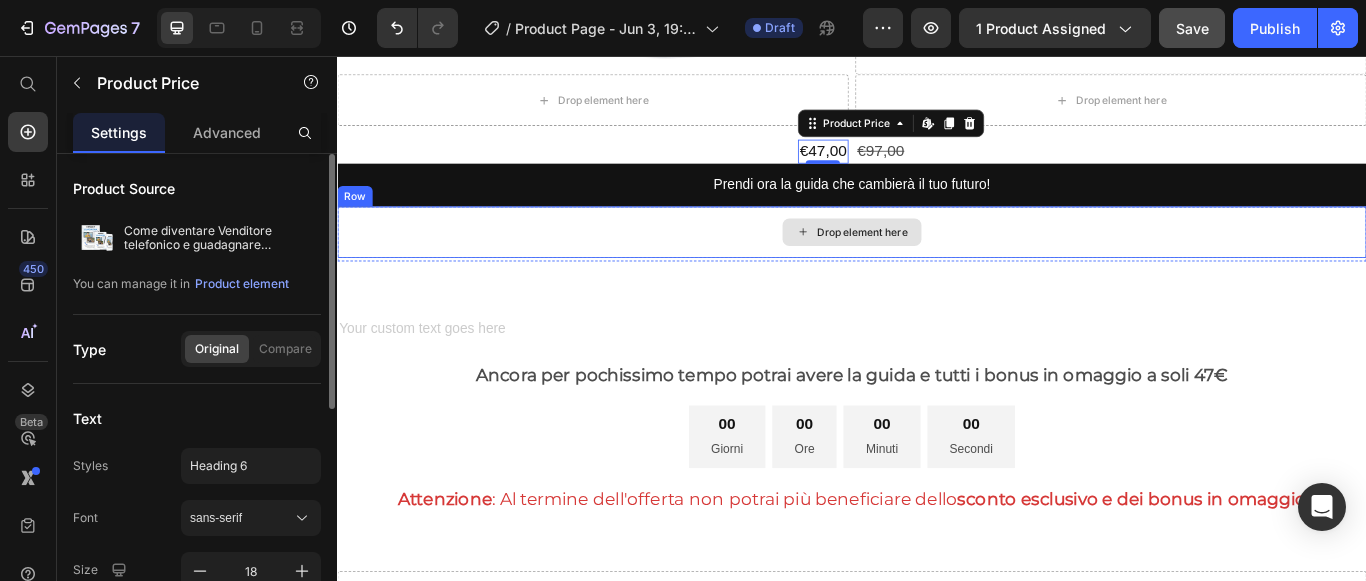 scroll, scrollTop: 6033, scrollLeft: 0, axis: vertical 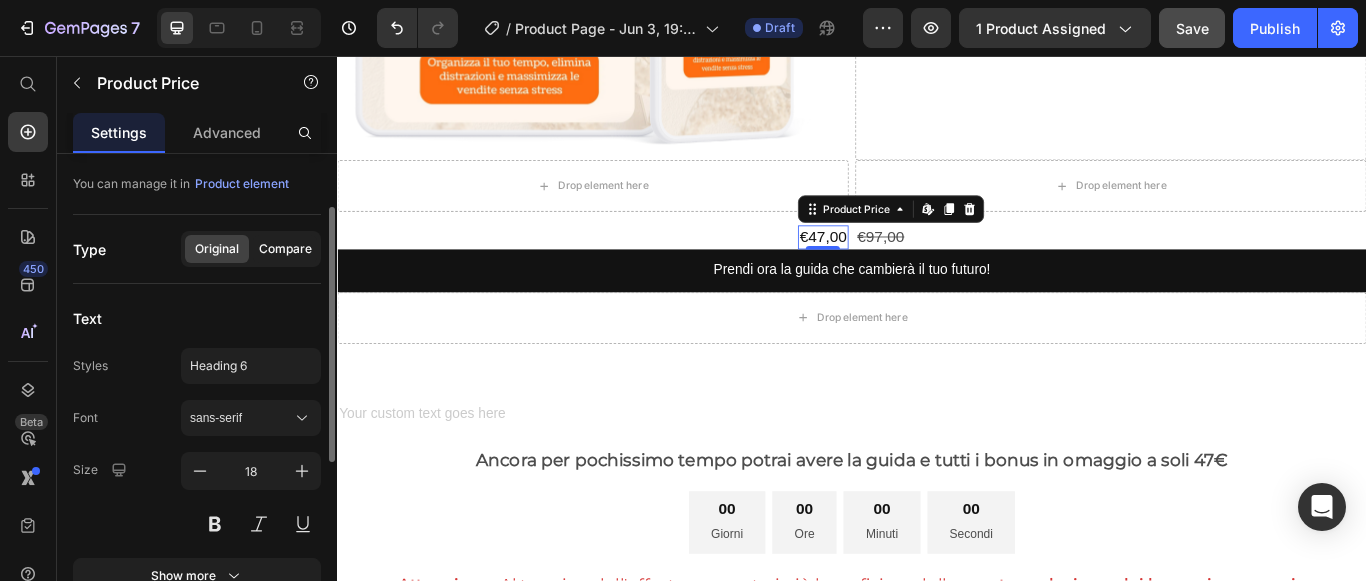 click on "Compare" 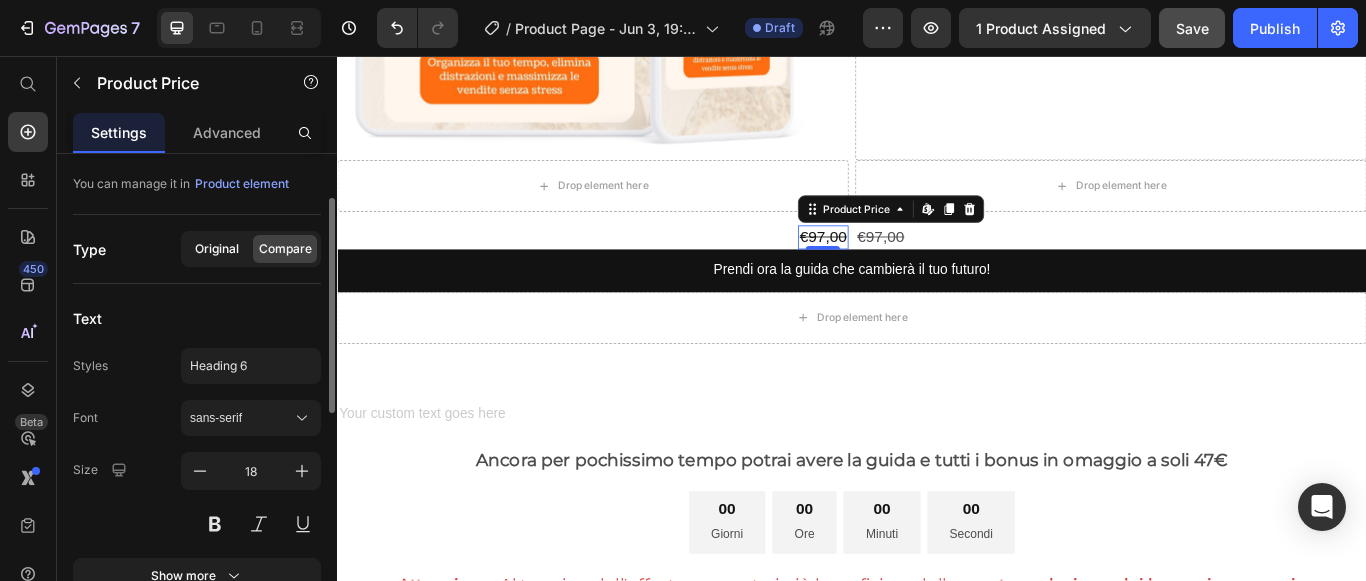 click on "Original" 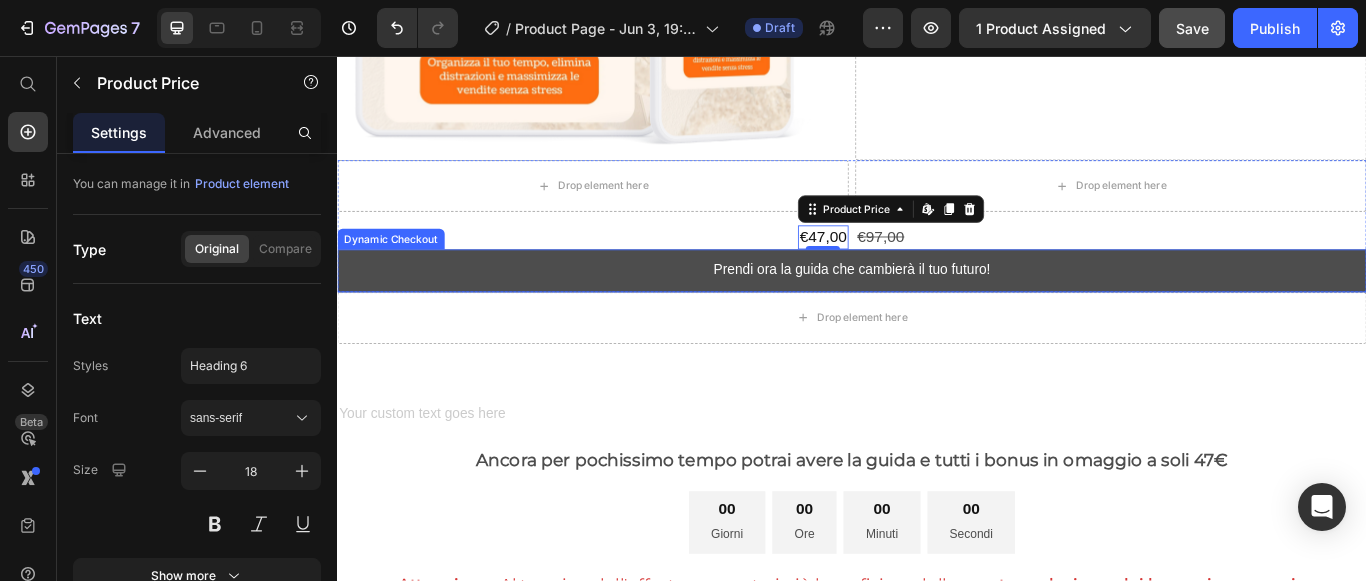 click on "Prendi ora la guida che cambierà il tuo futuro!" at bounding box center (937, 307) 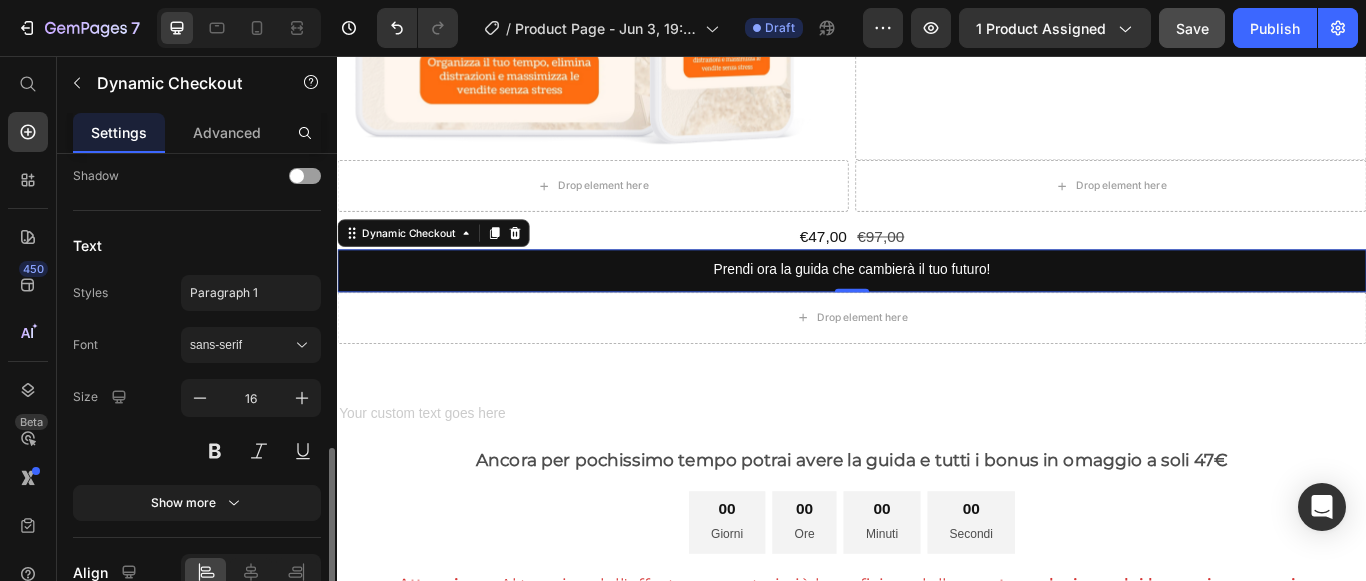 scroll, scrollTop: 996, scrollLeft: 0, axis: vertical 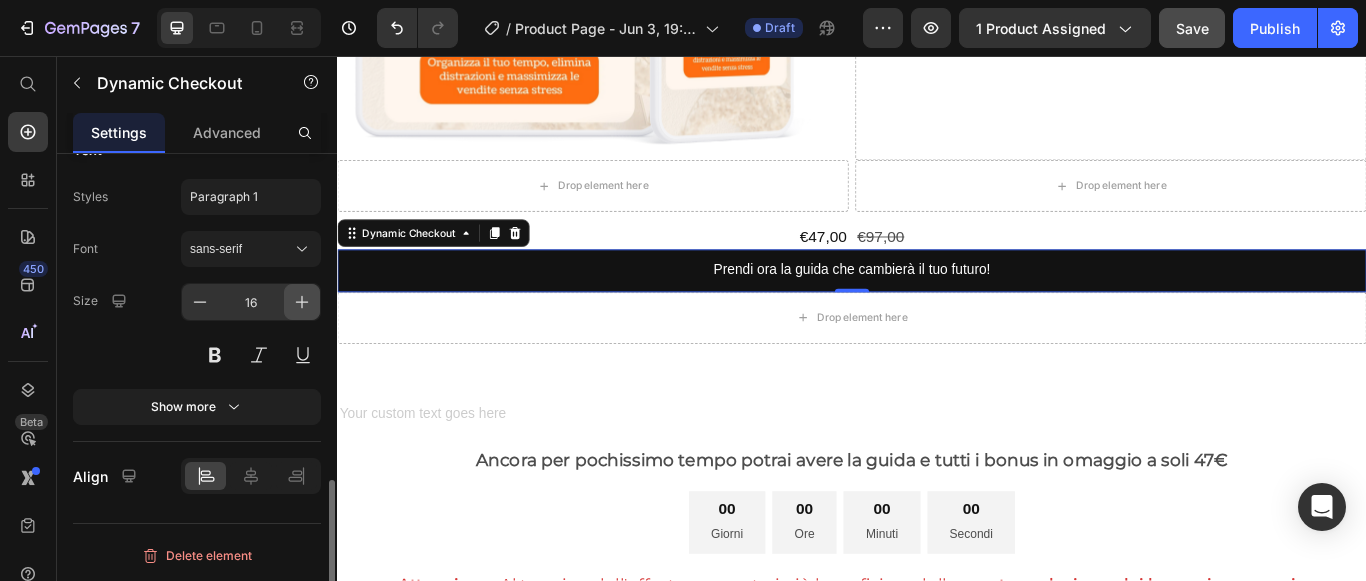 click at bounding box center [302, 302] 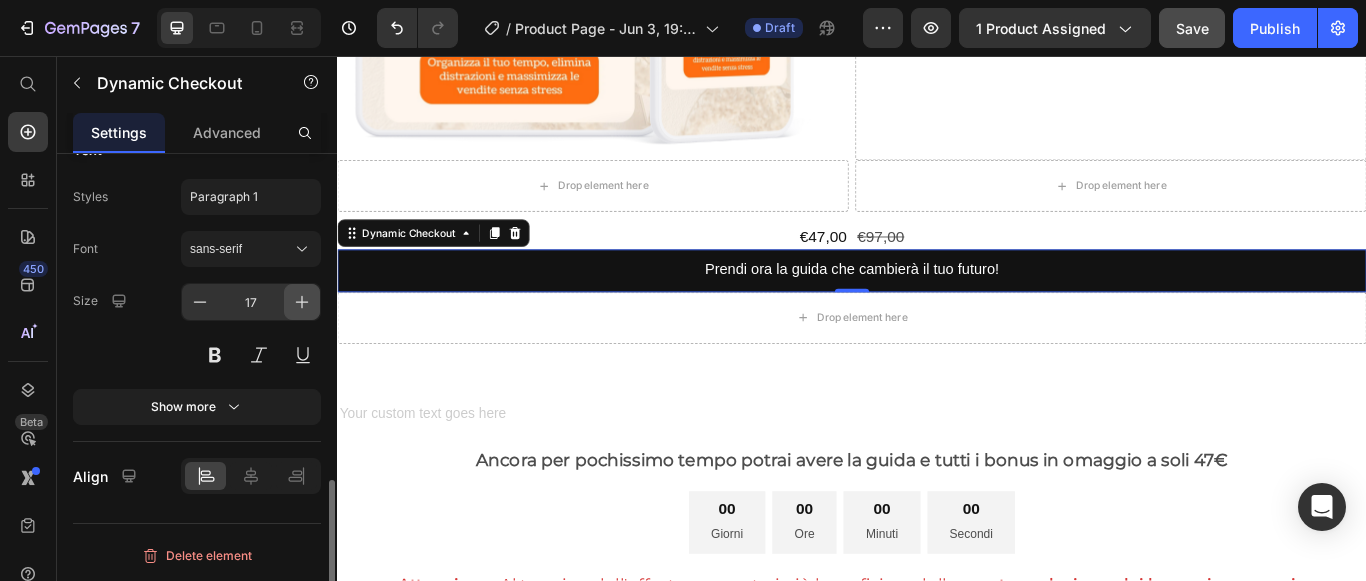 click at bounding box center [302, 302] 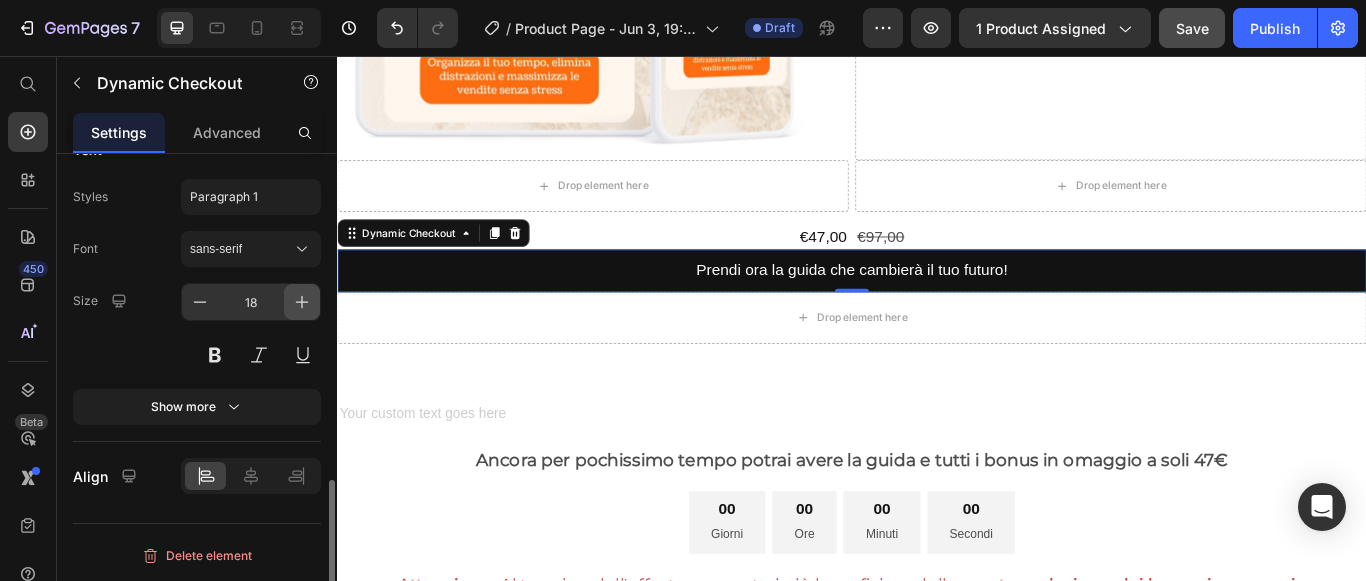 click at bounding box center (302, 302) 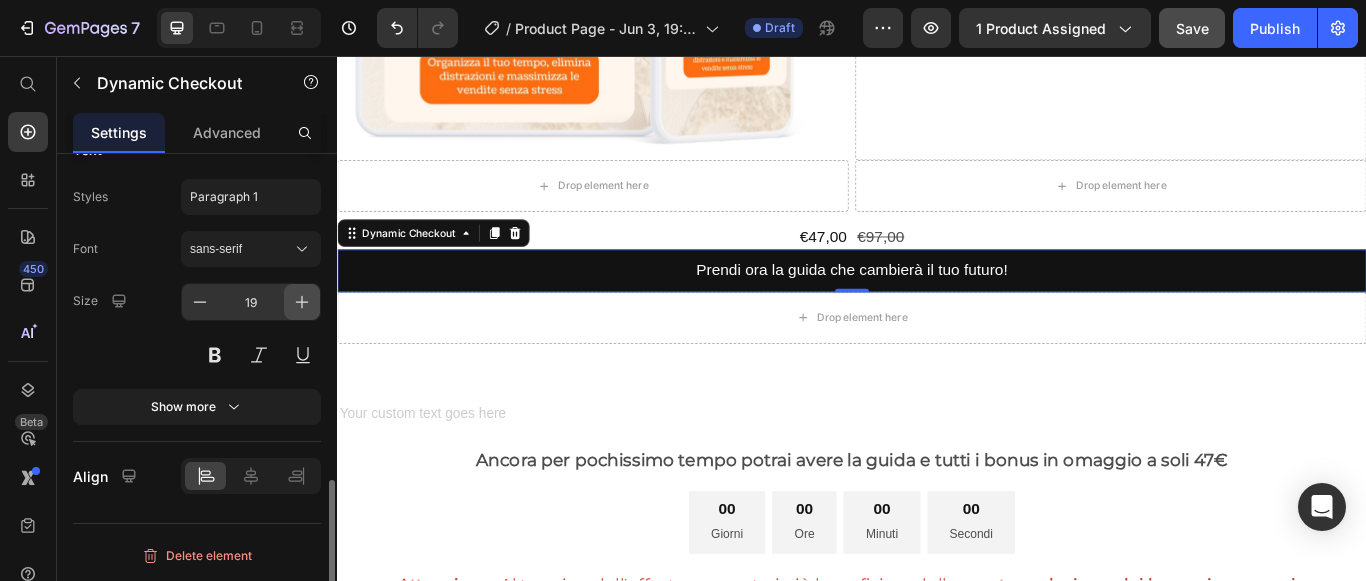 click at bounding box center (302, 302) 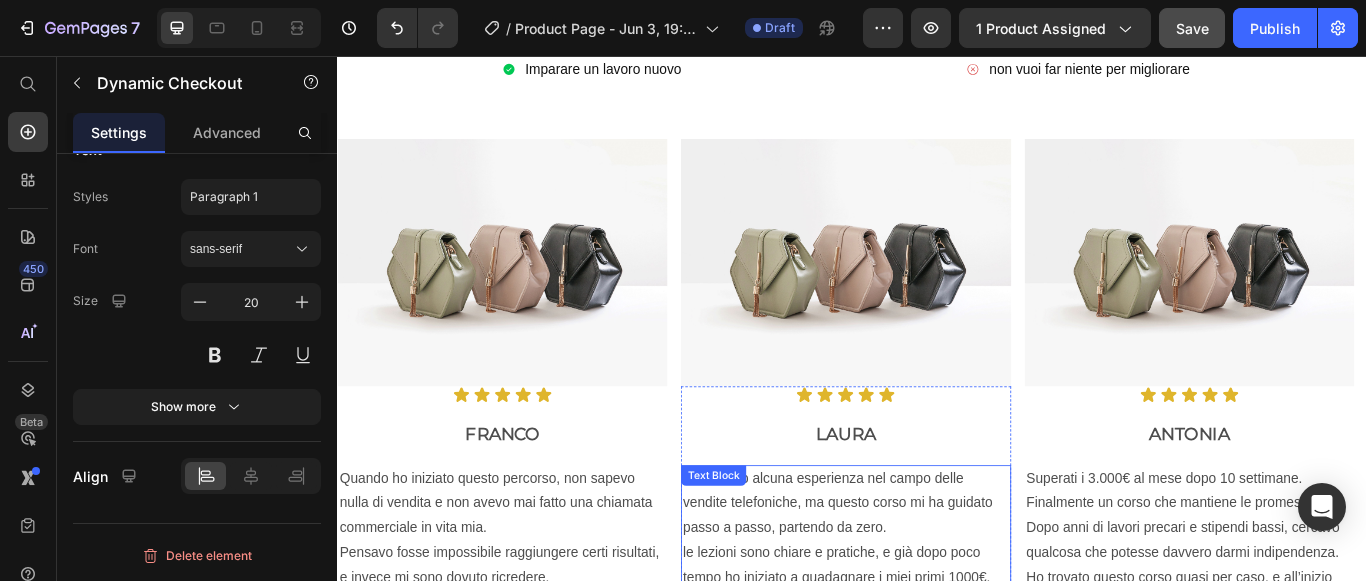 scroll, scrollTop: 833, scrollLeft: 0, axis: vertical 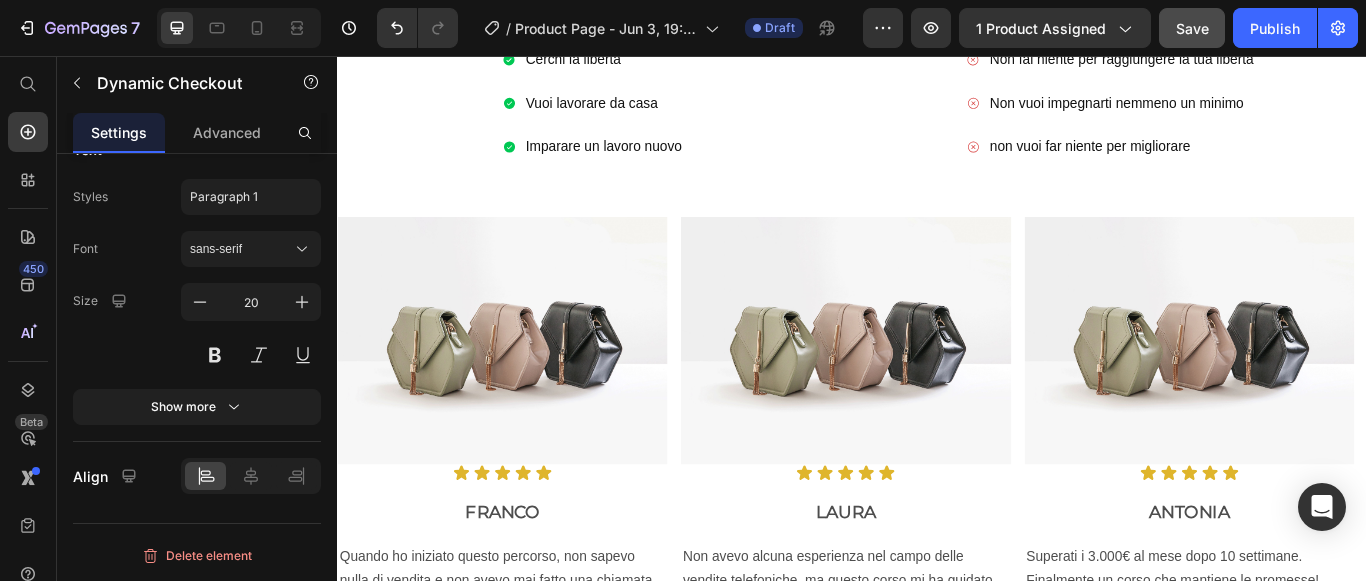 click on "Prendi ora la guida che cambierà il tuo futuro!" at bounding box center [937, -344] 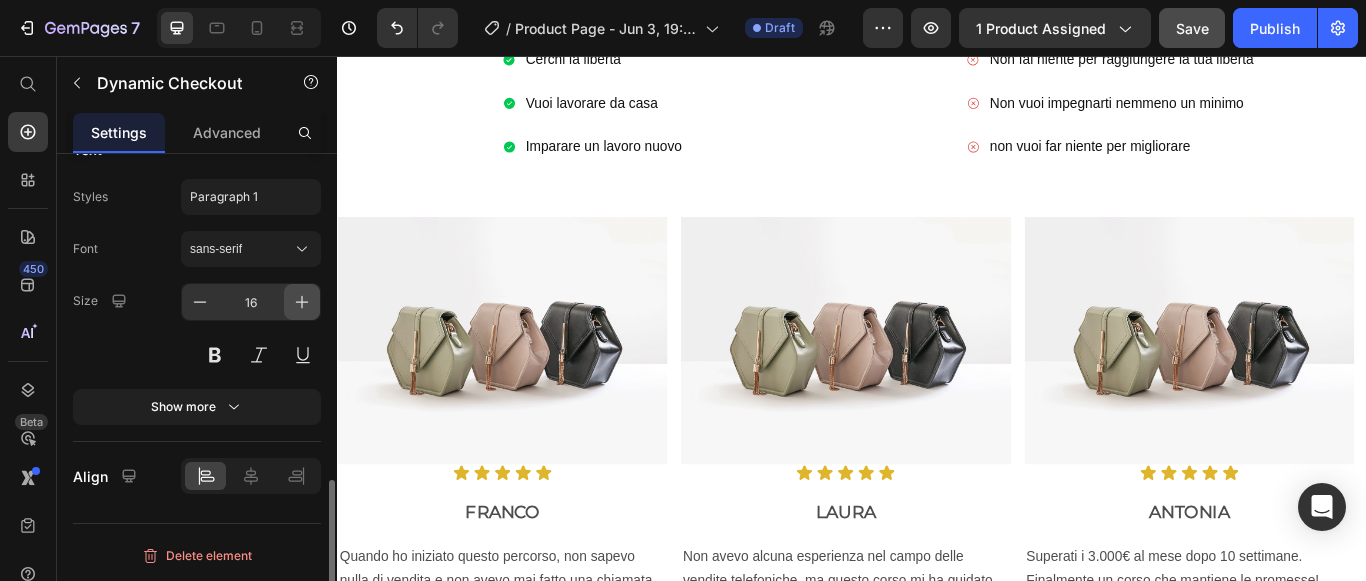 click 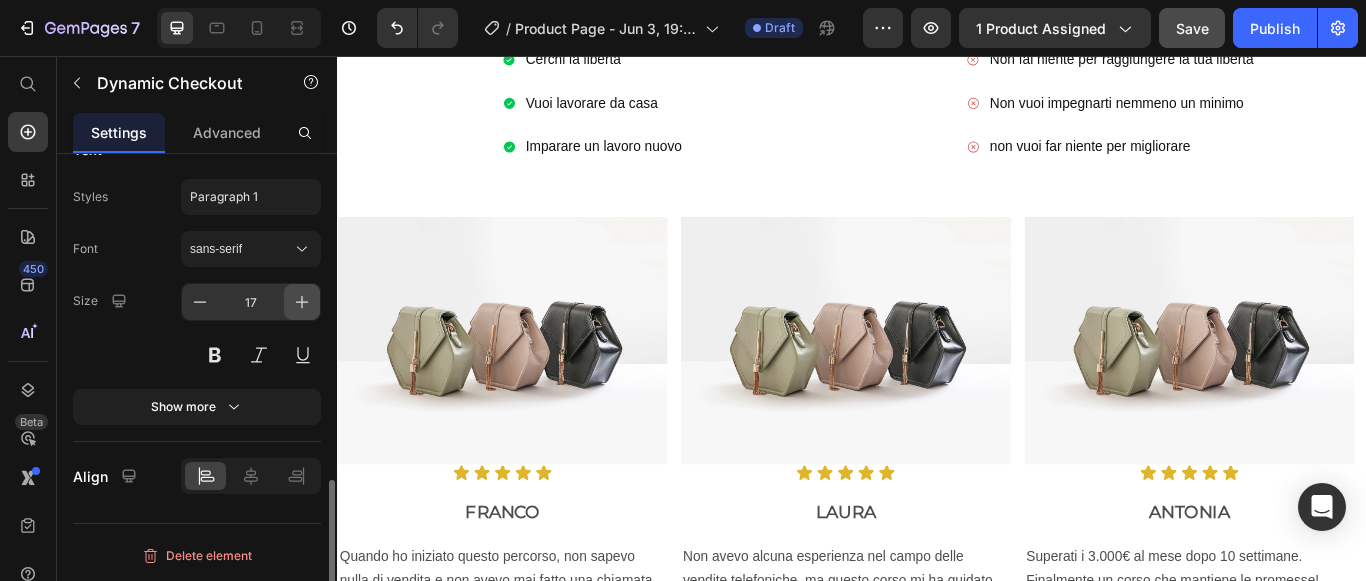 click 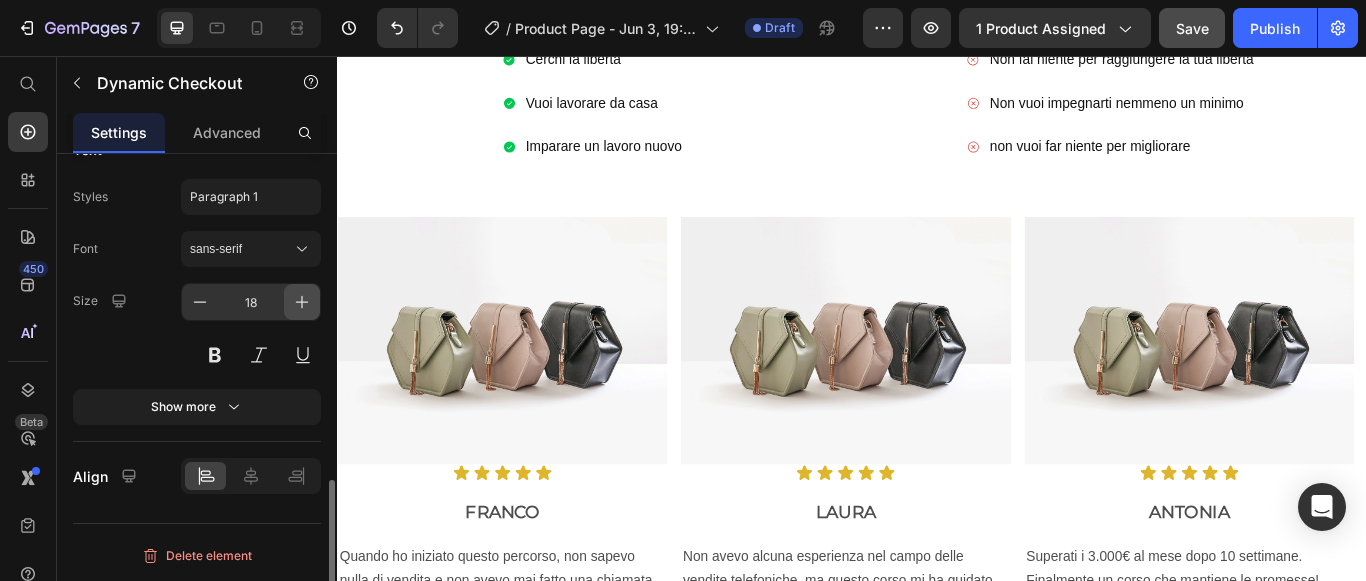 click 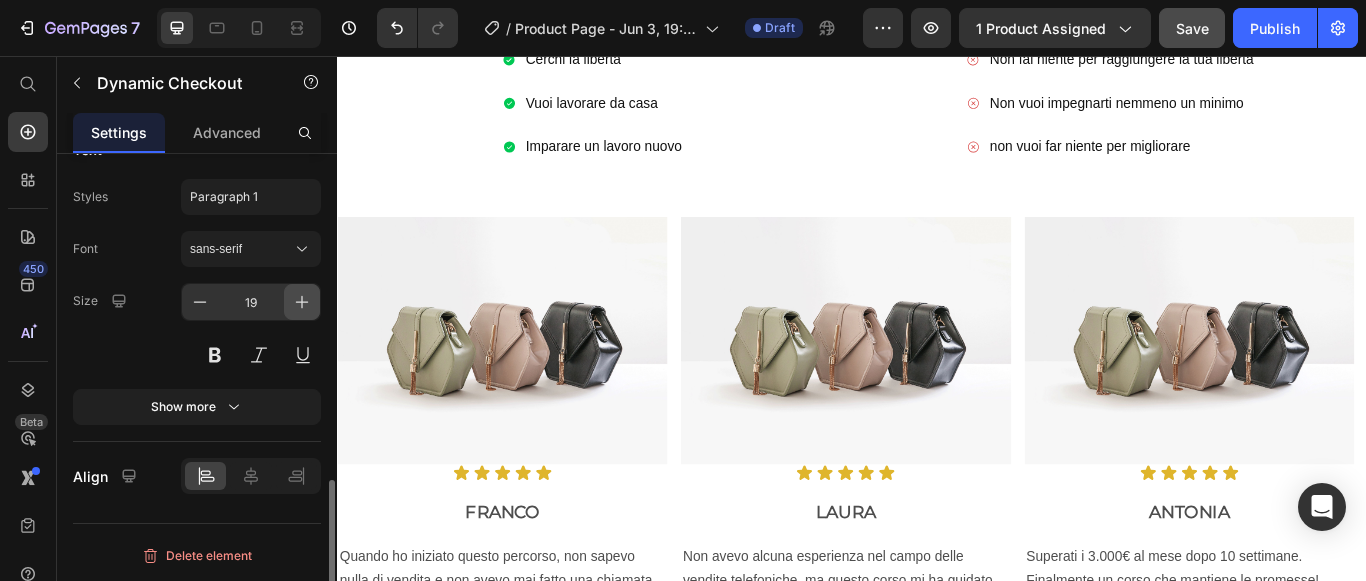 click 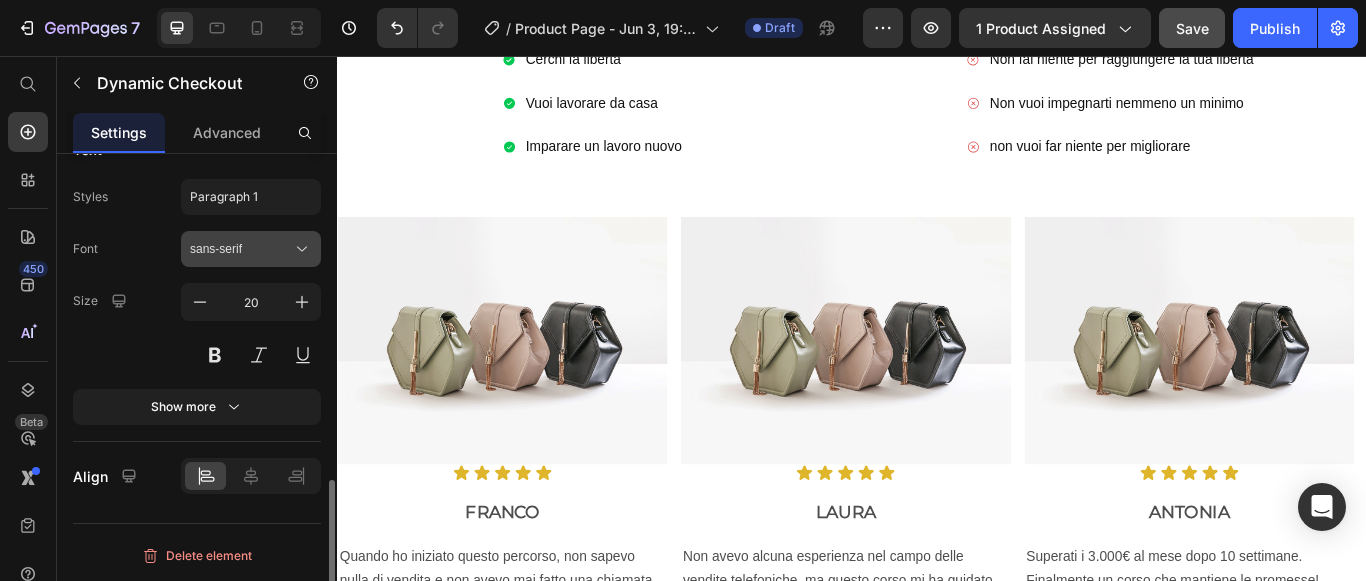 click 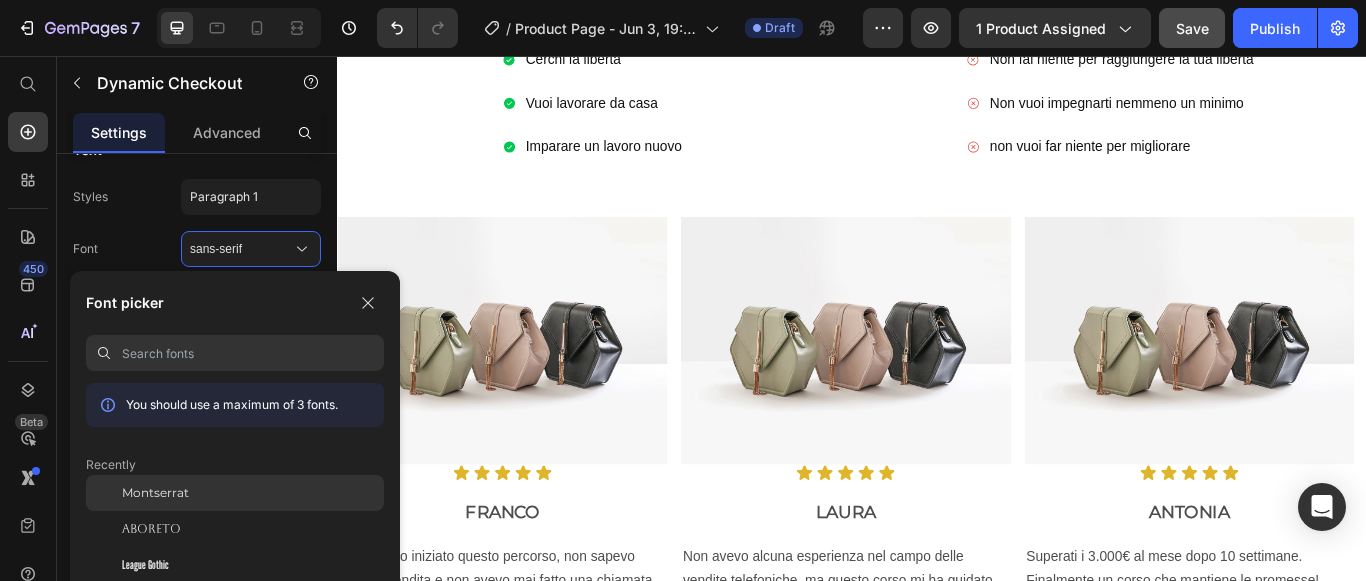 click on "Montserrat" at bounding box center [155, 493] 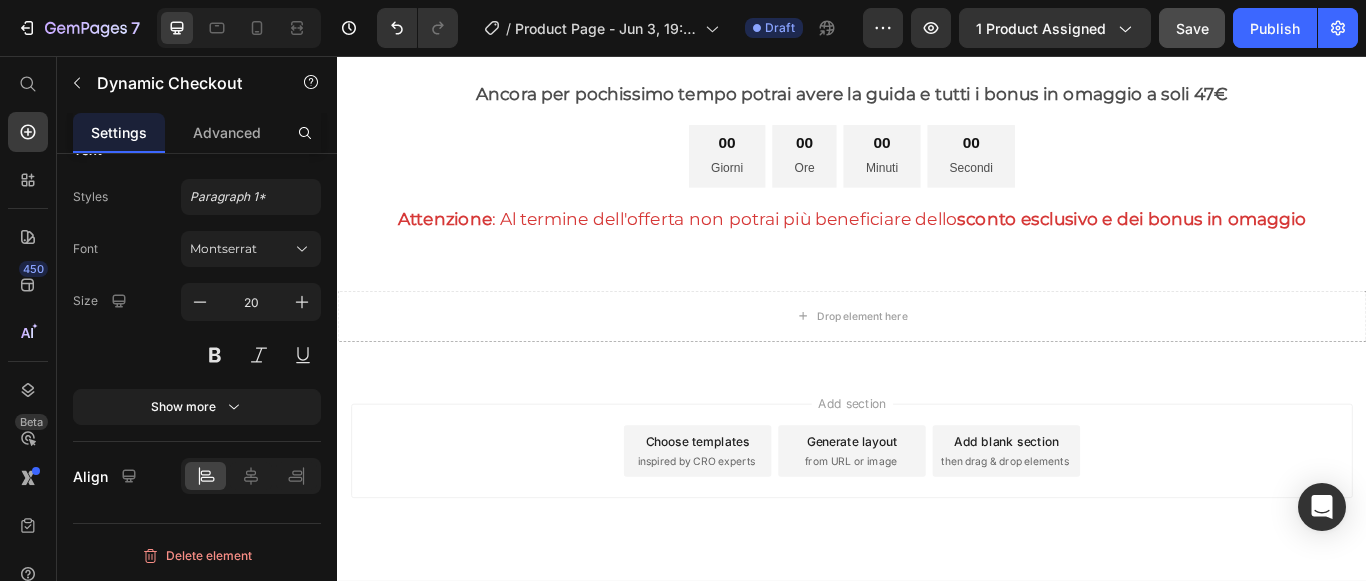 scroll, scrollTop: 5933, scrollLeft: 0, axis: vertical 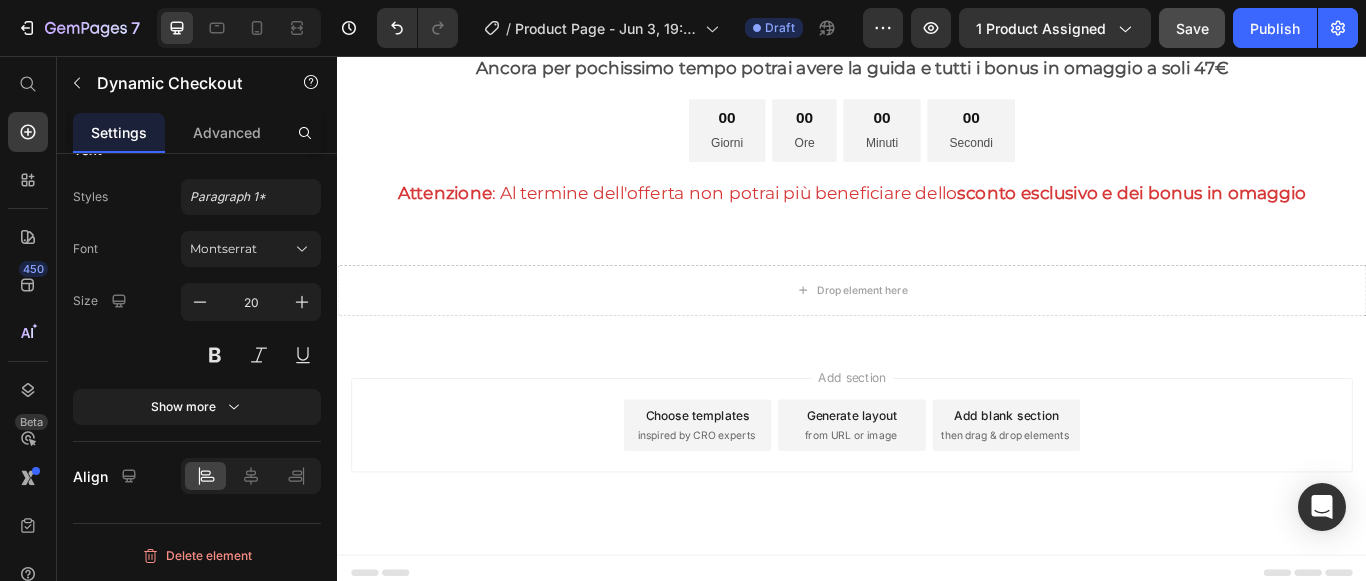 click on "Prendi ora la guida che cambierà il tuo futuro!" at bounding box center [937, -122] 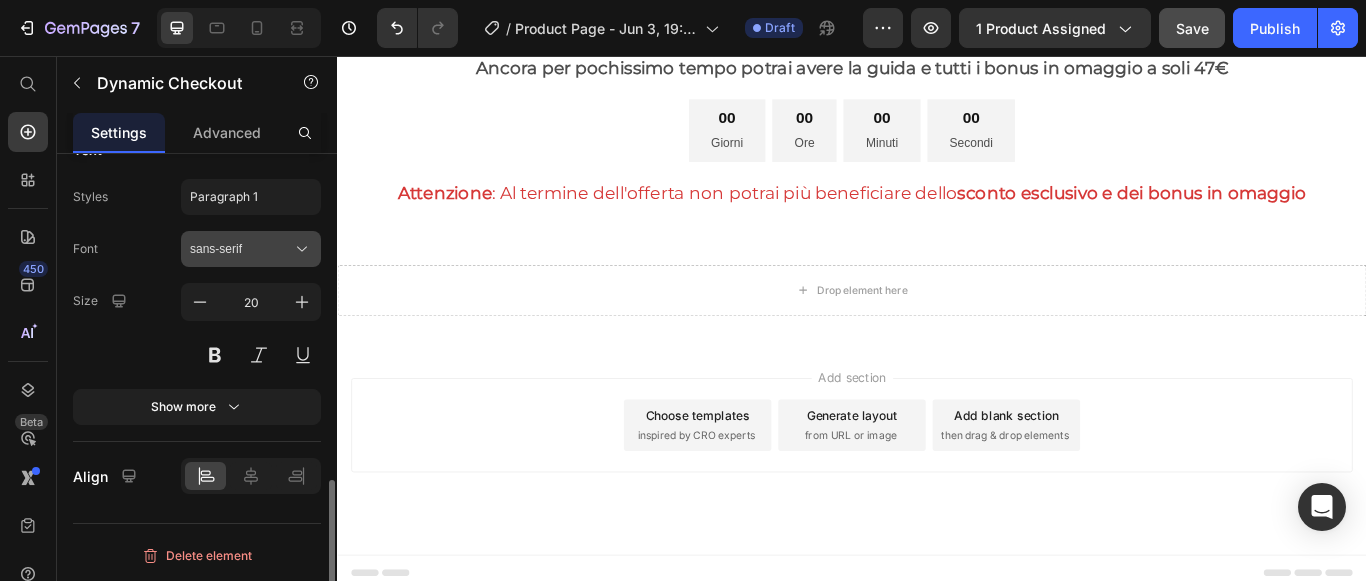 click 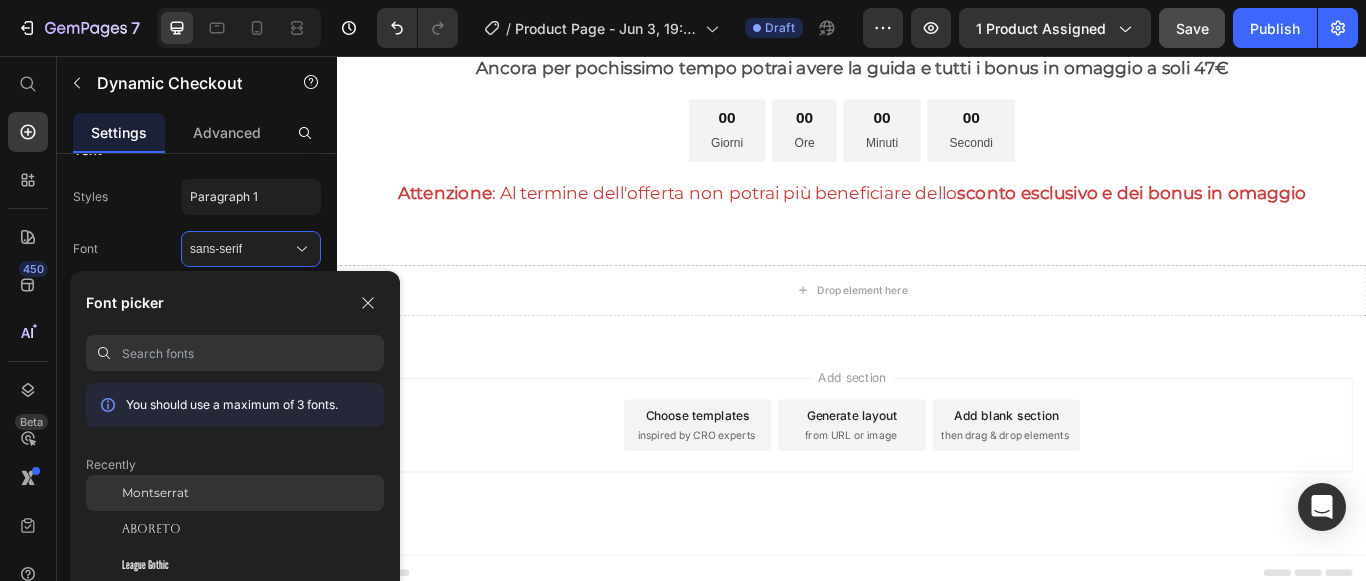 click on "Montserrat" at bounding box center [155, 493] 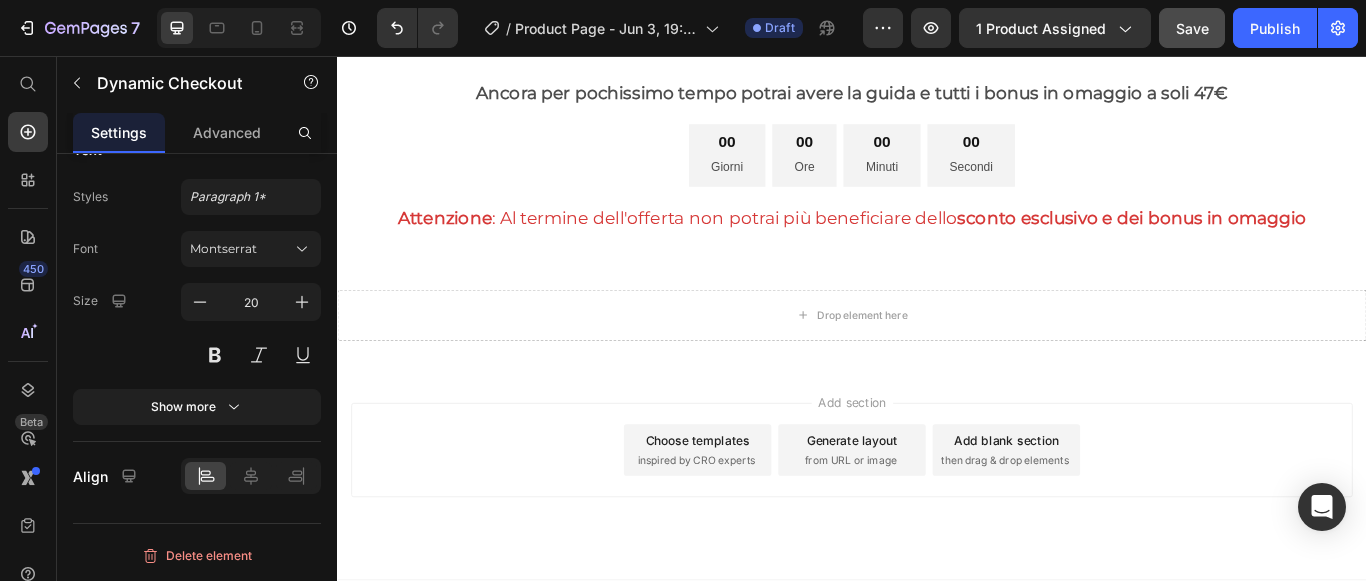 scroll, scrollTop: 5733, scrollLeft: 0, axis: vertical 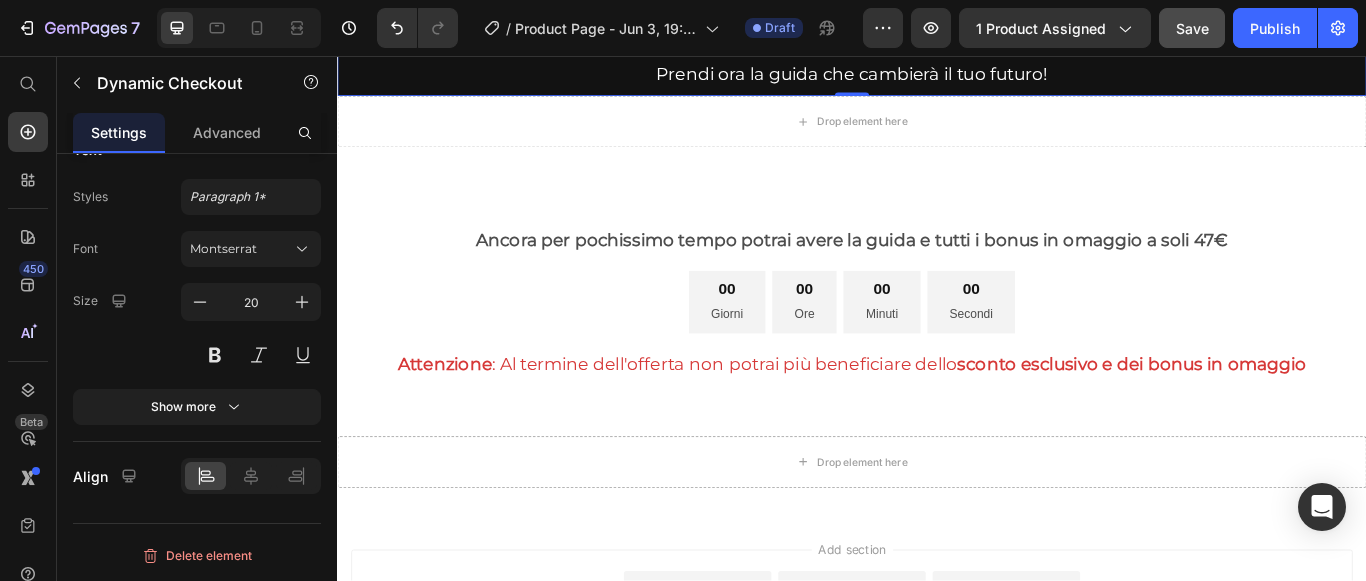 click at bounding box center (635, -348) 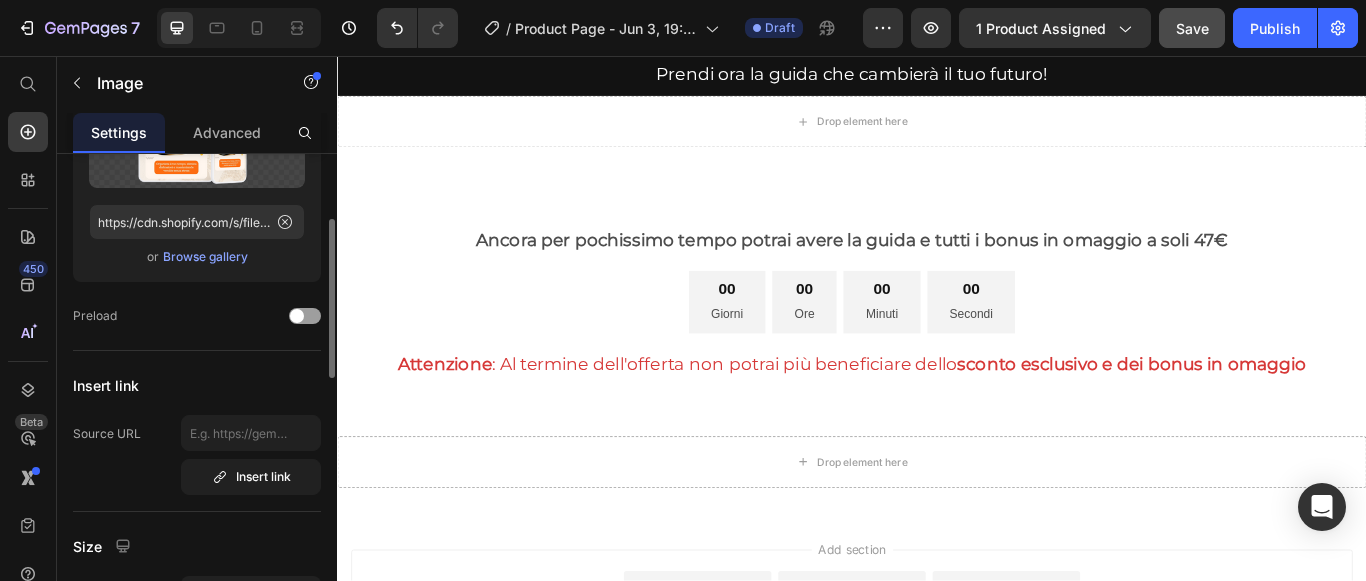 scroll, scrollTop: 300, scrollLeft: 0, axis: vertical 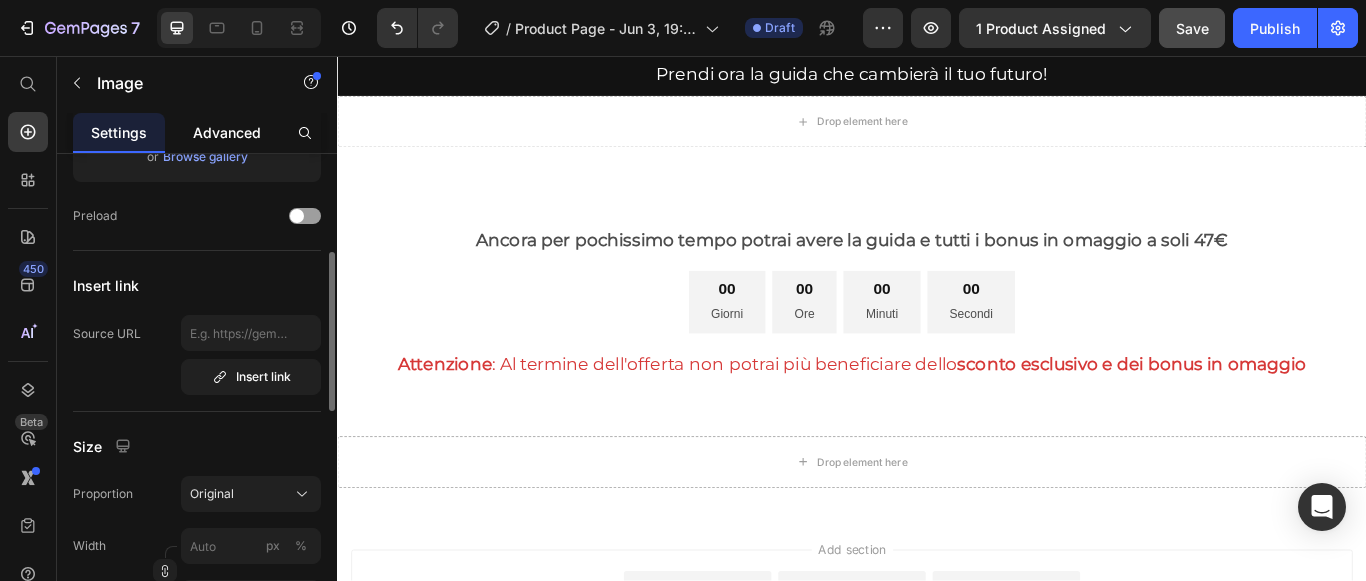 click on "Advanced" at bounding box center [227, 132] 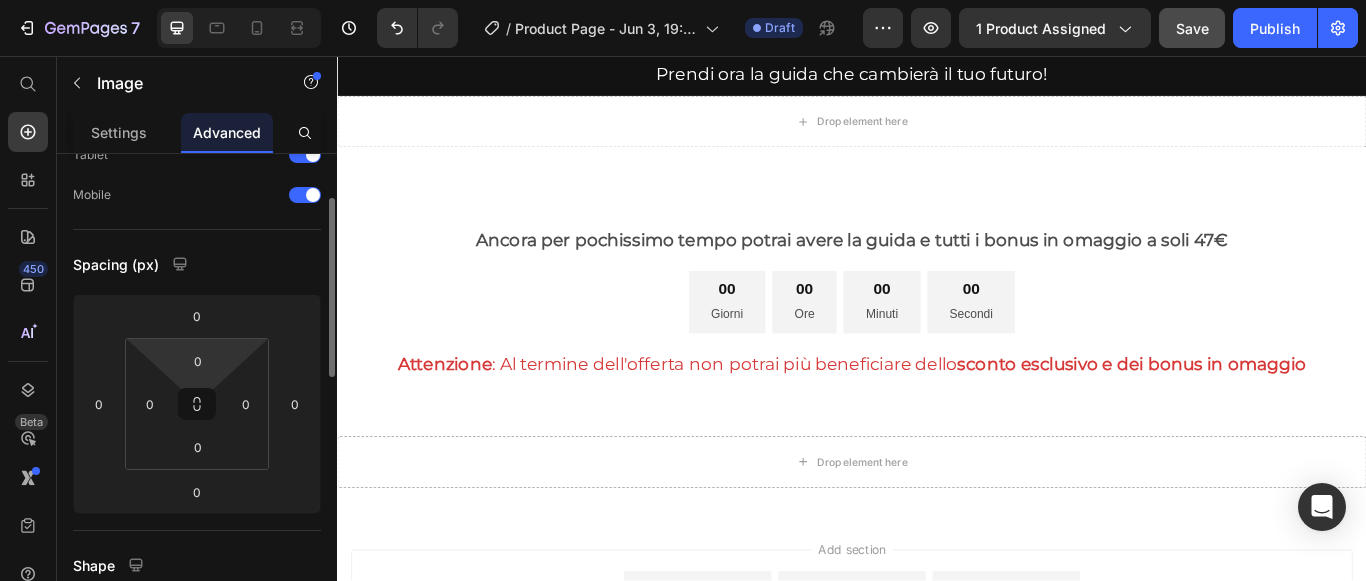 scroll, scrollTop: 0, scrollLeft: 0, axis: both 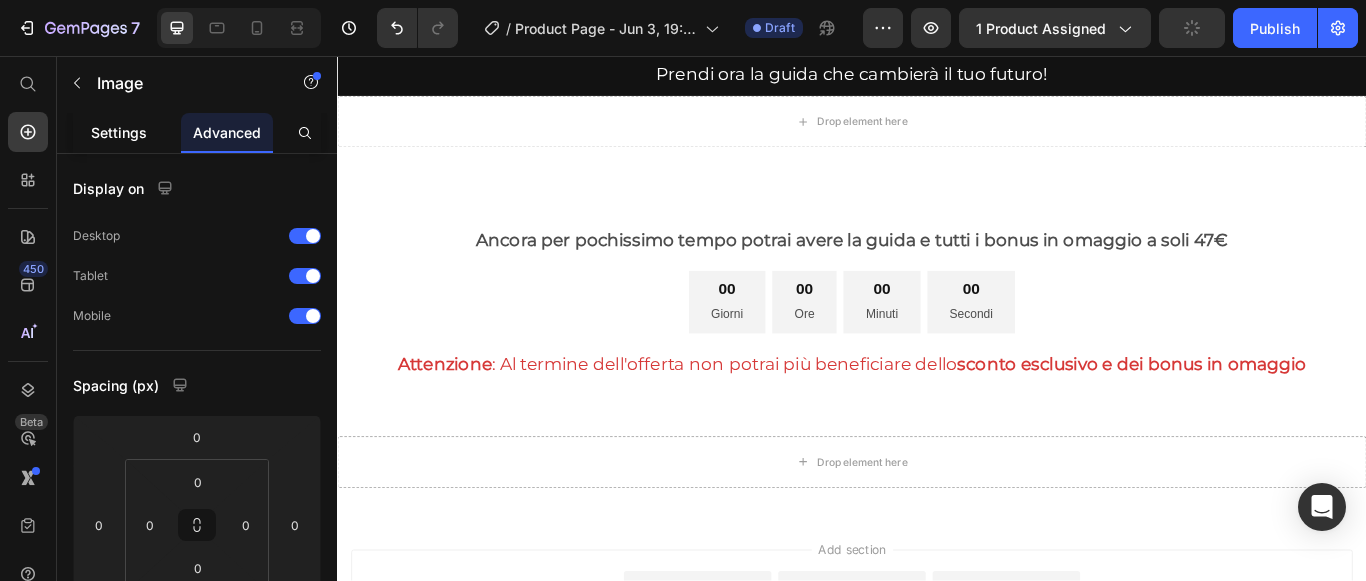 click on "Settings" at bounding box center (119, 132) 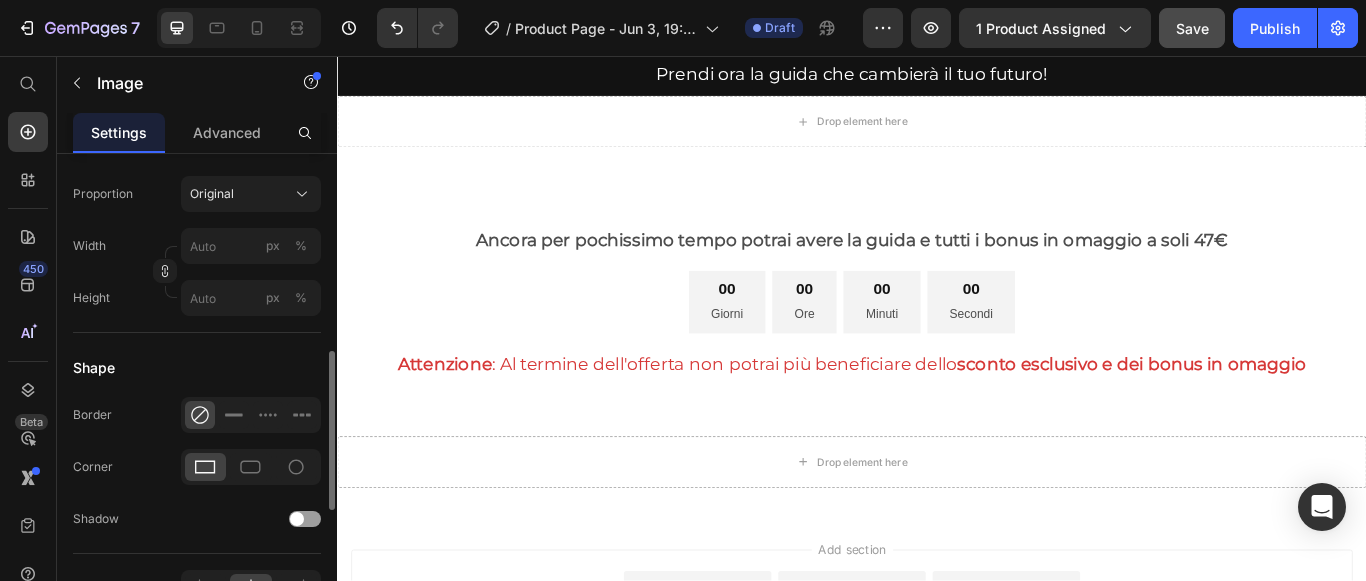 scroll, scrollTop: 500, scrollLeft: 0, axis: vertical 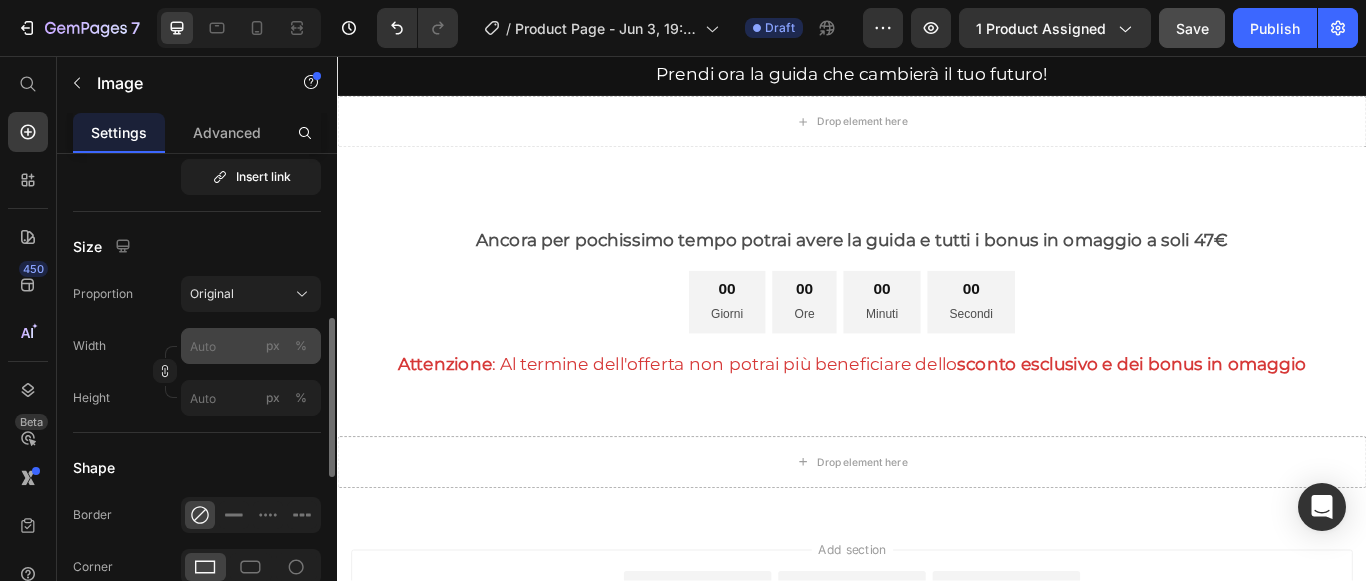 click on "px" at bounding box center (273, 346) 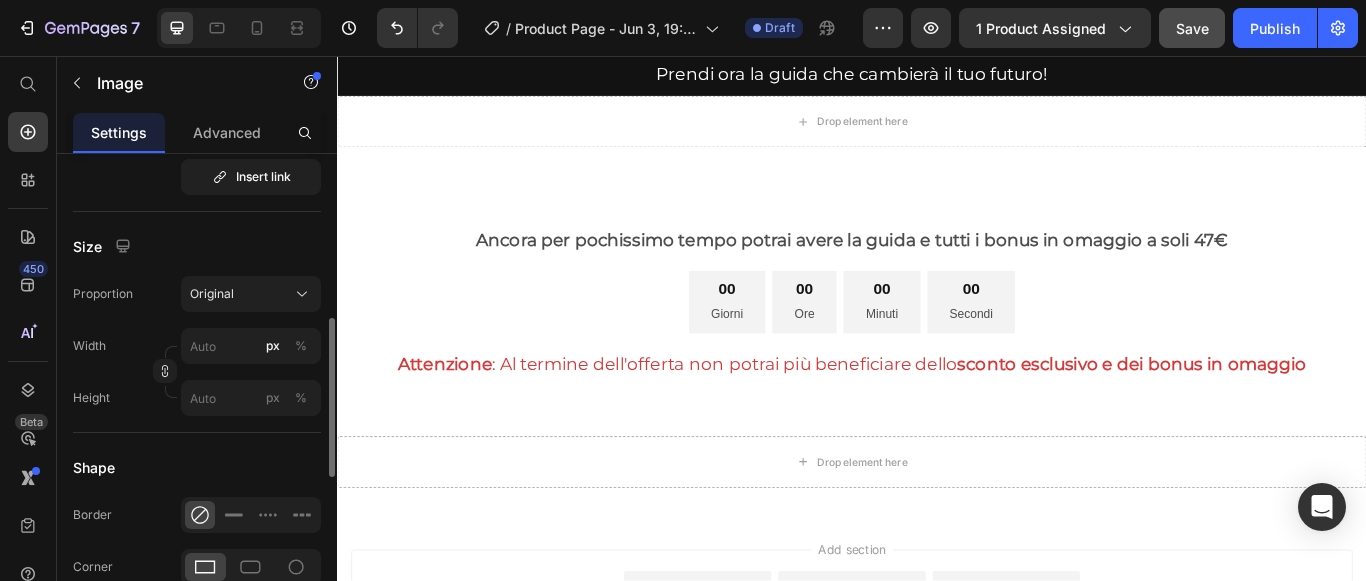 scroll, scrollTop: 600, scrollLeft: 0, axis: vertical 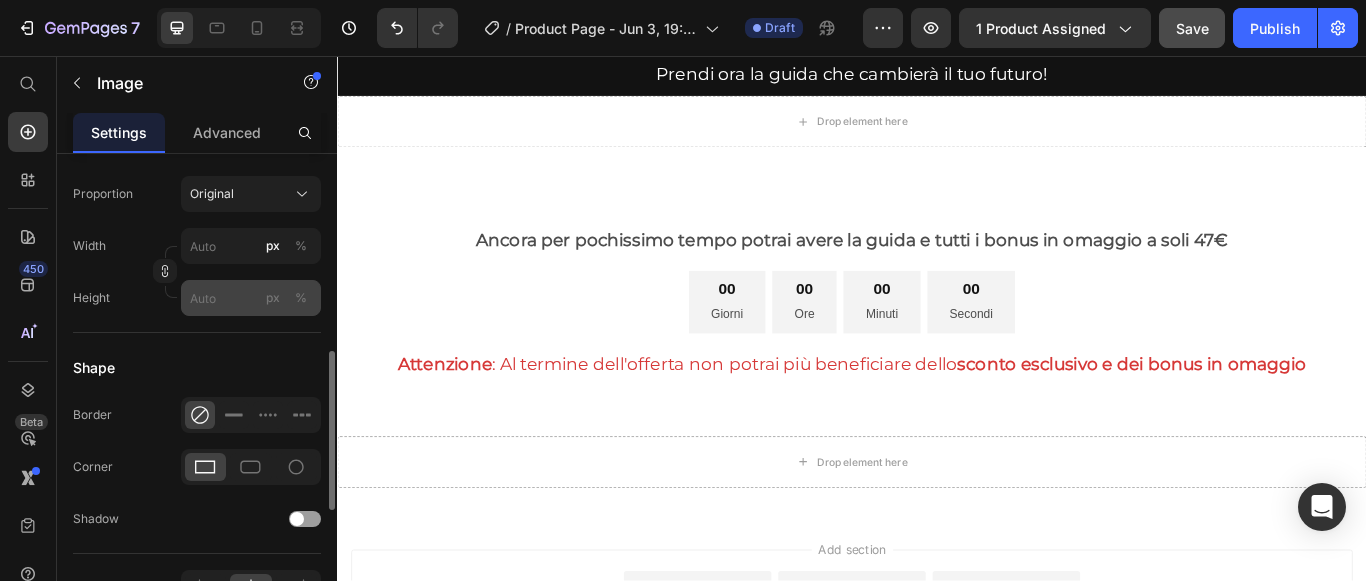 click on "px" at bounding box center (273, 298) 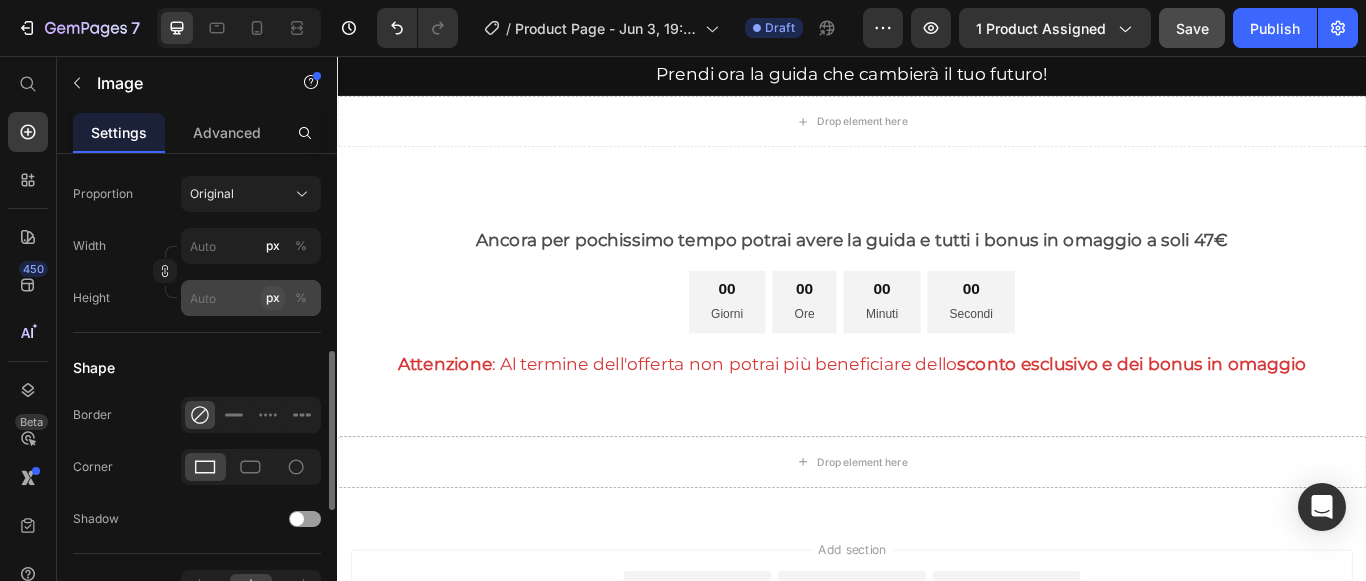 type 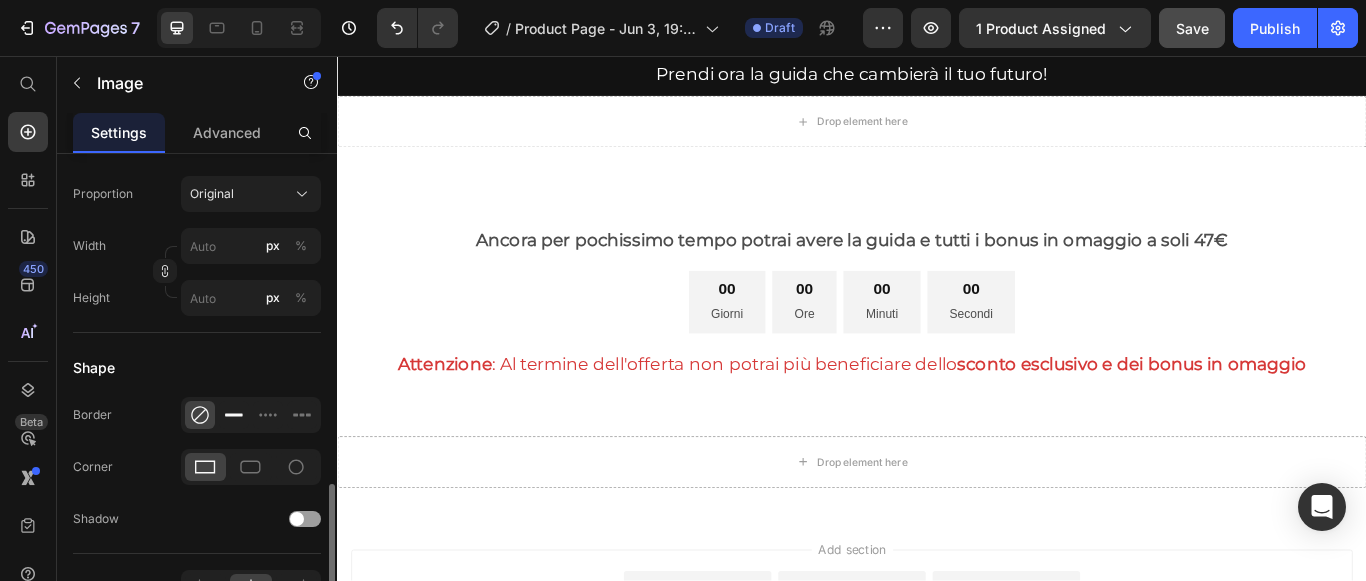 scroll, scrollTop: 700, scrollLeft: 0, axis: vertical 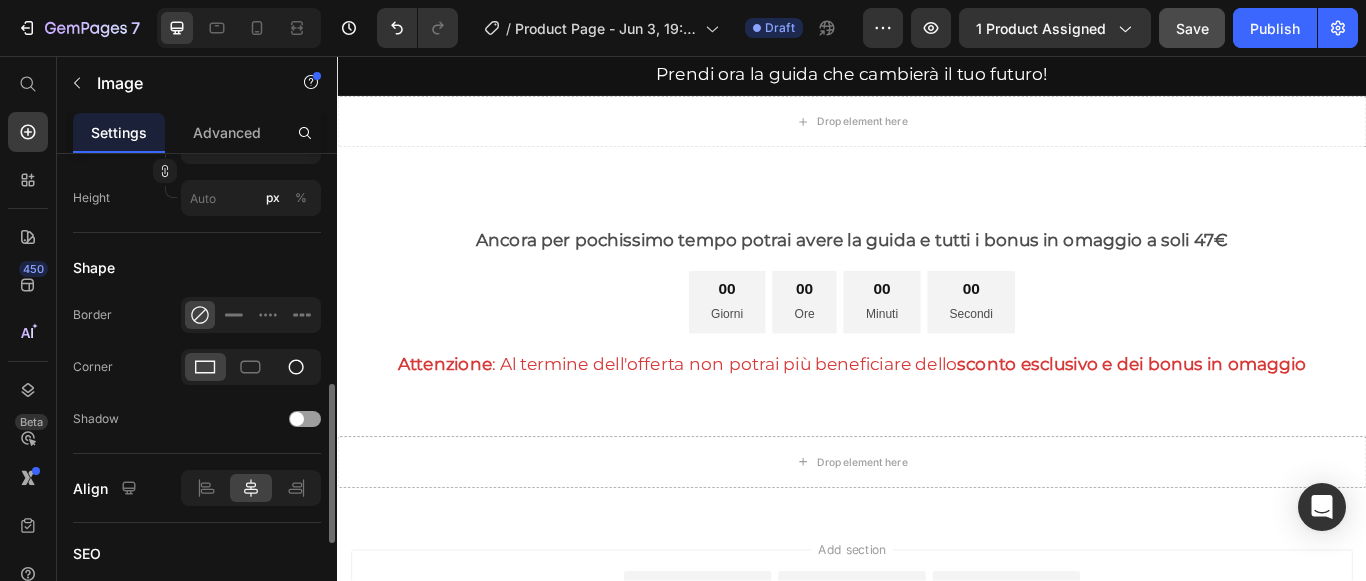 click 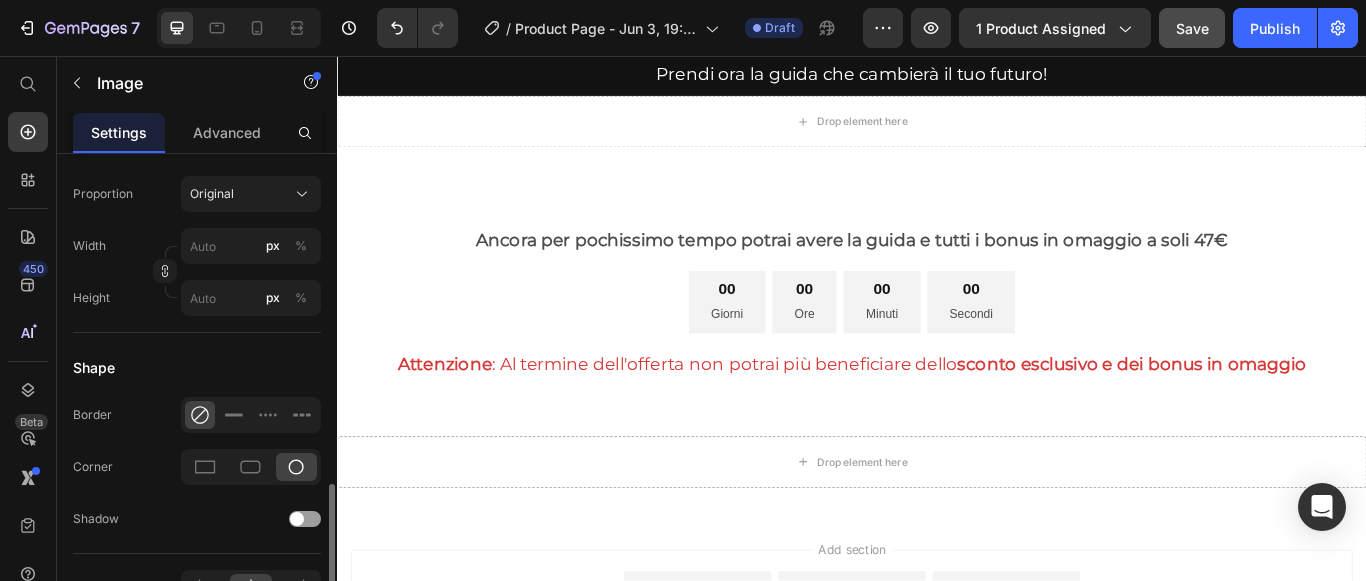 scroll, scrollTop: 700, scrollLeft: 0, axis: vertical 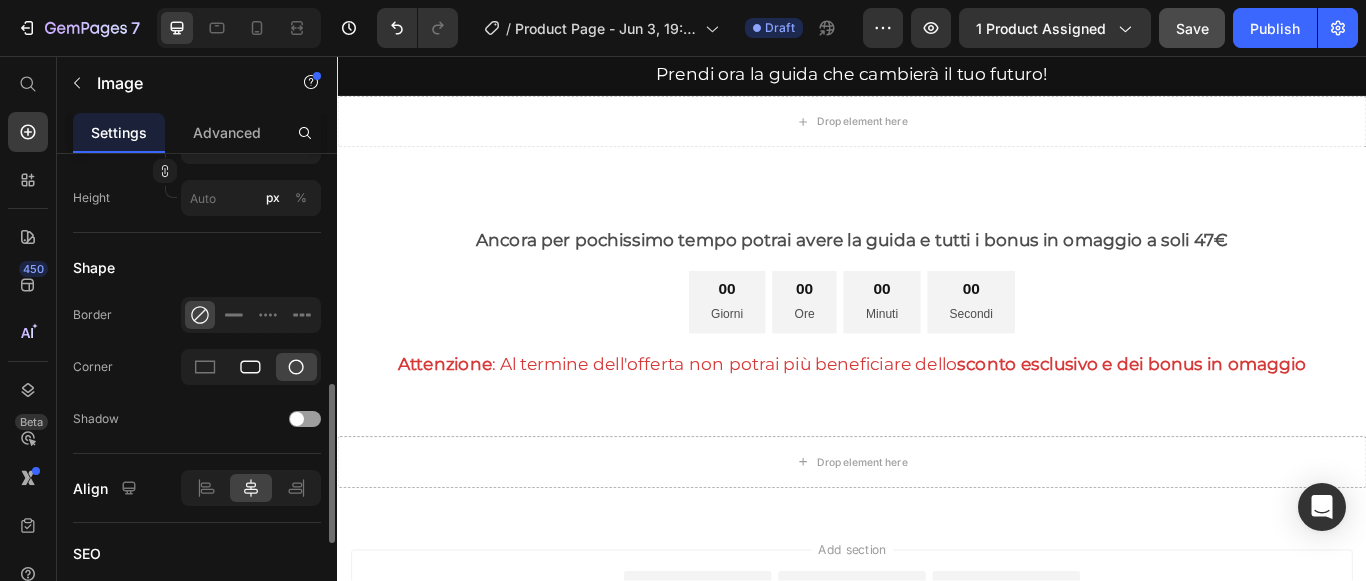 drag, startPoint x: 264, startPoint y: 360, endPoint x: 250, endPoint y: 359, distance: 14.035668 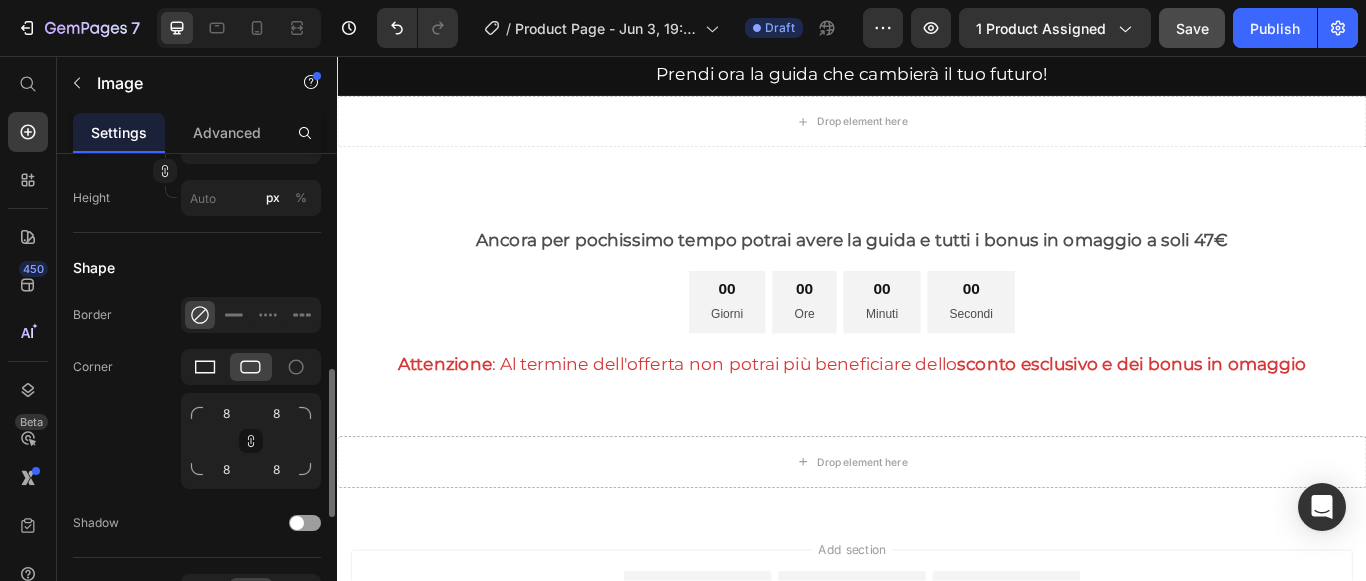 click 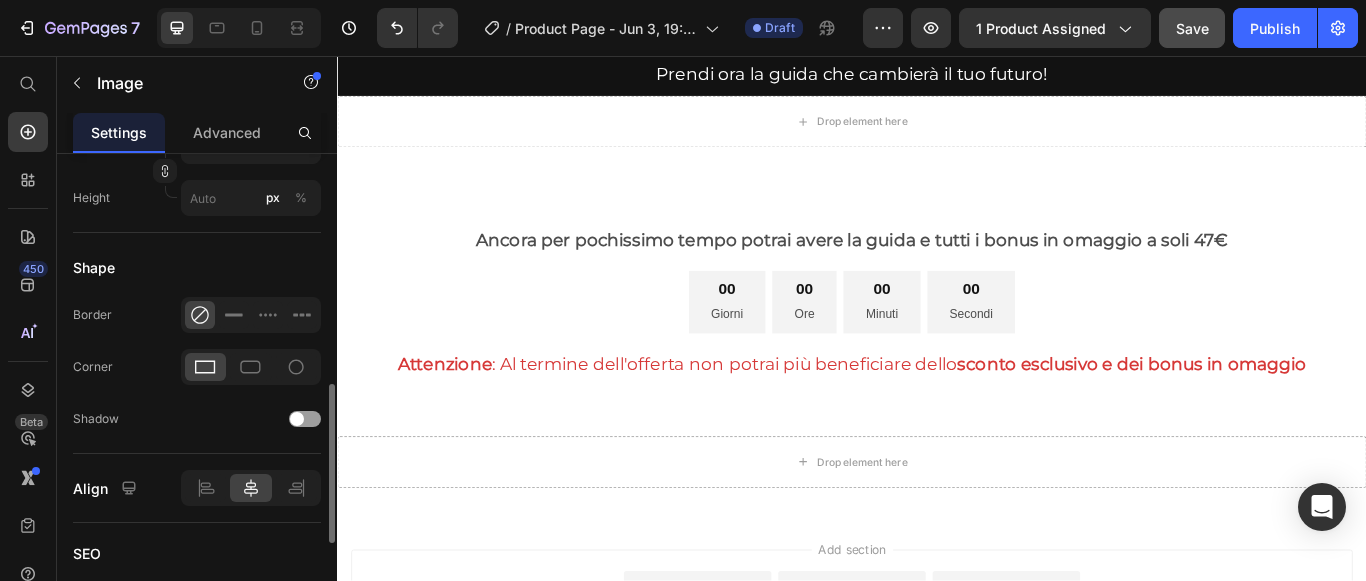 scroll, scrollTop: 600, scrollLeft: 0, axis: vertical 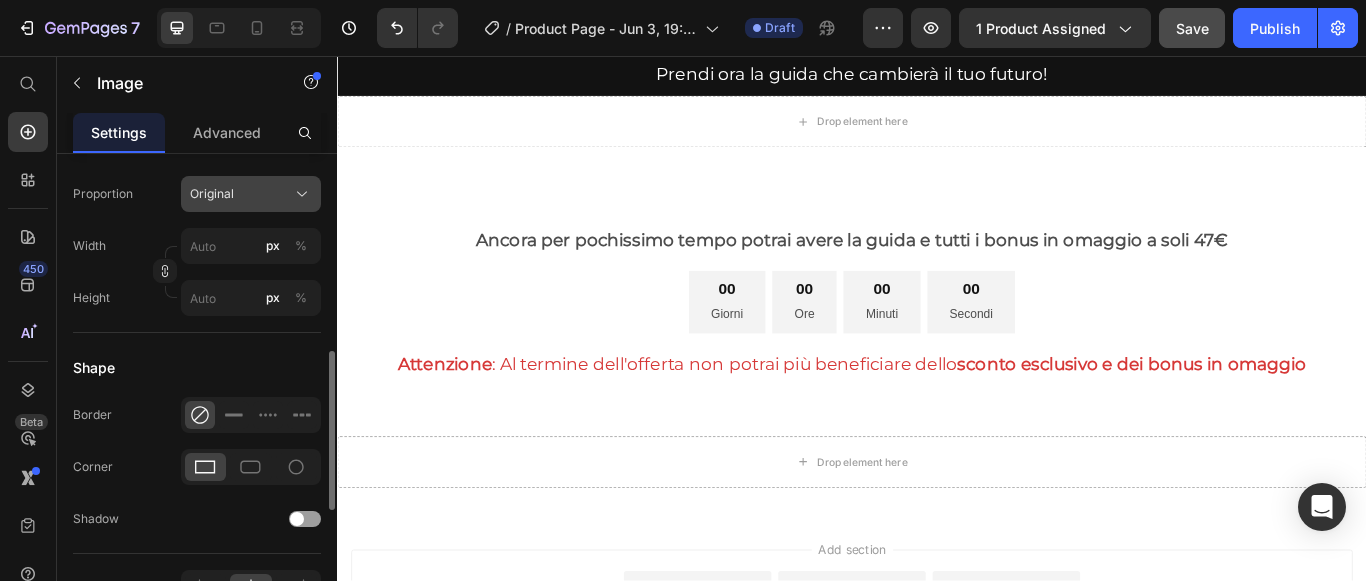 click on "Original" at bounding box center (251, 194) 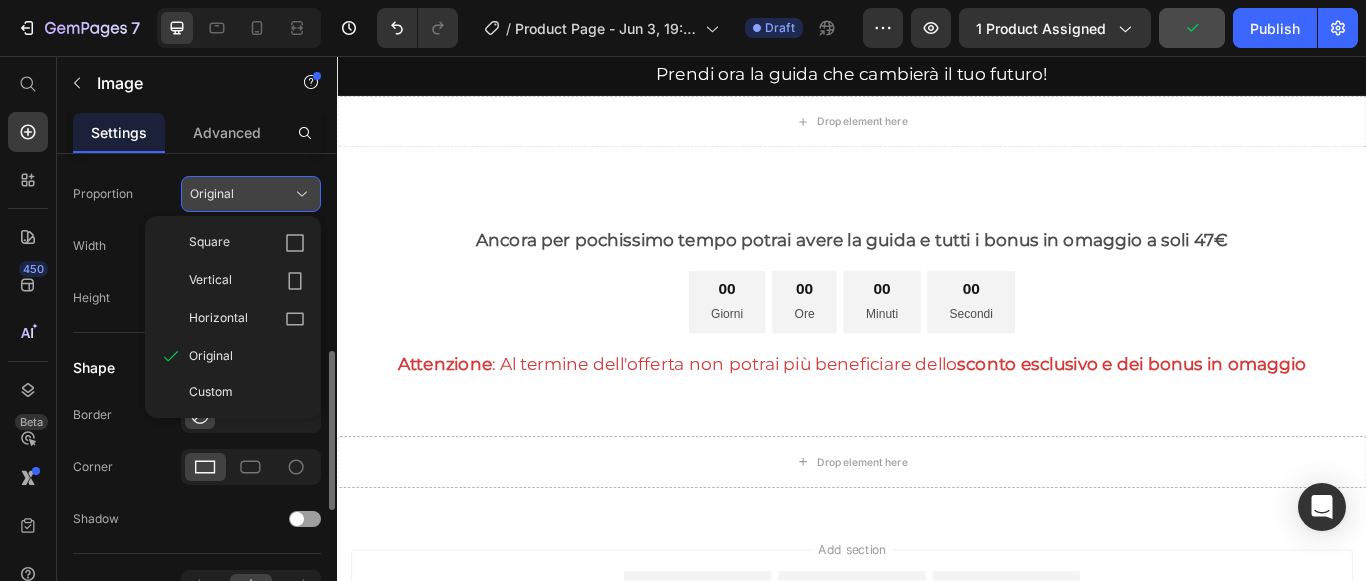 click on "Original" at bounding box center (251, 194) 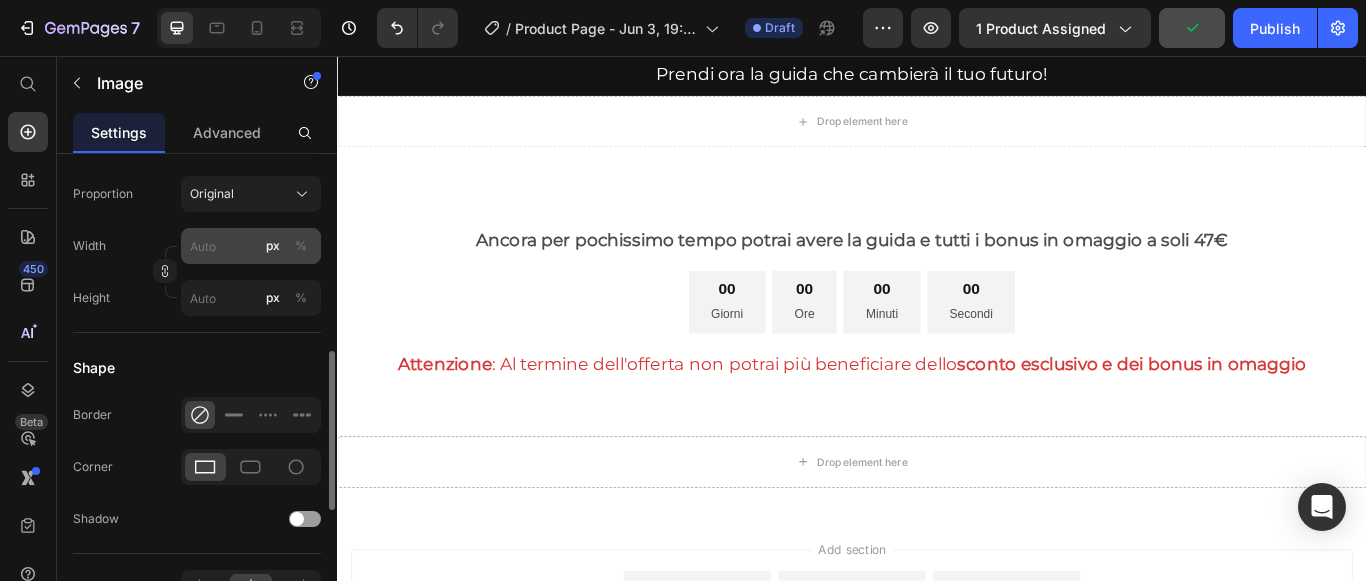 drag, startPoint x: 275, startPoint y: 232, endPoint x: 262, endPoint y: 241, distance: 15.811388 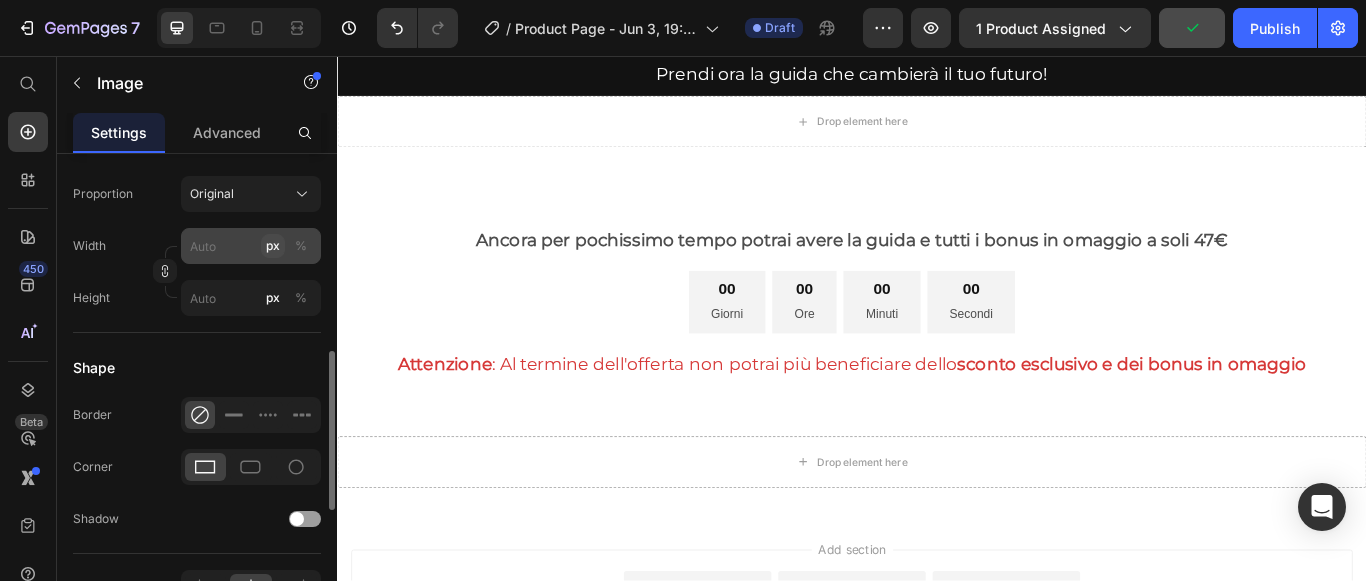 click on "px %" at bounding box center (287, 246) 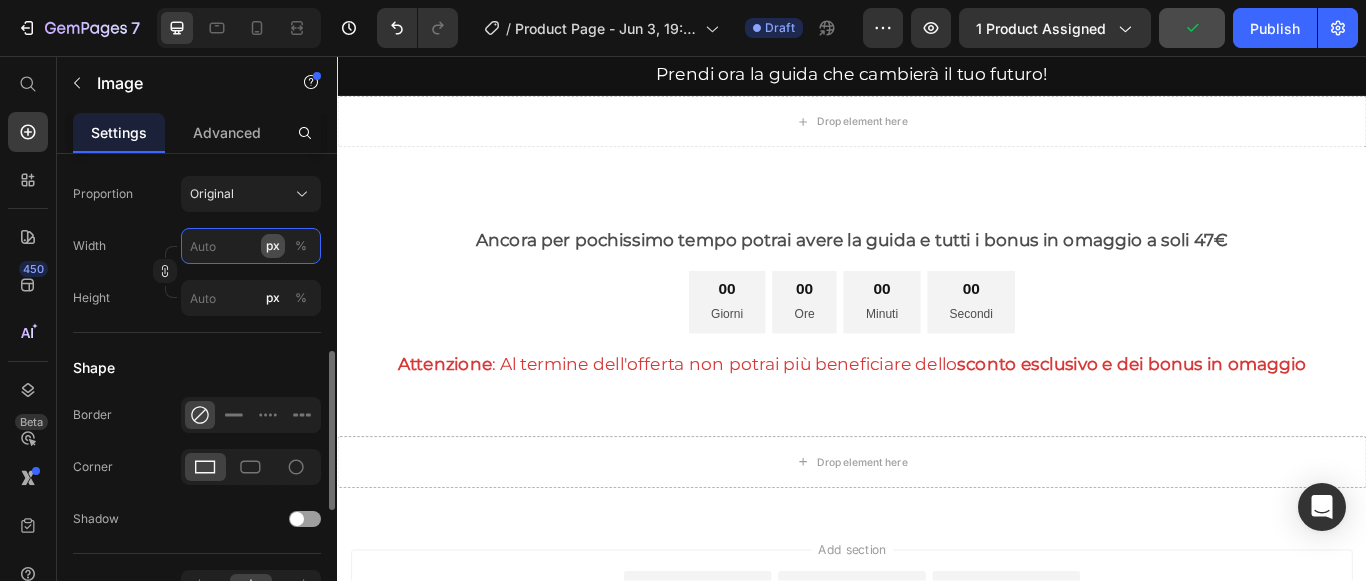 click on "px %" at bounding box center [251, 246] 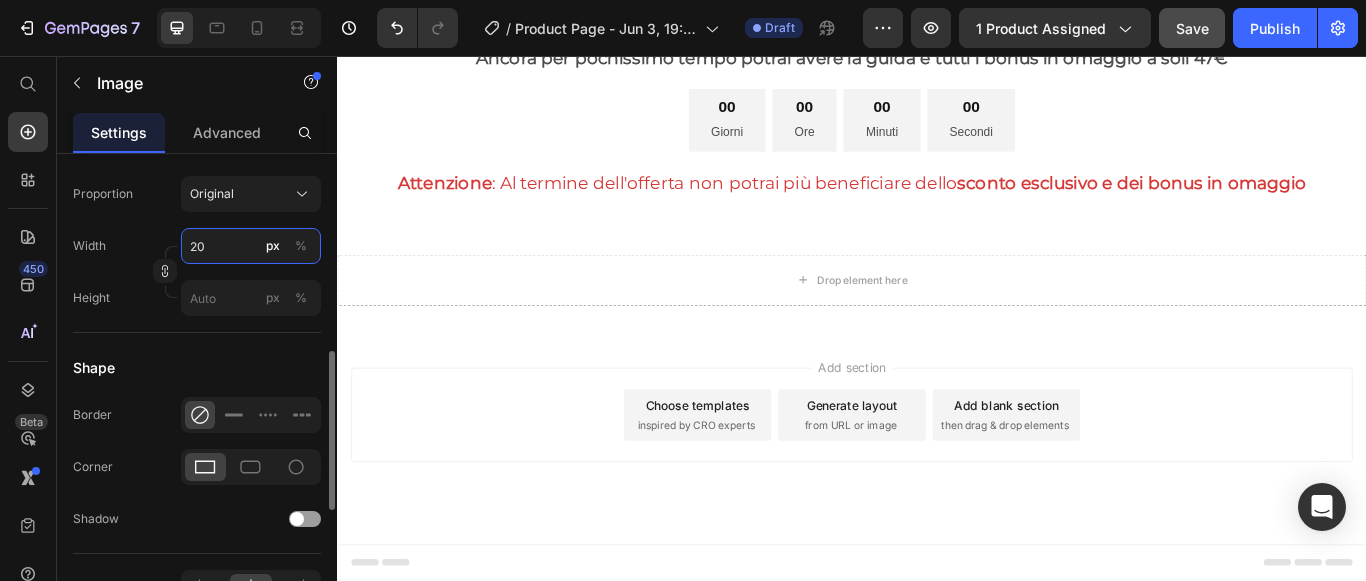 type on "2" 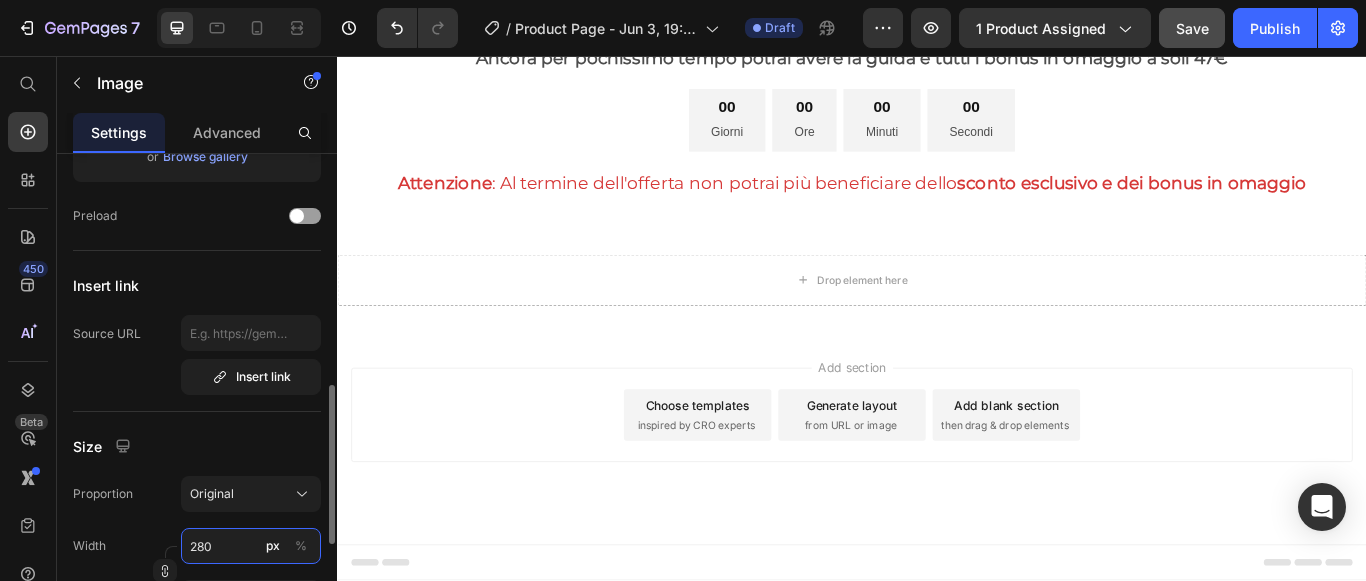 scroll, scrollTop: 400, scrollLeft: 0, axis: vertical 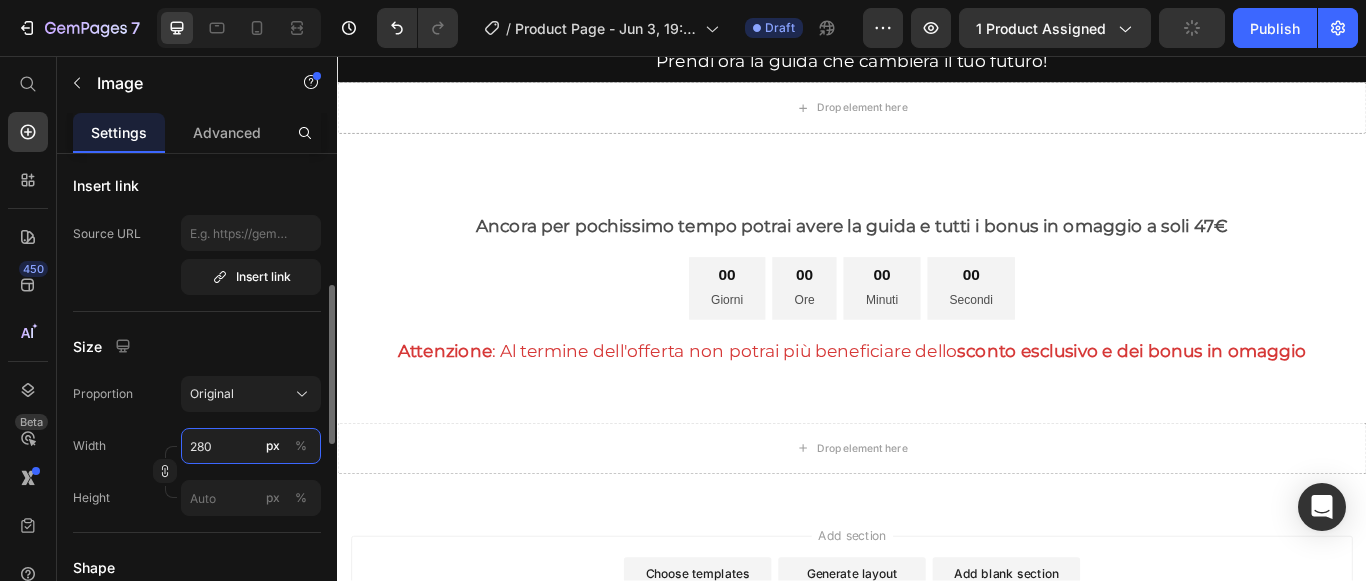drag, startPoint x: 225, startPoint y: 451, endPoint x: 190, endPoint y: 452, distance: 35.014282 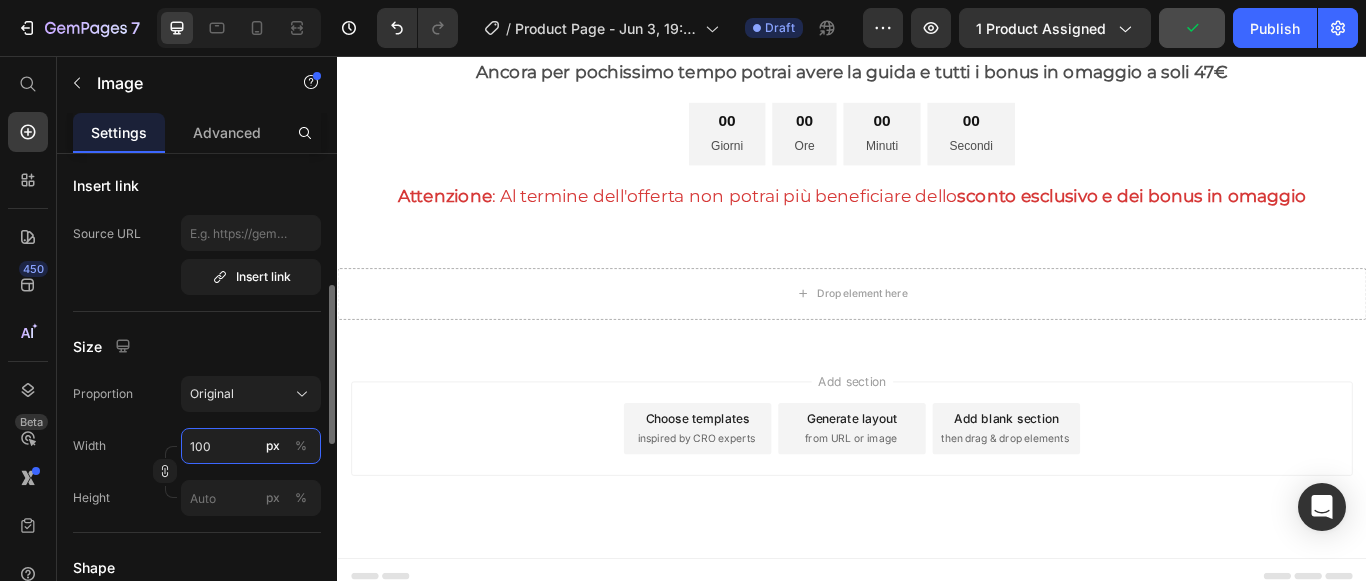 type on "1000" 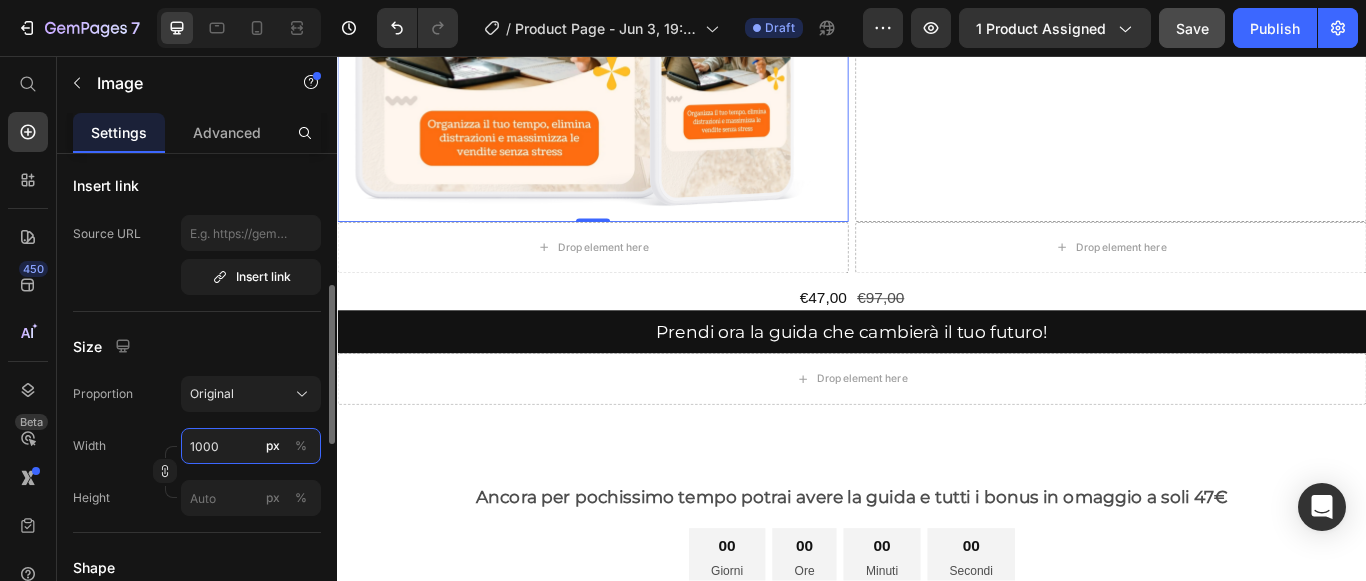 scroll, scrollTop: 500, scrollLeft: 0, axis: vertical 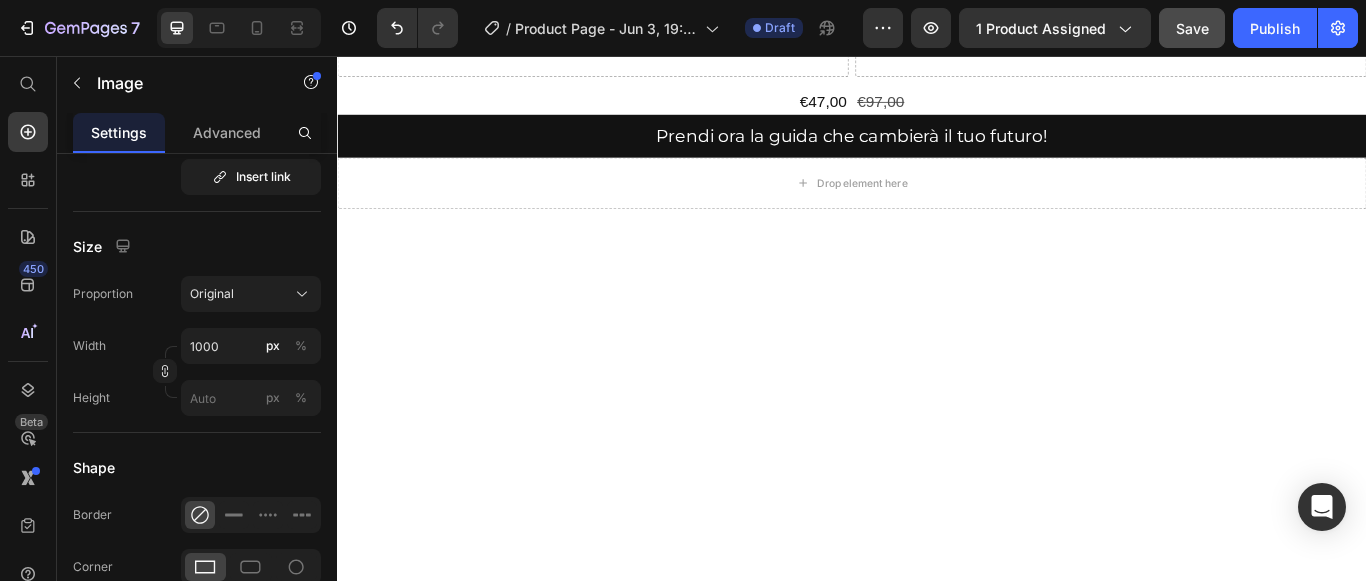 click at bounding box center (635, -715) 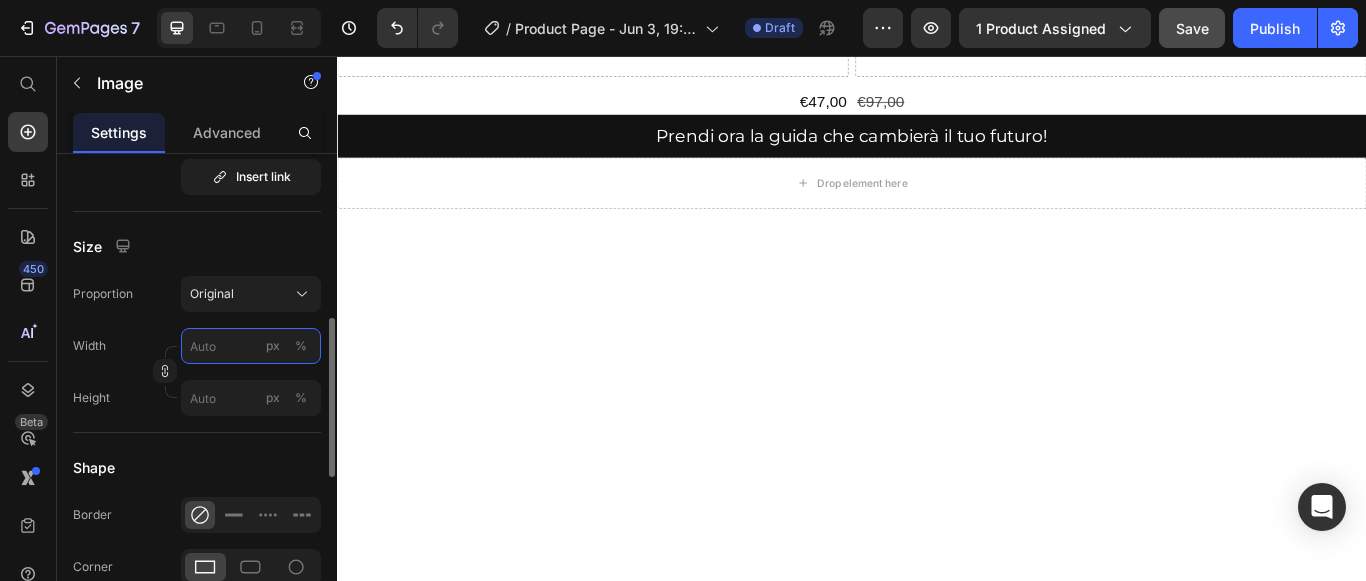click on "px %" at bounding box center [251, 346] 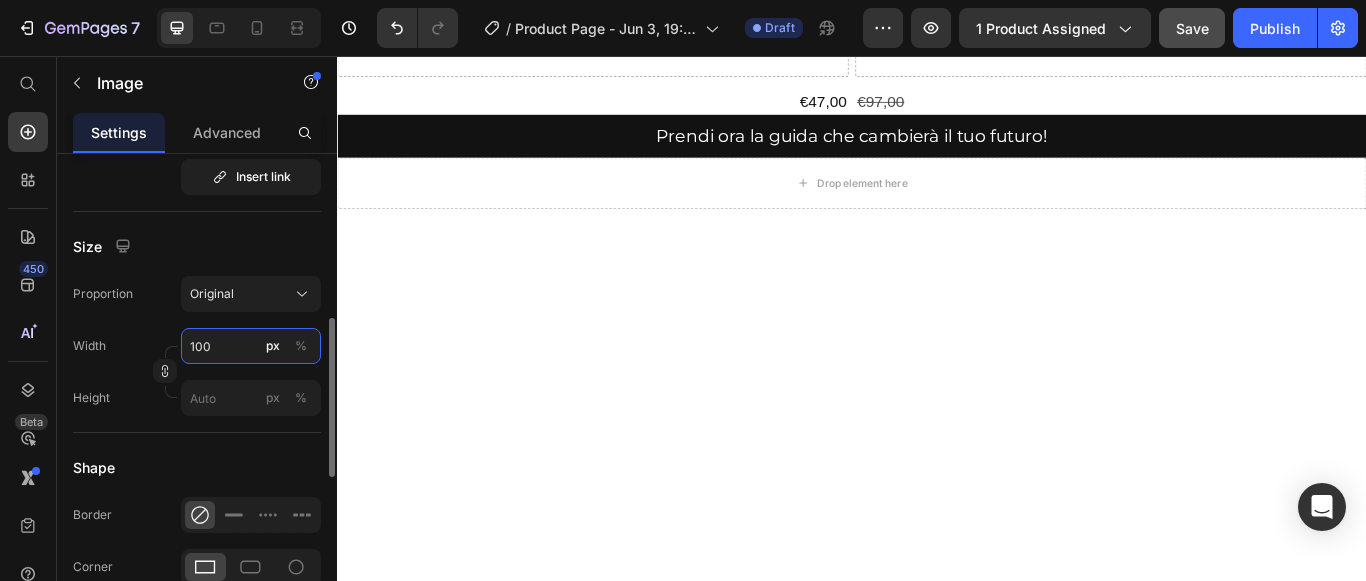 type on "1000" 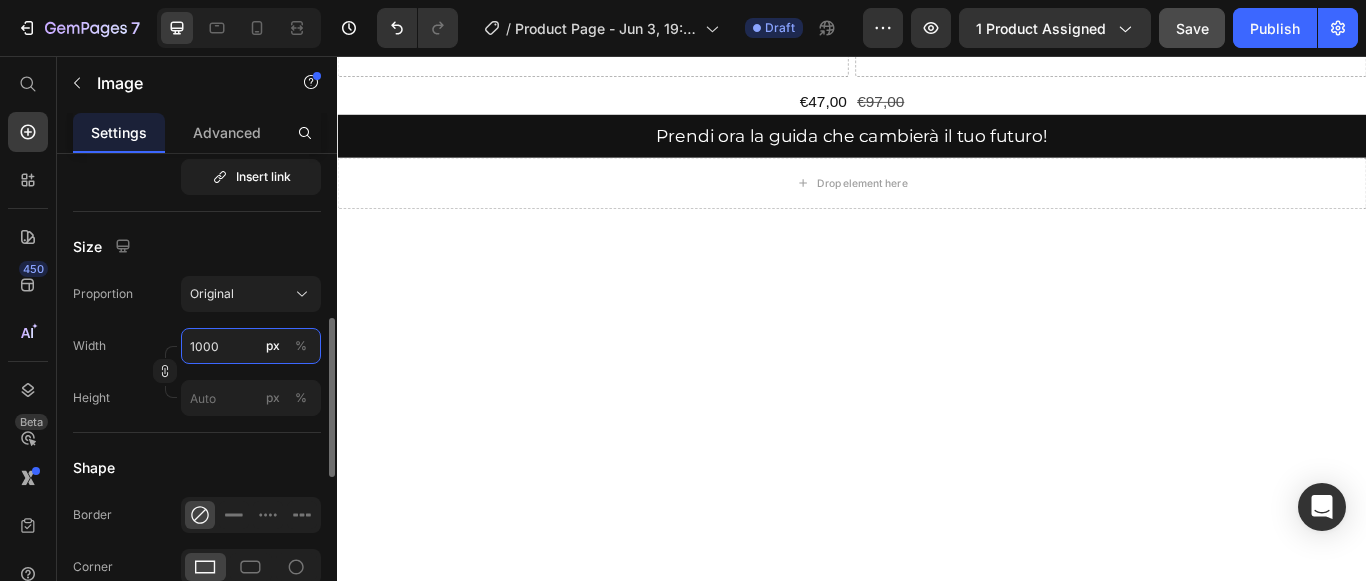 scroll, scrollTop: 300, scrollLeft: 0, axis: vertical 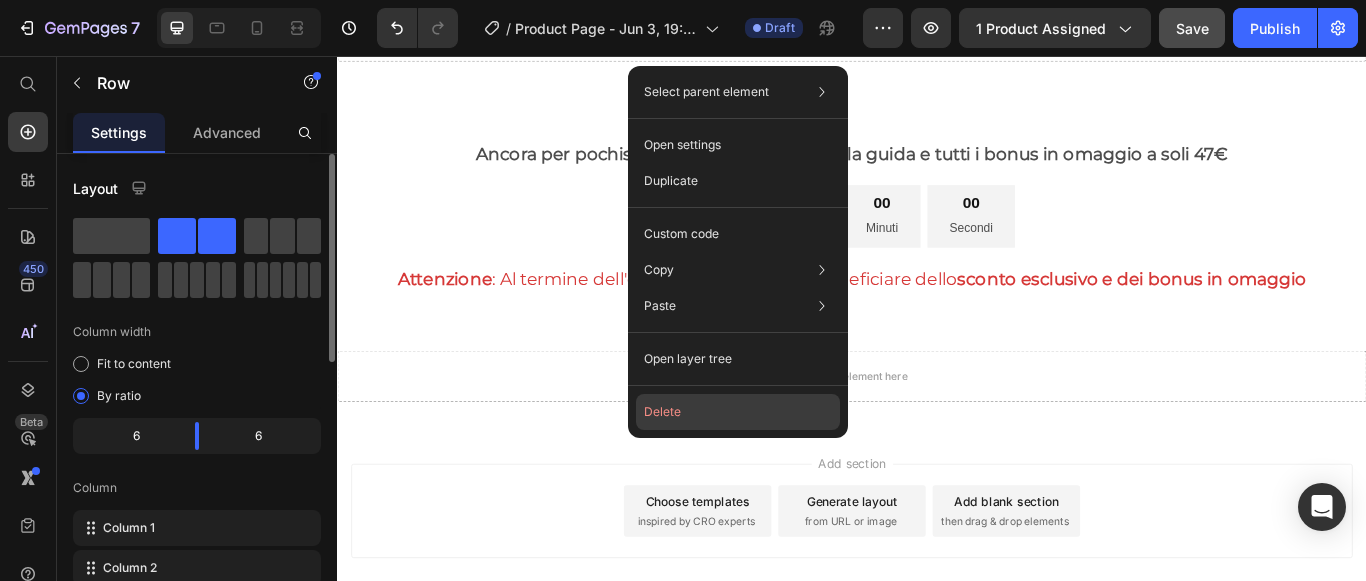 click on "Delete" 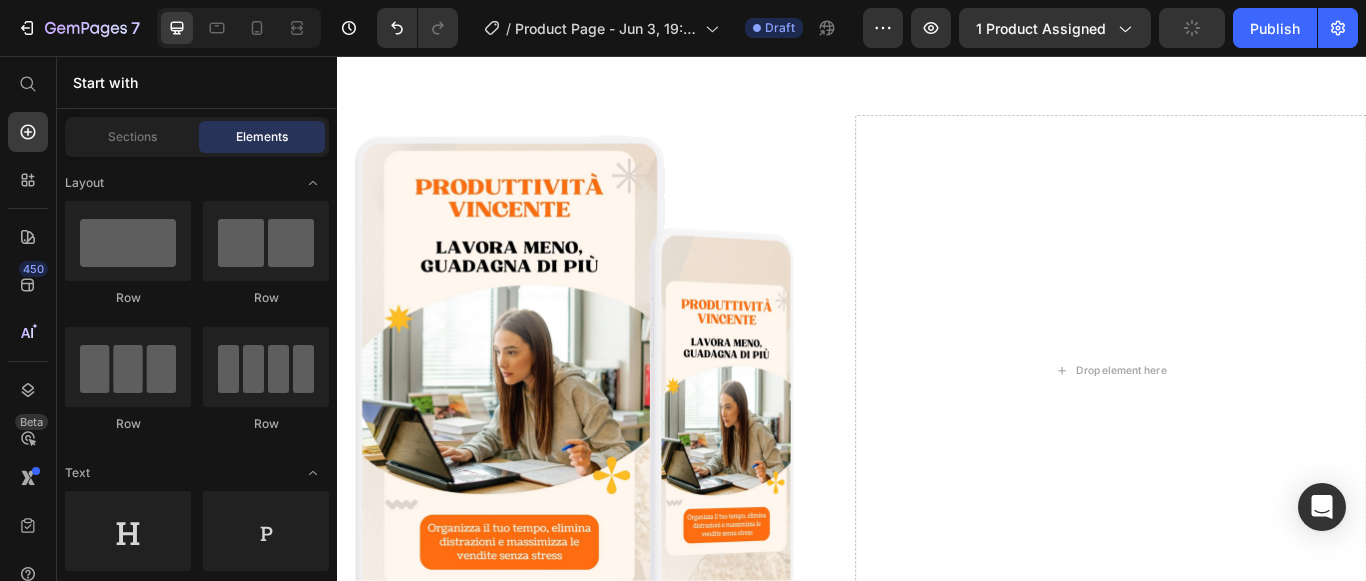 scroll, scrollTop: 4333, scrollLeft: 0, axis: vertical 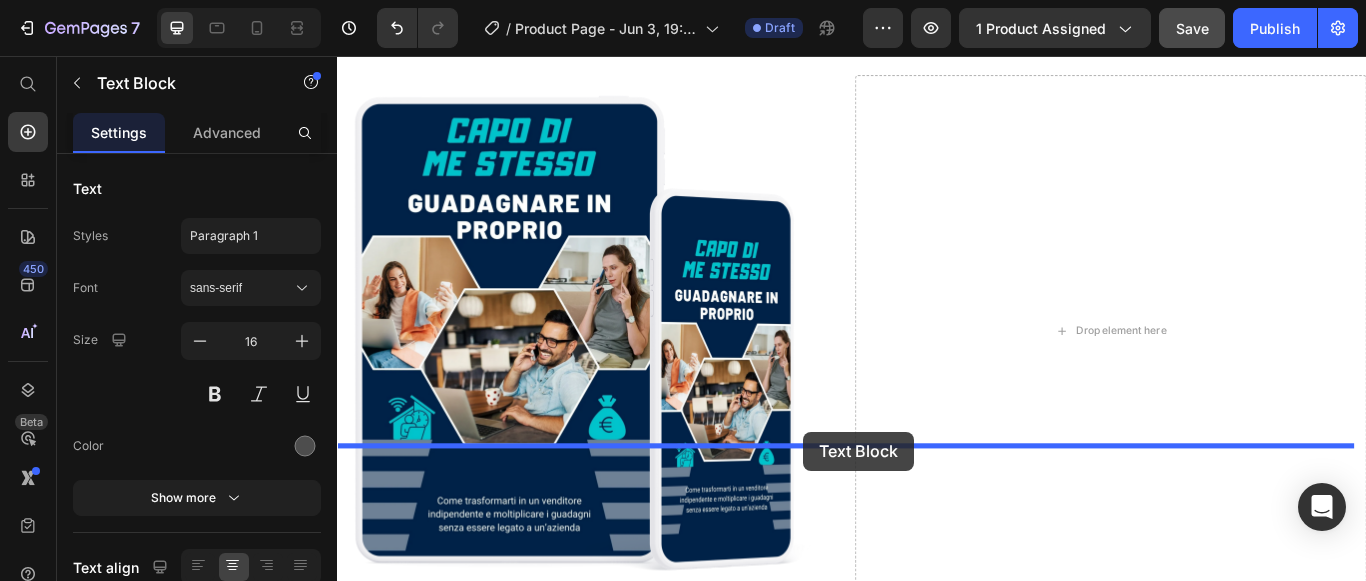 drag, startPoint x: 880, startPoint y: 522, endPoint x: 880, endPoint y: 494, distance: 28 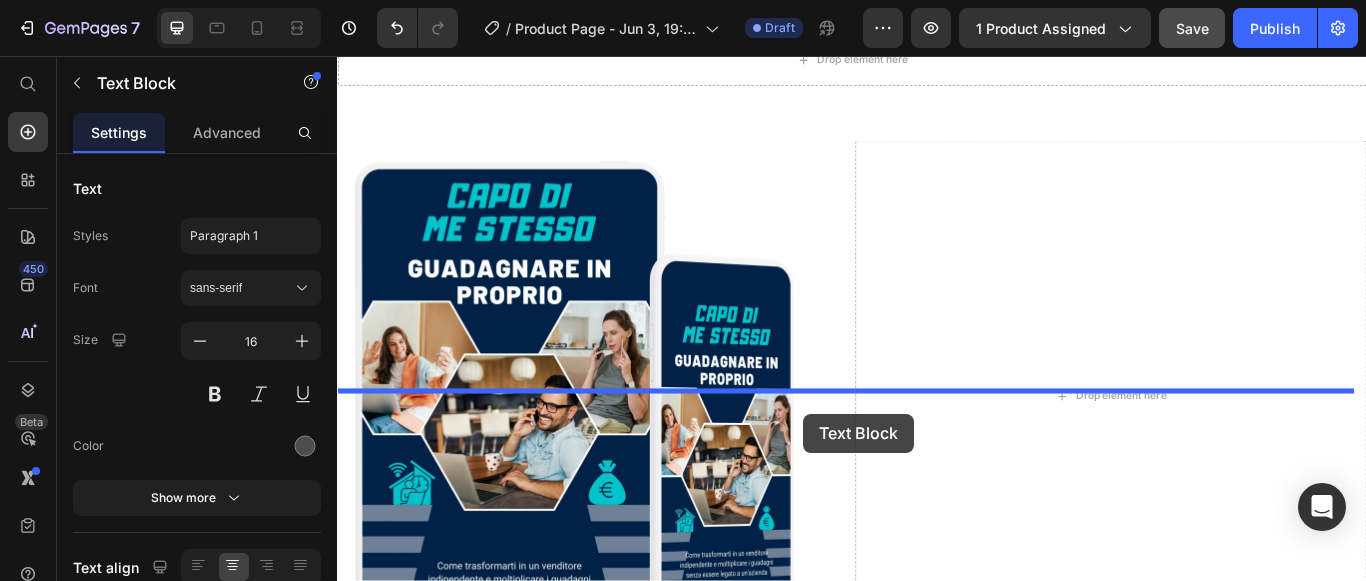 drag, startPoint x: 887, startPoint y: 511, endPoint x: 880, endPoint y: 473, distance: 38.63936 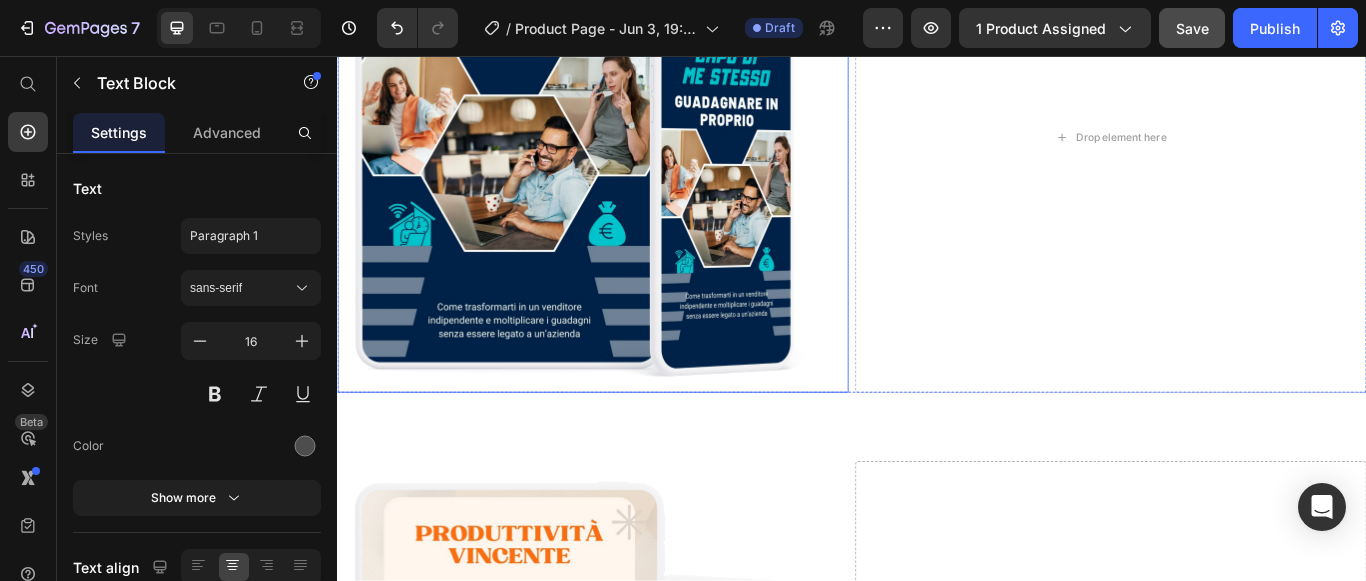 scroll, scrollTop: 4739, scrollLeft: 0, axis: vertical 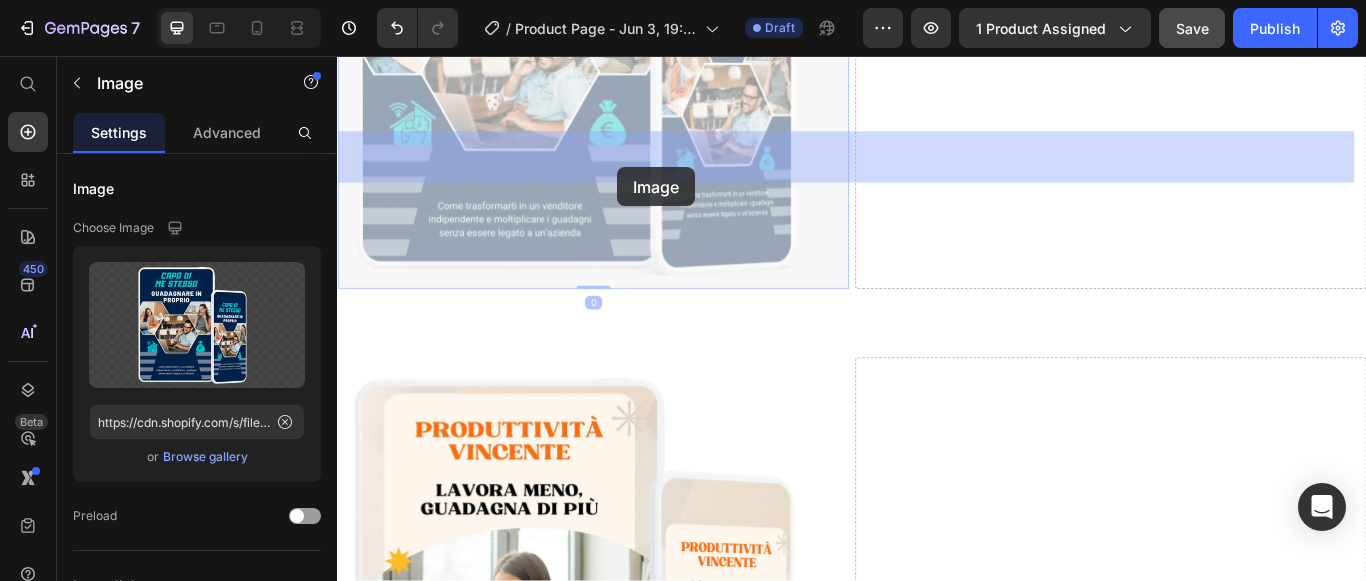 drag, startPoint x: 672, startPoint y: 544, endPoint x: 663, endPoint y: 186, distance: 358.1131 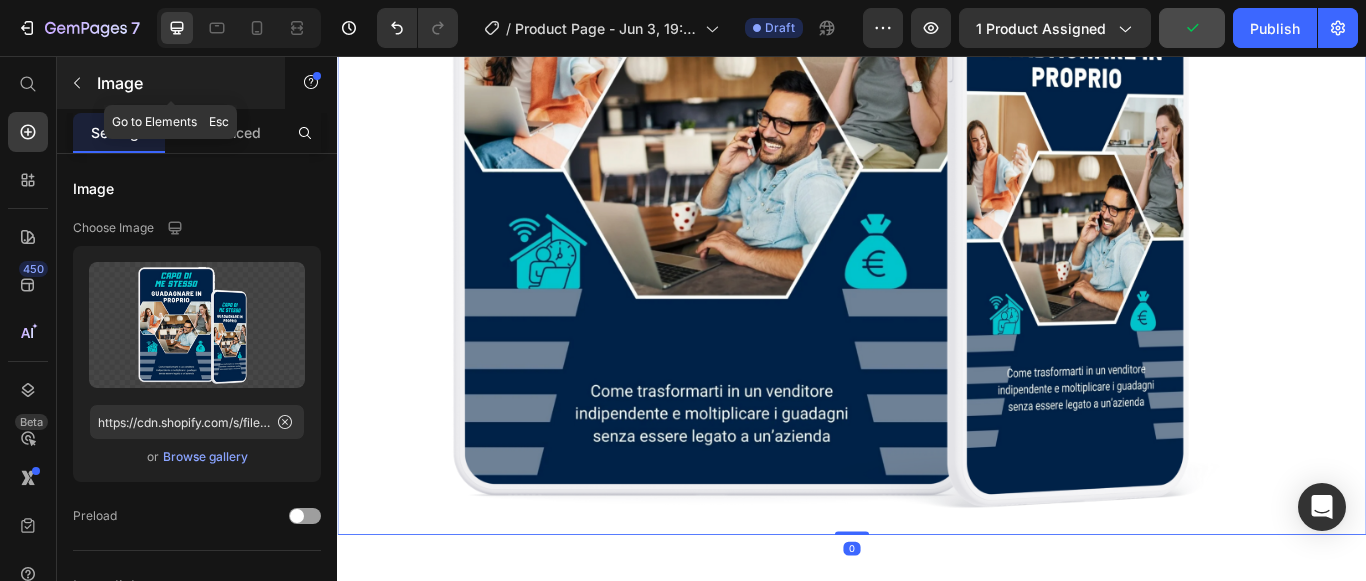 click 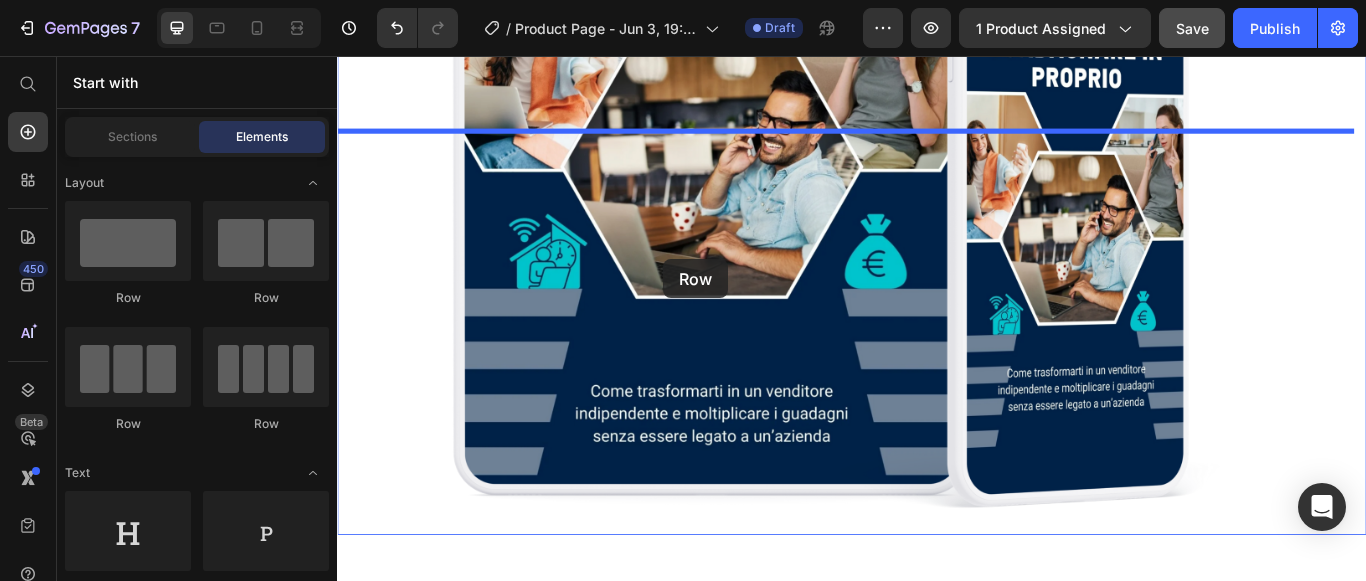 drag, startPoint x: 574, startPoint y: 290, endPoint x: 676, endPoint y: 298, distance: 102.31325 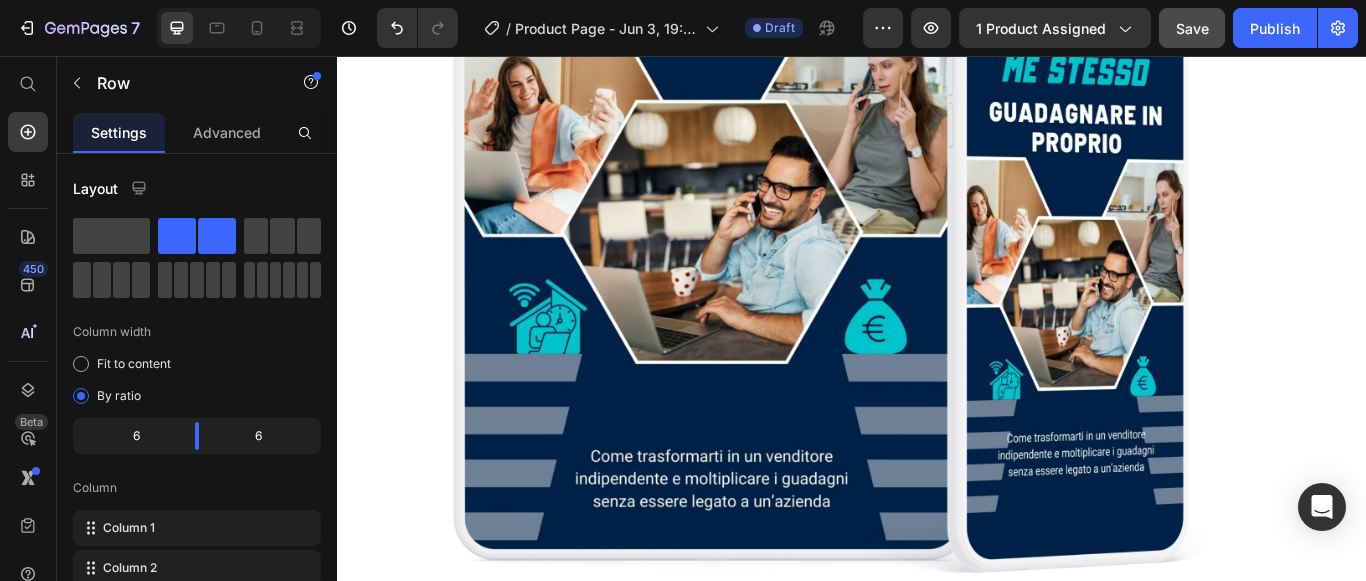 click at bounding box center [460, -404] 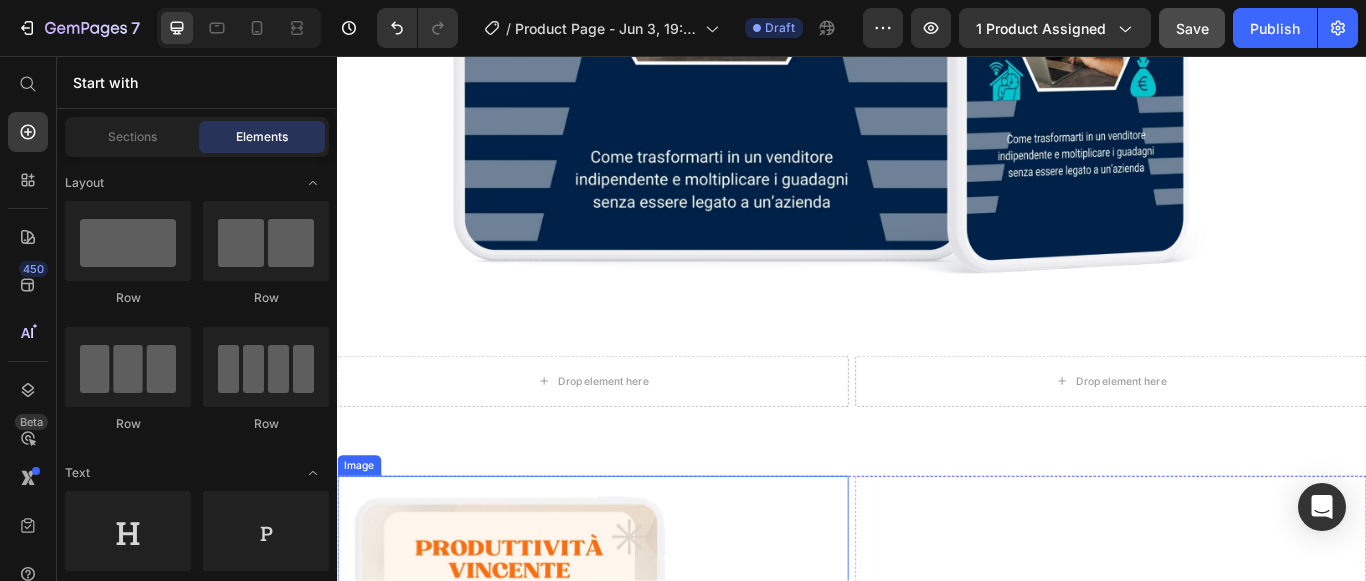 scroll, scrollTop: 5539, scrollLeft: 0, axis: vertical 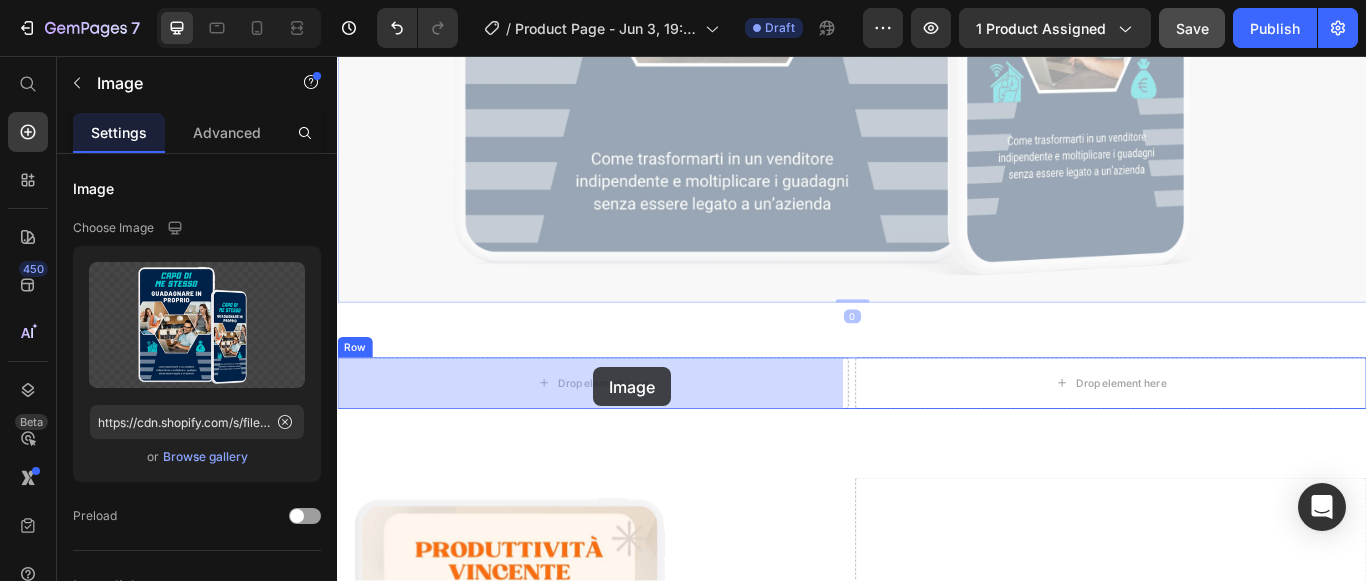 drag, startPoint x: 704, startPoint y: 222, endPoint x: 635, endPoint y: 419, distance: 208.73428 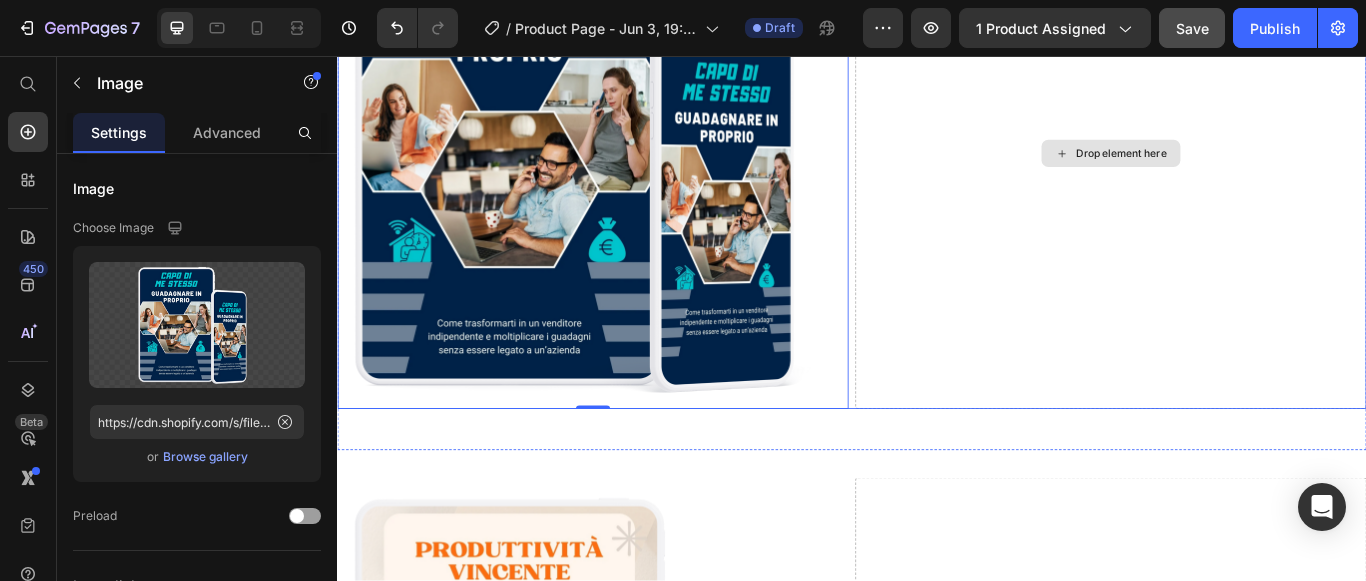 scroll, scrollTop: 4639, scrollLeft: 0, axis: vertical 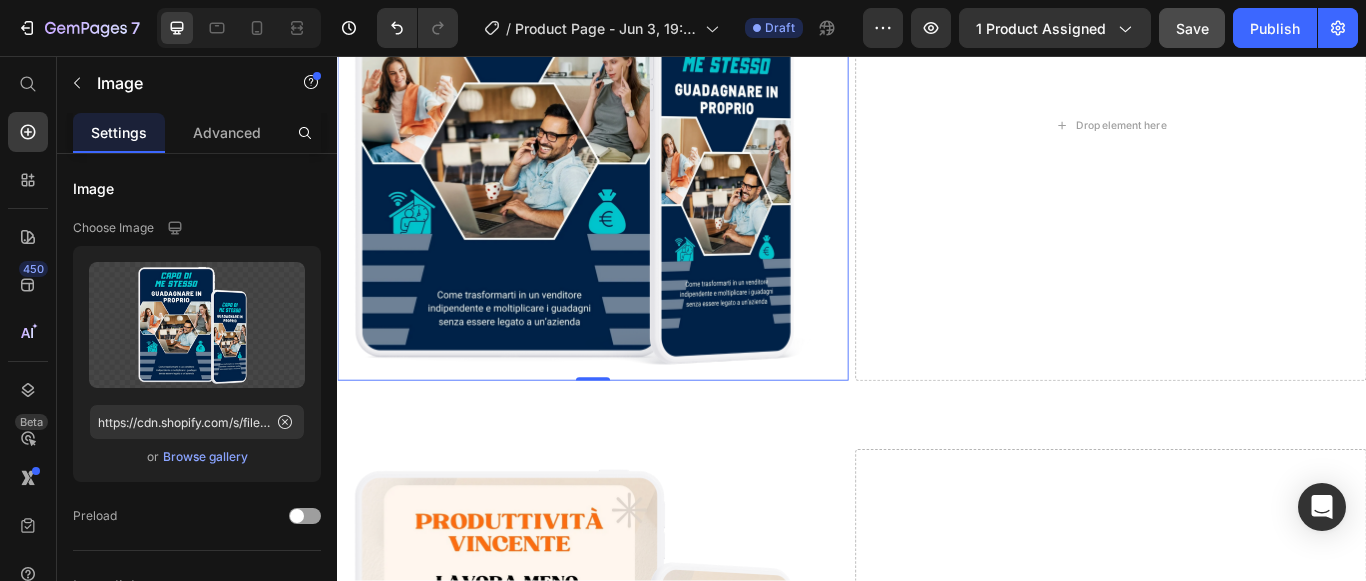 click 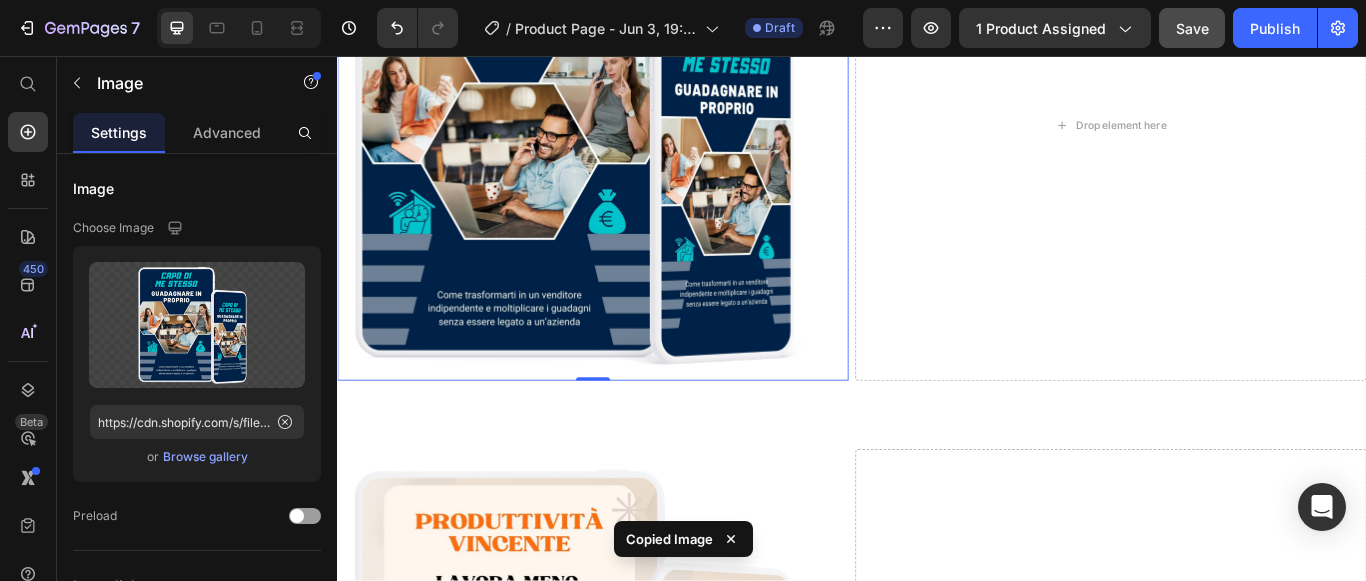 click 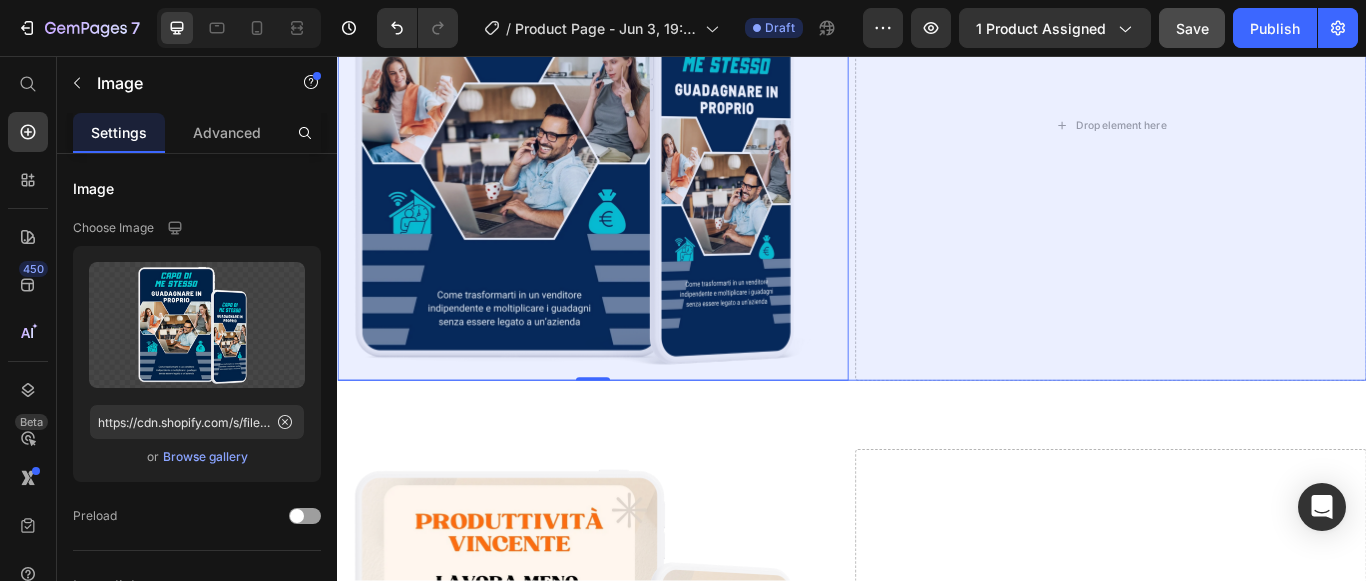 click on "Row 2 cols" at bounding box center (380, -176) 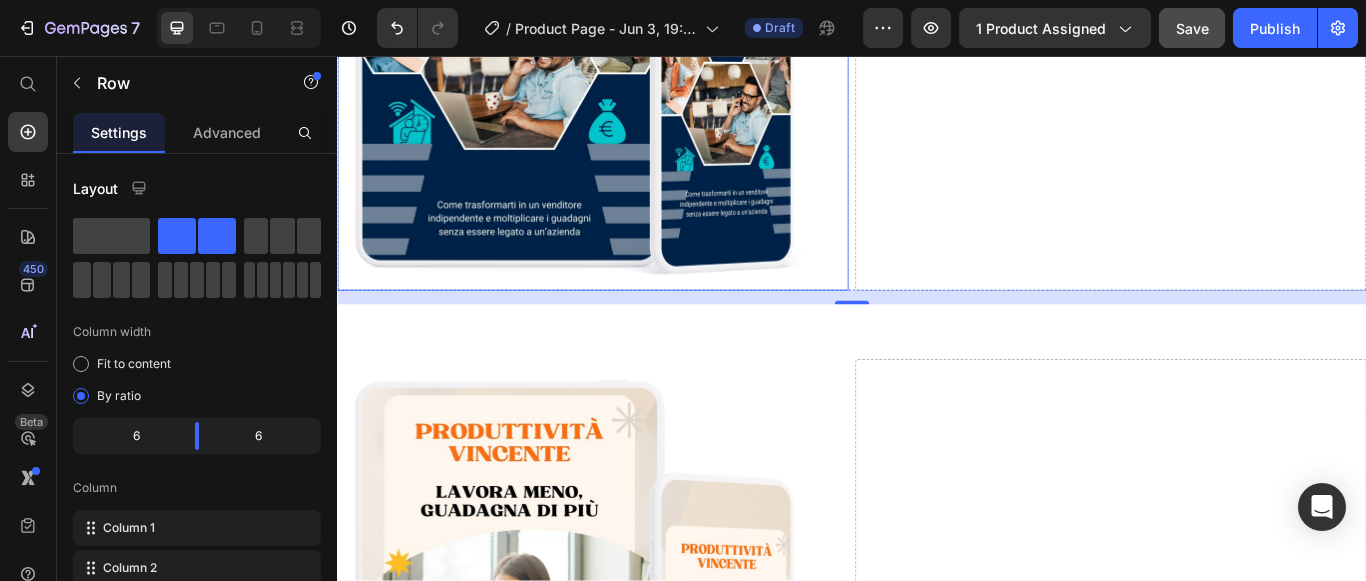 scroll, scrollTop: 4739, scrollLeft: 0, axis: vertical 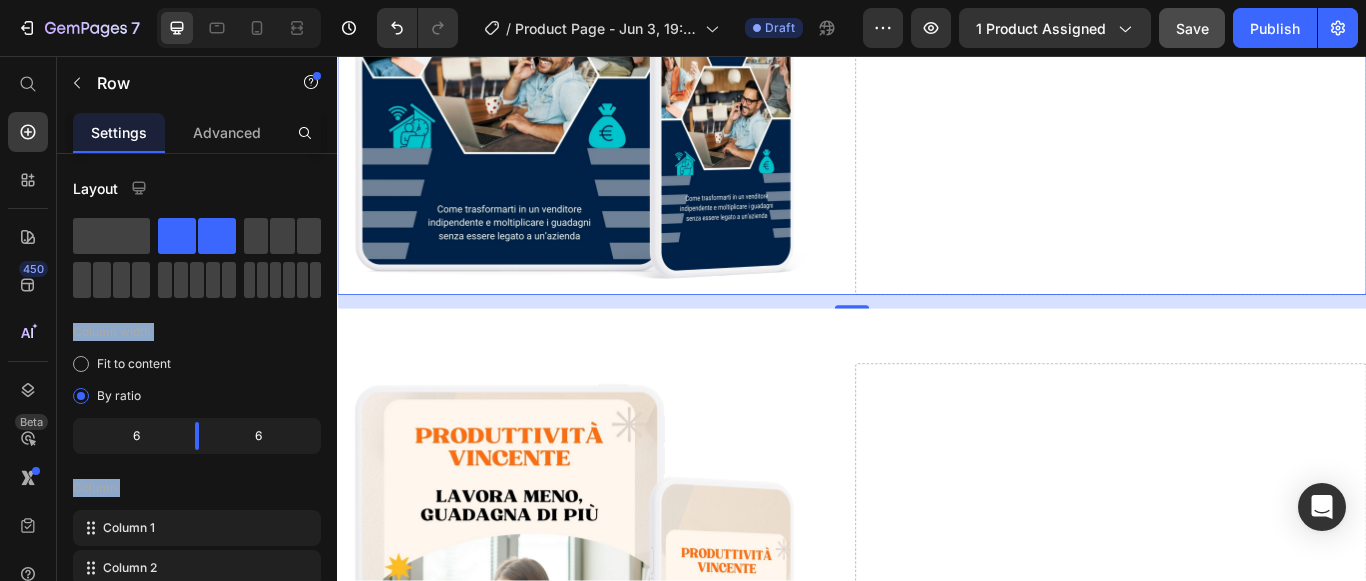 drag, startPoint x: 555, startPoint y: 288, endPoint x: 580, endPoint y: 169, distance: 121.597694 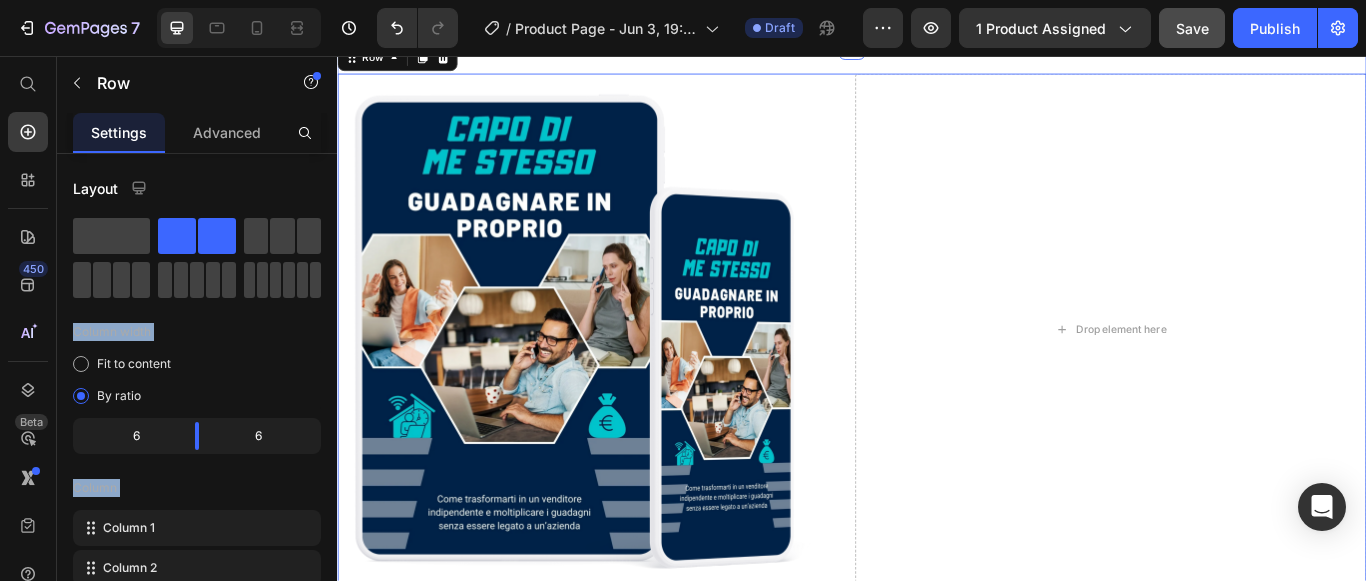 scroll, scrollTop: 4539, scrollLeft: 0, axis: vertical 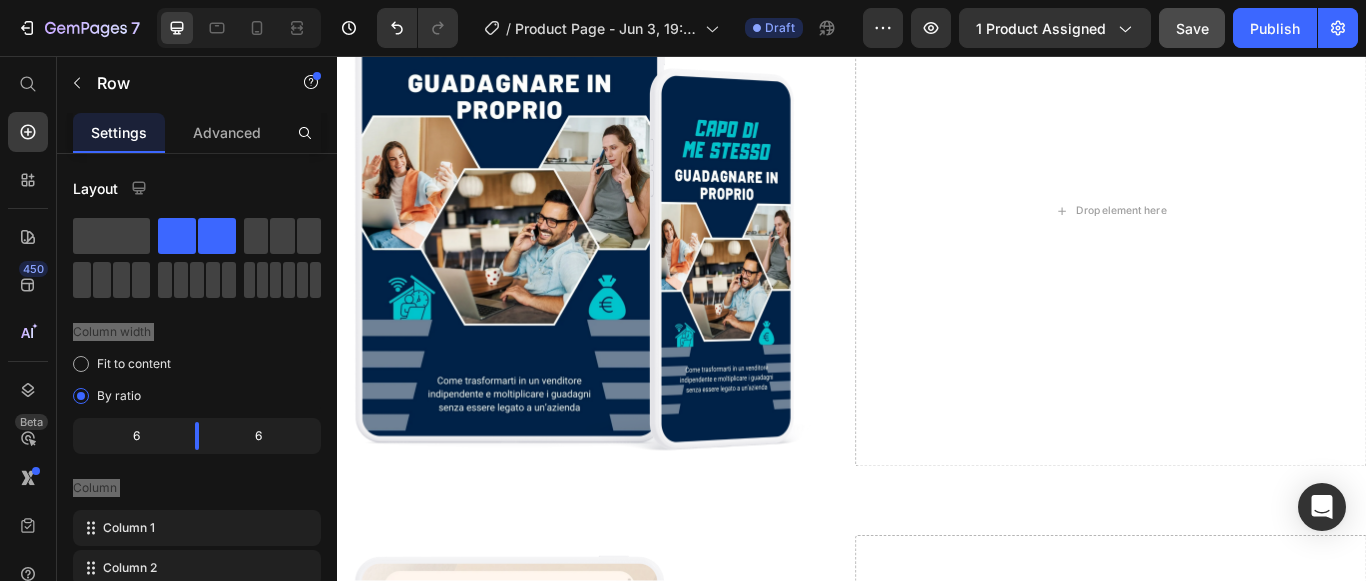 click on "Drop element here" at bounding box center [937, -155] 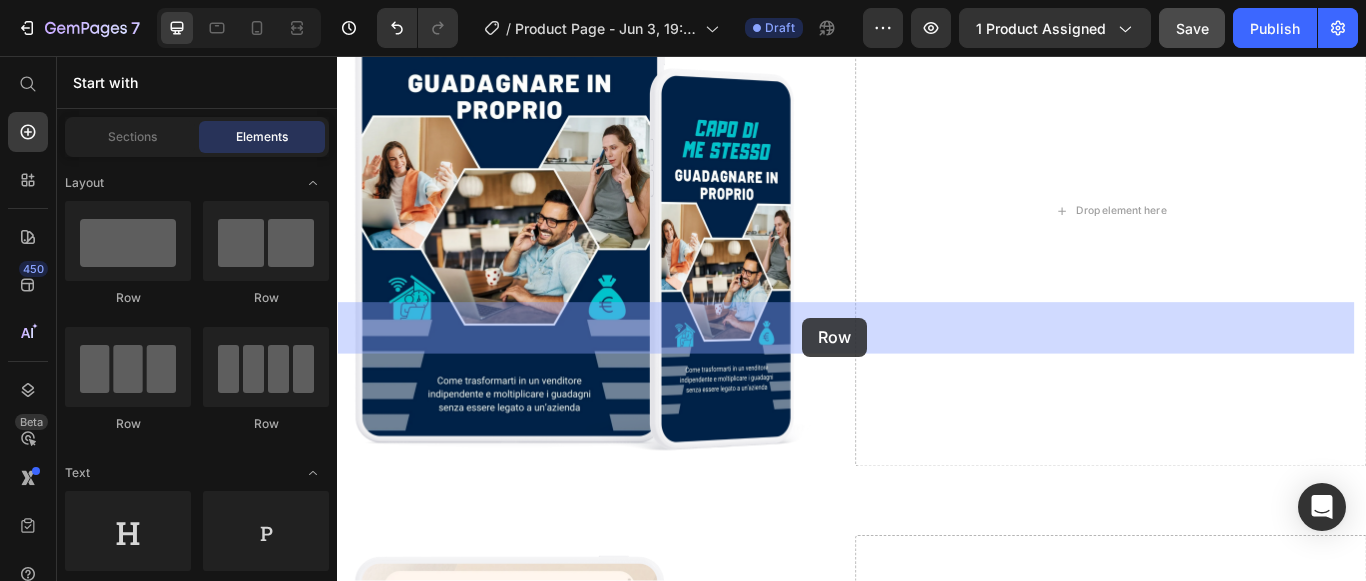 drag, startPoint x: 577, startPoint y: 311, endPoint x: 879, endPoint y: 361, distance: 306.11108 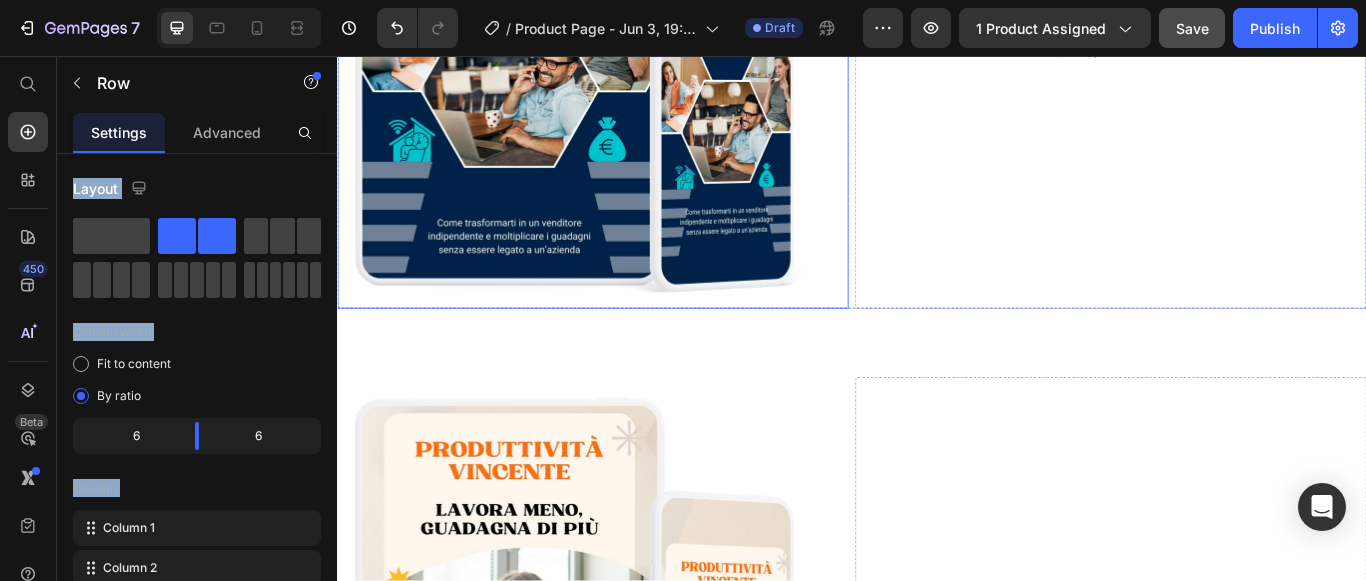 scroll, scrollTop: 4739, scrollLeft: 0, axis: vertical 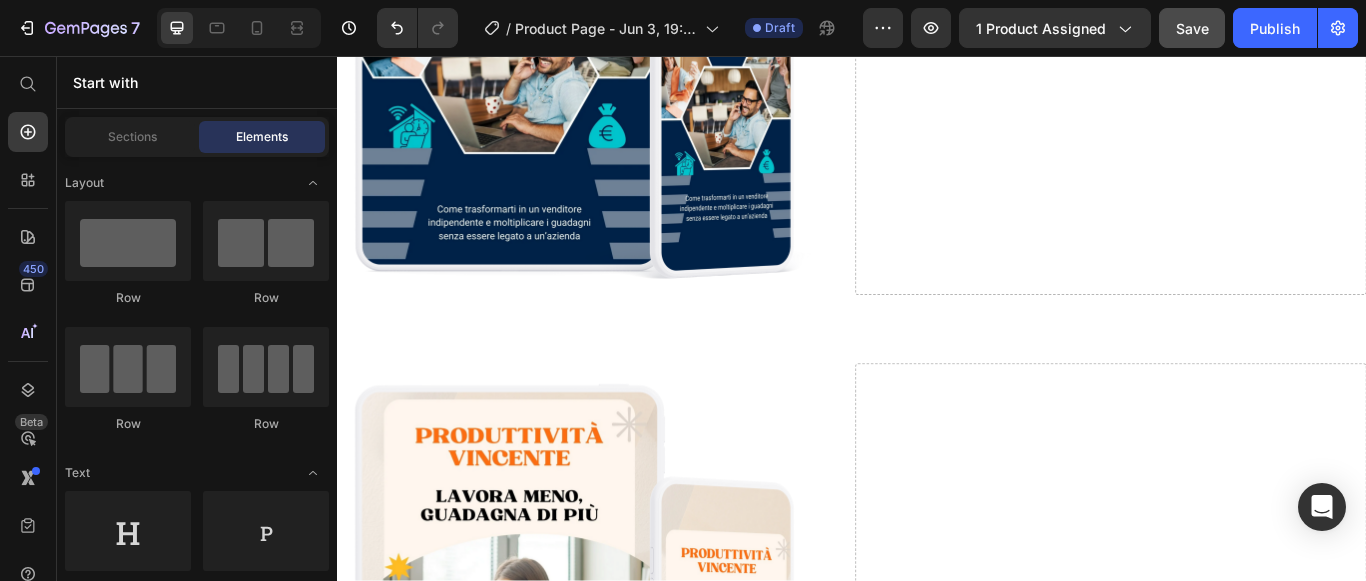 click on "Drop element here" at bounding box center (635, -355) 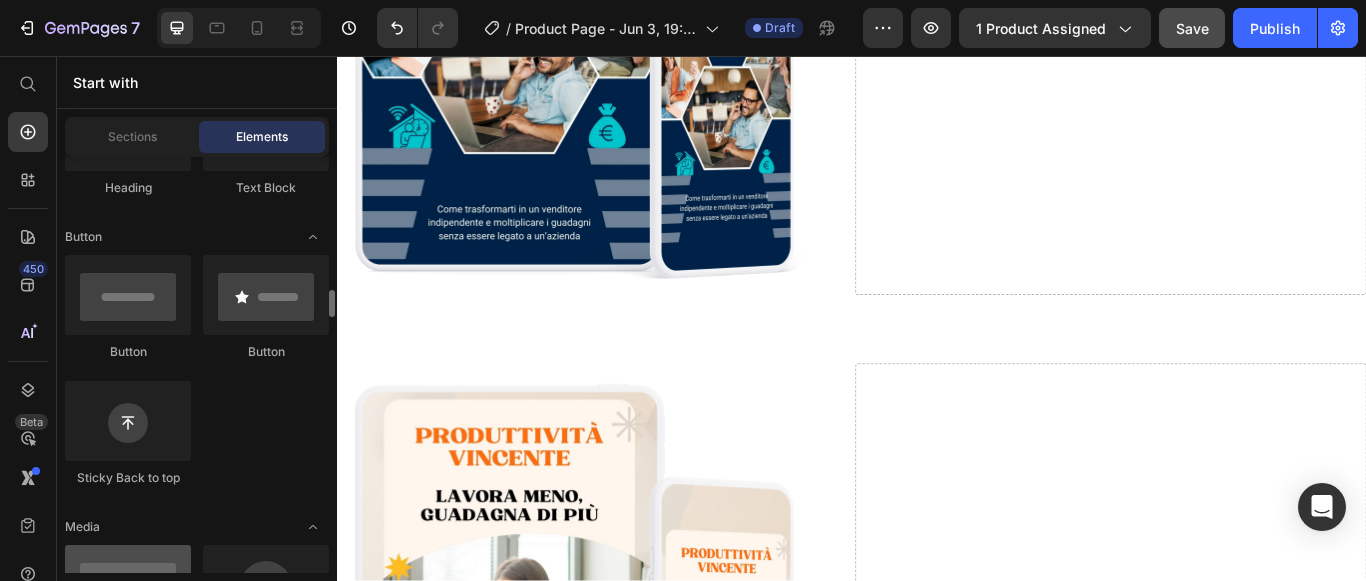 scroll, scrollTop: 600, scrollLeft: 0, axis: vertical 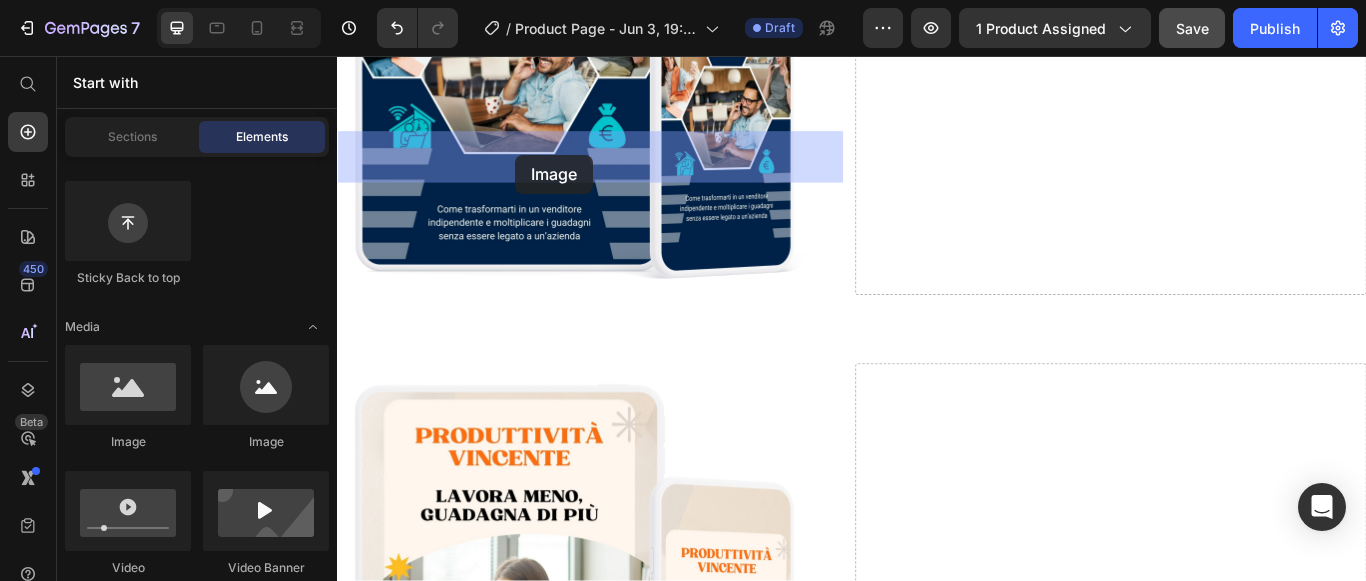 drag, startPoint x: 482, startPoint y: 442, endPoint x: 546, endPoint y: 171, distance: 278.45465 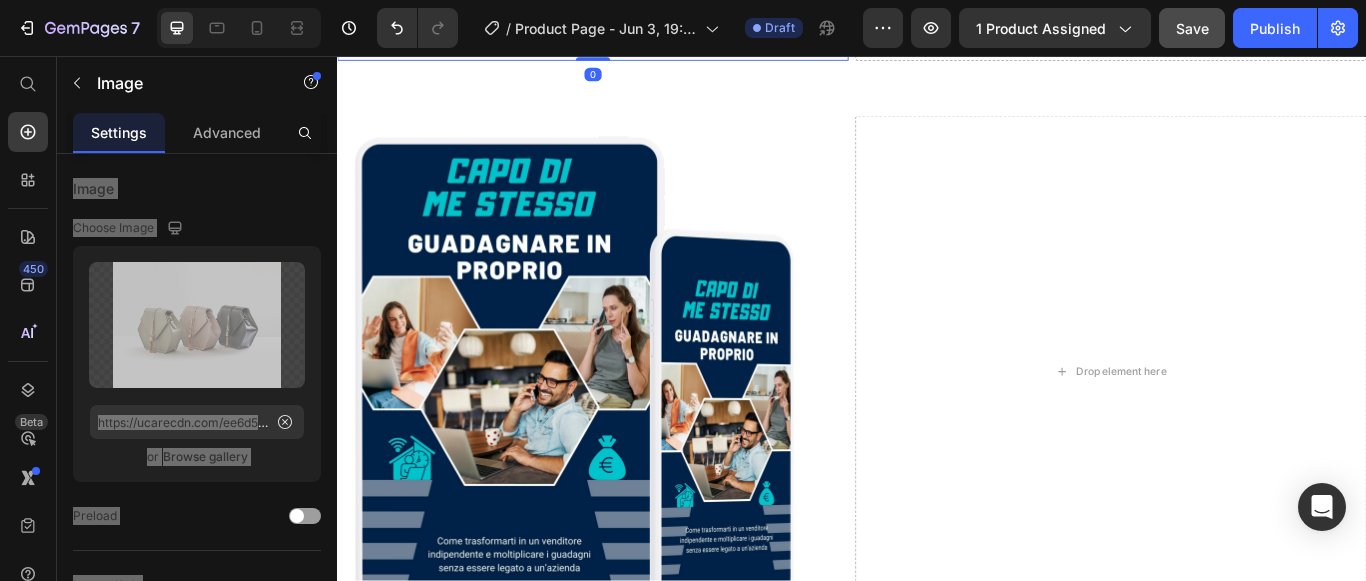 drag, startPoint x: 515, startPoint y: 332, endPoint x: 475, endPoint y: 356, distance: 46.647614 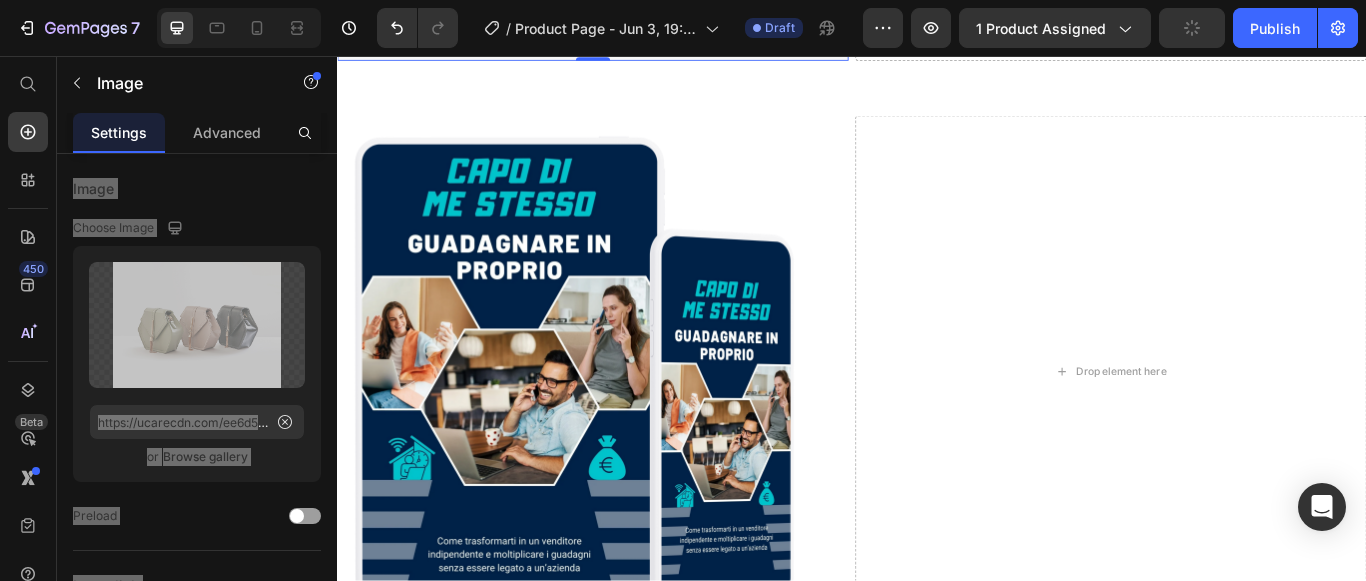click at bounding box center (635, -162) 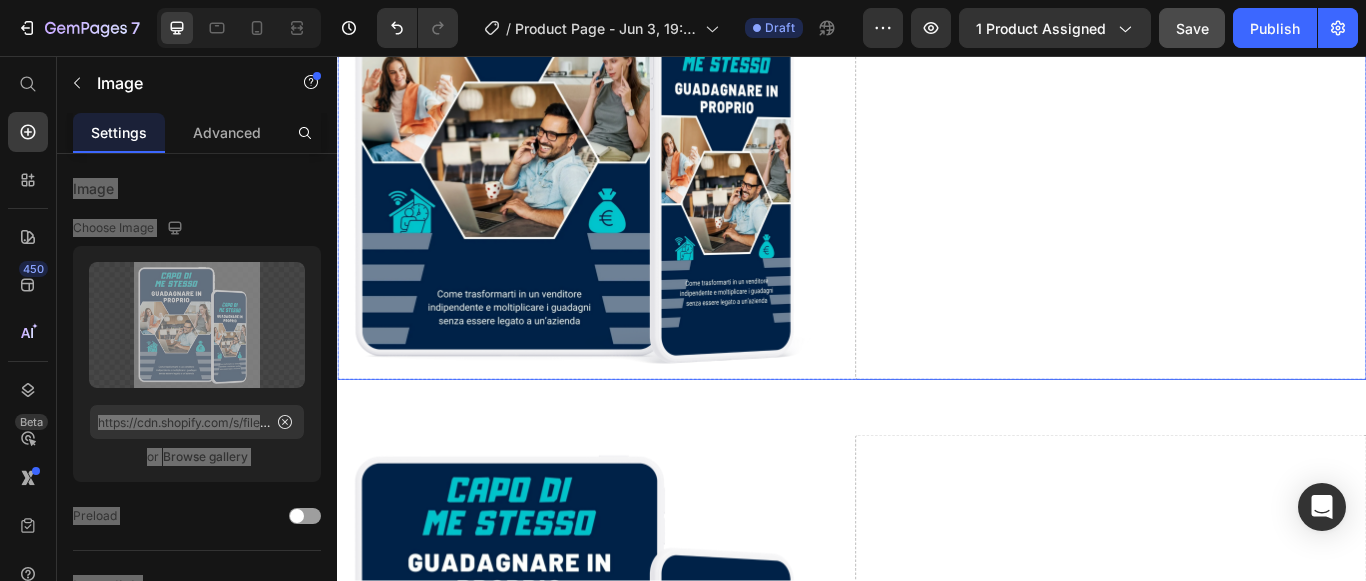 scroll, scrollTop: 4998, scrollLeft: 0, axis: vertical 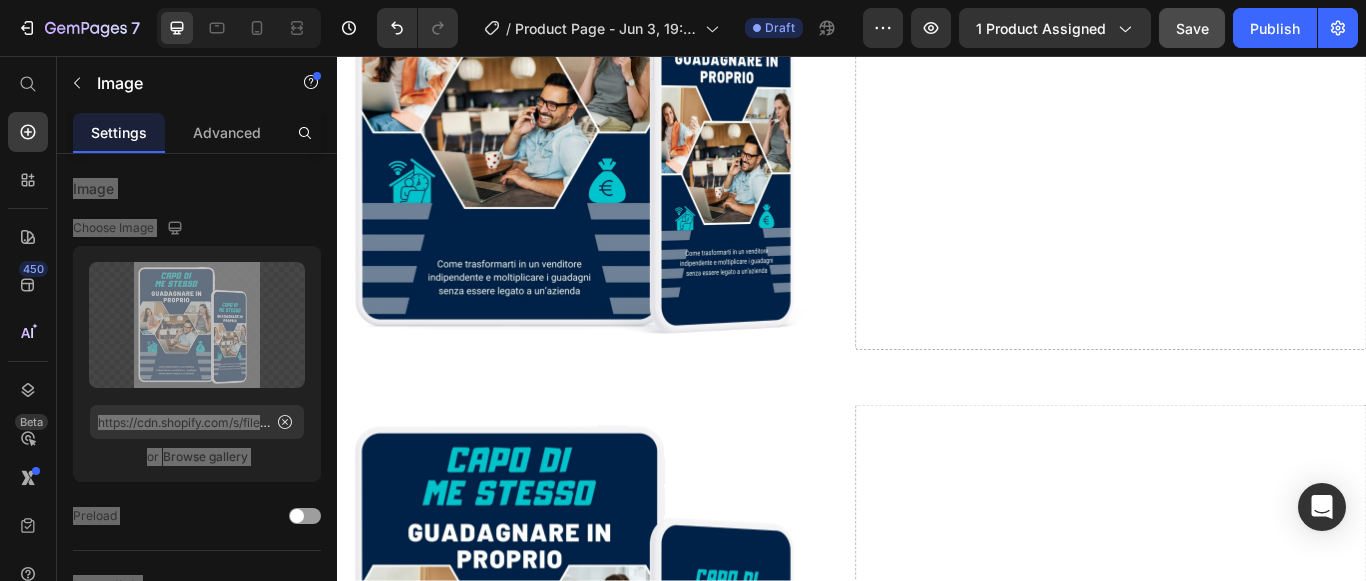 click at bounding box center (635, 101) 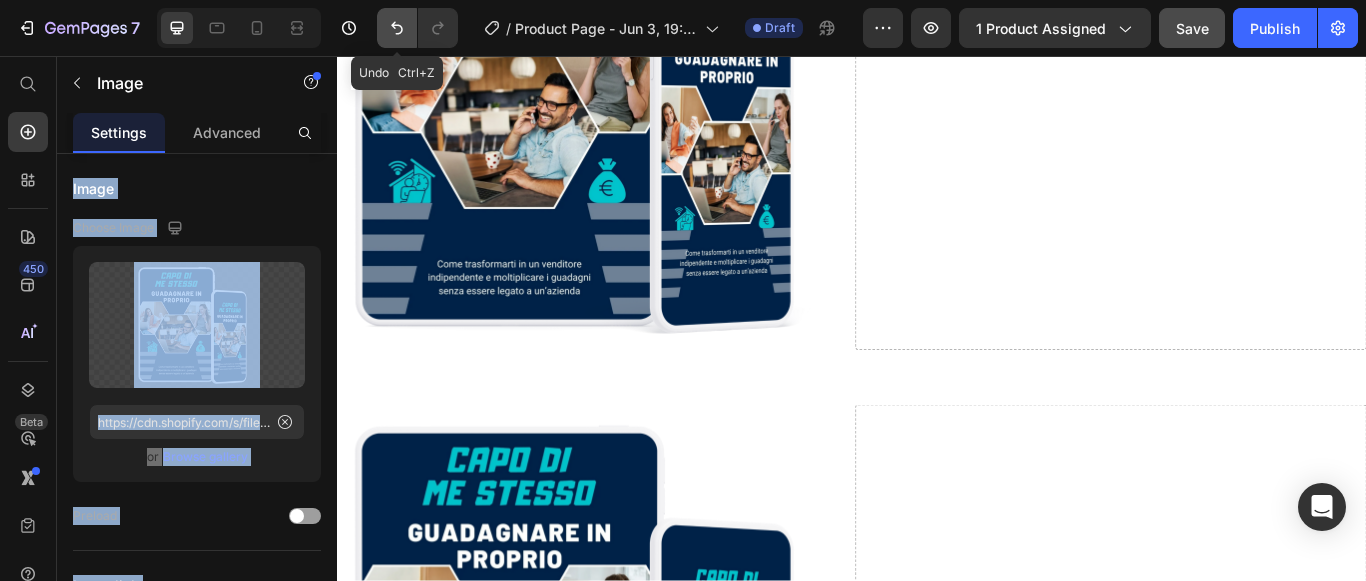 click 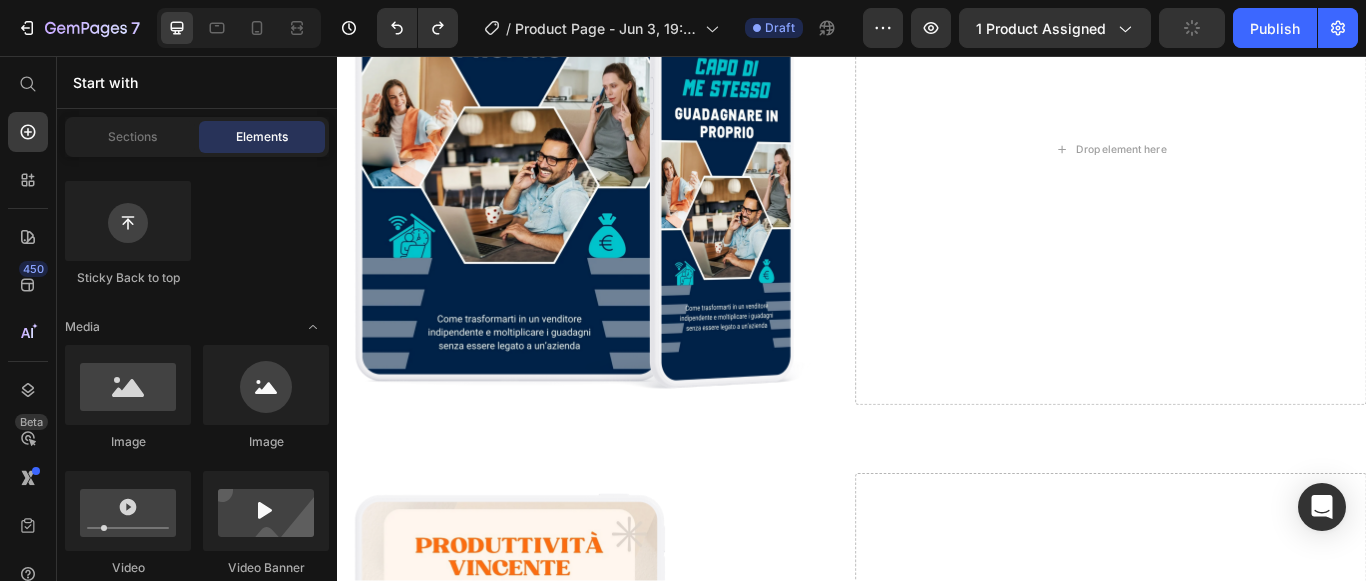 scroll, scrollTop: 4698, scrollLeft: 0, axis: vertical 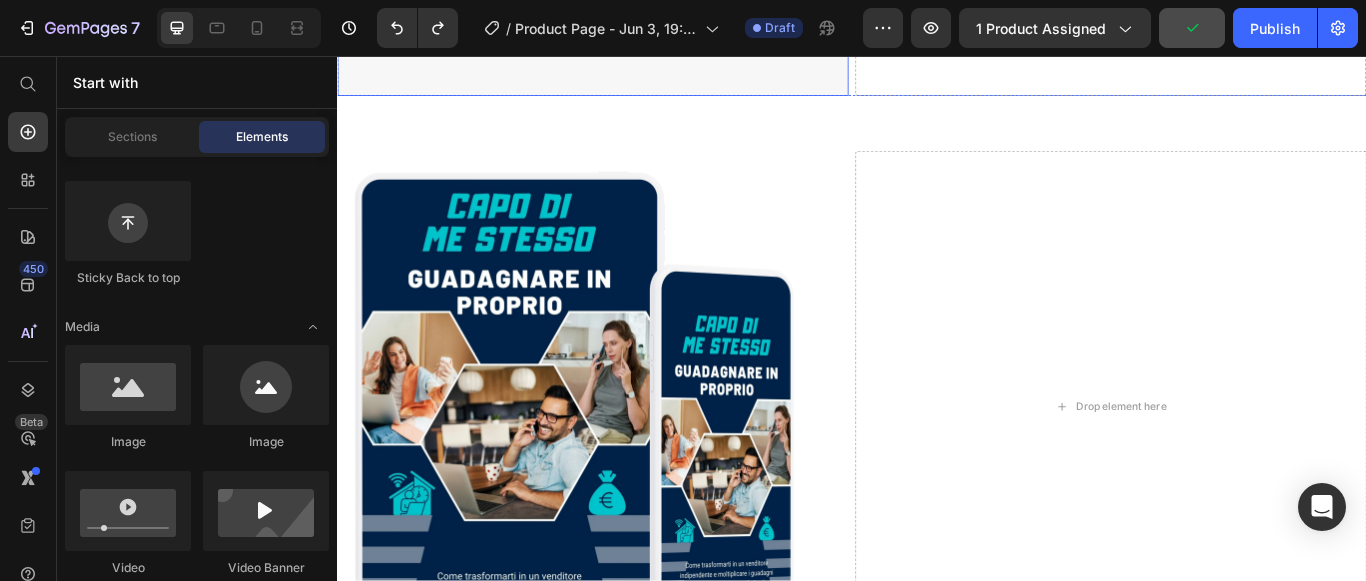 click at bounding box center [635, -121] 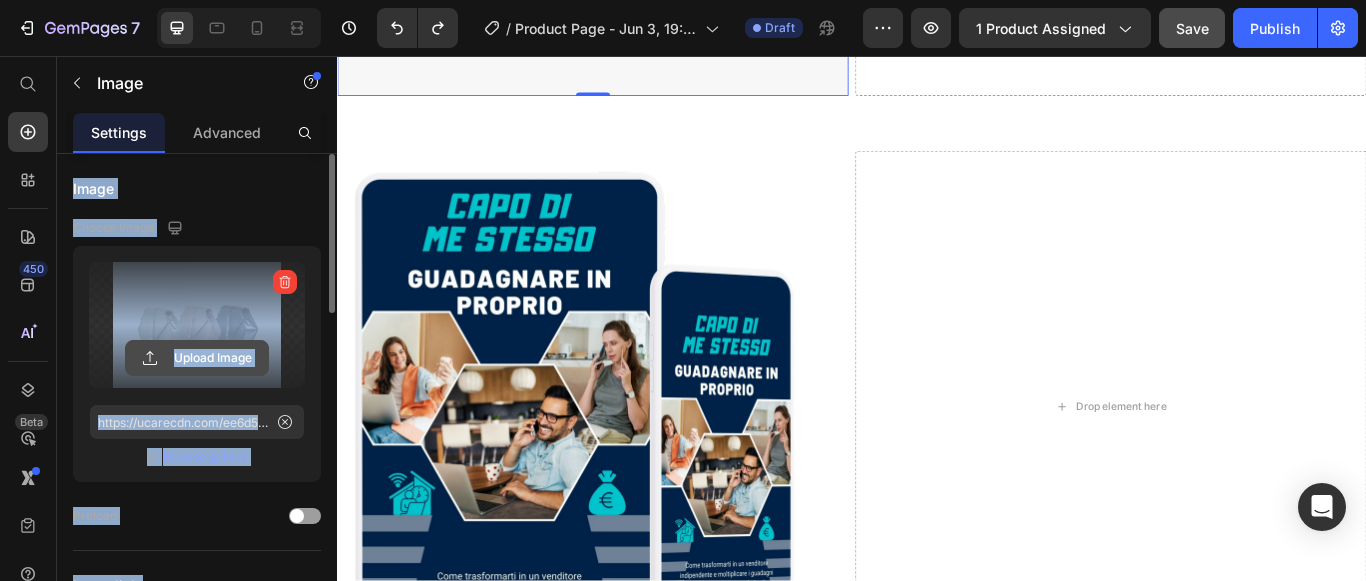click 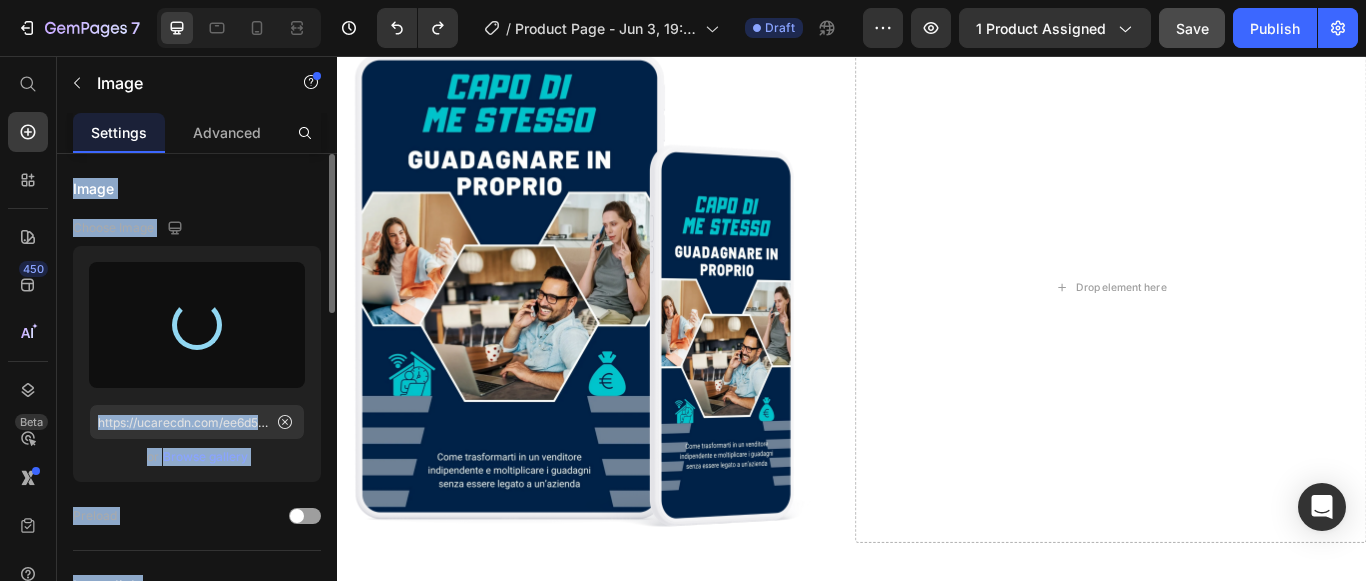 scroll, scrollTop: 4998, scrollLeft: 0, axis: vertical 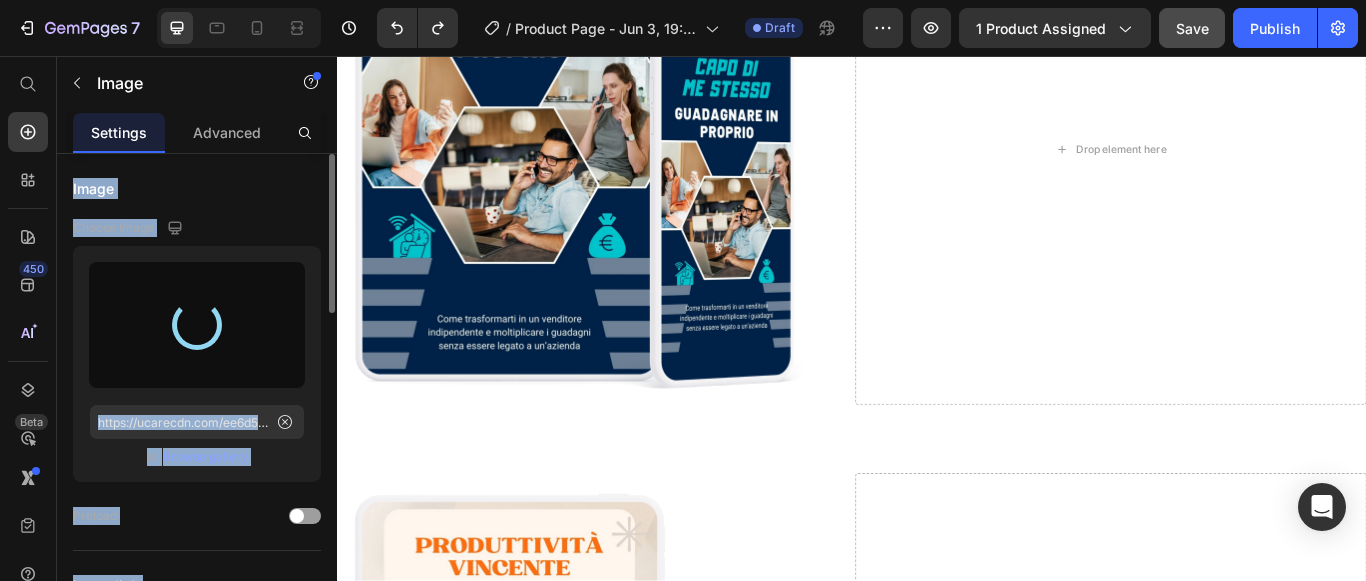 type on "https://cdn.shopify.com/s/files/1/0940/9475/4139/files/gempages_569198003257082860-778bcfe8-3ebd-461f-9820-7a59f6541173.png" 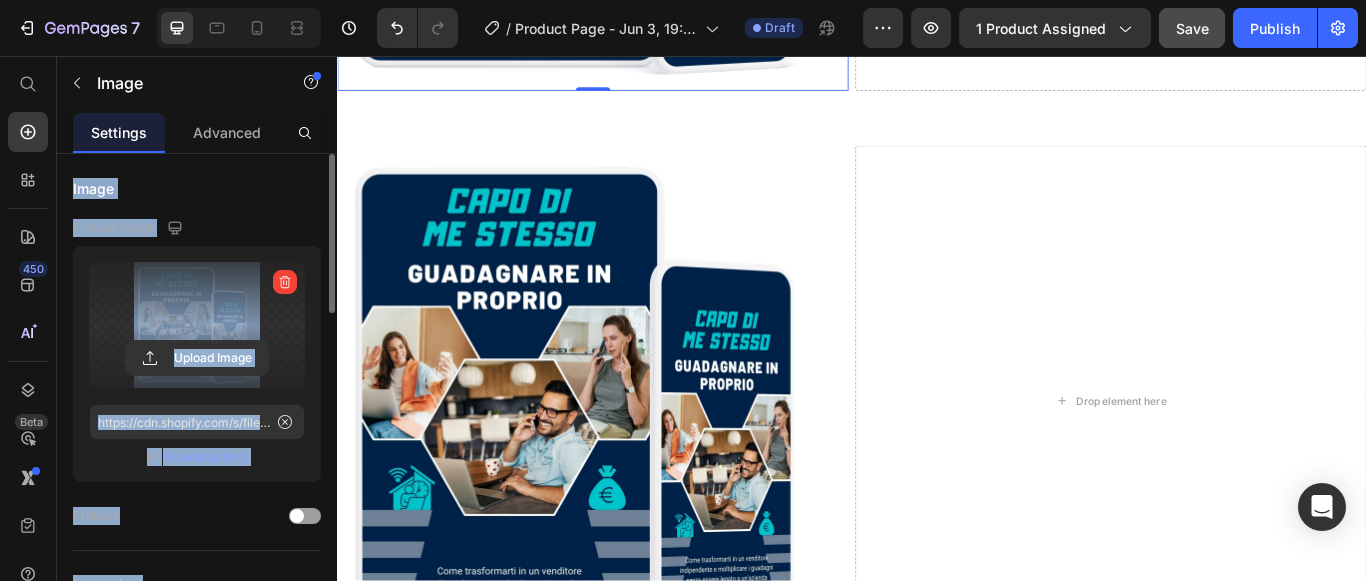 scroll, scrollTop: 5498, scrollLeft: 0, axis: vertical 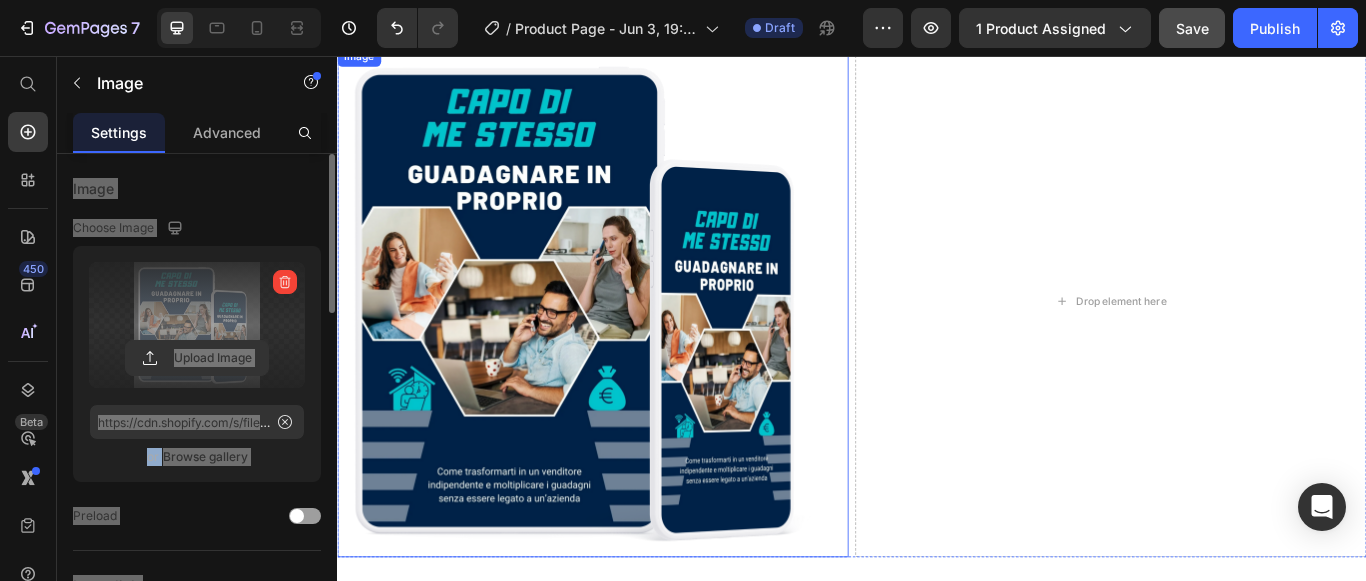 click at bounding box center (635, 343) 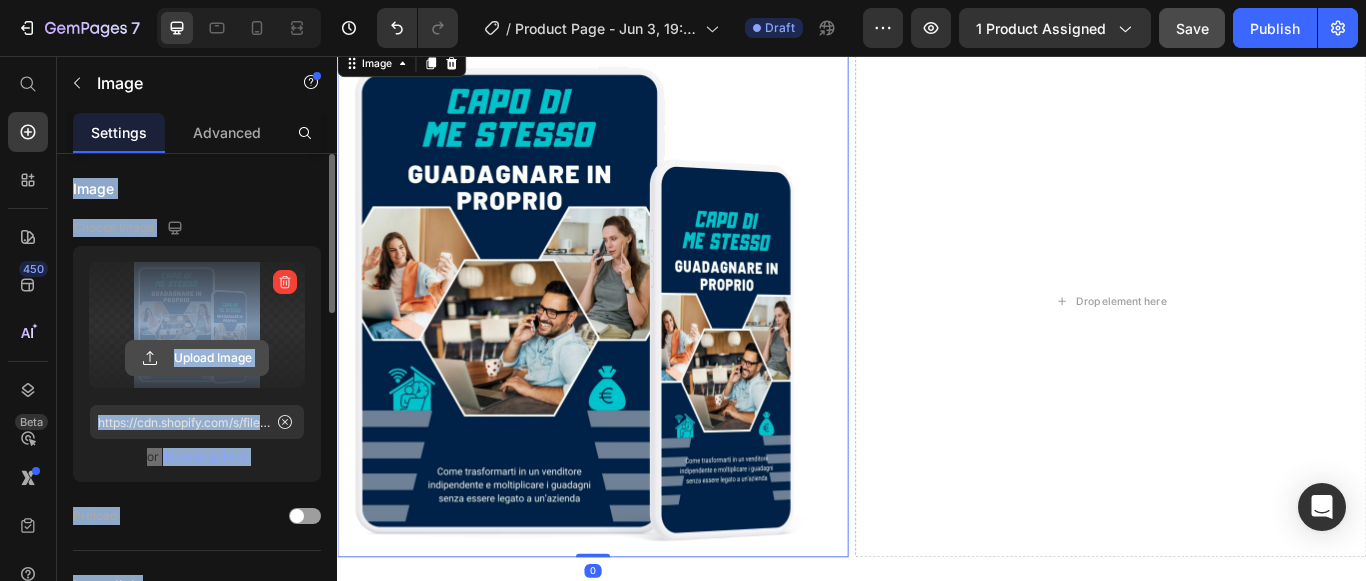click 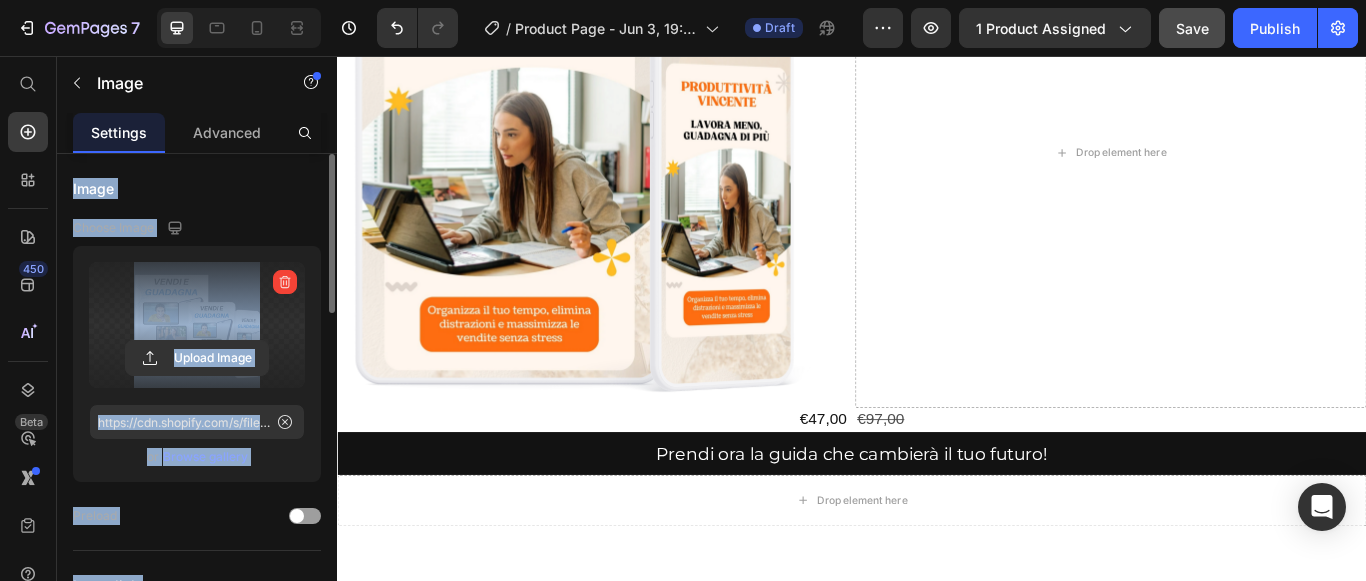 scroll, scrollTop: 5398, scrollLeft: 0, axis: vertical 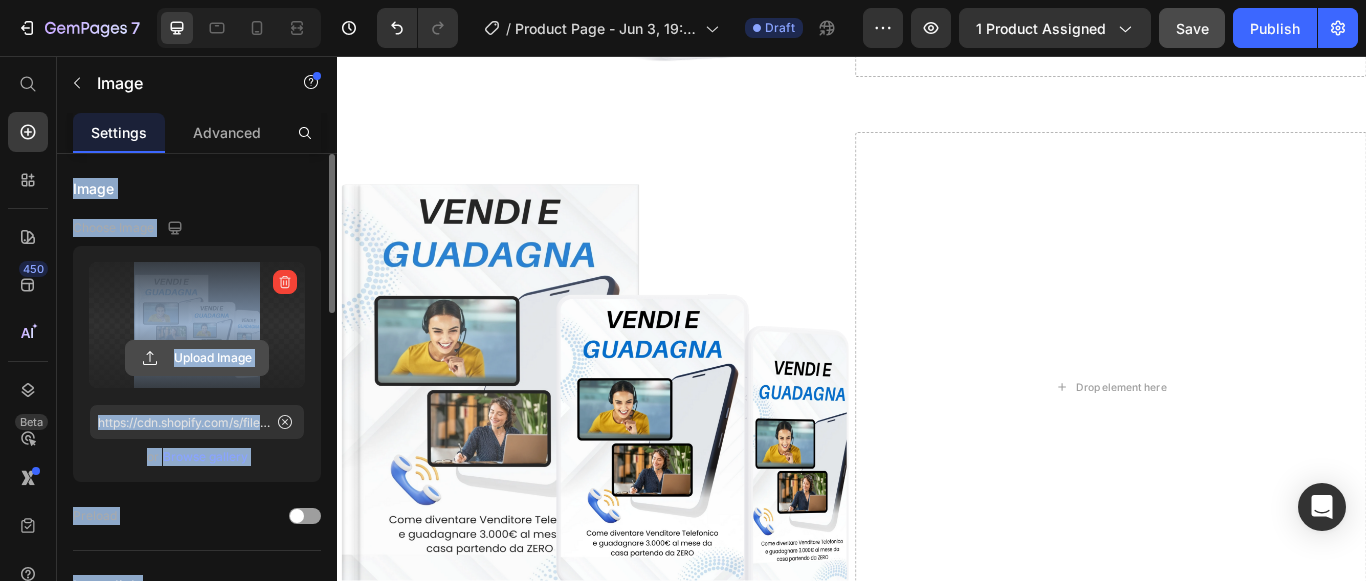 click 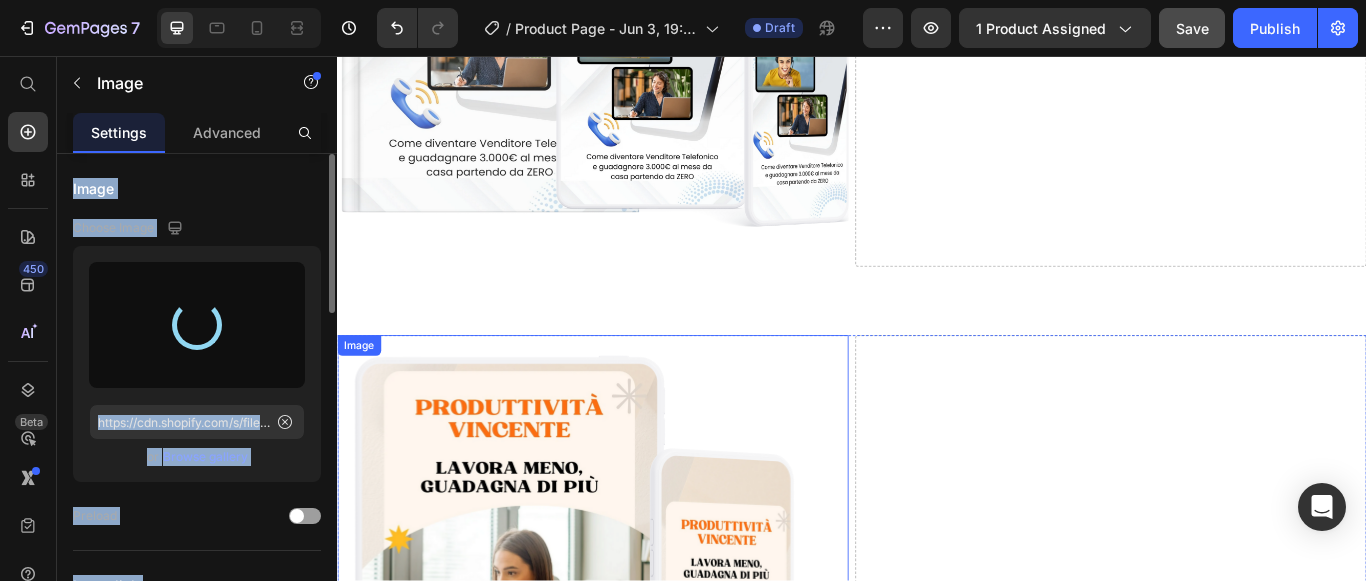 scroll, scrollTop: 5698, scrollLeft: 0, axis: vertical 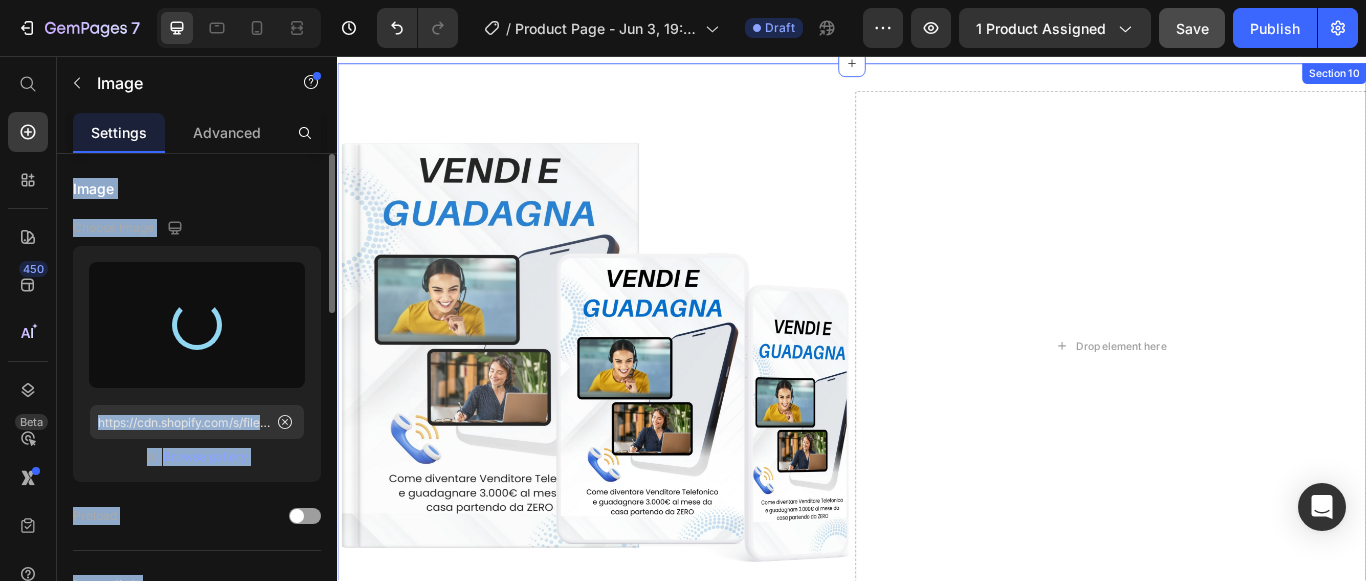 type on "https://cdn.shopify.com/s/files/1/0940/9475/4139/files/gempages_569198003257082860-b05269f6-12eb-410b-8ca6-ee8e8dc9d22a.png" 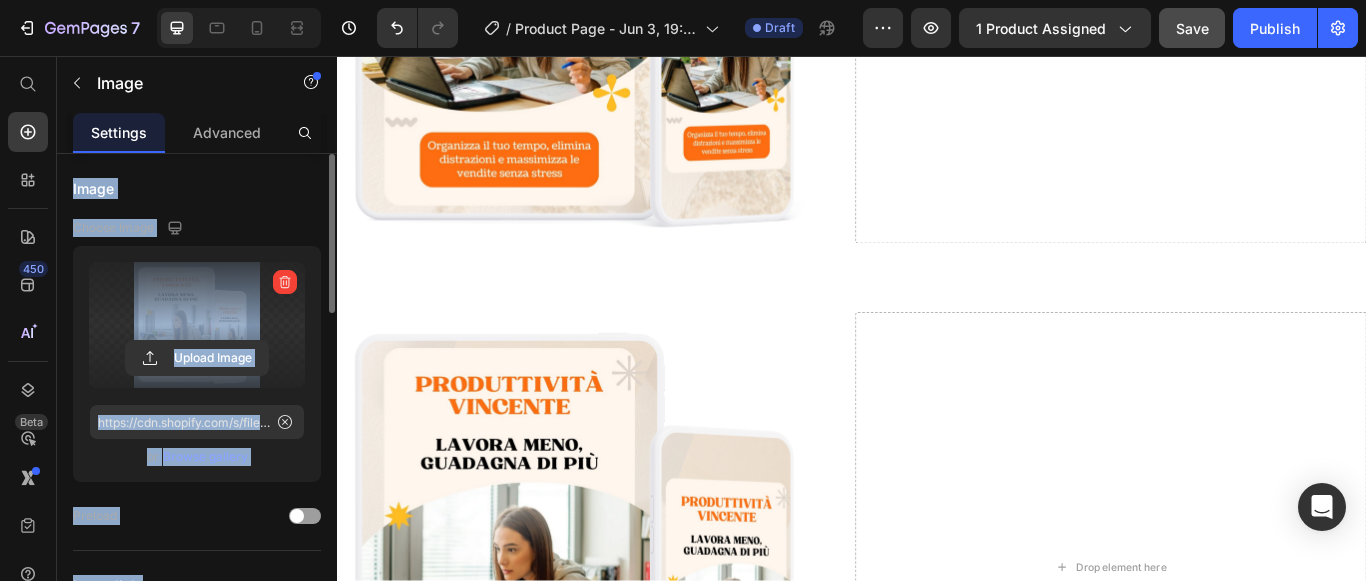 scroll, scrollTop: 5898, scrollLeft: 0, axis: vertical 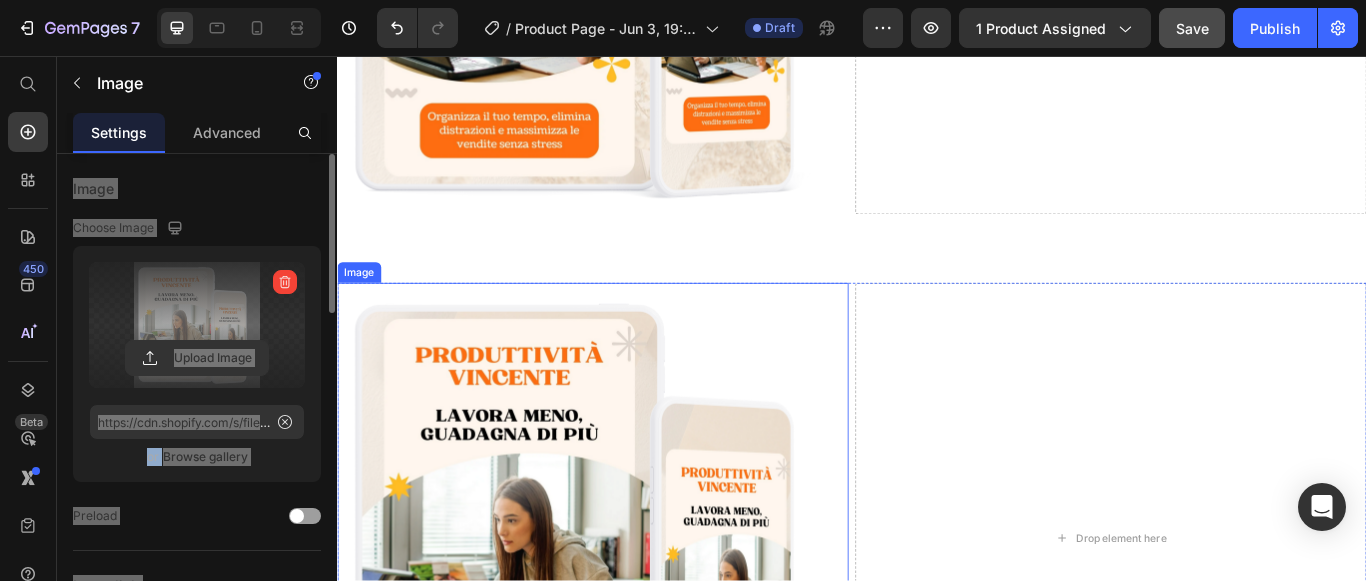 click at bounding box center (635, 619) 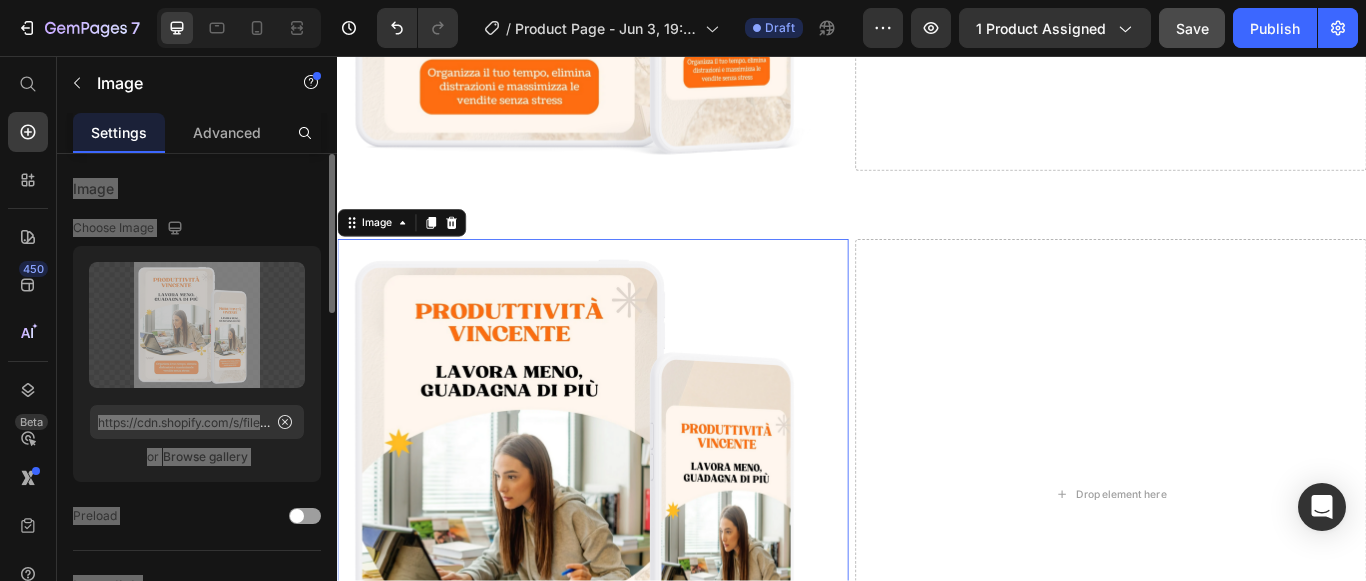 scroll, scrollTop: 5998, scrollLeft: 0, axis: vertical 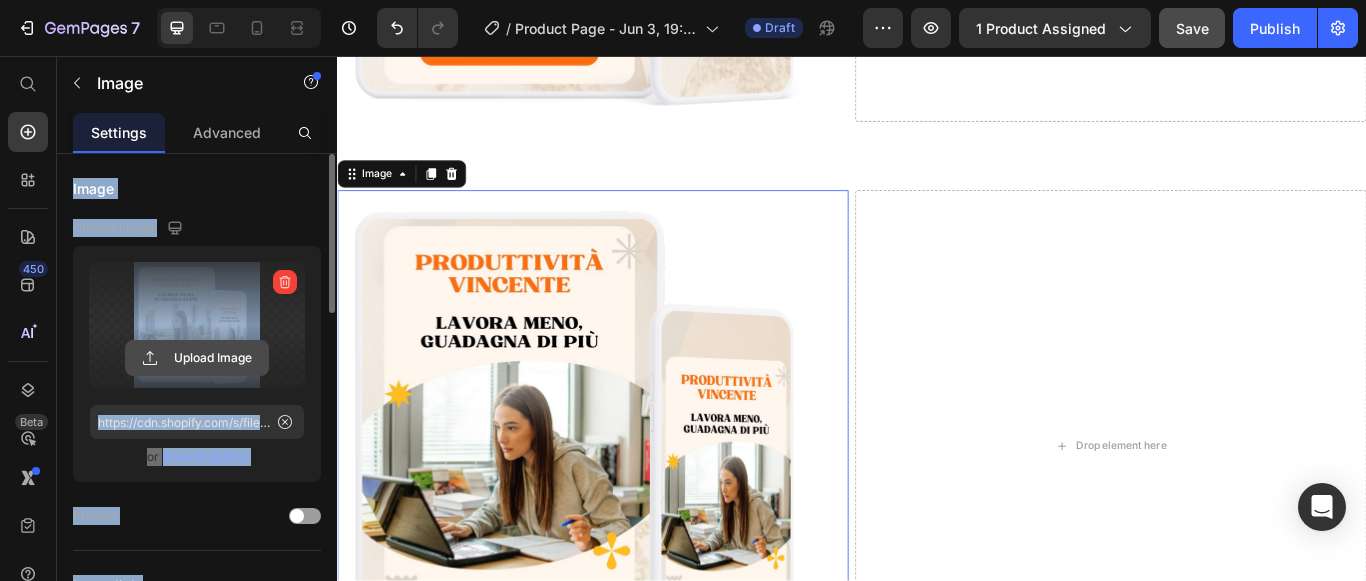 click 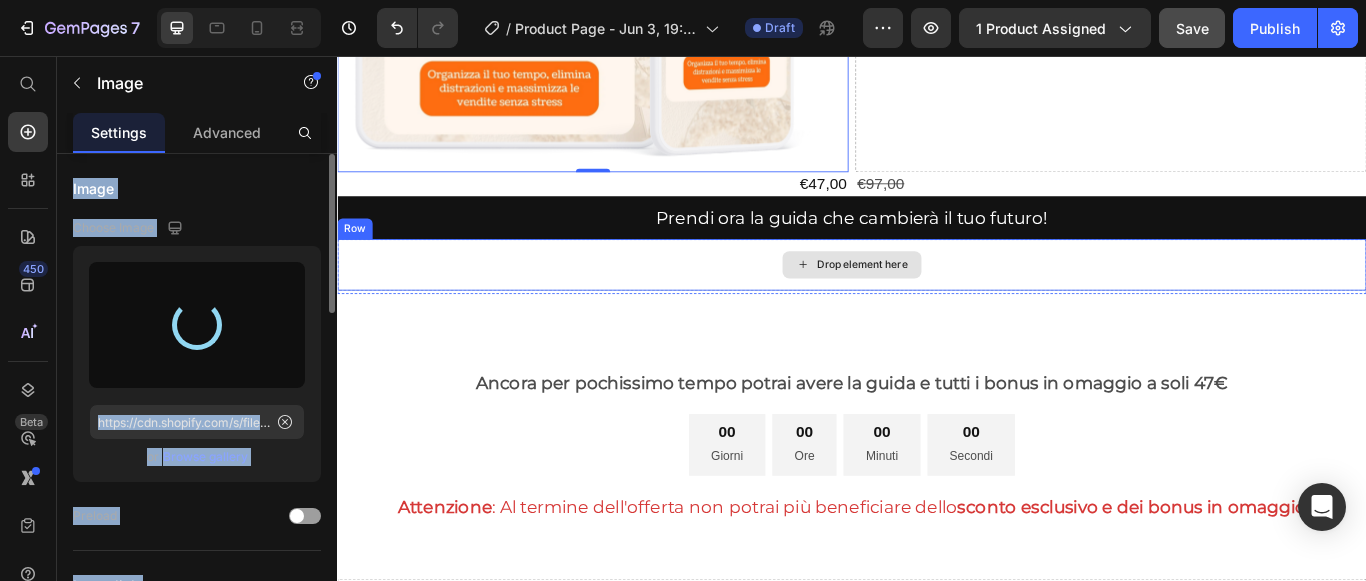 scroll, scrollTop: 6698, scrollLeft: 0, axis: vertical 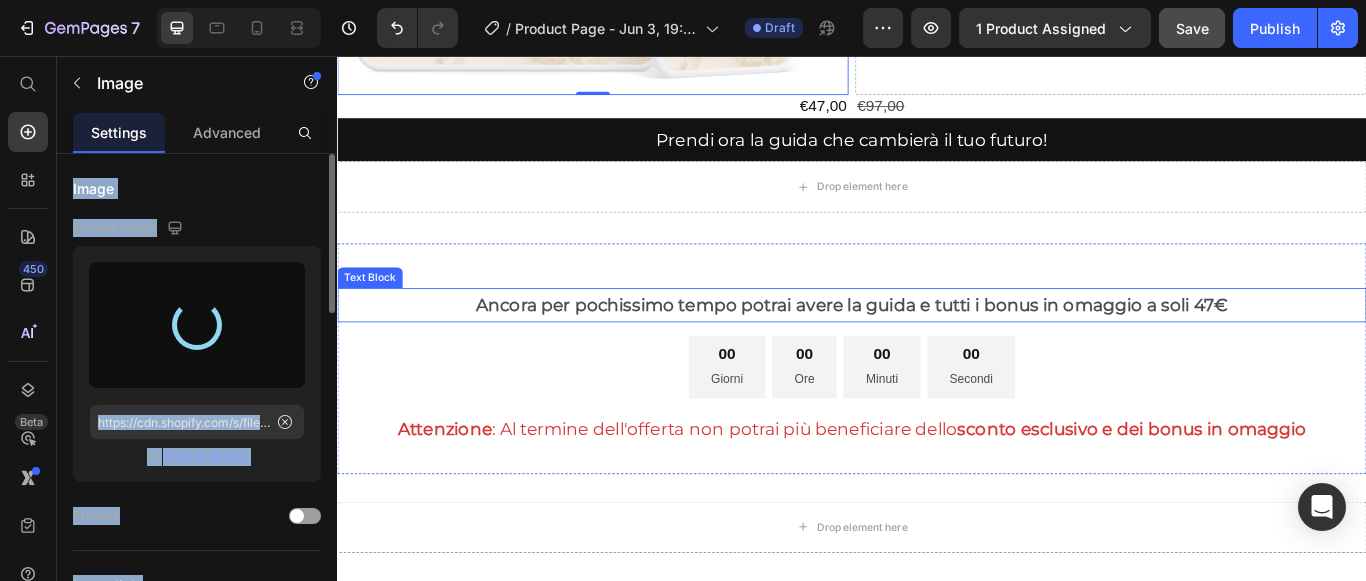 type on "https://cdn.shopify.com/s/files/1/0940/9475/4139/files/gempages_569198003257082860-4fac384a-e654-49ad-9db6-e554fc9c590a.png" 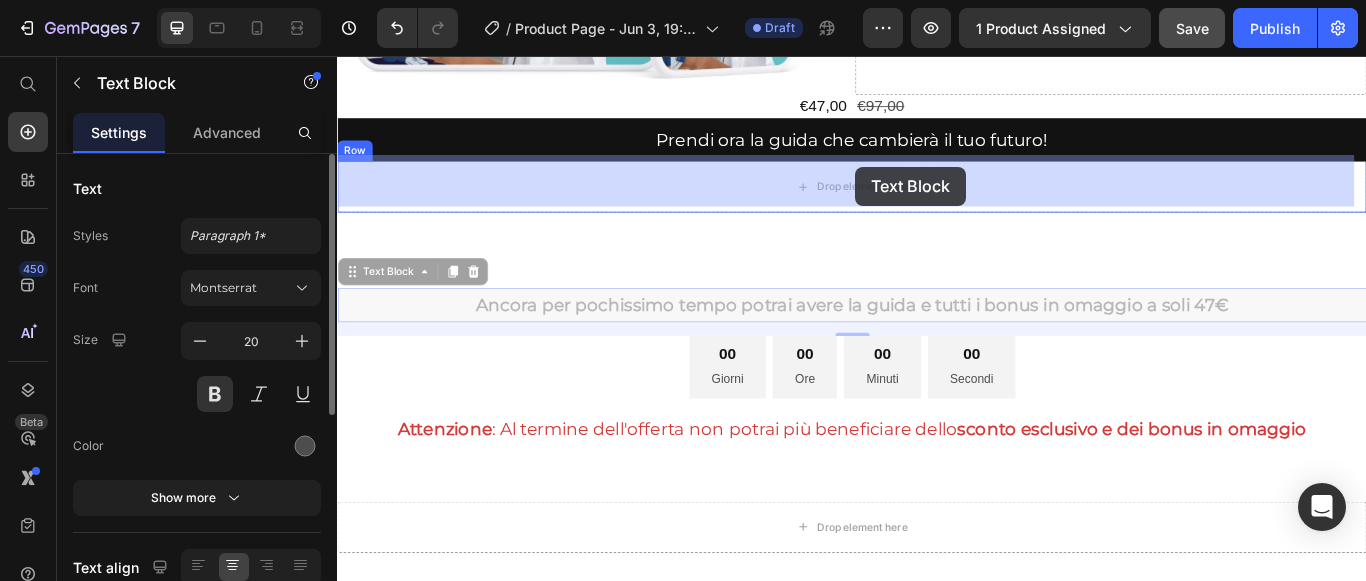 drag, startPoint x: 900, startPoint y: 341, endPoint x: 941, endPoint y: 185, distance: 161.29787 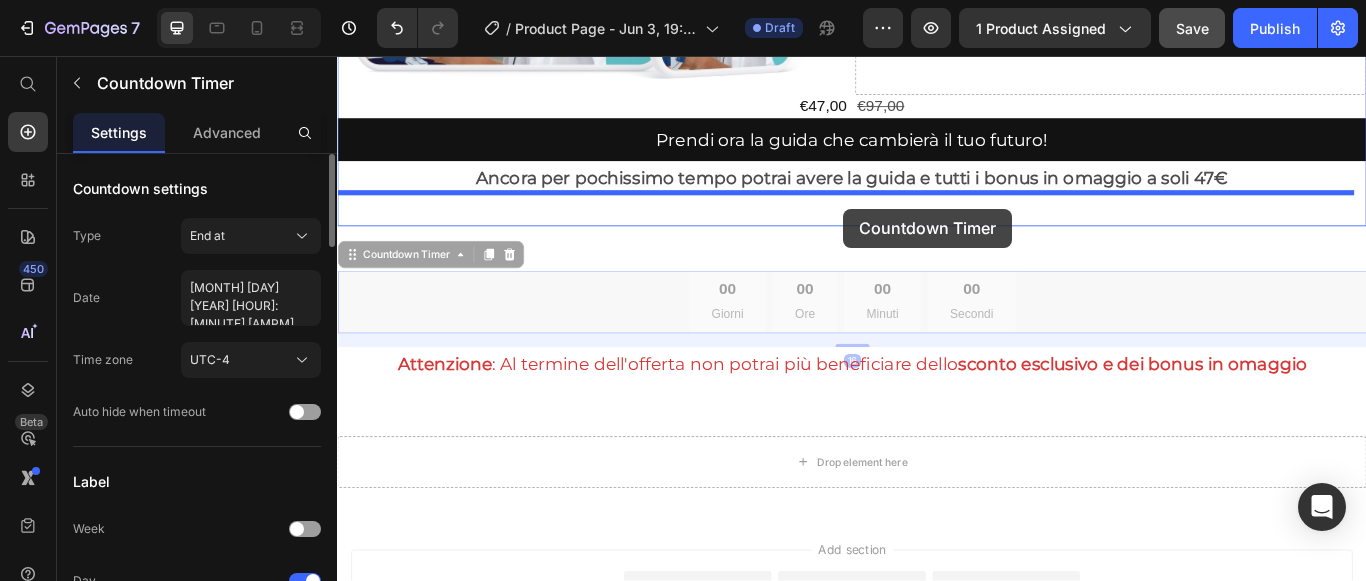 drag, startPoint x: 923, startPoint y: 271, endPoint x: 927, endPoint y: 234, distance: 37.215588 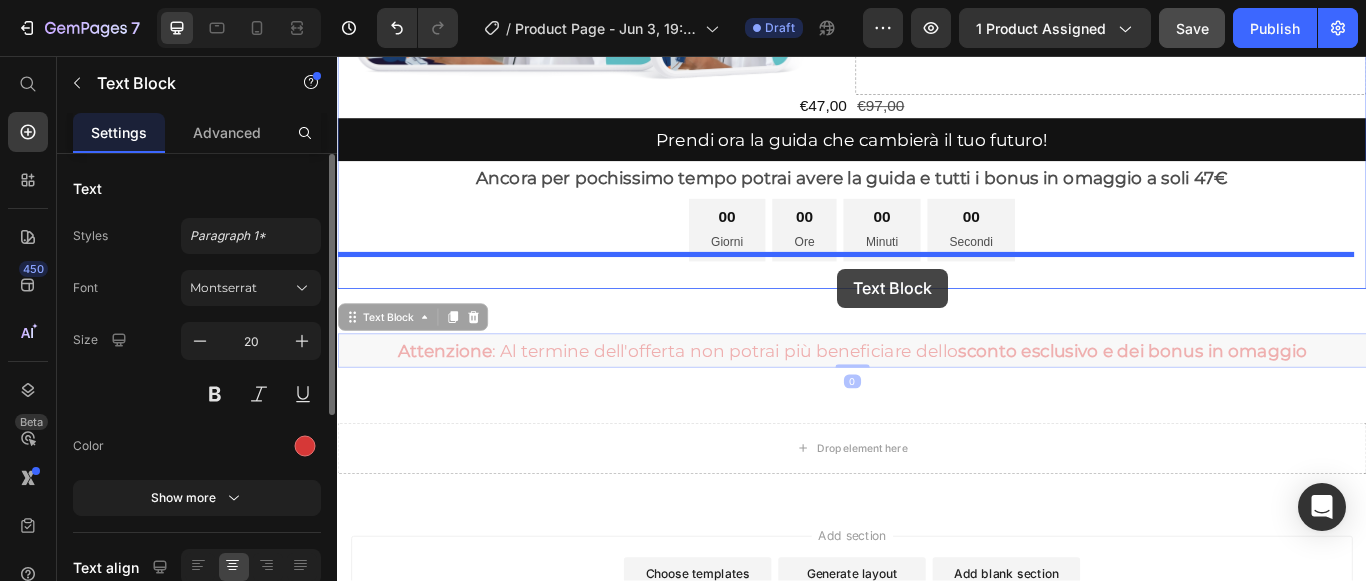 drag, startPoint x: 909, startPoint y: 386, endPoint x: 920, endPoint y: 304, distance: 82.73451 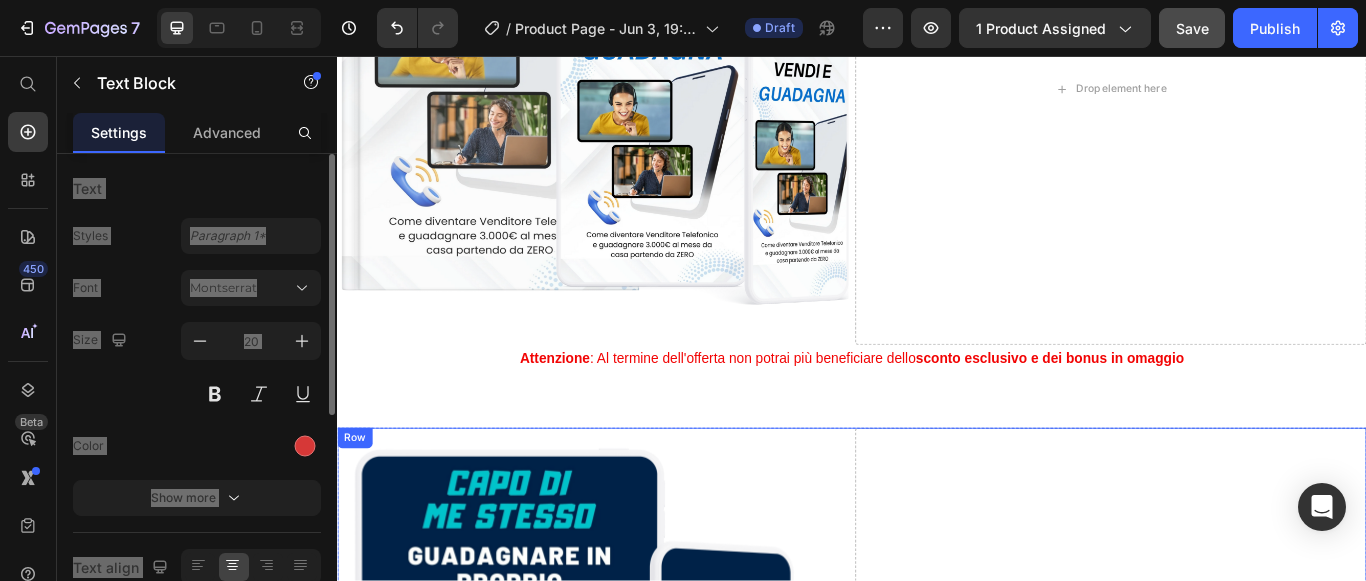 scroll, scrollTop: 4398, scrollLeft: 0, axis: vertical 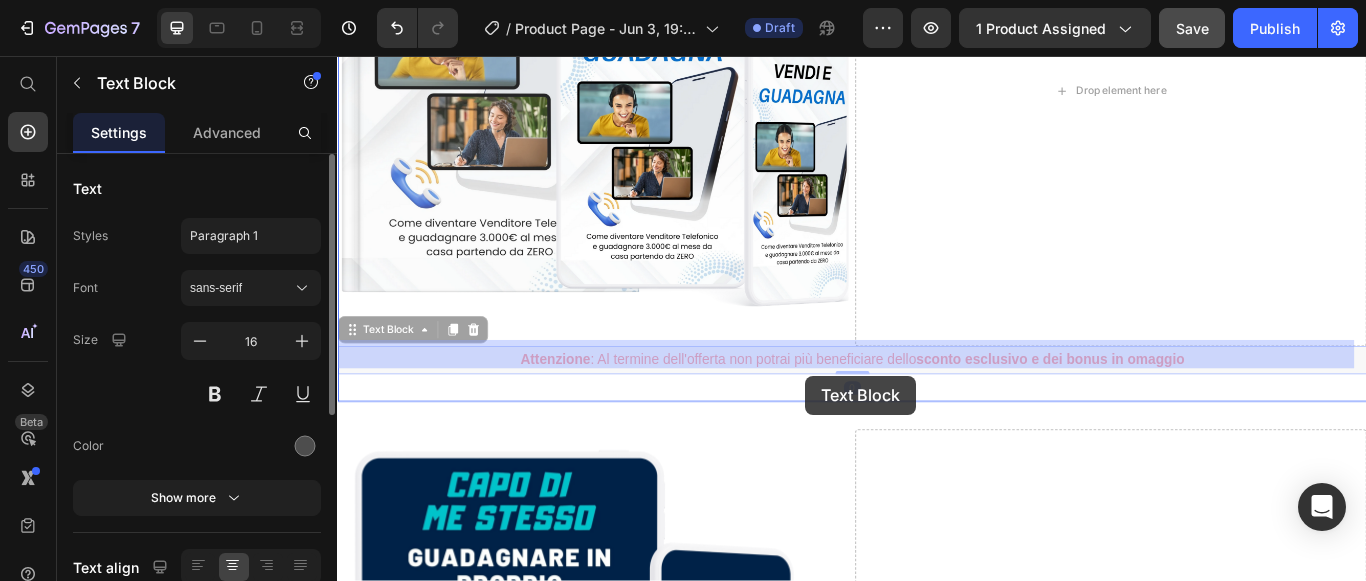 drag, startPoint x: 892, startPoint y: 397, endPoint x: 883, endPoint y: 429, distance: 33.24154 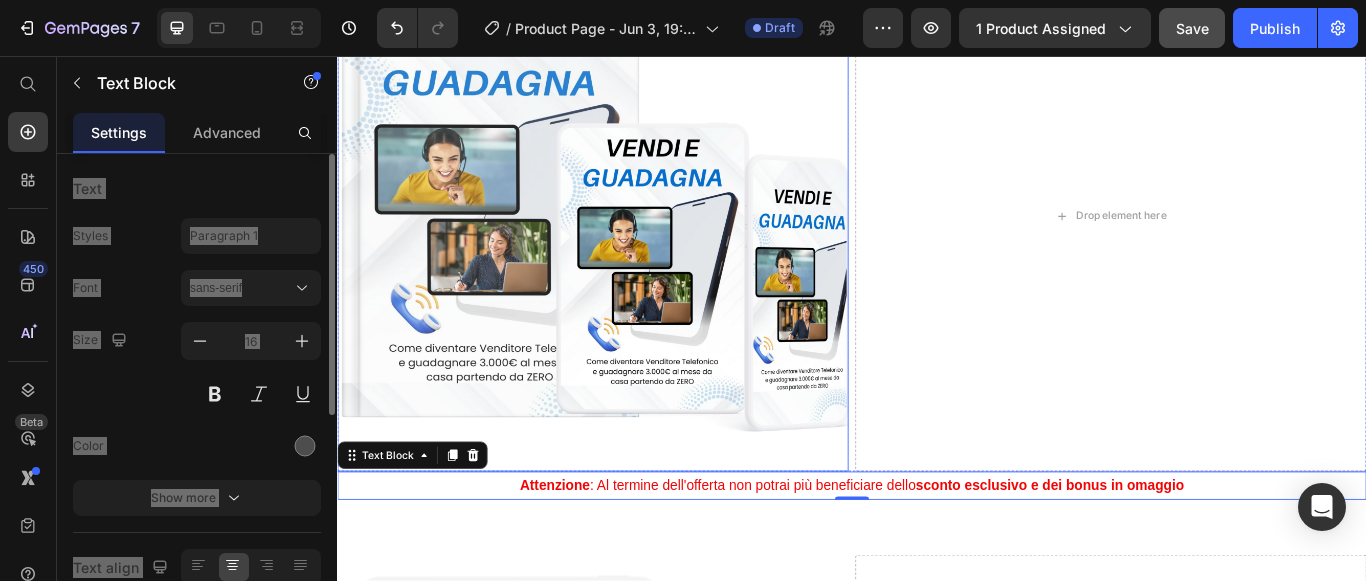 scroll, scrollTop: 4398, scrollLeft: 0, axis: vertical 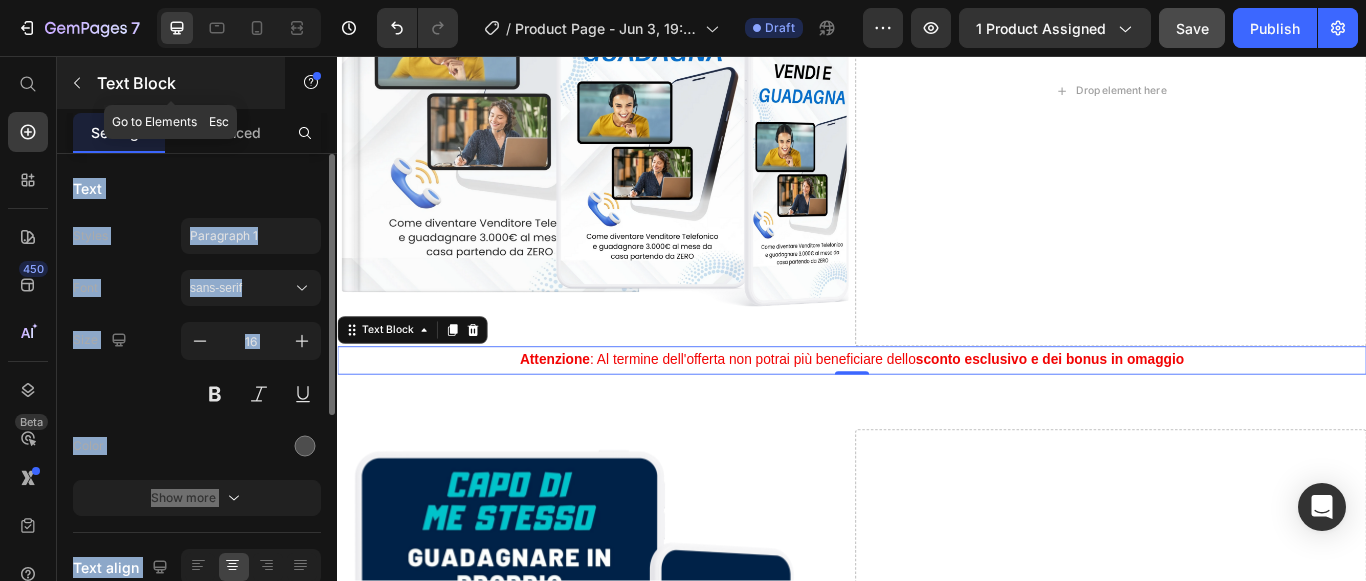 click at bounding box center (77, 83) 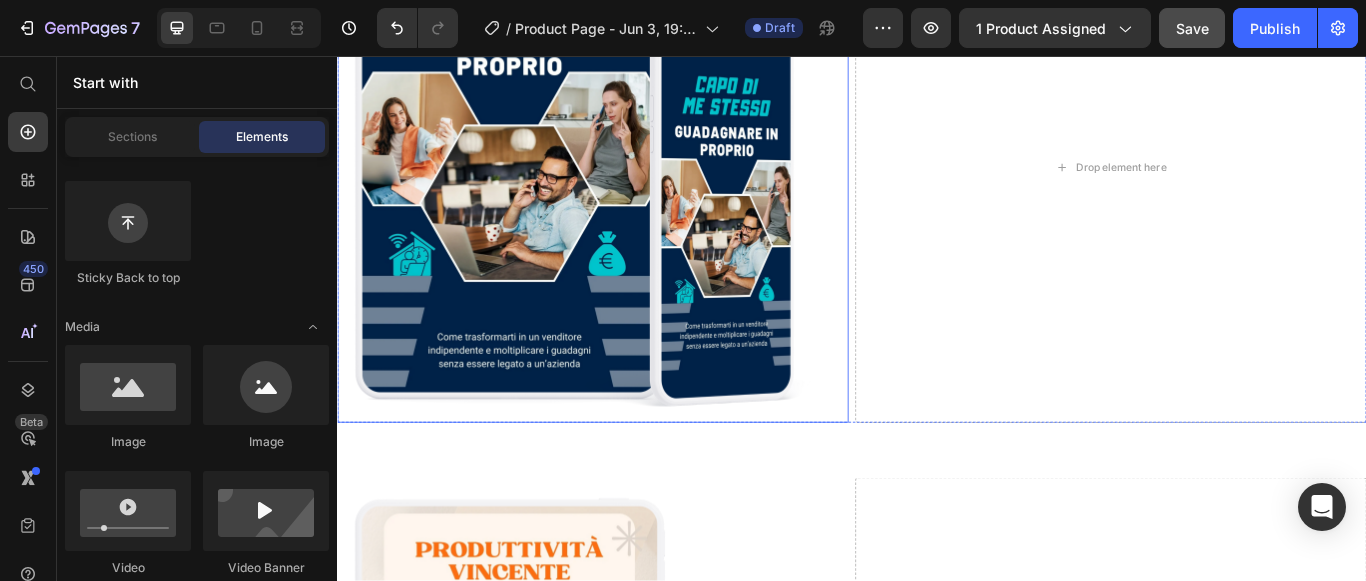 scroll, scrollTop: 5598, scrollLeft: 0, axis: vertical 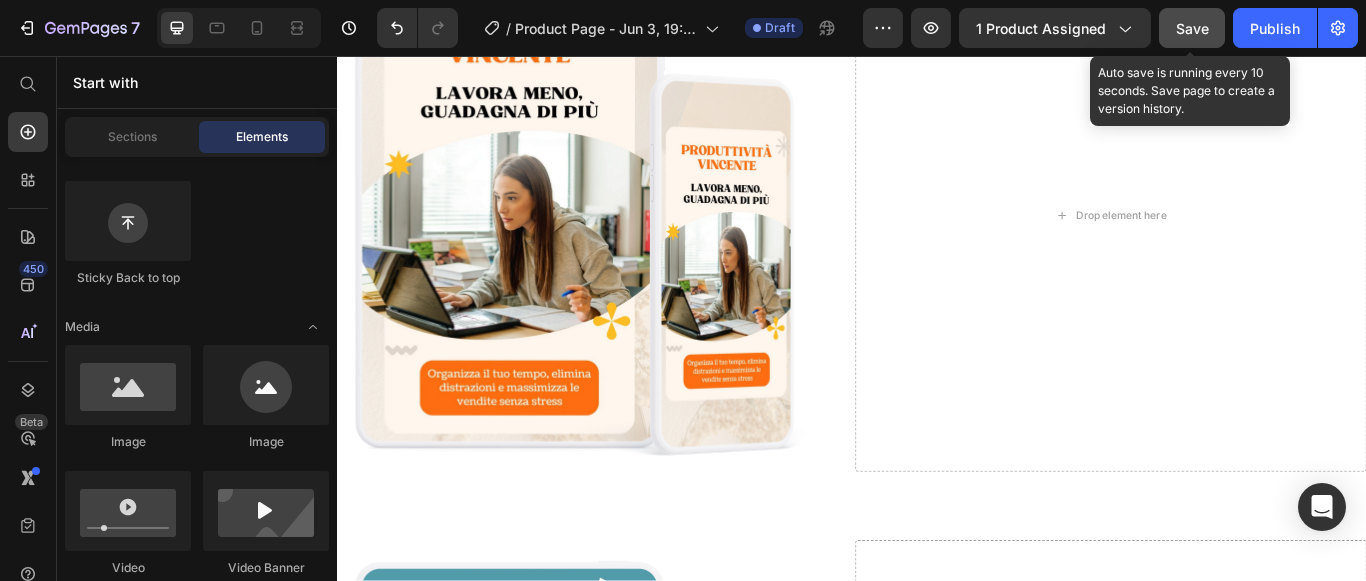 click on "Save" 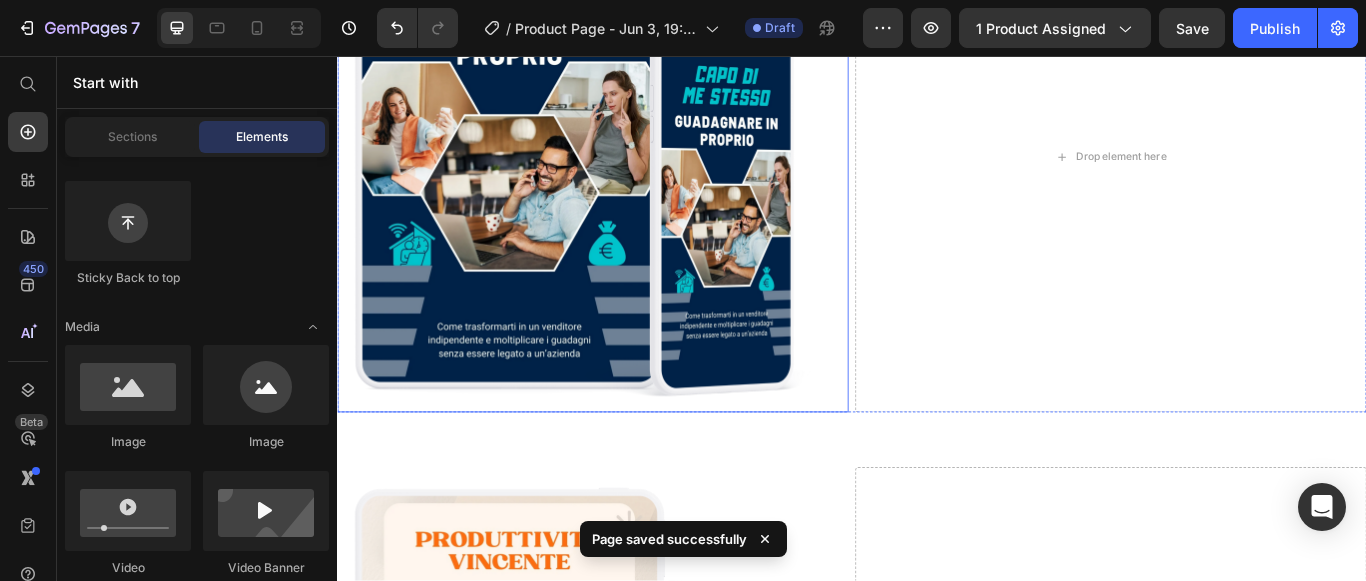 scroll, scrollTop: 4798, scrollLeft: 0, axis: vertical 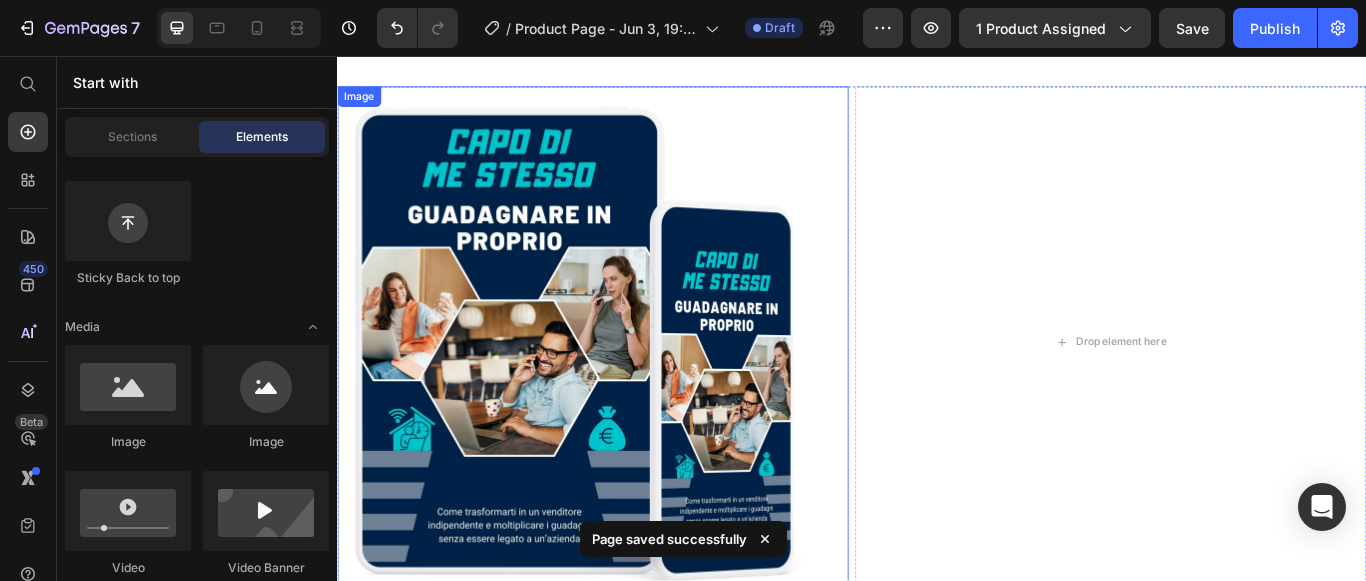 click at bounding box center (635, 390) 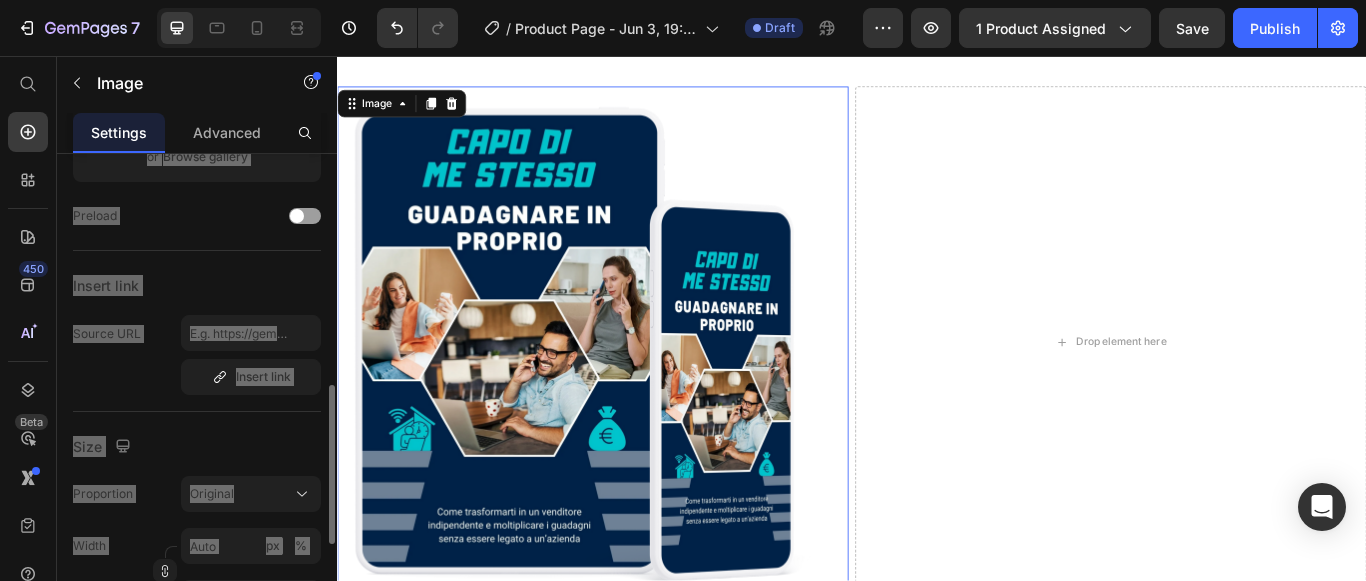 scroll, scrollTop: 500, scrollLeft: 0, axis: vertical 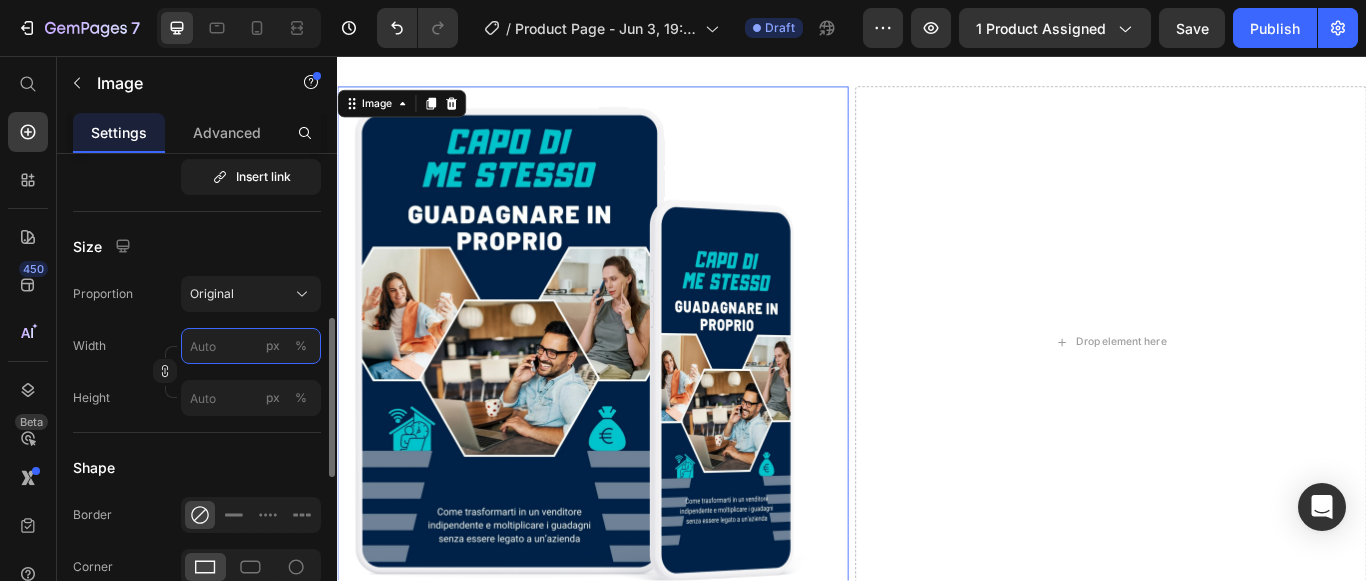 click on "px %" at bounding box center (251, 346) 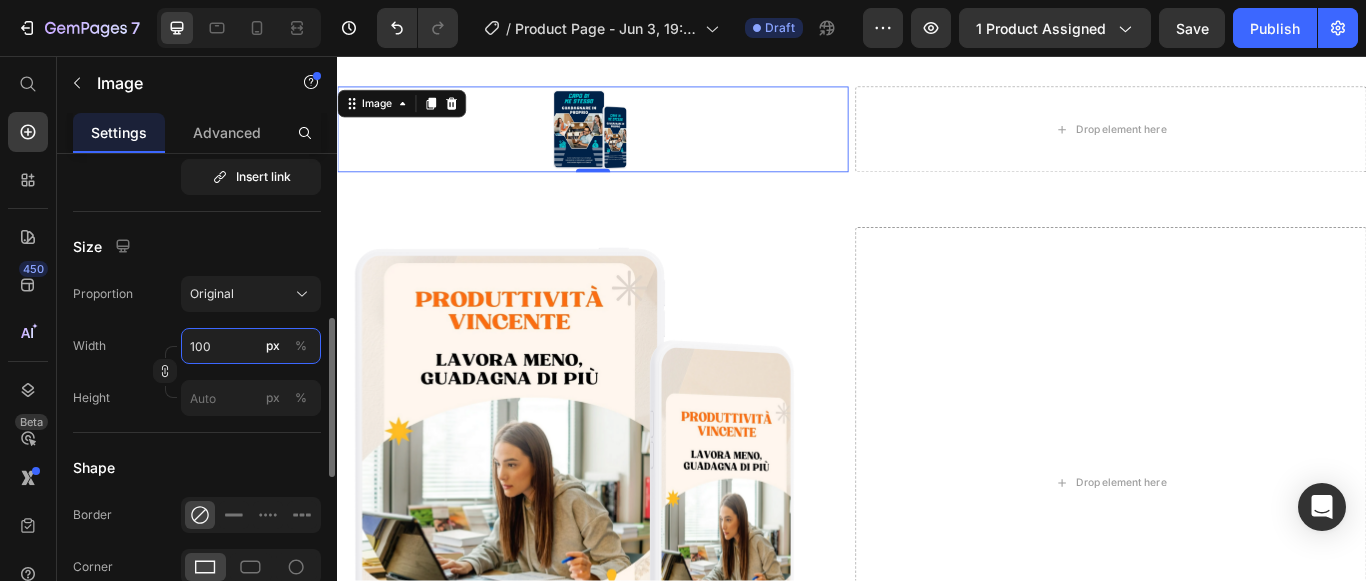 type on "1000" 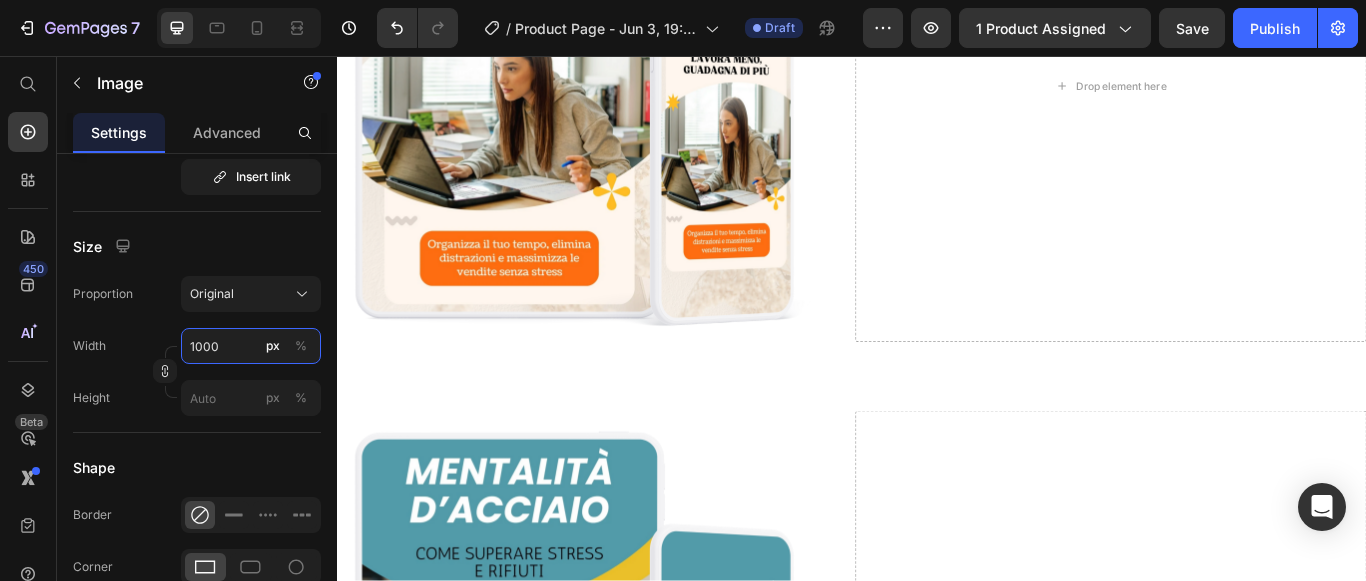 scroll, scrollTop: 5798, scrollLeft: 0, axis: vertical 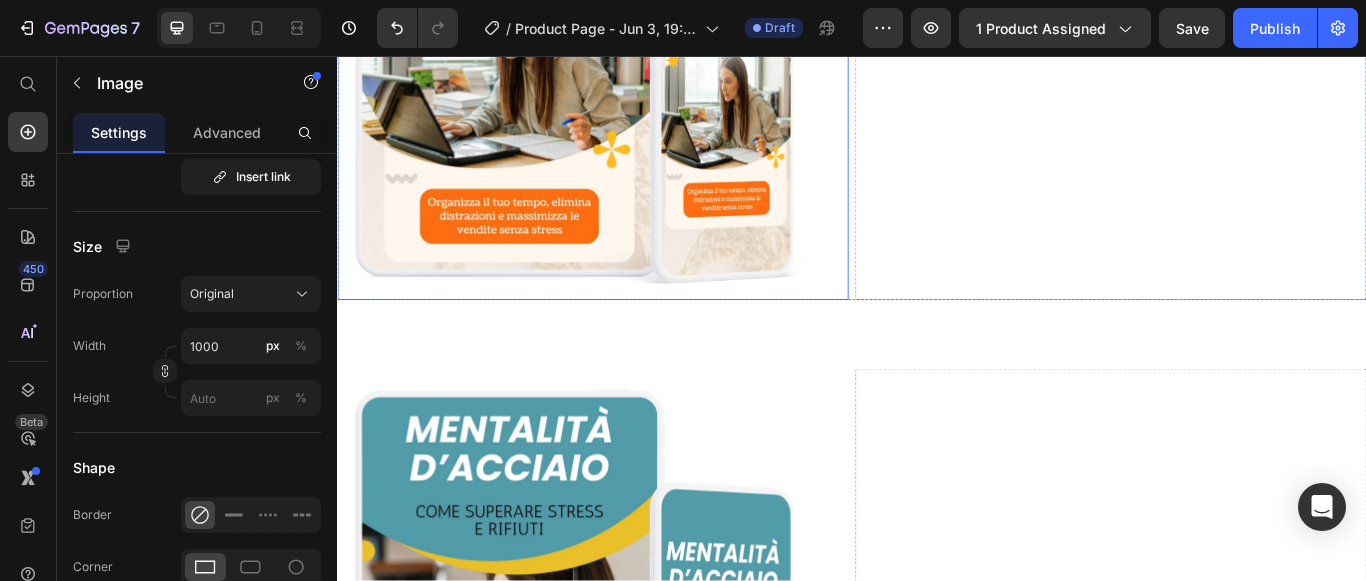 click at bounding box center (635, 43) 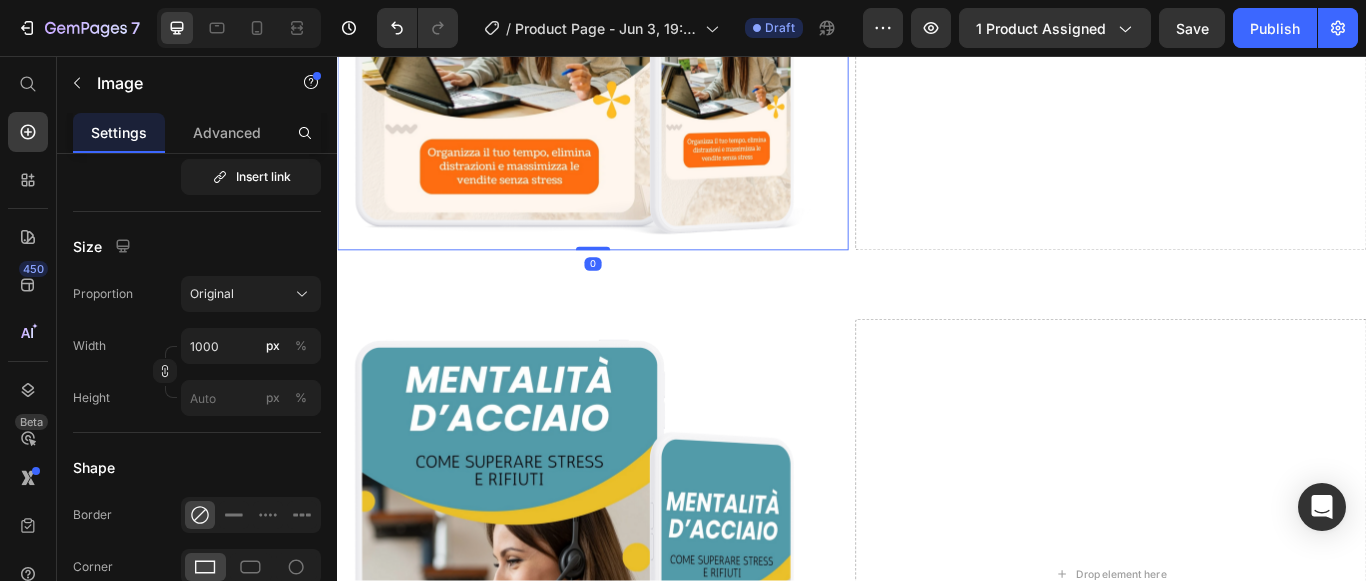 scroll, scrollTop: 5998, scrollLeft: 0, axis: vertical 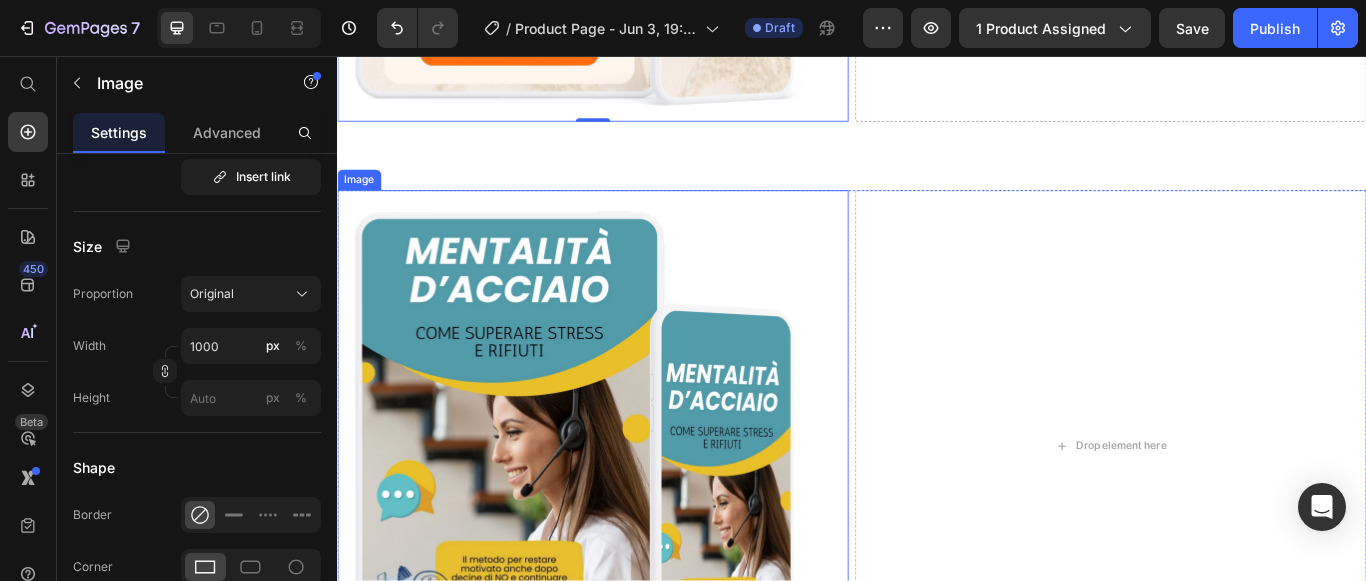 click at bounding box center [635, 511] 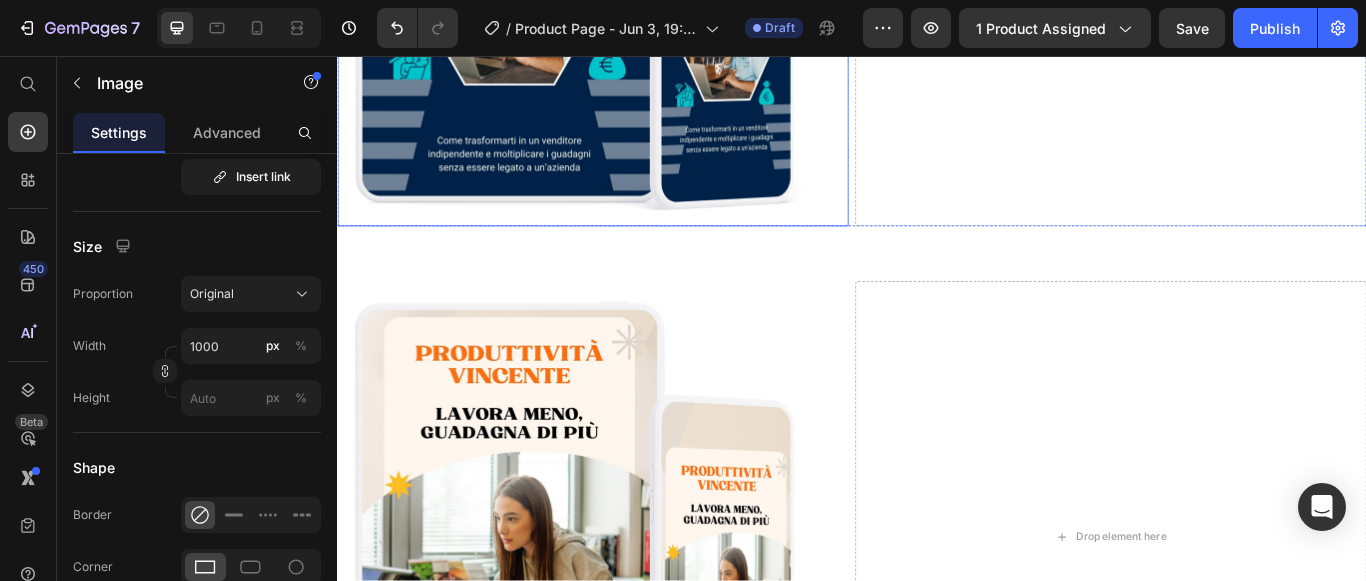 scroll, scrollTop: 4898, scrollLeft: 0, axis: vertical 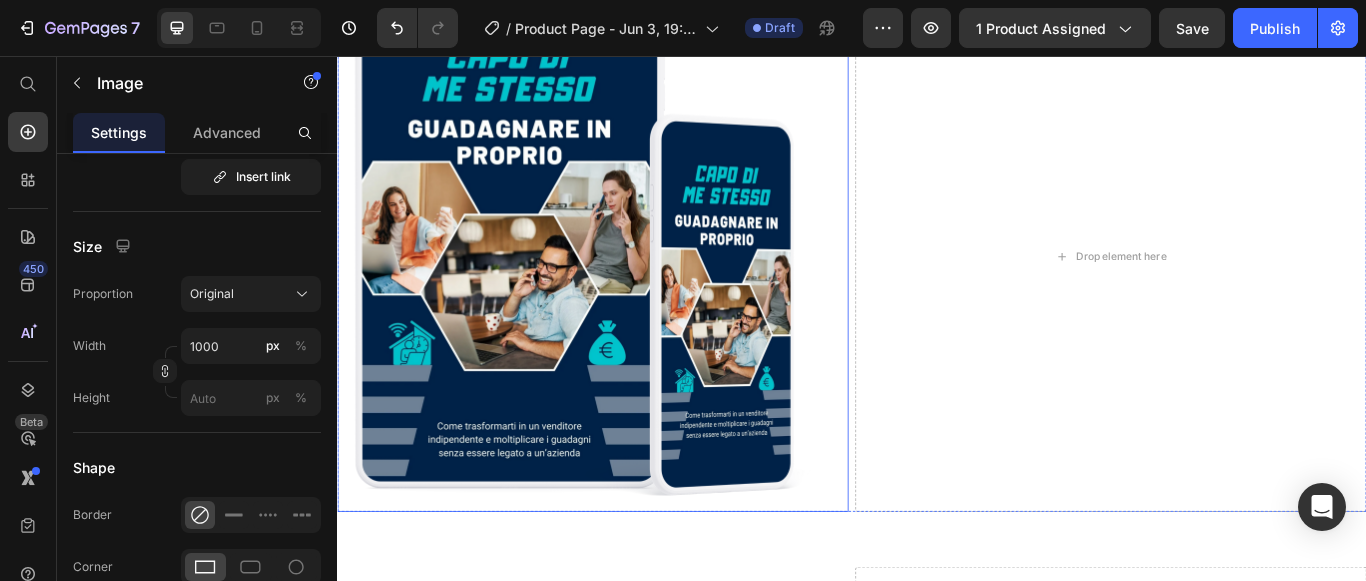 click at bounding box center (635, 290) 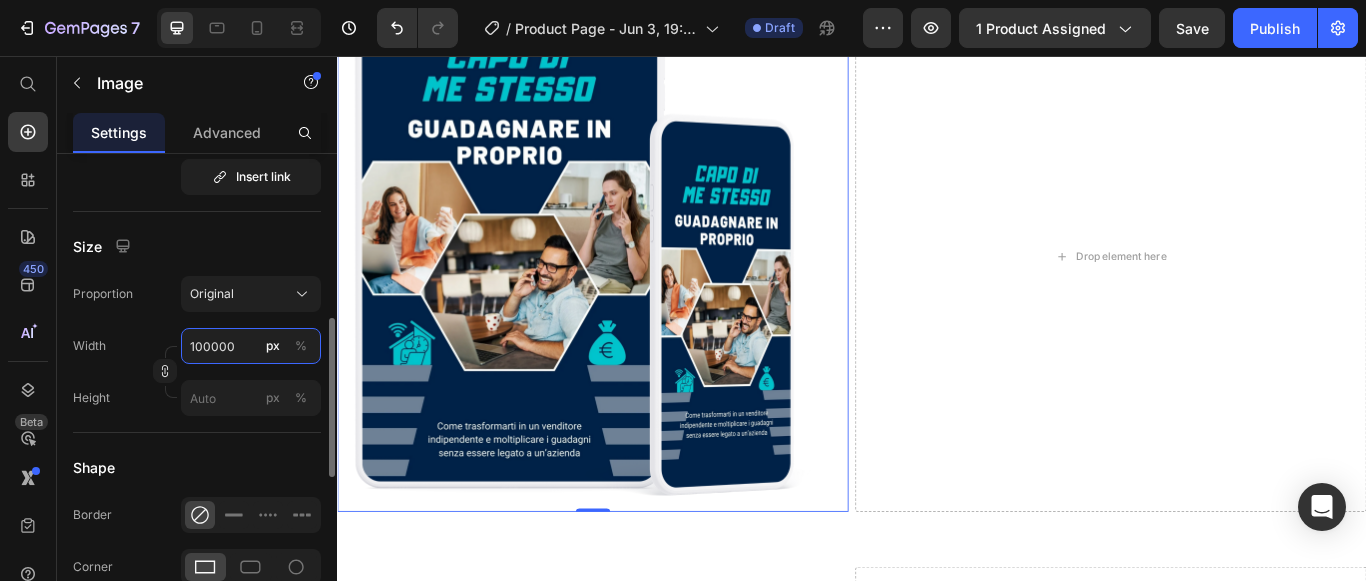drag, startPoint x: 242, startPoint y: 352, endPoint x: 187, endPoint y: 358, distance: 55.326305 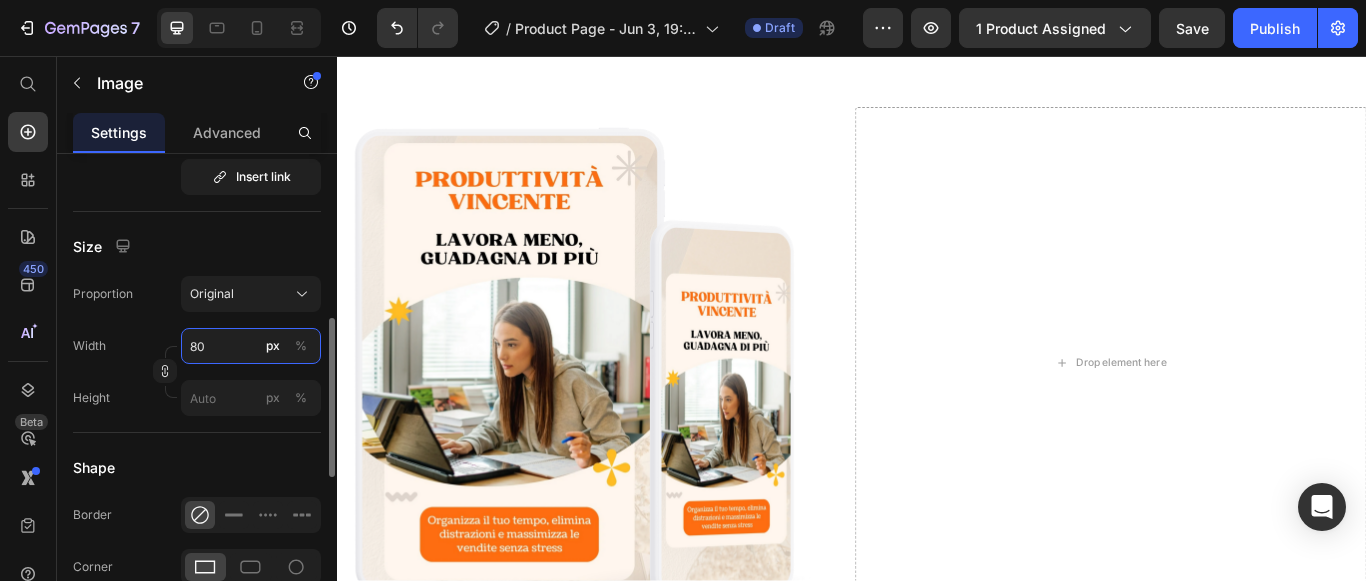 type on "800" 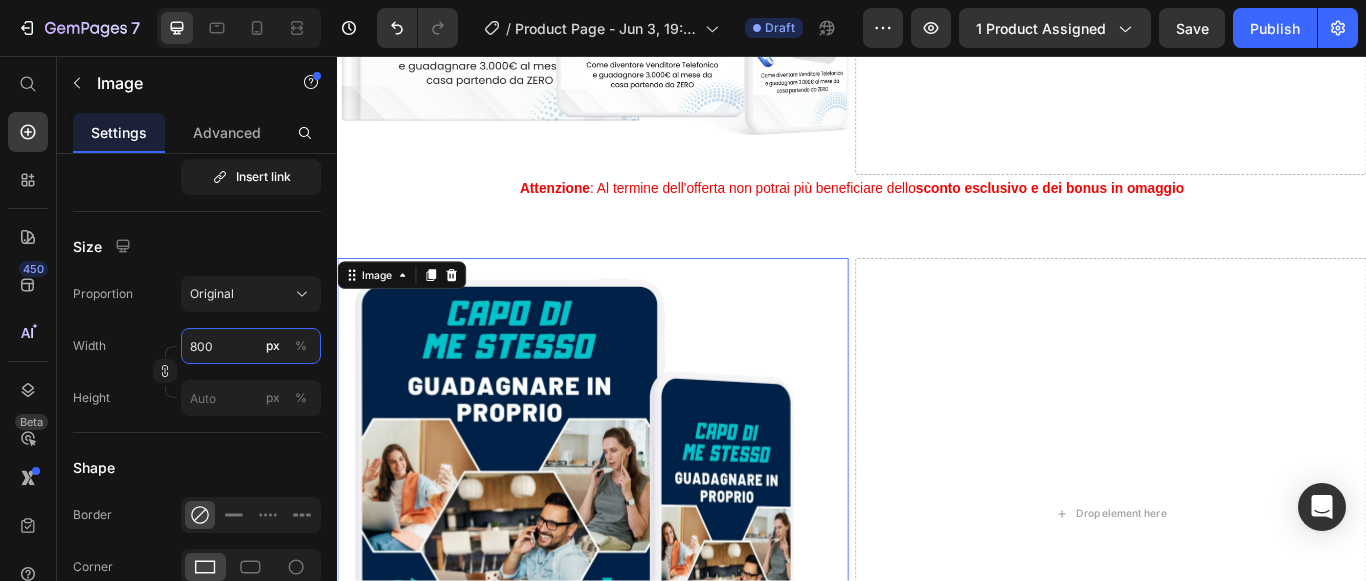 scroll, scrollTop: 4298, scrollLeft: 0, axis: vertical 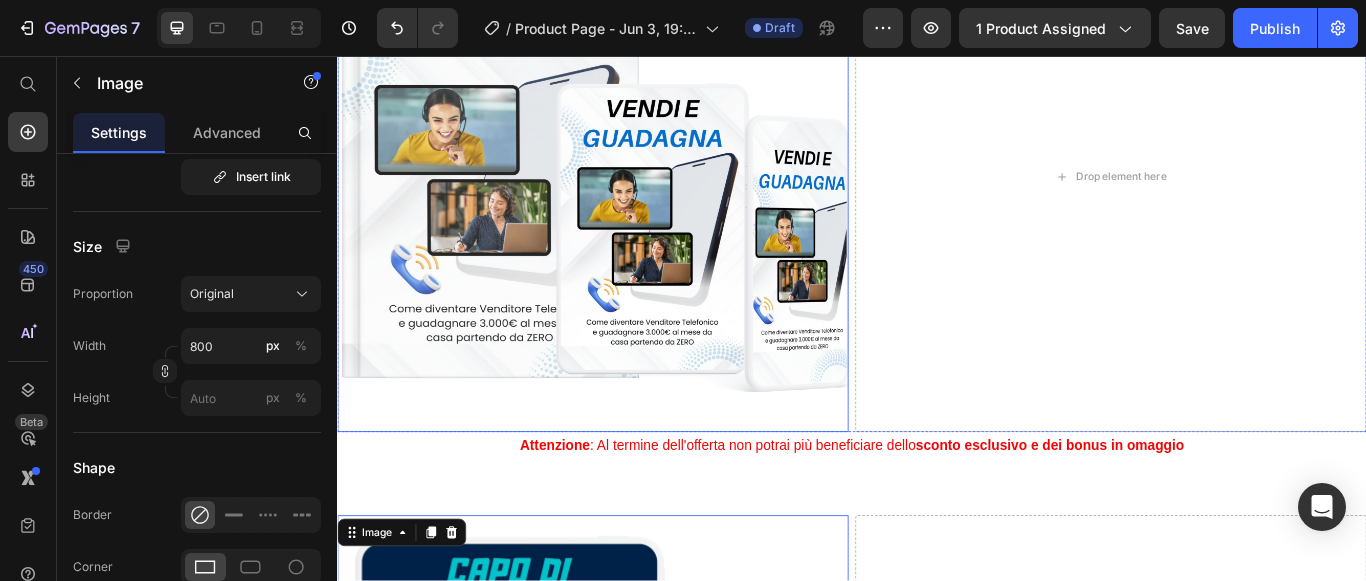 click at bounding box center (635, 197) 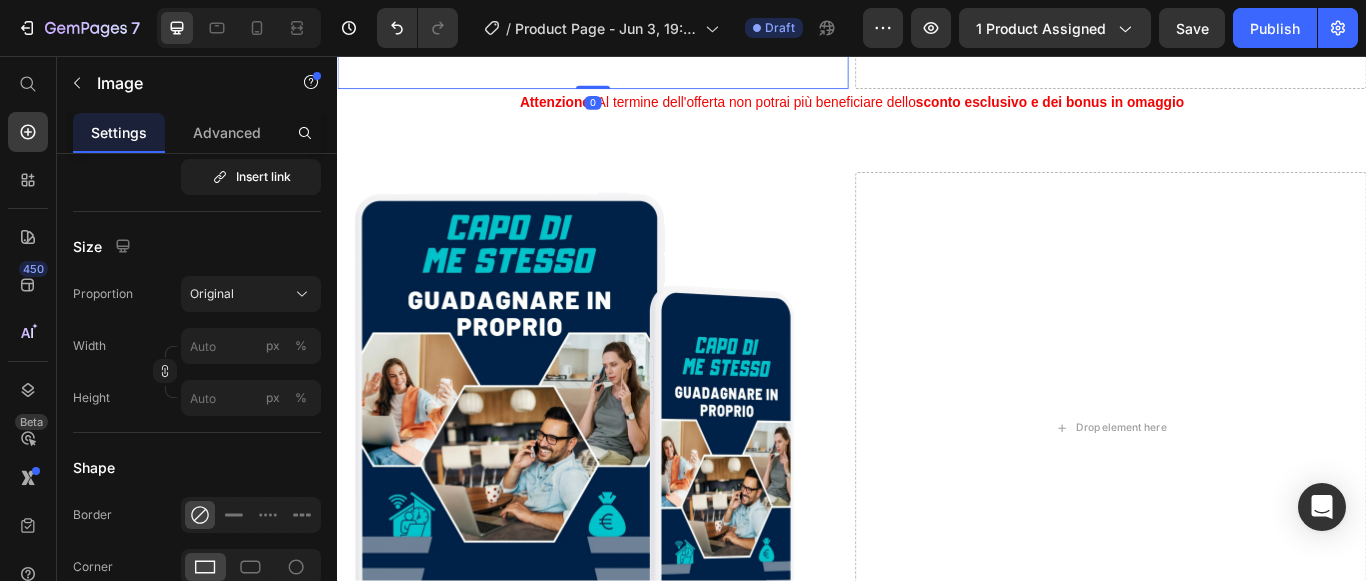 click at bounding box center [635, 490] 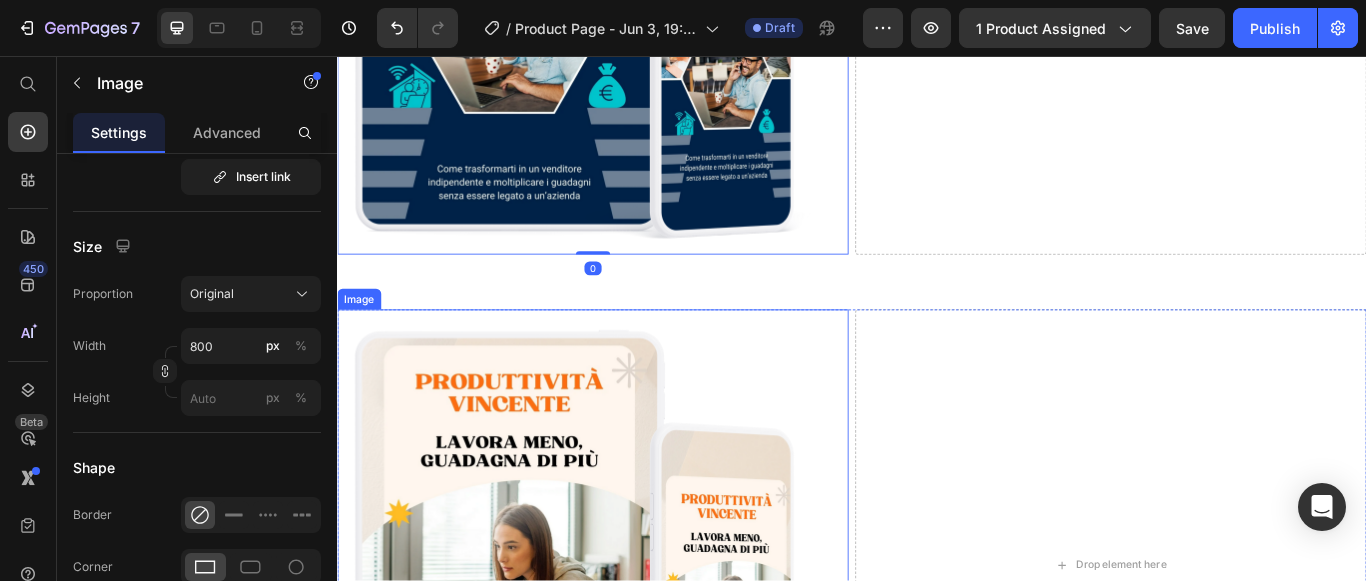 scroll, scrollTop: 5298, scrollLeft: 0, axis: vertical 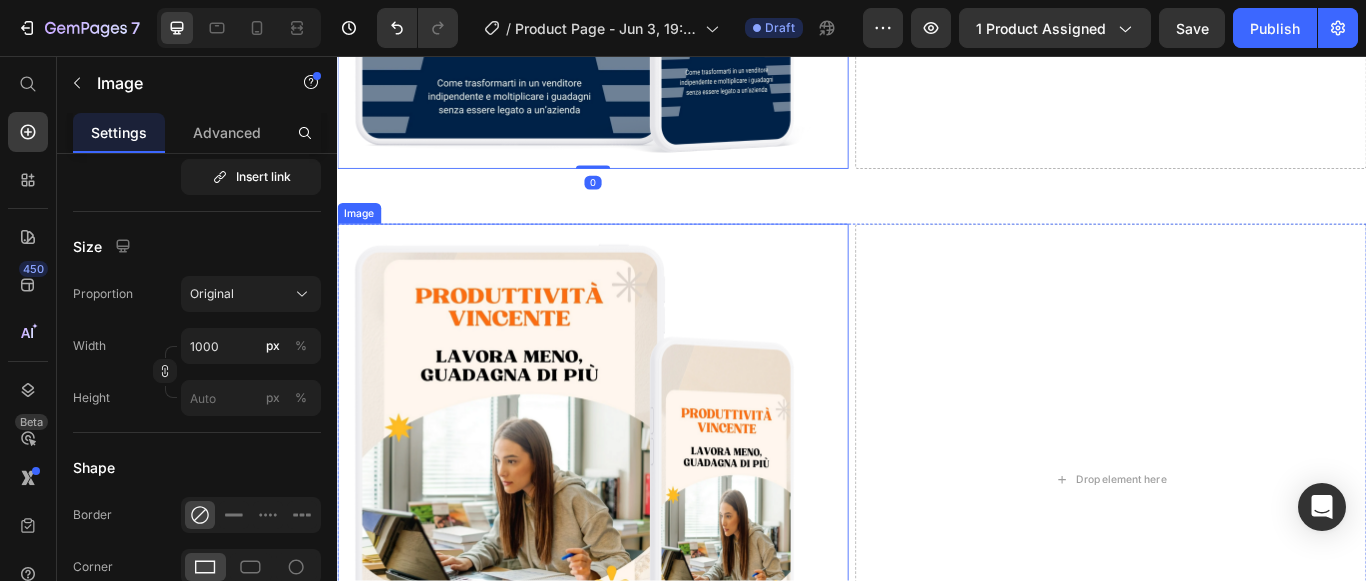 click at bounding box center [635, 550] 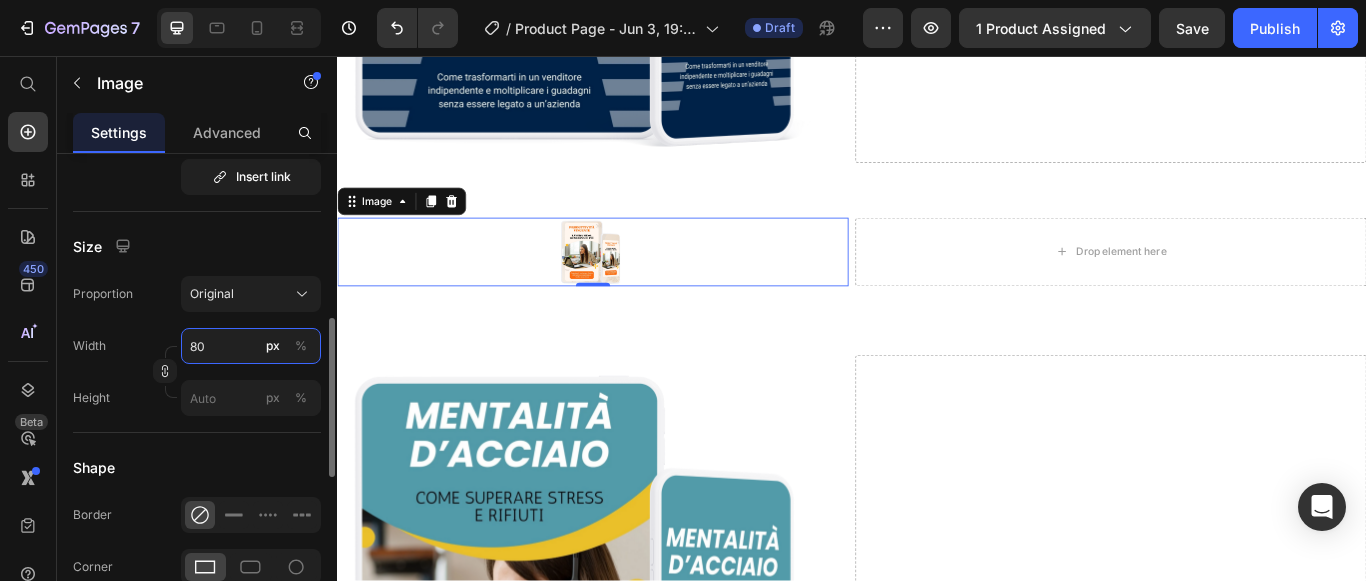 type on "800" 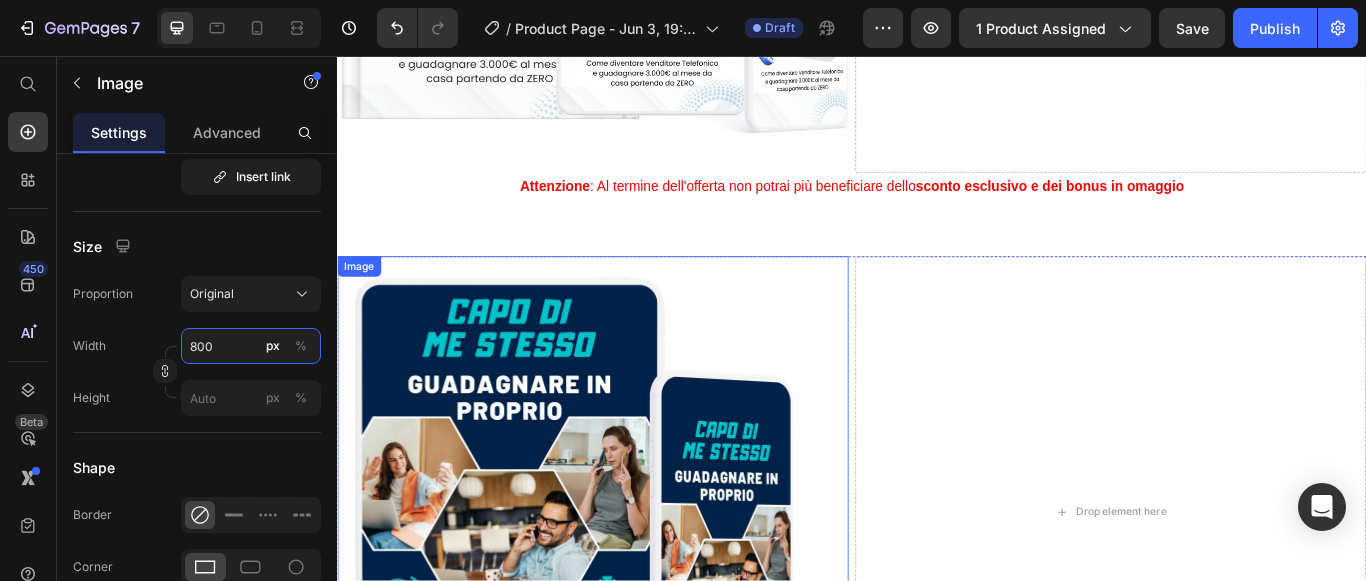scroll, scrollTop: 4598, scrollLeft: 0, axis: vertical 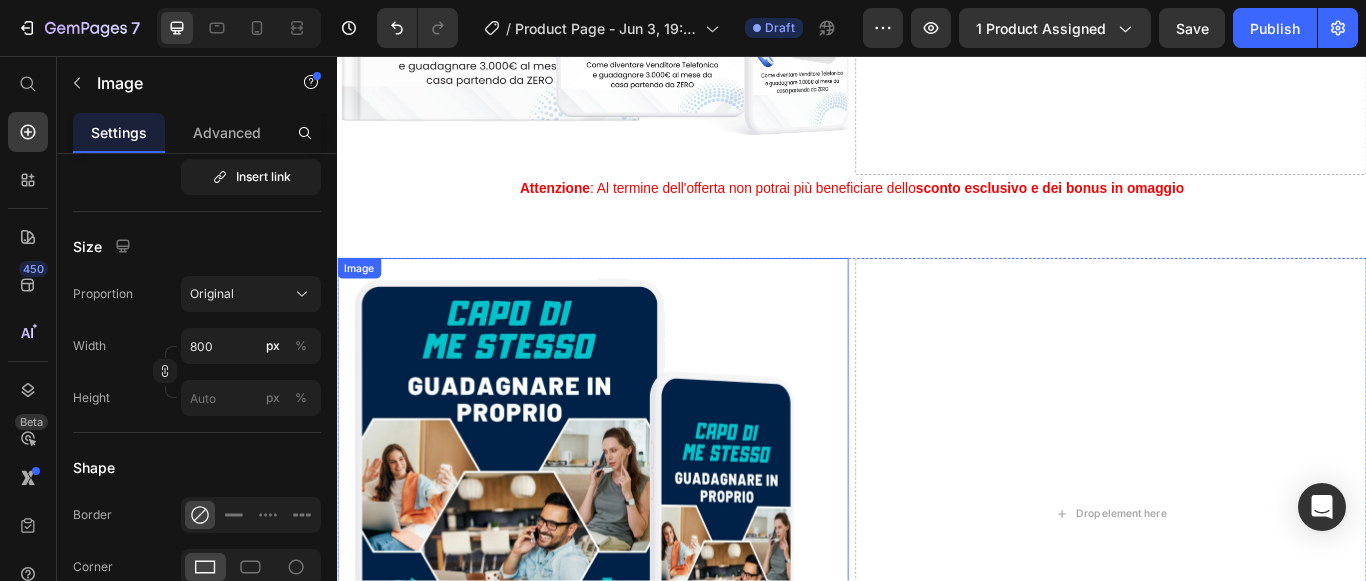 click at bounding box center (635, 590) 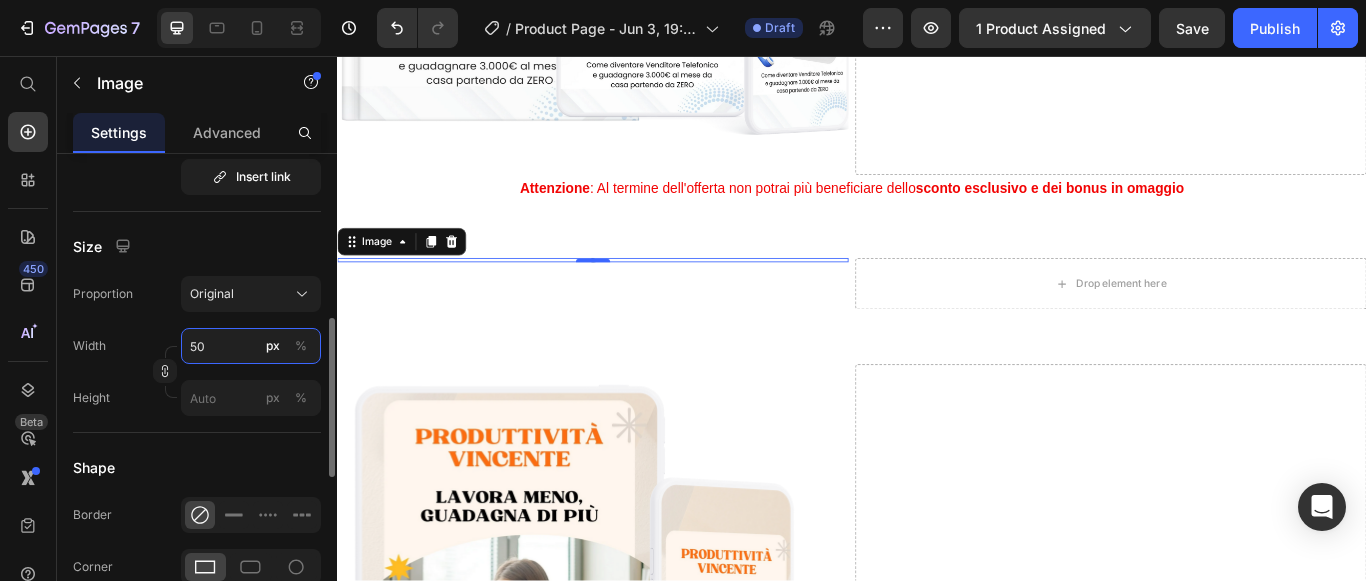 type on "500" 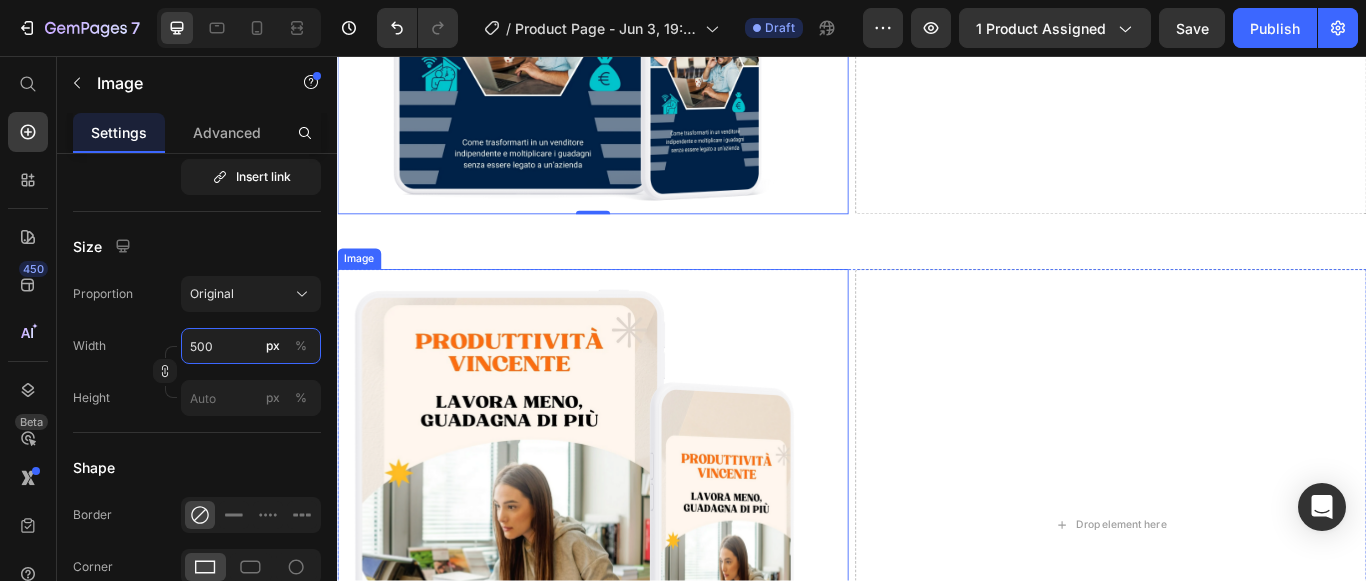 scroll, scrollTop: 5198, scrollLeft: 0, axis: vertical 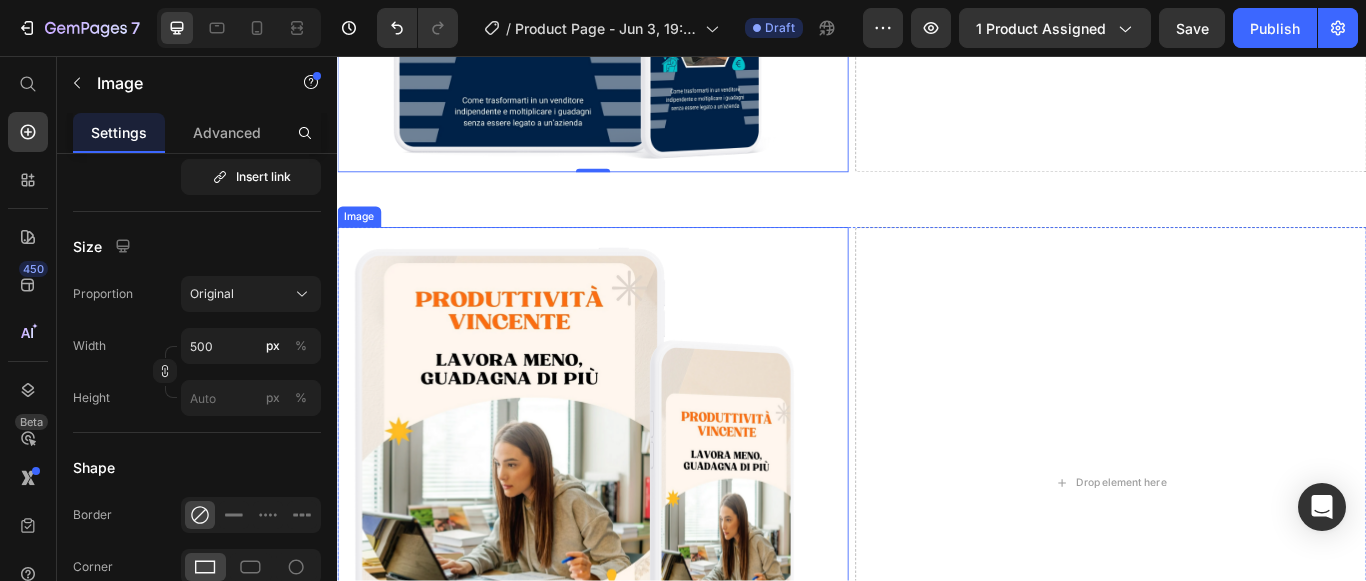 click at bounding box center (635, 554) 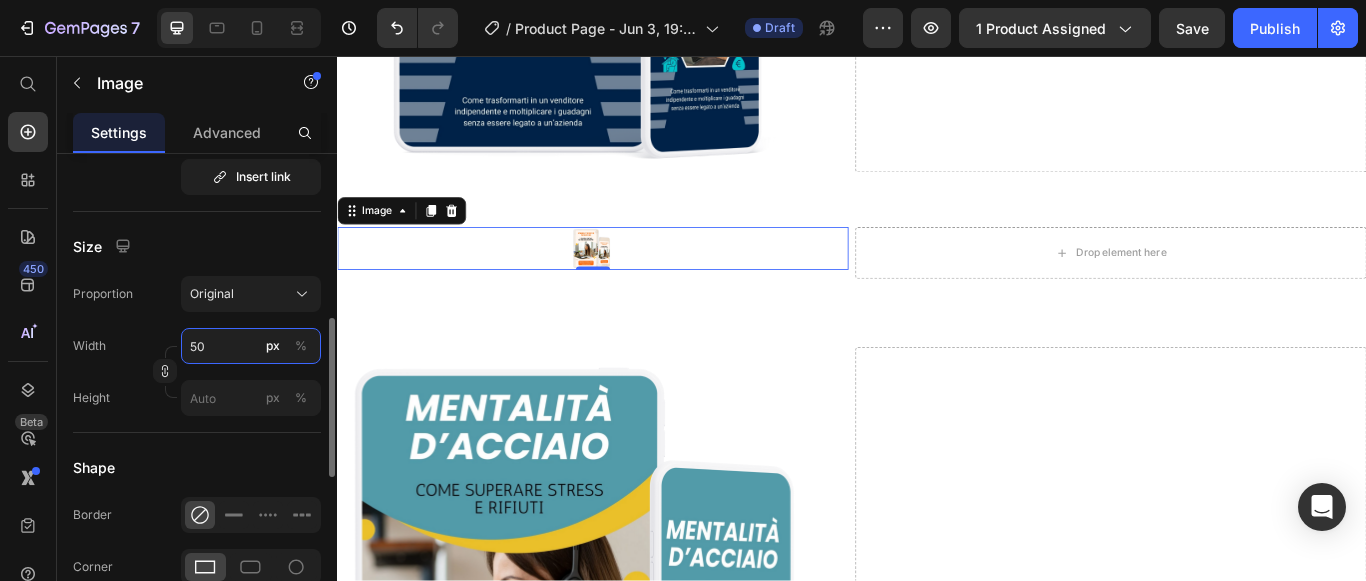 type on "500" 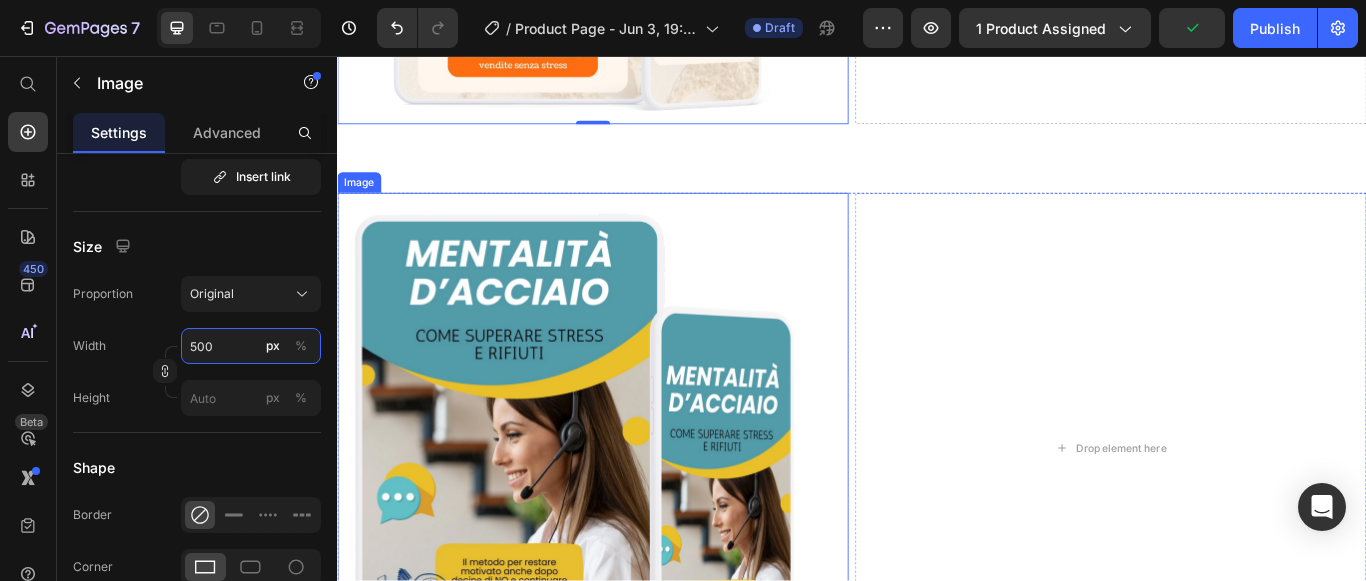 scroll, scrollTop: 5898, scrollLeft: 0, axis: vertical 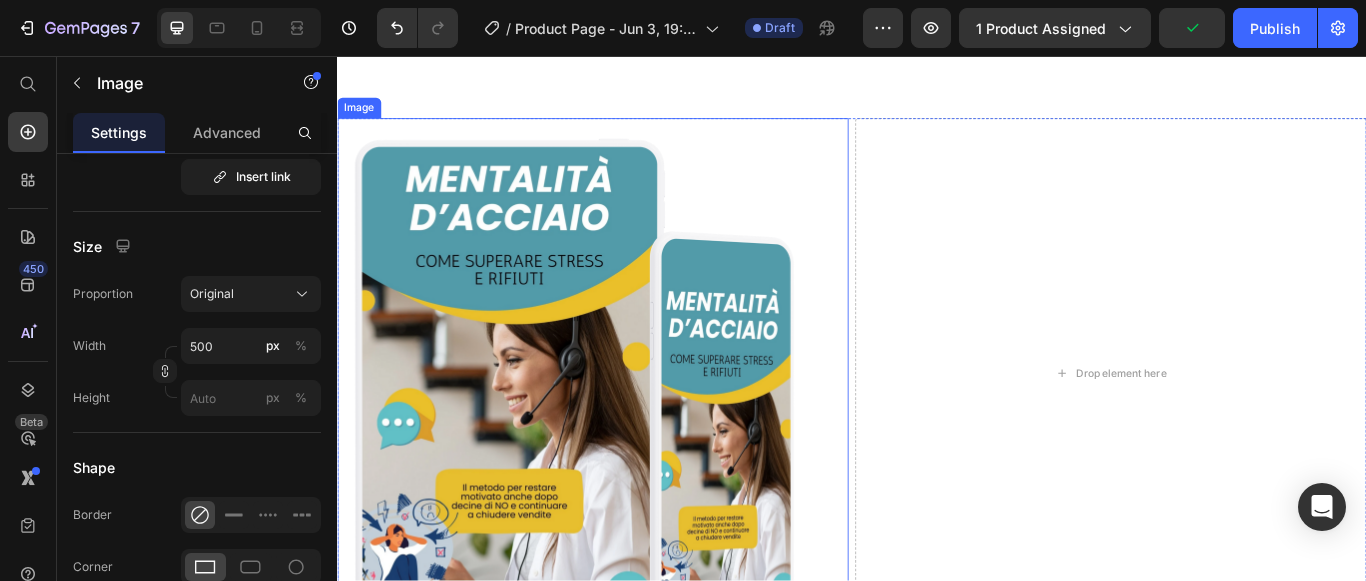 click at bounding box center [635, 427] 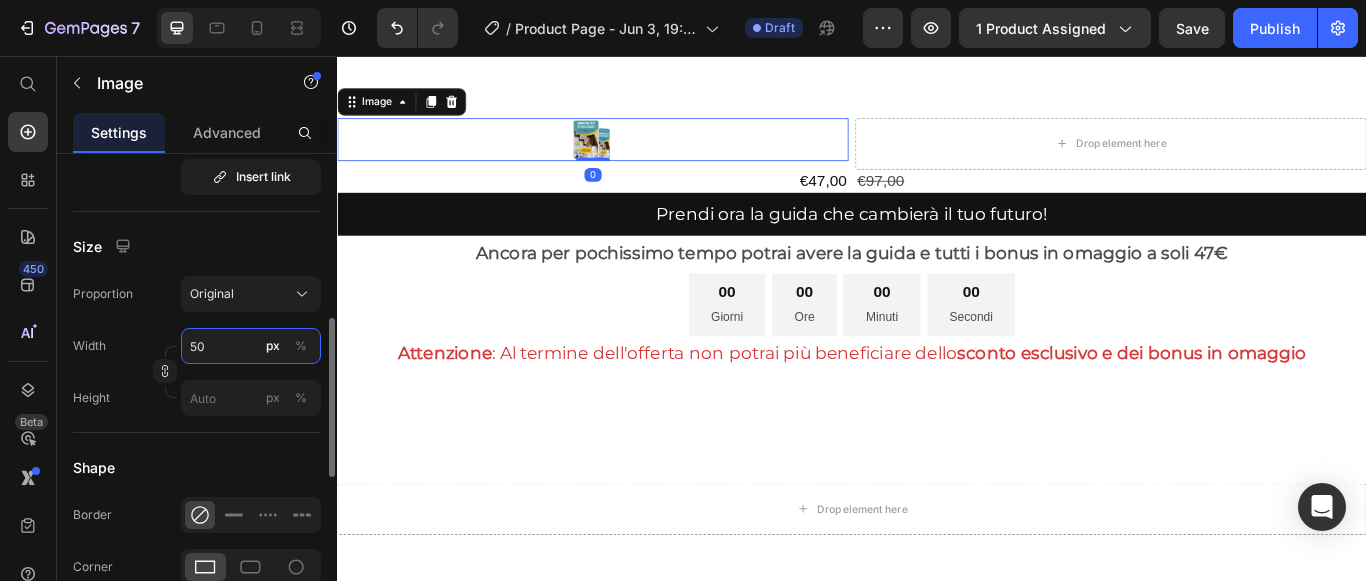 type on "500" 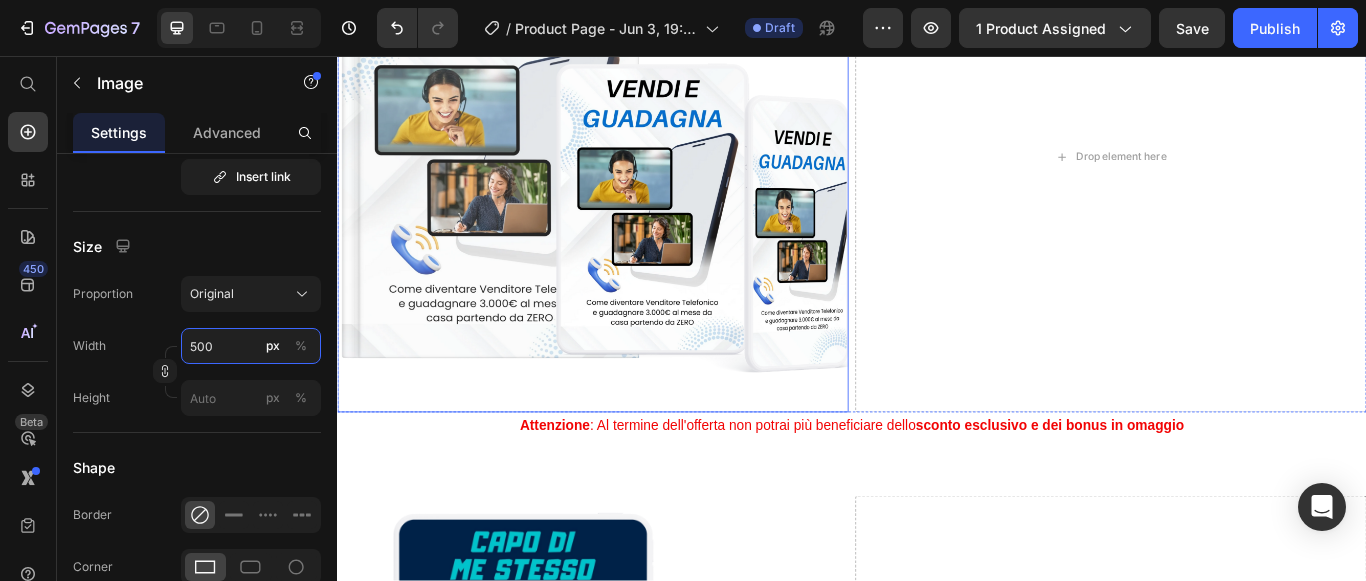 scroll, scrollTop: 4298, scrollLeft: 0, axis: vertical 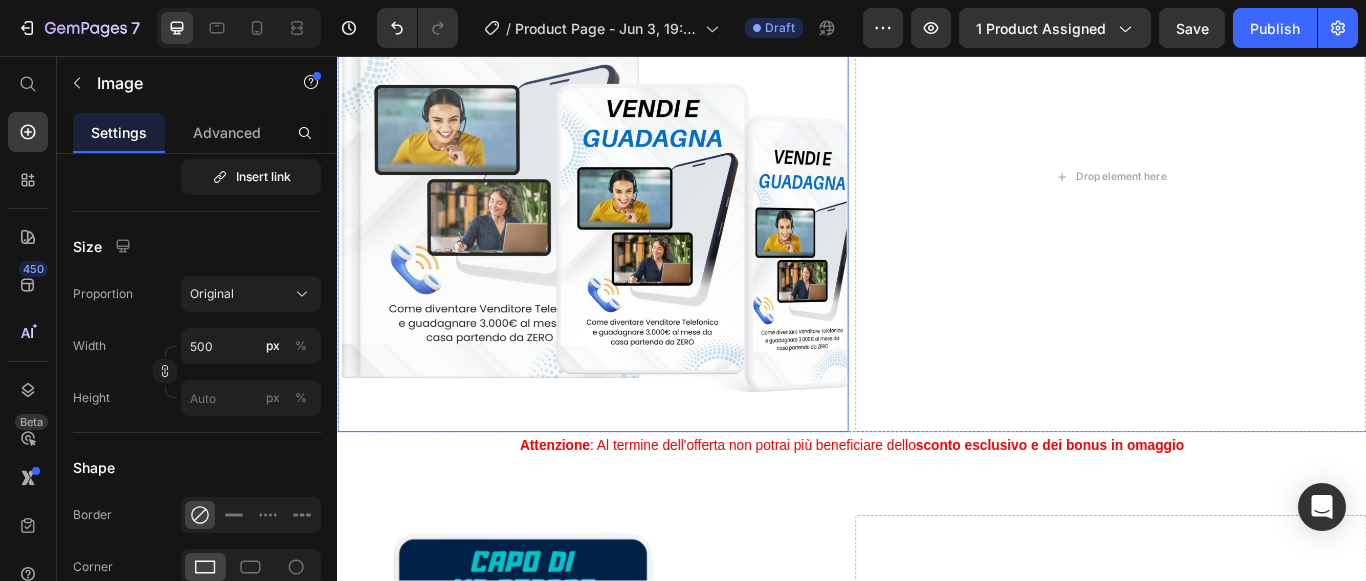 click at bounding box center (635, 197) 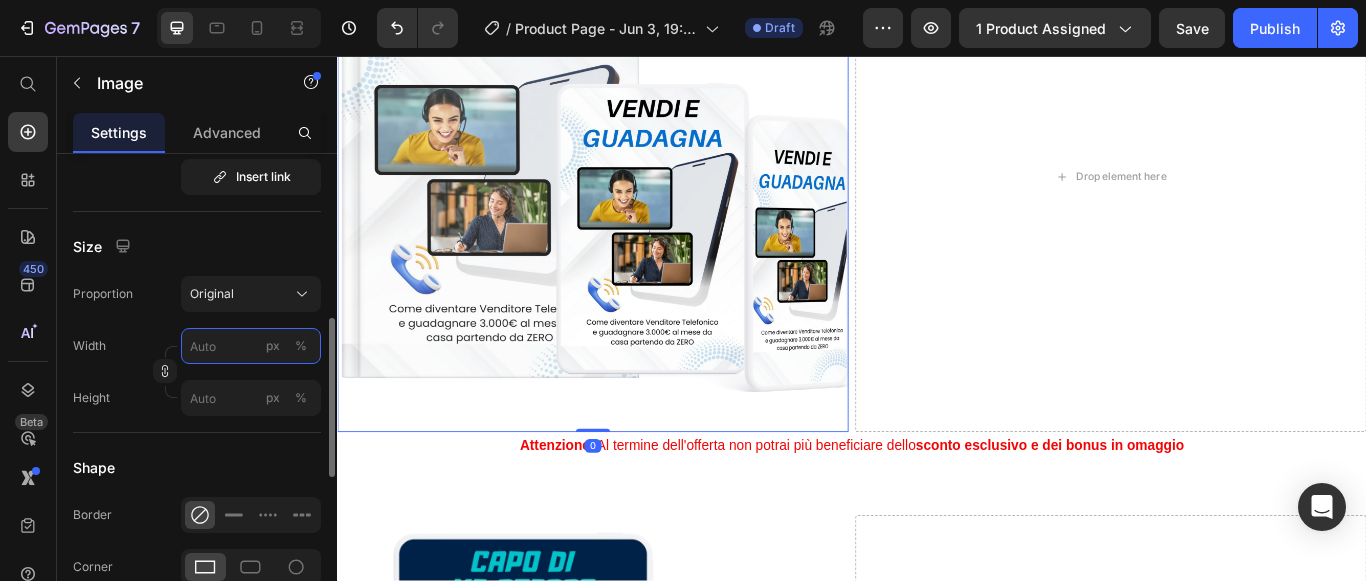 click on "px %" at bounding box center (251, 346) 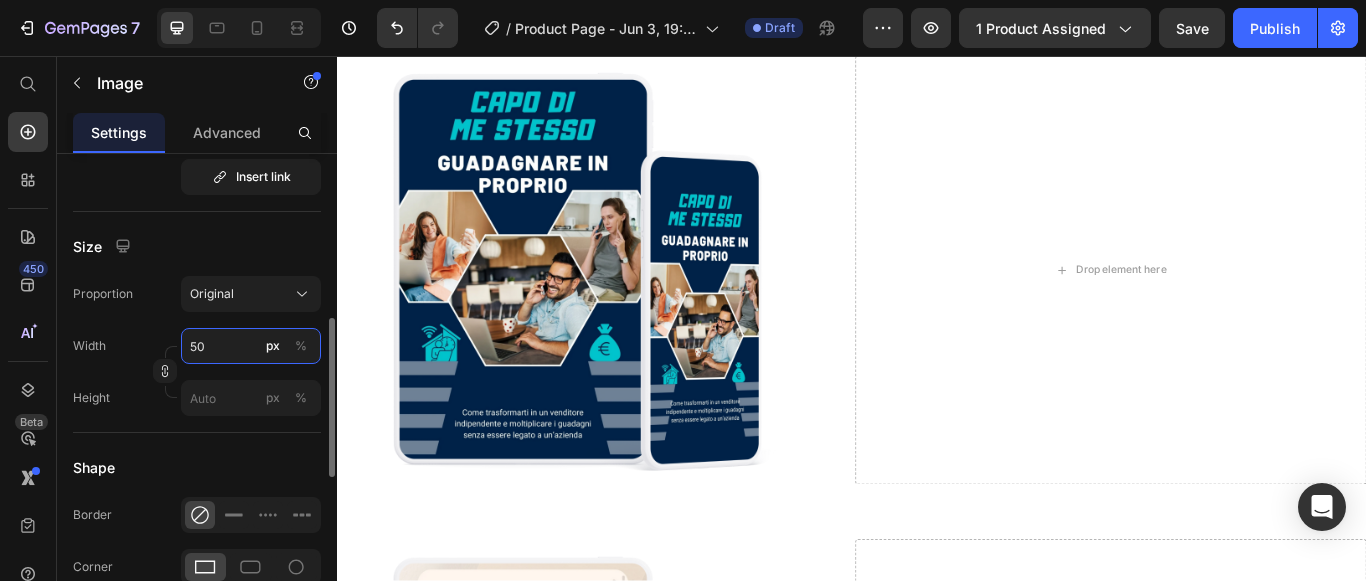 type on "500" 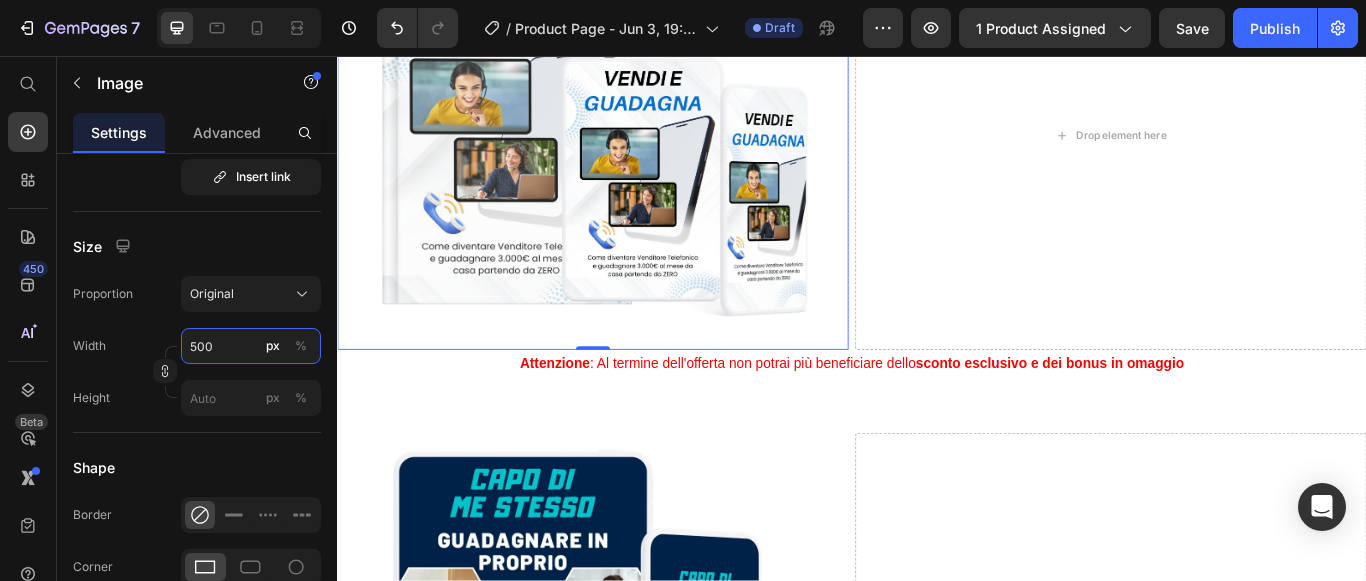 scroll, scrollTop: 300, scrollLeft: 0, axis: vertical 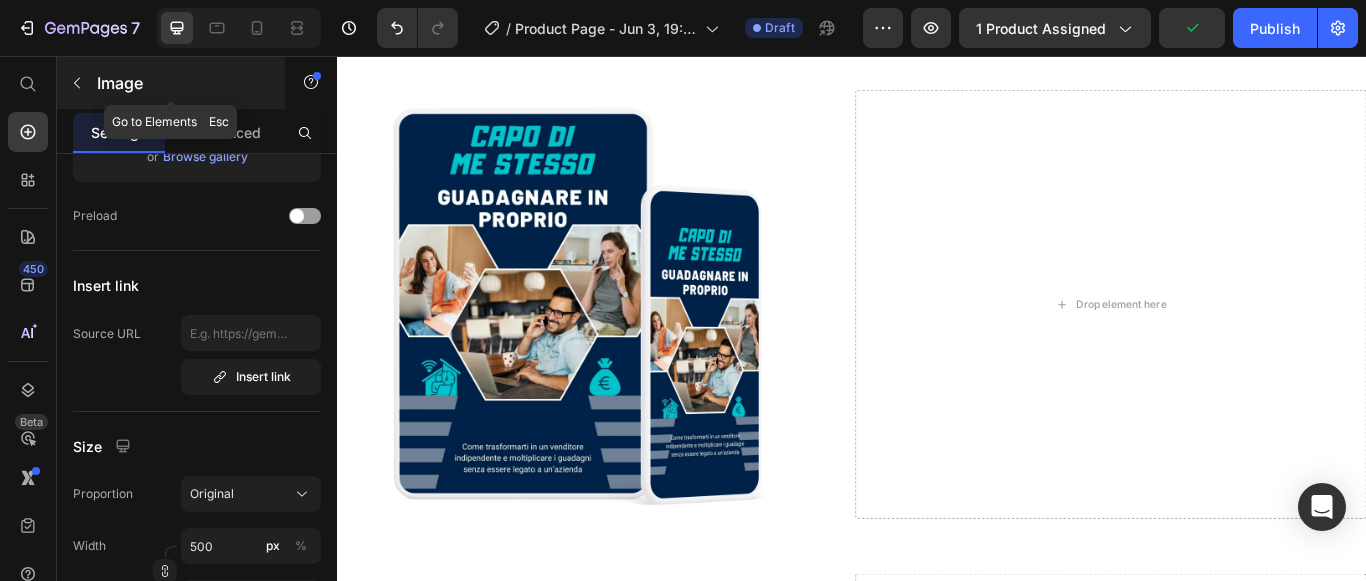 click at bounding box center (77, 83) 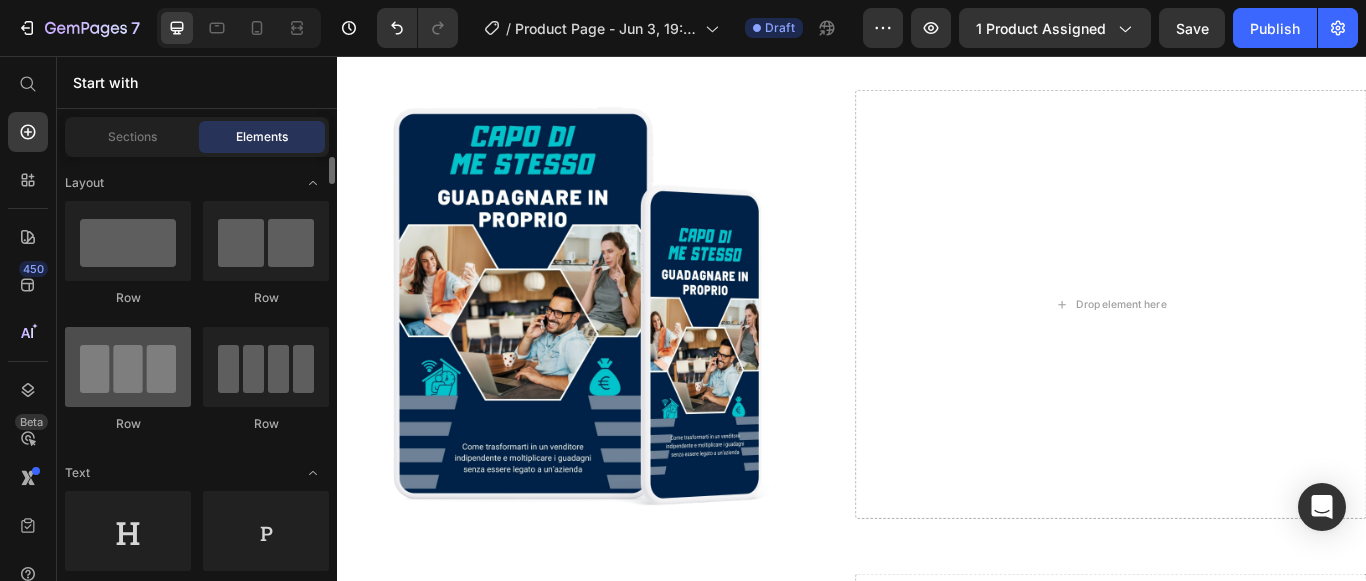 scroll, scrollTop: 200, scrollLeft: 0, axis: vertical 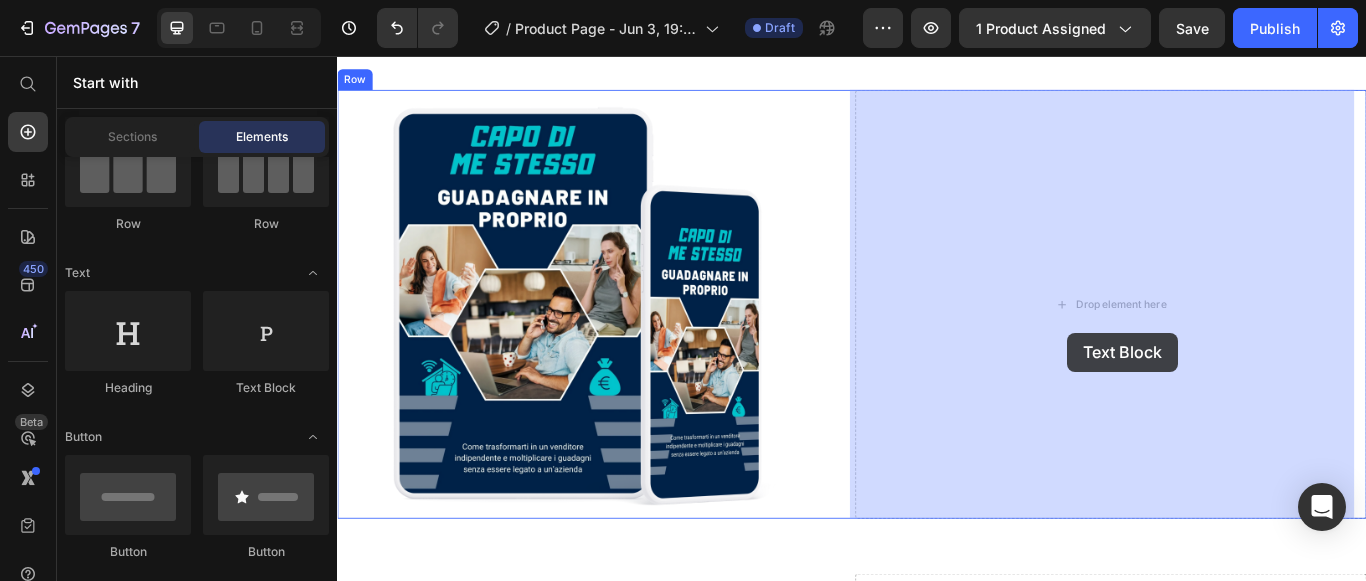 drag, startPoint x: 583, startPoint y: 399, endPoint x: 1188, endPoint y: 379, distance: 605.3305 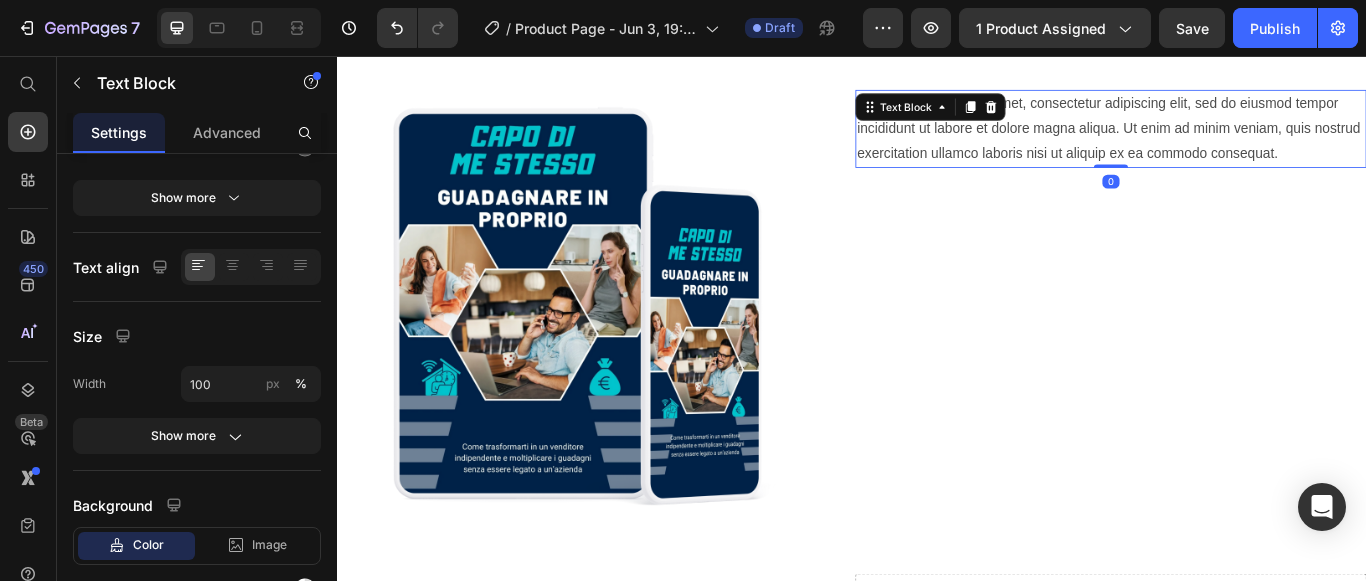 scroll, scrollTop: 0, scrollLeft: 0, axis: both 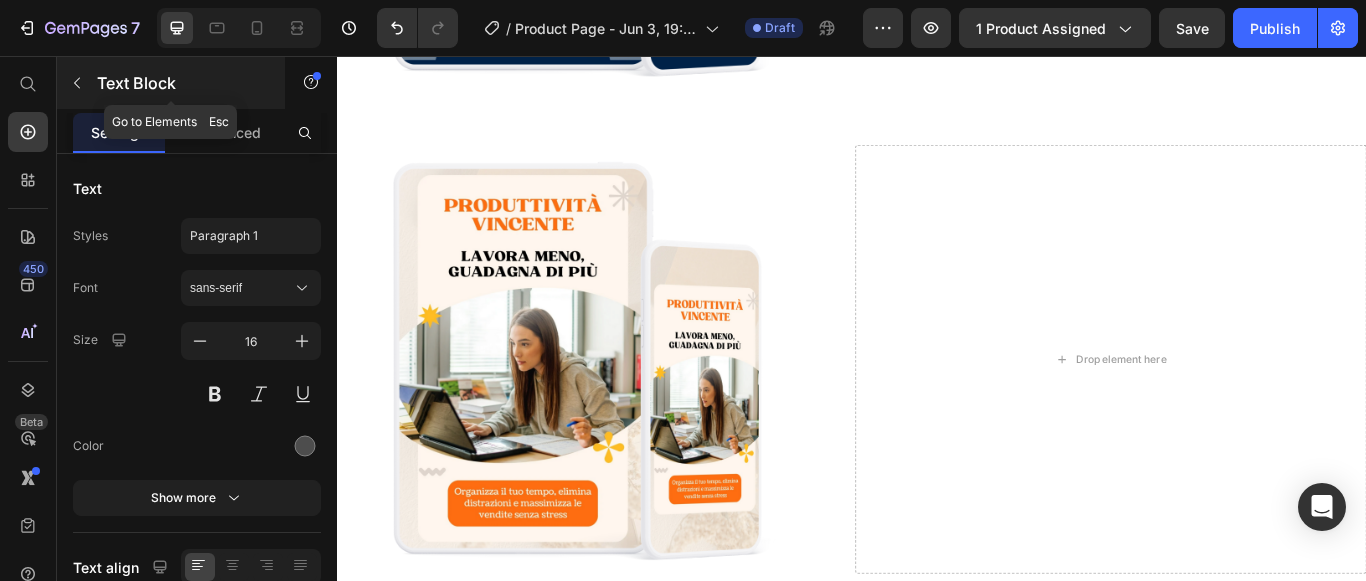 click 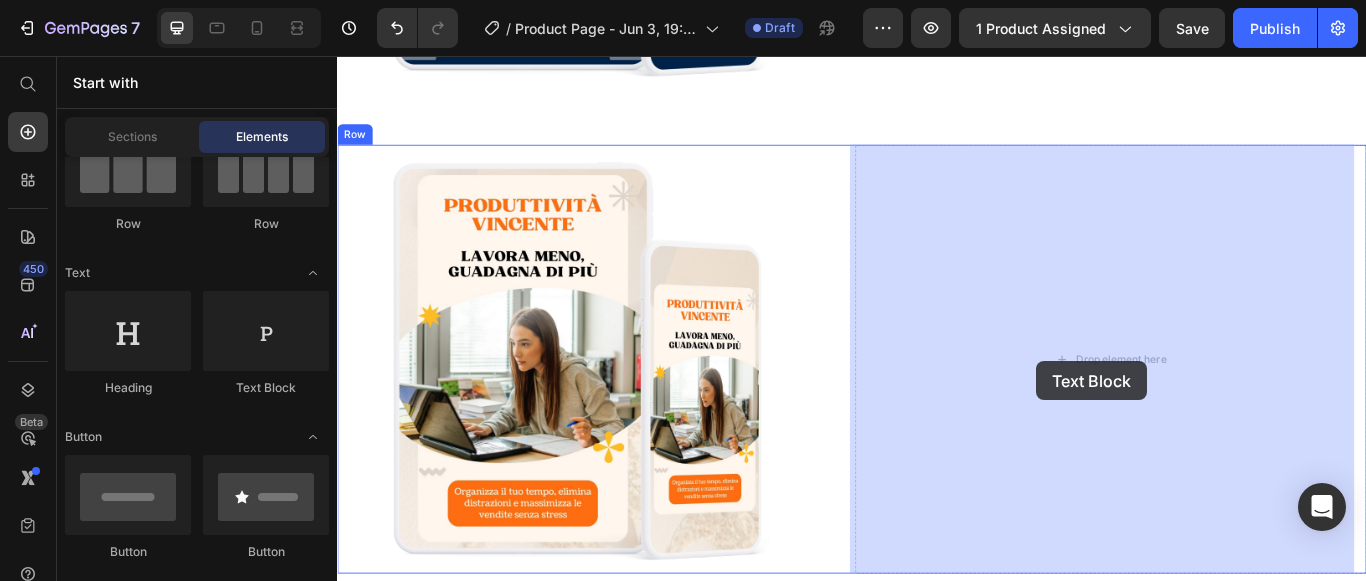 drag, startPoint x: 615, startPoint y: 378, endPoint x: 1152, endPoint y: 412, distance: 538.07526 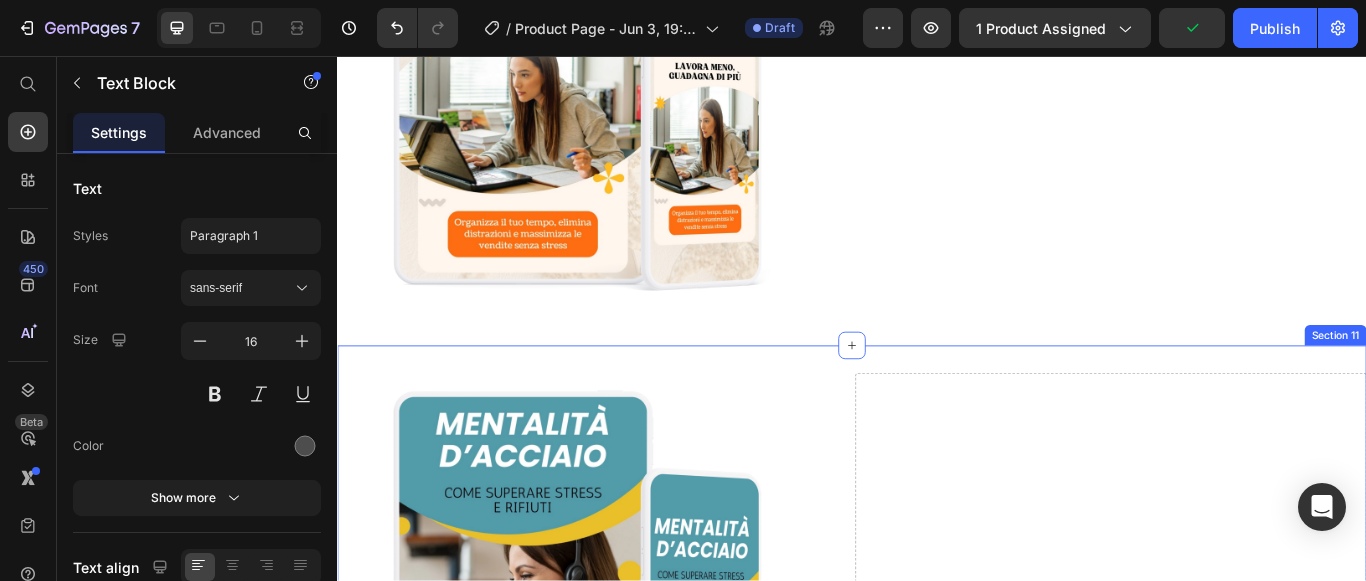 scroll, scrollTop: 5798, scrollLeft: 0, axis: vertical 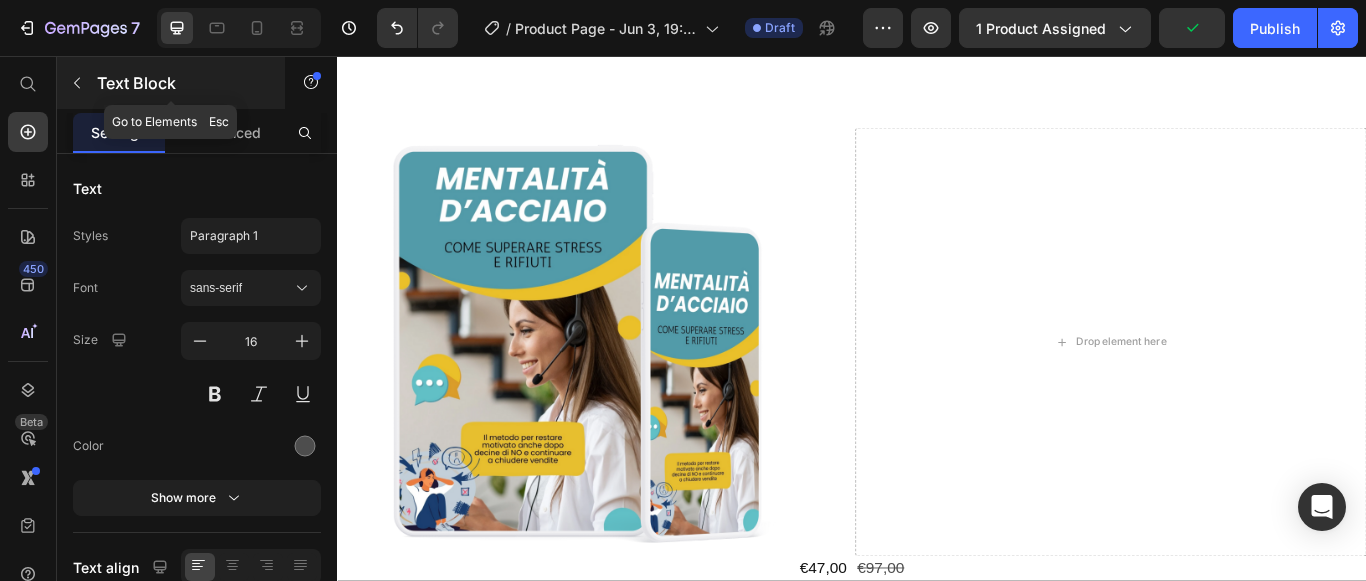 click at bounding box center [77, 83] 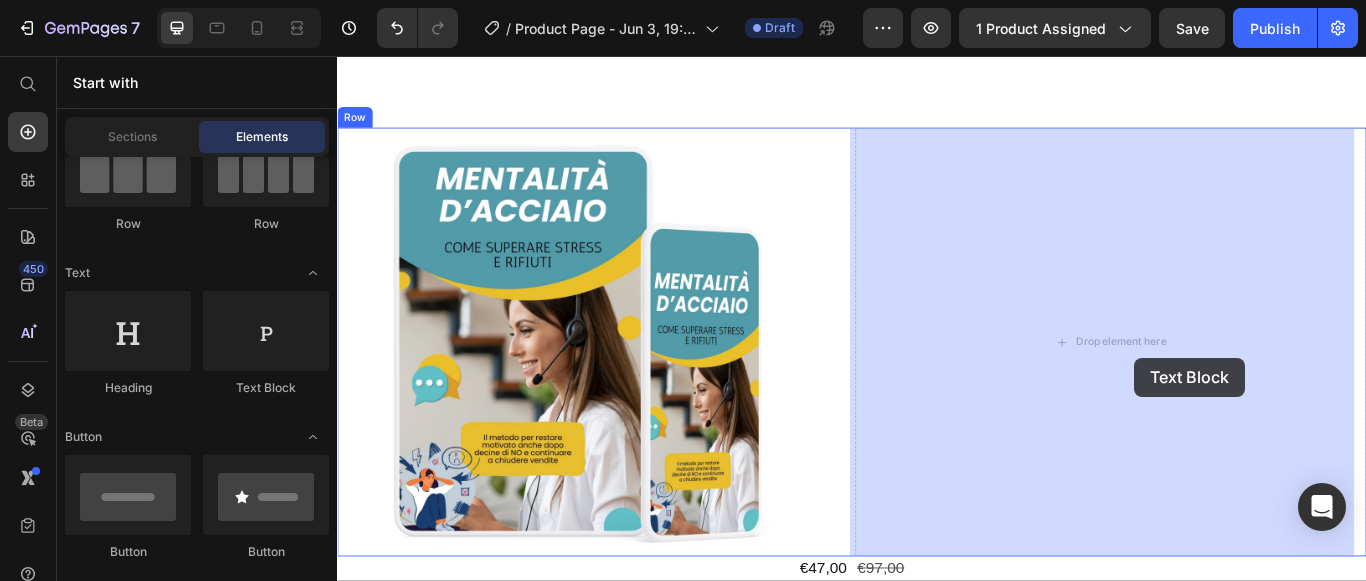 drag, startPoint x: 622, startPoint y: 386, endPoint x: 1268, endPoint y: 405, distance: 646.27936 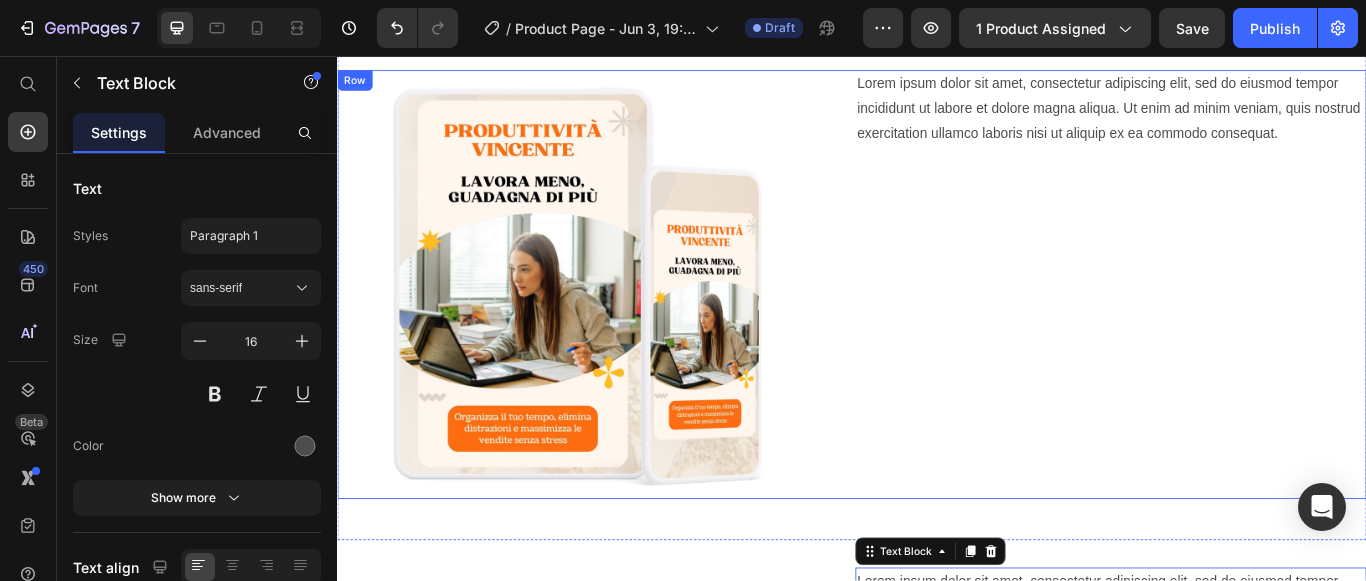 scroll, scrollTop: 5098, scrollLeft: 0, axis: vertical 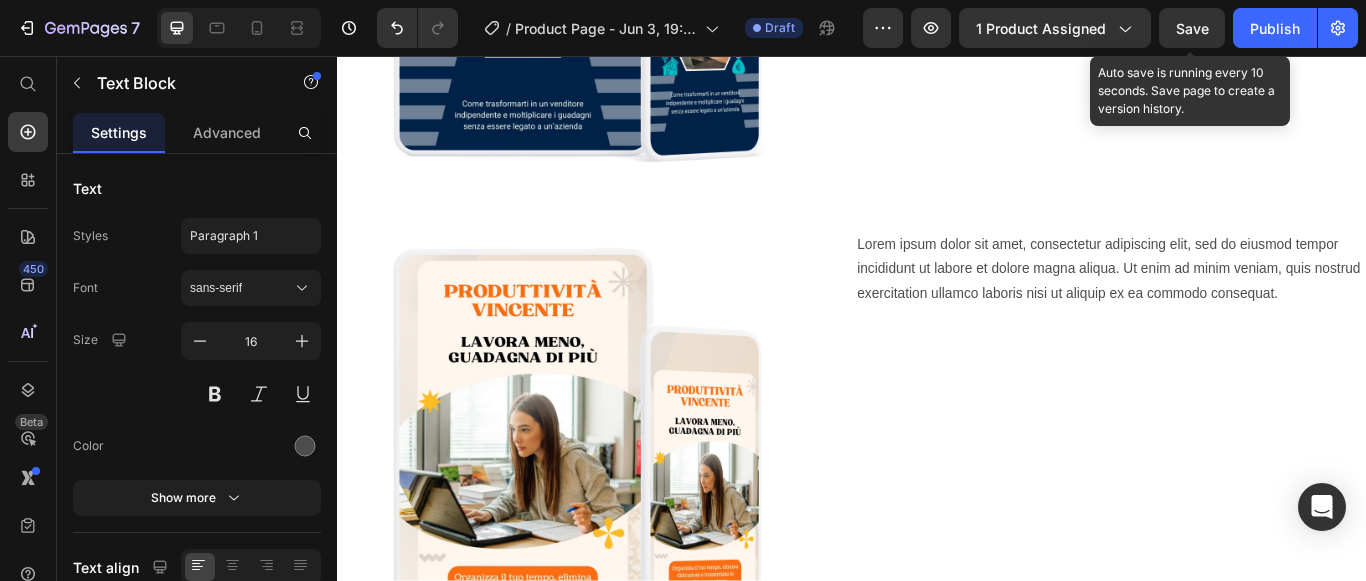 click on "Save" at bounding box center (1192, 28) 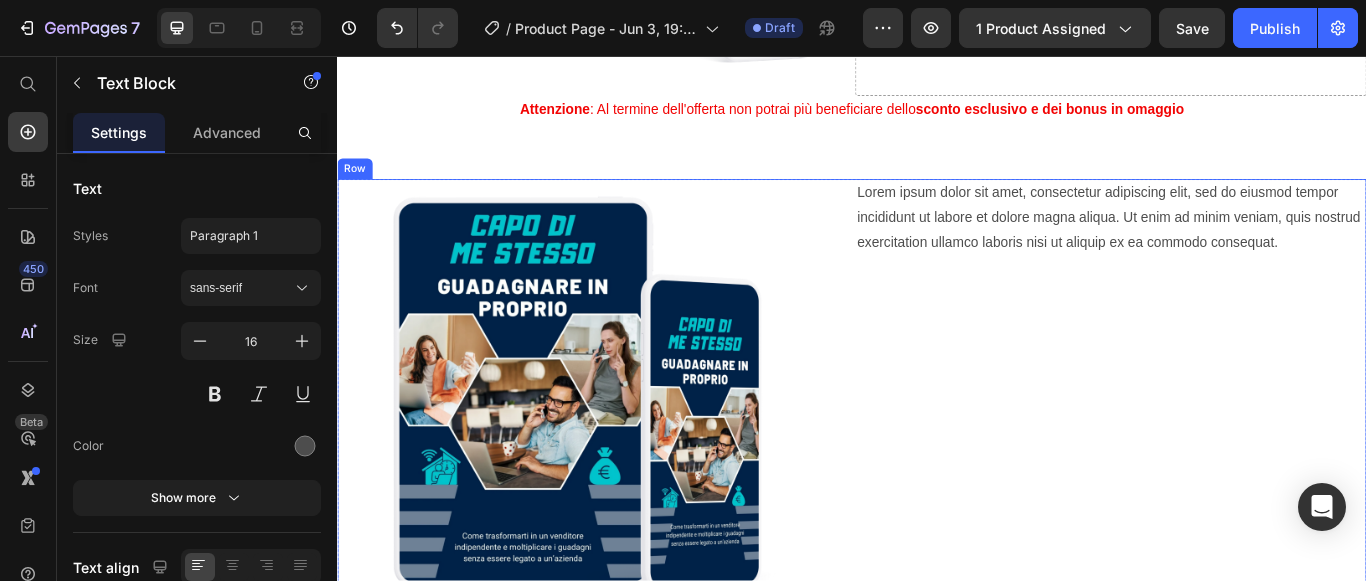 scroll, scrollTop: 4598, scrollLeft: 0, axis: vertical 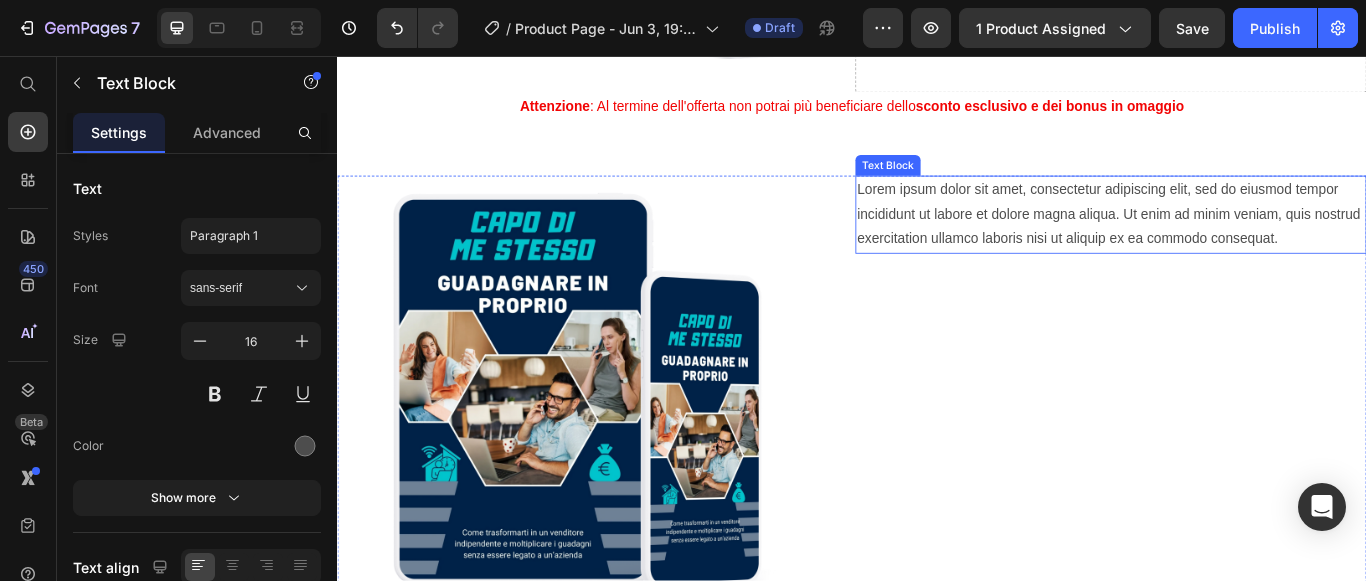 click on "Lorem ipsum dolor sit amet, consectetur adipiscing elit, sed do eiusmod tempor incididunt ut labore et dolore magna aliqua. Ut enim ad minim veniam, quis nostrud exercitation ullamco laboris nisi ut aliquip ex ea commodo consequat." at bounding box center (1239, 241) 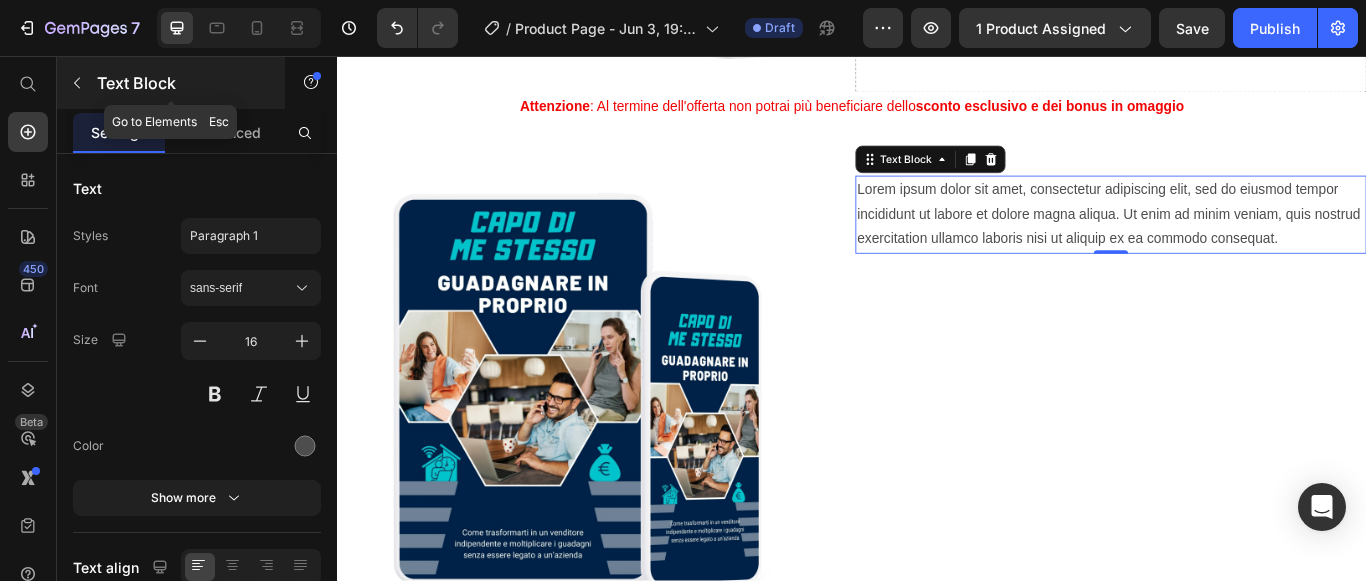 click 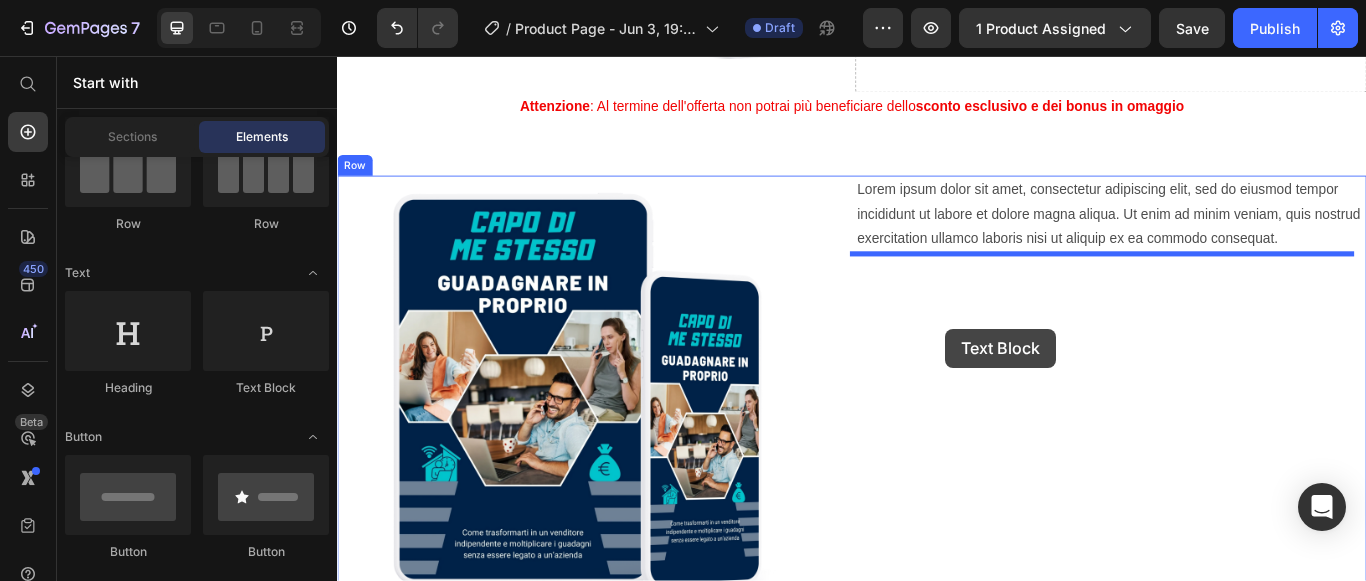 drag, startPoint x: 600, startPoint y: 392, endPoint x: 1046, endPoint y: 374, distance: 446.36307 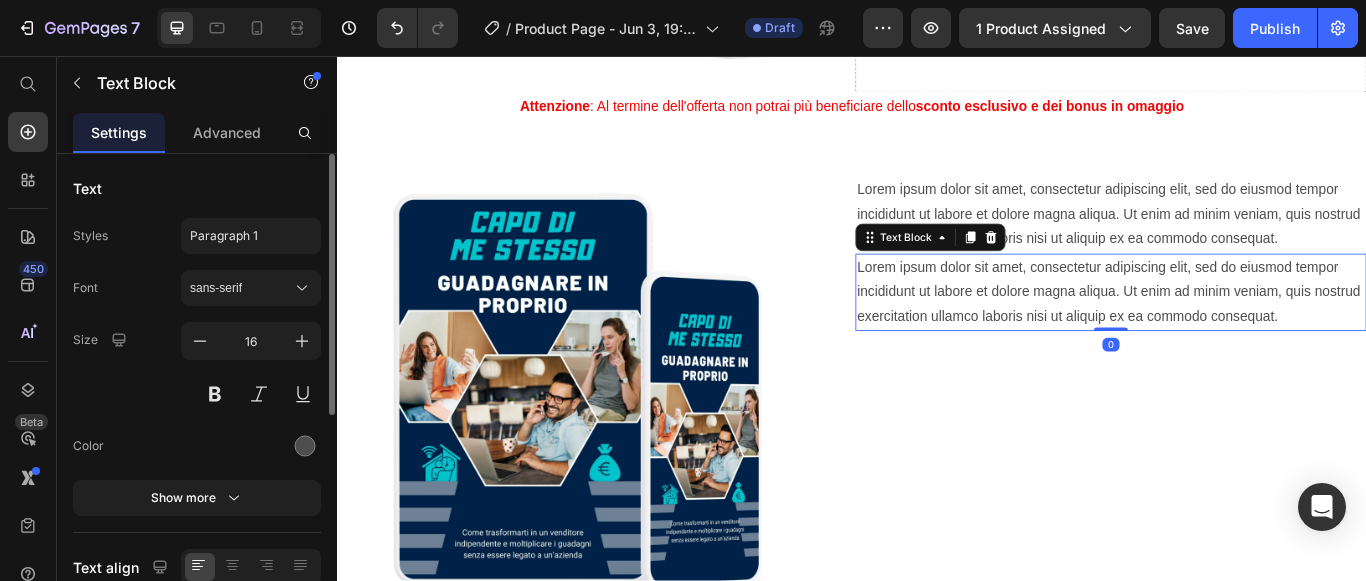 scroll, scrollTop: 200, scrollLeft: 0, axis: vertical 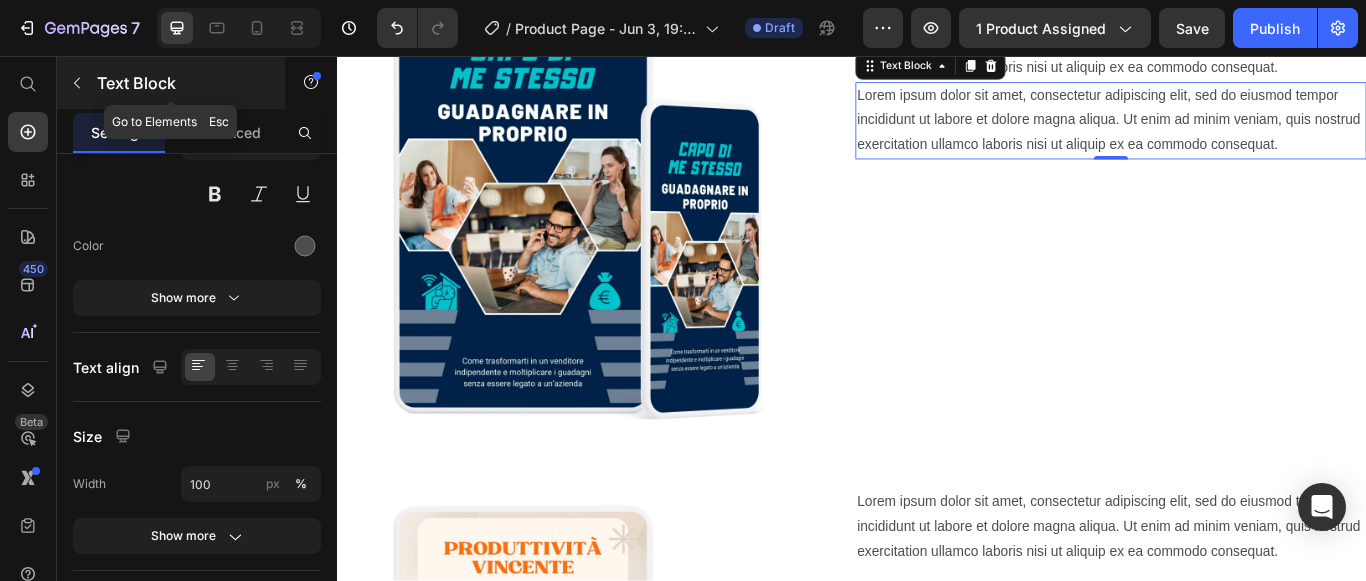click at bounding box center [77, 83] 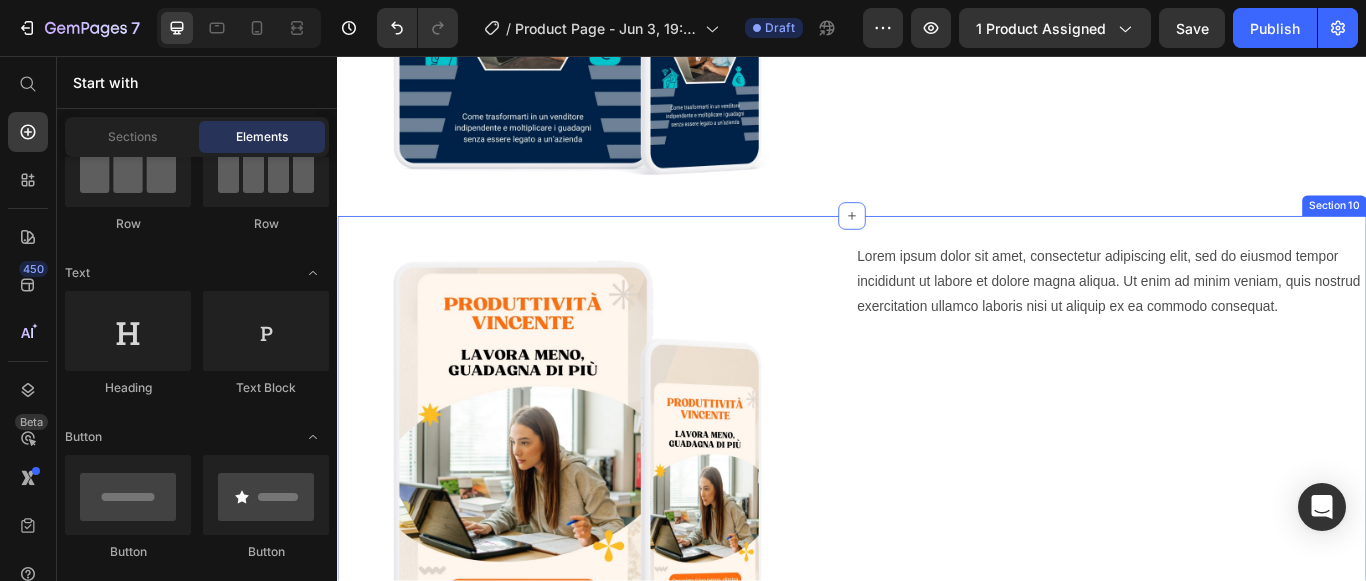 scroll, scrollTop: 5198, scrollLeft: 0, axis: vertical 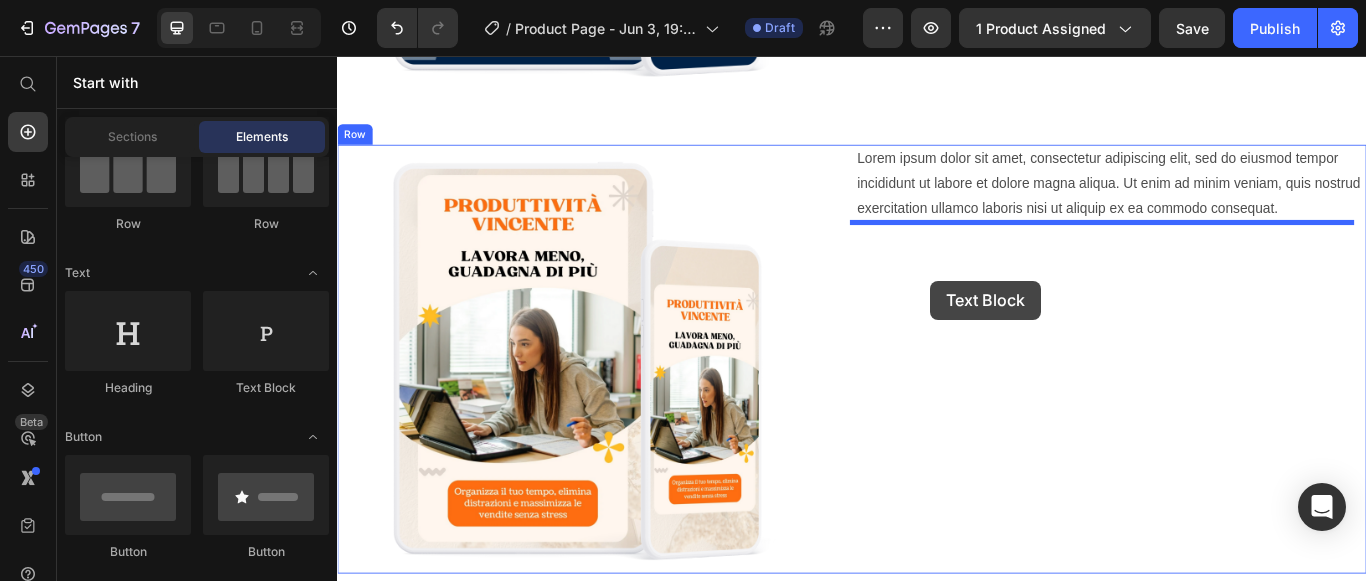 drag, startPoint x: 605, startPoint y: 399, endPoint x: 868, endPoint y: 356, distance: 266.49203 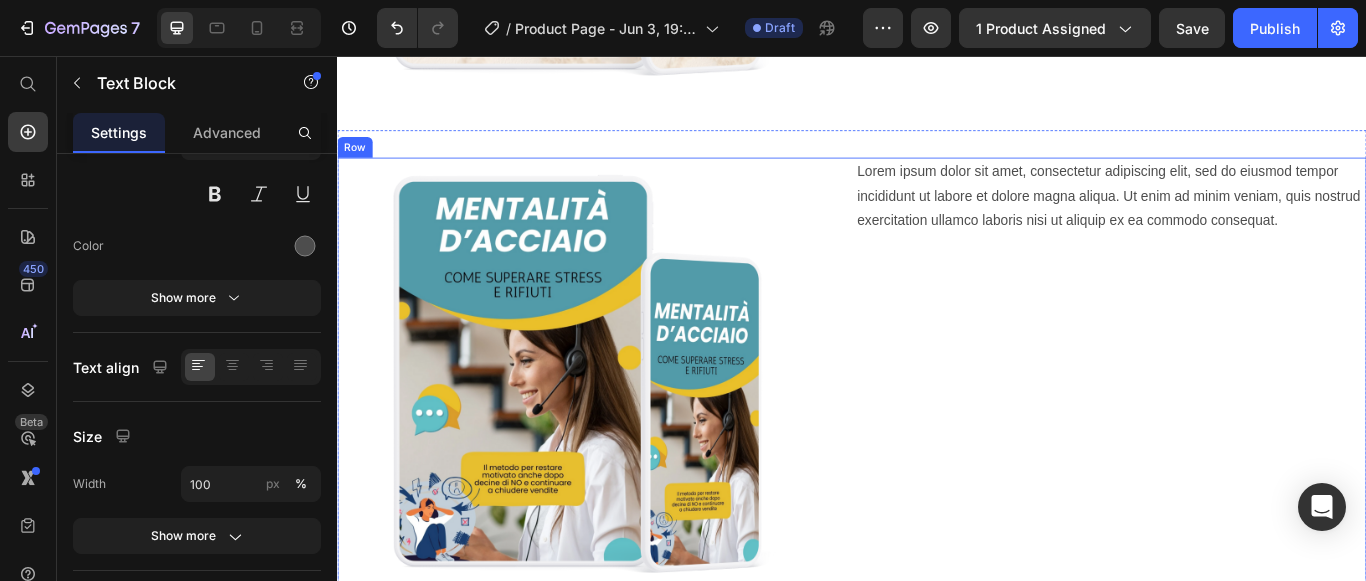 scroll, scrollTop: 5798, scrollLeft: 0, axis: vertical 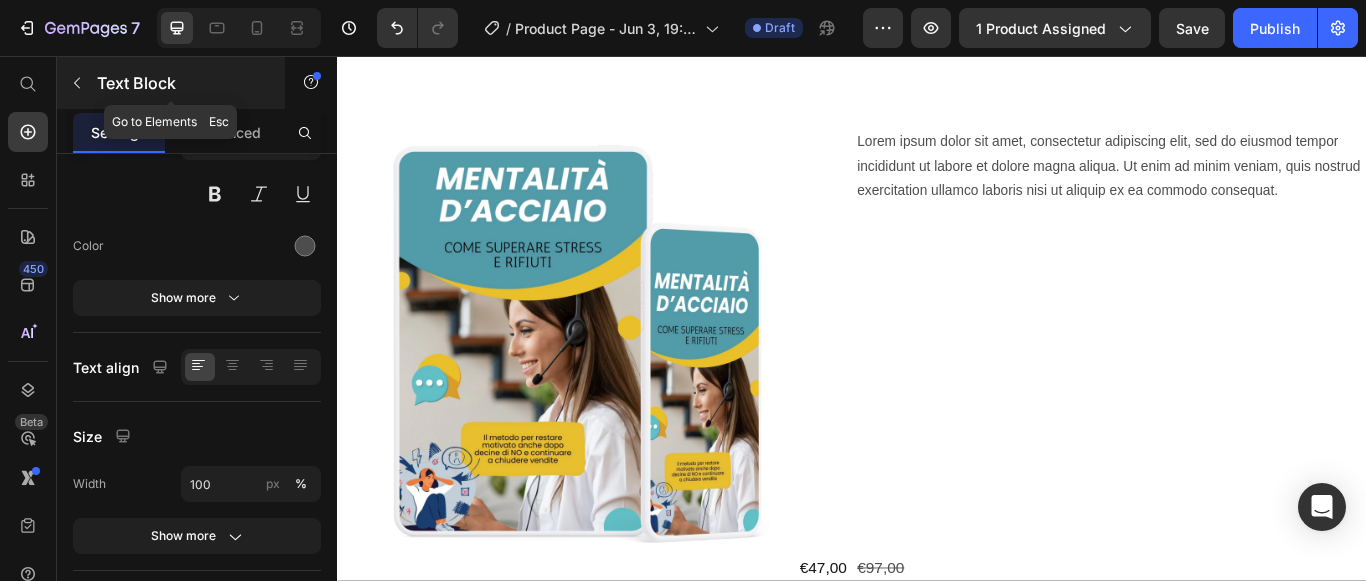 click at bounding box center [77, 83] 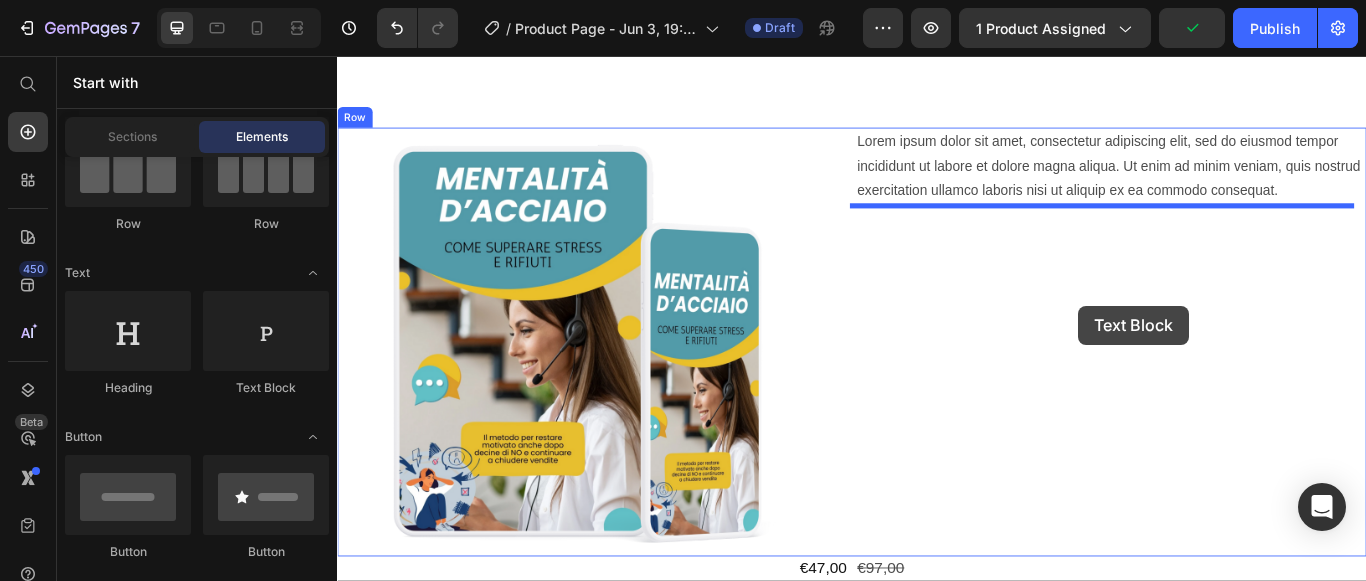 drag, startPoint x: 609, startPoint y: 388, endPoint x: 1201, endPoint y: 347, distance: 593.4181 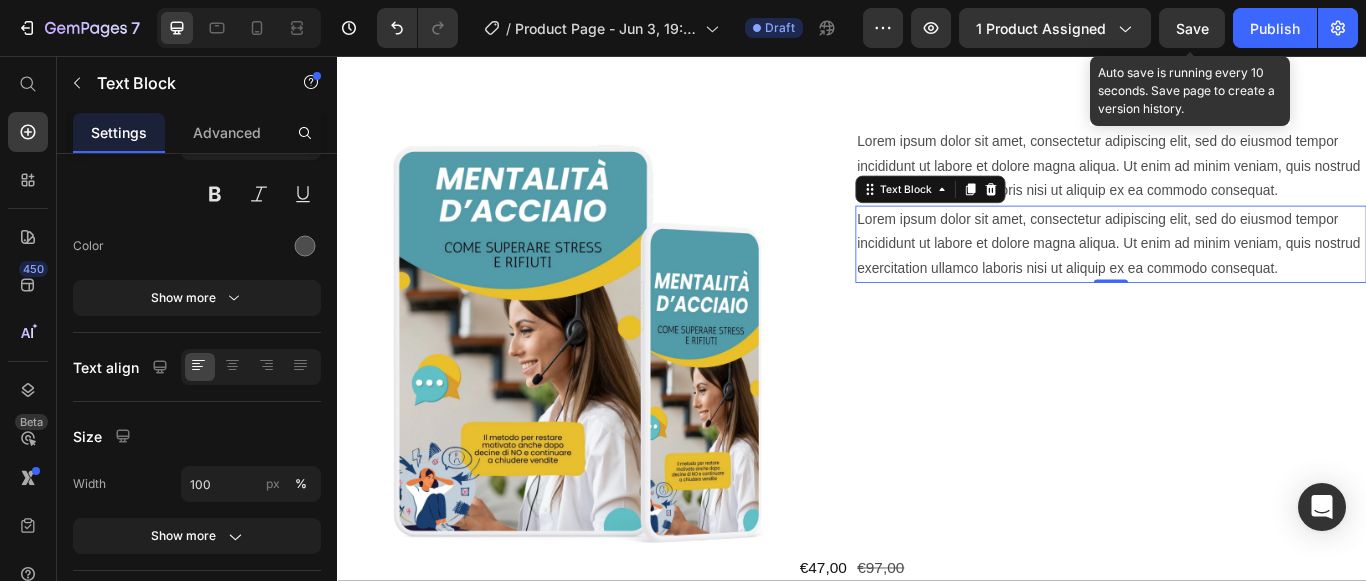 click on "Save" 